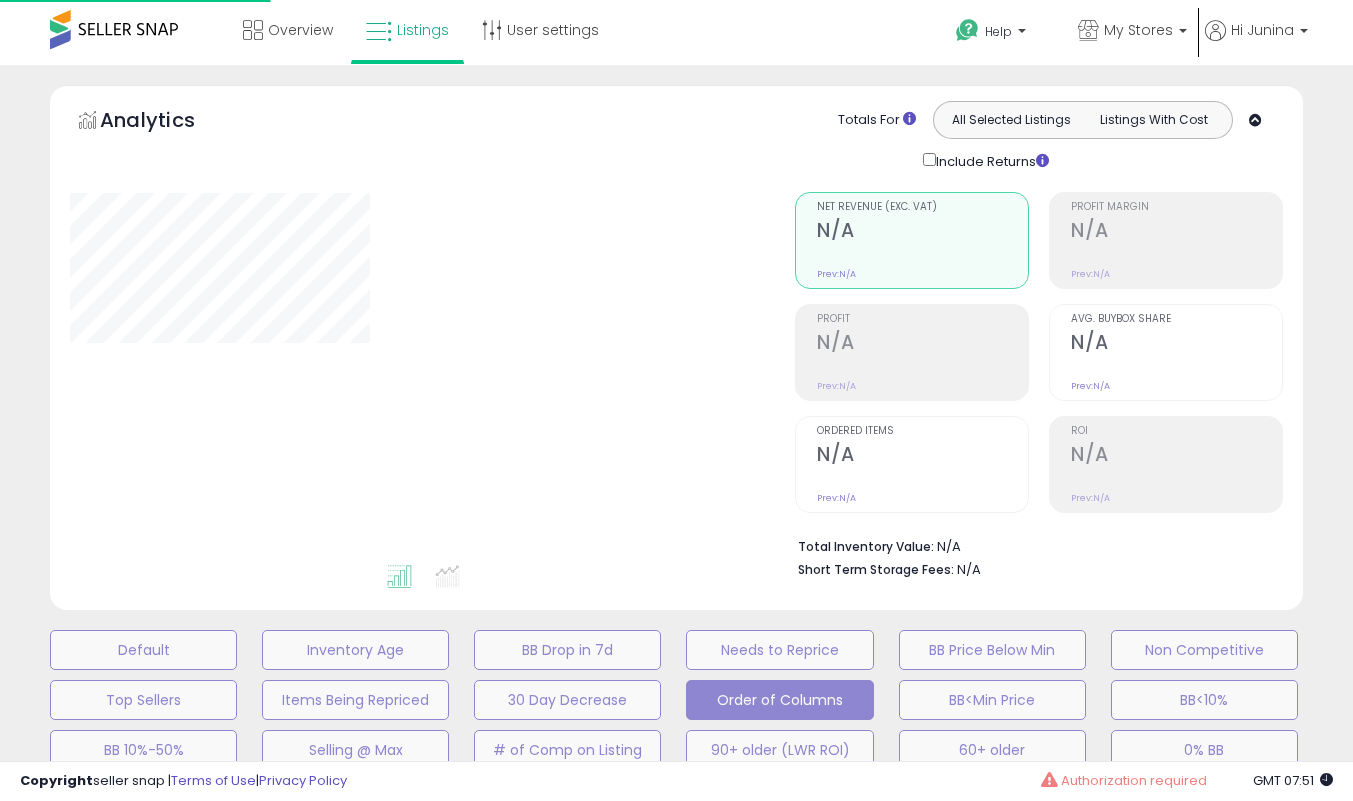 select on "**" 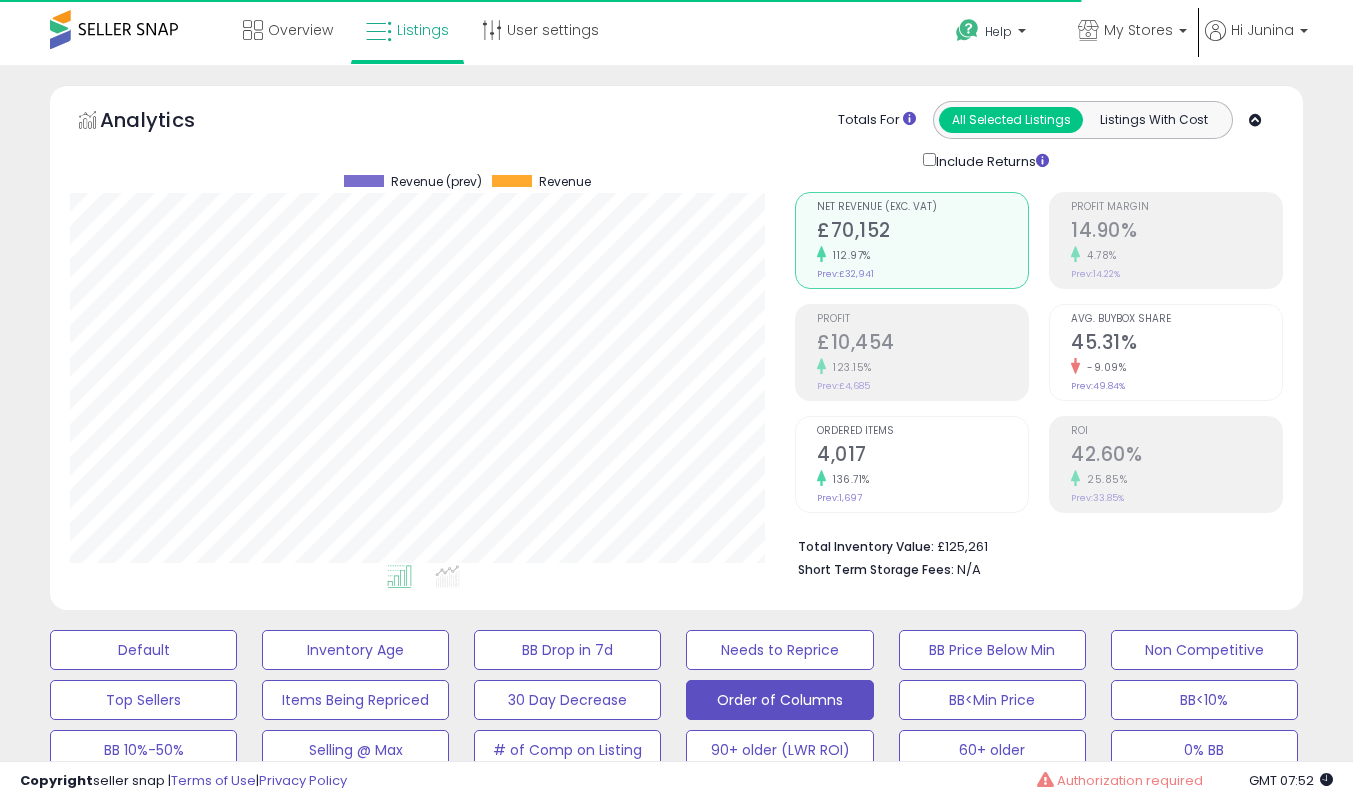 scroll, scrollTop: 0, scrollLeft: 0, axis: both 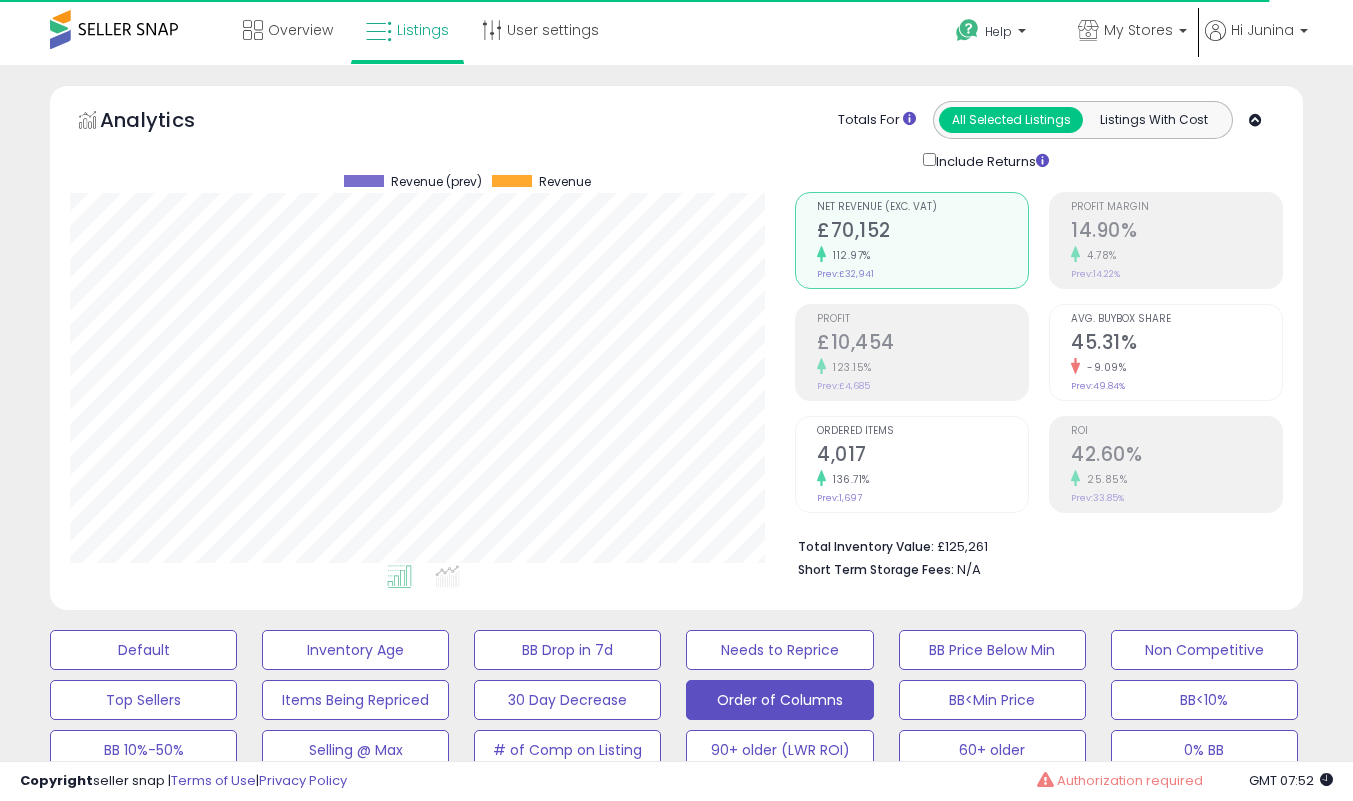 click on "14.90%" at bounding box center [1176, 232] 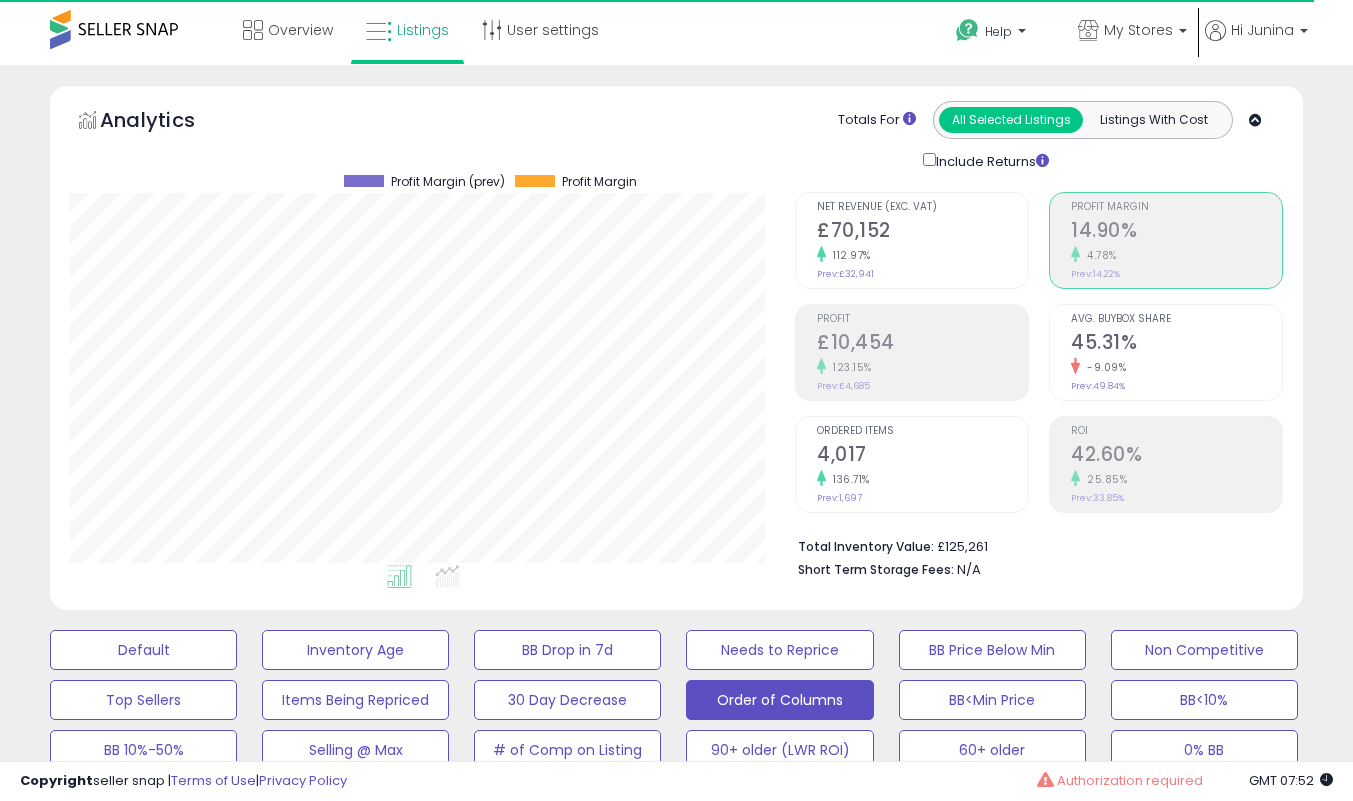 scroll, scrollTop: 410, scrollLeft: 725, axis: both 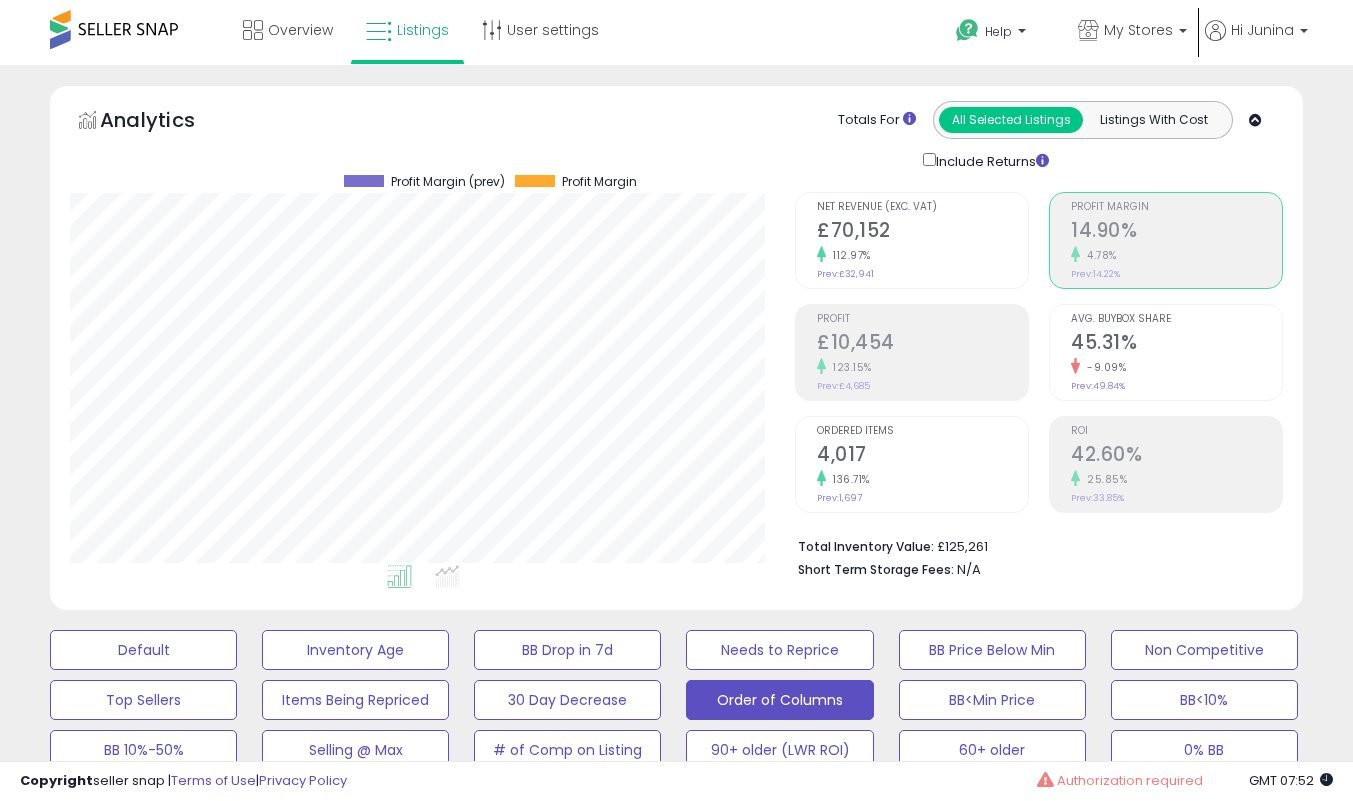 click on "£70,152" 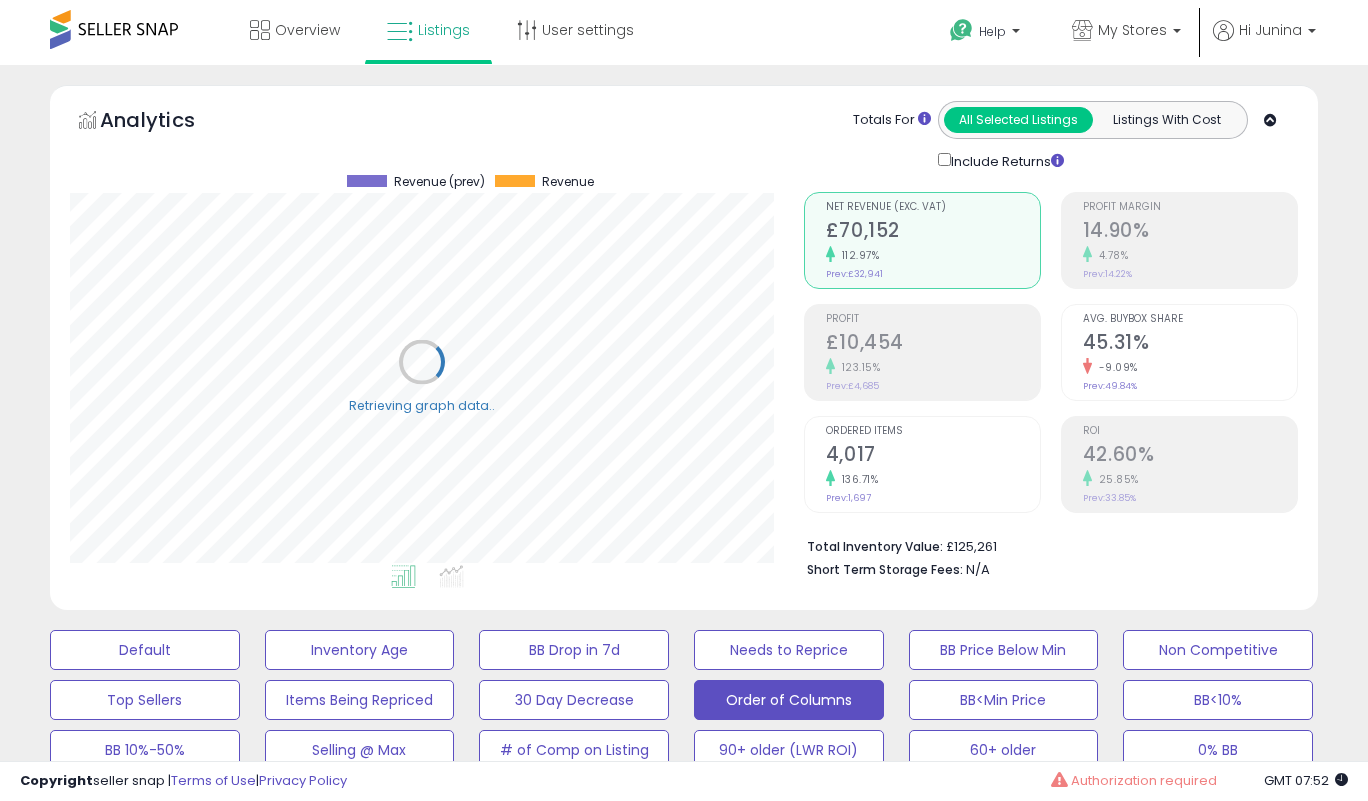 scroll, scrollTop: 999590, scrollLeft: 999266, axis: both 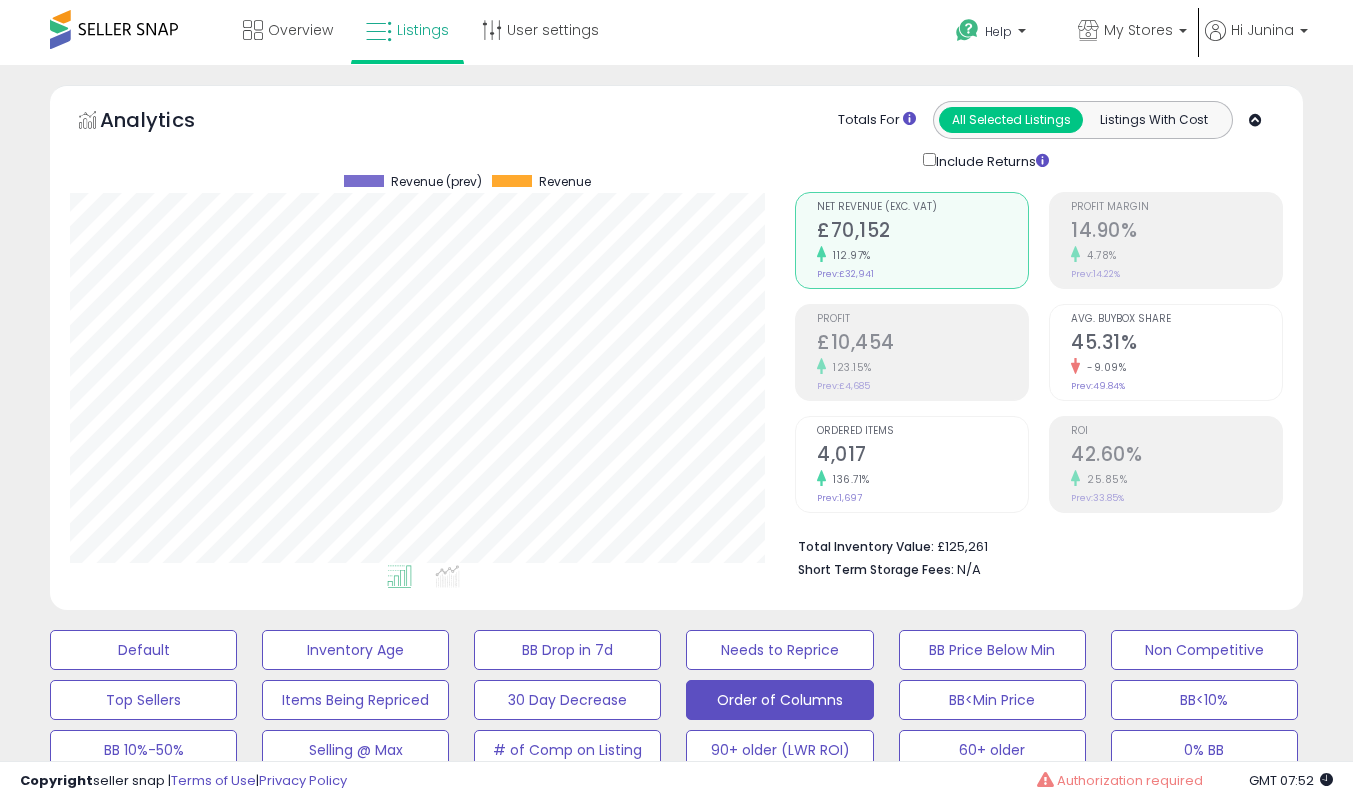 click on "14.90%" at bounding box center [1176, 232] 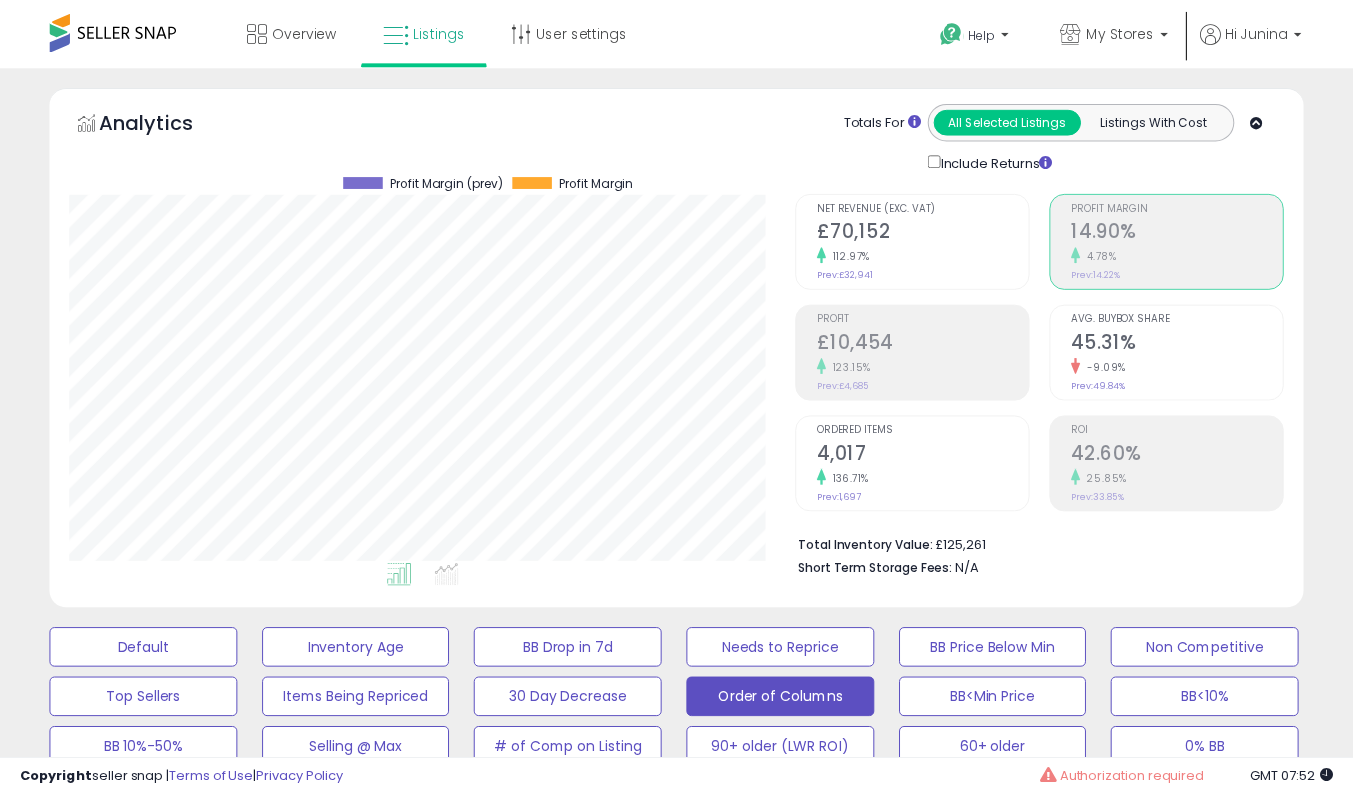 scroll, scrollTop: 410, scrollLeft: 725, axis: both 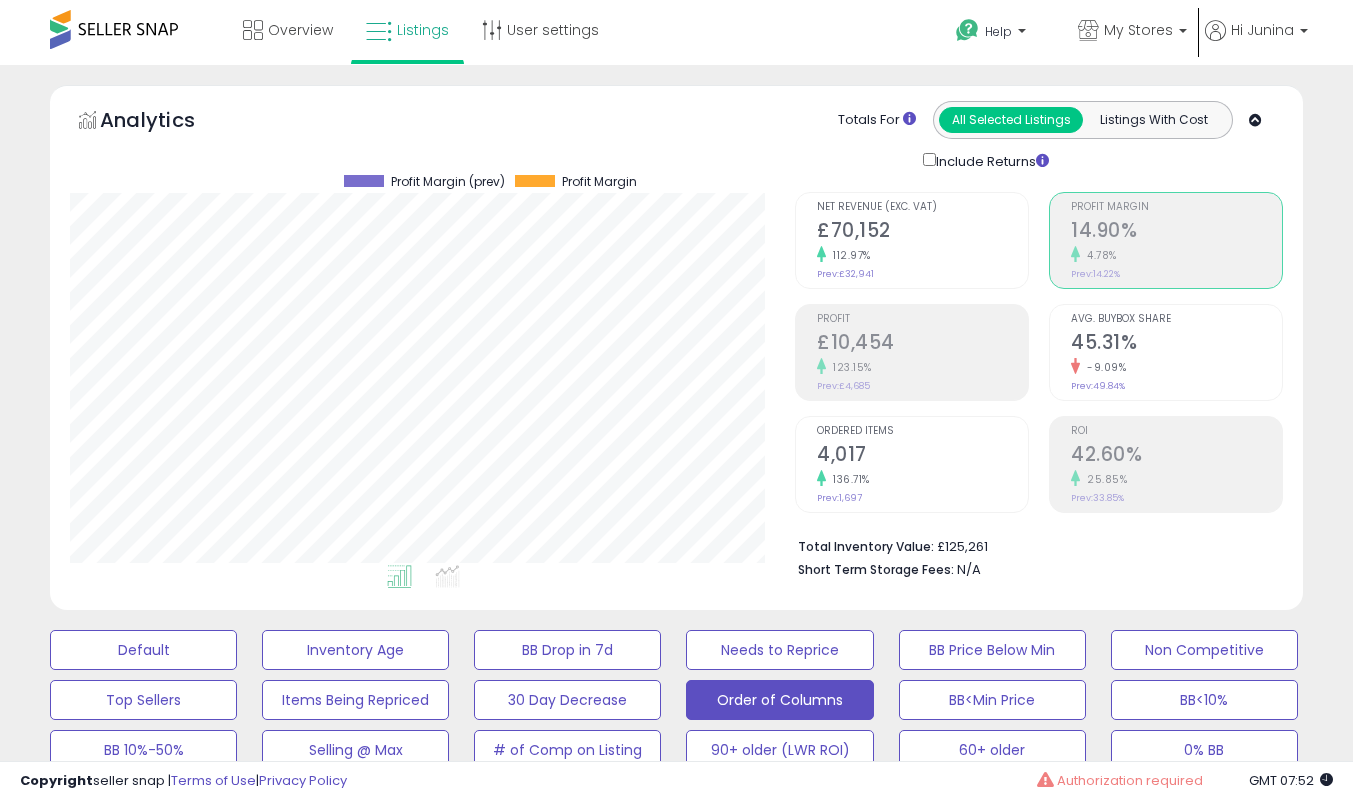 click on "112.97%" 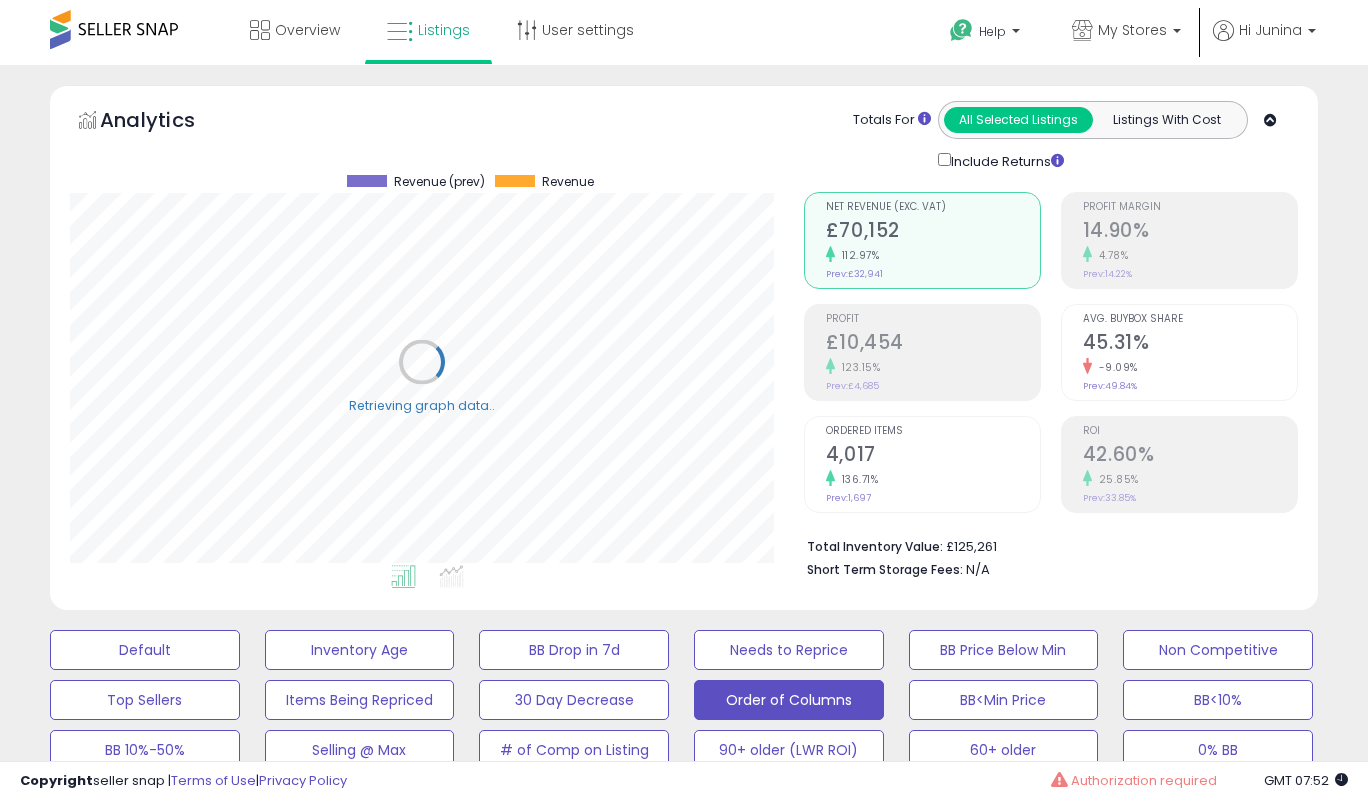 scroll, scrollTop: 999590, scrollLeft: 999266, axis: both 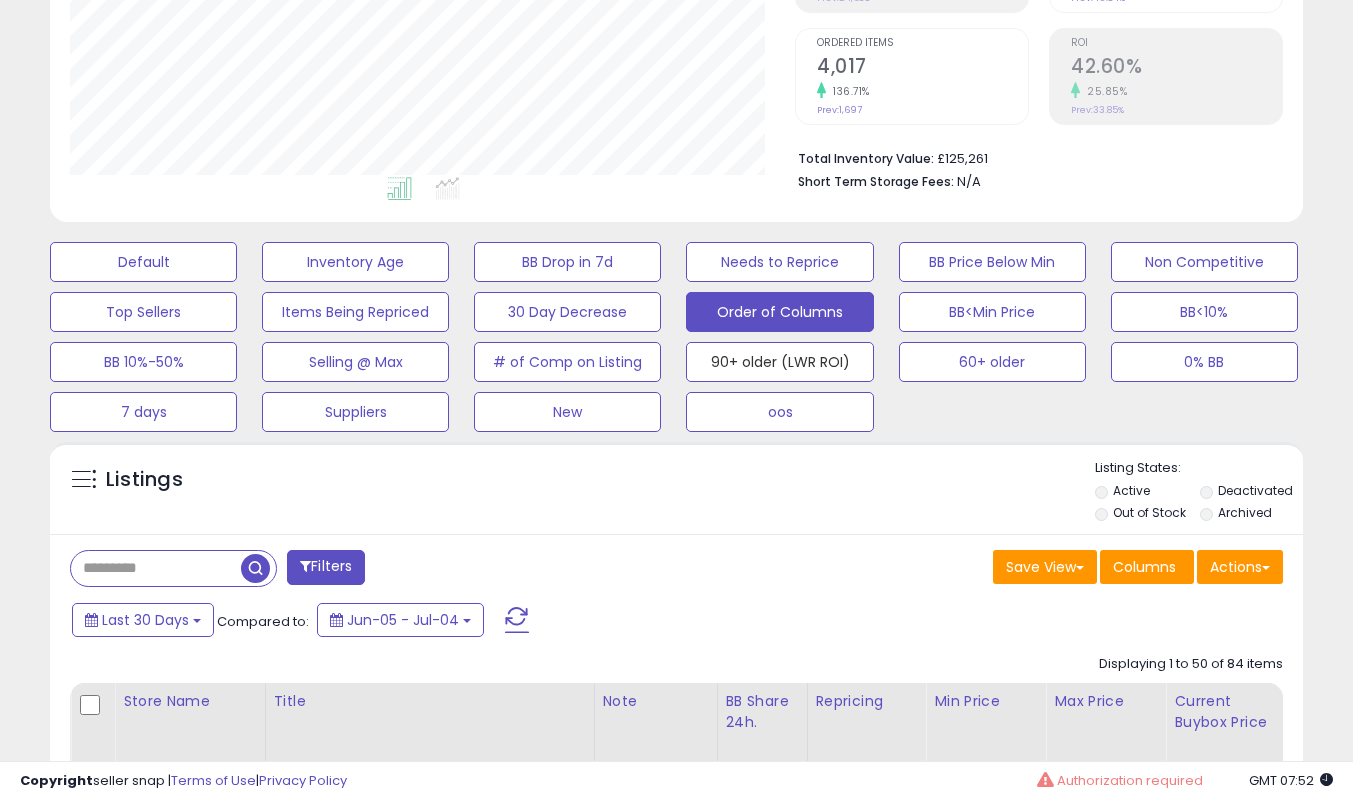 click on "90+ older (LWR ROI)" at bounding box center (143, 262) 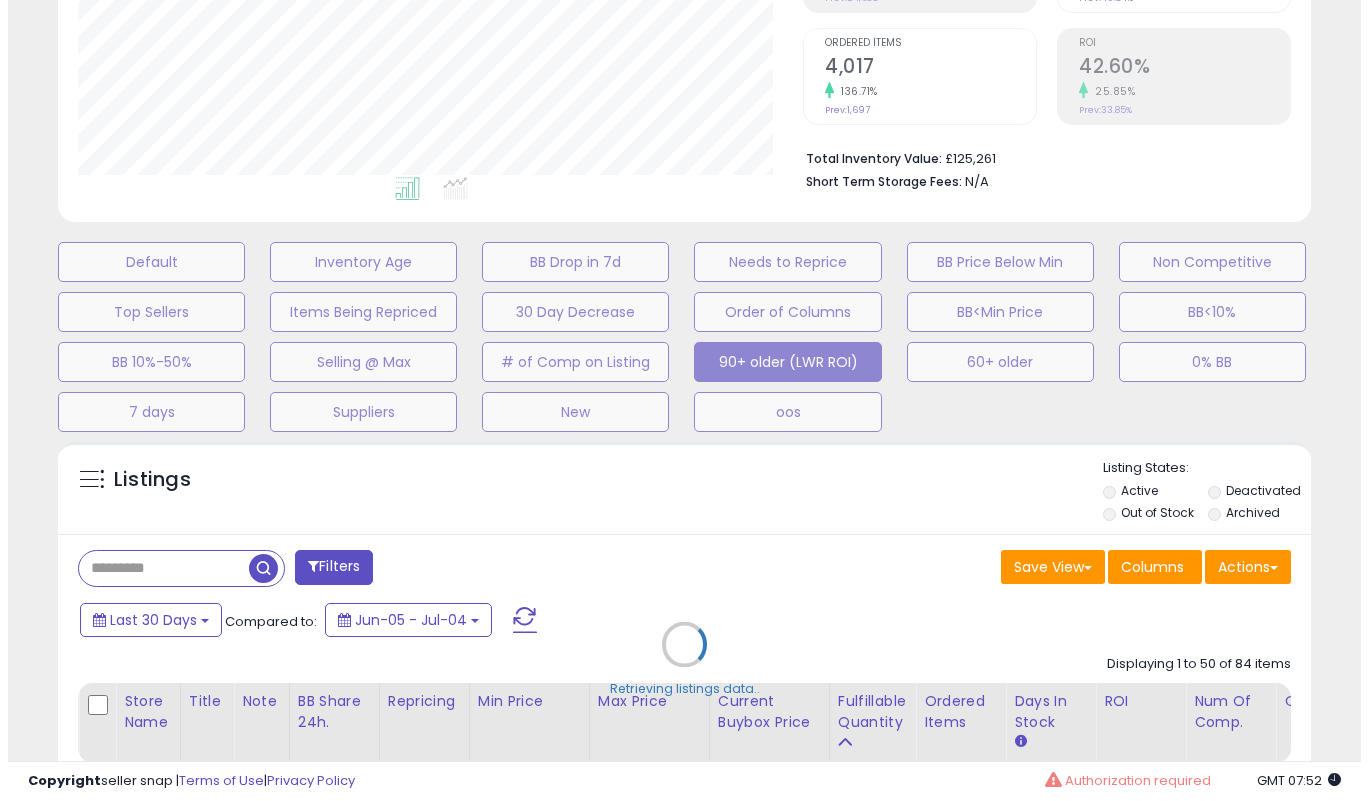 scroll, scrollTop: 999590, scrollLeft: 999266, axis: both 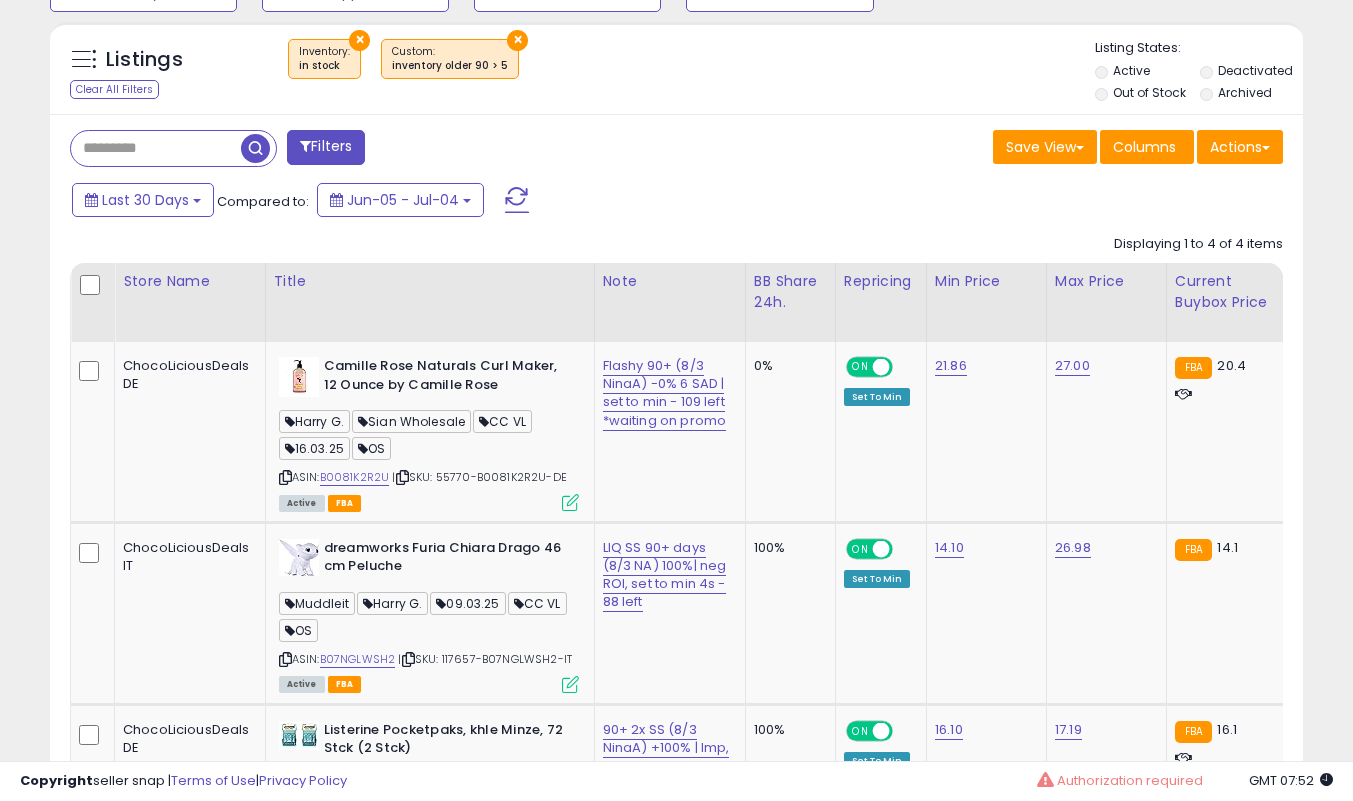 click at bounding box center (156, 148) 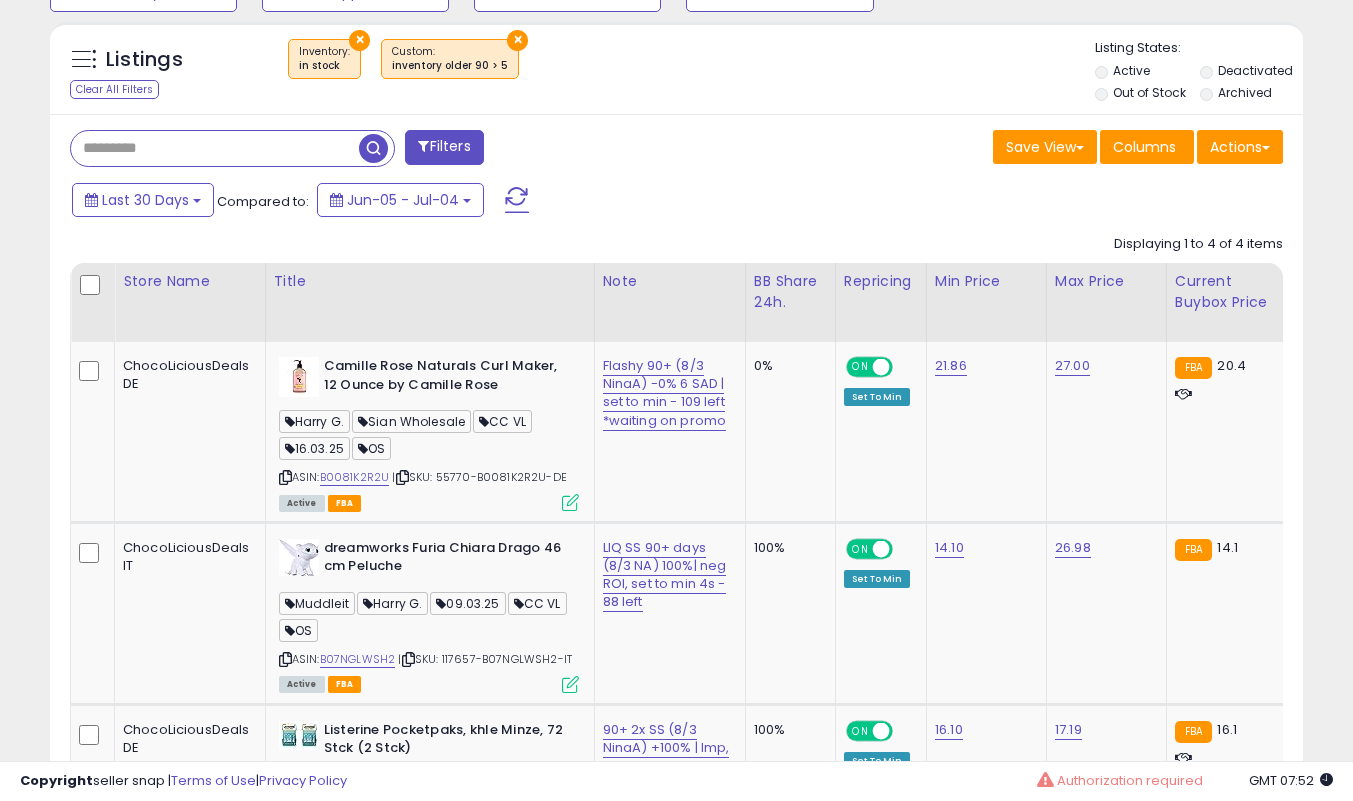 paste on "**********" 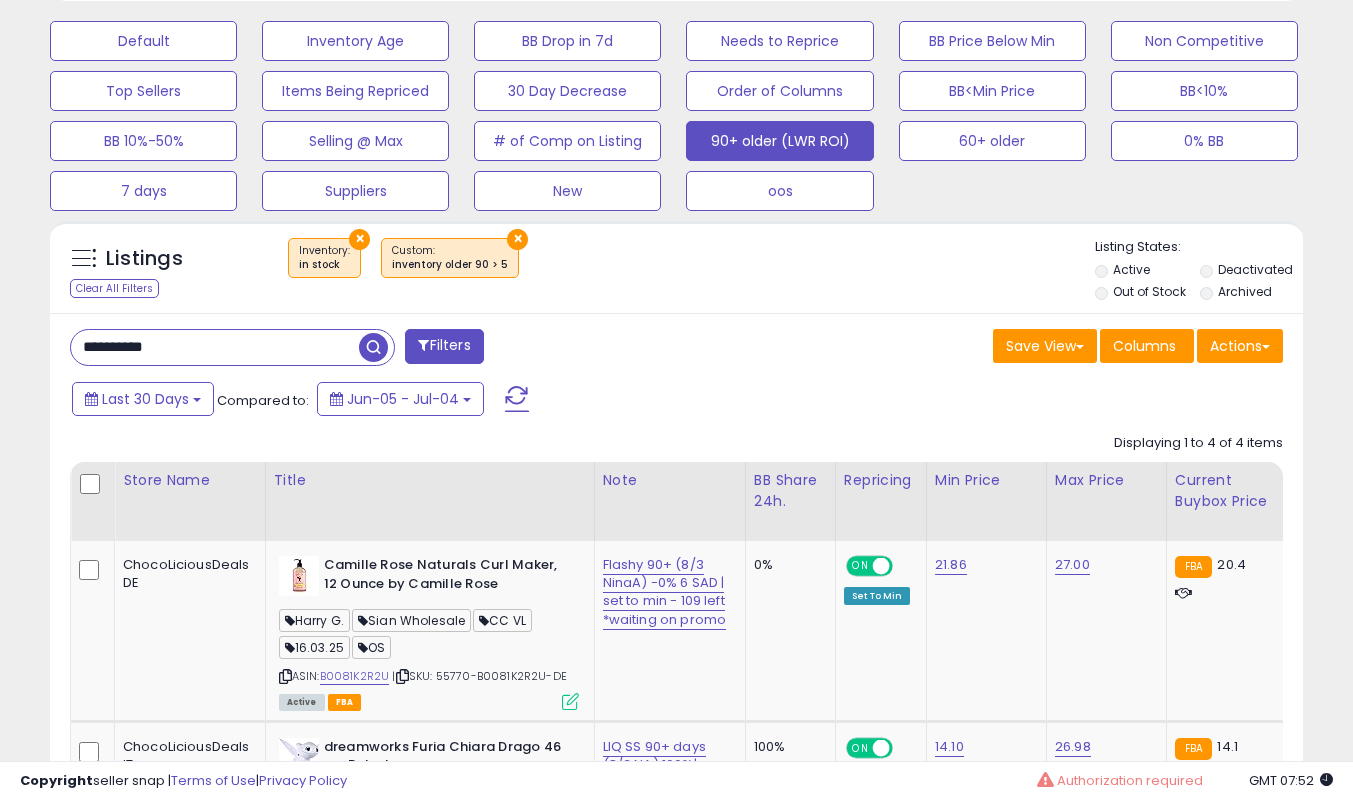 type on "**********" 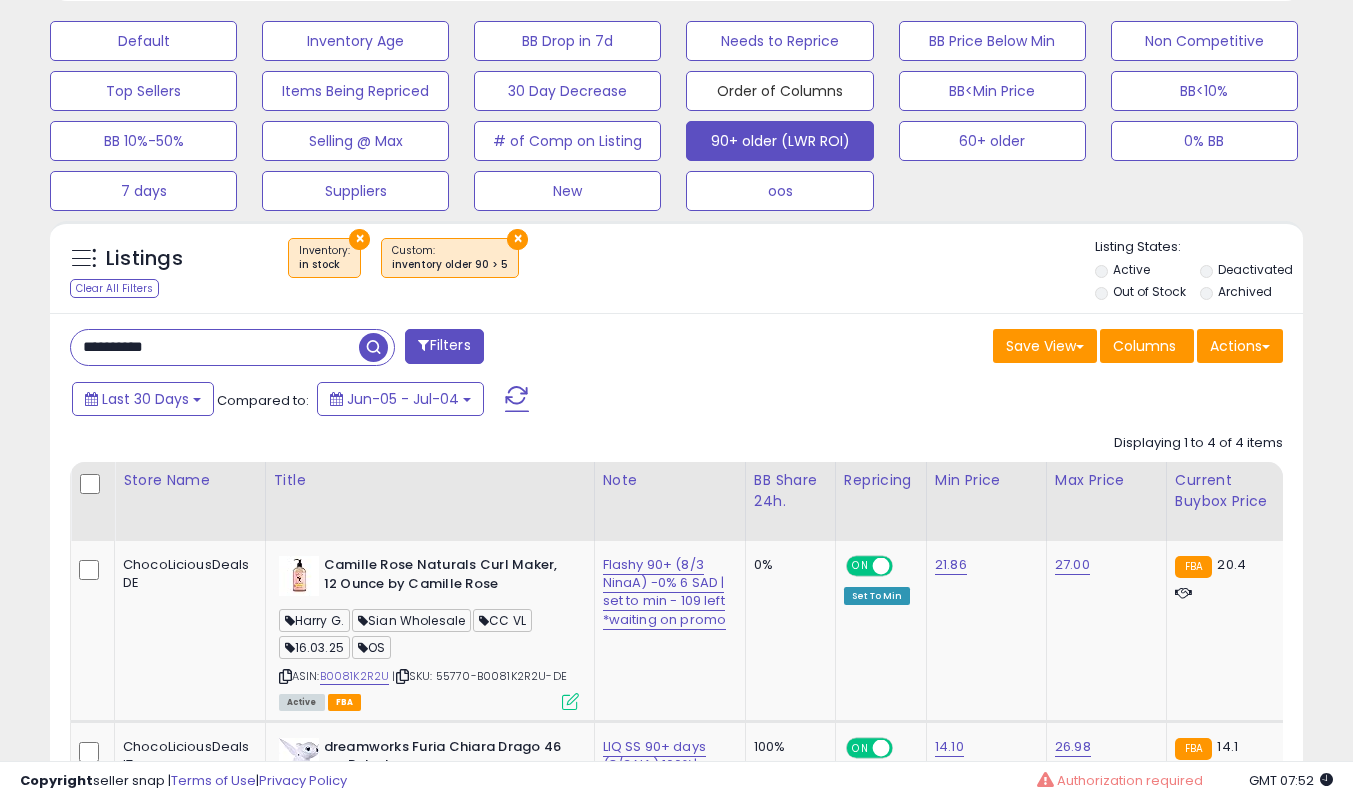 click on "Order of Columns" at bounding box center [143, 41] 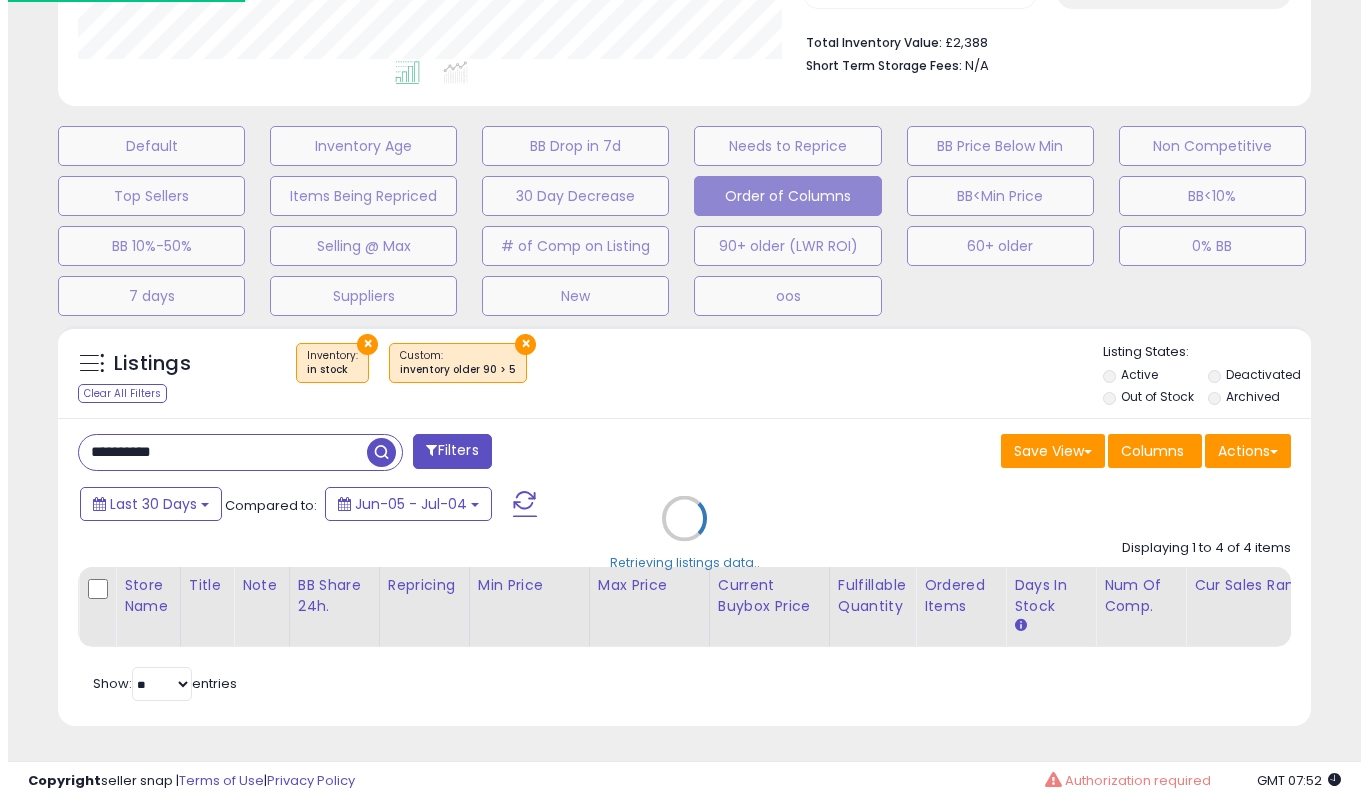 scroll, scrollTop: 519, scrollLeft: 0, axis: vertical 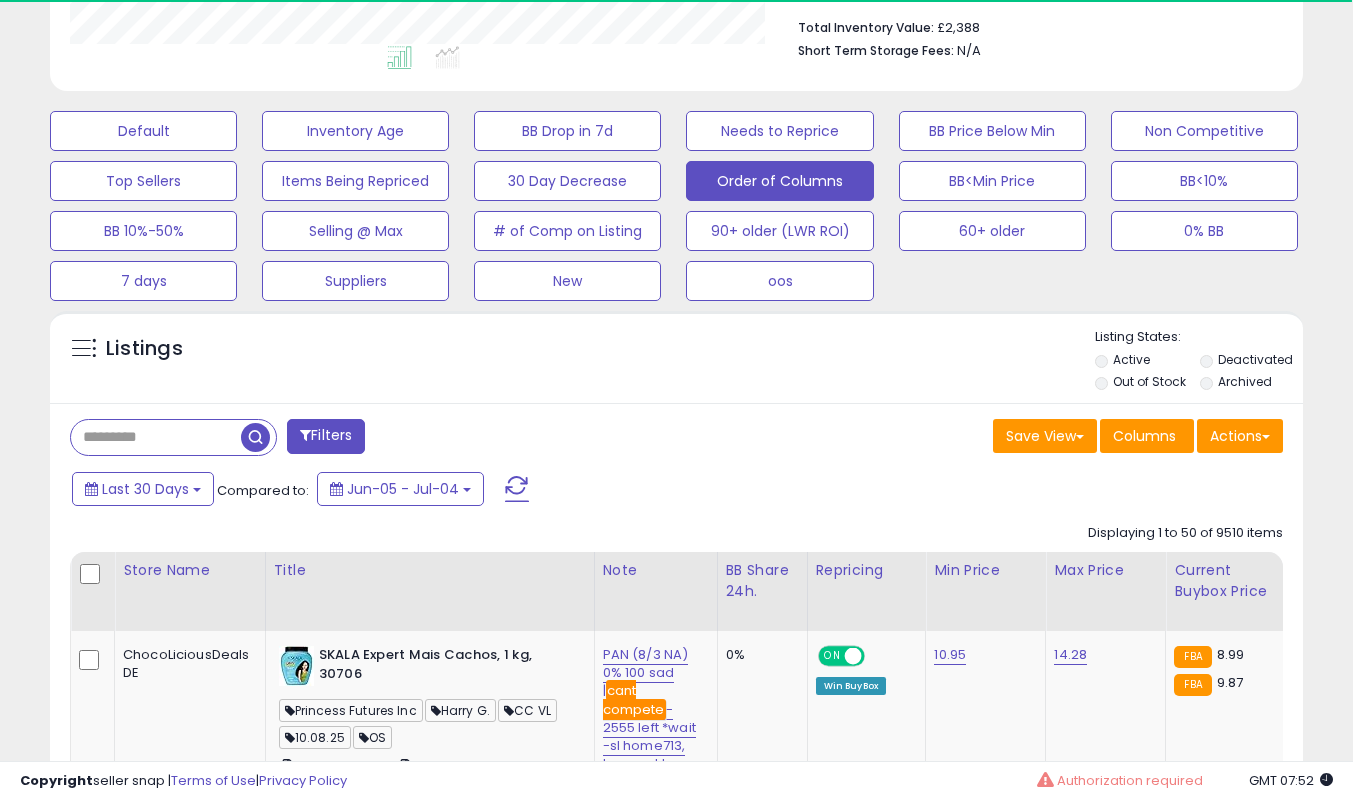 click at bounding box center [156, 437] 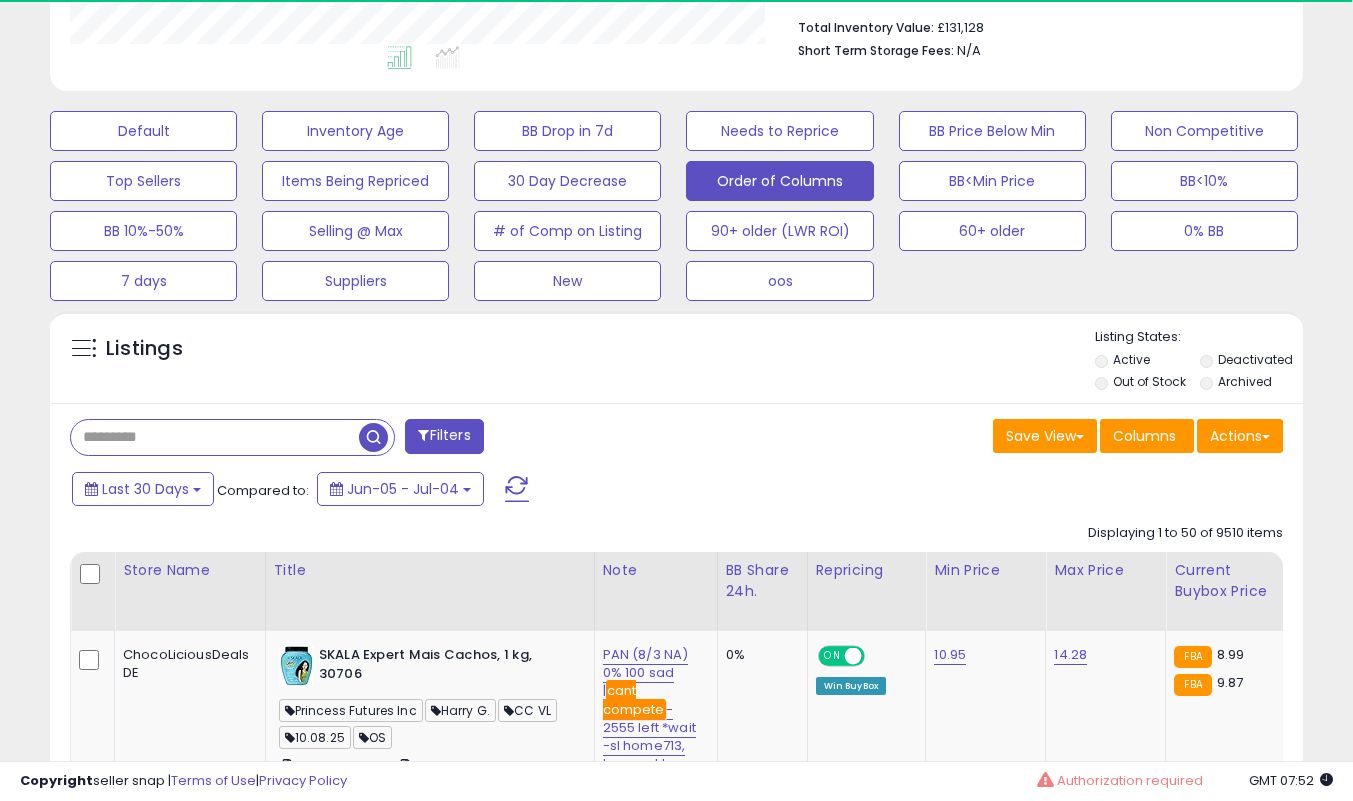 paste on "**********" 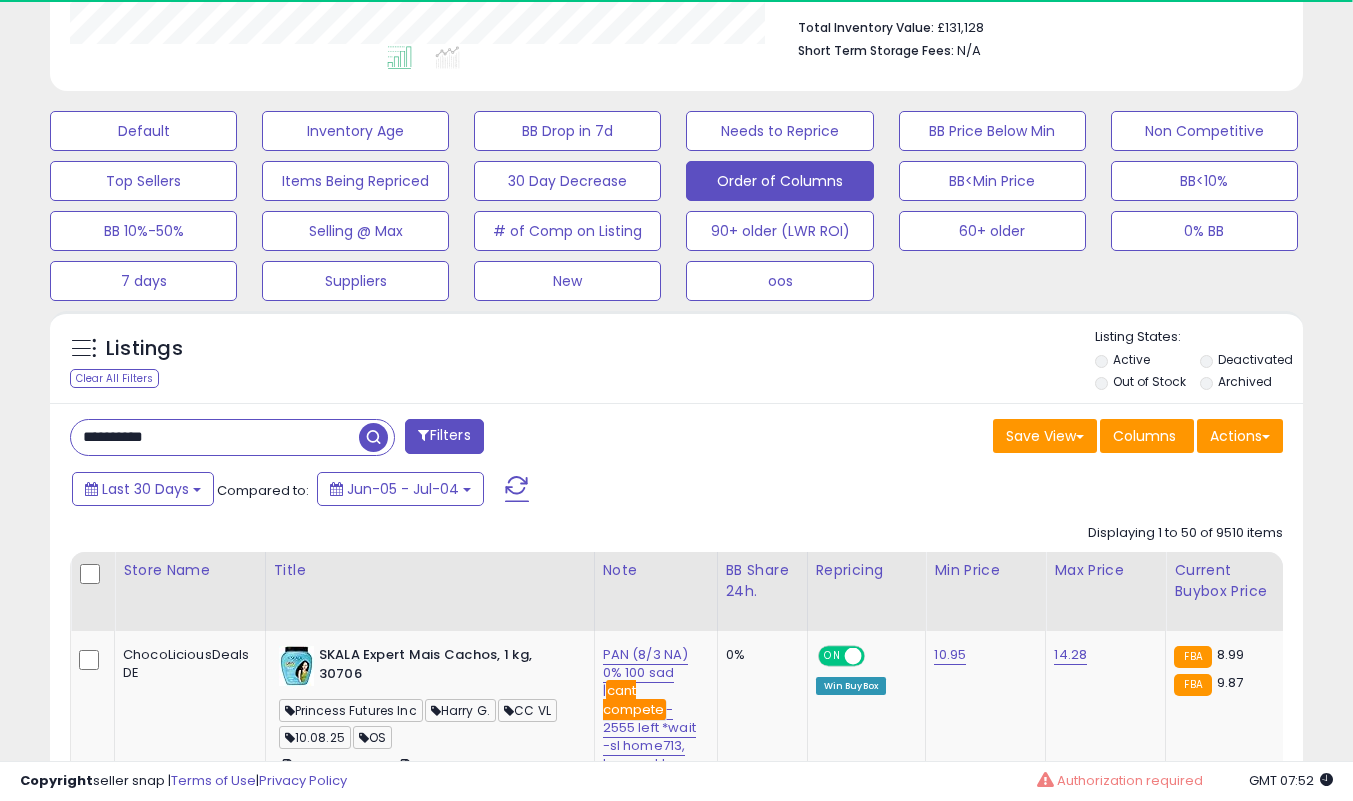 type on "**********" 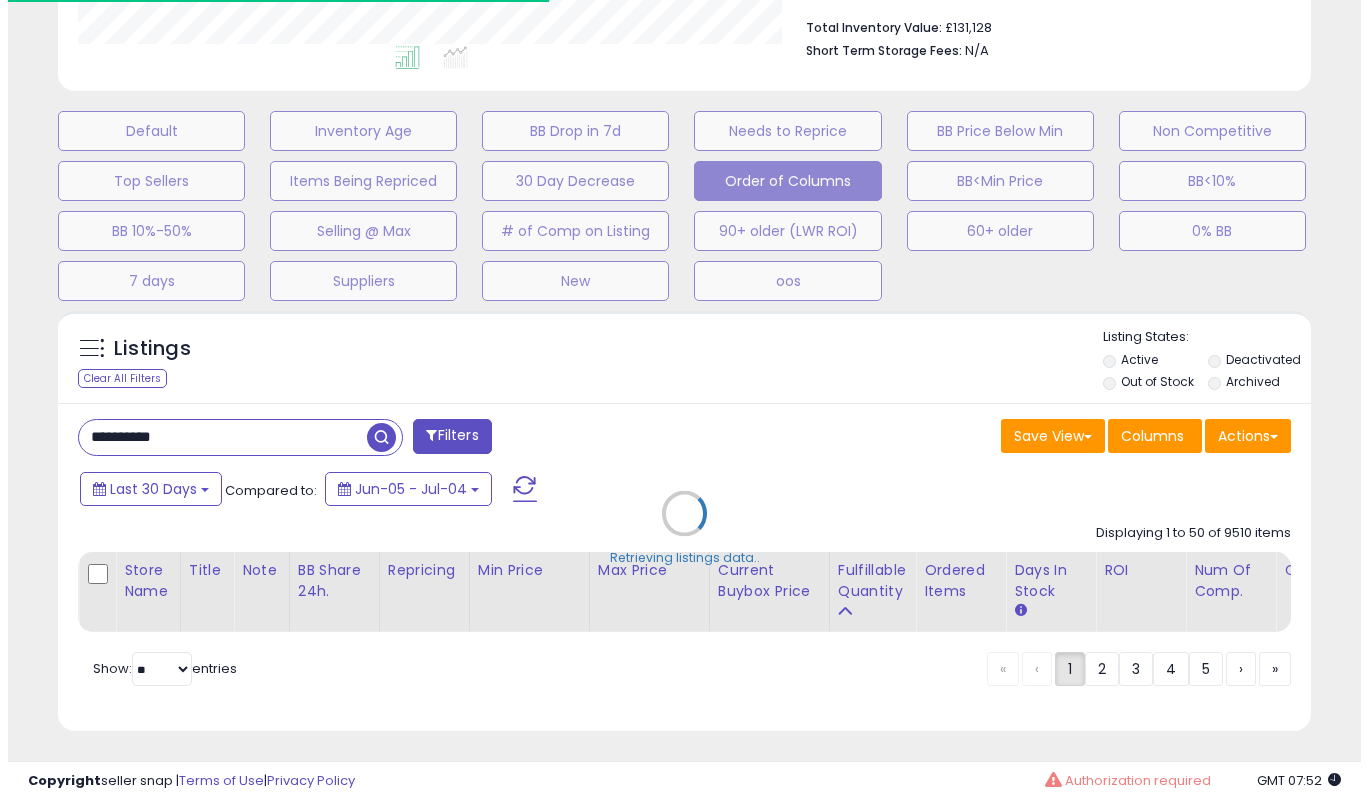 scroll, scrollTop: 999590, scrollLeft: 999266, axis: both 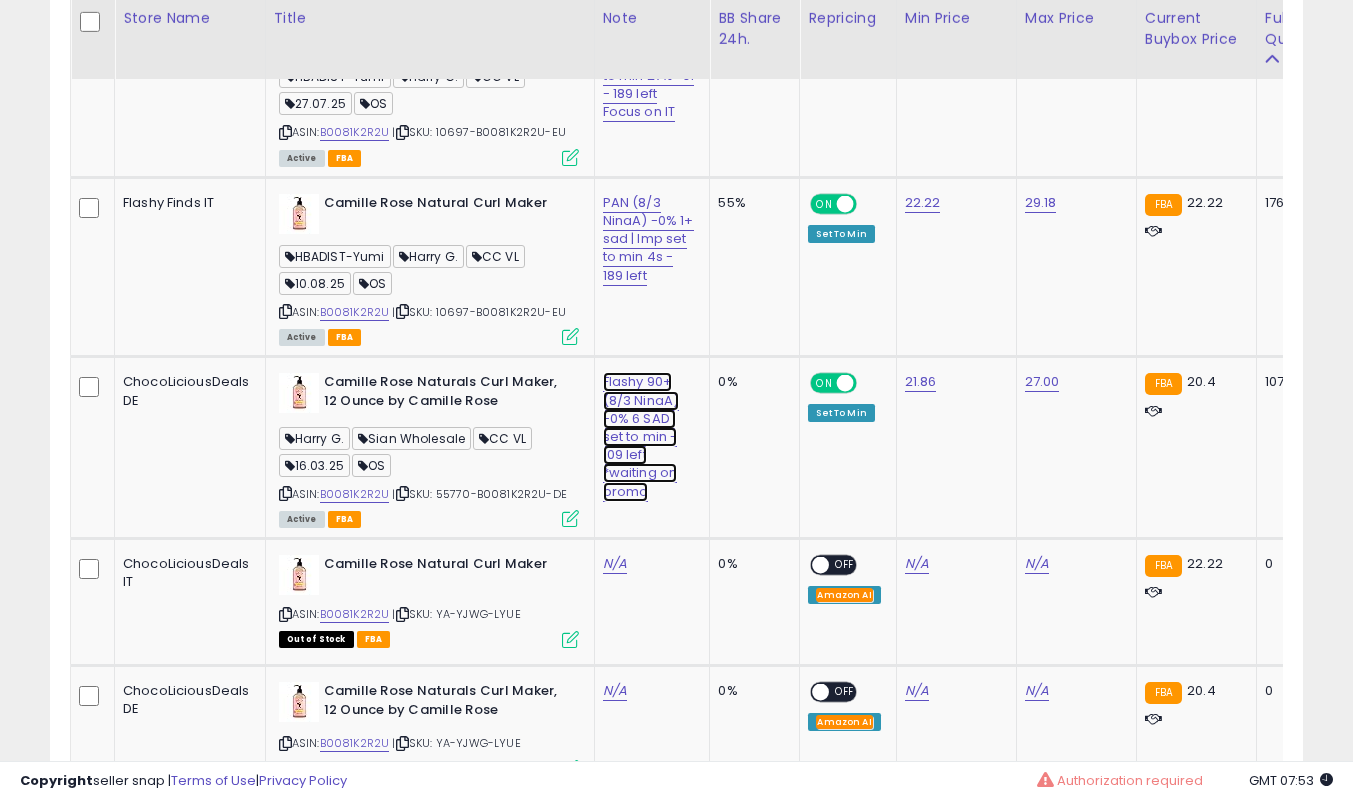 click on "Flashy 90+ (8/3 NinaA) -0% 6 SAD | set to min - 109 left *waiting on promo" at bounding box center [648, 66] 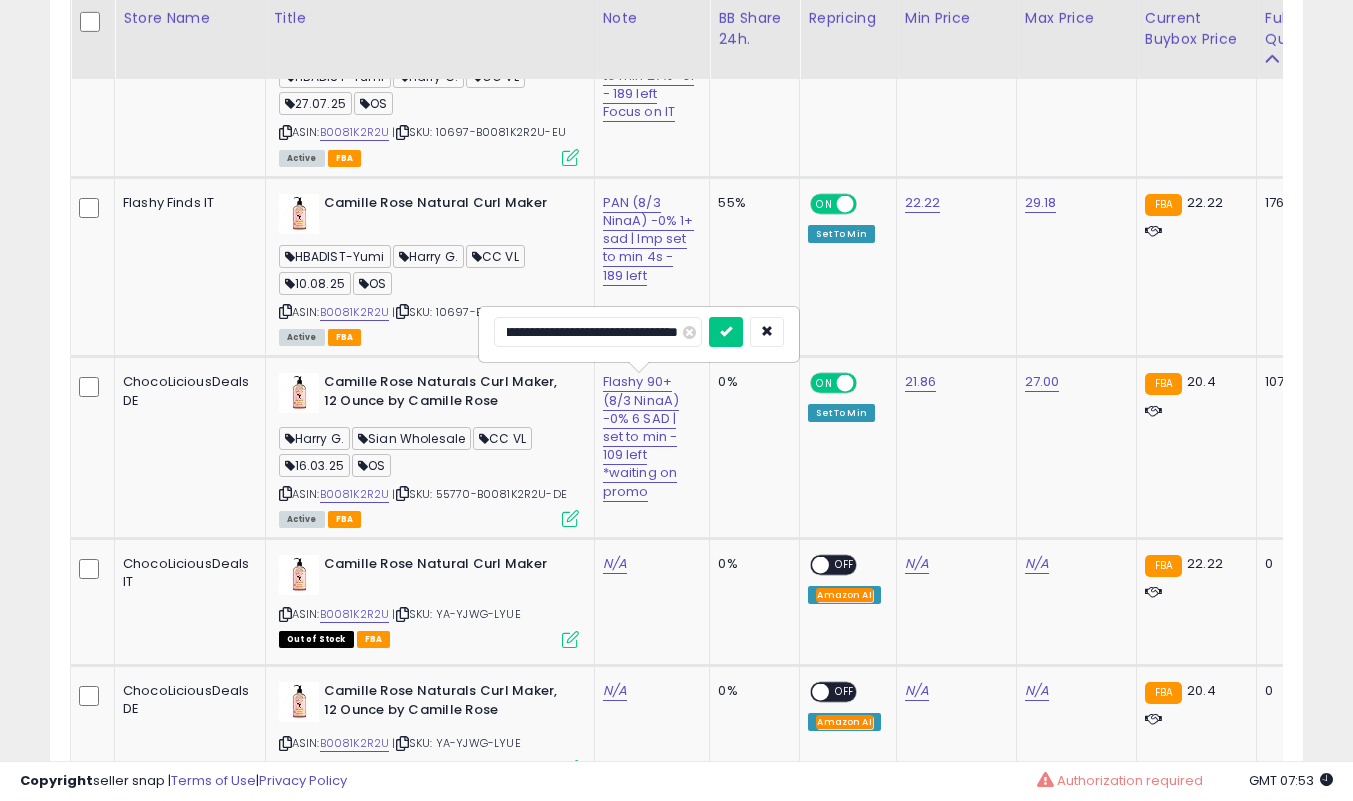 type on "**********" 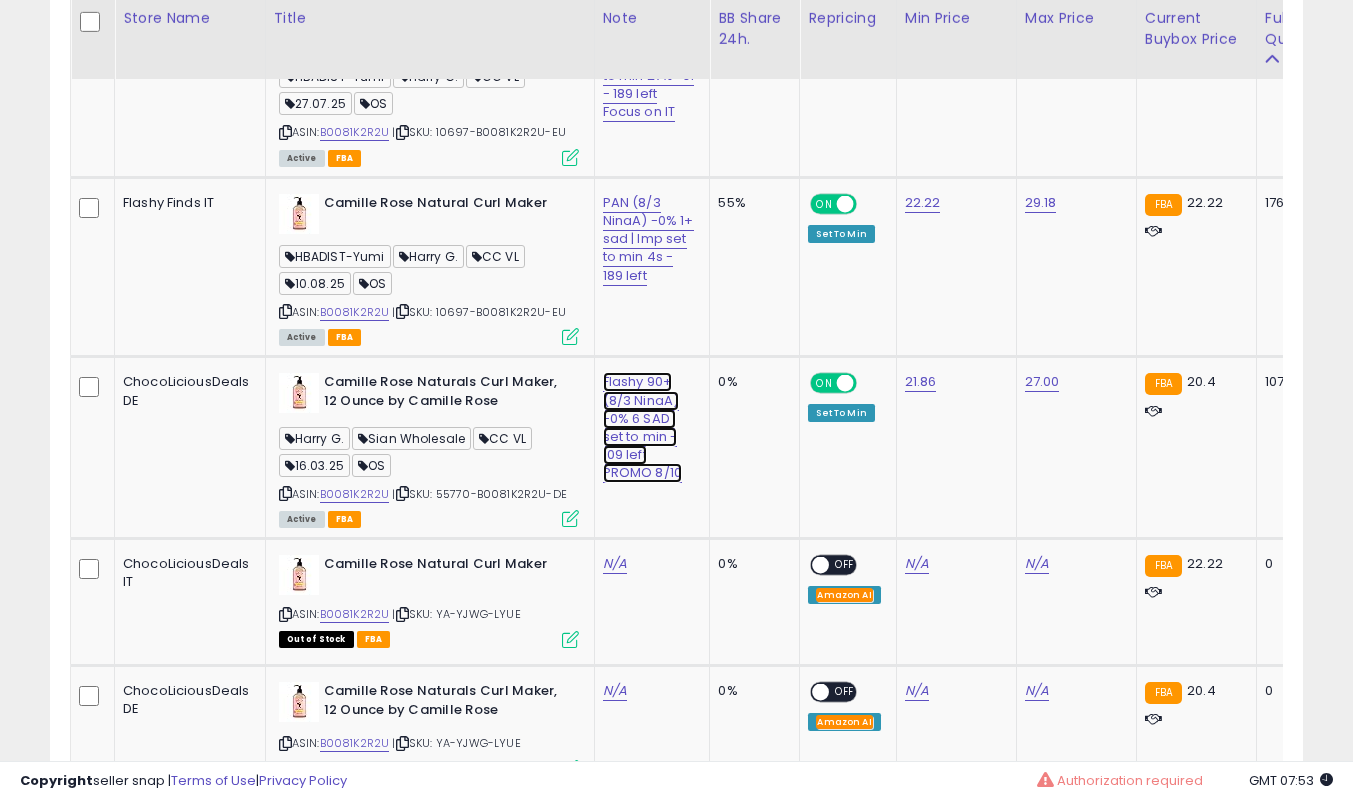 click on "Flashy 90+ (8/3 NinaA) -0% 6 SAD | set to min - 109 left PROMO 8/10" at bounding box center [643, 427] 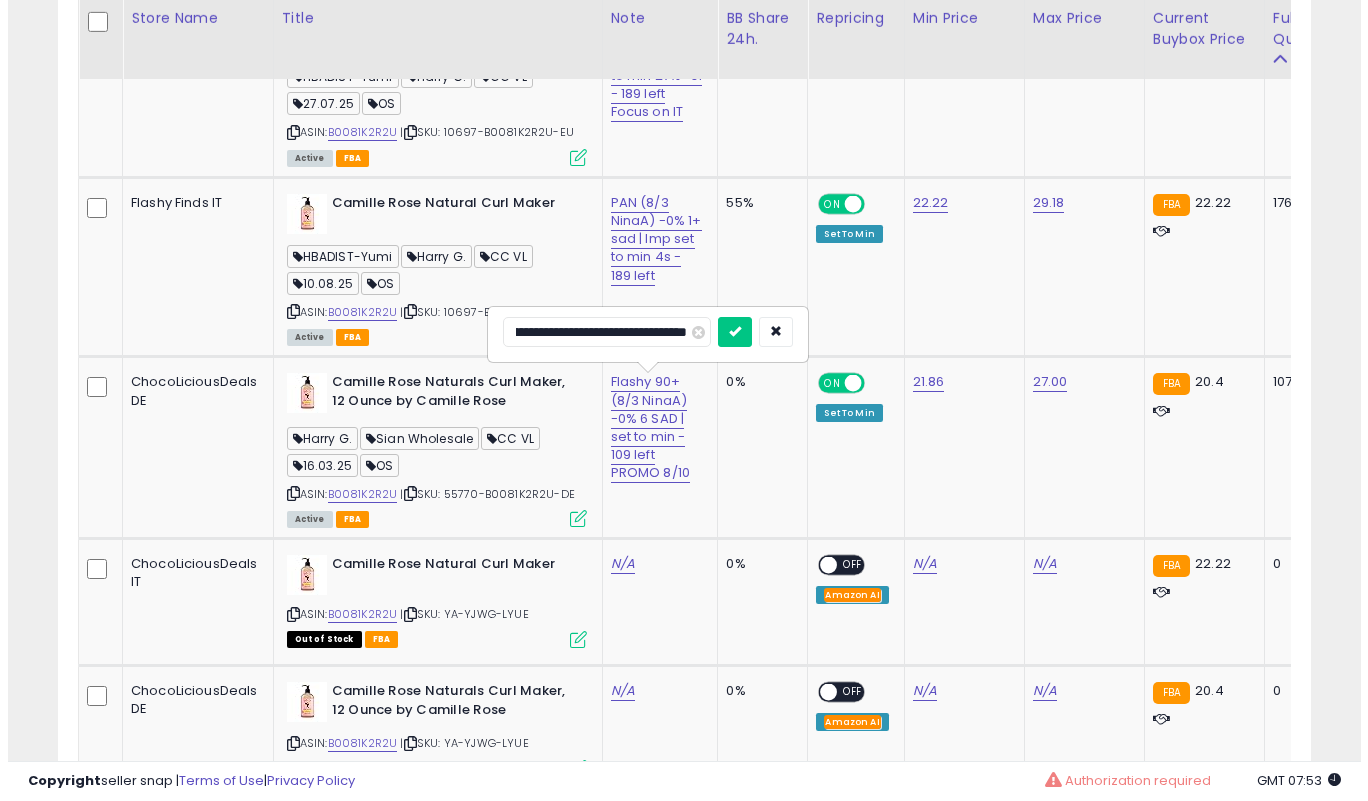 scroll, scrollTop: 0, scrollLeft: 0, axis: both 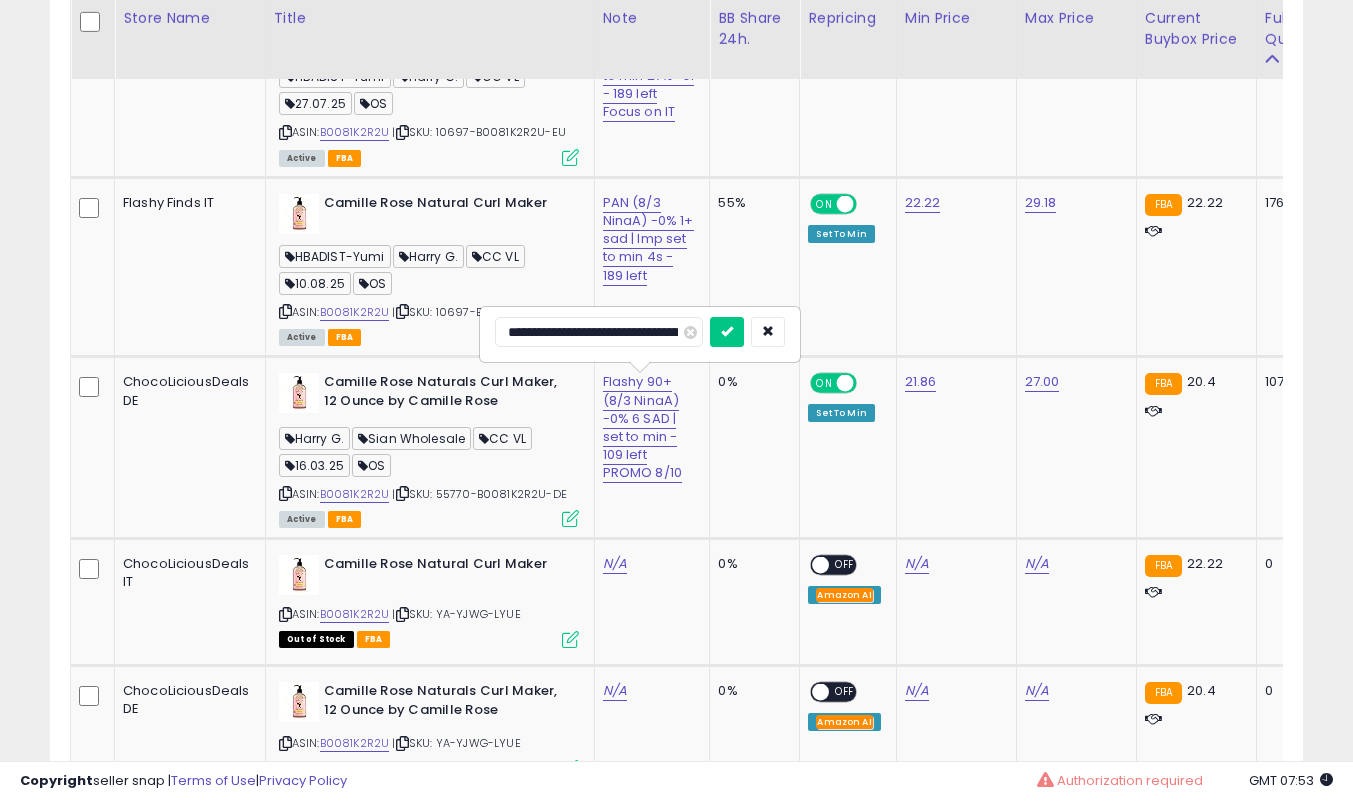 type on "**********" 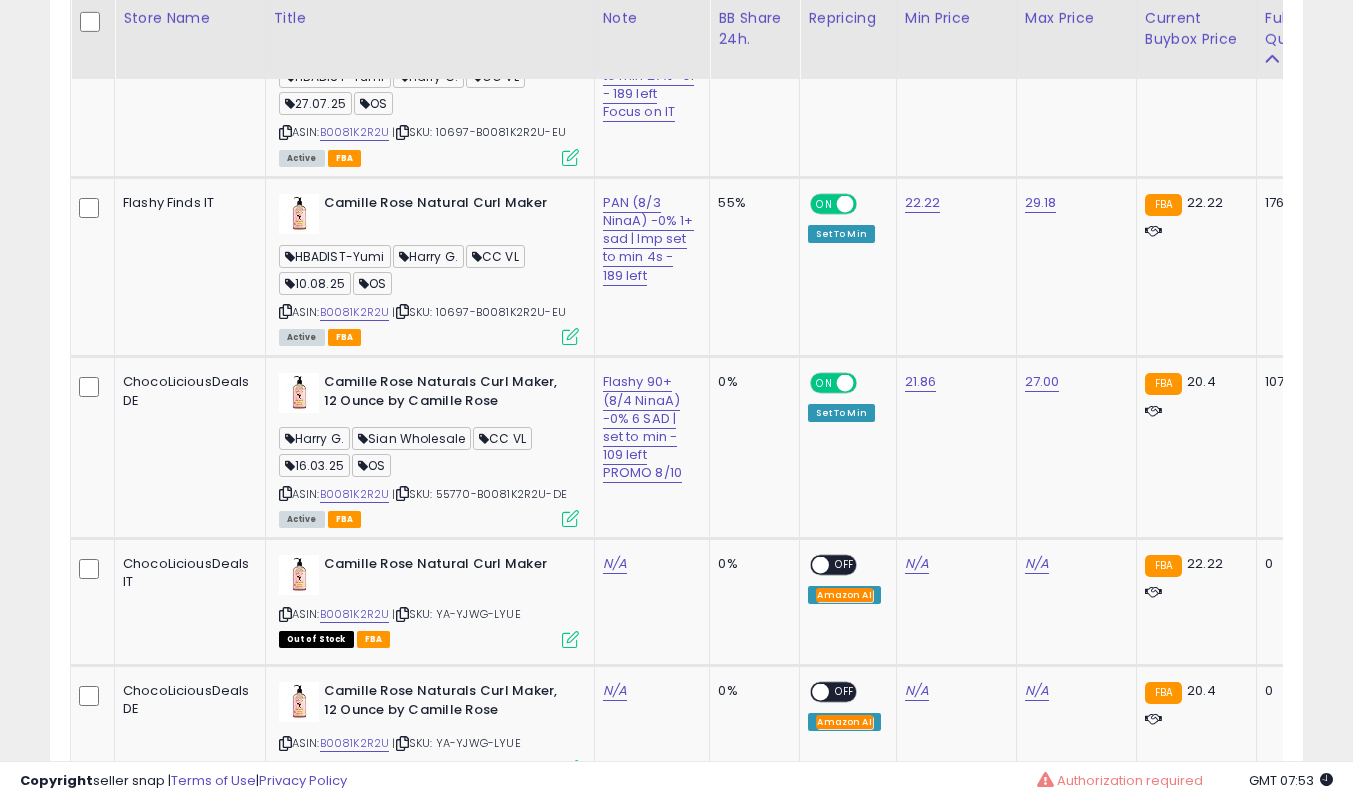 click at bounding box center [570, 518] 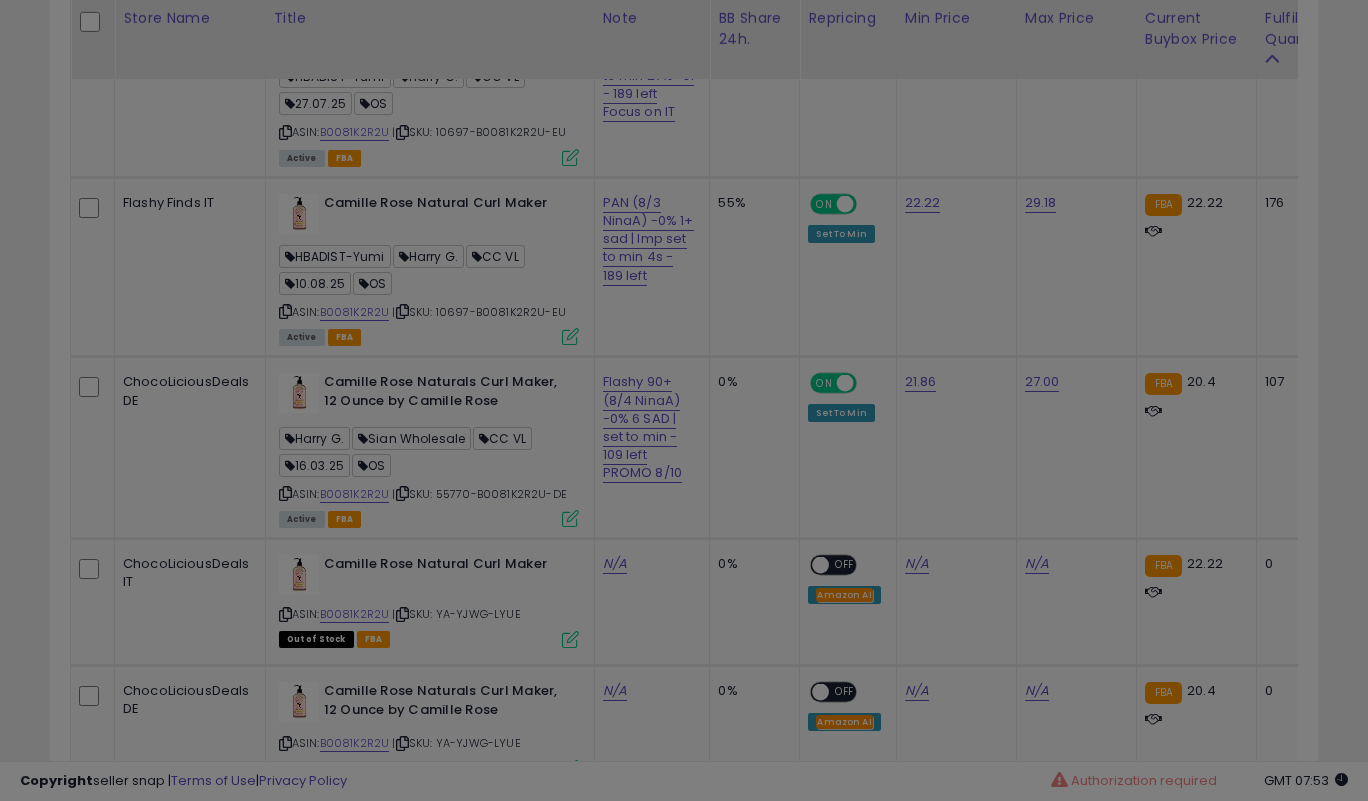 scroll, scrollTop: 999590, scrollLeft: 999266, axis: both 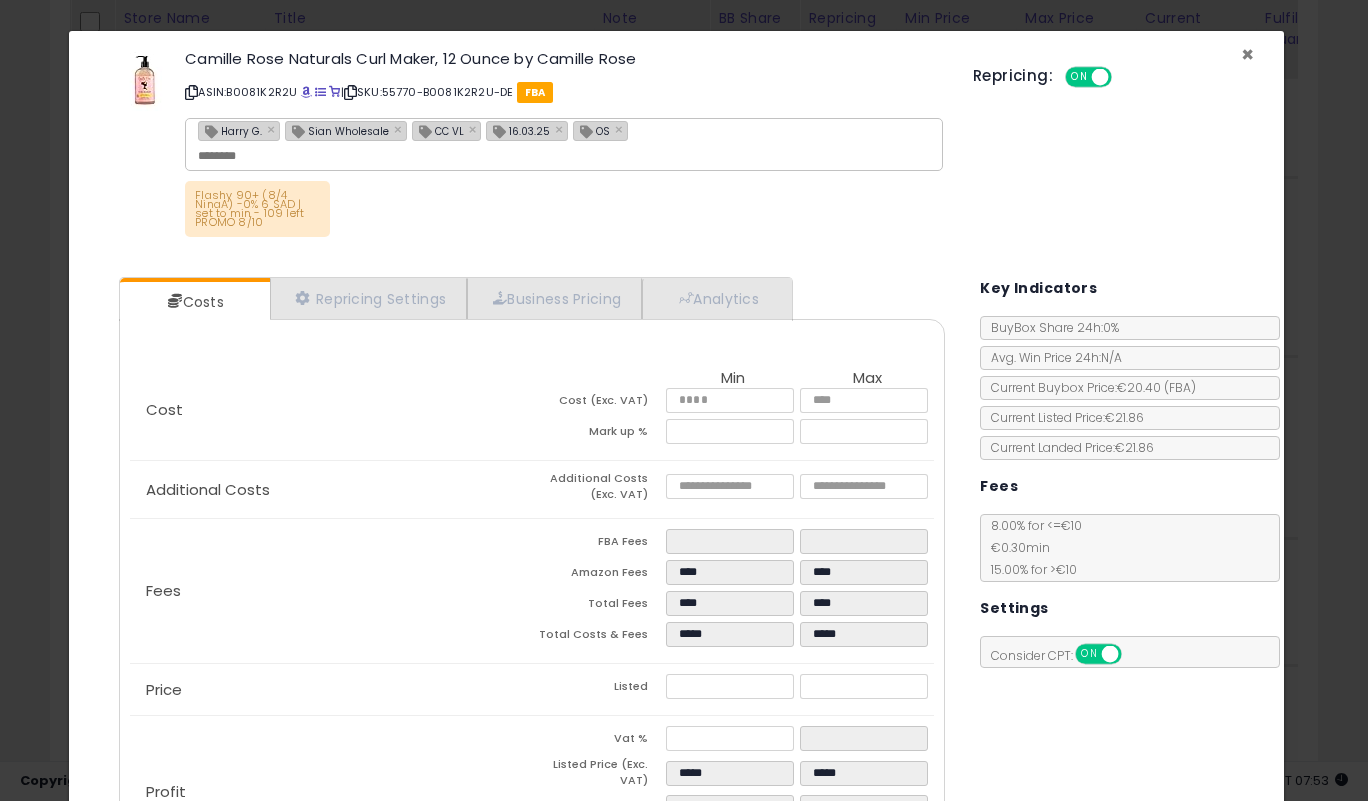 click on "×" at bounding box center [1247, 54] 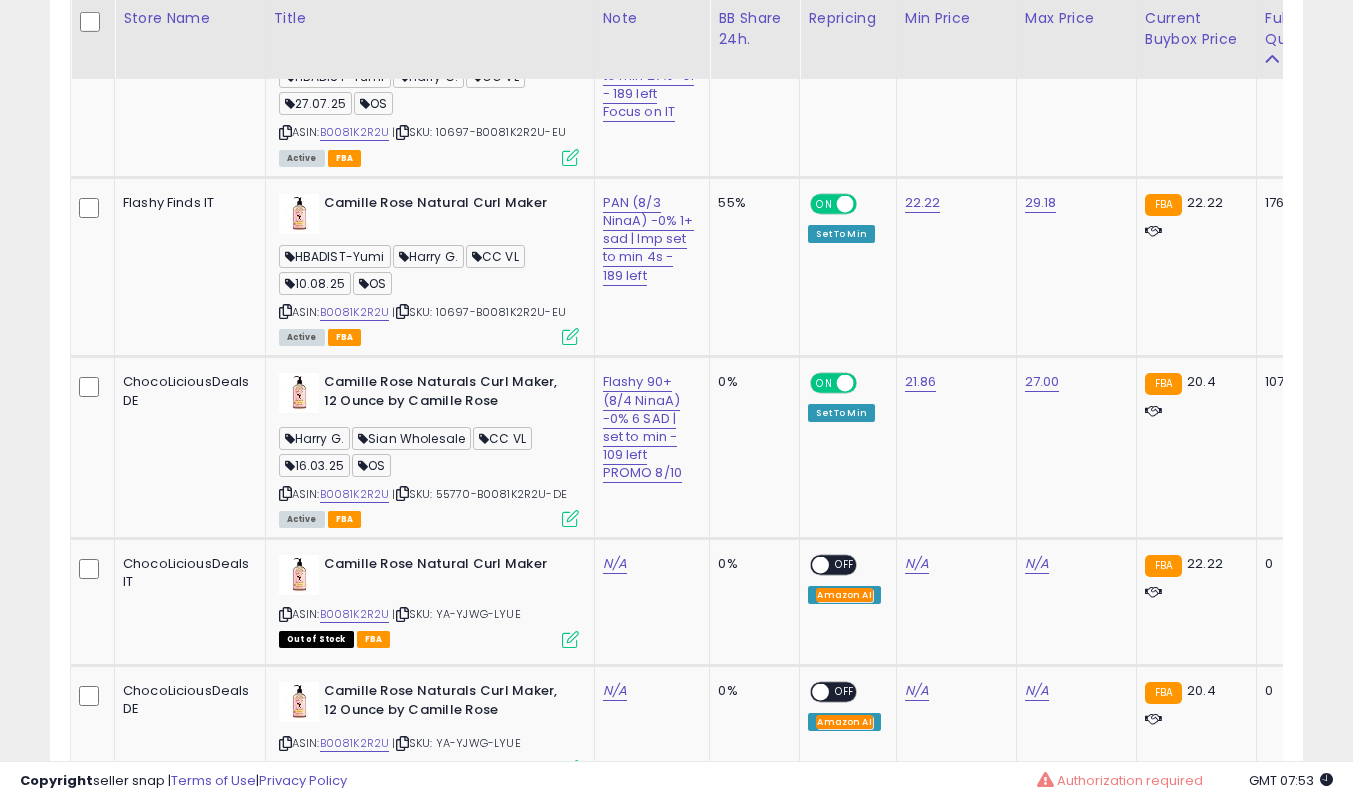 scroll, scrollTop: 410, scrollLeft: 725, axis: both 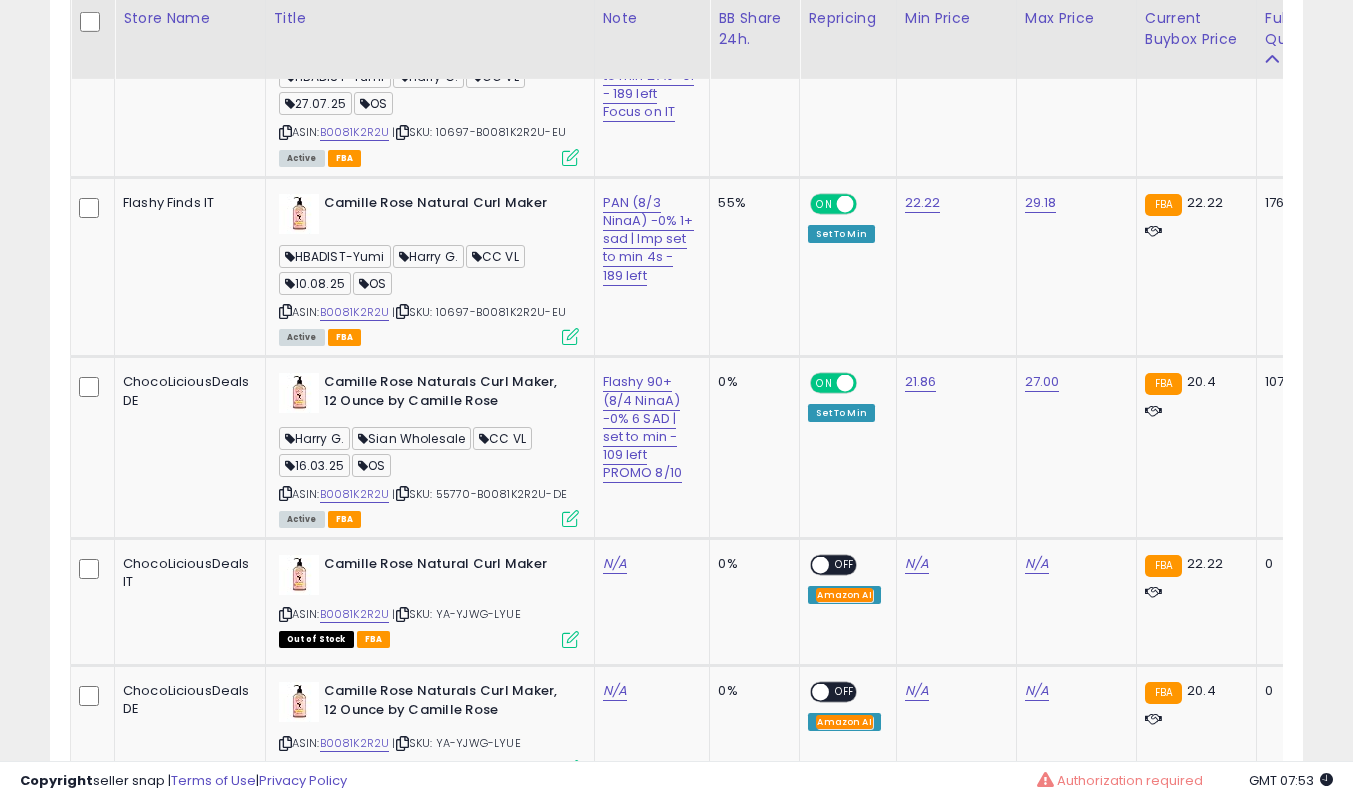 click on "Flashy 90+ (8/4 NinaA) -0% 6 SAD | set to min - 109 left PROMO 8/10" at bounding box center [649, 427] 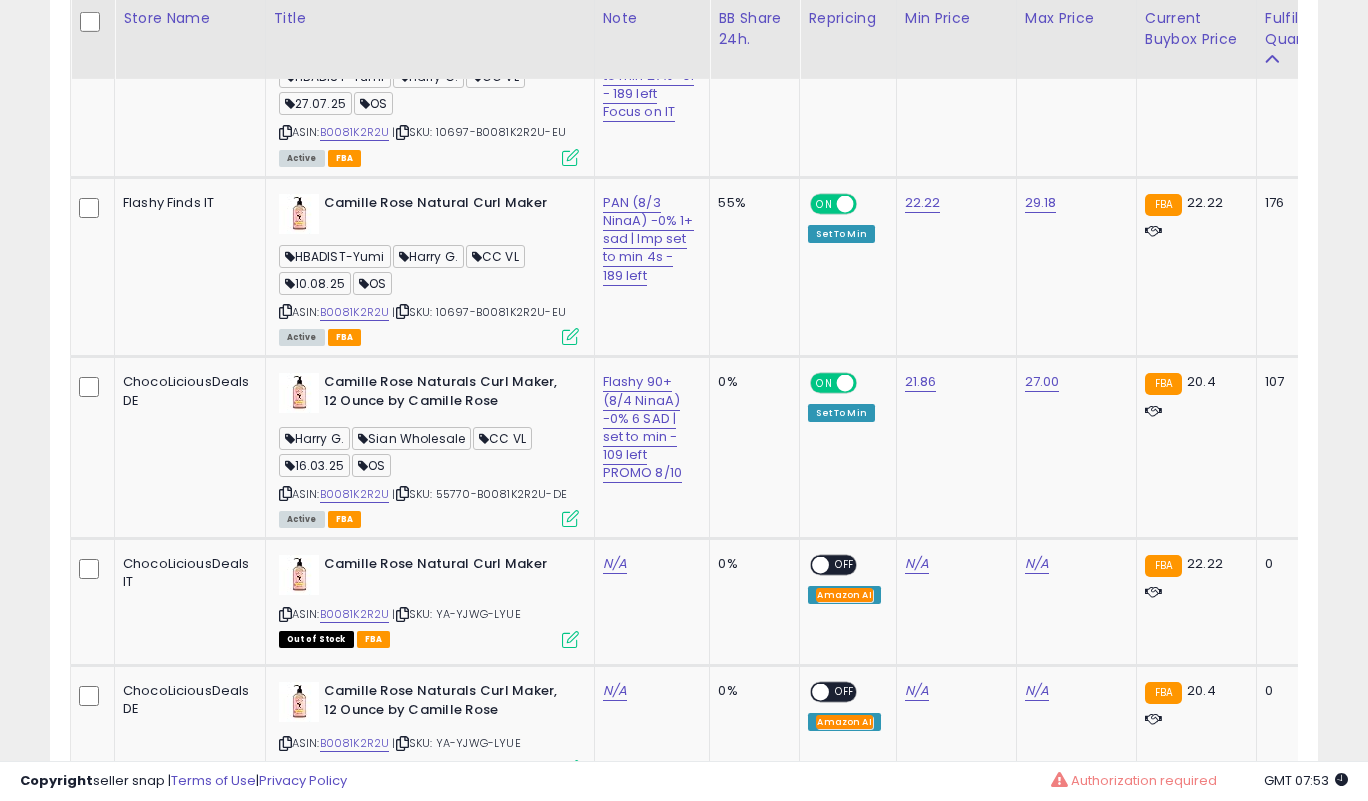 scroll, scrollTop: 999590, scrollLeft: 999266, axis: both 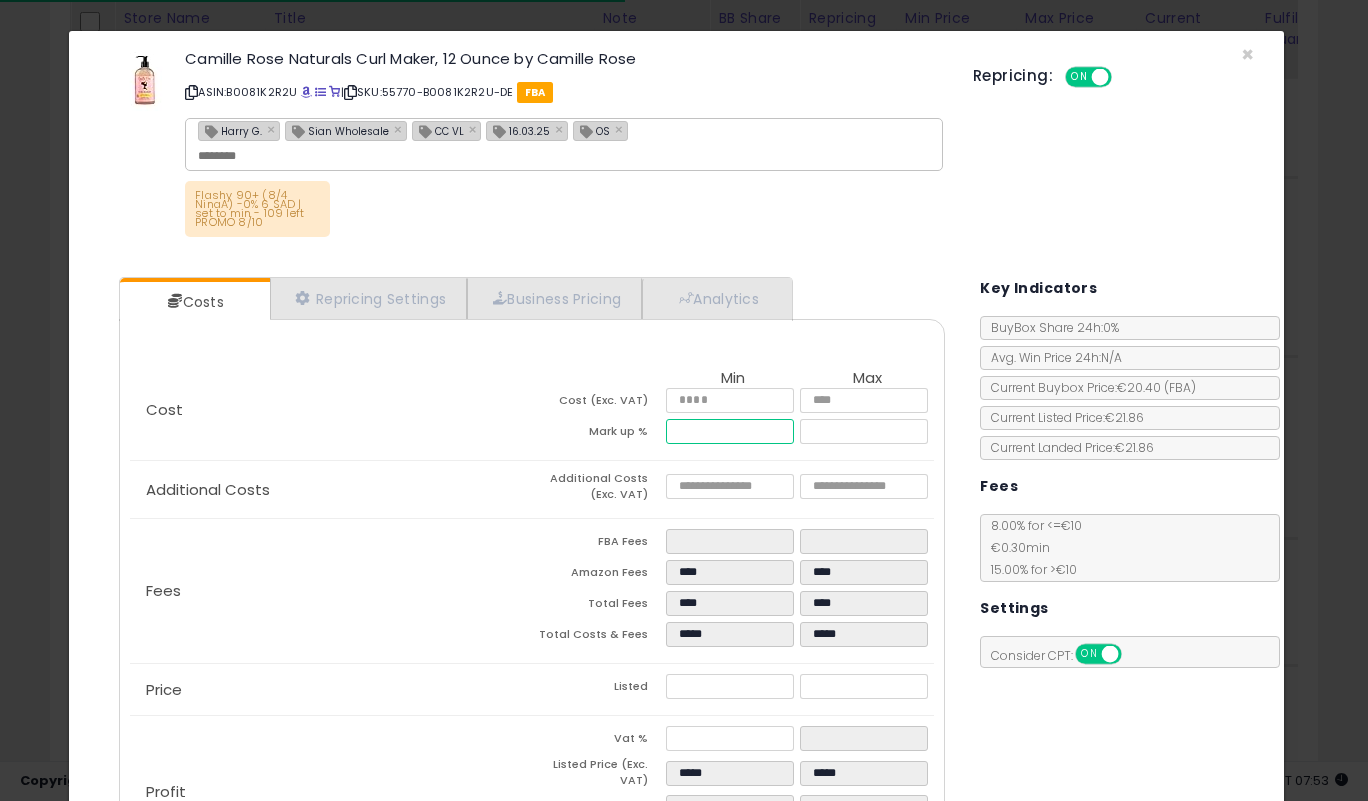drag, startPoint x: 735, startPoint y: 403, endPoint x: 630, endPoint y: 406, distance: 105.04285 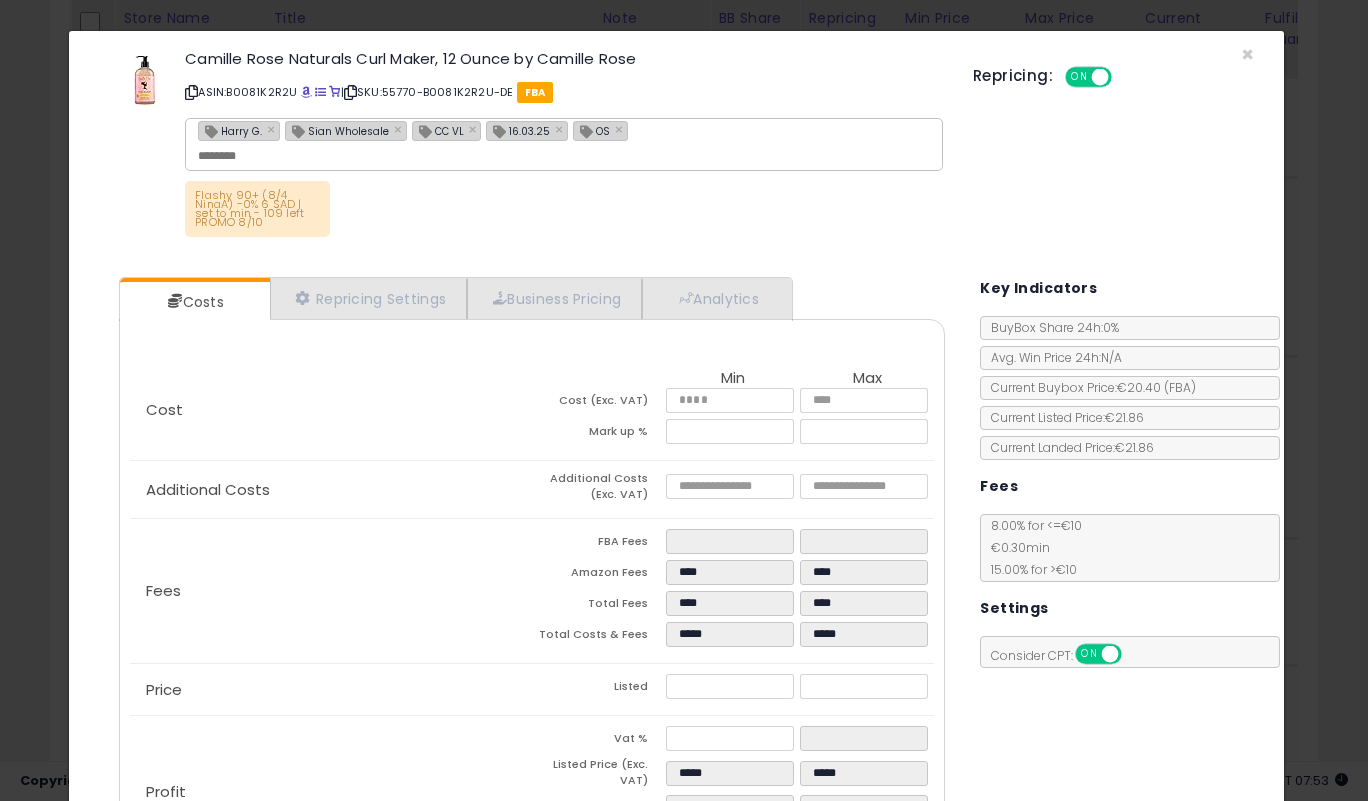 type on "*****" 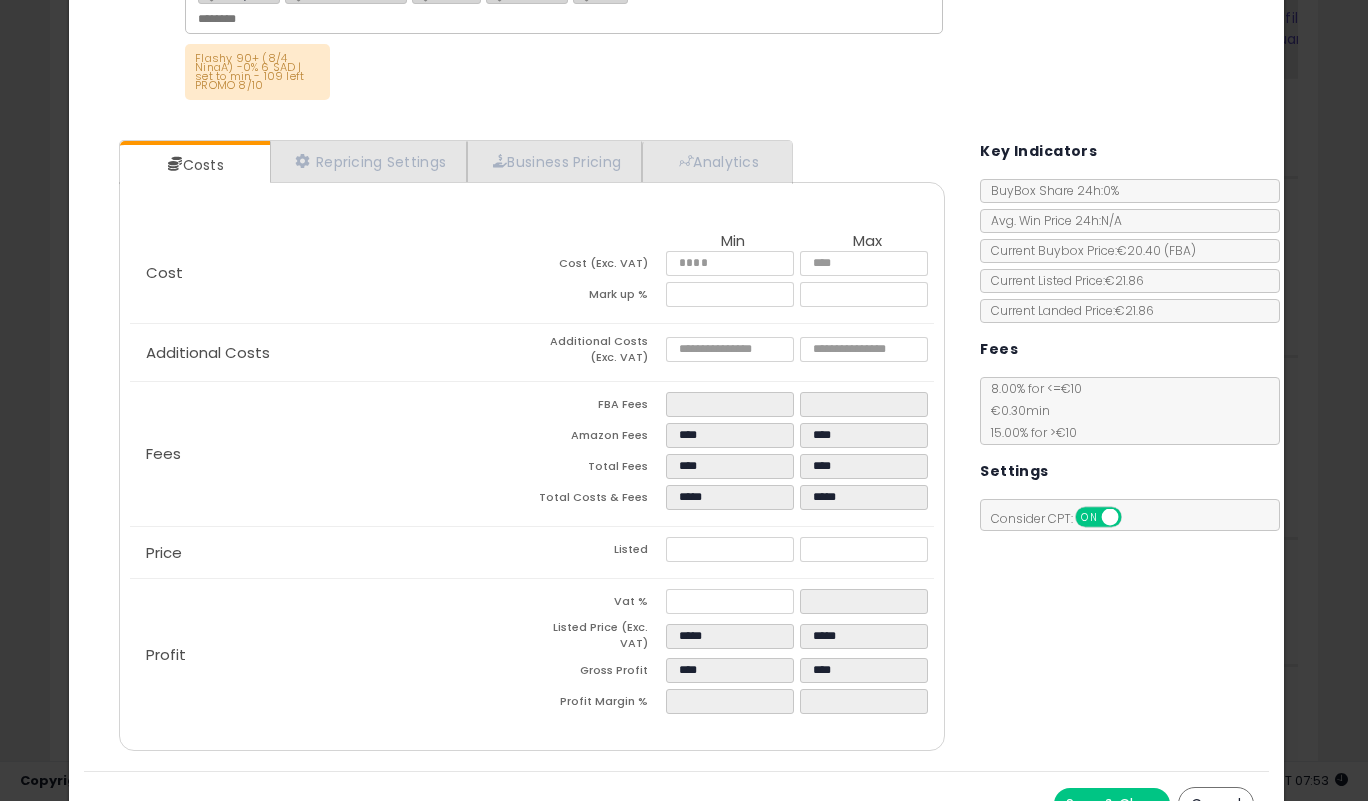 scroll, scrollTop: 149, scrollLeft: 0, axis: vertical 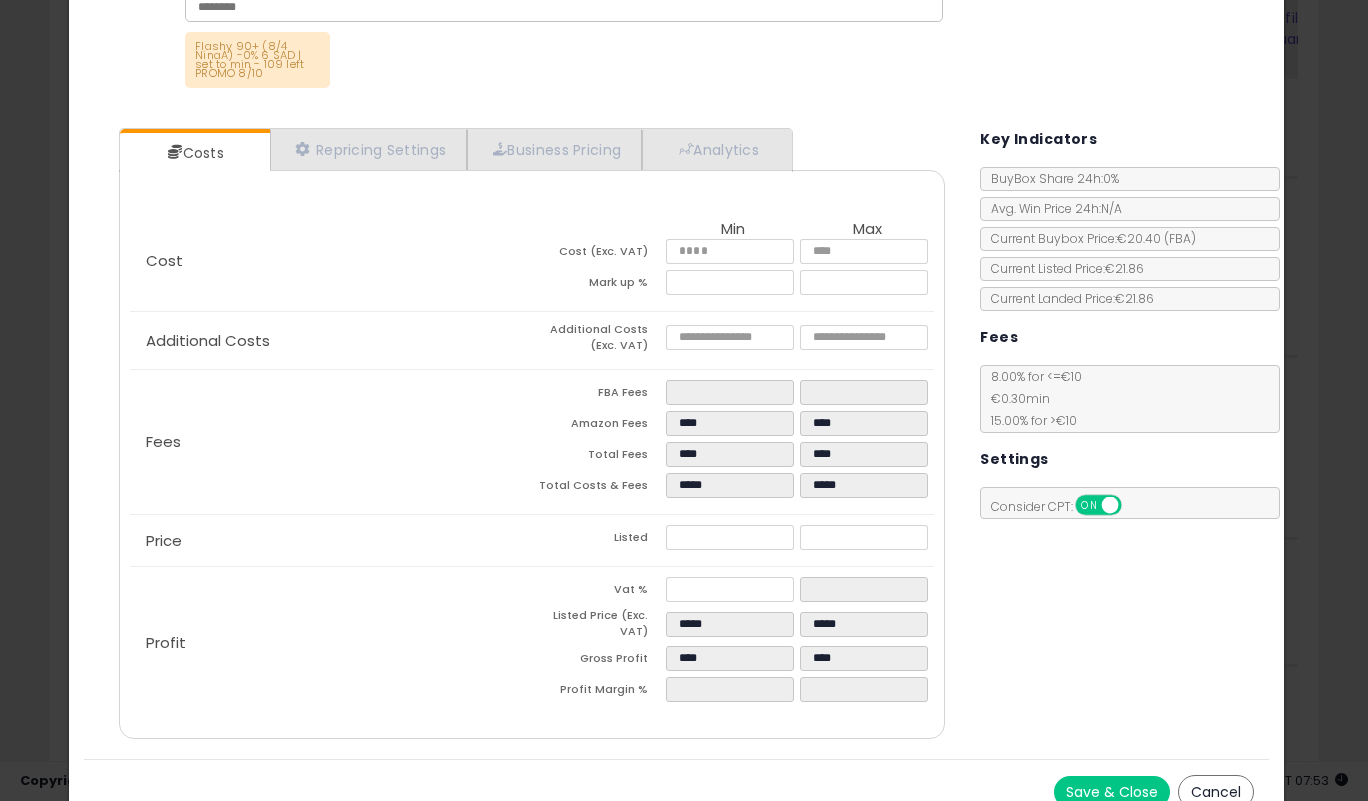 click on "Save & Close" at bounding box center [1112, 792] 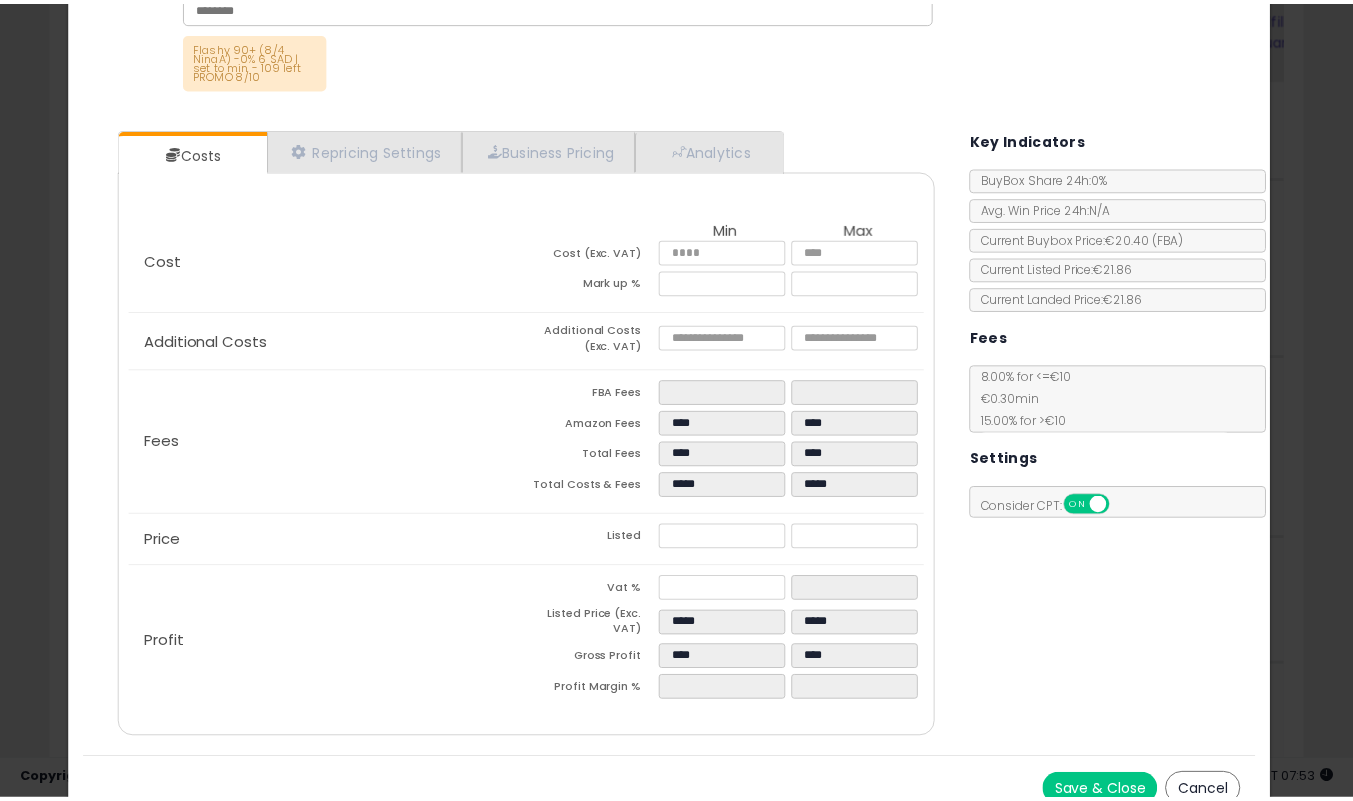 scroll, scrollTop: 0, scrollLeft: 0, axis: both 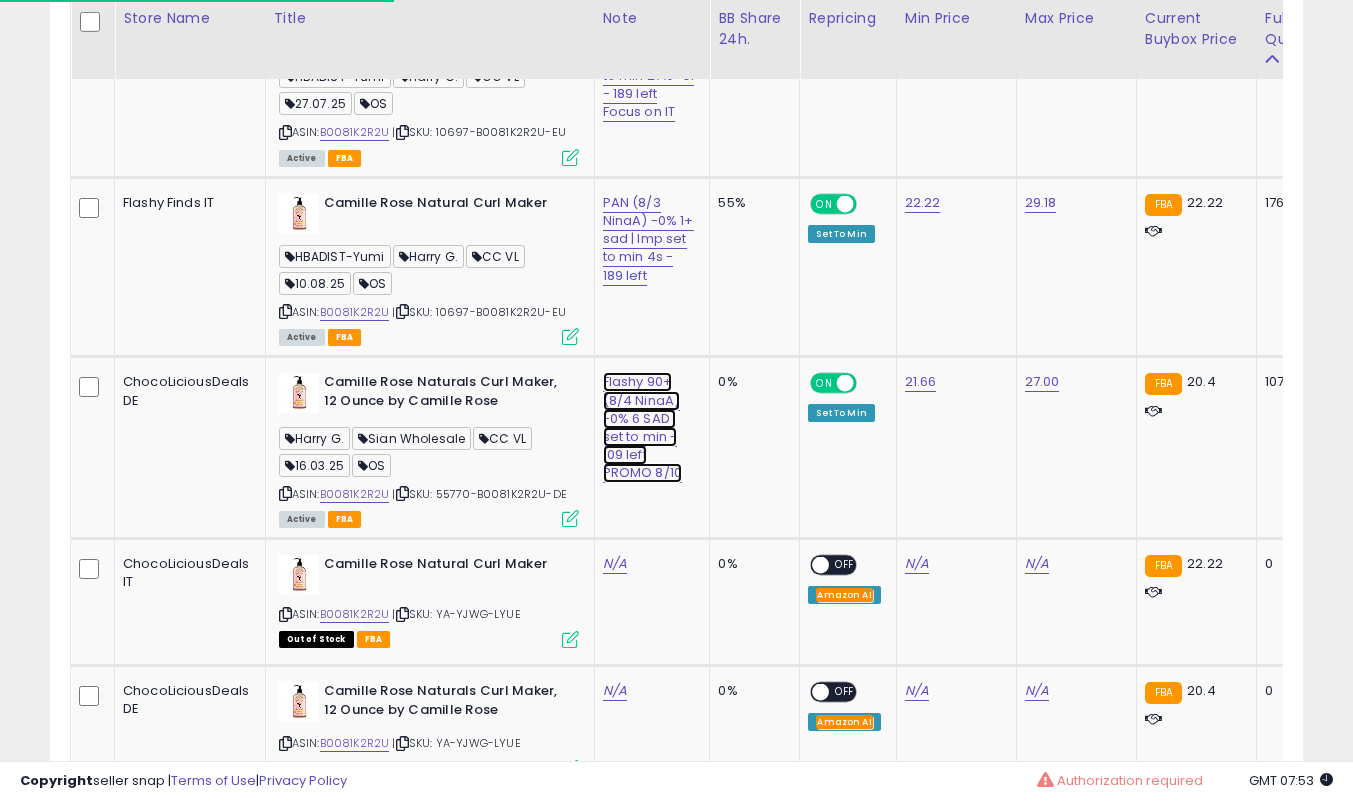 click on "Flashy 90+ (8/4 NinaA) -0% 6 SAD | set to min - 109 left PROMO 8/10" at bounding box center (648, 66) 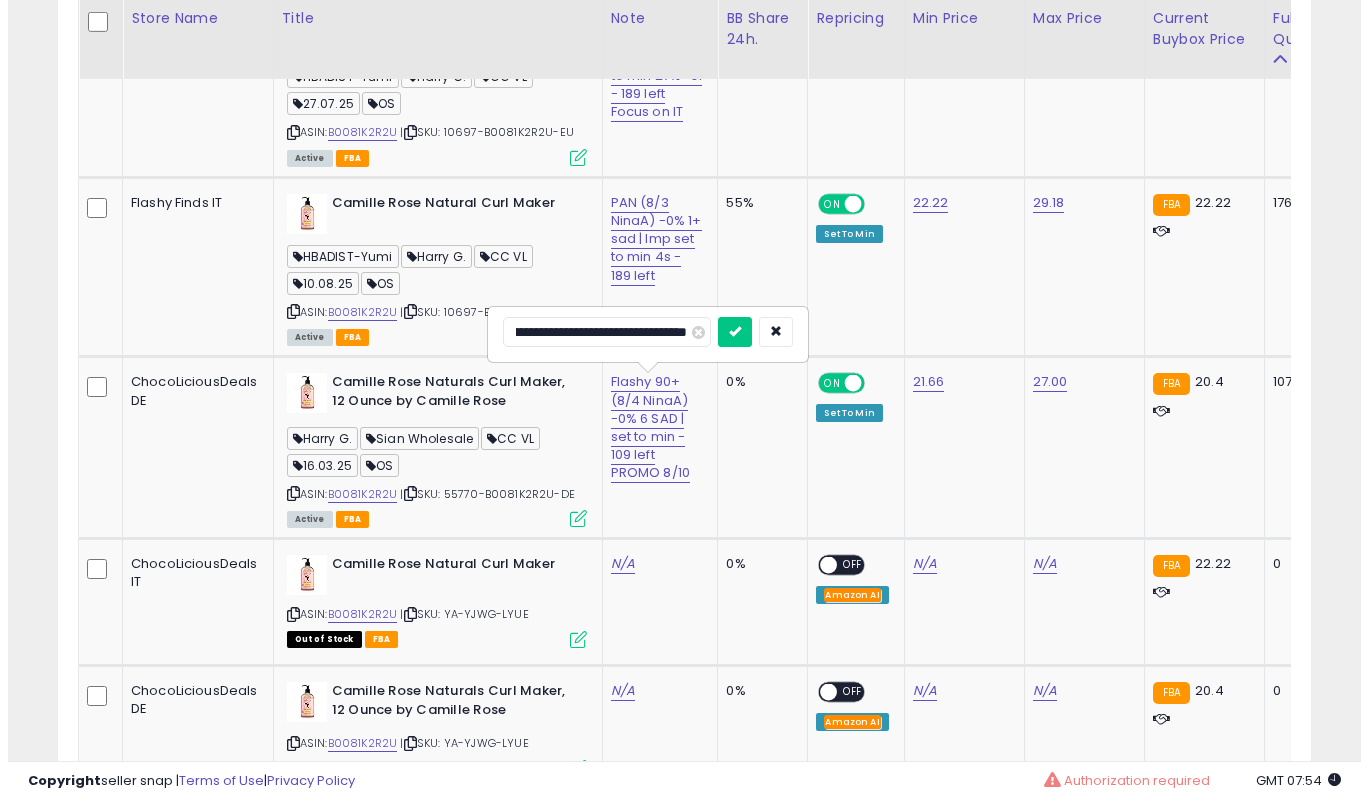 scroll, scrollTop: 0, scrollLeft: 277, axis: horizontal 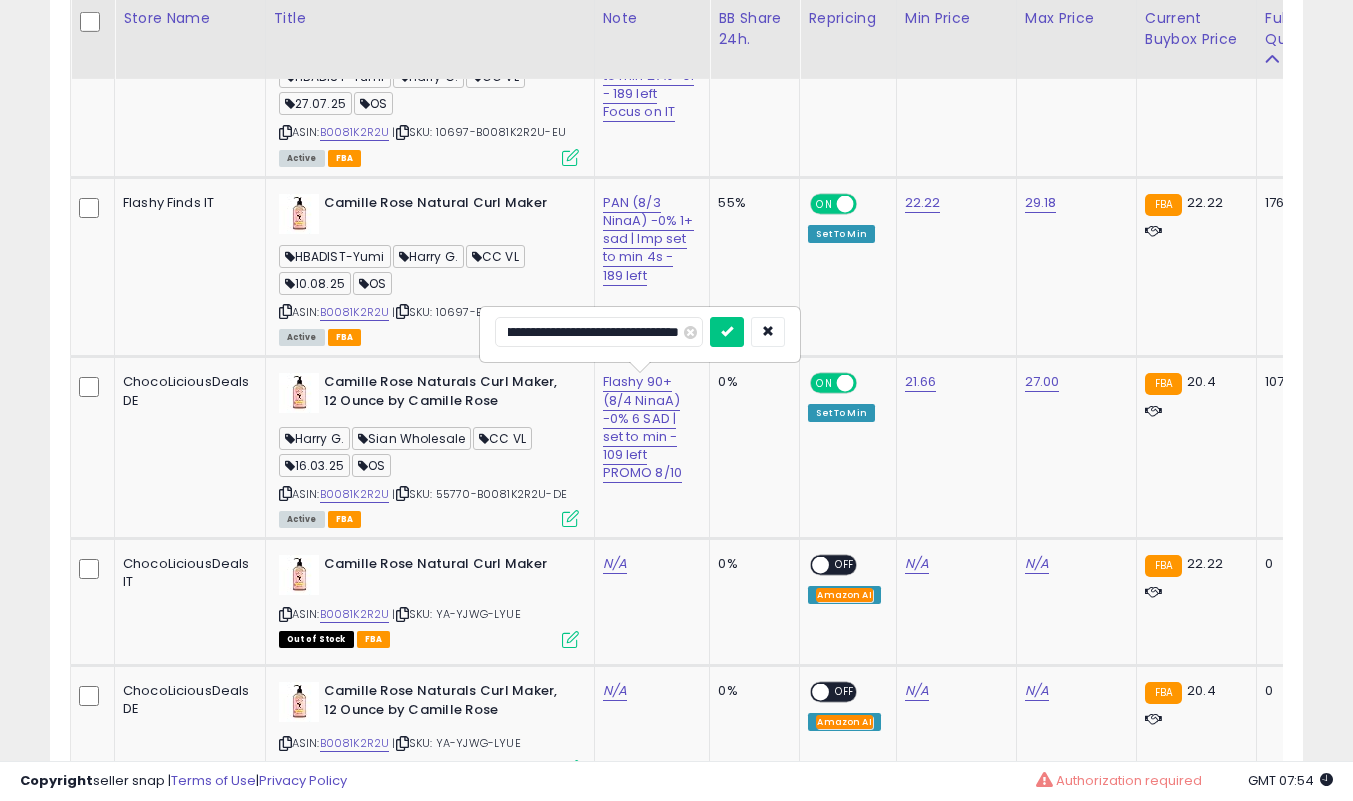 type on "**********" 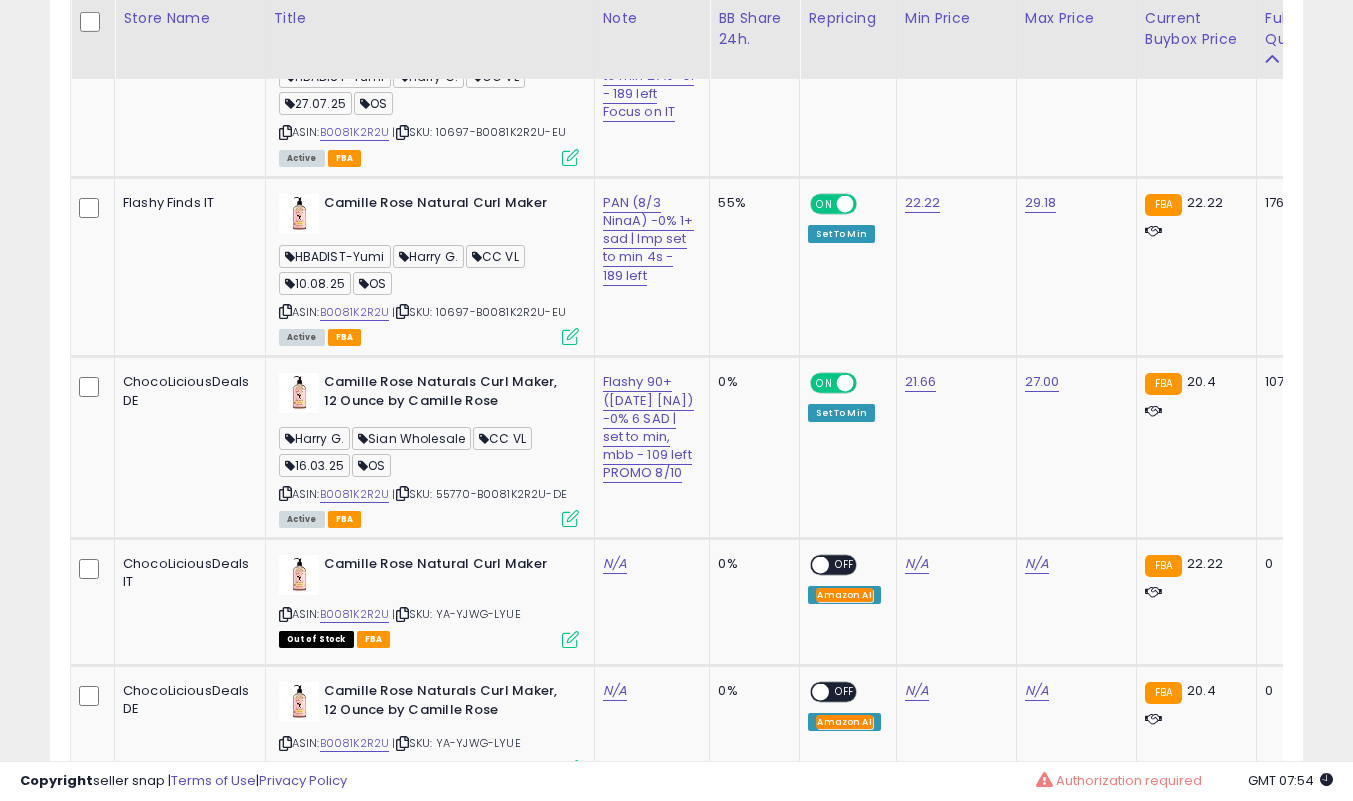 click at bounding box center [570, 518] 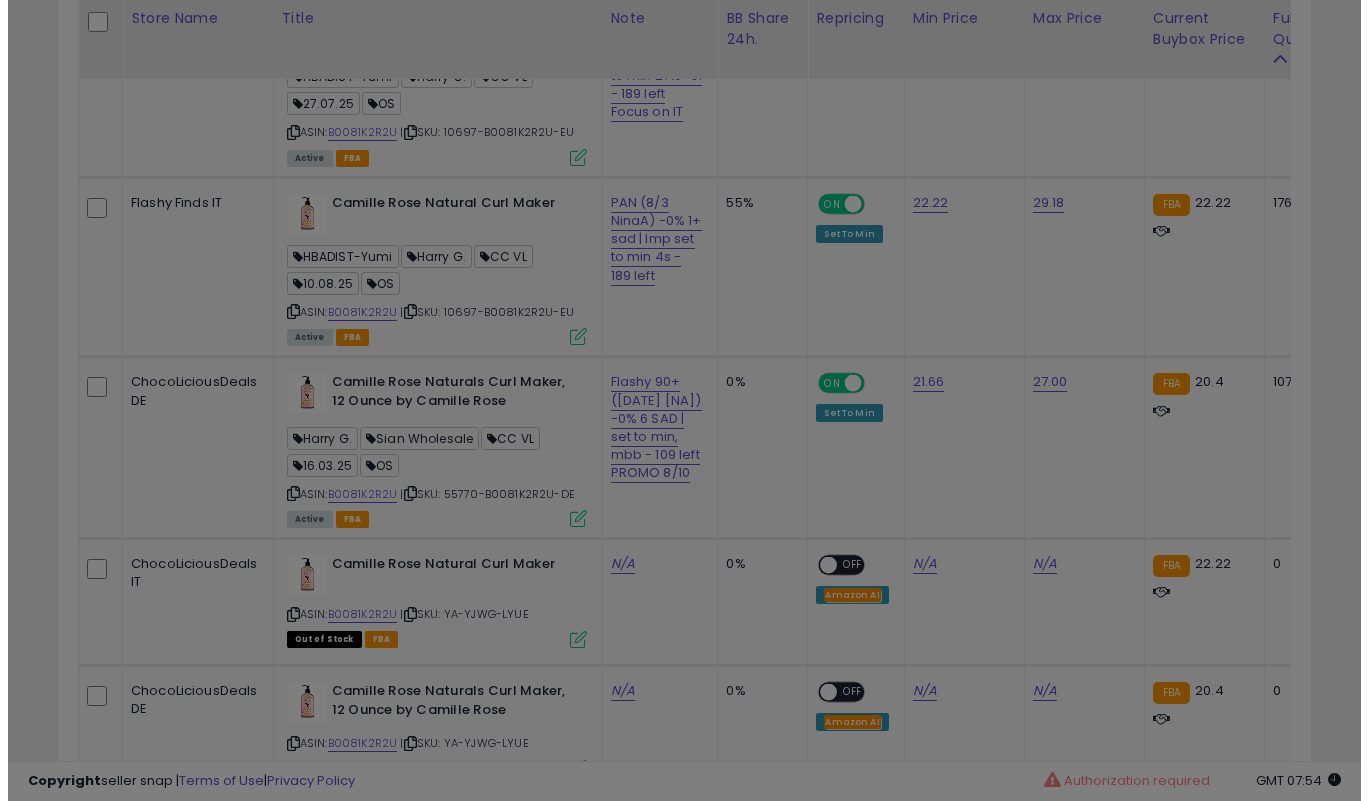 scroll, scrollTop: 999590, scrollLeft: 999266, axis: both 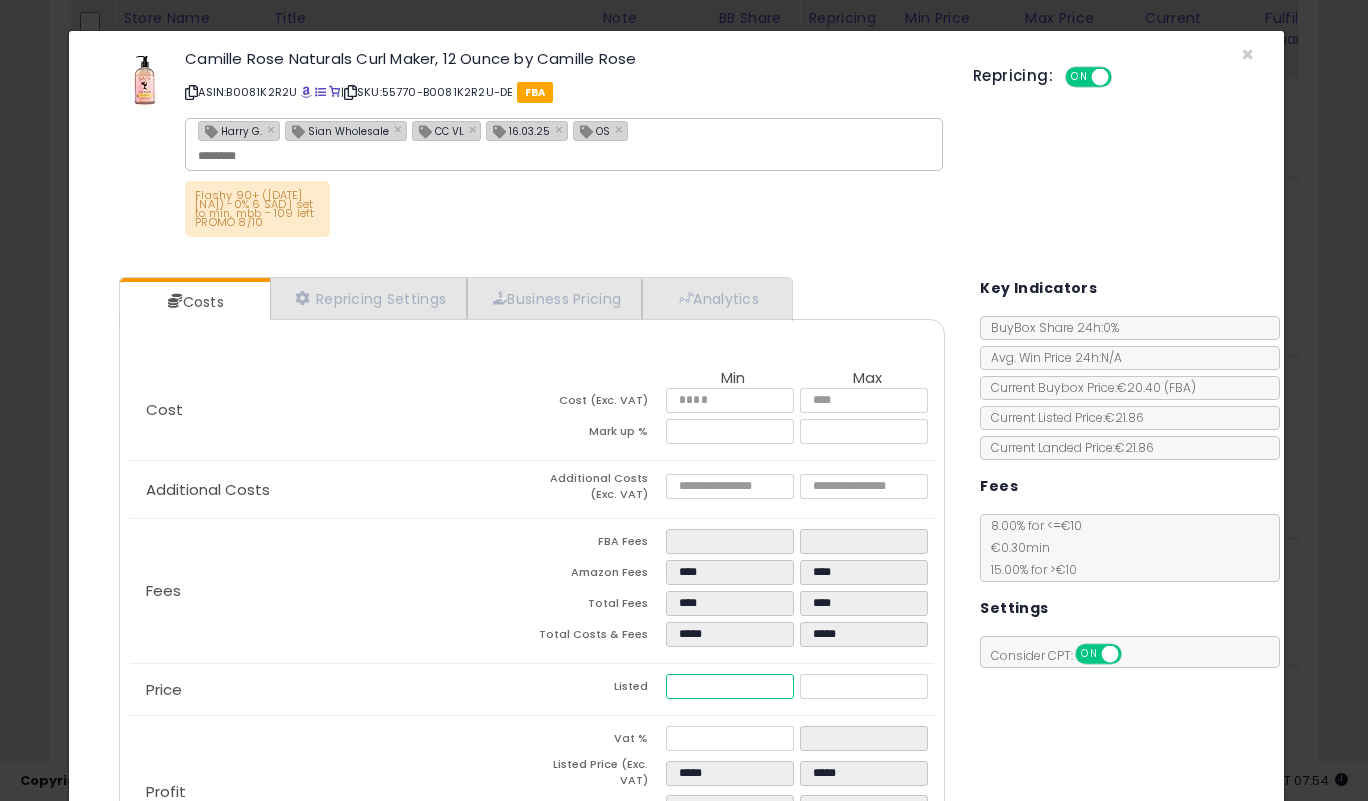 drag, startPoint x: 703, startPoint y: 653, endPoint x: 641, endPoint y: 655, distance: 62.03225 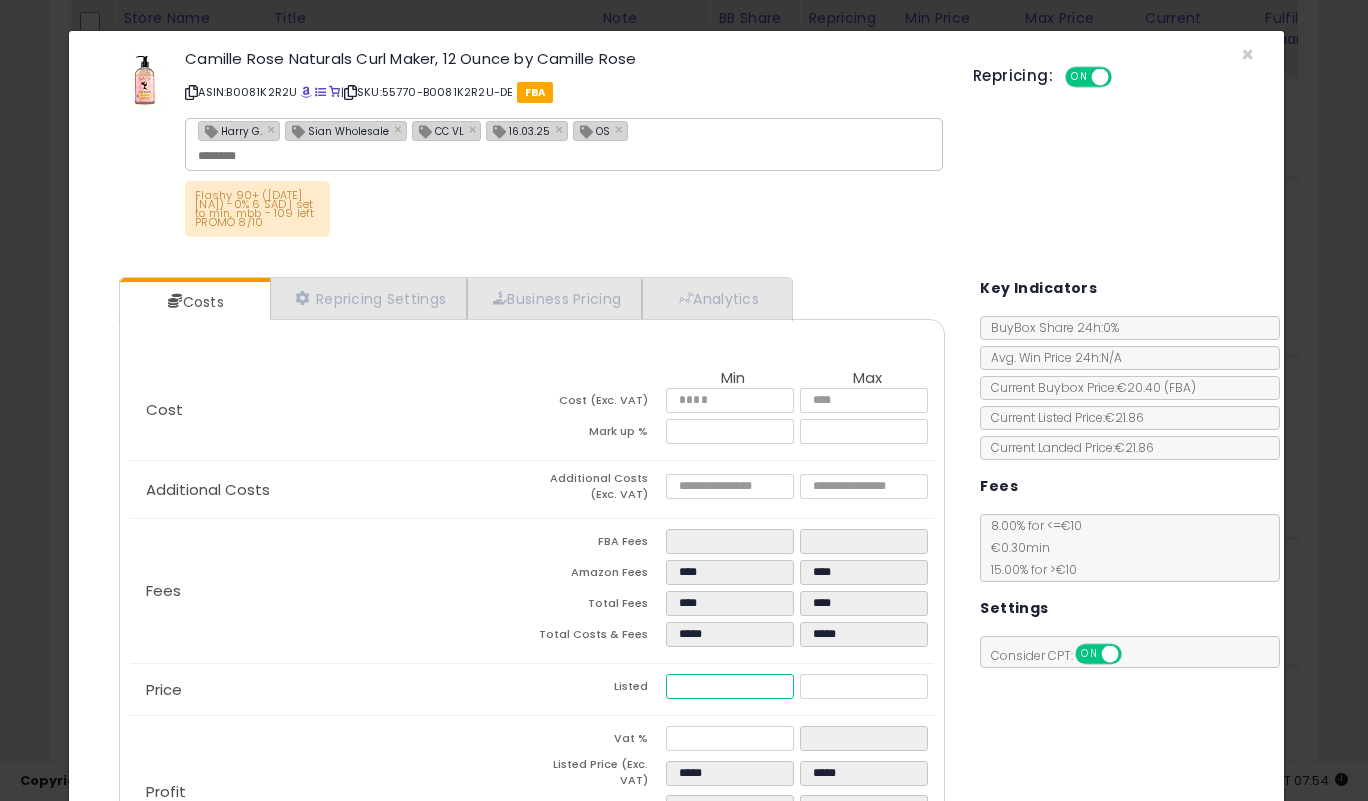 type on "****" 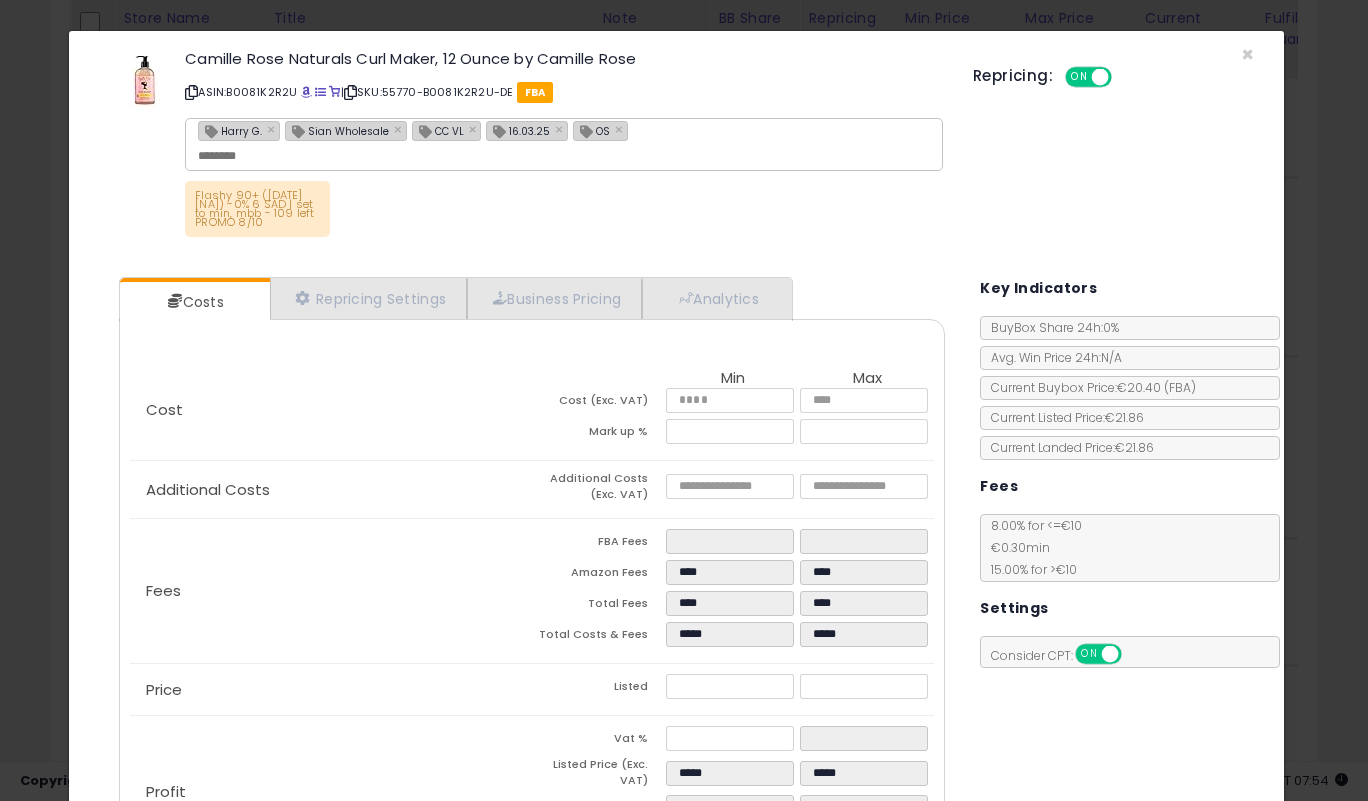 click on "Price
Listed
****
*****" 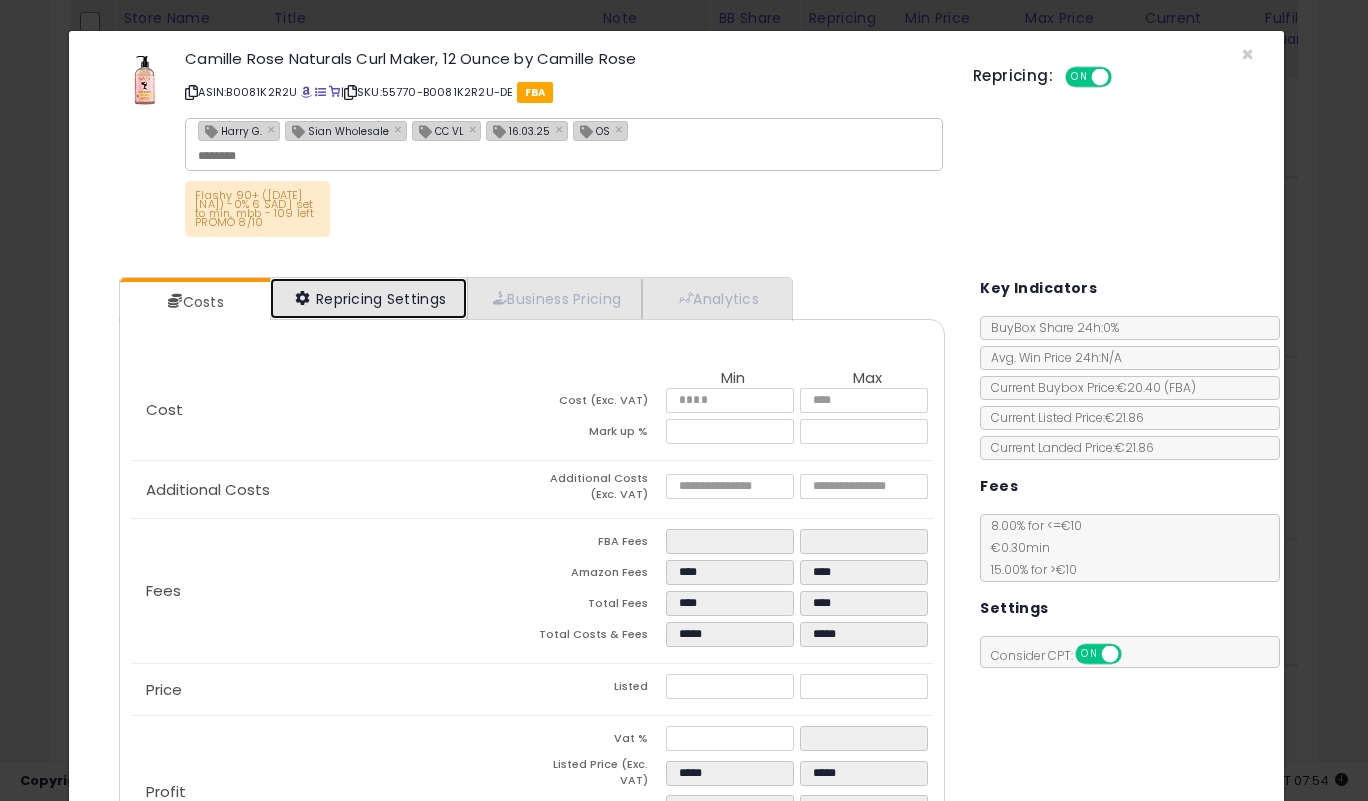 click on "Repricing Settings" at bounding box center (369, 298) 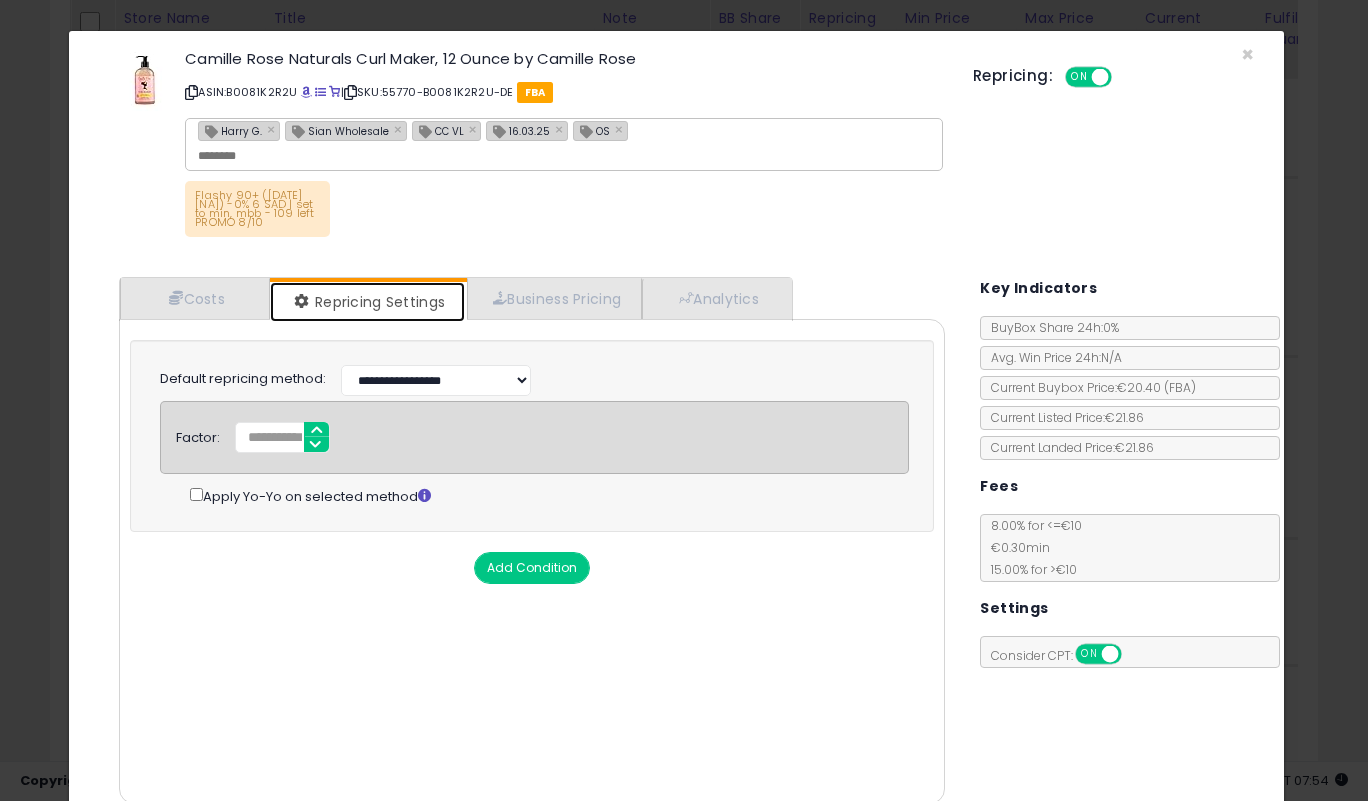 scroll, scrollTop: 65, scrollLeft: 0, axis: vertical 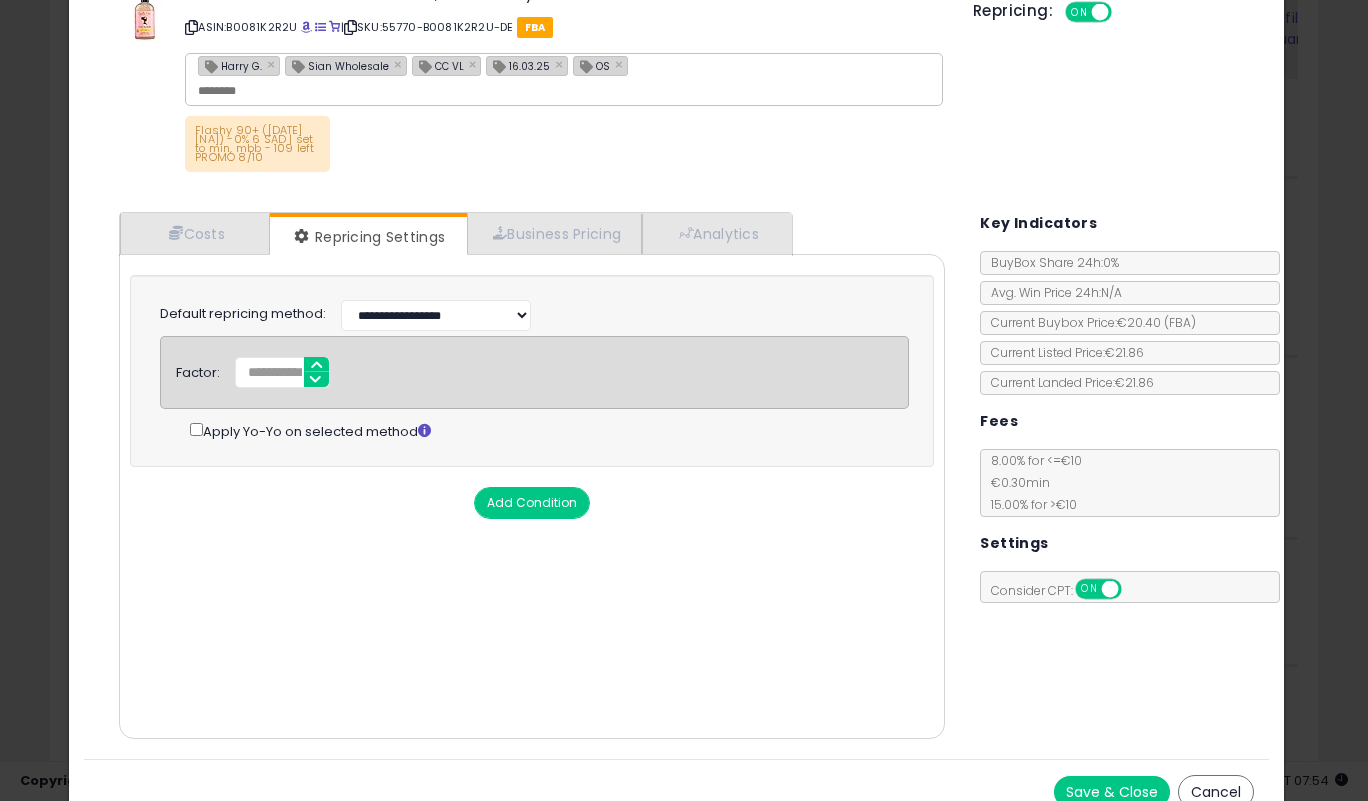 click on "Costs
Repricing Settings
Business Pricing
Analytics
Cost" at bounding box center (677, 478) 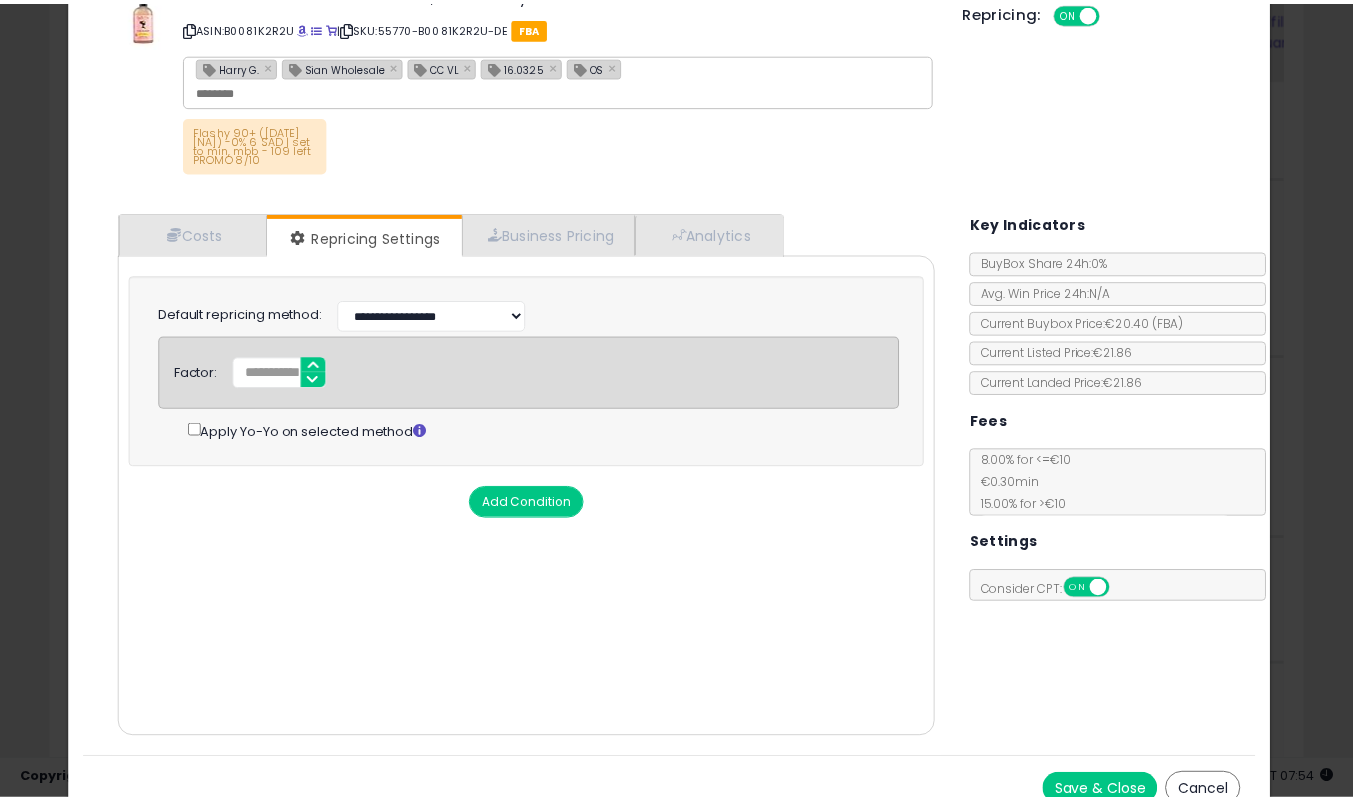 scroll, scrollTop: 0, scrollLeft: 0, axis: both 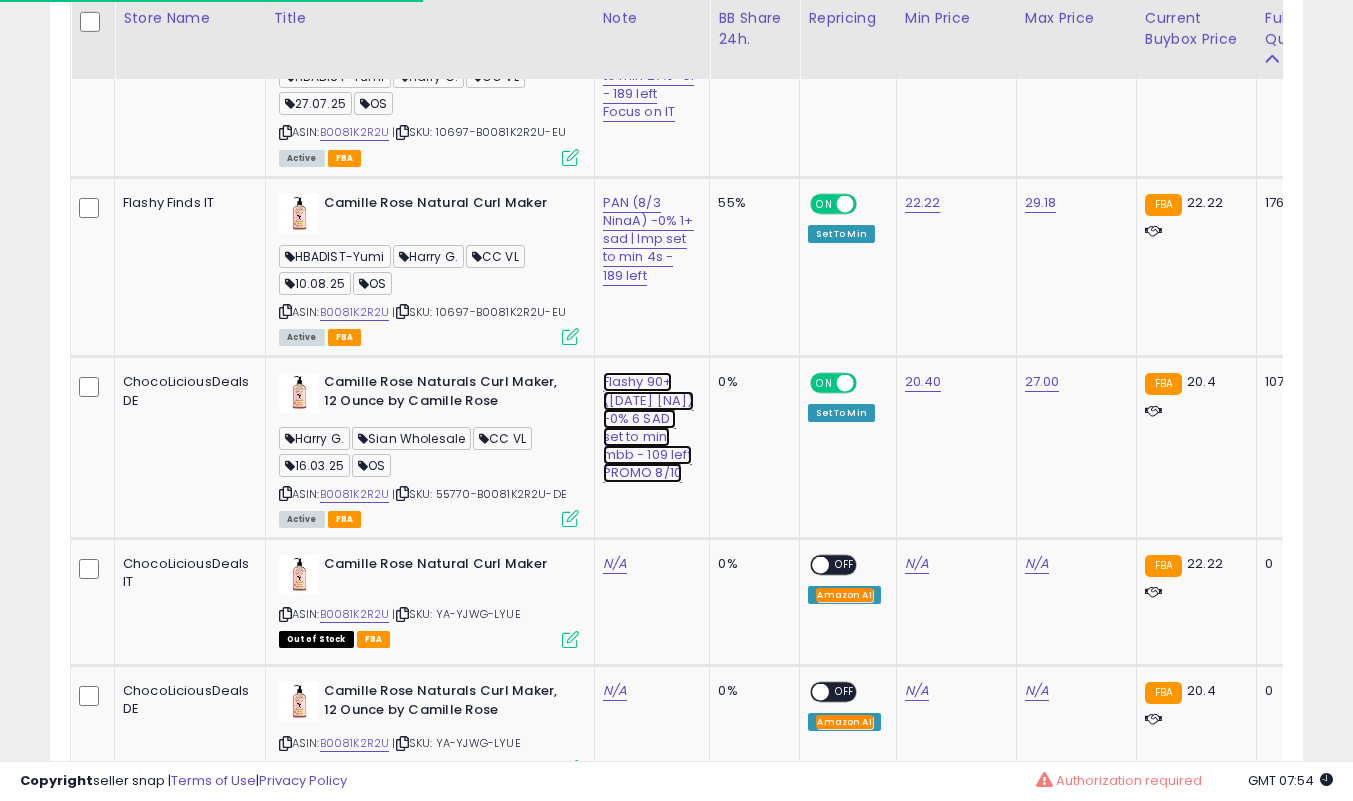 click on "Flashy 90+ ([DATE] [NA]) -0% 6 SAD | set to min, mbb - 109 left PROMO 8/10" at bounding box center [648, 66] 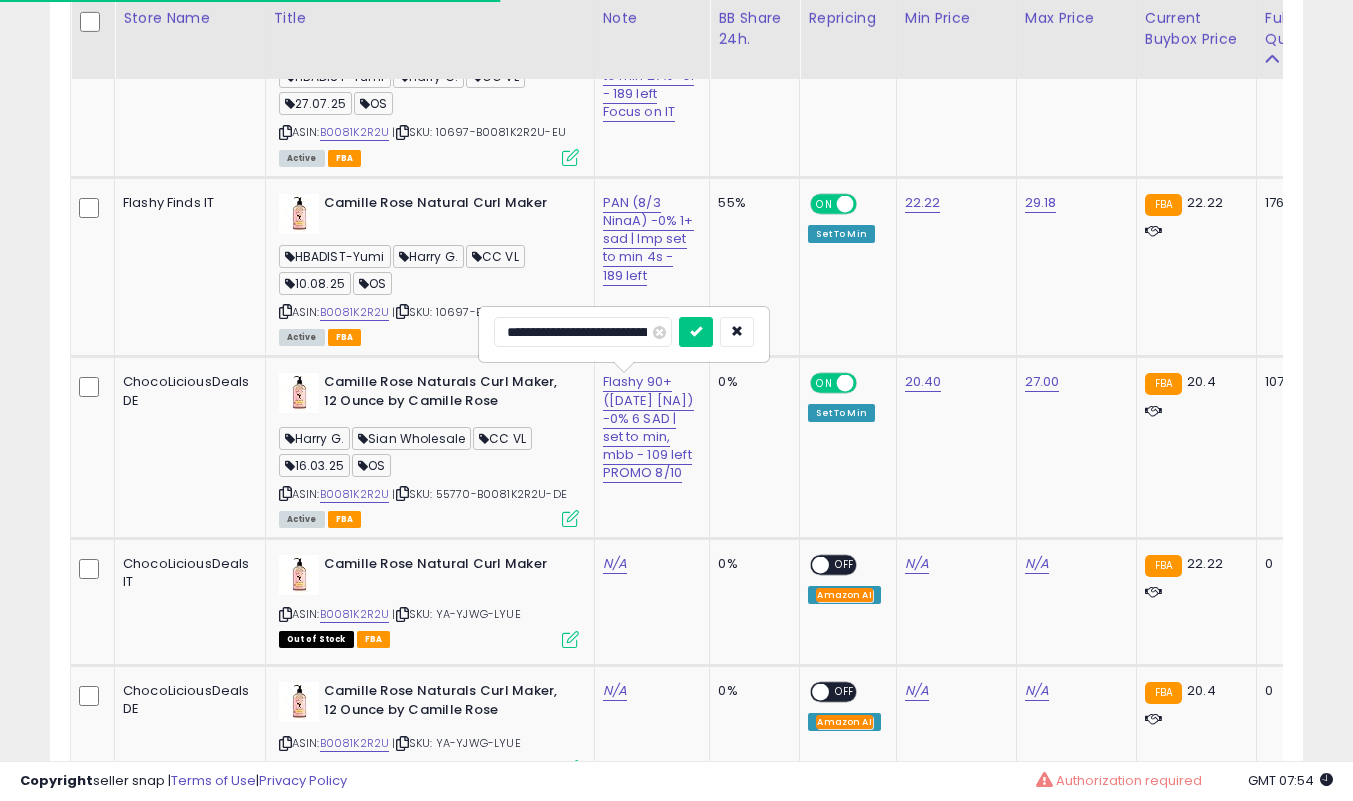 scroll, scrollTop: 0, scrollLeft: 317, axis: horizontal 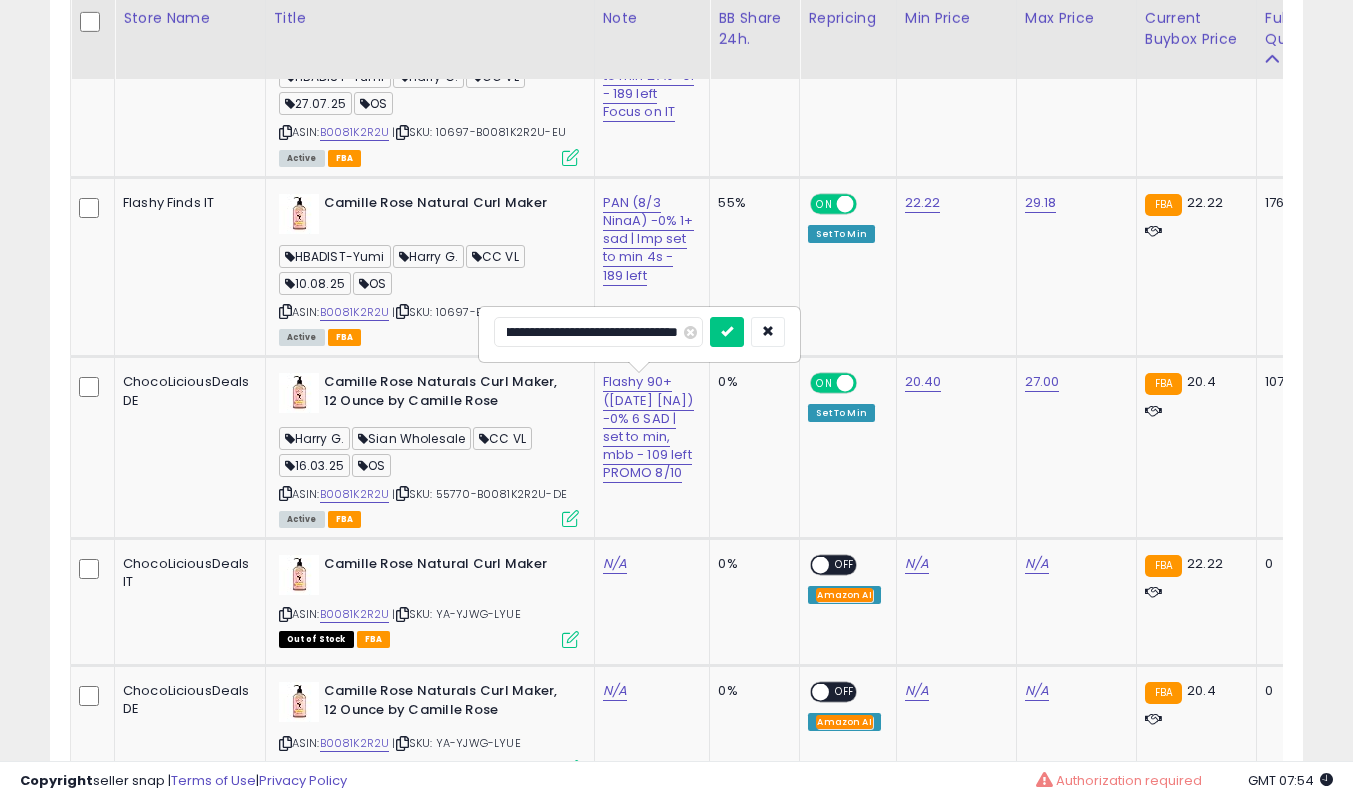 type on "**********" 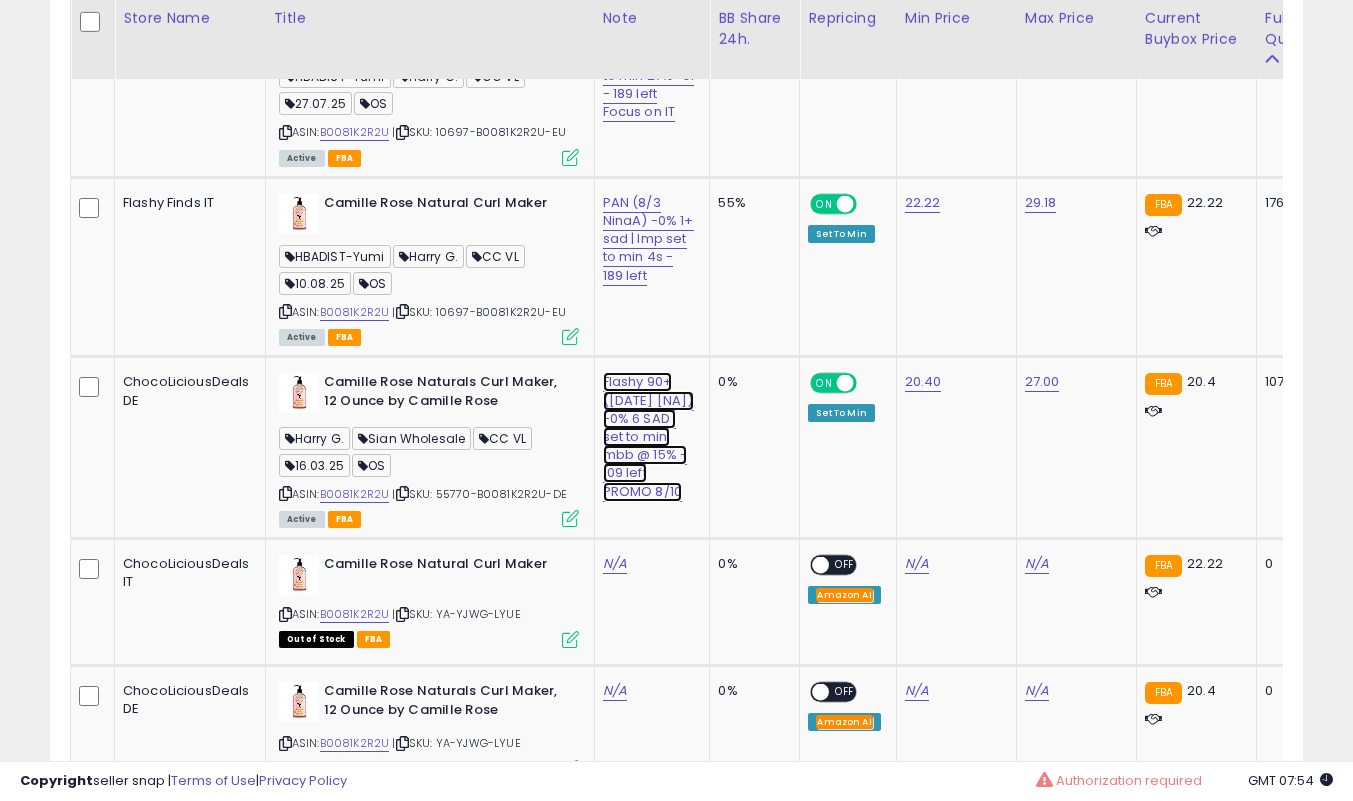 click on "Flashy 90+ ([DATE] [NA]) -0% 6 SAD | set to min, mbb @ 15% - 109 left PROMO 8/10" at bounding box center [648, 66] 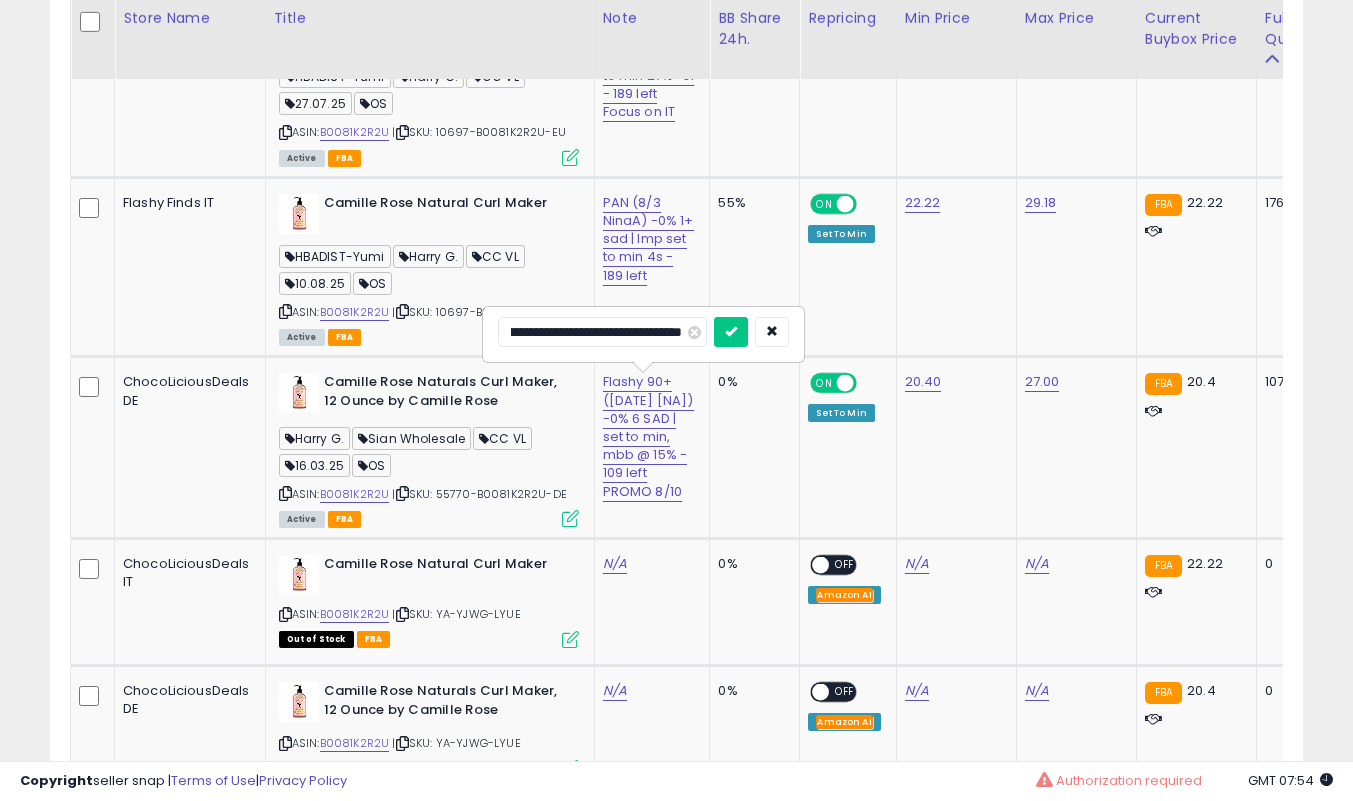 scroll, scrollTop: 0, scrollLeft: 361, axis: horizontal 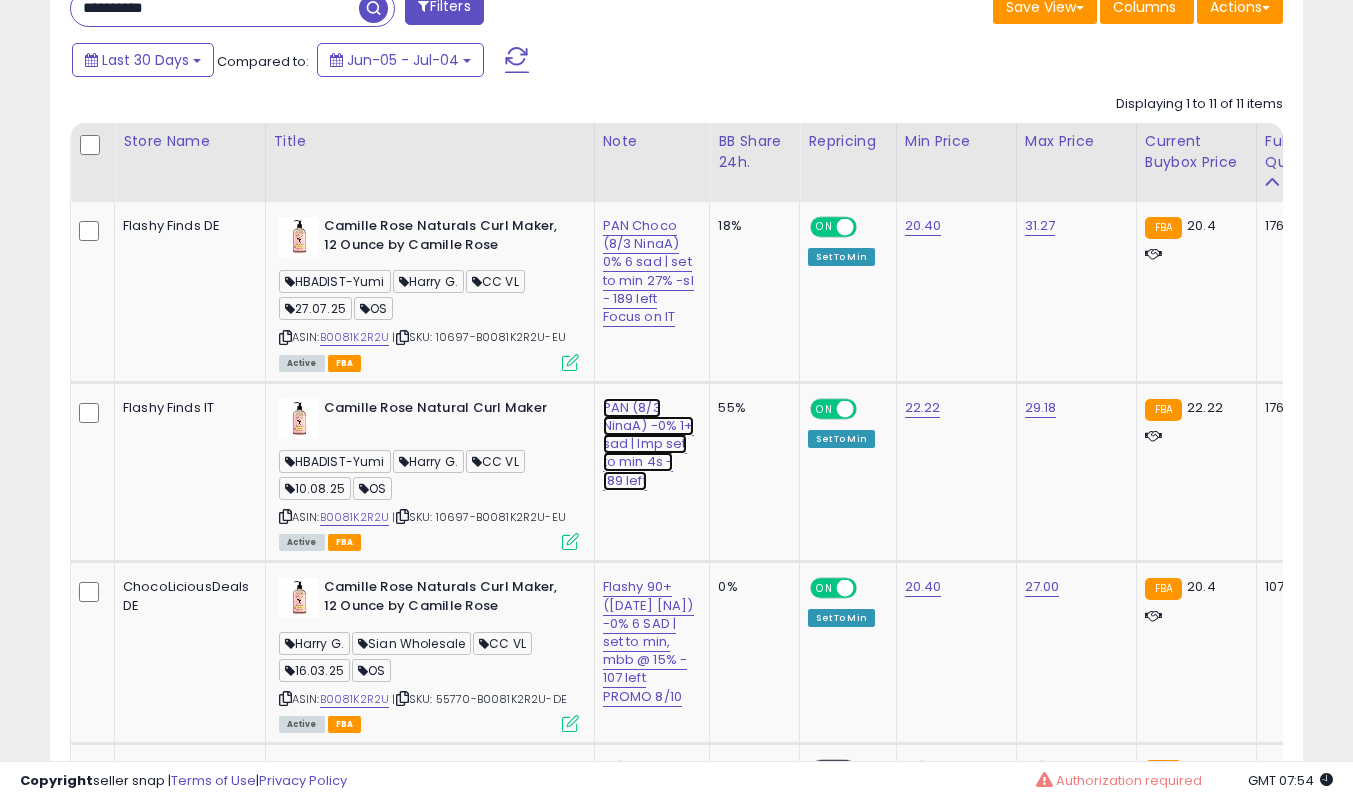 click on "PAN (8/3 NinaA) -0% 1+ sad | lmp set to min 4s - 189 left" at bounding box center [648, 271] 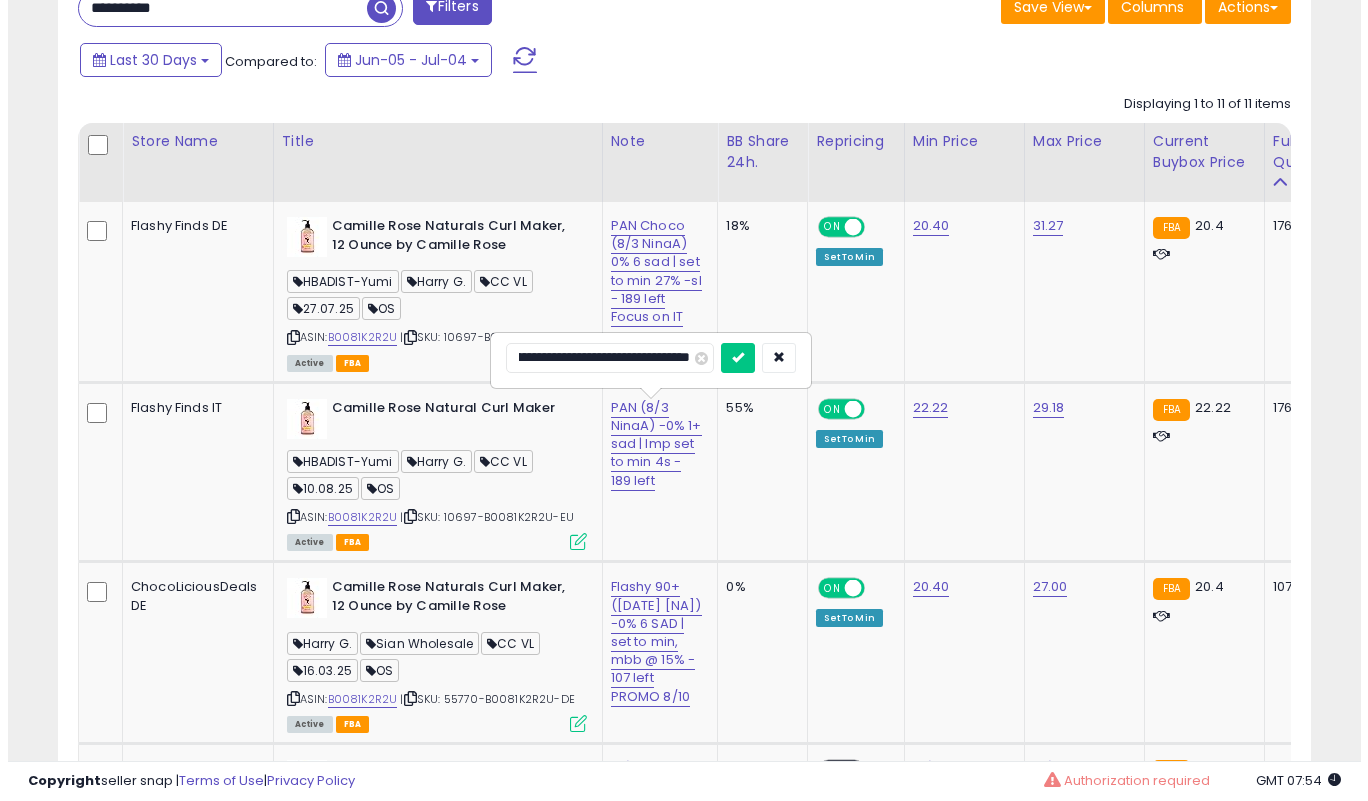 scroll, scrollTop: 0, scrollLeft: 0, axis: both 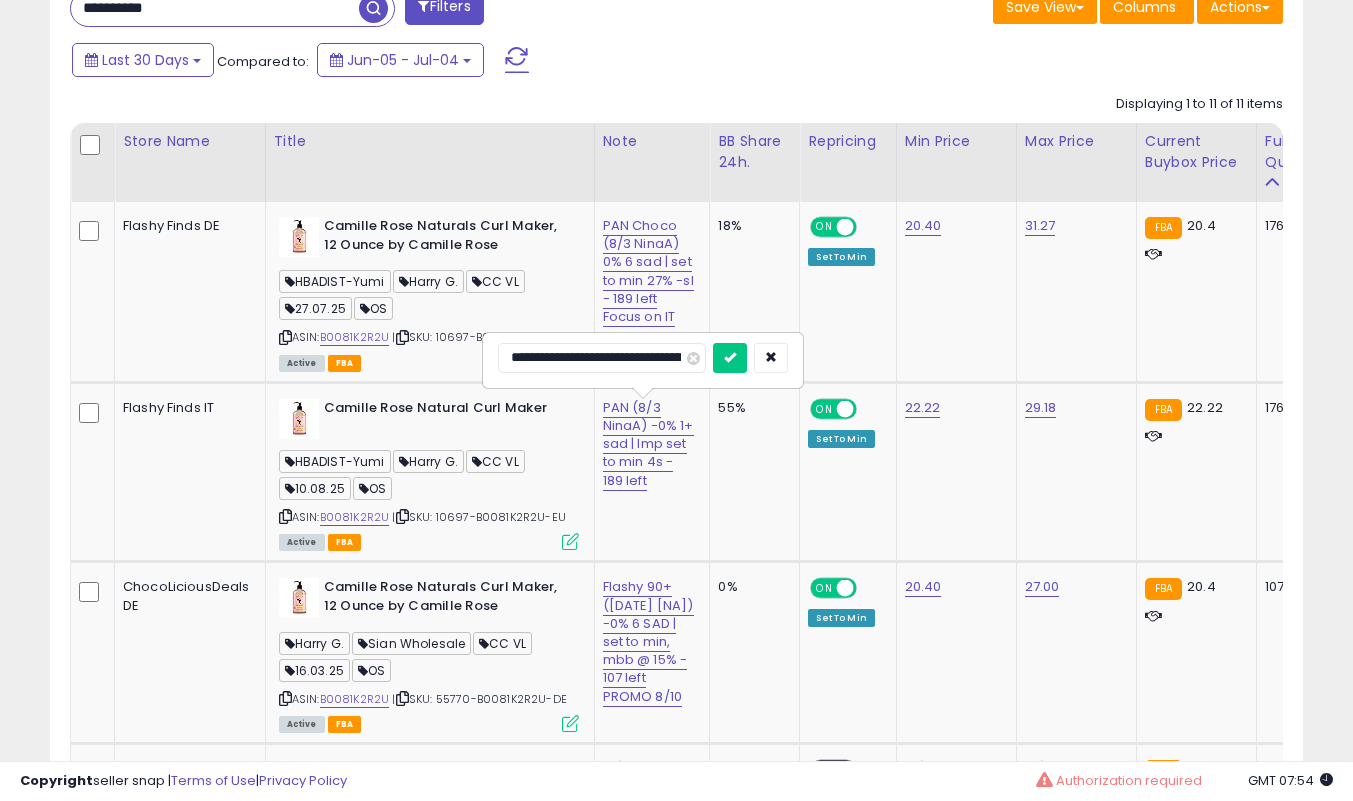 type on "**********" 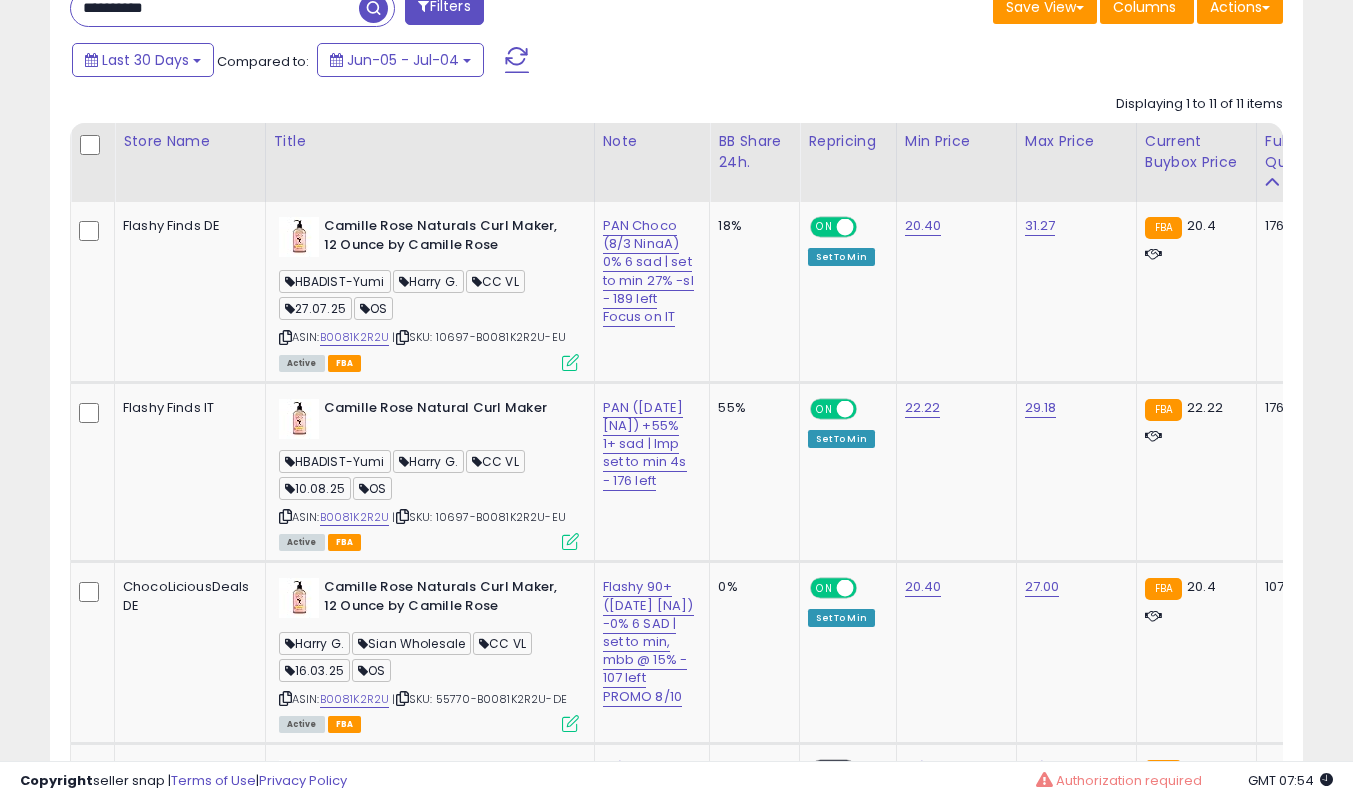 click at bounding box center (570, 541) 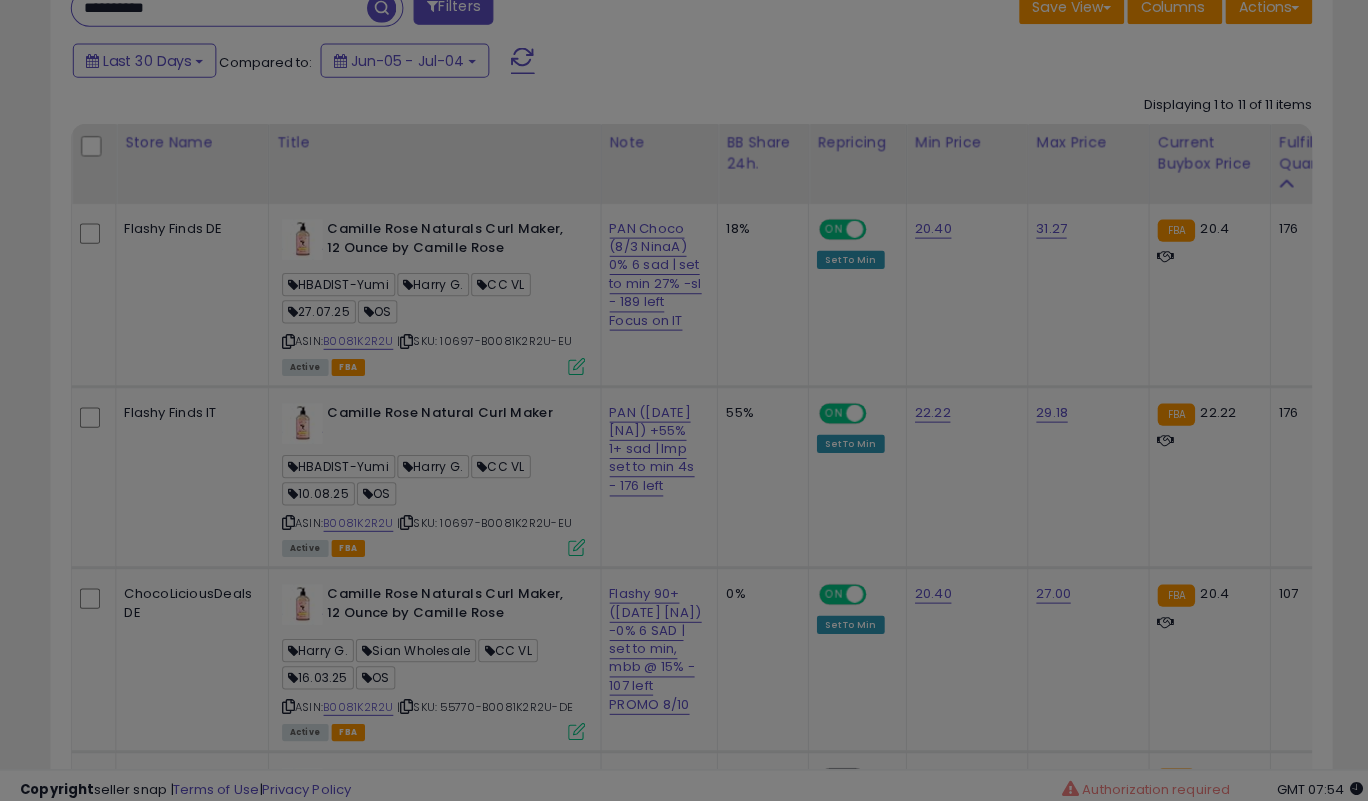 scroll, scrollTop: 999590, scrollLeft: 999266, axis: both 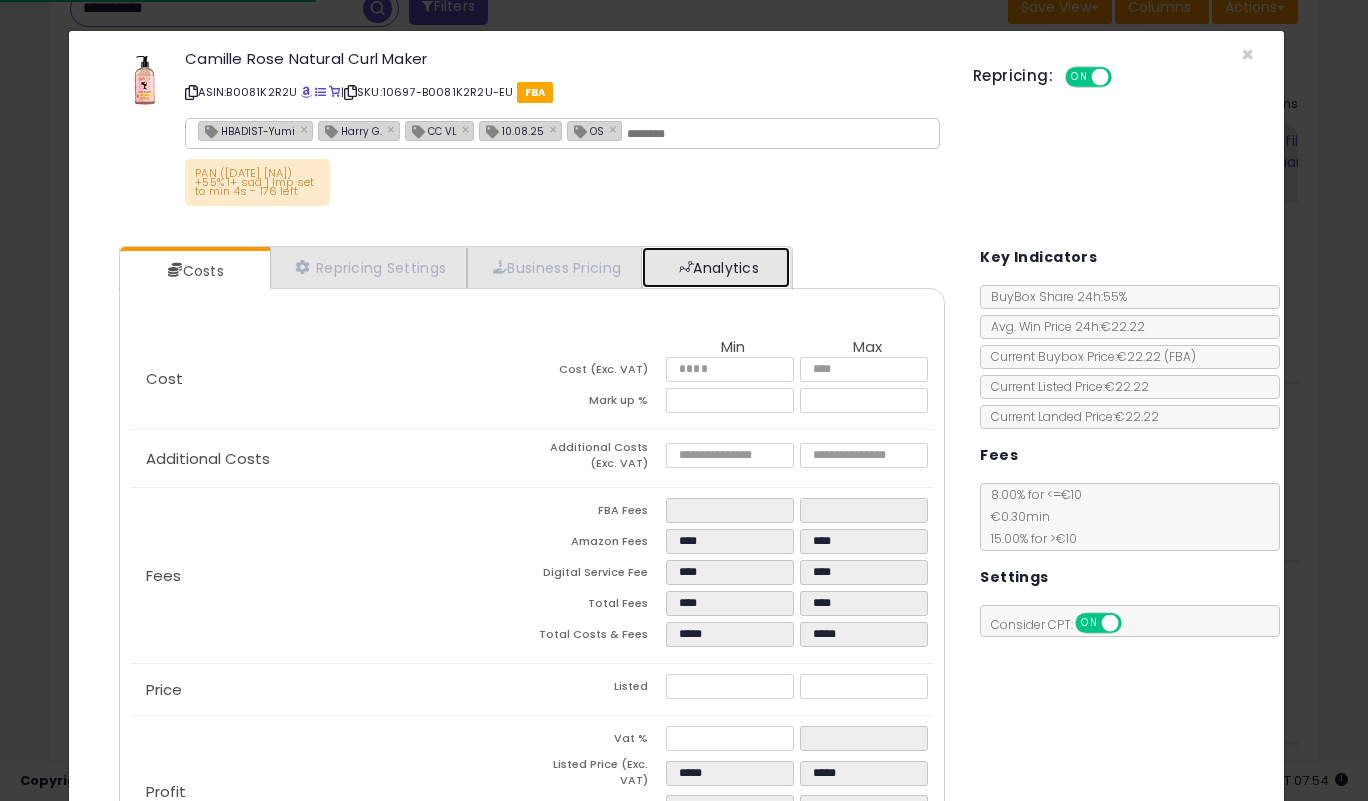 click on "Analytics" at bounding box center [716, 267] 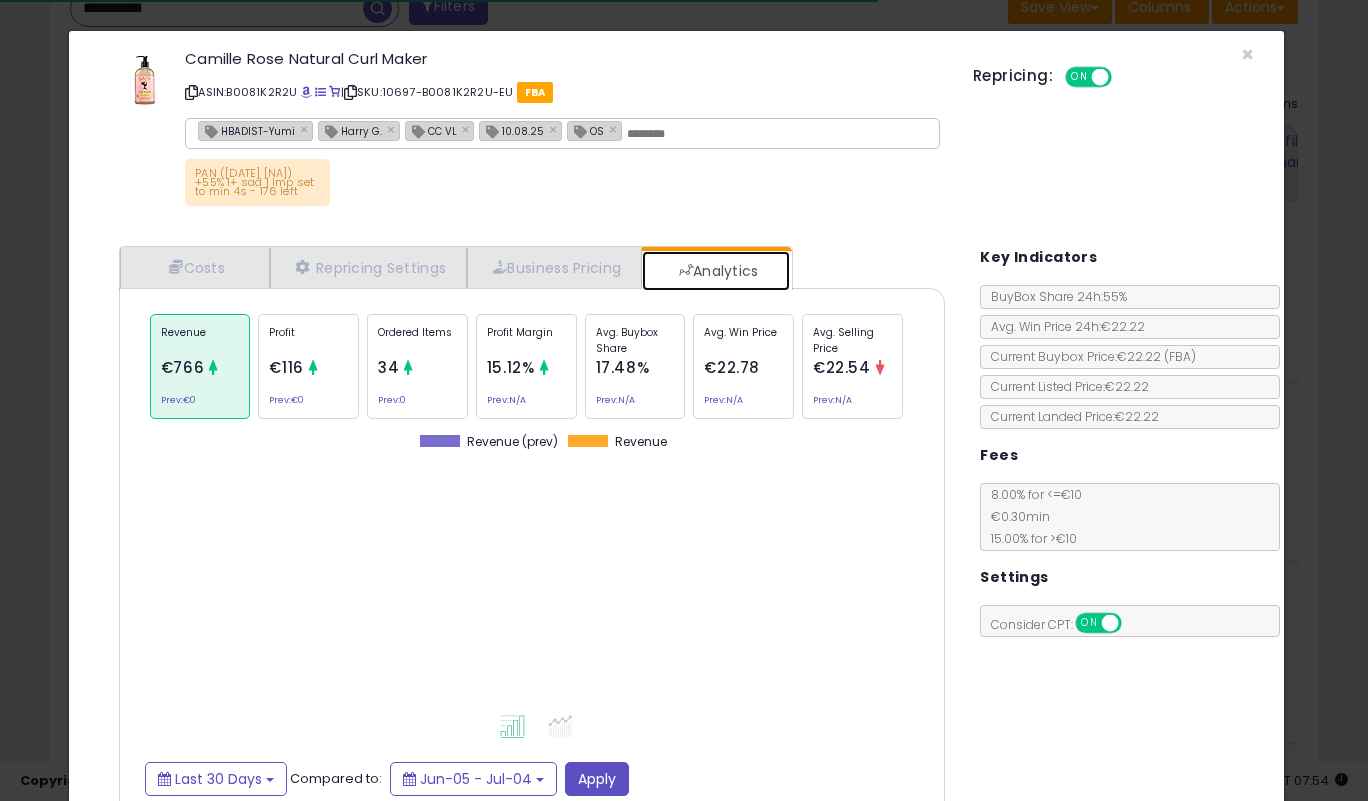 scroll, scrollTop: 999385, scrollLeft: 999143, axis: both 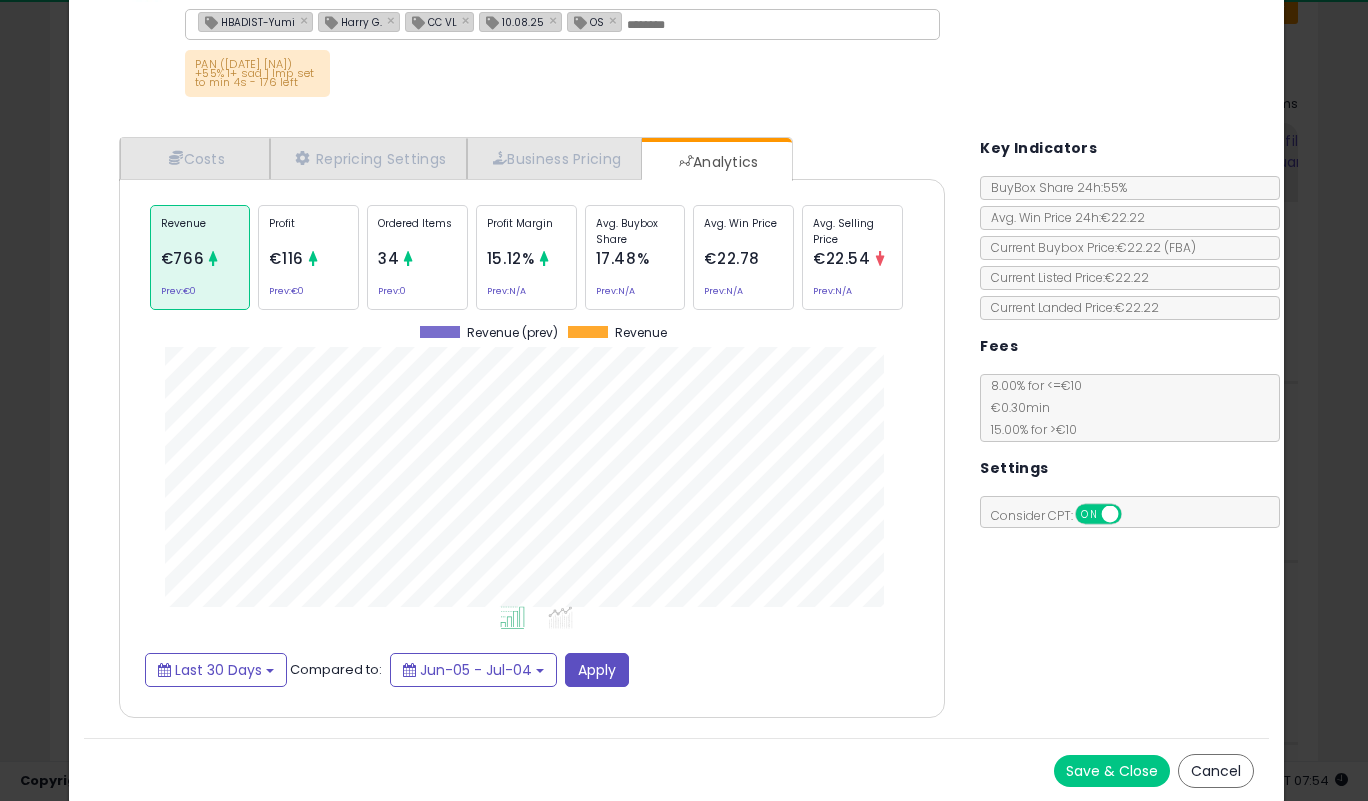 click on "Save & Close" at bounding box center [1112, 771] 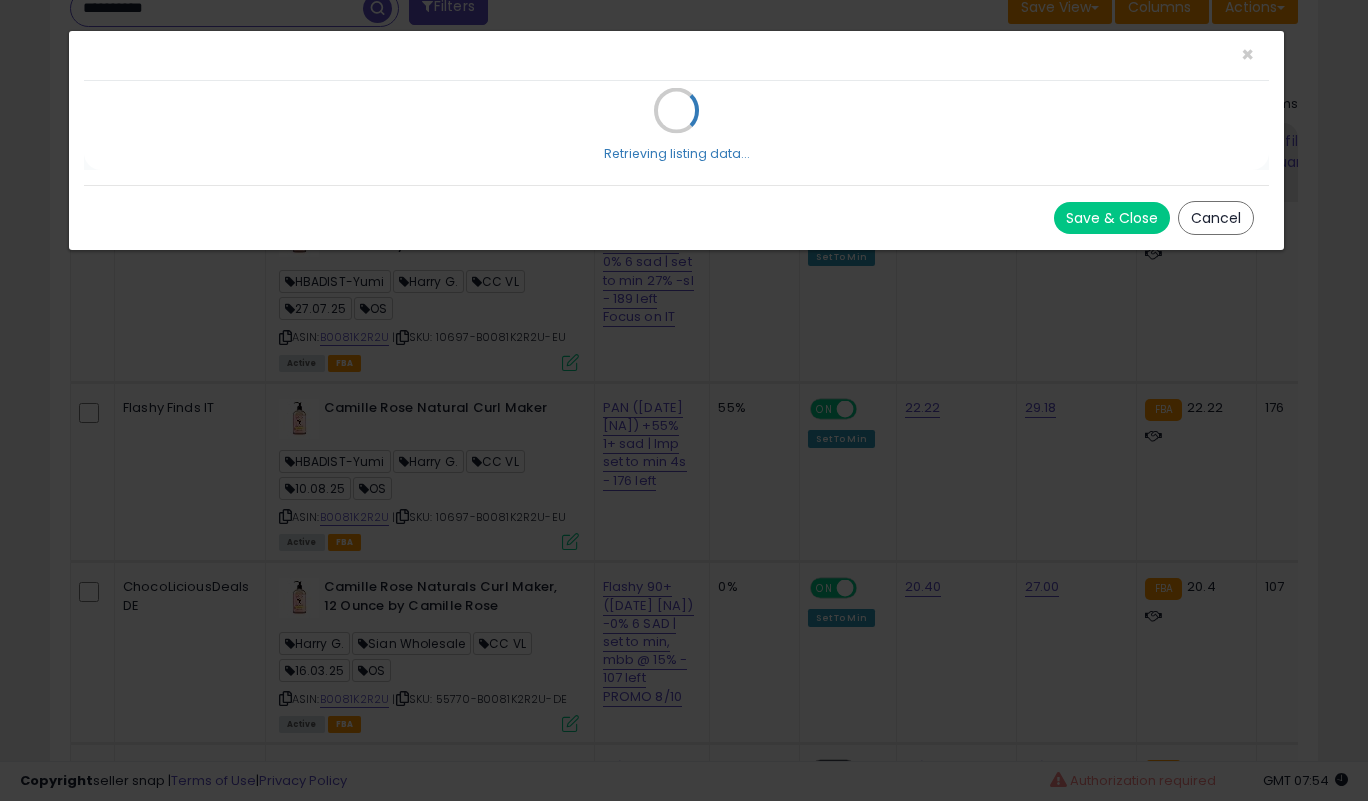 scroll, scrollTop: 0, scrollLeft: 0, axis: both 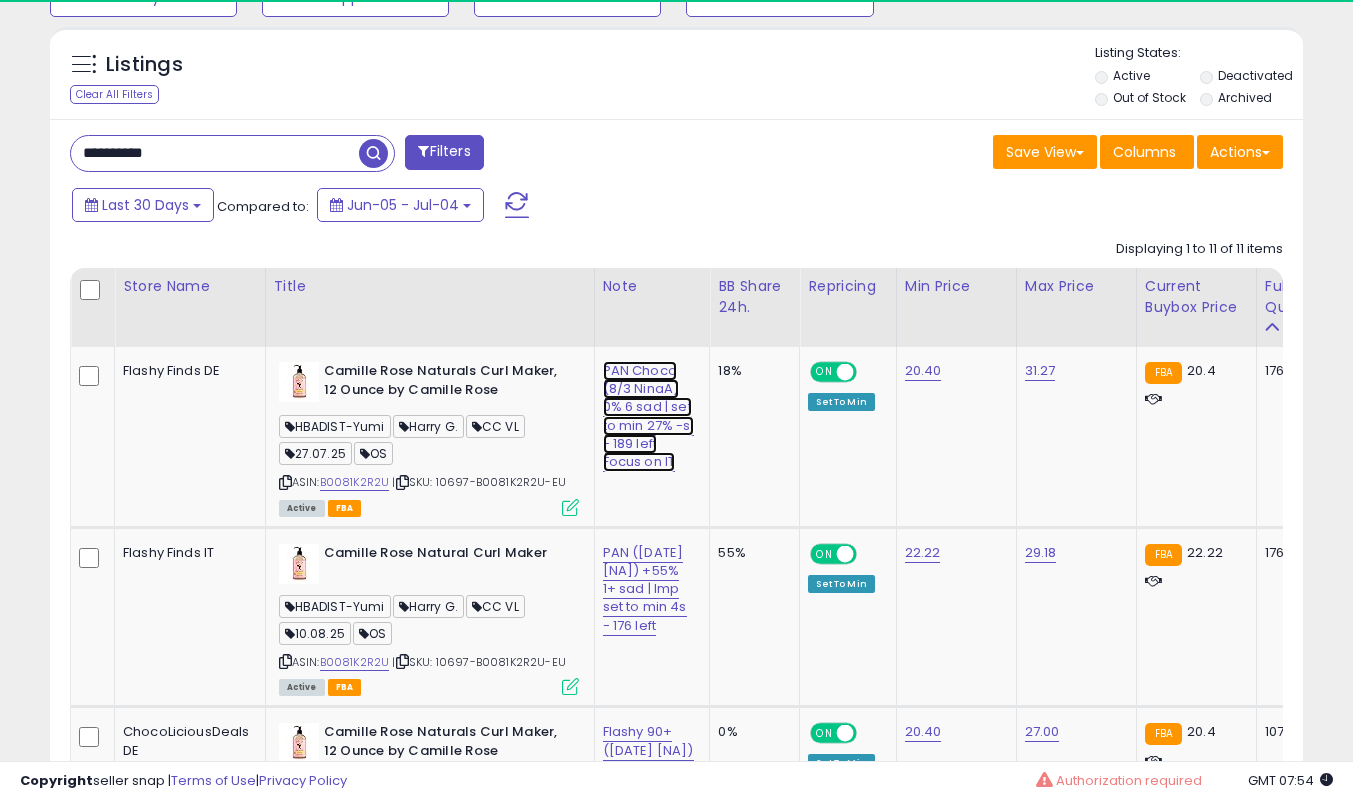 click on "PAN Choco (8/3 NinaA) 0% 6 sad | set to min 27% -sl - 189 left Focus on IT" at bounding box center (648, 416) 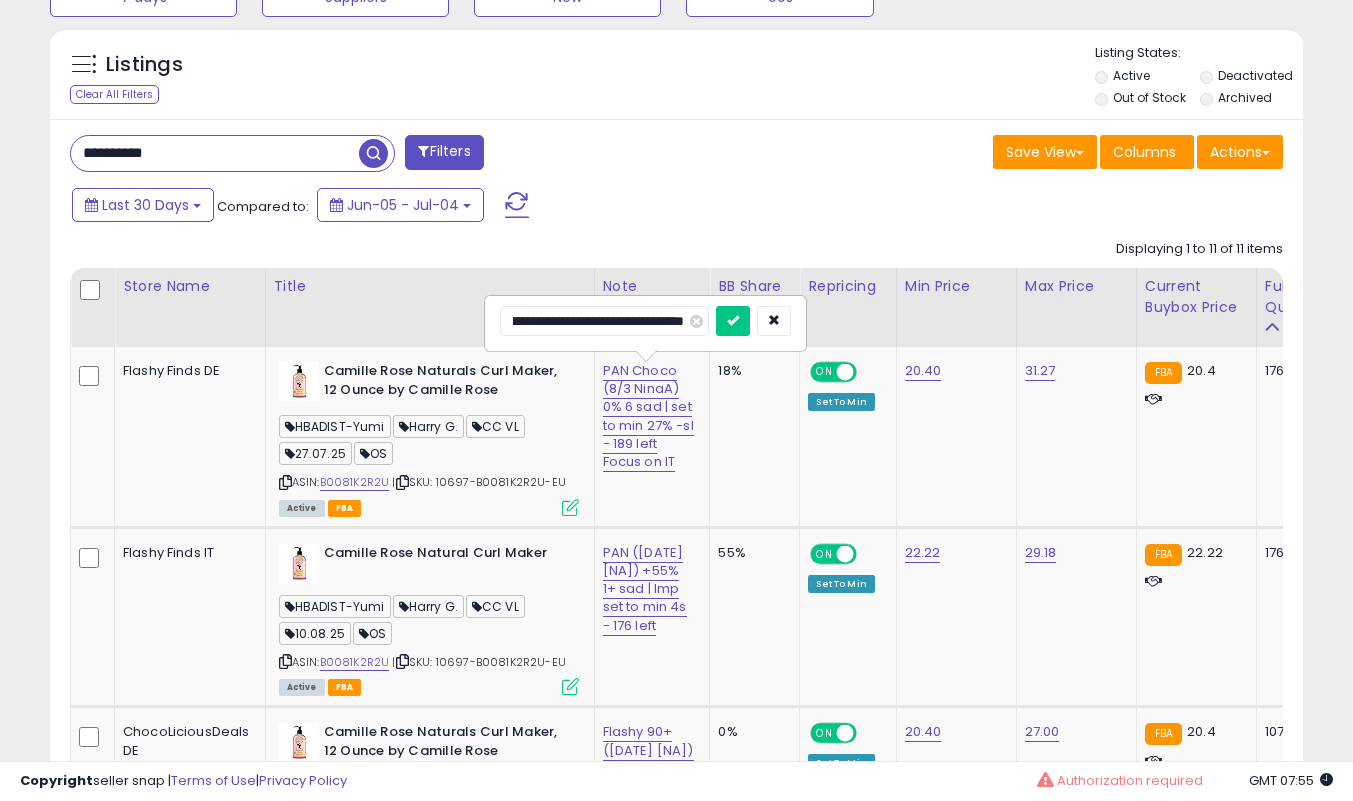 scroll, scrollTop: 0, scrollLeft: 0, axis: both 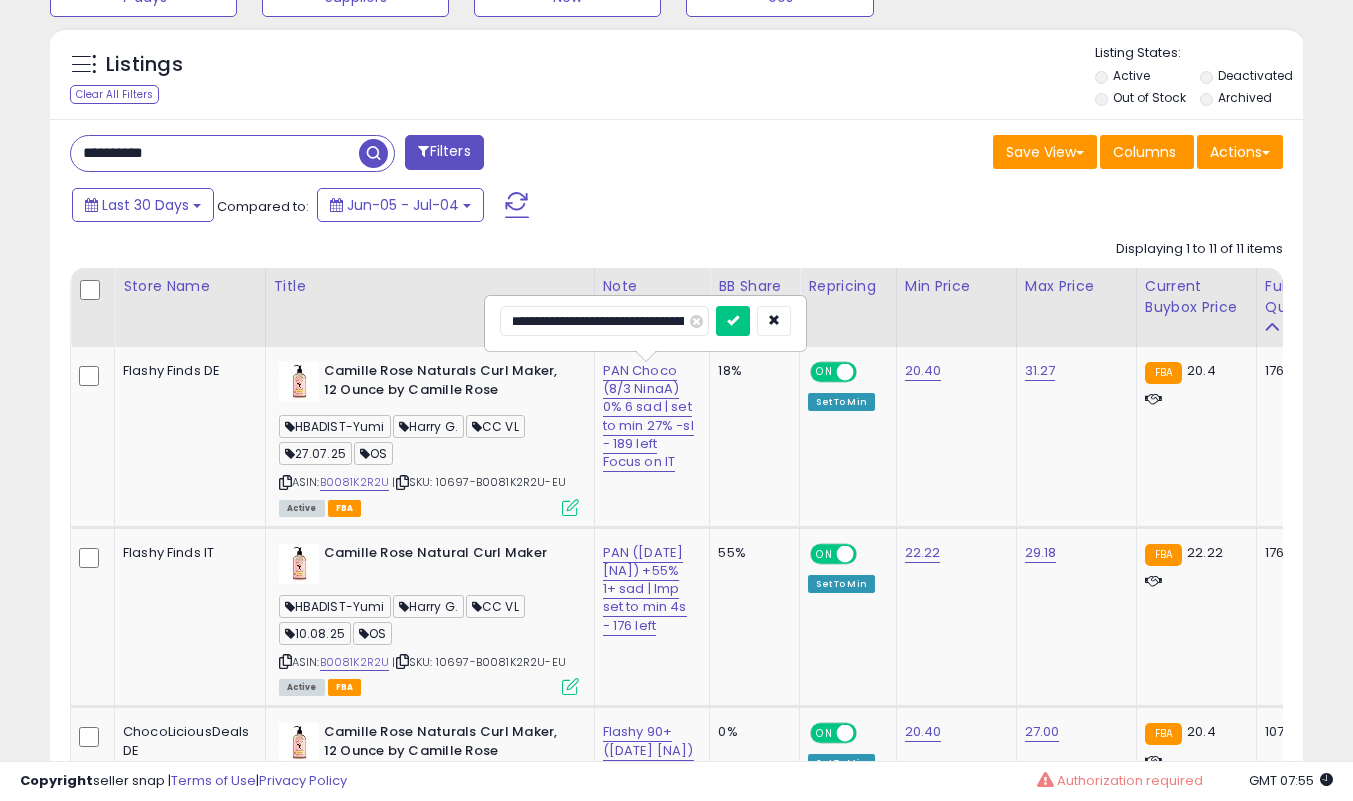 type on "**********" 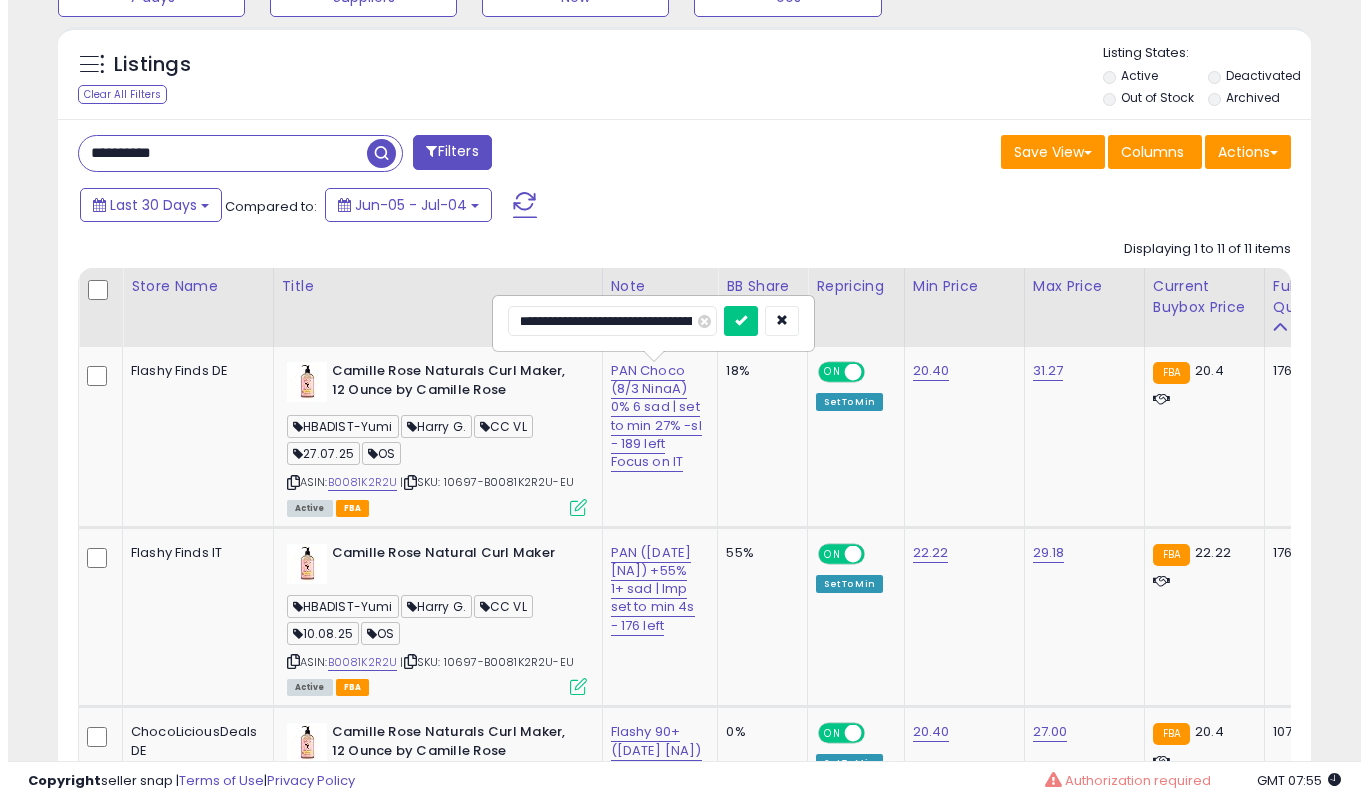 scroll, scrollTop: 0, scrollLeft: 10, axis: horizontal 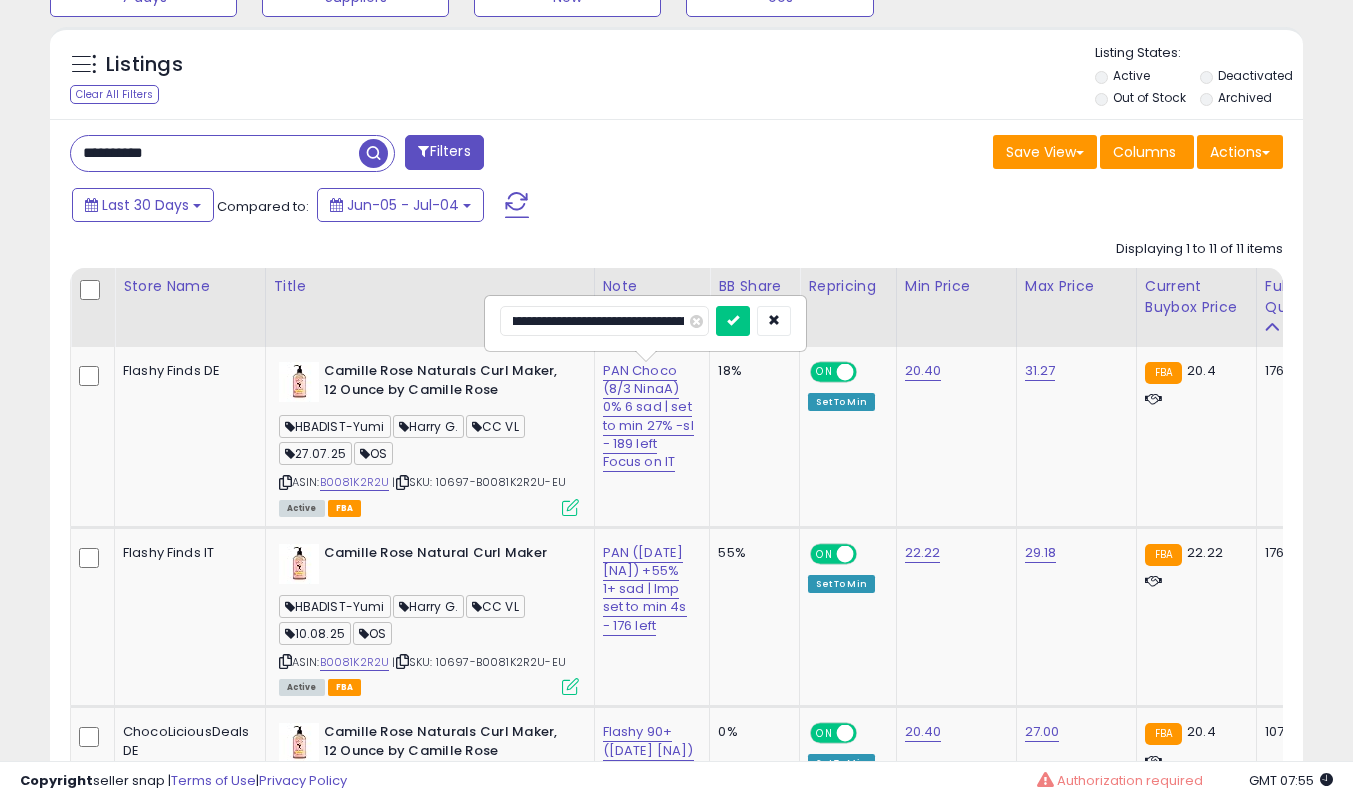 click at bounding box center (733, 321) 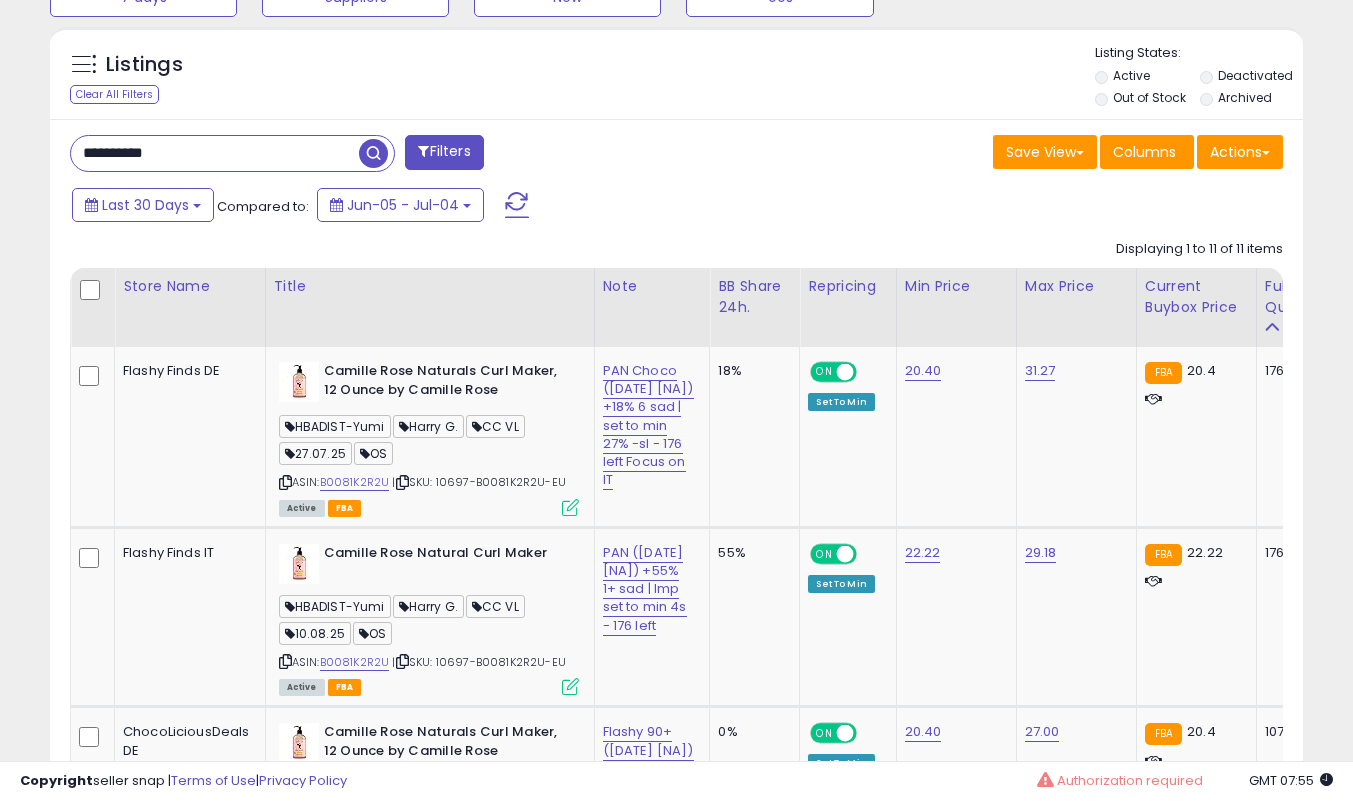 click at bounding box center (570, 507) 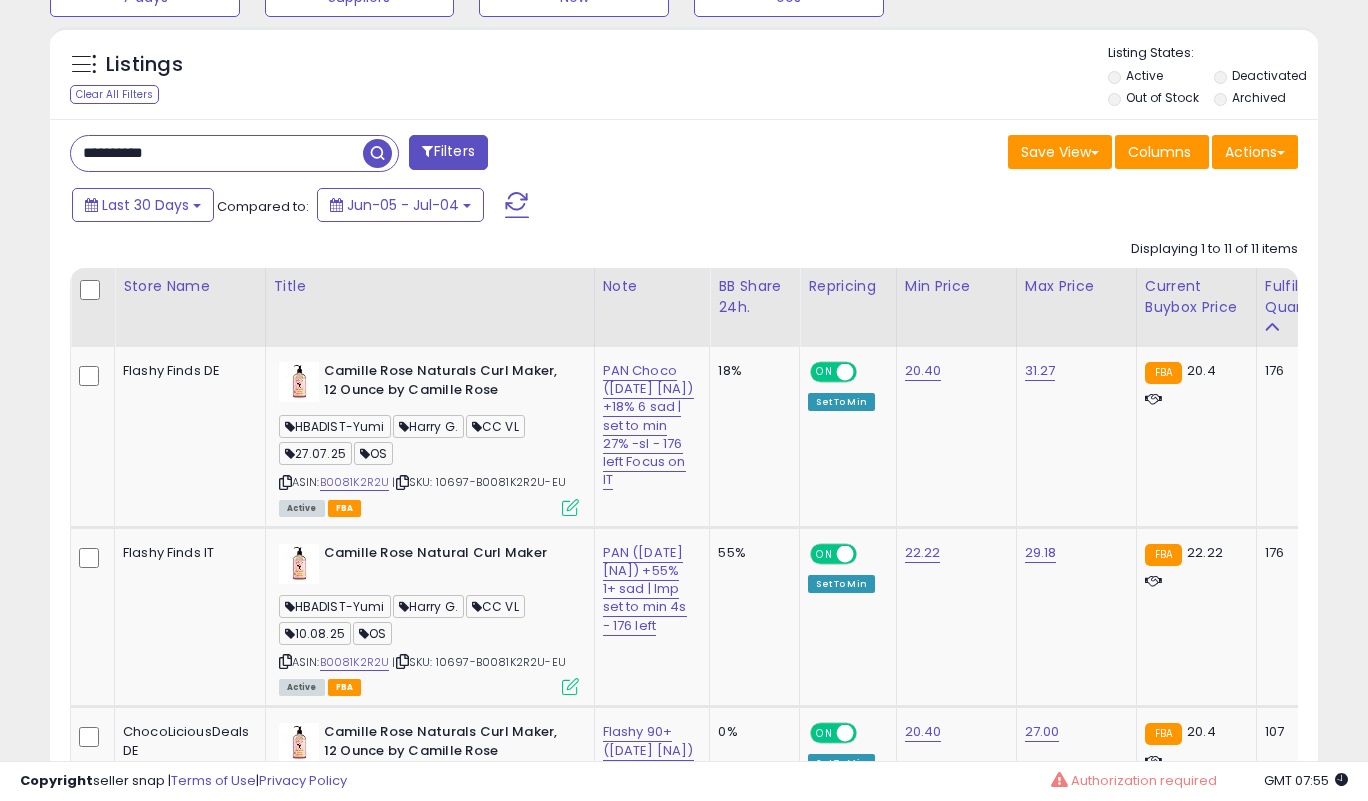 scroll, scrollTop: 999590, scrollLeft: 999266, axis: both 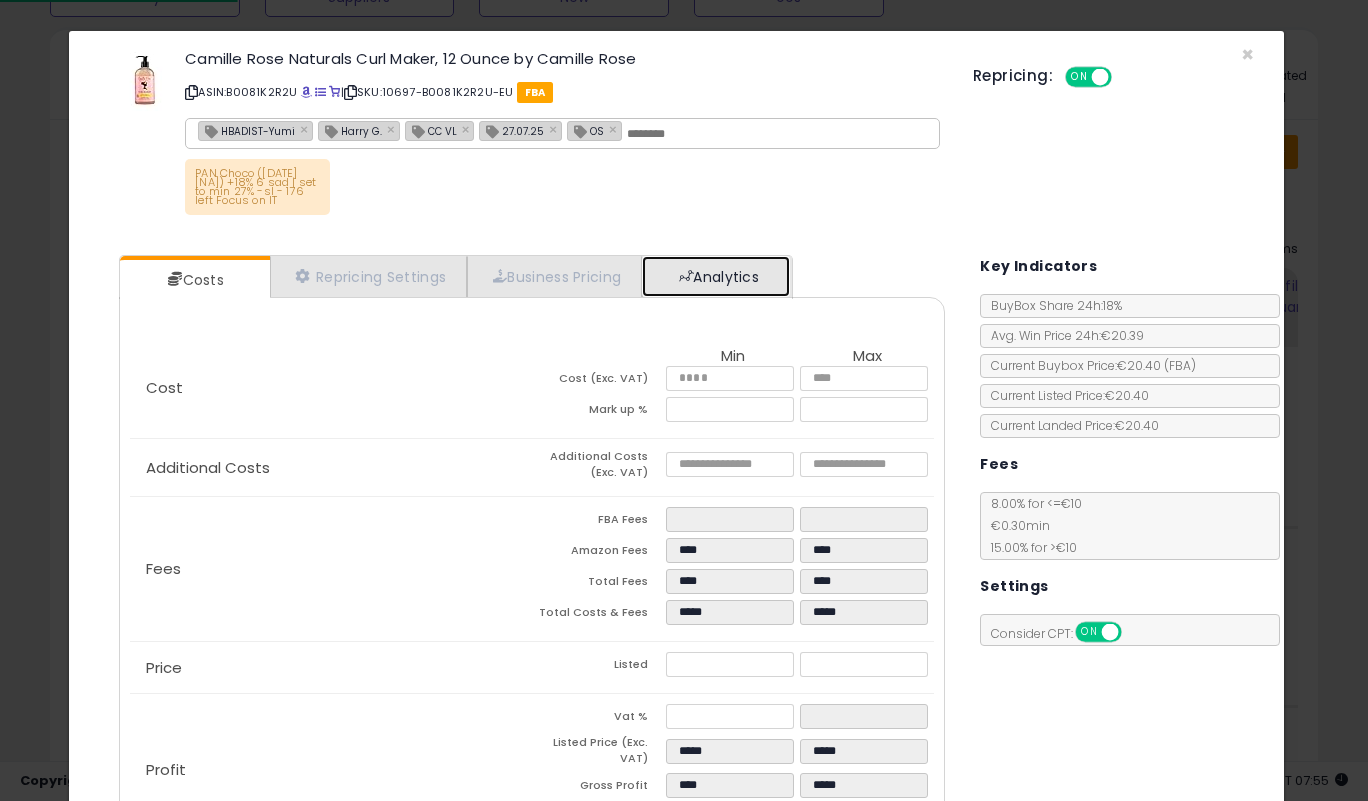 click on "Analytics" at bounding box center [716, 276] 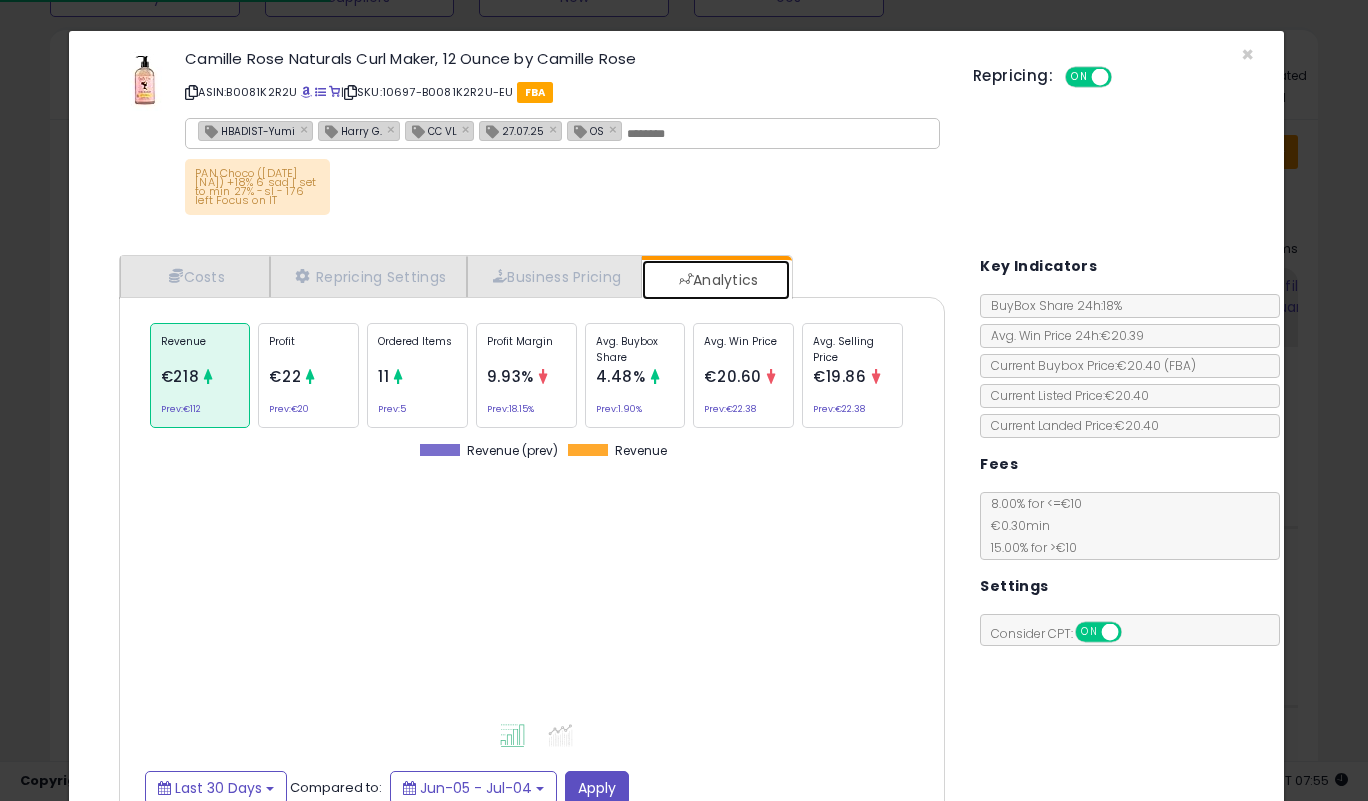 scroll, scrollTop: 999385, scrollLeft: 999143, axis: both 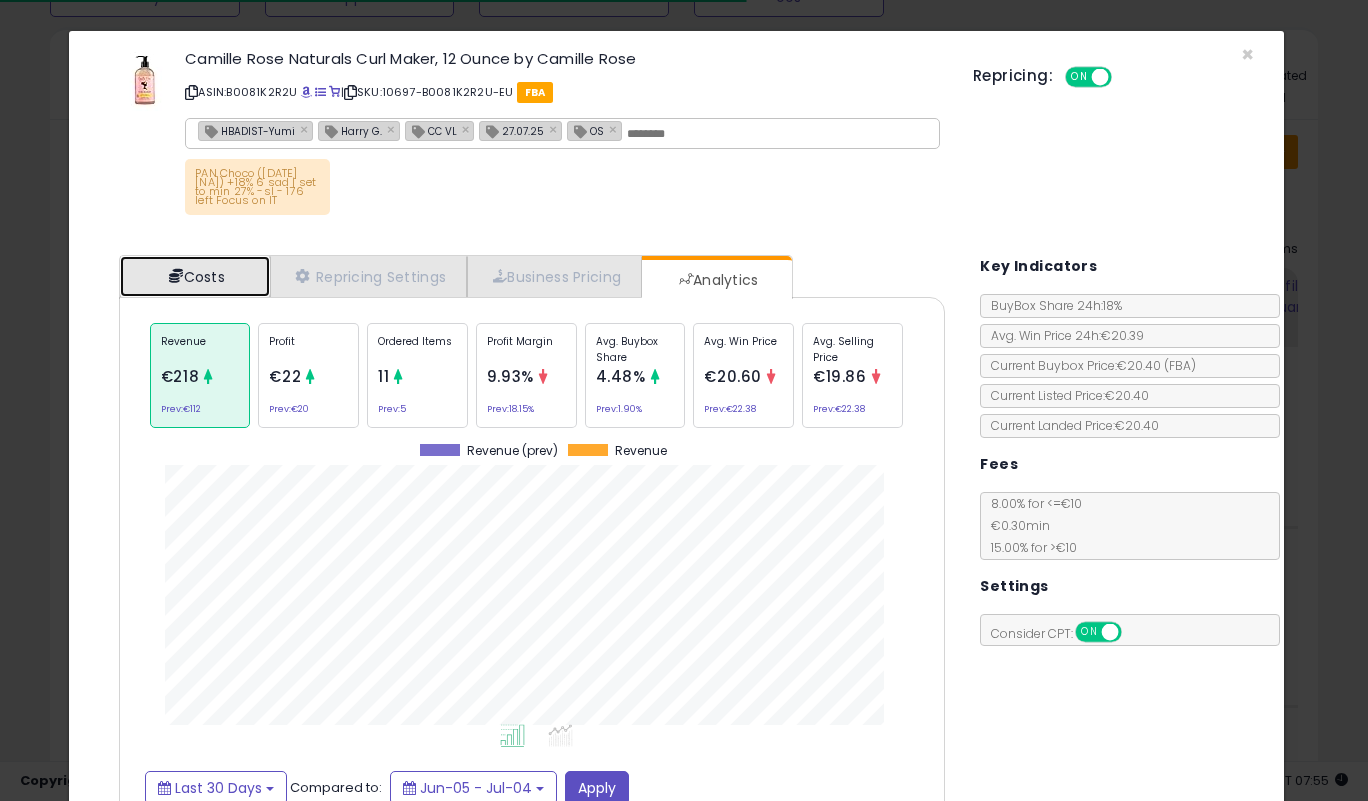 click on "Costs" at bounding box center [195, 276] 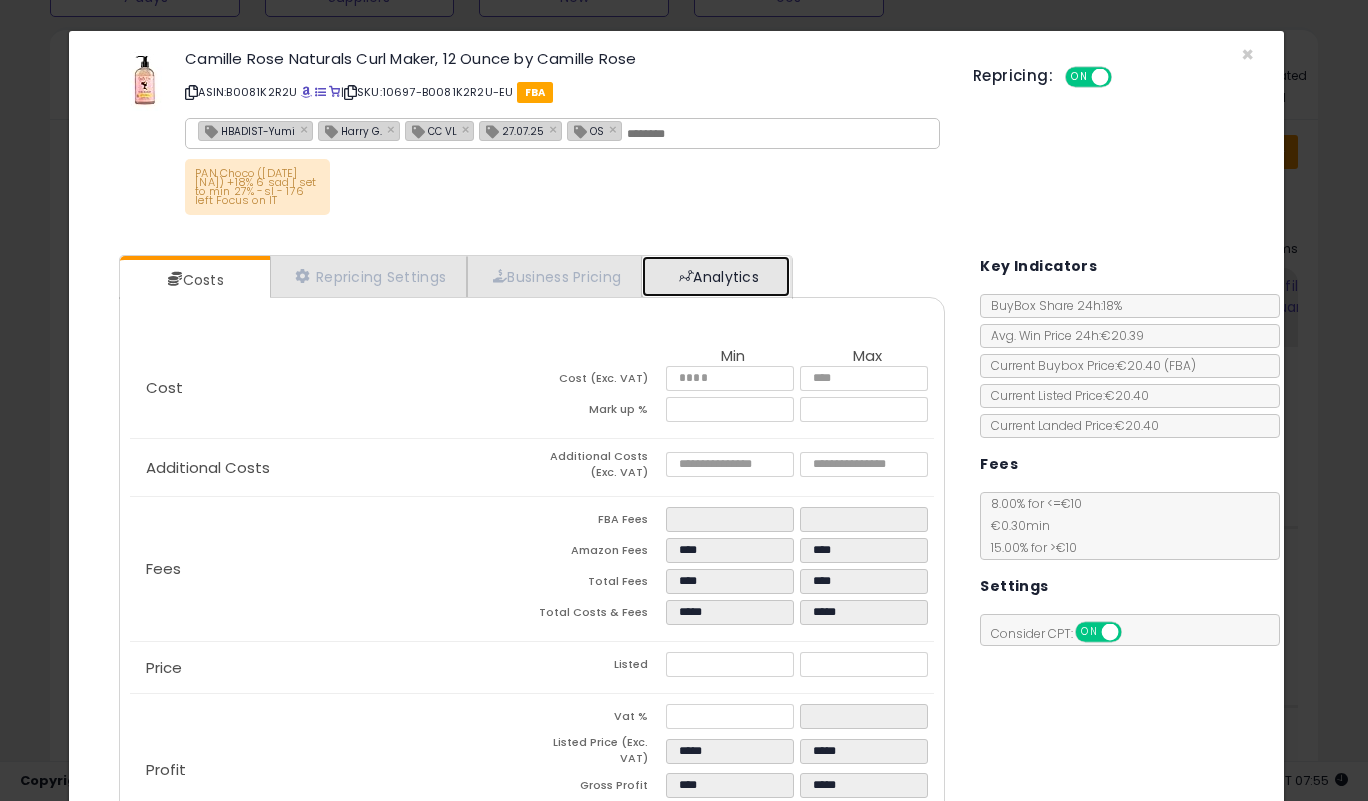 click on "Analytics" at bounding box center (716, 276) 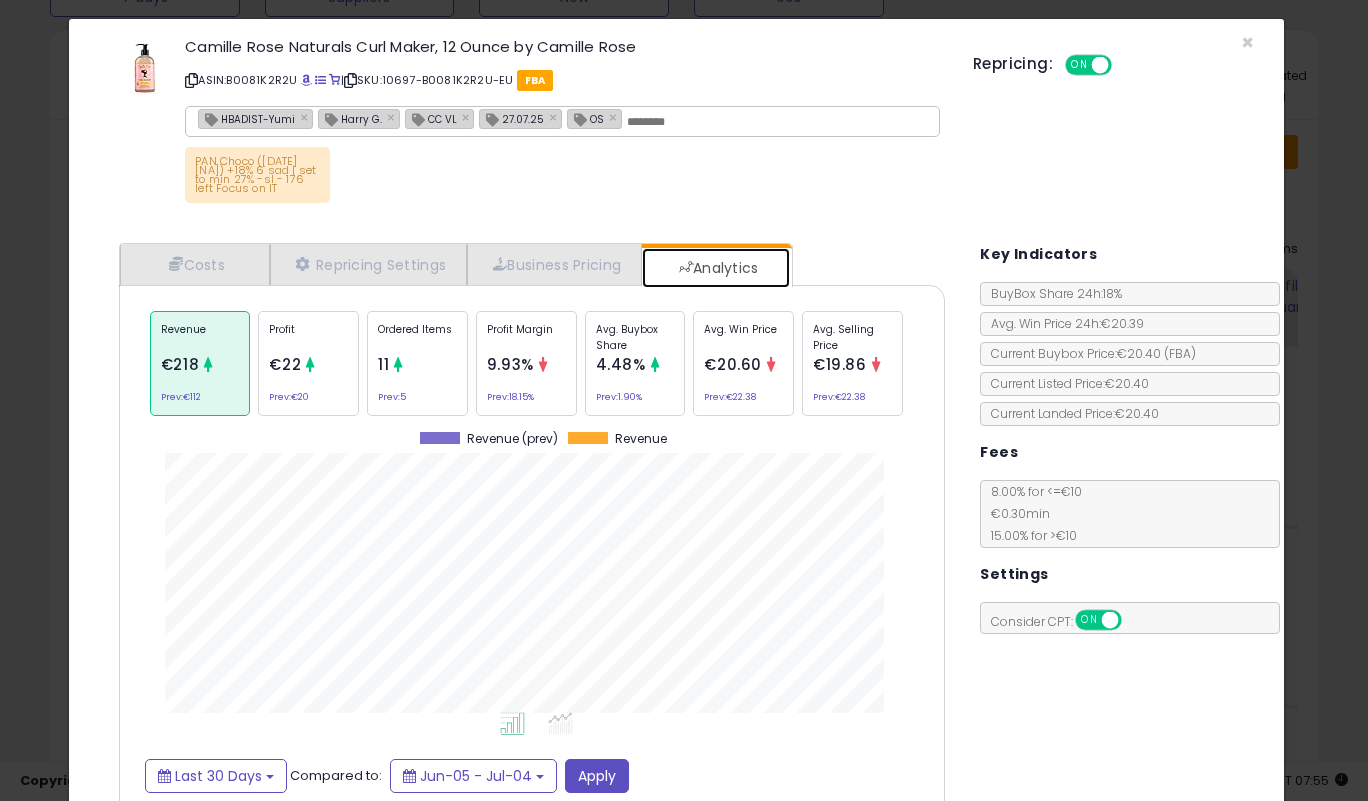 scroll, scrollTop: 118, scrollLeft: 0, axis: vertical 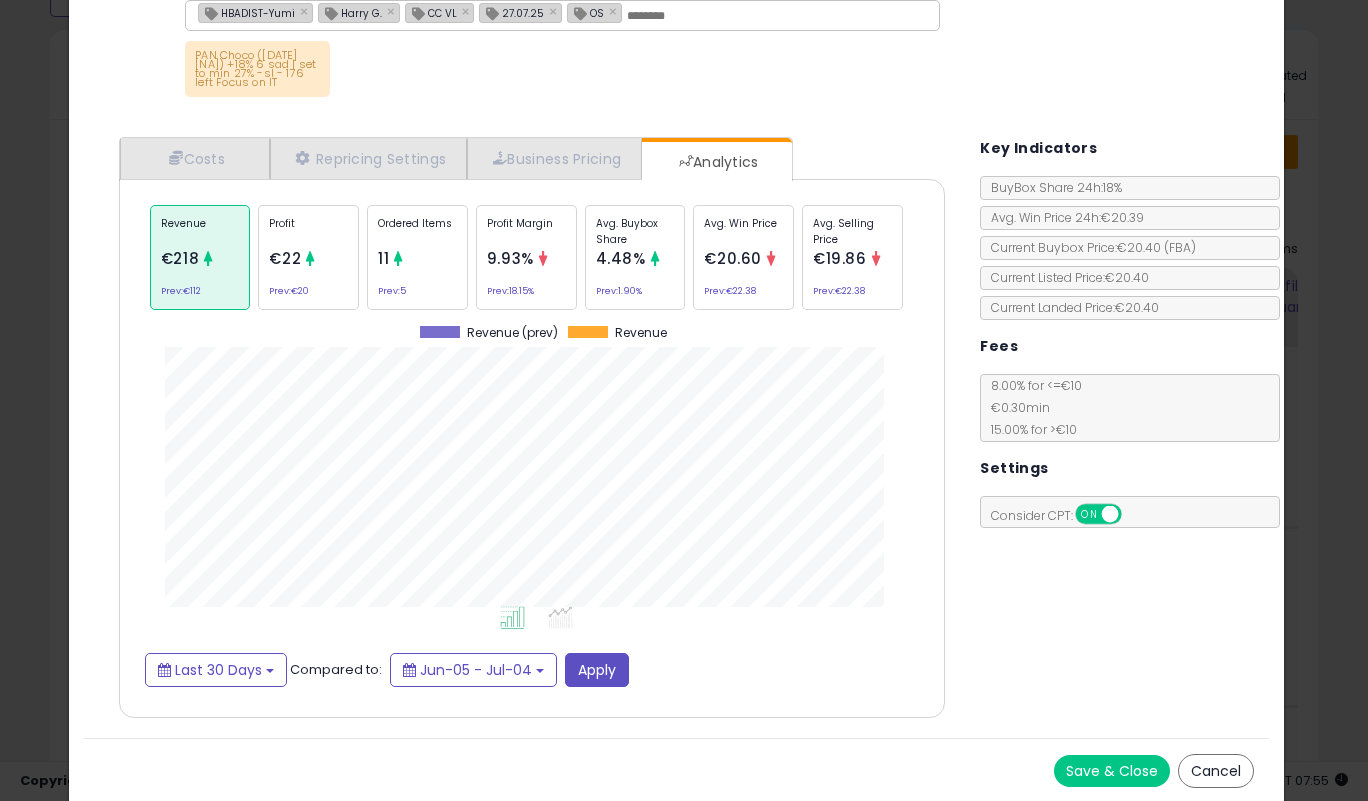 click on "Save & Close" at bounding box center [1112, 771] 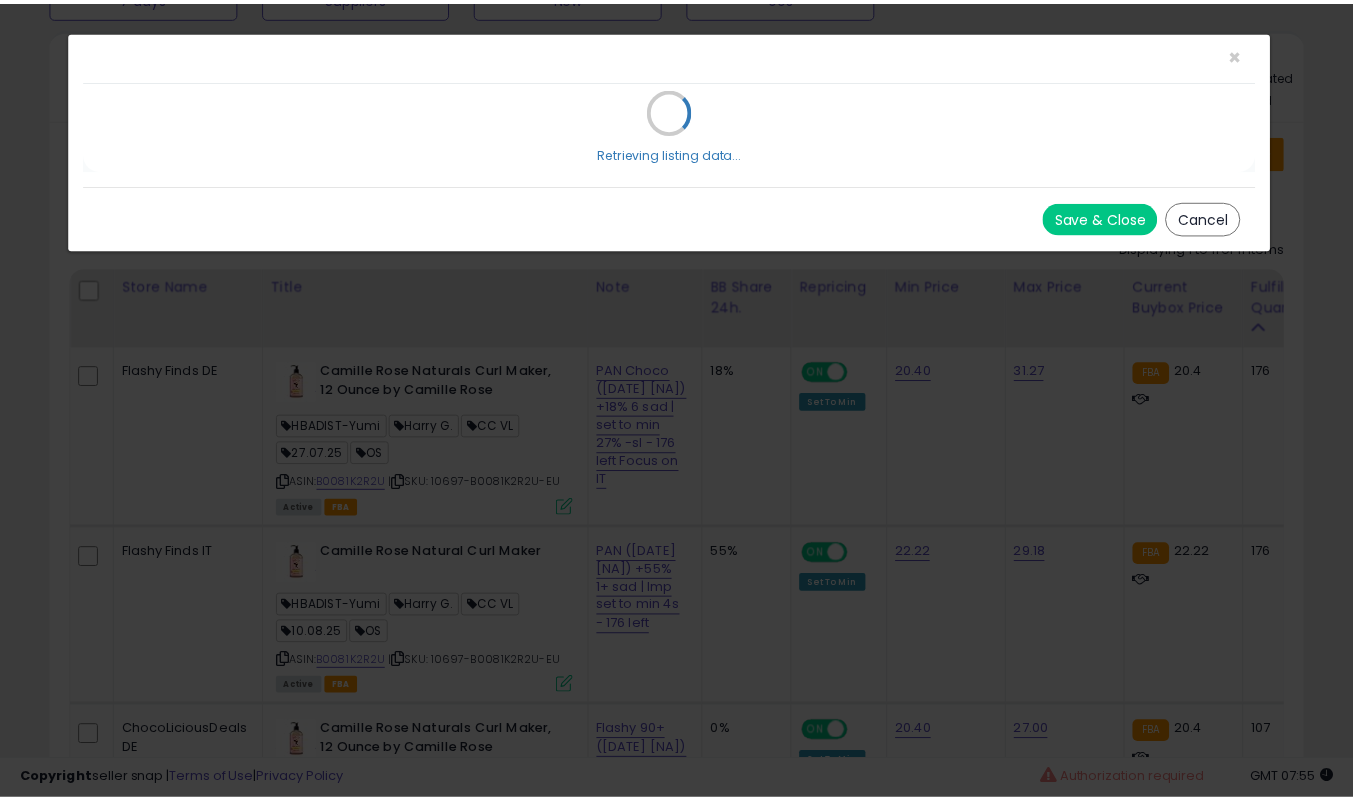 scroll, scrollTop: 0, scrollLeft: 0, axis: both 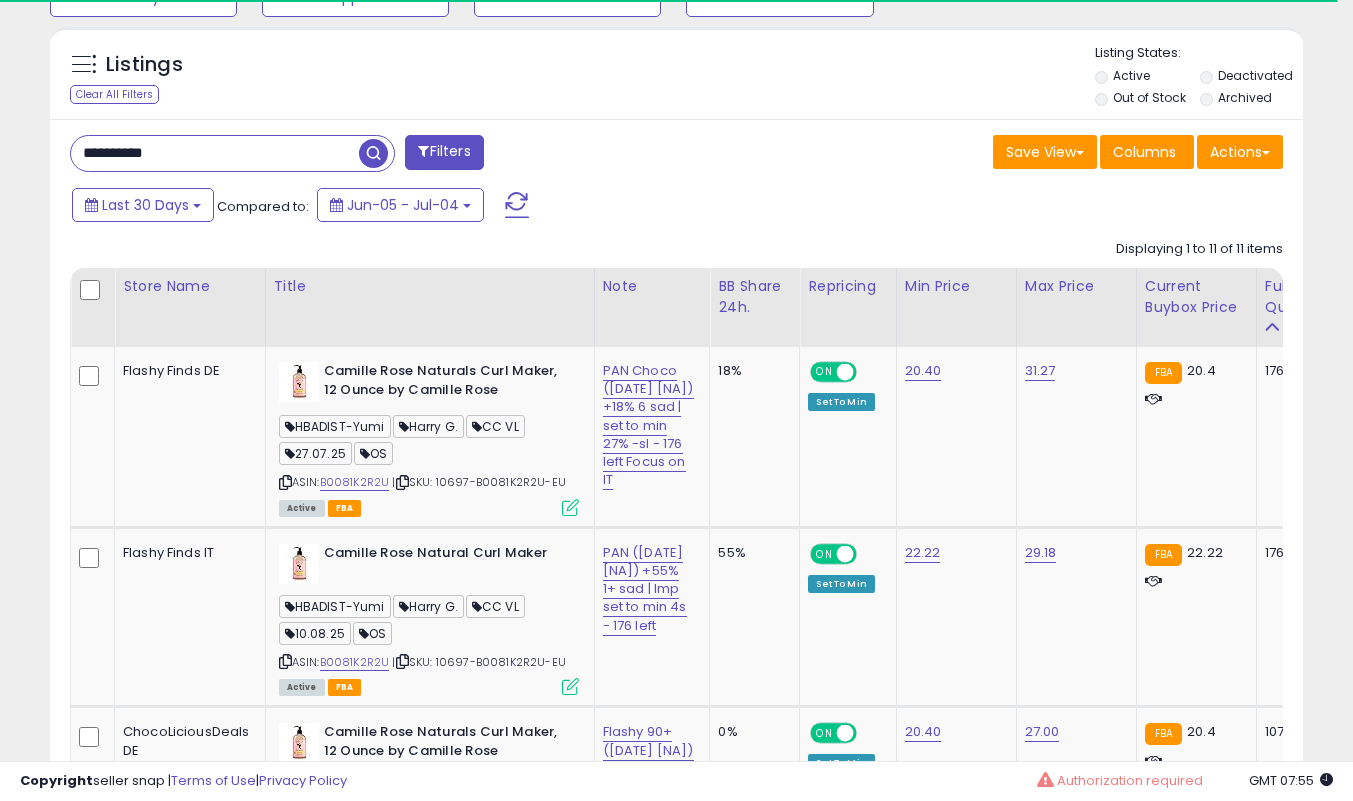 click on "**********" at bounding box center [215, 153] 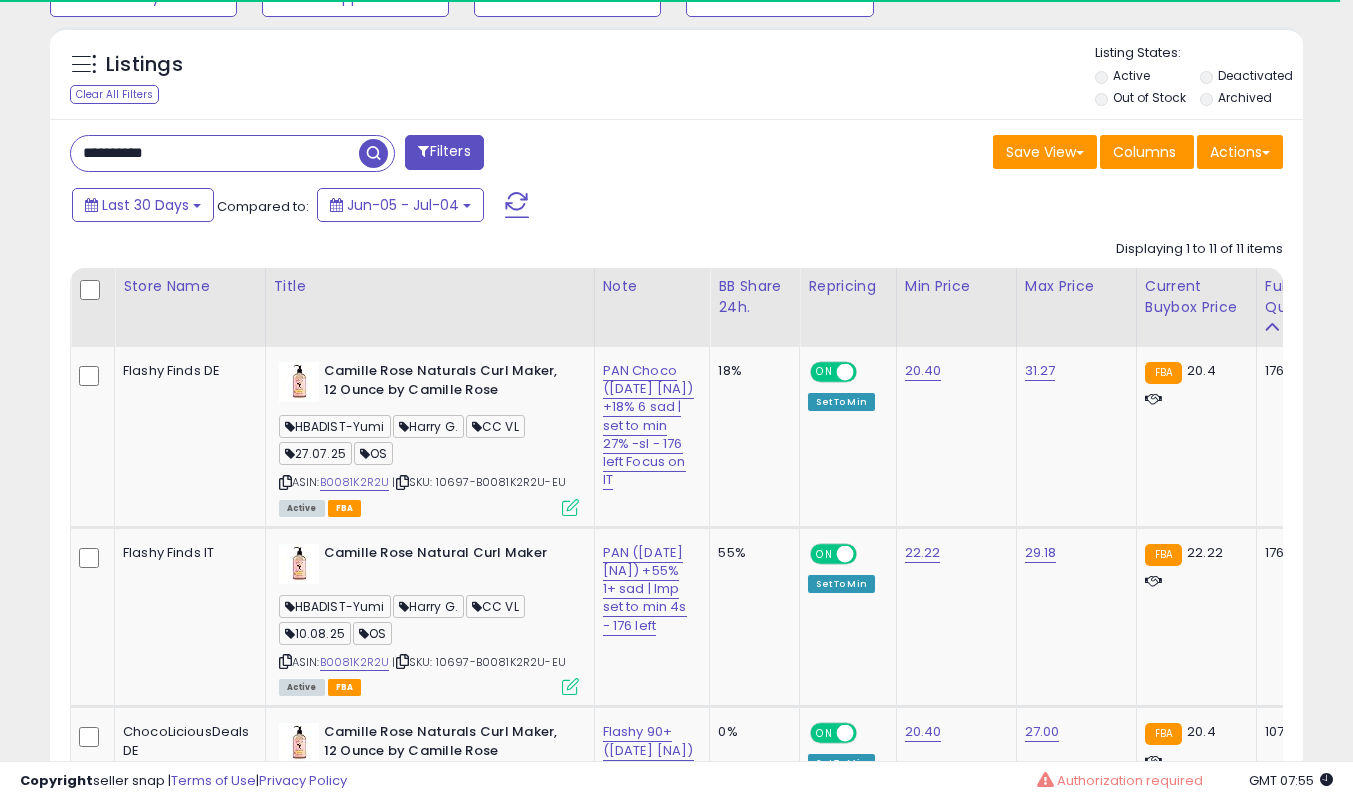 click on "**********" at bounding box center (215, 153) 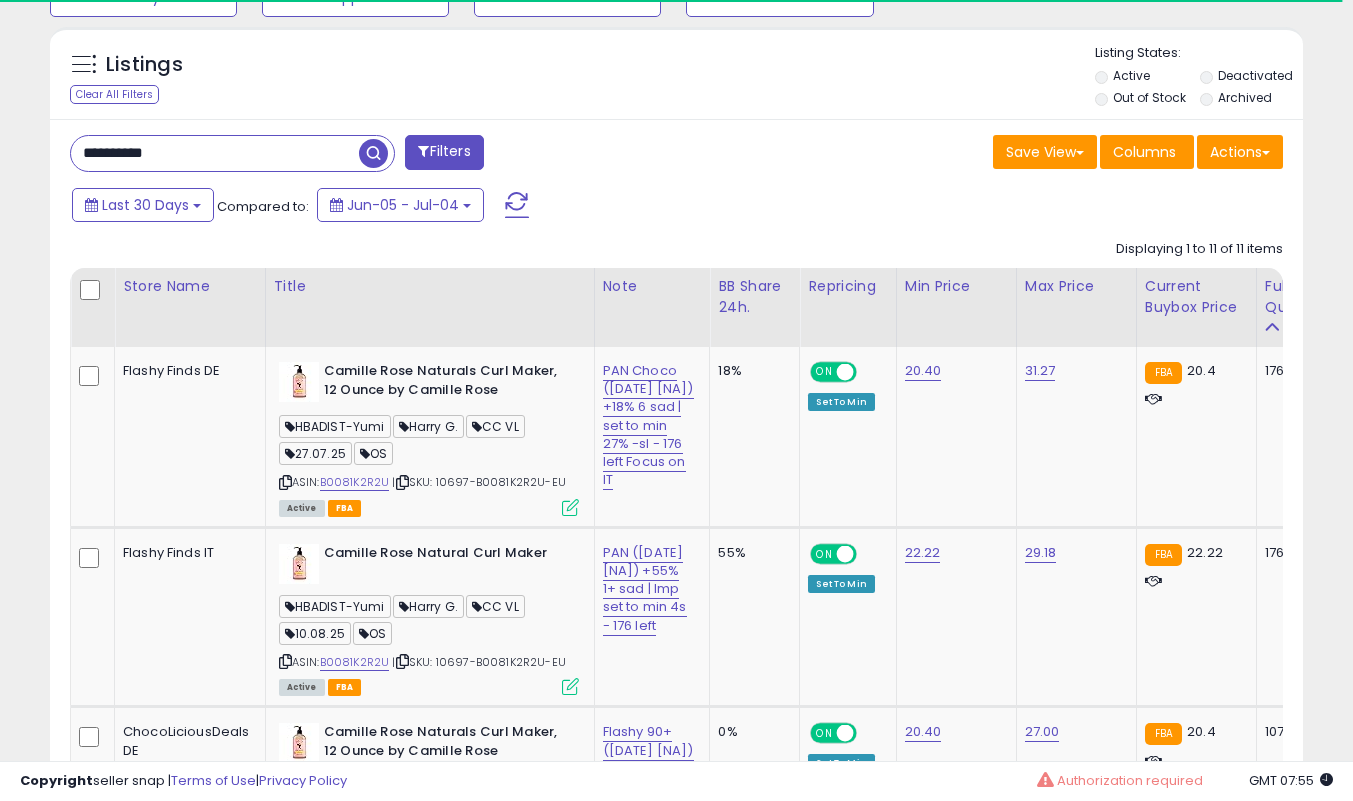 paste on "**" 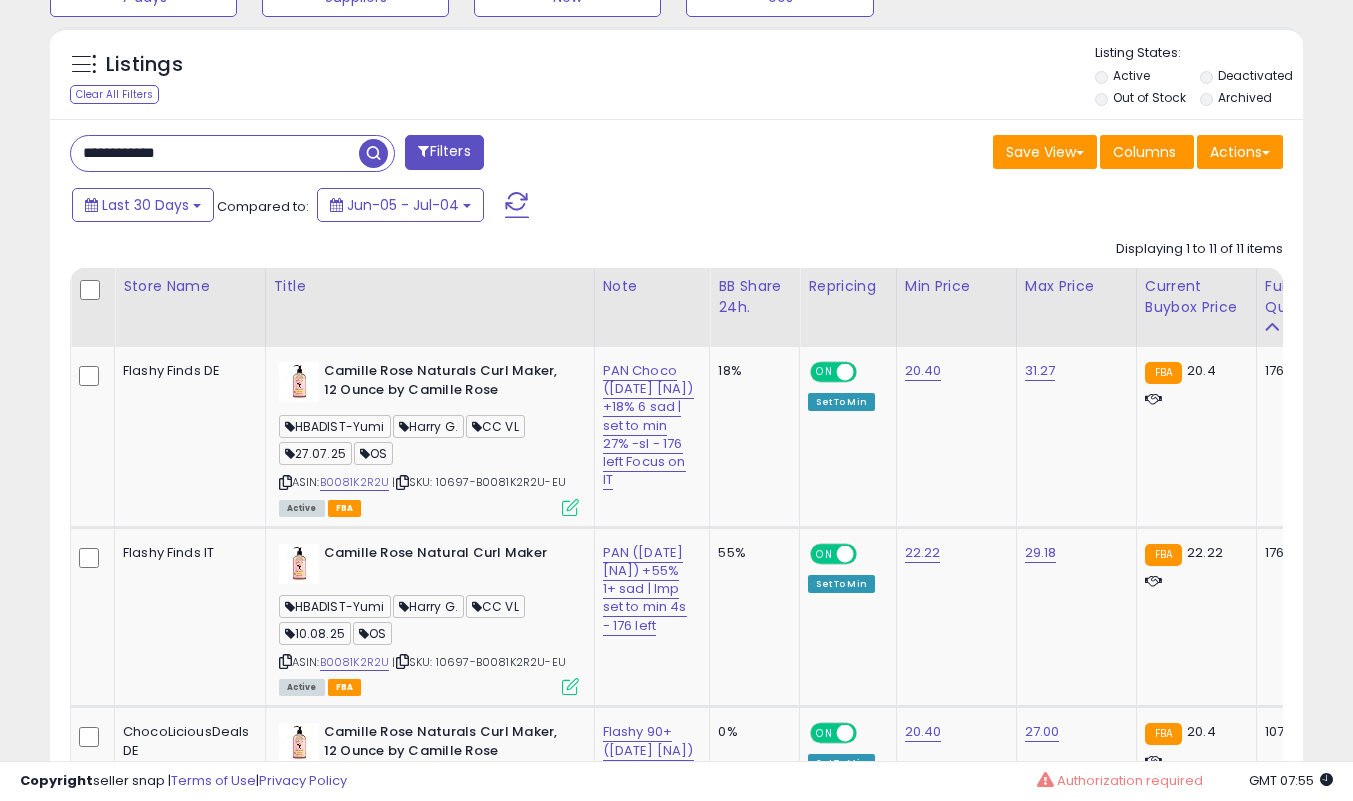 type on "**********" 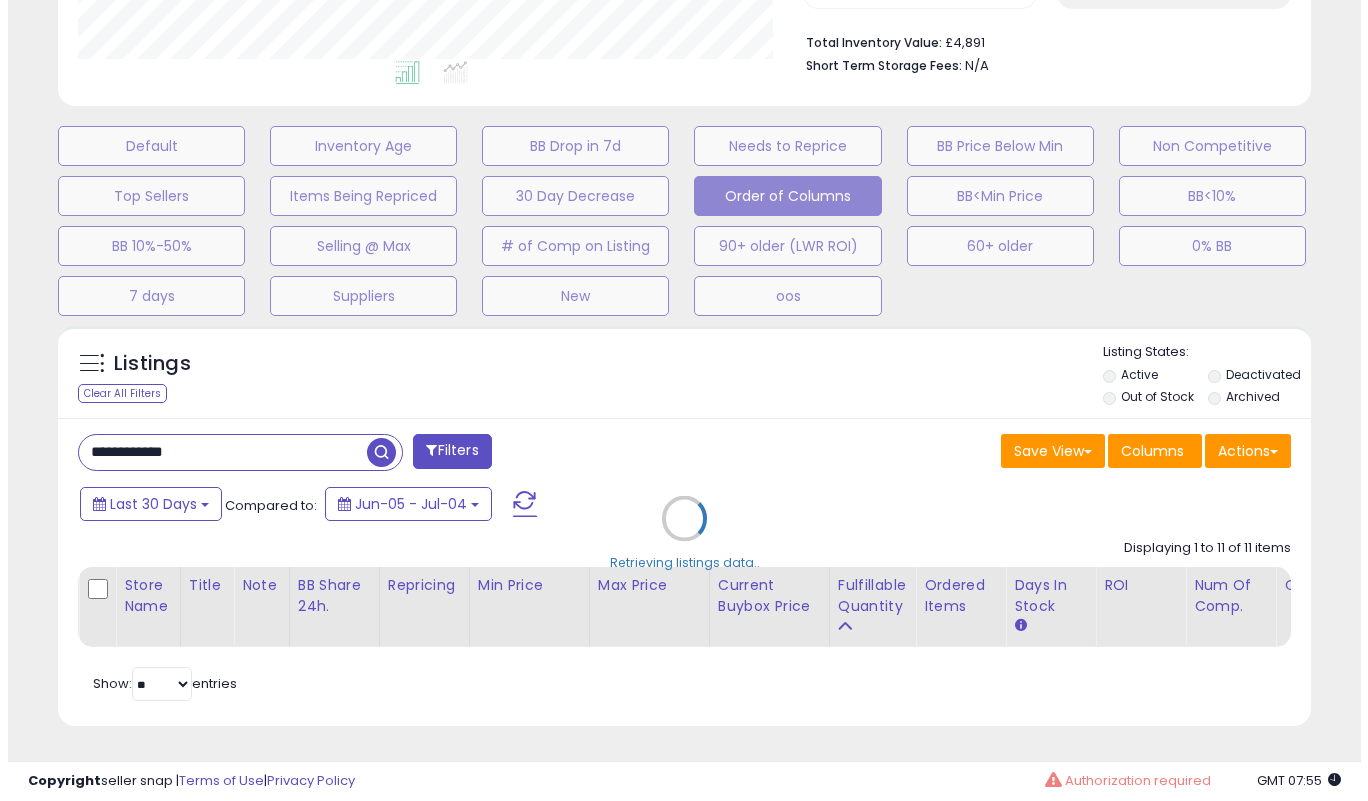 scroll, scrollTop: 519, scrollLeft: 0, axis: vertical 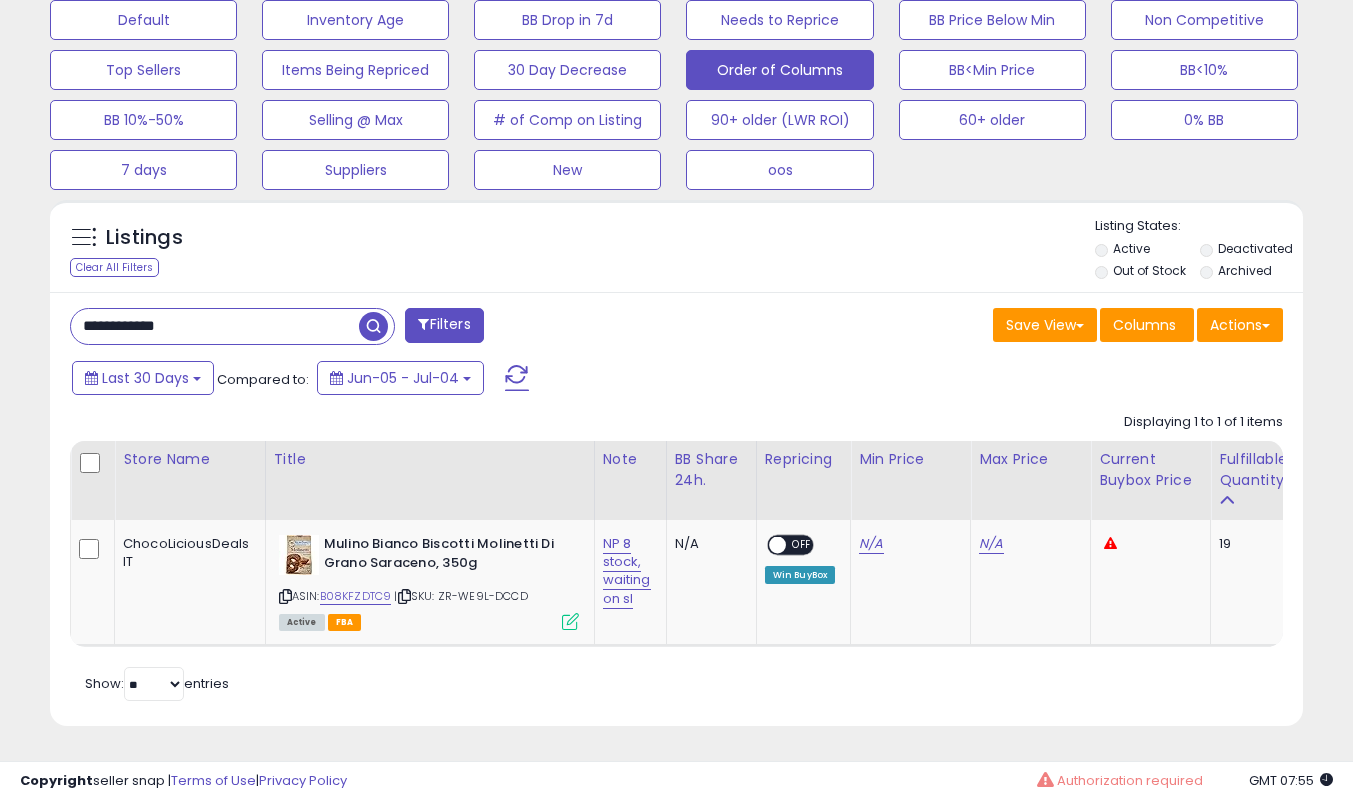 click at bounding box center [570, 621] 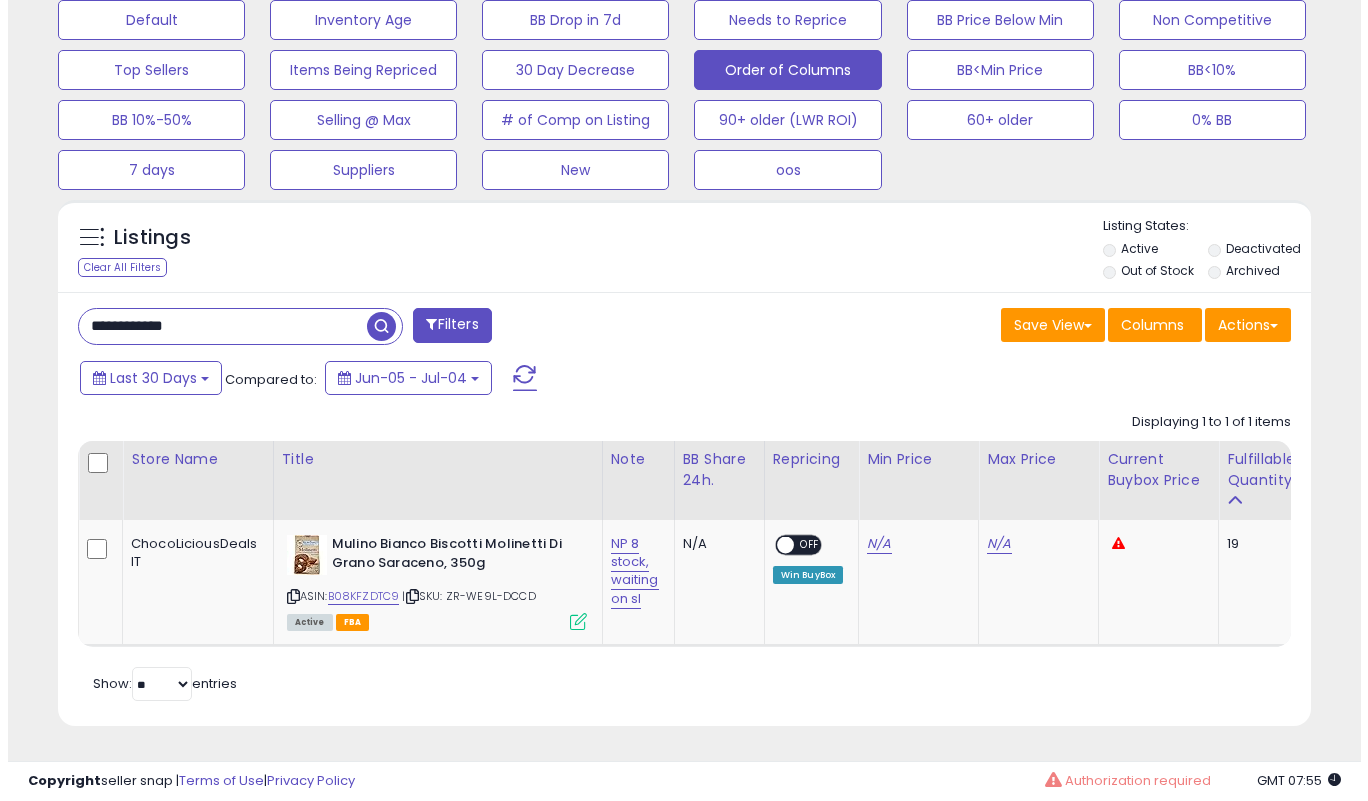 scroll, scrollTop: 999590, scrollLeft: 999266, axis: both 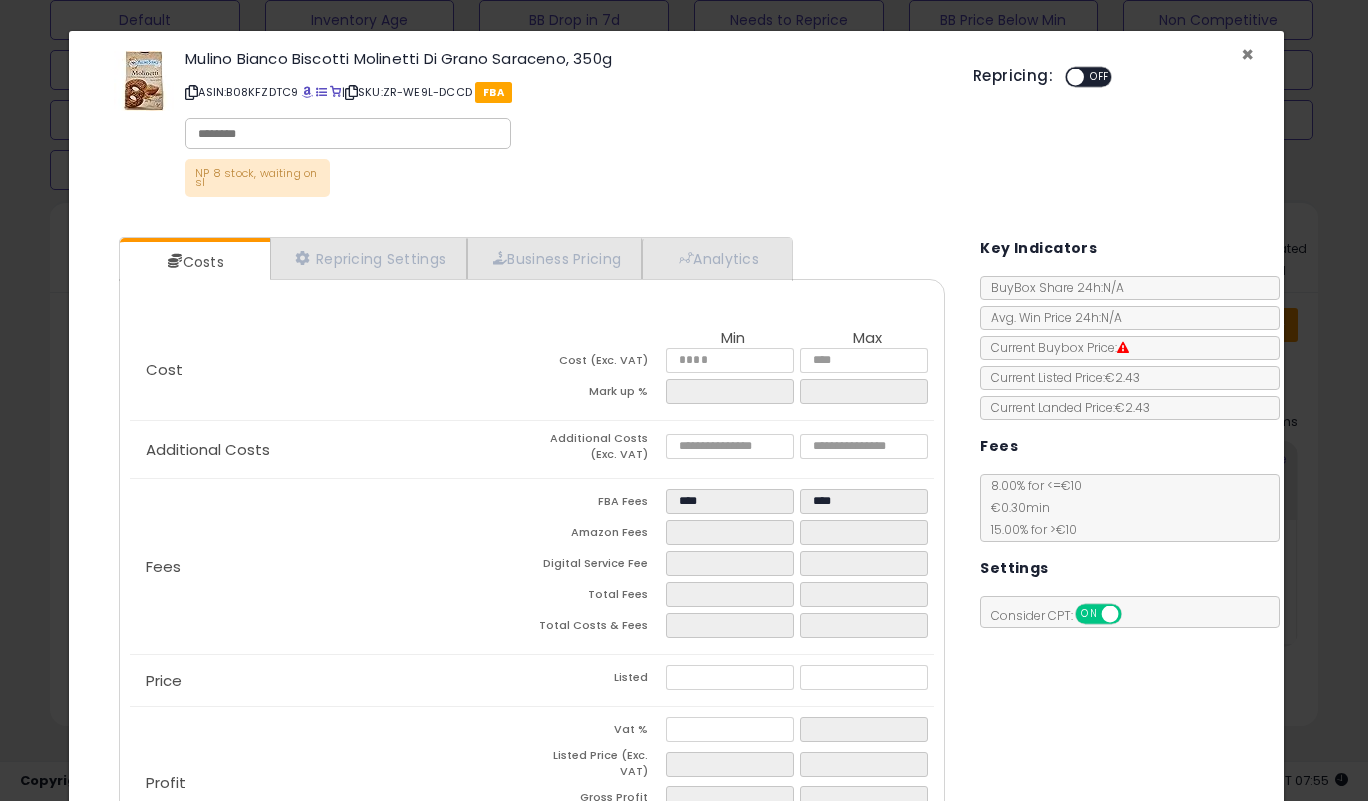 click on "×" at bounding box center [1247, 54] 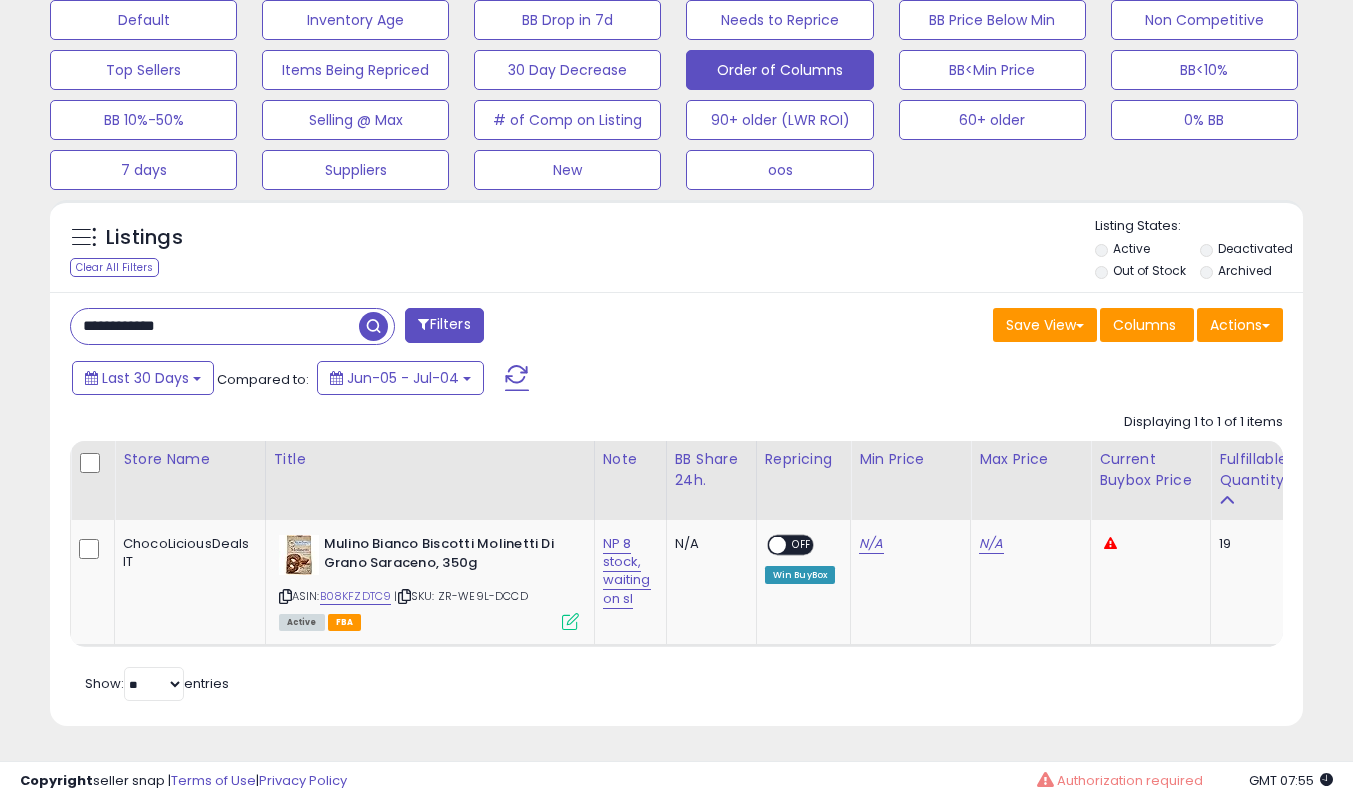scroll, scrollTop: 410, scrollLeft: 725, axis: both 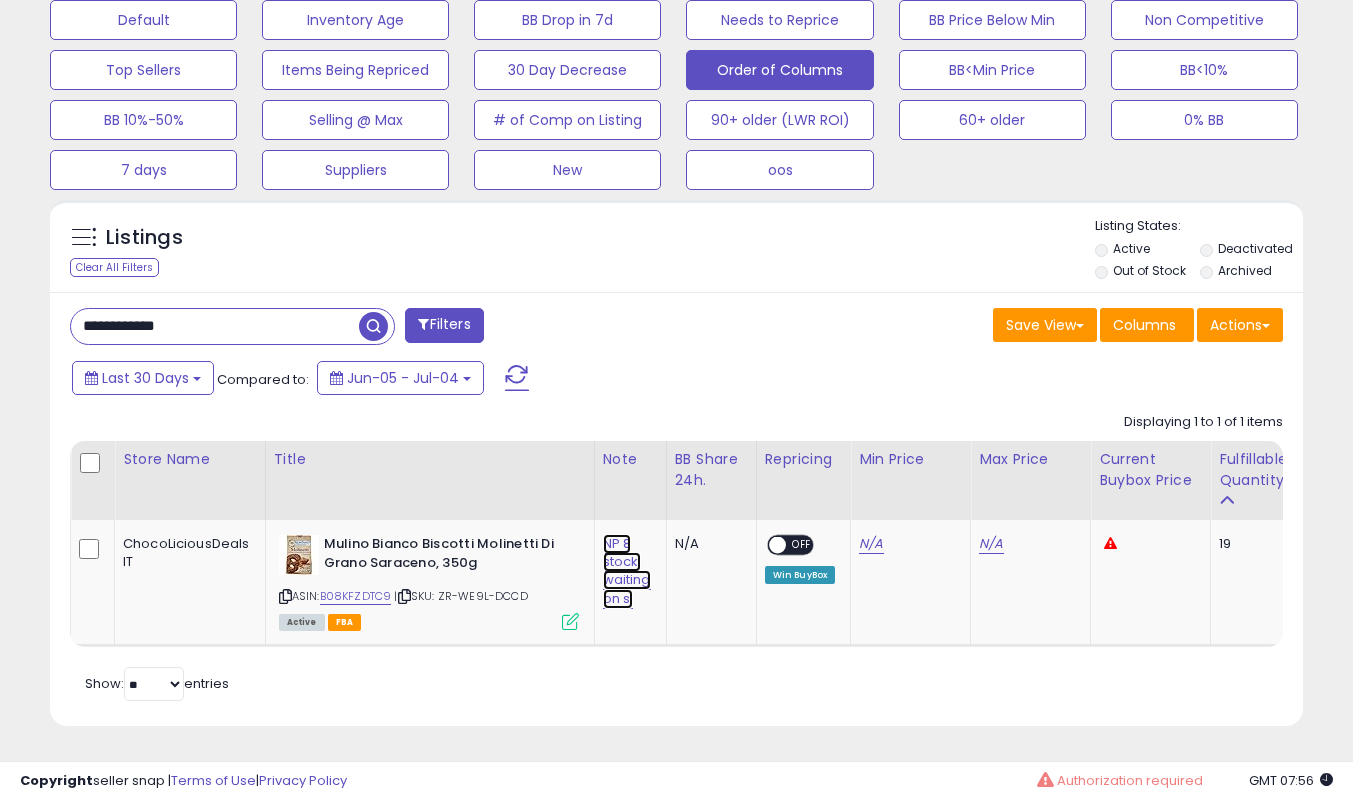 click on "NP 8 stock, waiting on sl" at bounding box center [627, 571] 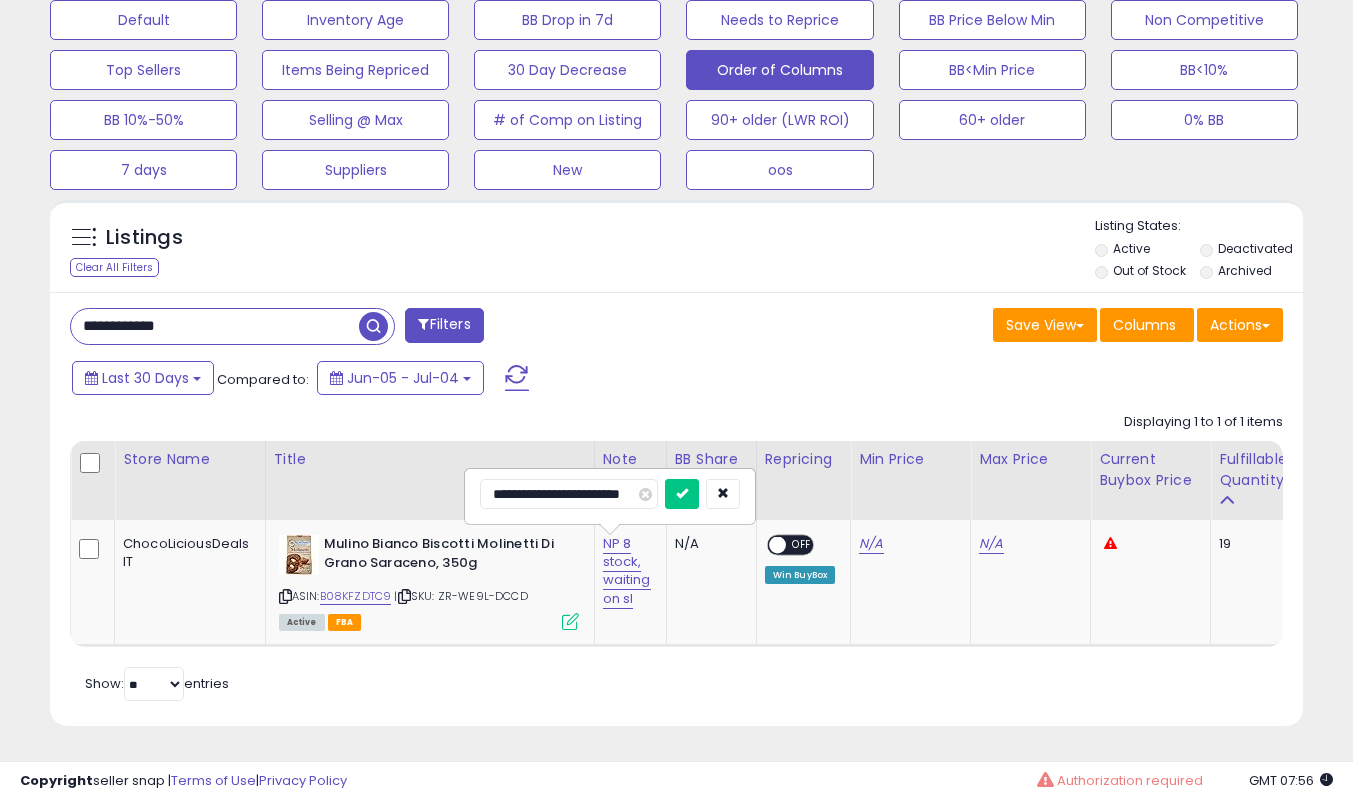 type on "**********" 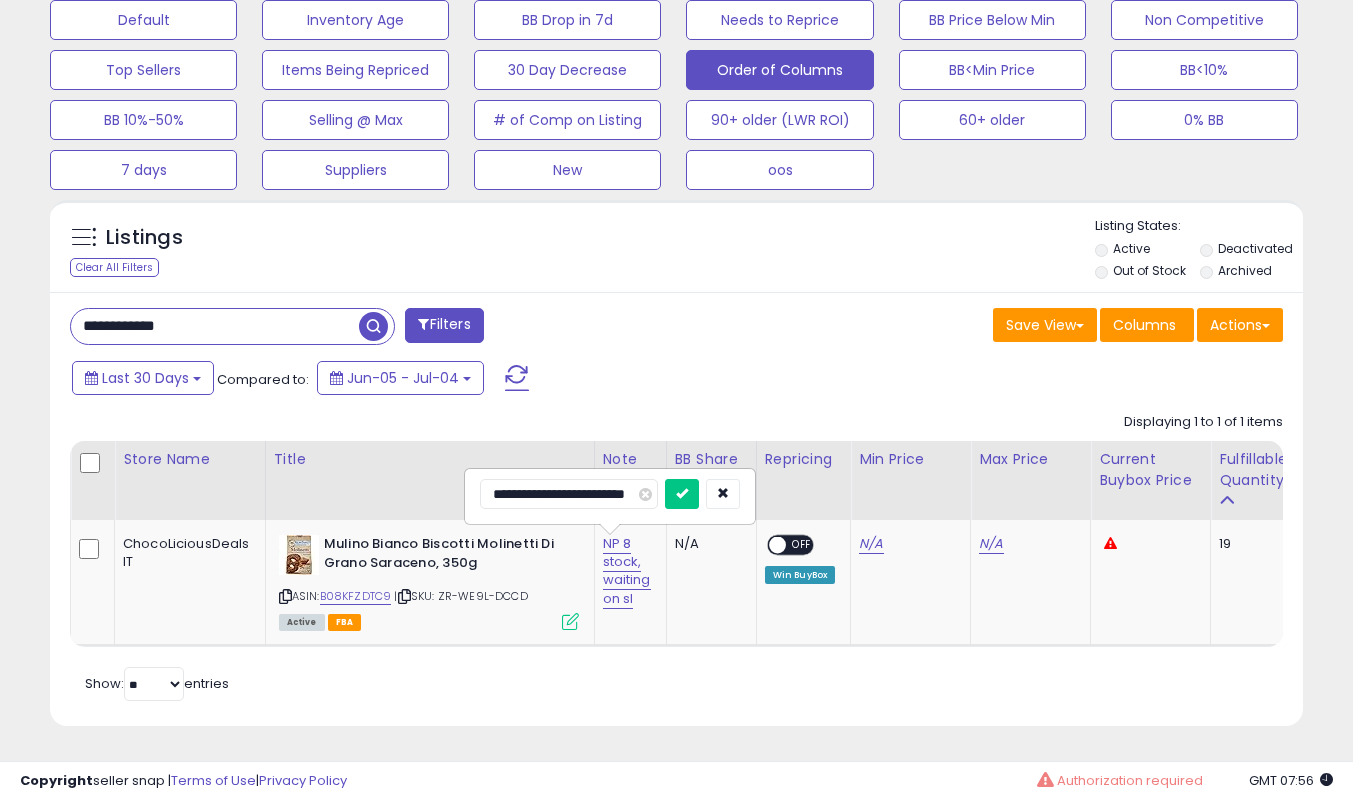 click at bounding box center [682, 494] 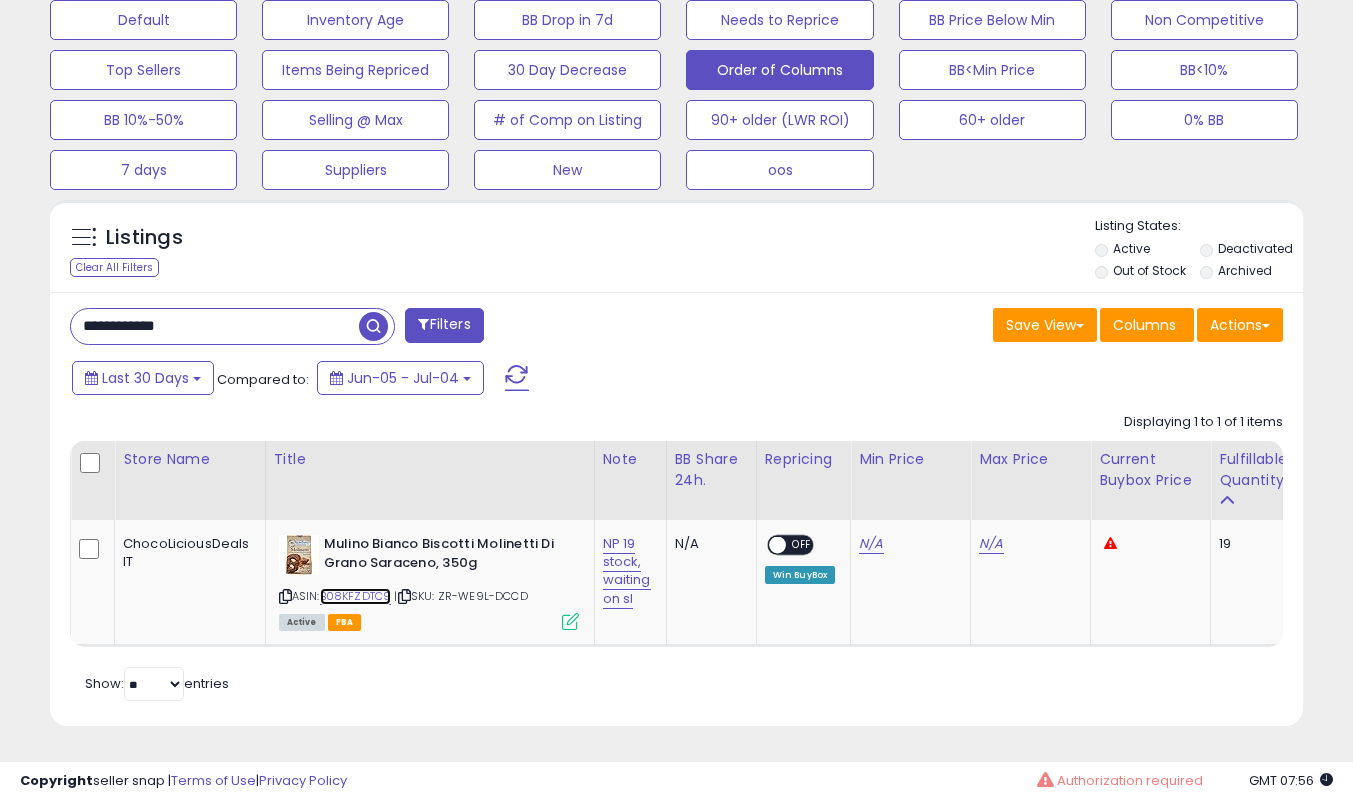 click on "B08KFZDTC9" at bounding box center (356, 596) 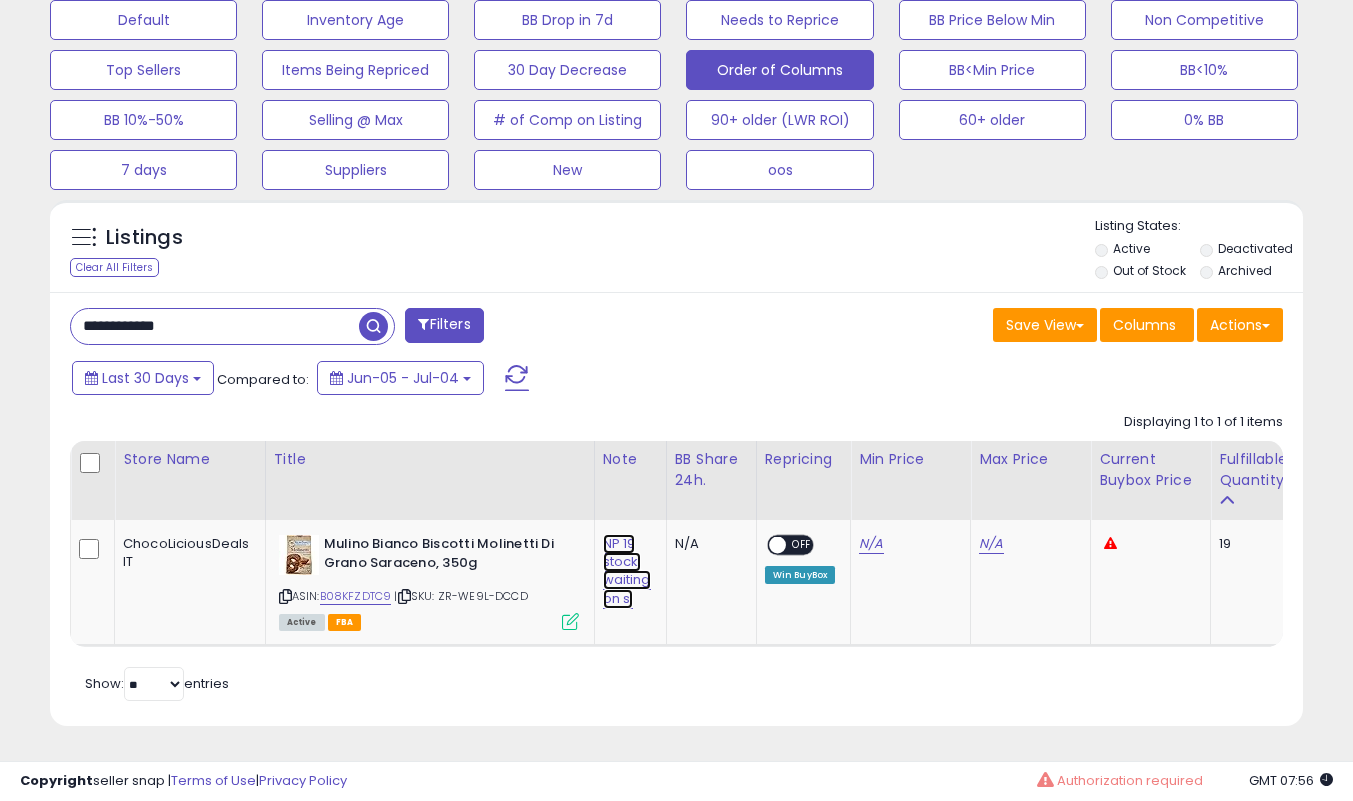 click on "NP 19 stock, waiting on sl" at bounding box center [627, 571] 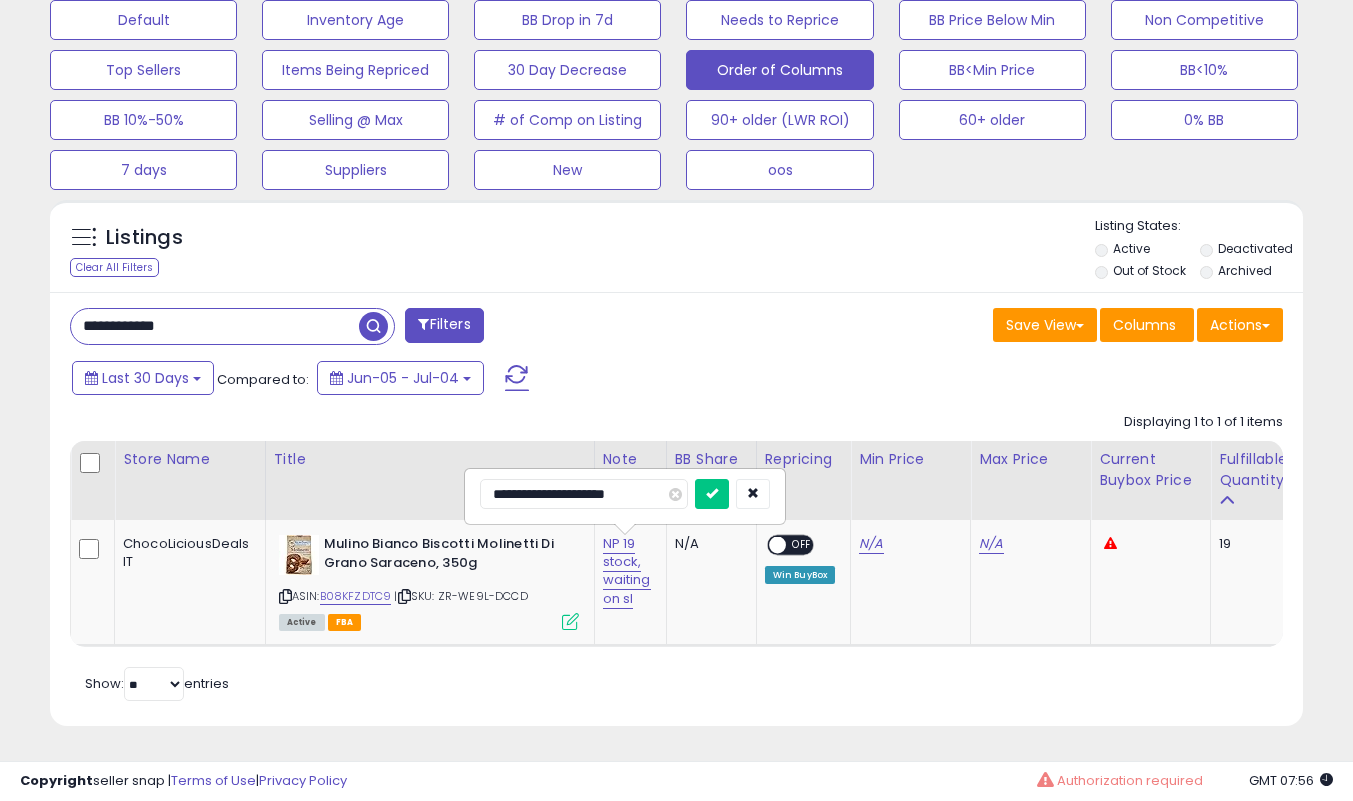 scroll, scrollTop: 0, scrollLeft: 0, axis: both 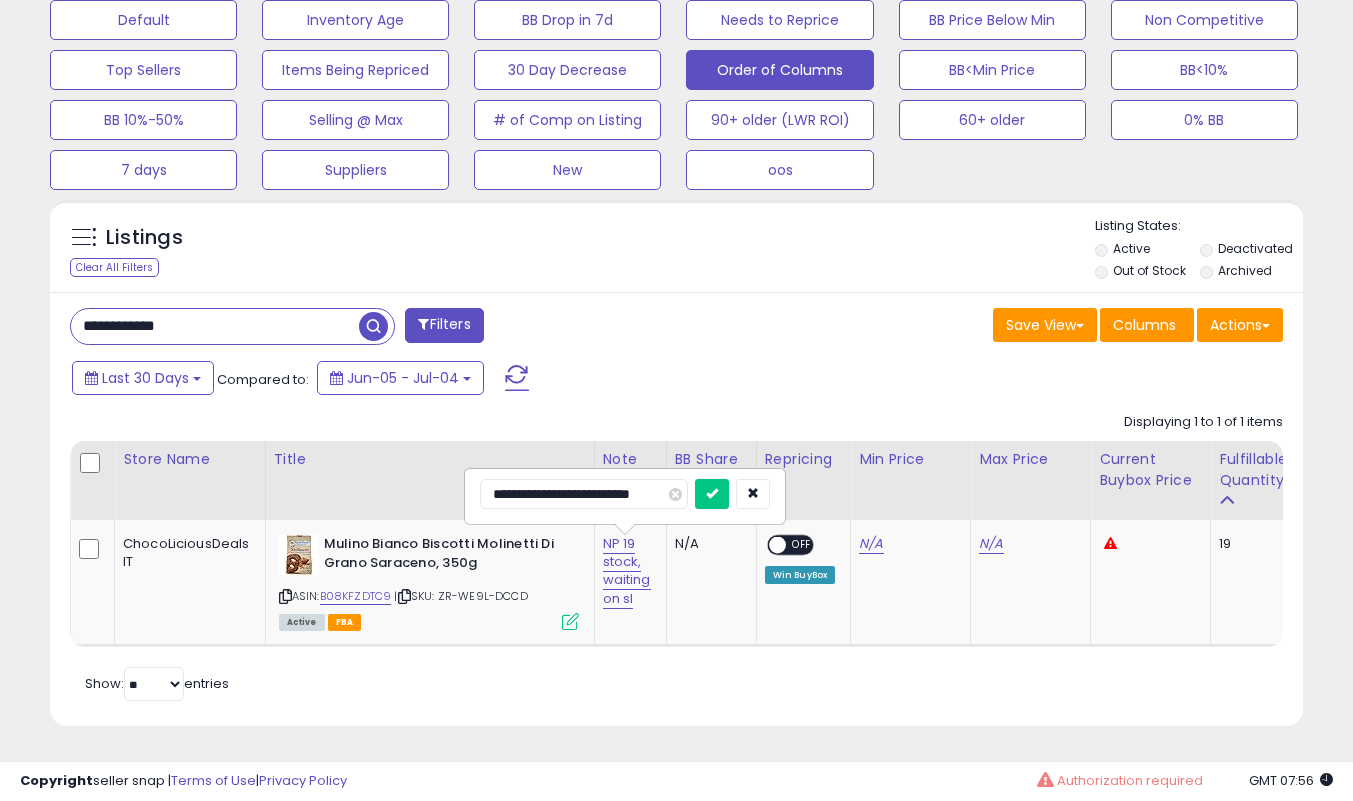 type on "**********" 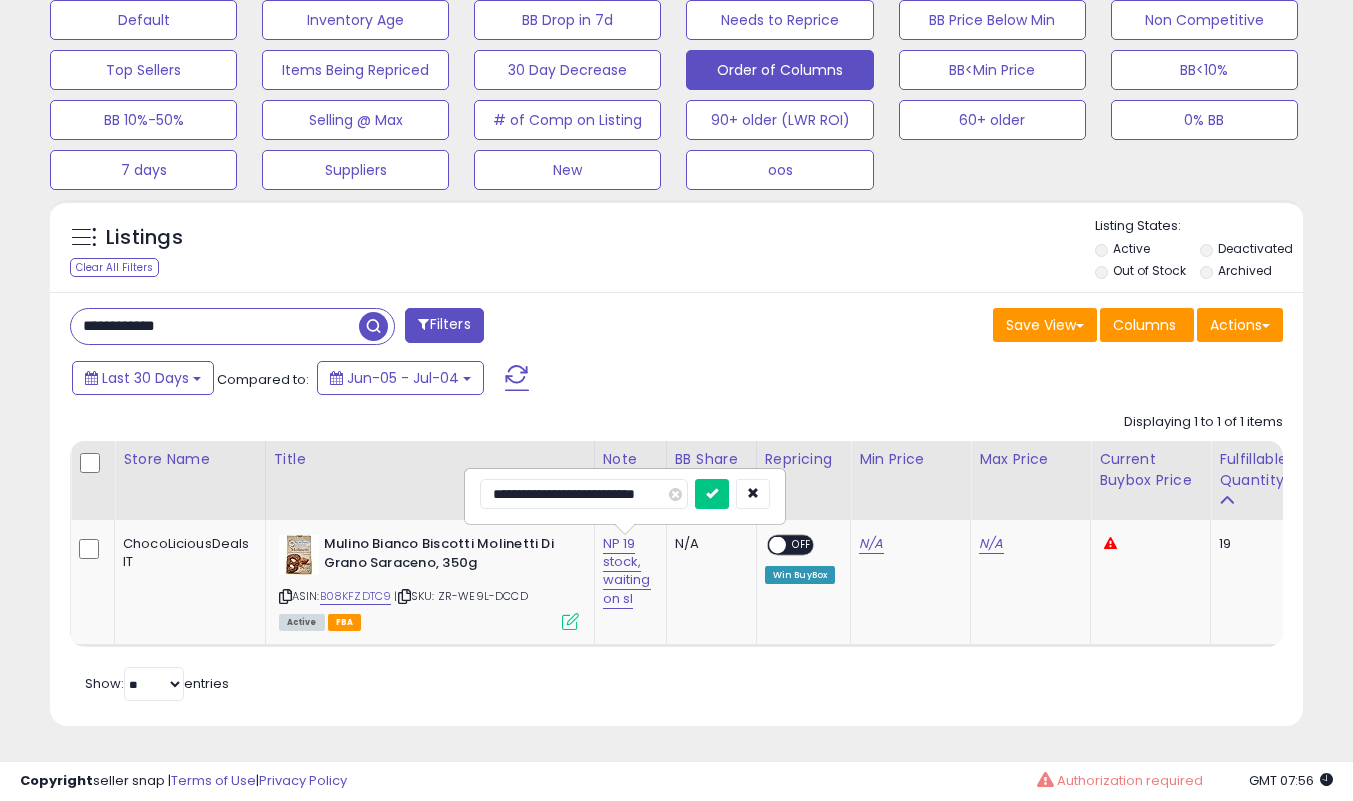 scroll, scrollTop: 0, scrollLeft: 16, axis: horizontal 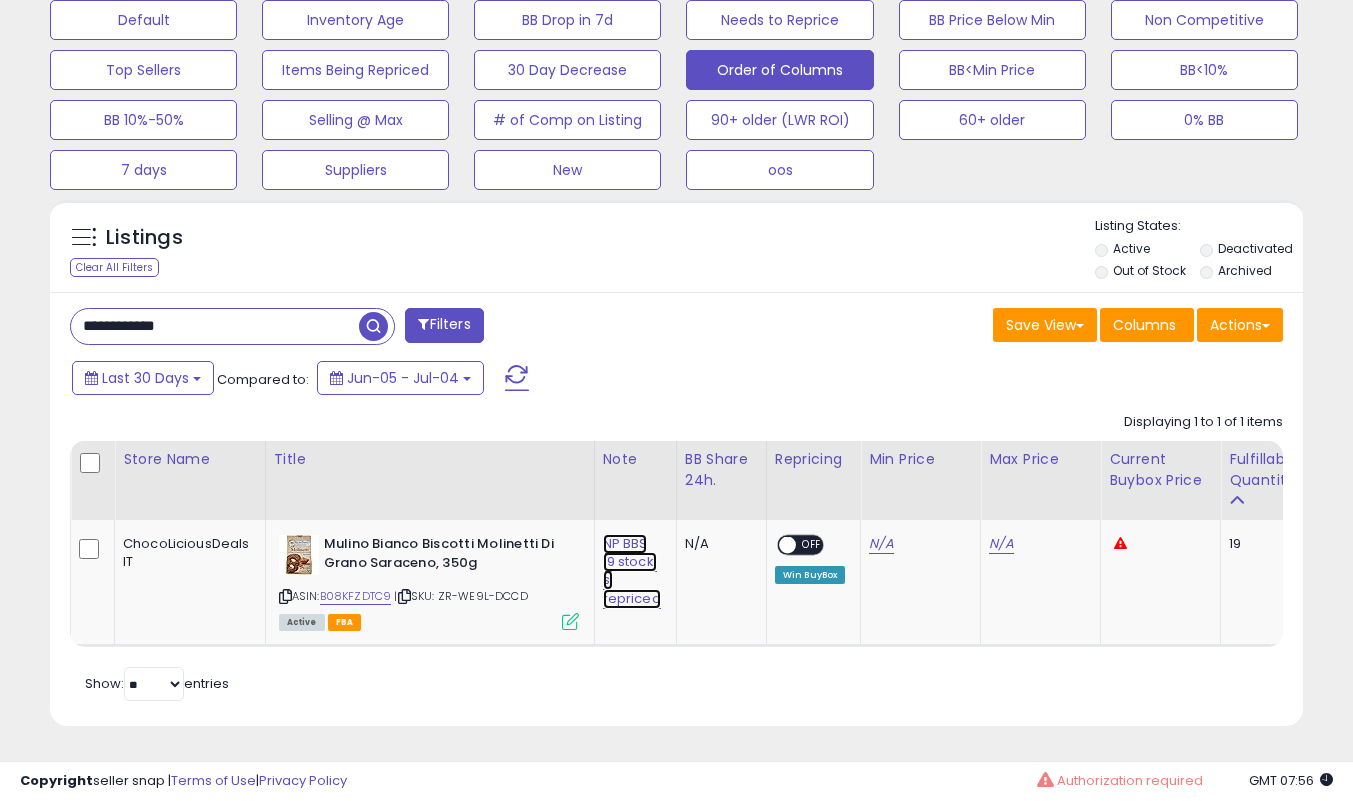 click on "NP BBS 19 stock, sl repriced" at bounding box center (632, 571) 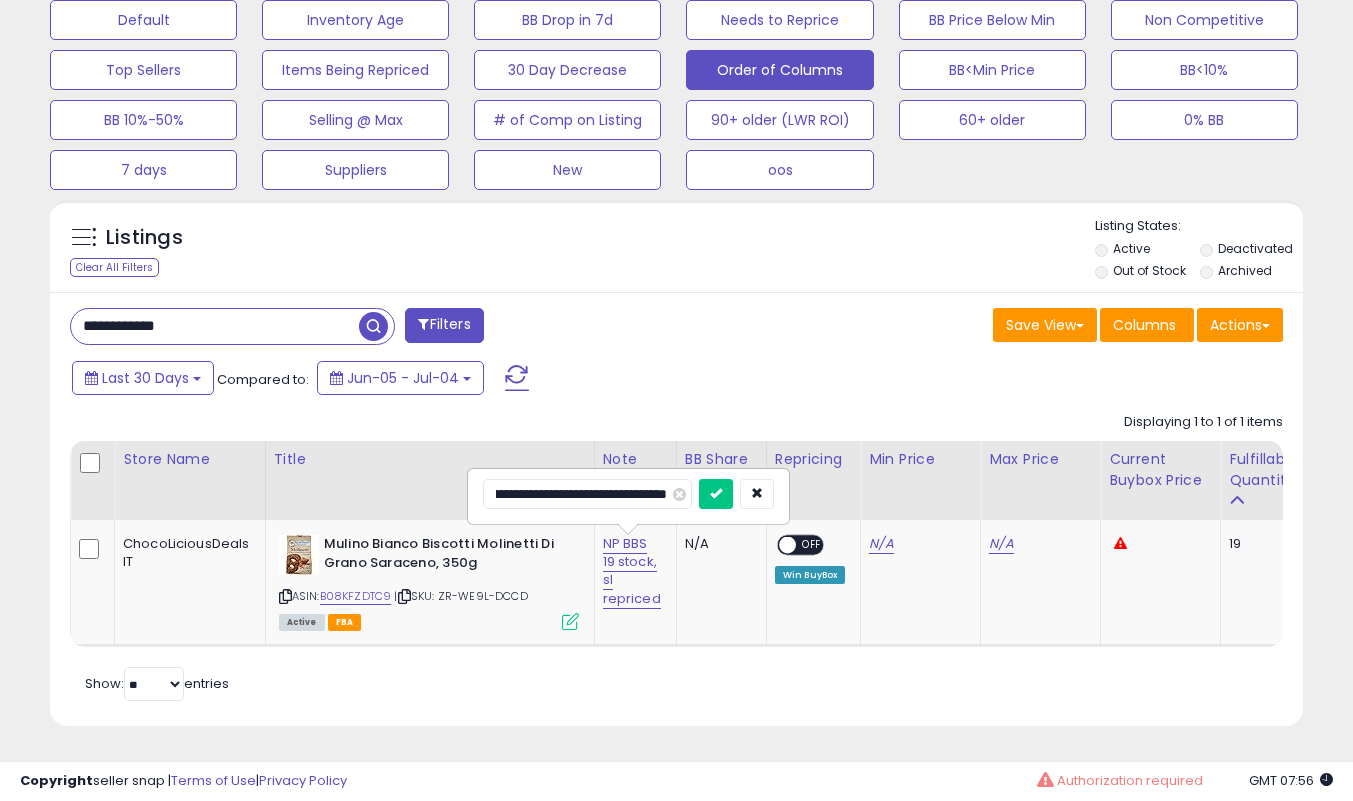 scroll, scrollTop: 0, scrollLeft: 129, axis: horizontal 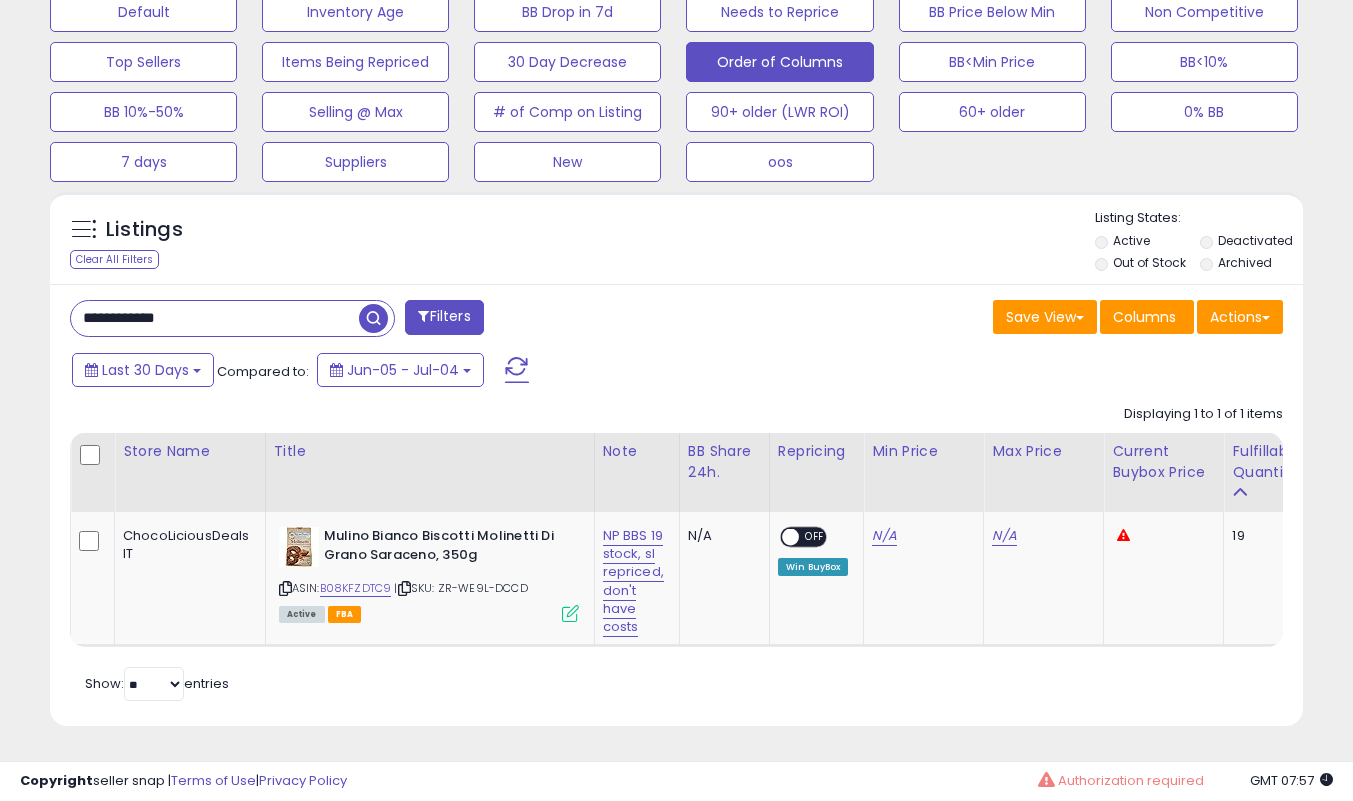 click on "**********" at bounding box center (215, 318) 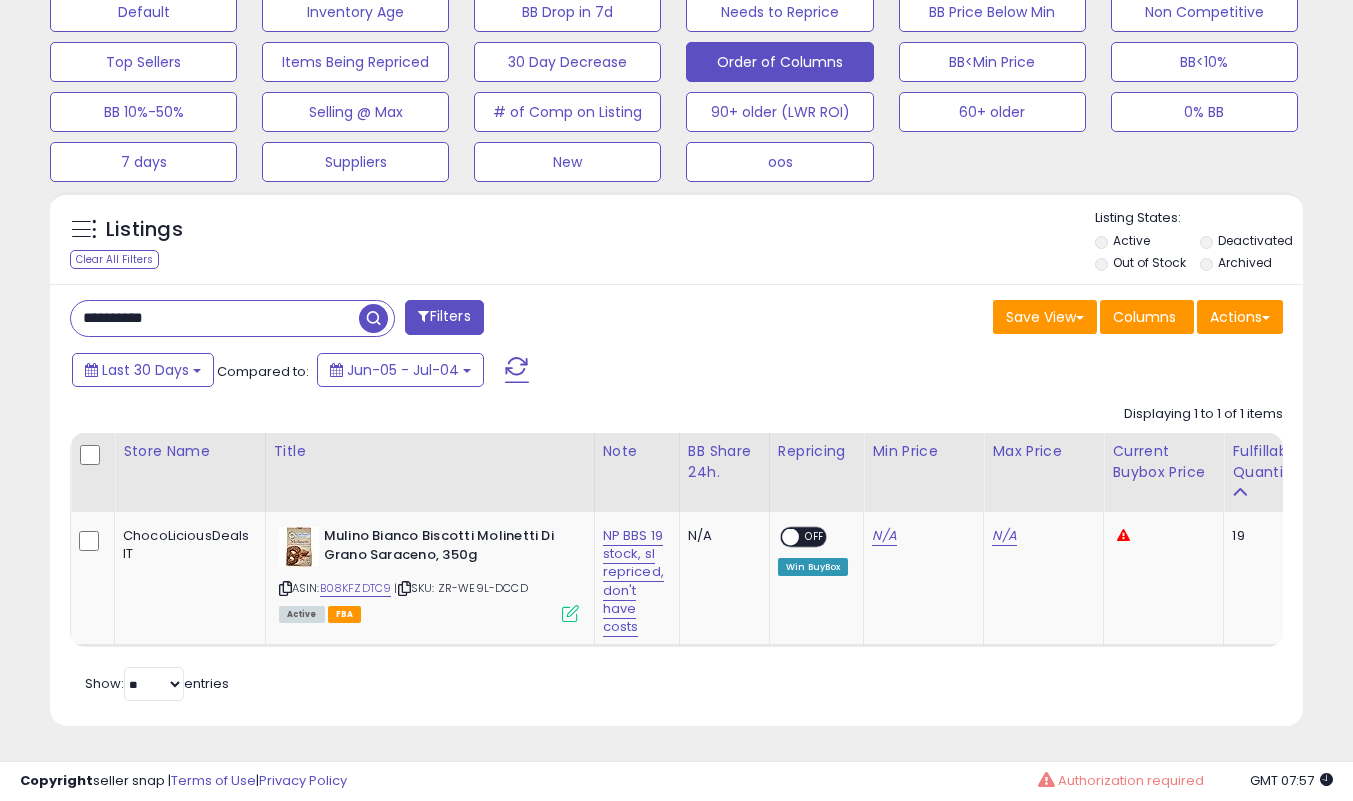 type on "**********" 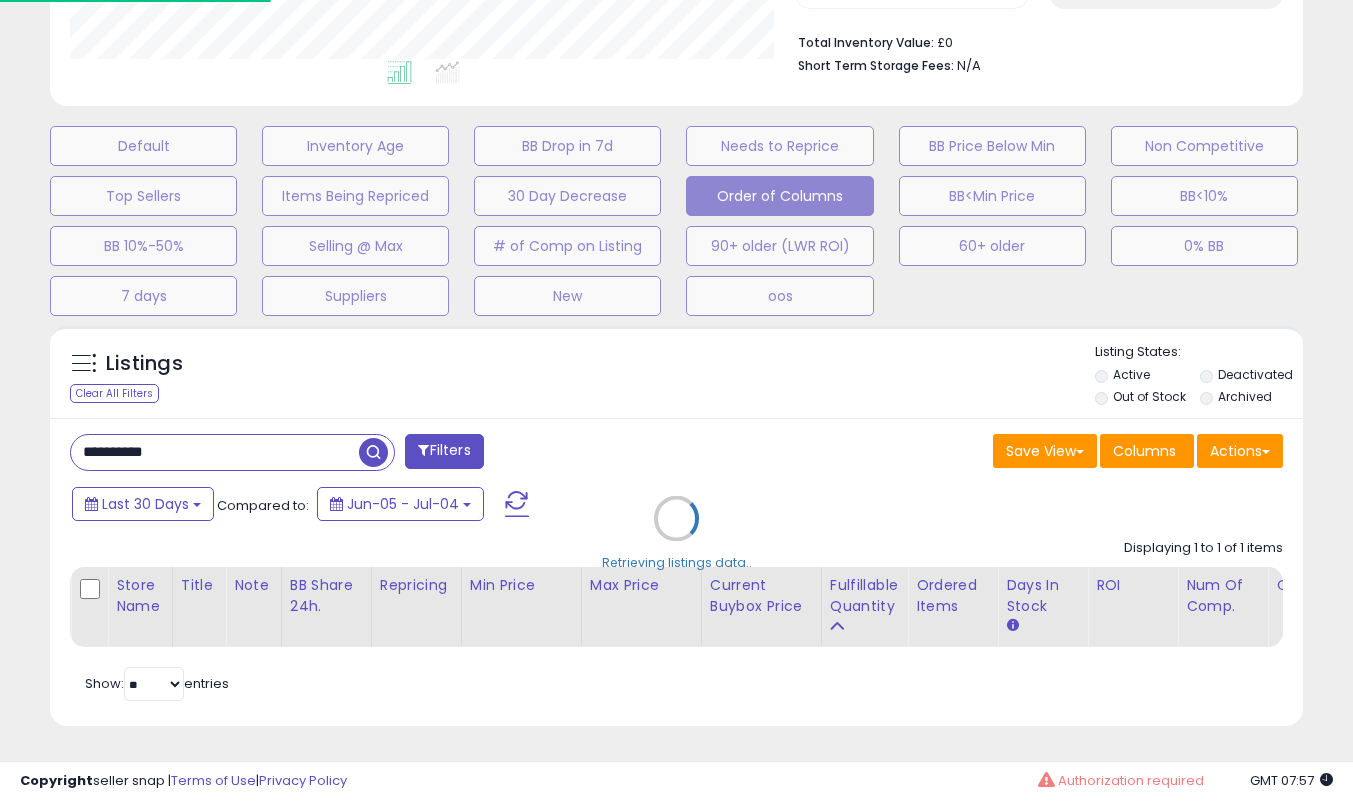 scroll, scrollTop: 999590, scrollLeft: 999266, axis: both 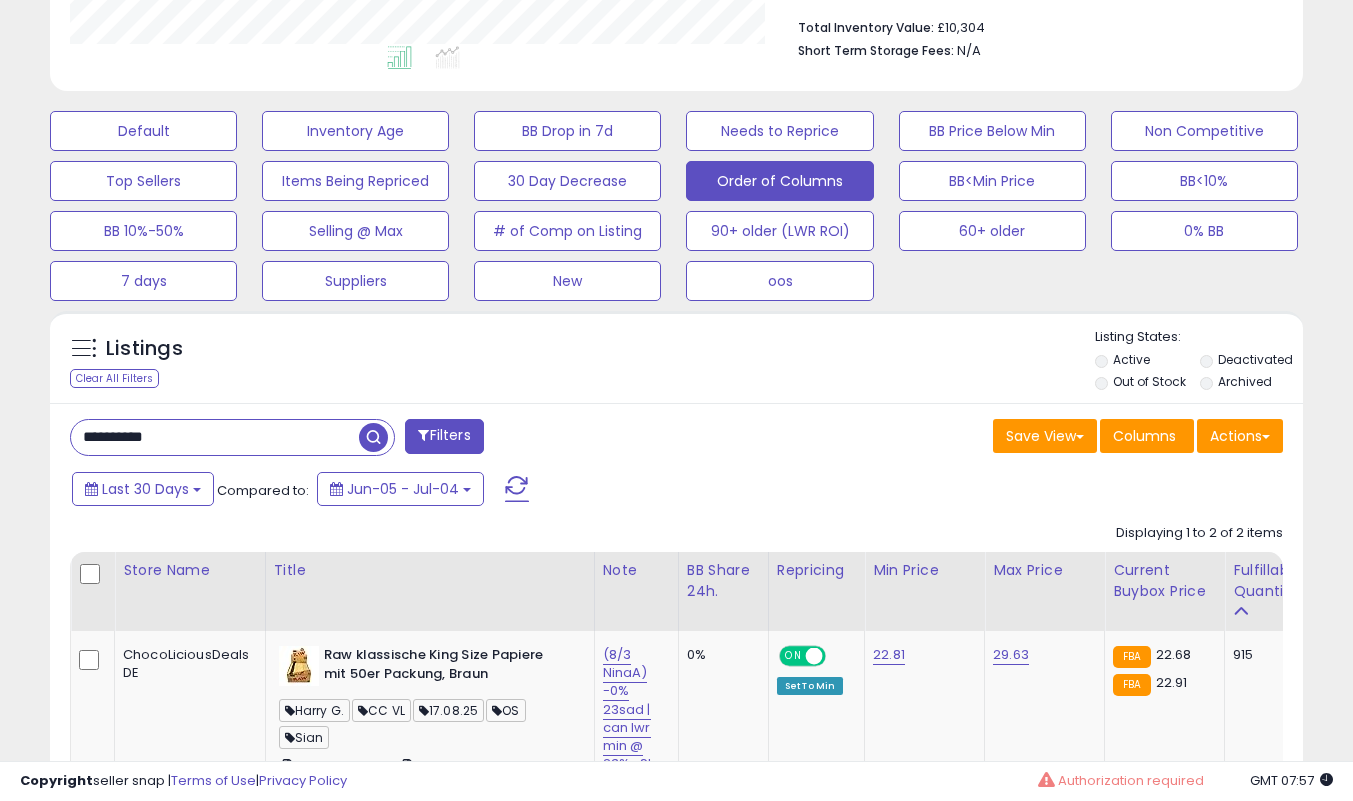 click on "Last 30 Days
Compared to:
Jun-05 - Jul-04" at bounding box center [522, 491] 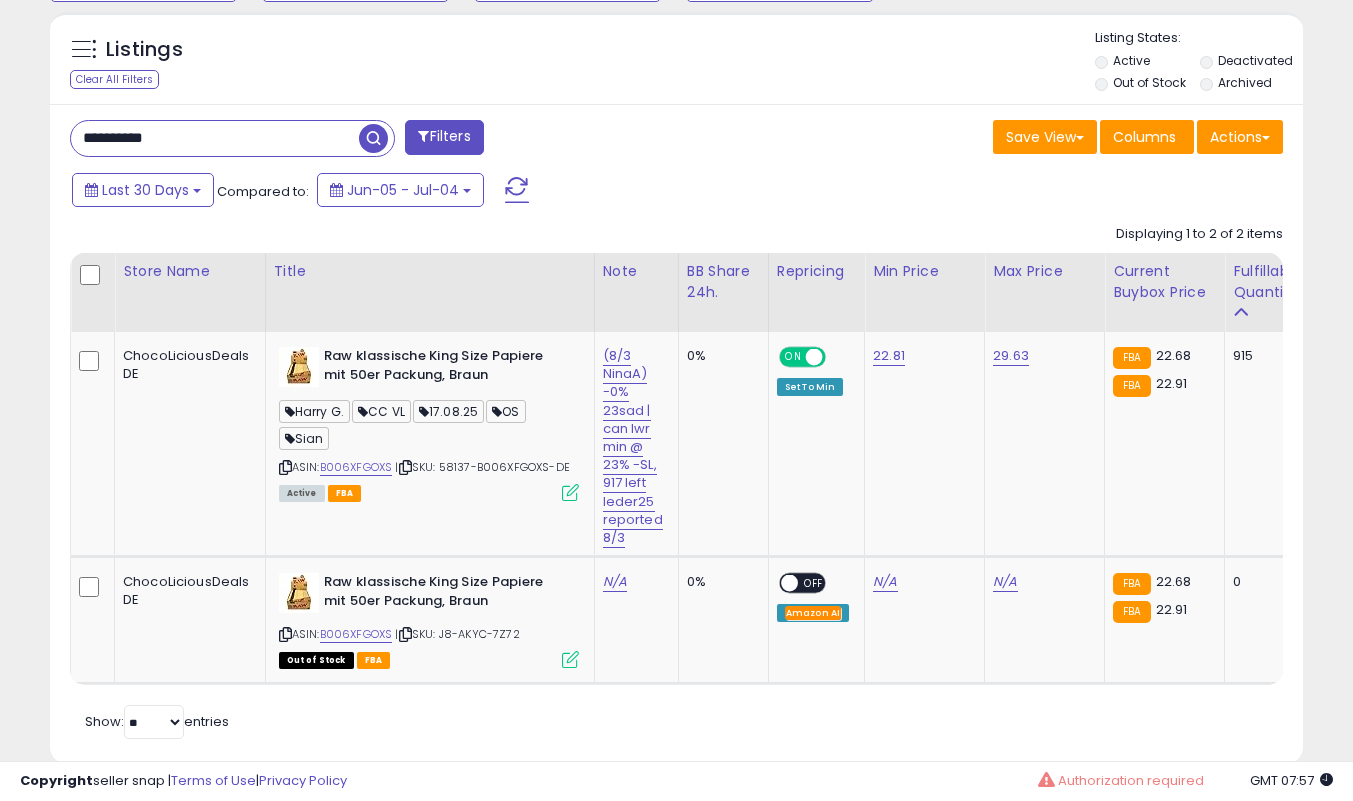 scroll, scrollTop: 819, scrollLeft: 0, axis: vertical 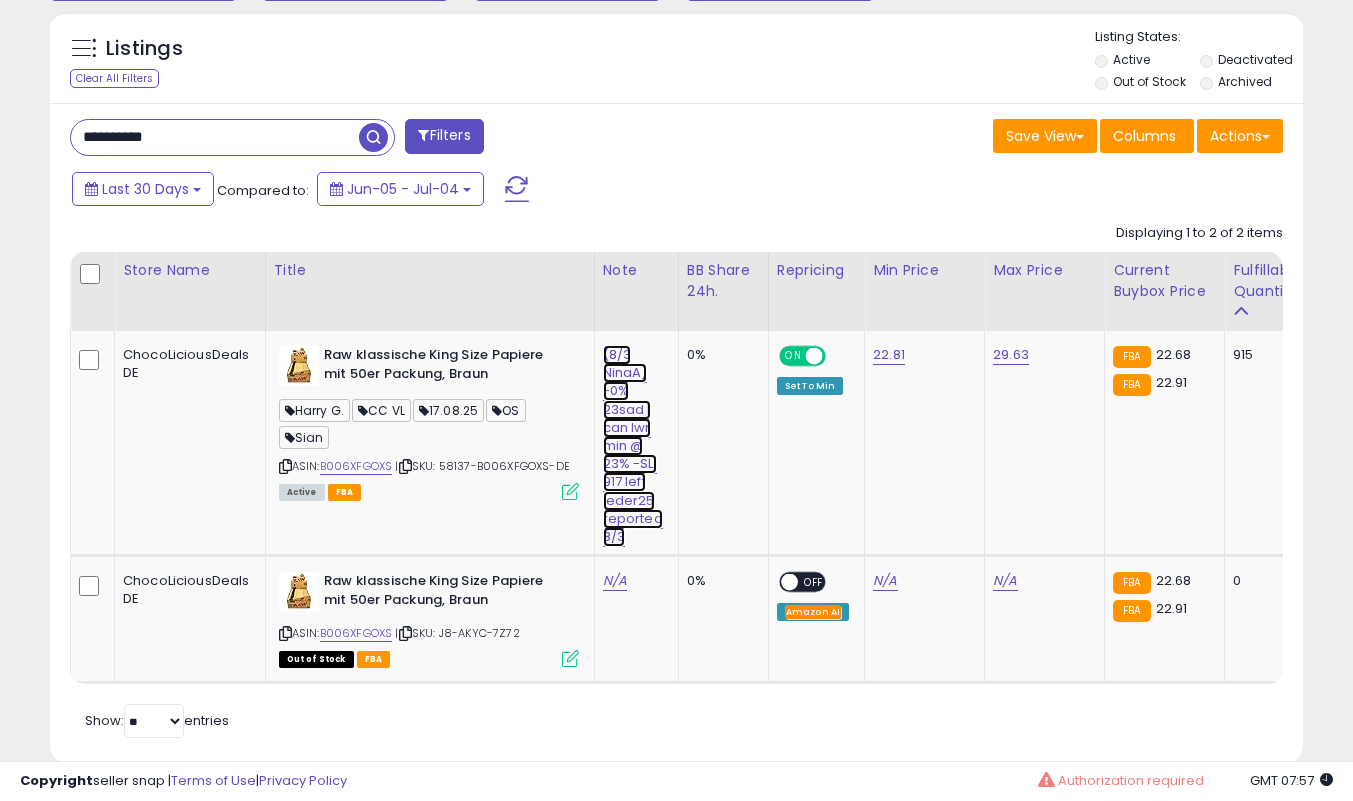 click on "(8/3 NinaA) -0% 23sad | can lwr min @ 23% -SL, 917 left leder25 reported 8/3" at bounding box center [633, 446] 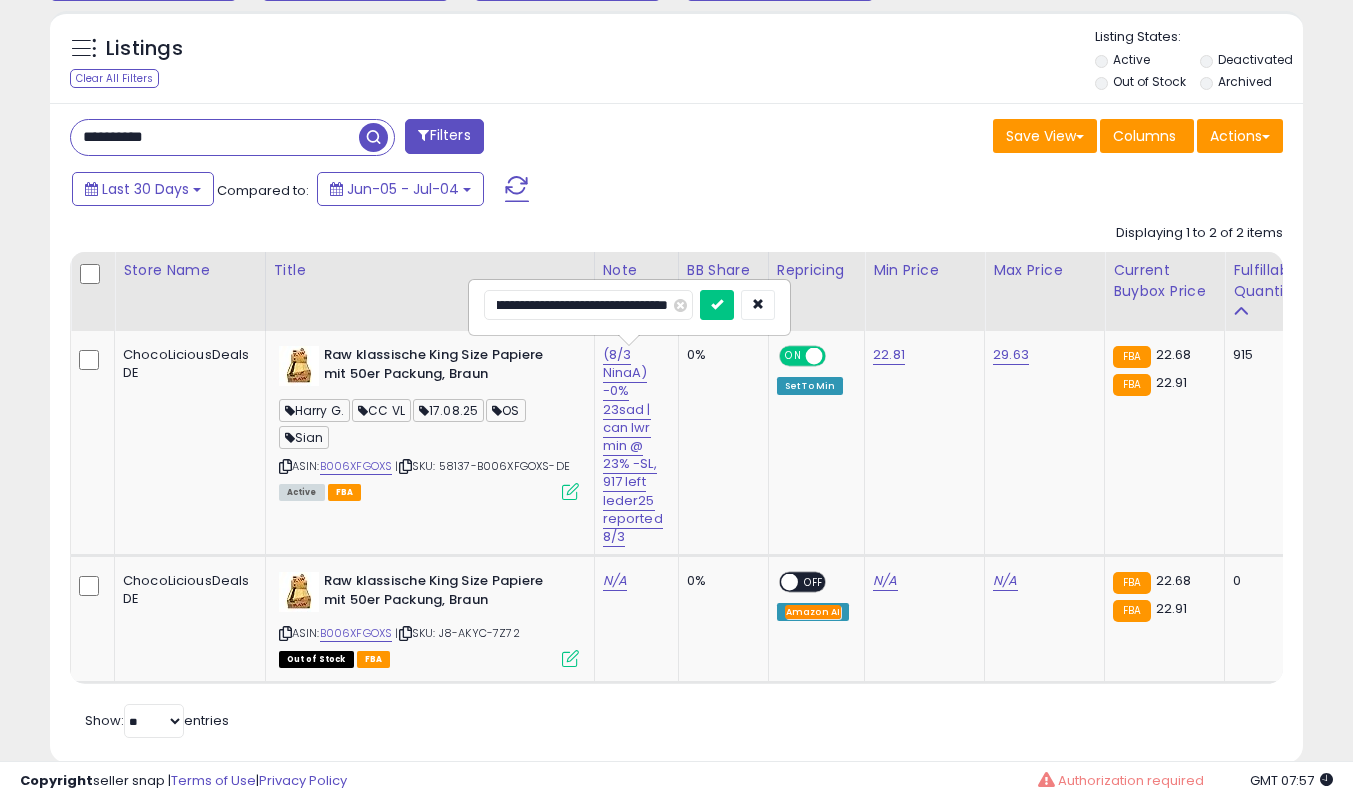 scroll, scrollTop: 0, scrollLeft: 234, axis: horizontal 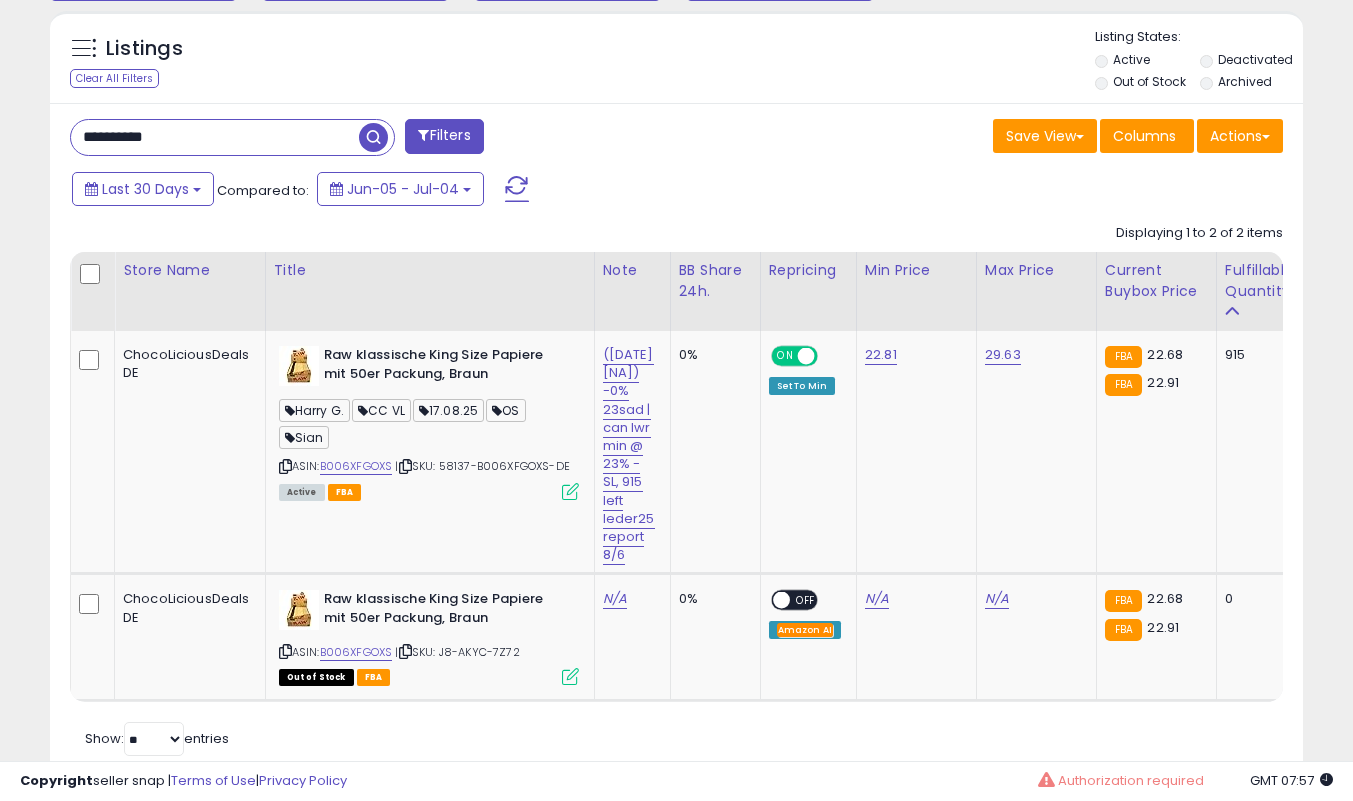 click on "**********" at bounding box center [676, 442] 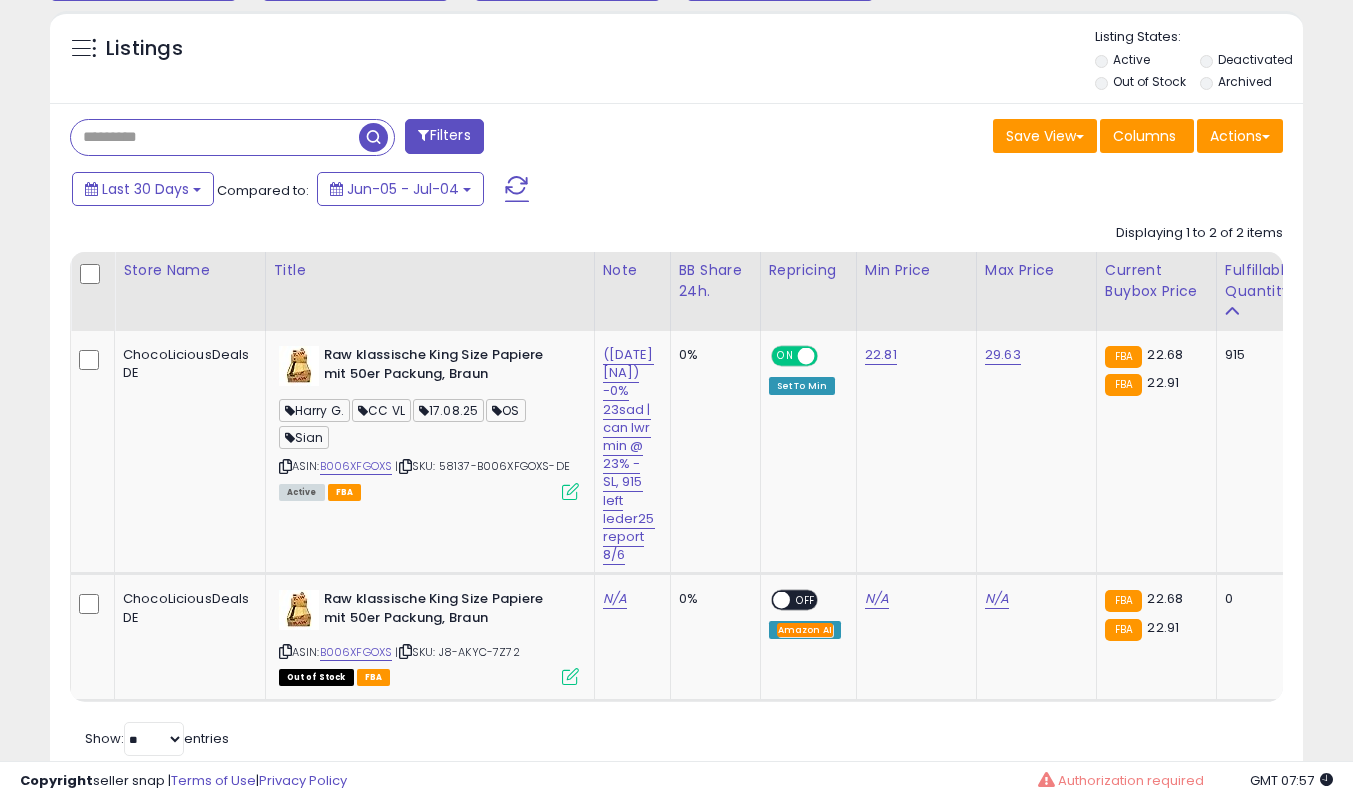 type 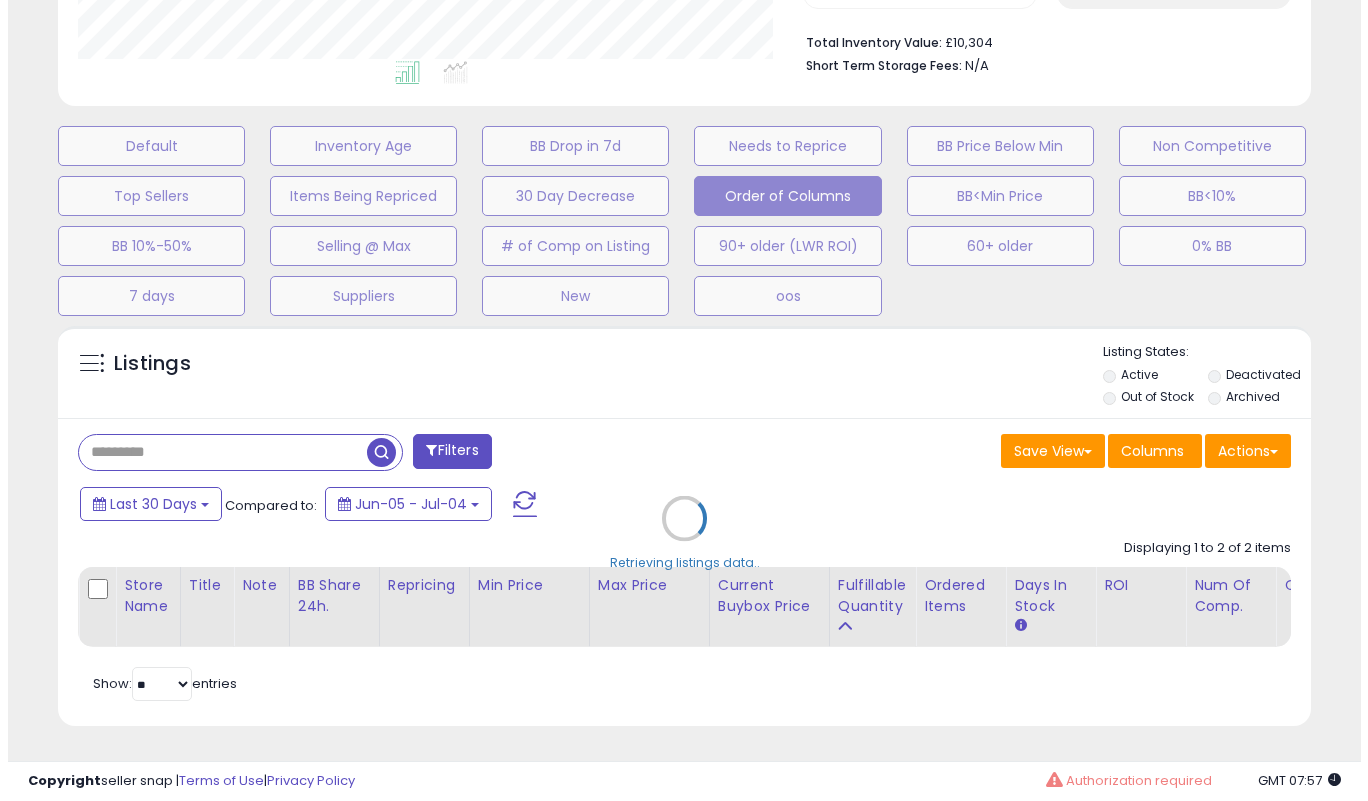 scroll, scrollTop: 519, scrollLeft: 0, axis: vertical 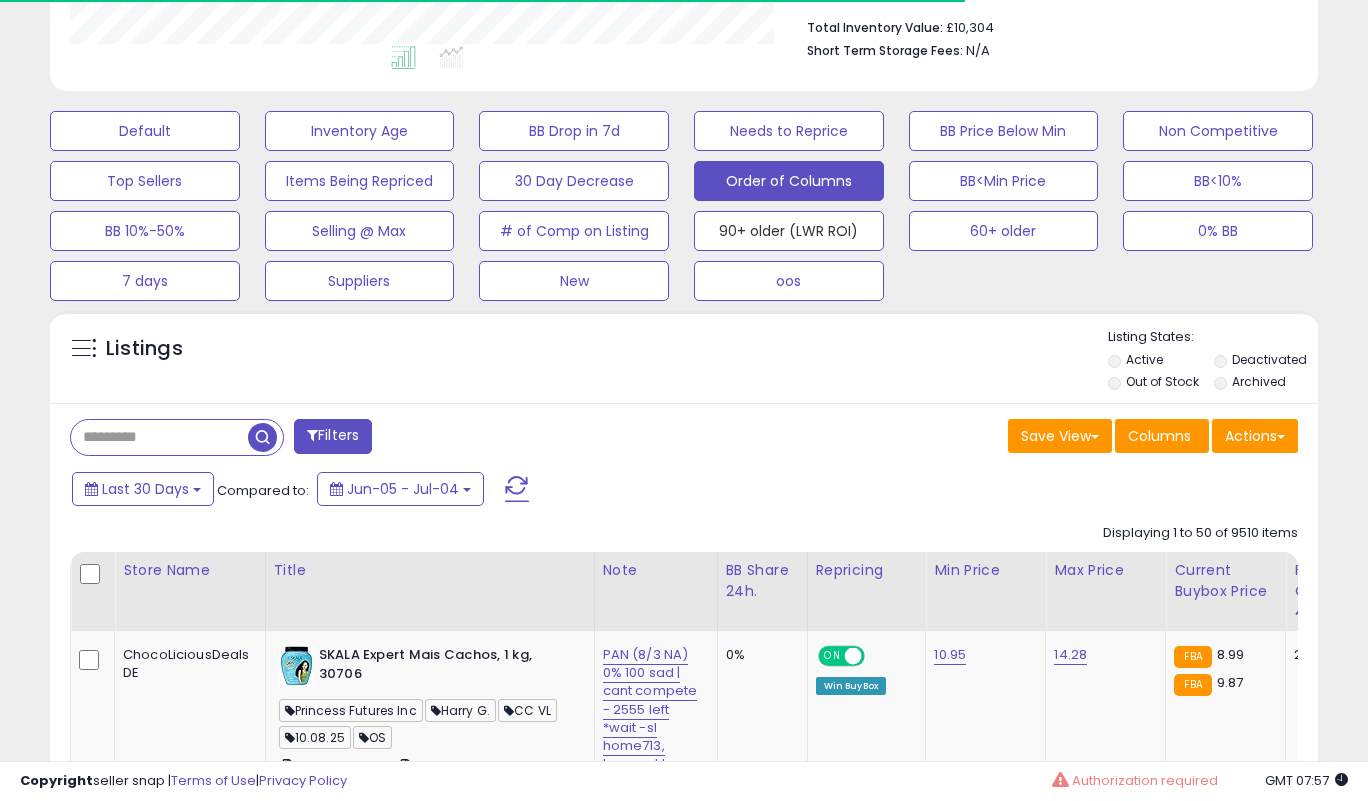 click on "90+ older (LWR ROI)" at bounding box center [145, 131] 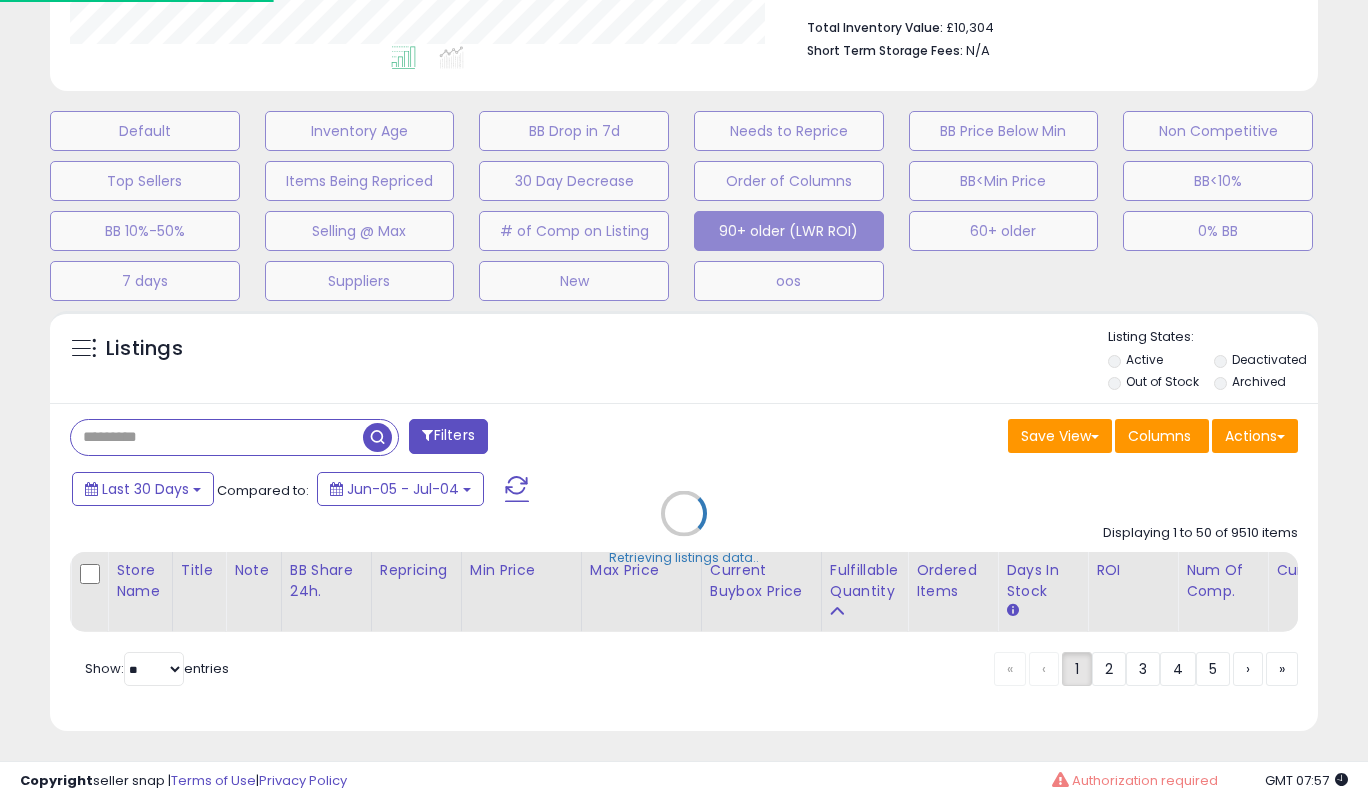 scroll, scrollTop: 410, scrollLeft: 733, axis: both 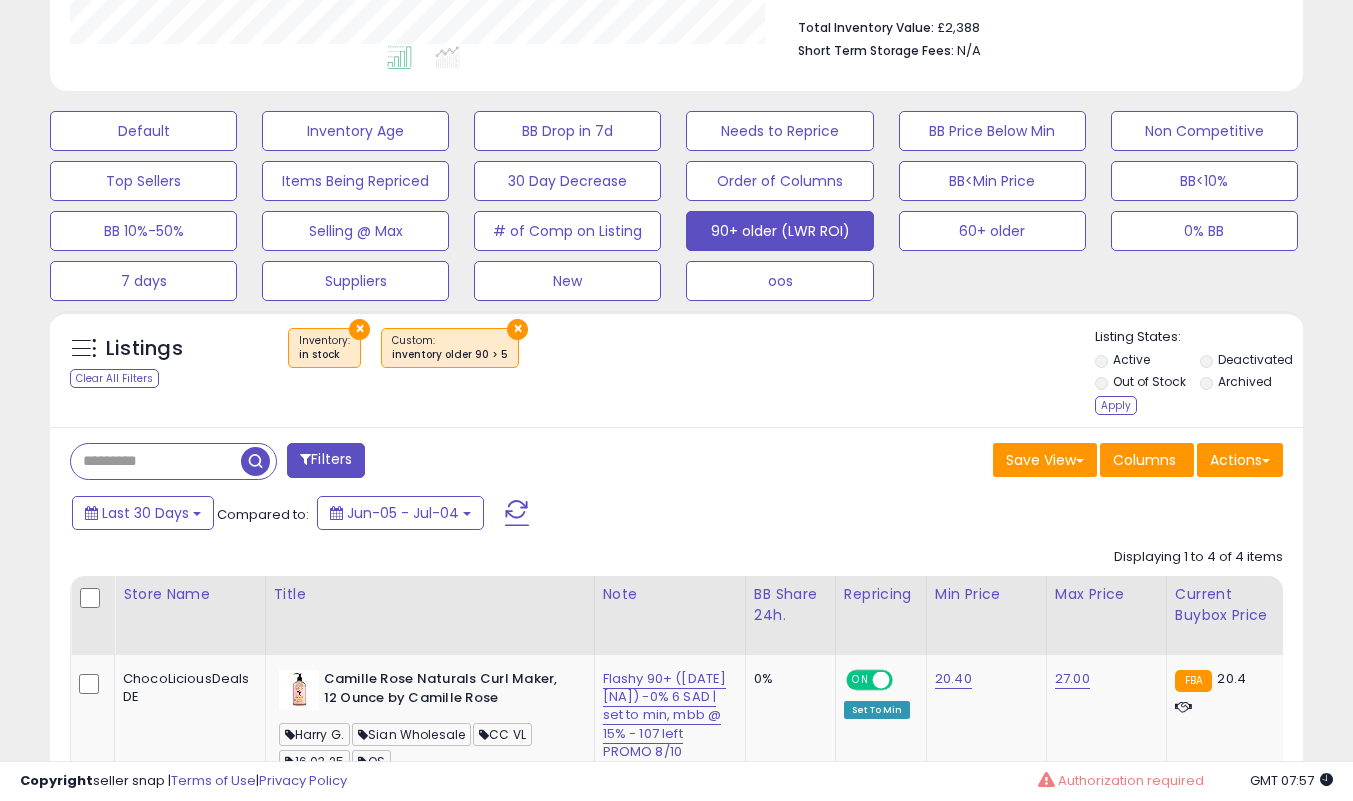 click on "Apply" at bounding box center (1116, 405) 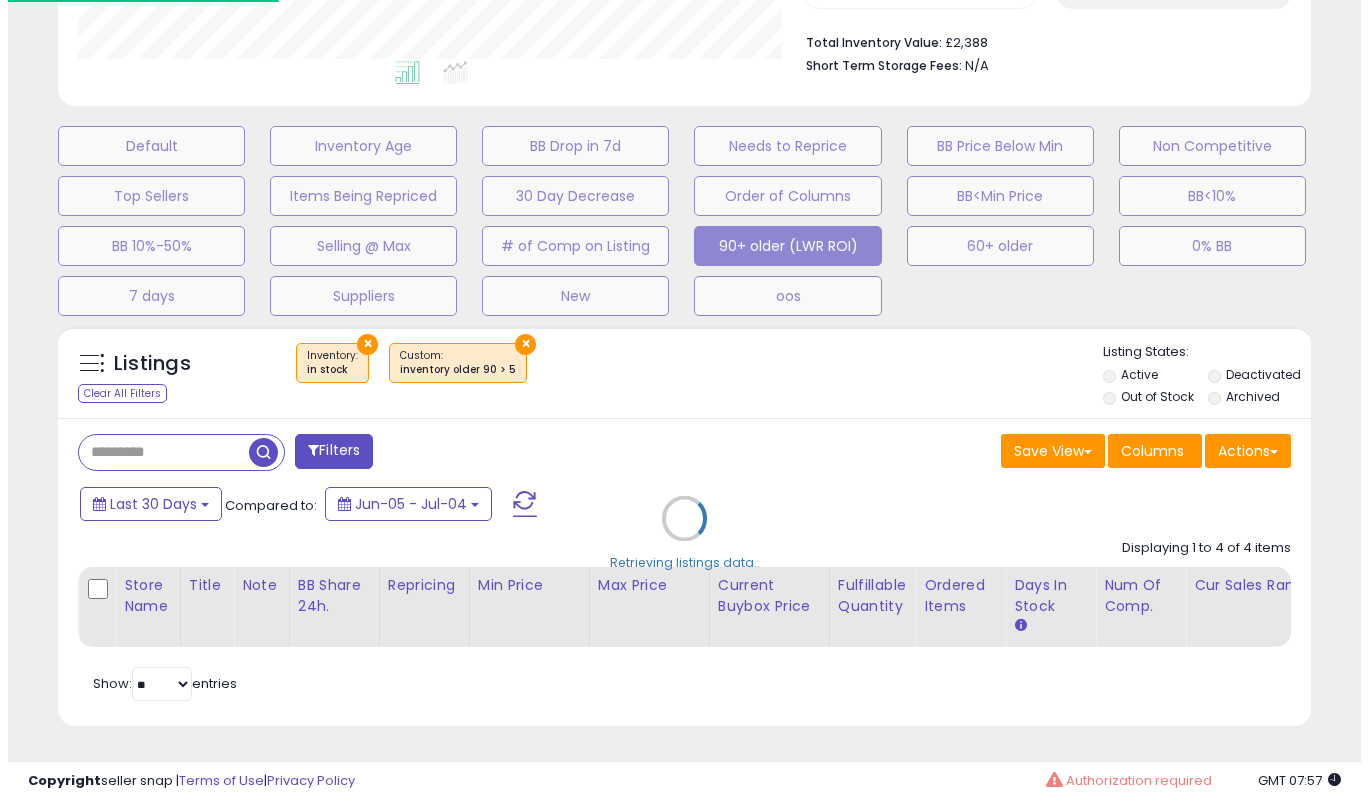 scroll, scrollTop: 999590, scrollLeft: 999266, axis: both 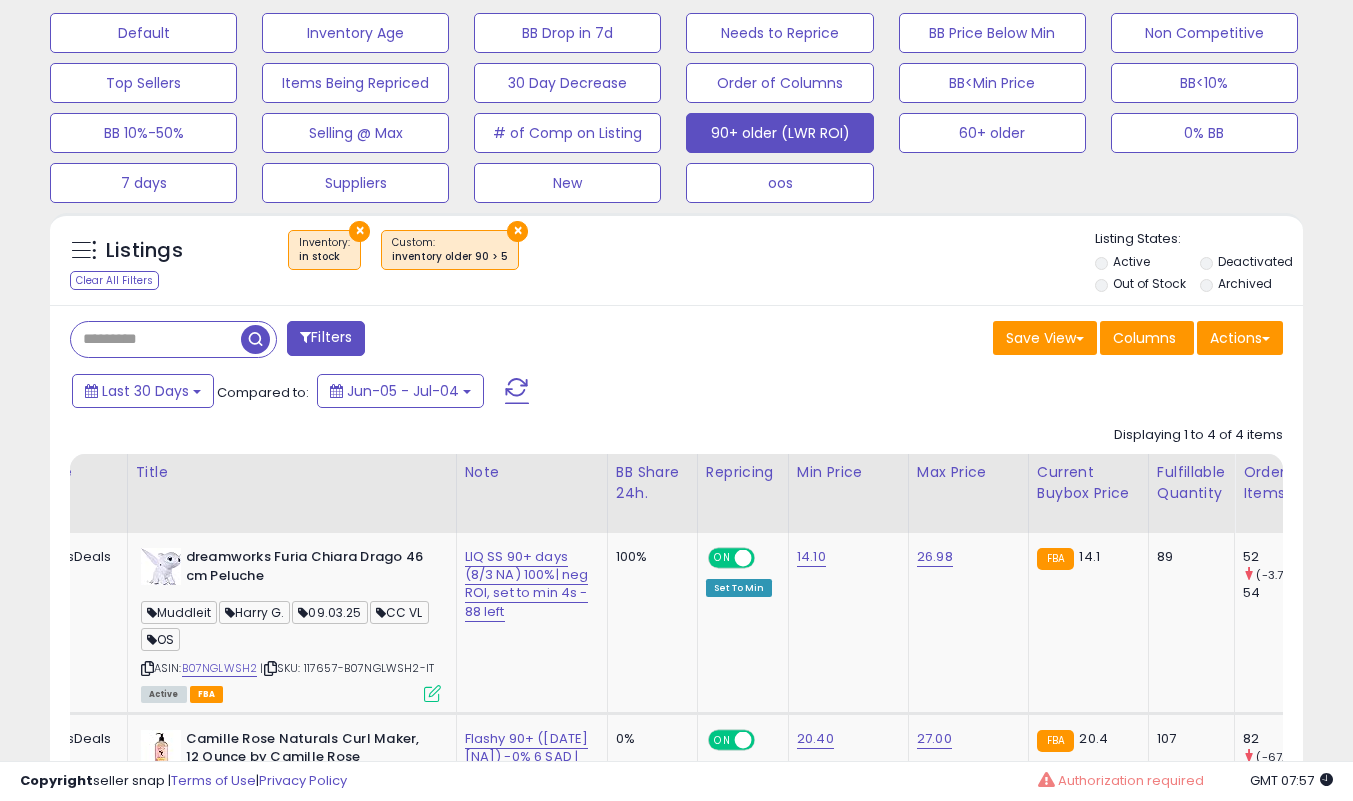 click on "Fulfillable Quantity" at bounding box center [1191, 483] 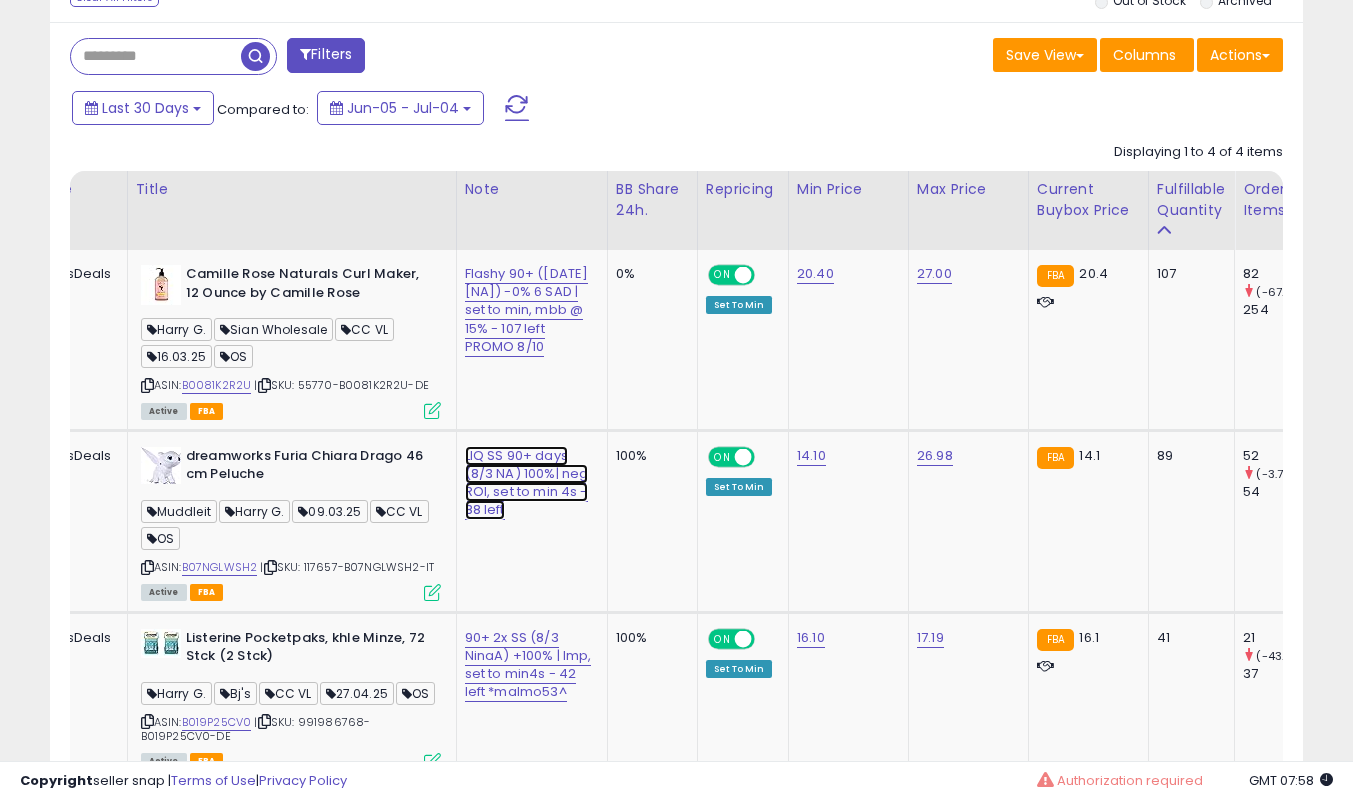 click on "LIQ SS 90+ days (8/3 NA) 100%| neg ROI, set to min 4s - 88 left" at bounding box center (527, 310) 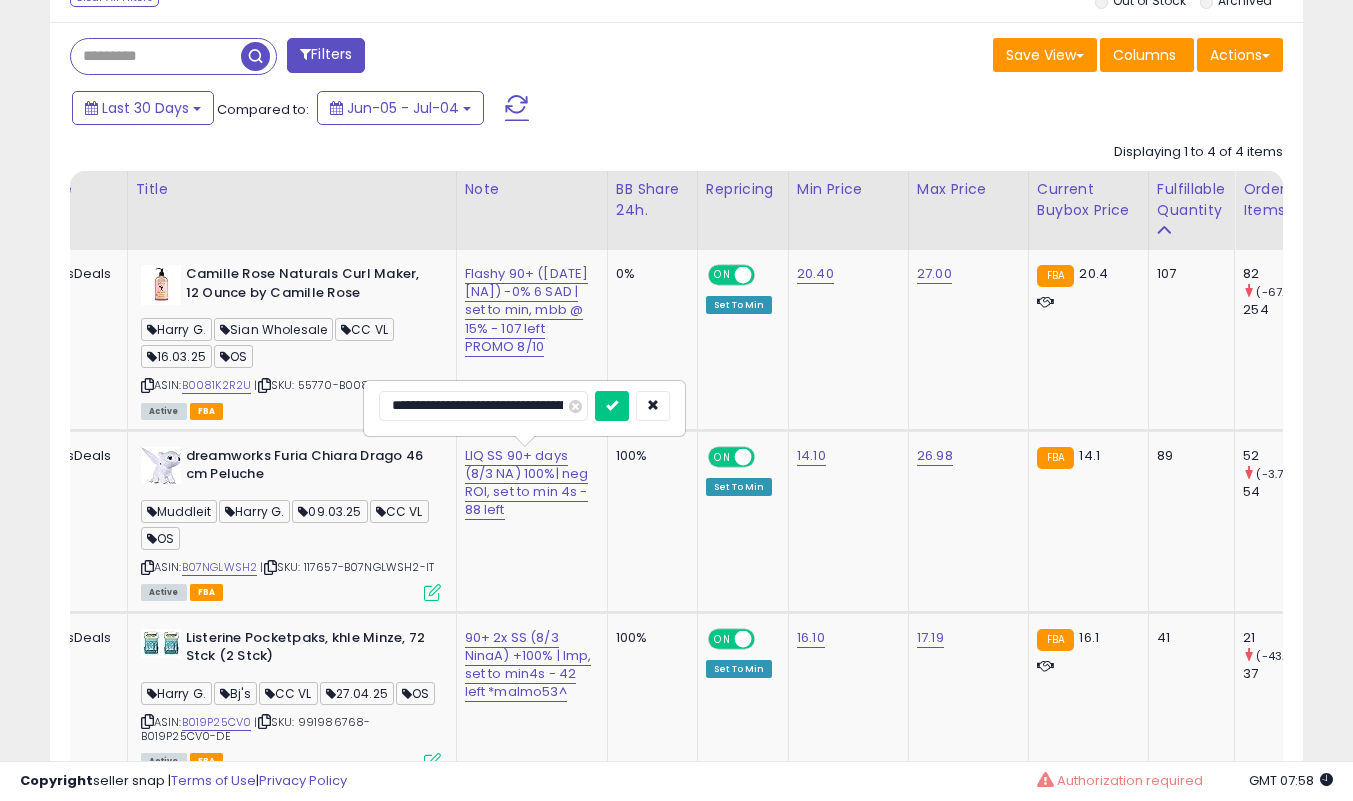 type on "**********" 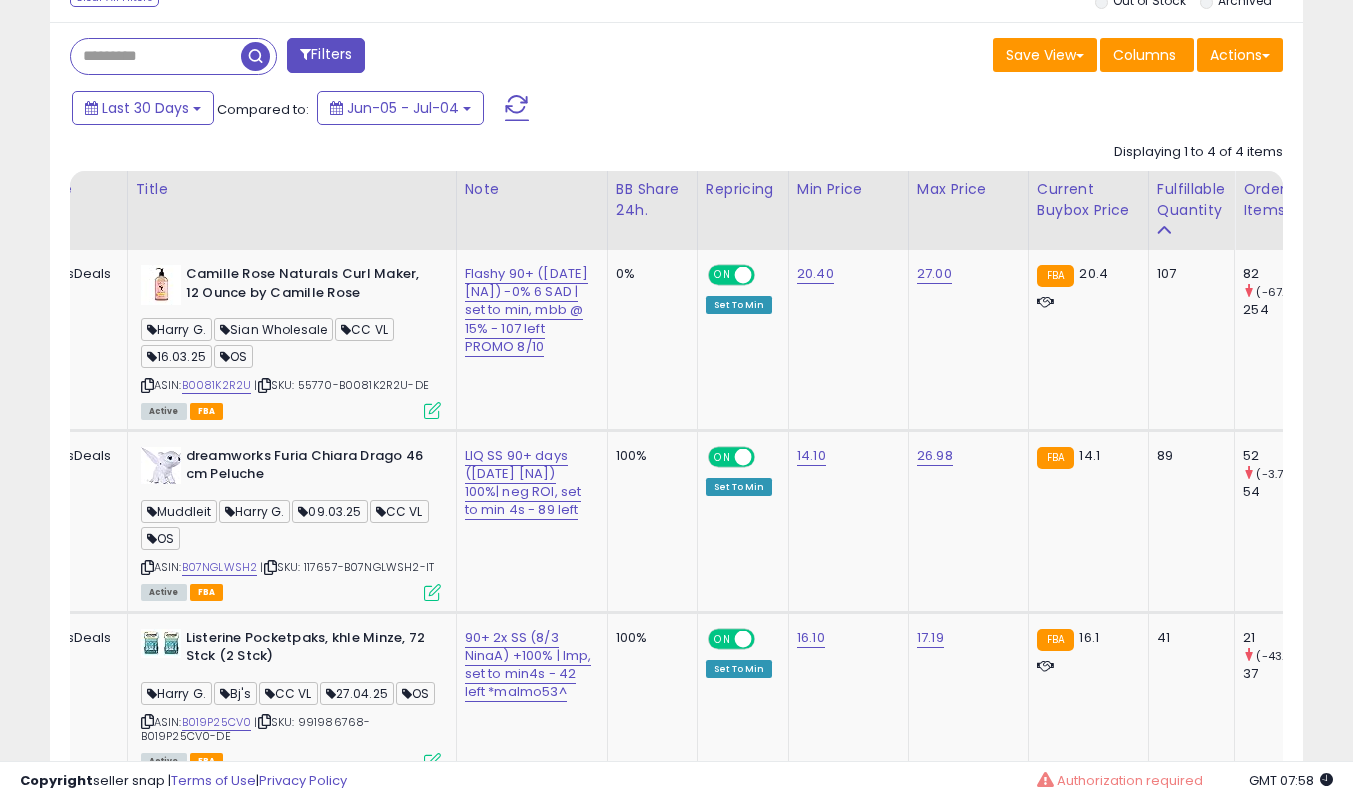 click at bounding box center [432, 592] 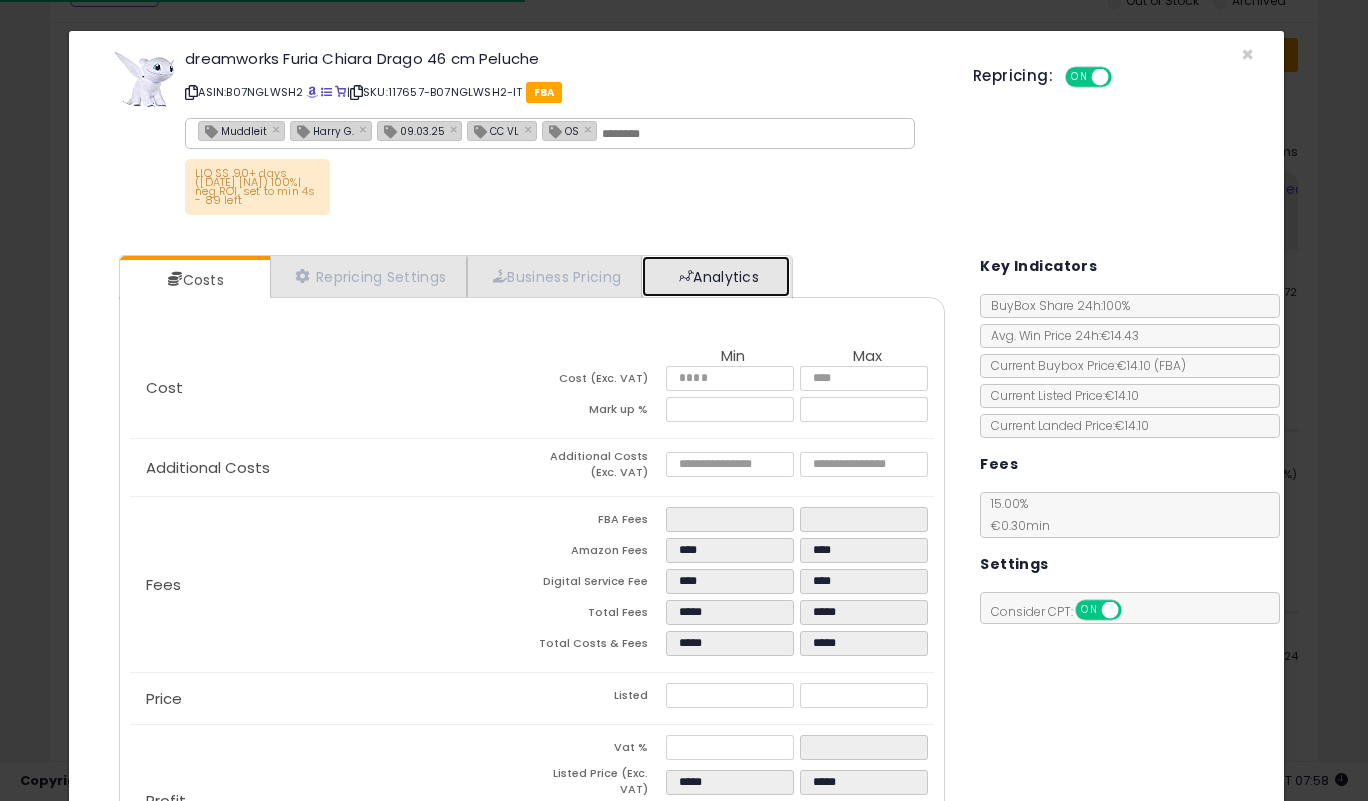click on "Analytics" at bounding box center (716, 276) 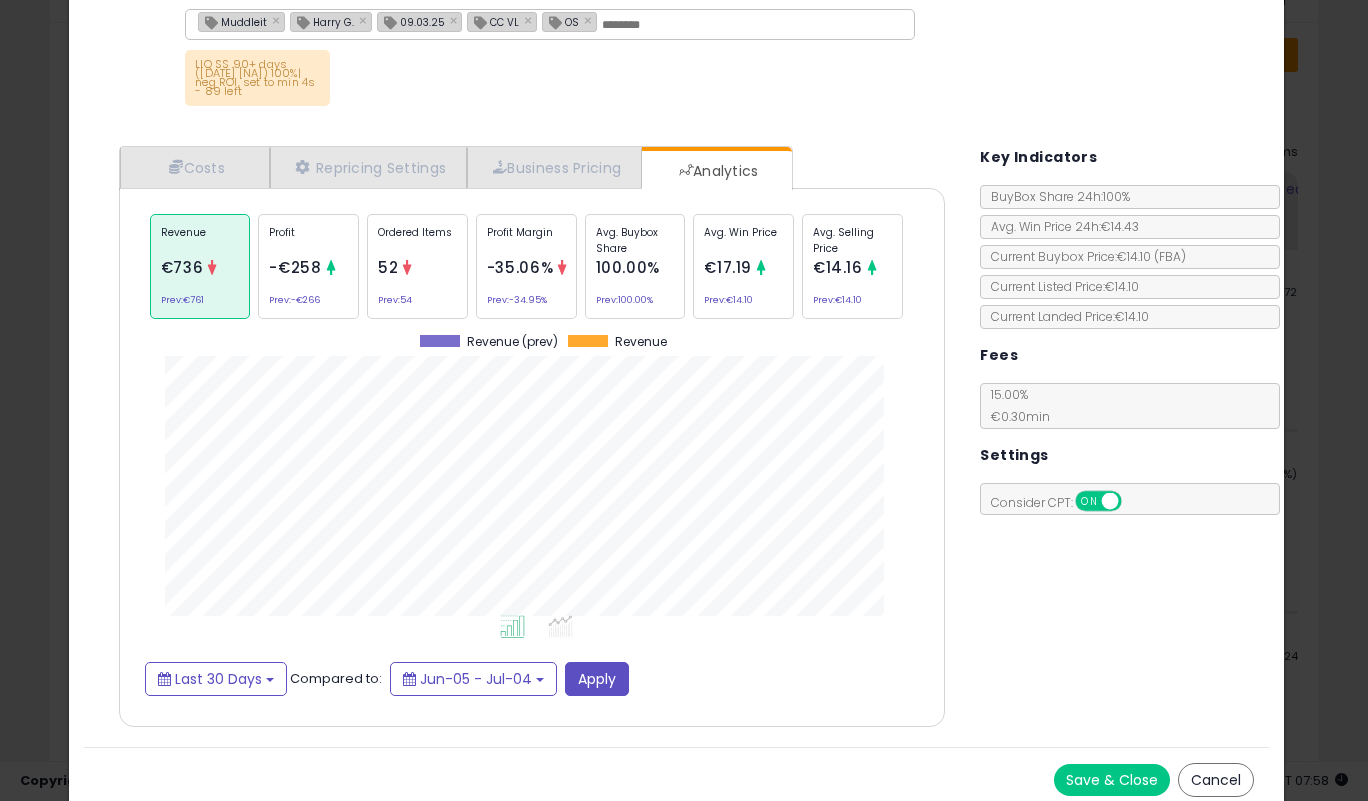 click on "Save & Close" at bounding box center (1112, 780) 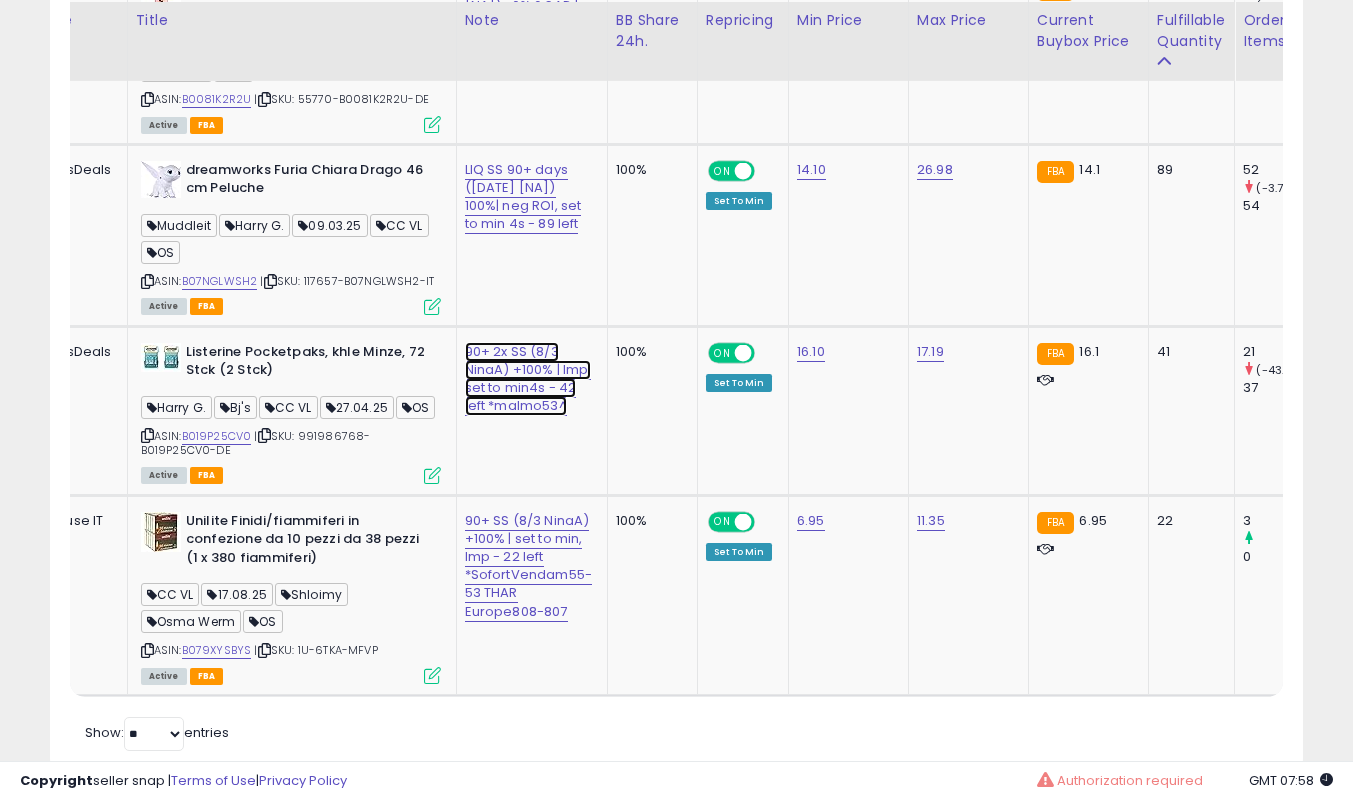 click on "90+ 2x SS (8/3 NinaA) +100% | lmp, set to min4s - 42 left *malmo53^" at bounding box center [527, 24] 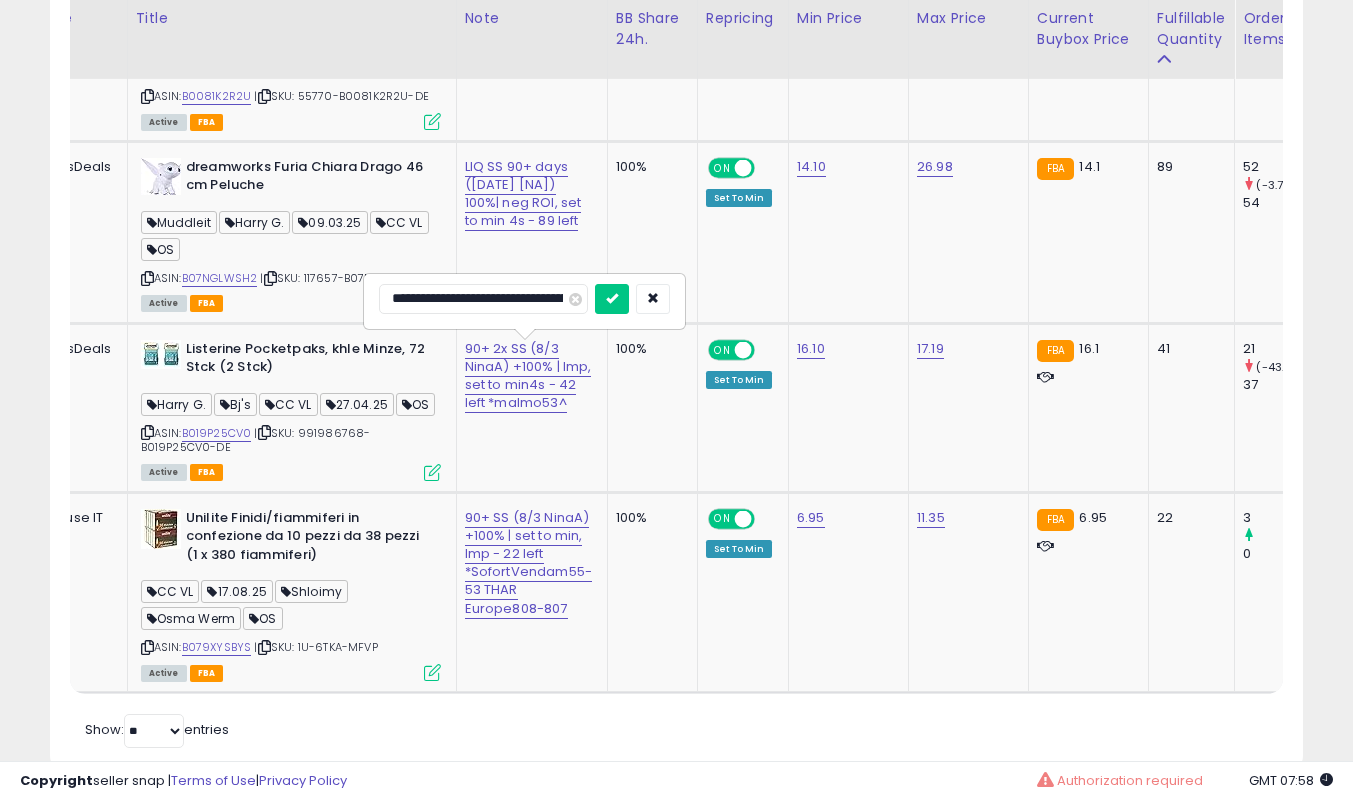 type on "**********" 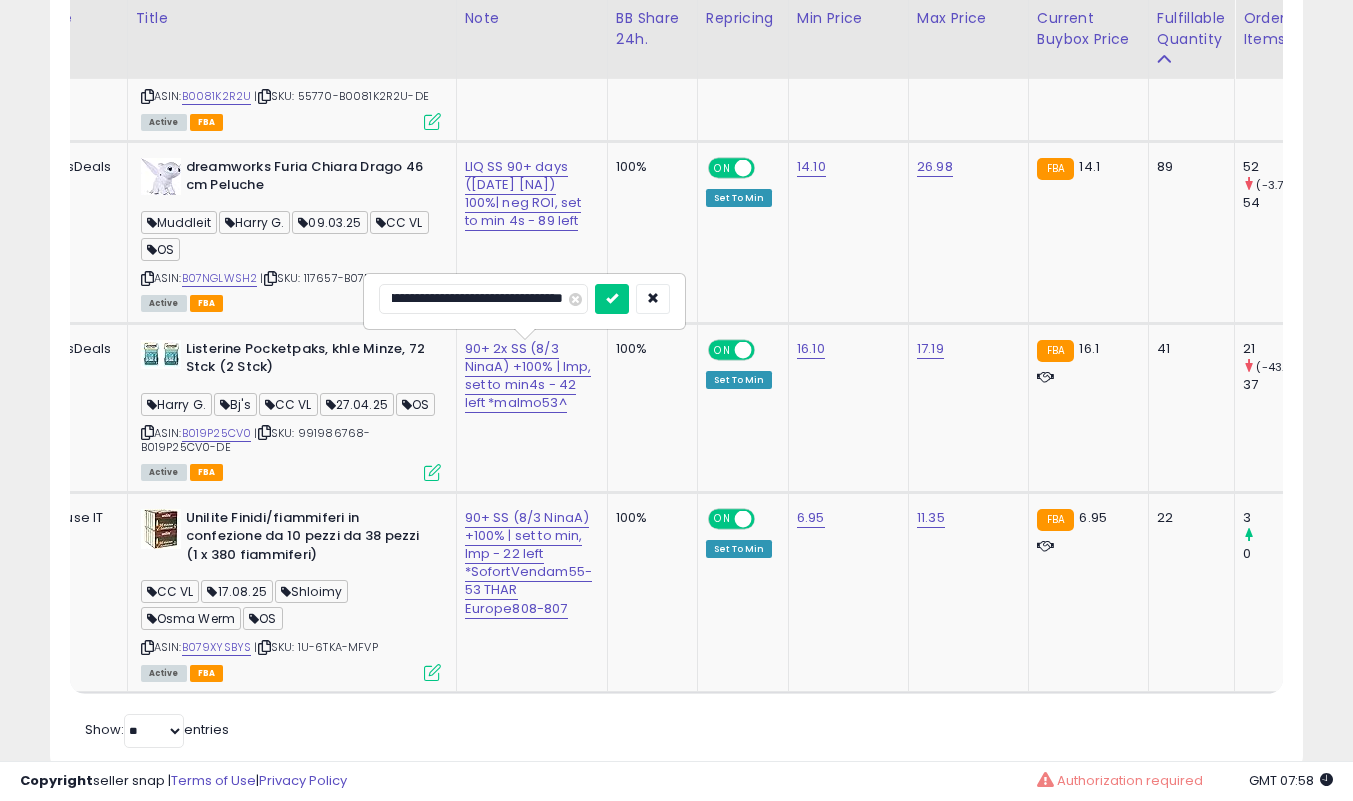 click at bounding box center (612, 299) 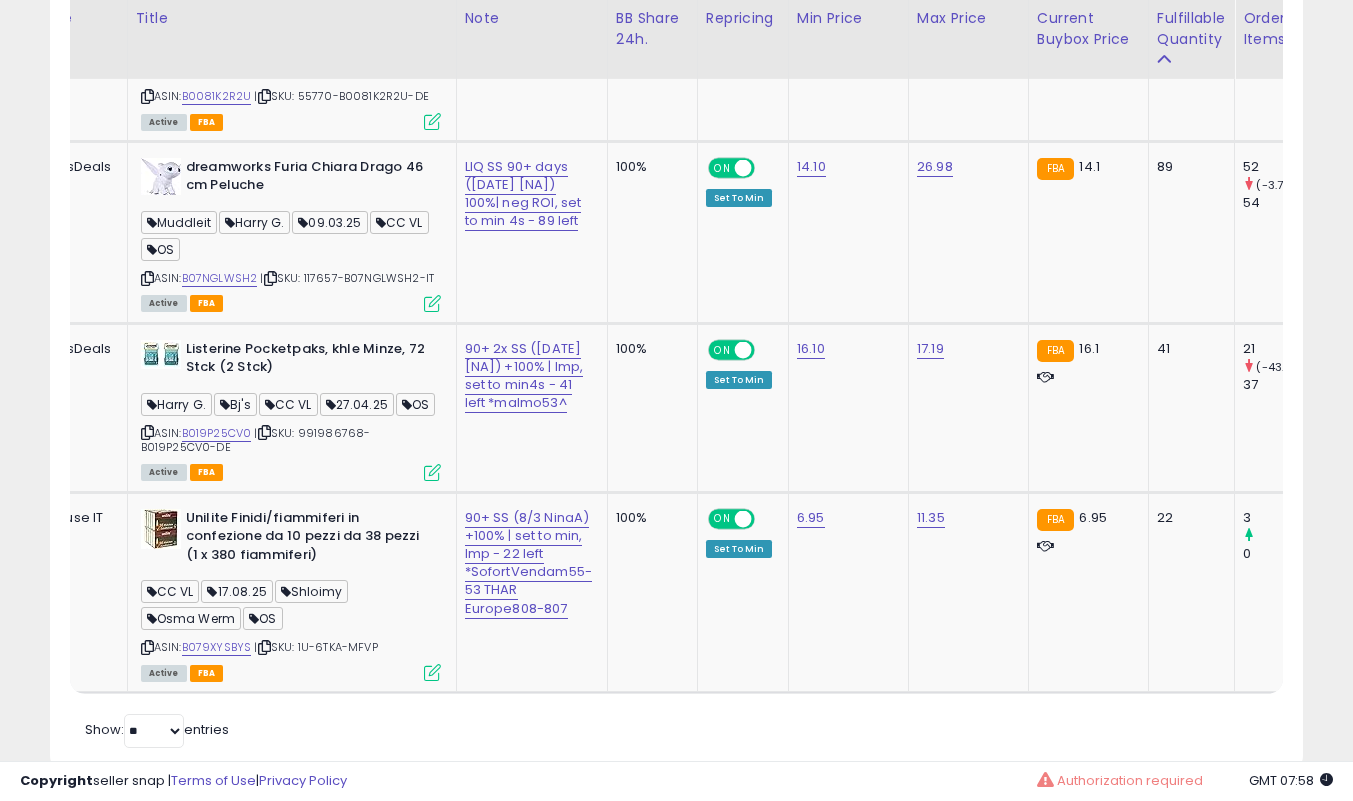 click at bounding box center [432, 472] 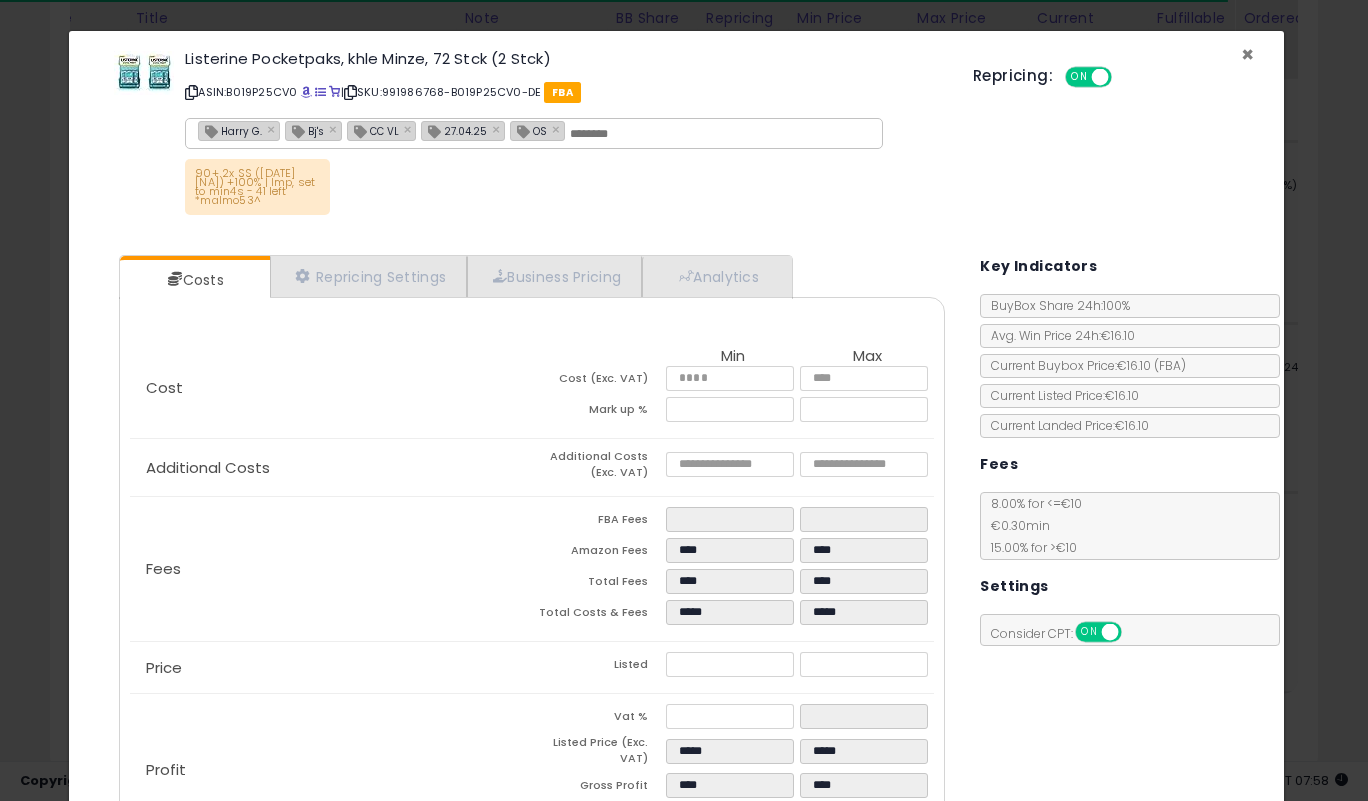 click on "×" at bounding box center [1247, 54] 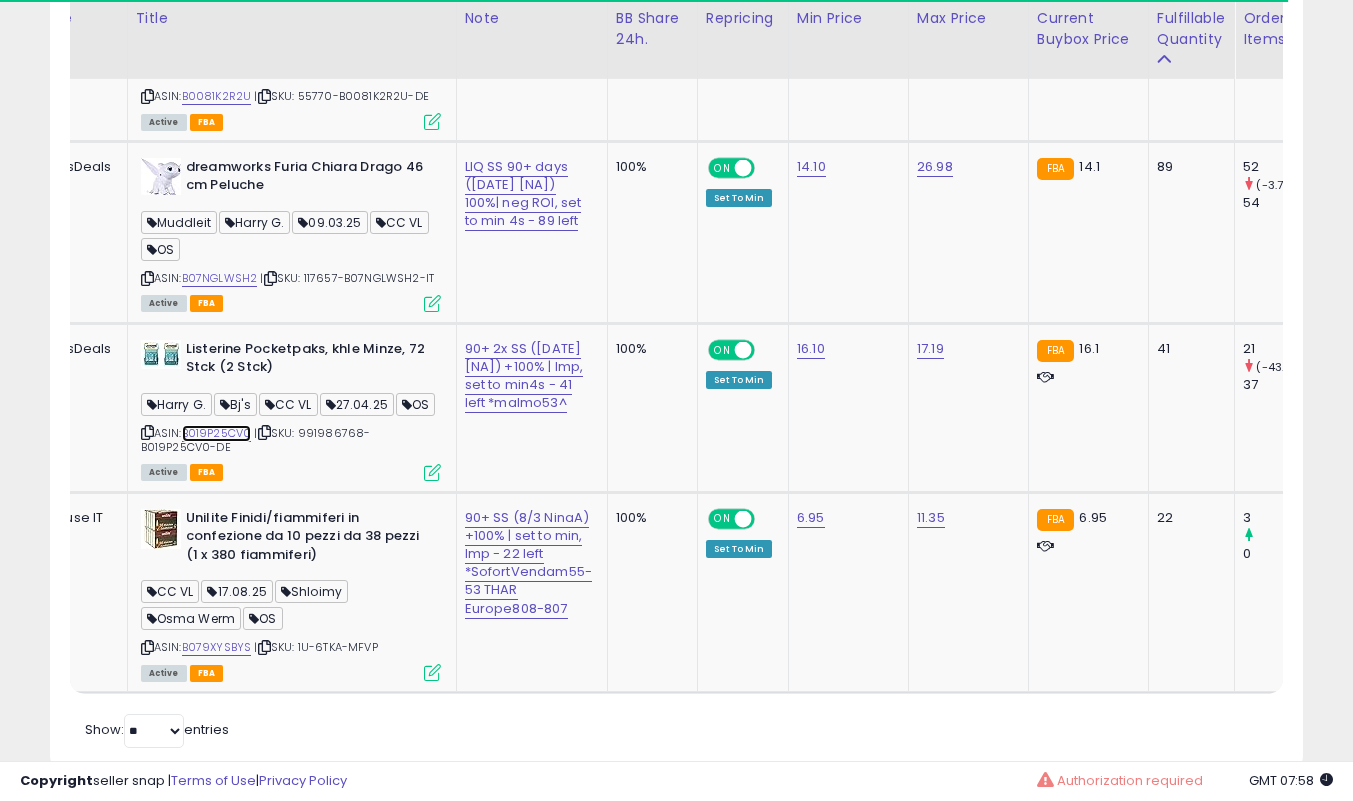 click on "B019P25CV0" at bounding box center (217, 433) 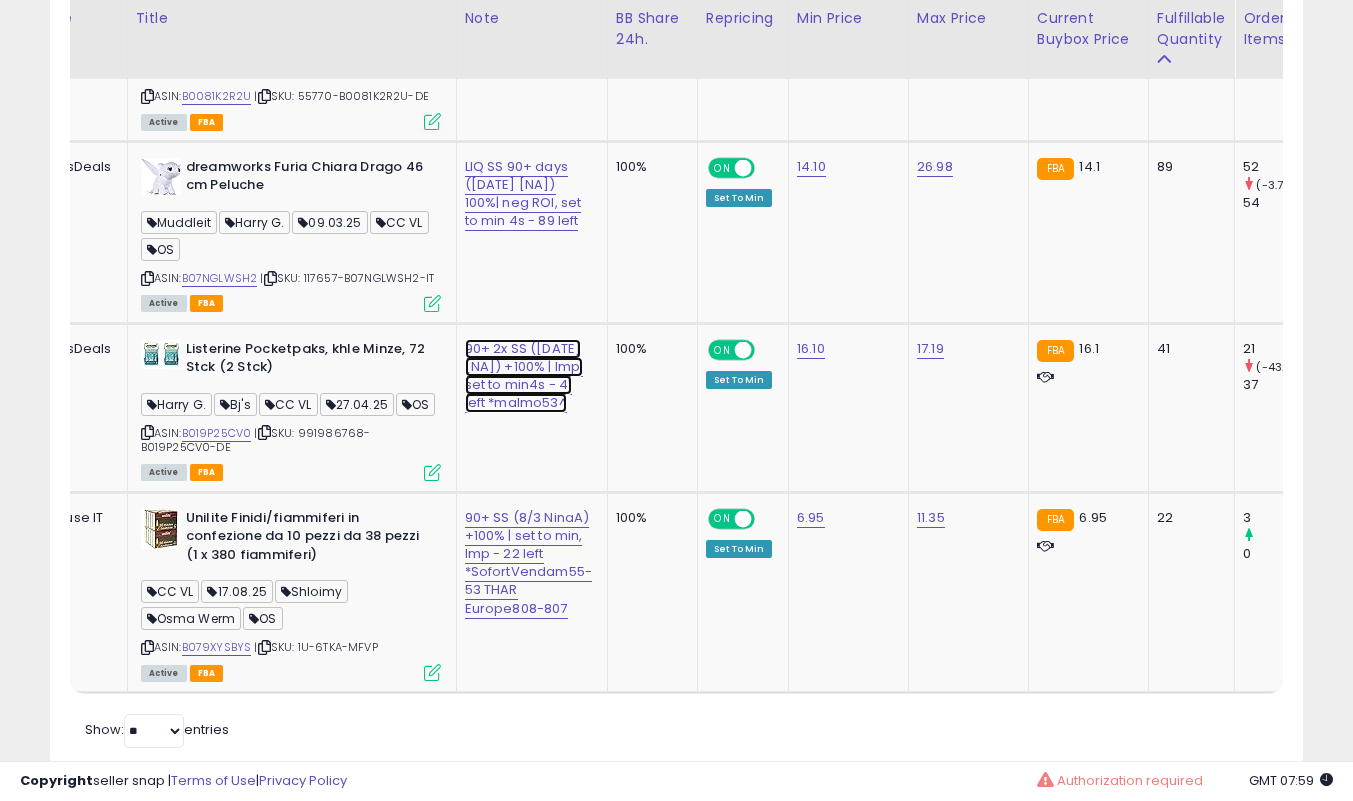 click on "90+ 2x SS ([DATE] [NA]) +100% | lmp, set to min4s - 41 left *malmo53^" at bounding box center (527, 21) 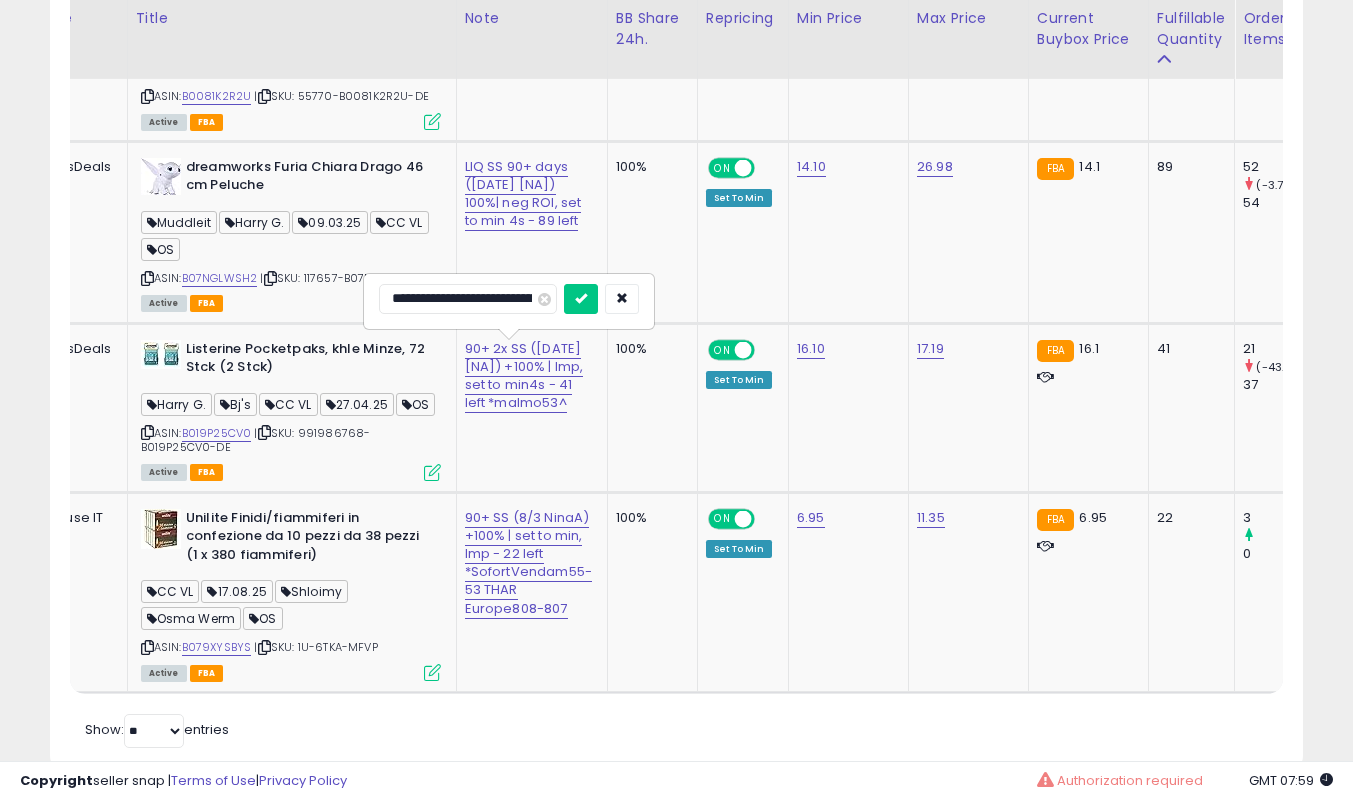 scroll, scrollTop: 0, scrollLeft: 275, axis: horizontal 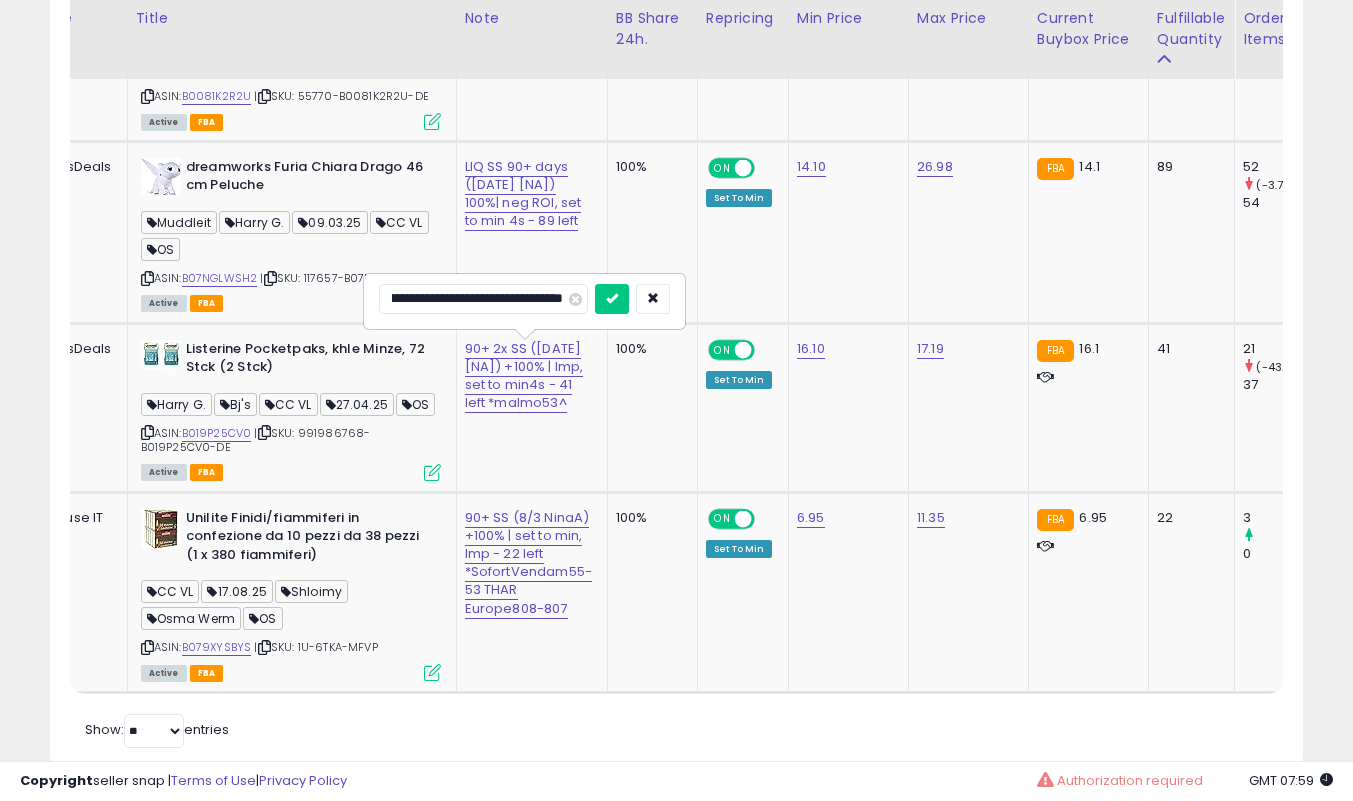 type on "**********" 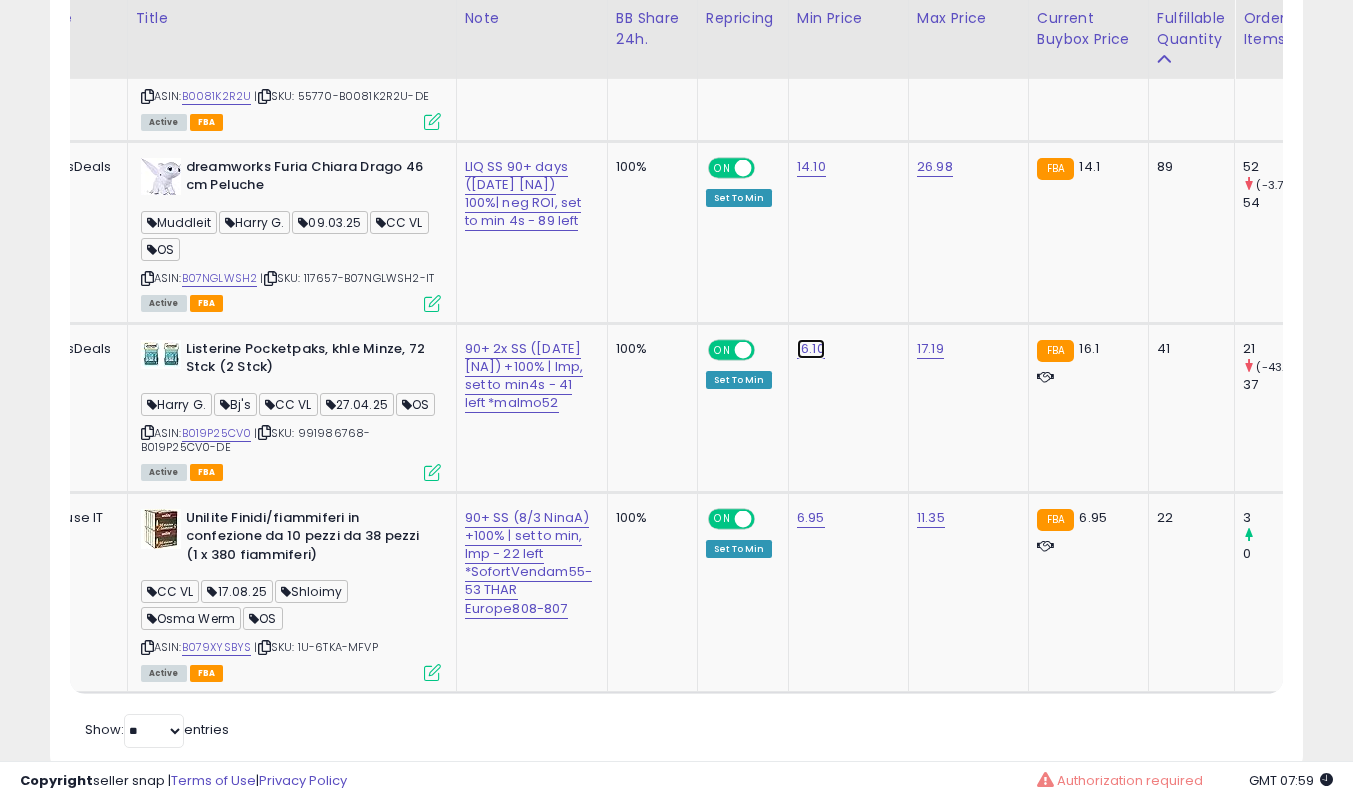 click on "16.10" at bounding box center [815, -15] 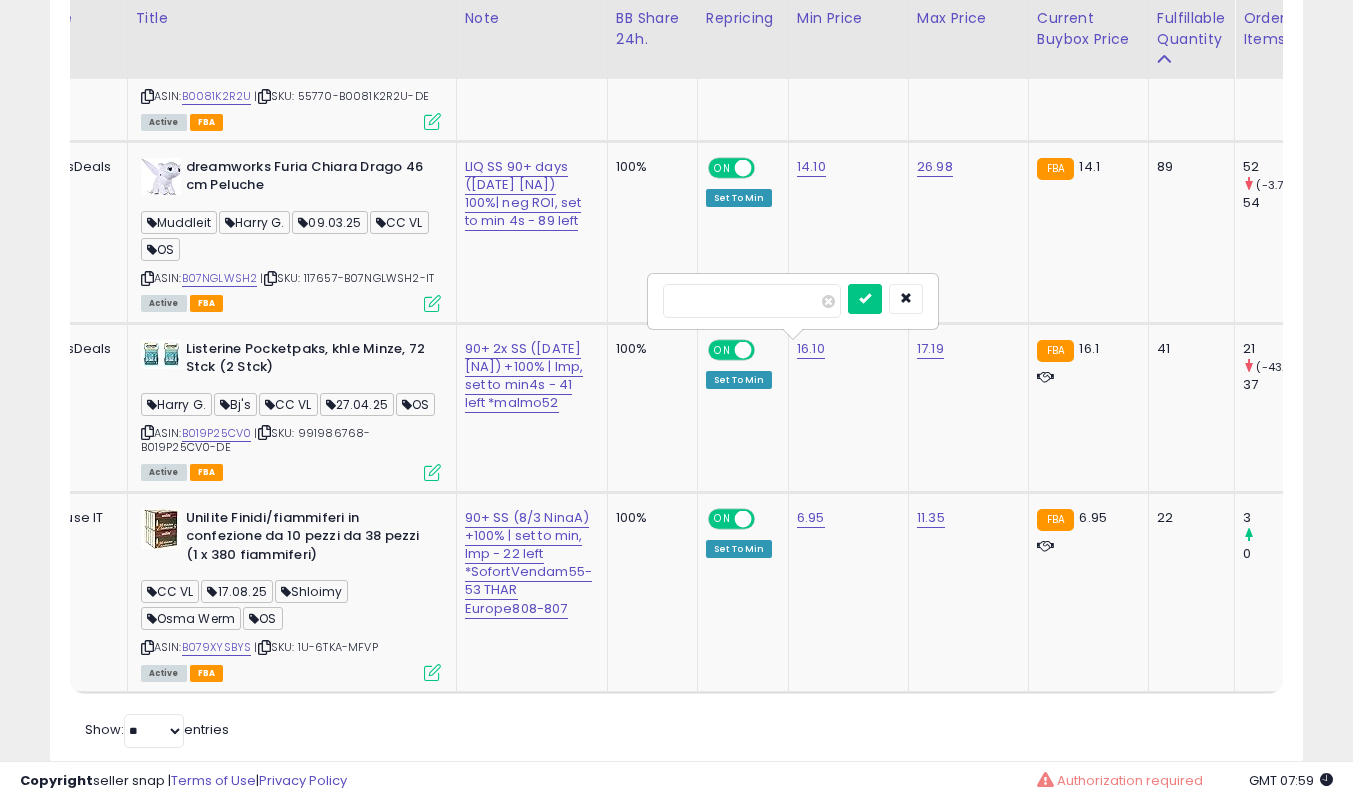 type on "*****" 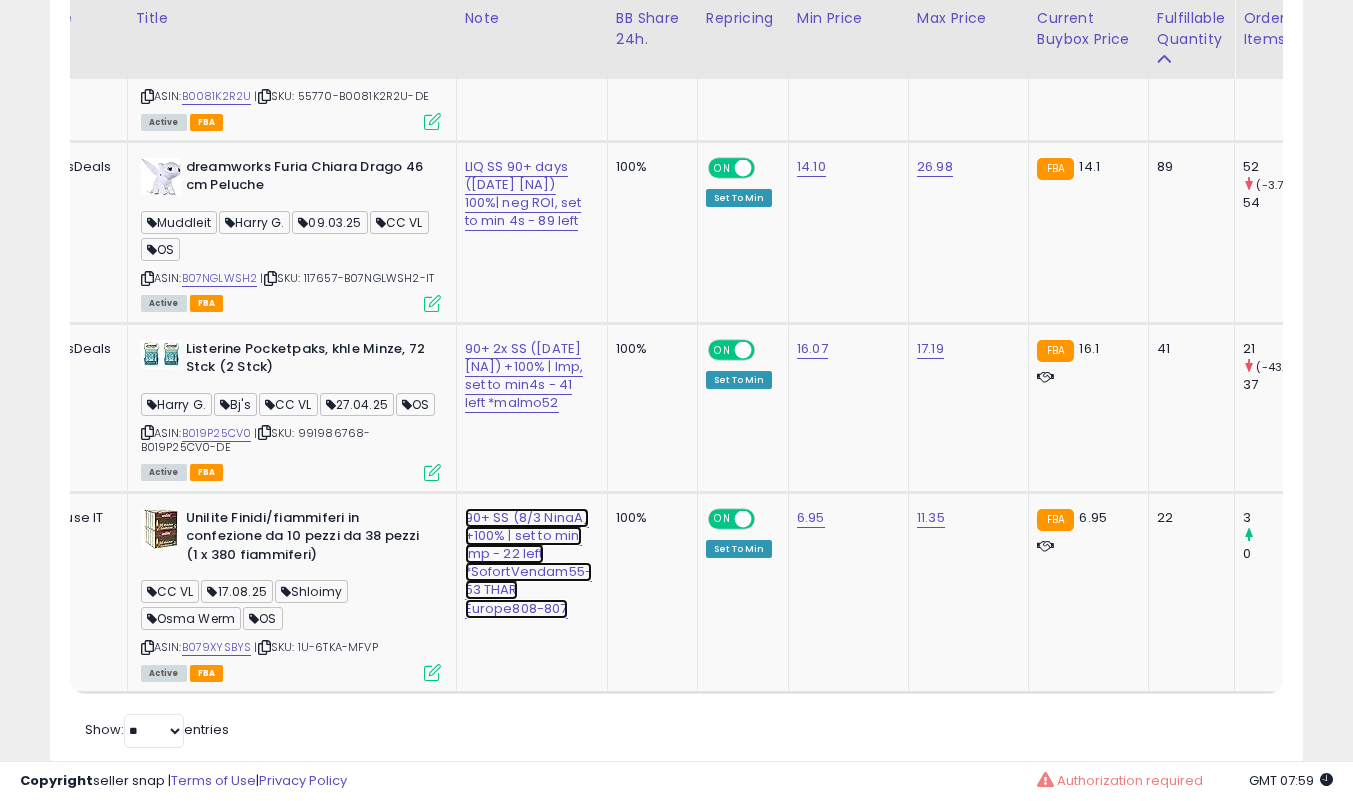 click on "90+ SS (8/3 NinaA) +100% | set to min, lmp - 22 left *SofortVendam55-53 THAR Europe808-807" at bounding box center (527, 21) 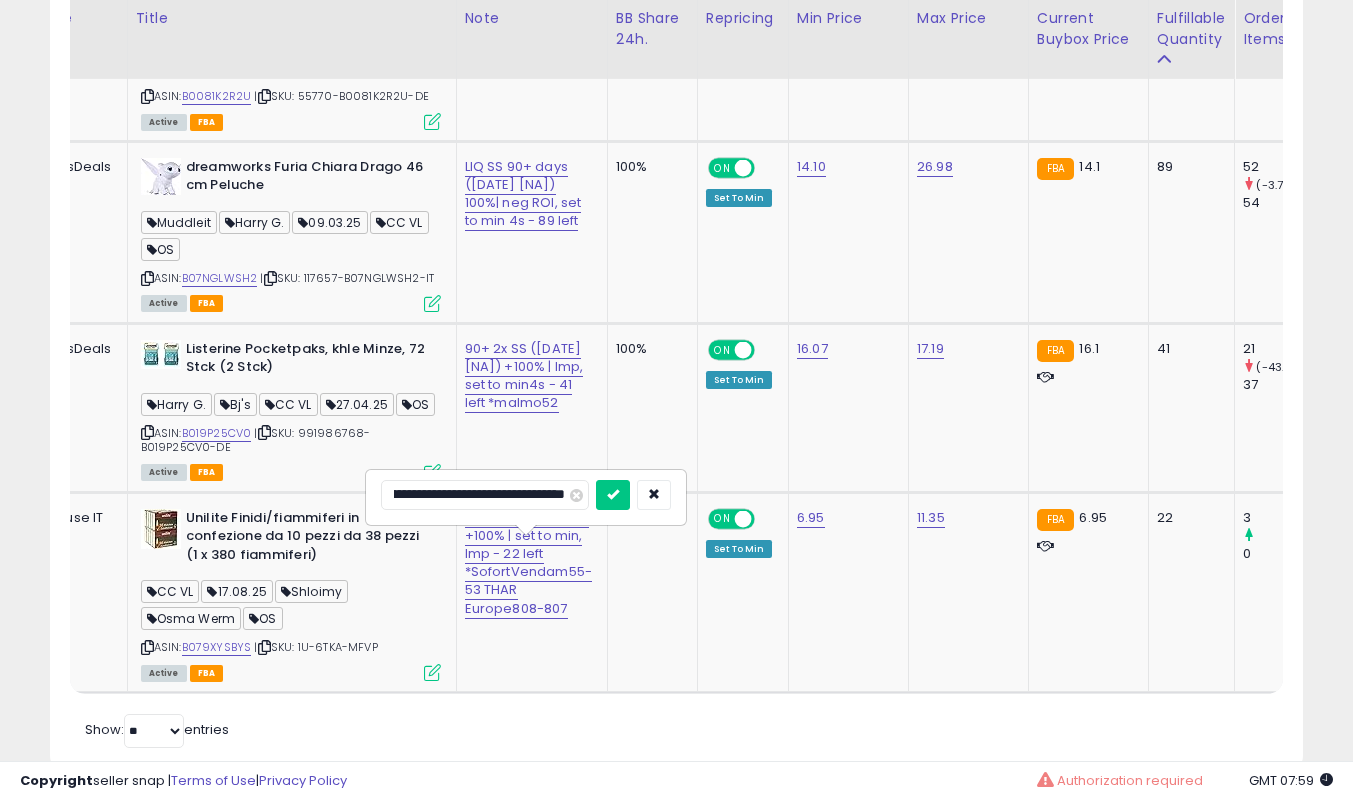 scroll, scrollTop: 0, scrollLeft: 0, axis: both 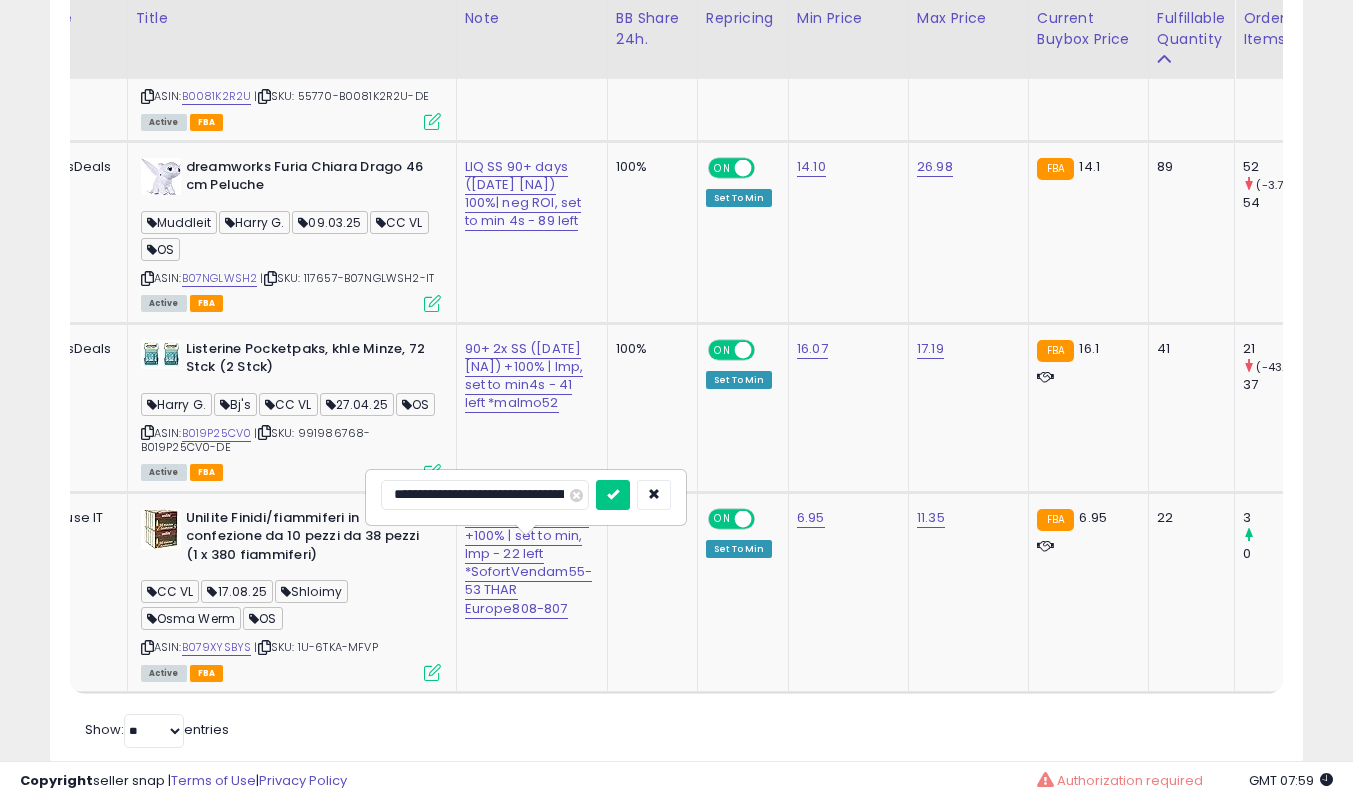 type on "**********" 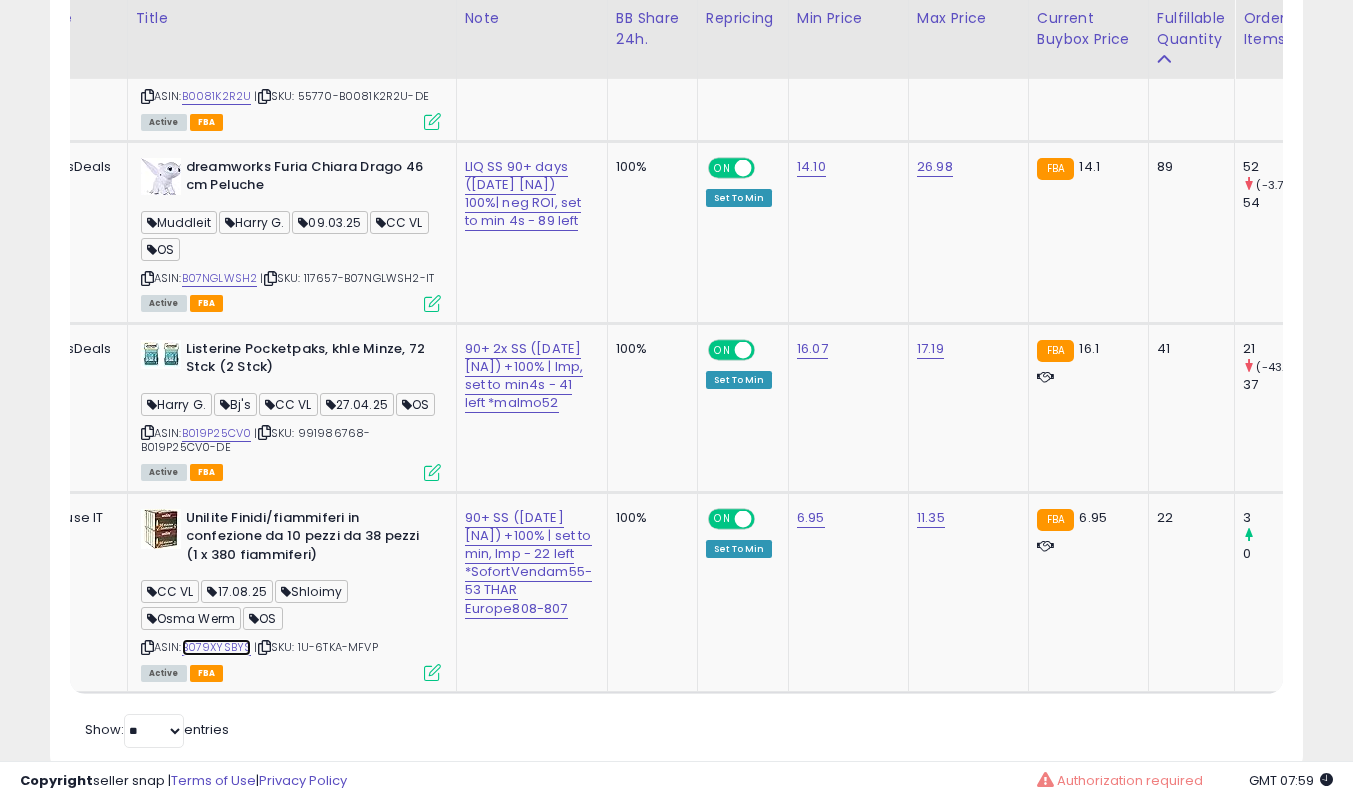 click on "B079XYSBYS" at bounding box center [217, 647] 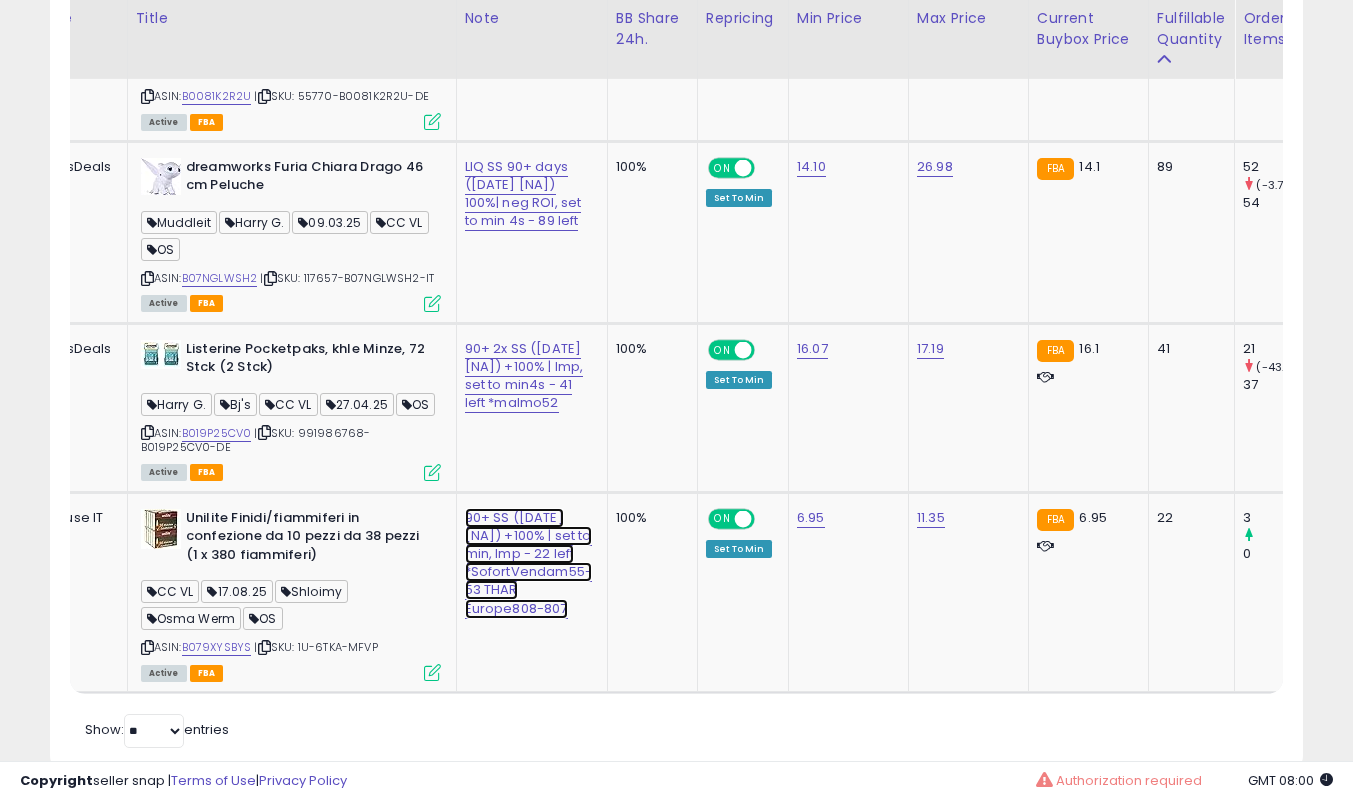 click on "90+ SS ([DATE] [NA]) +100% | set to min, lmp - 22 left *SofortVendam55-53 THAR Europe808-807" at bounding box center [527, 21] 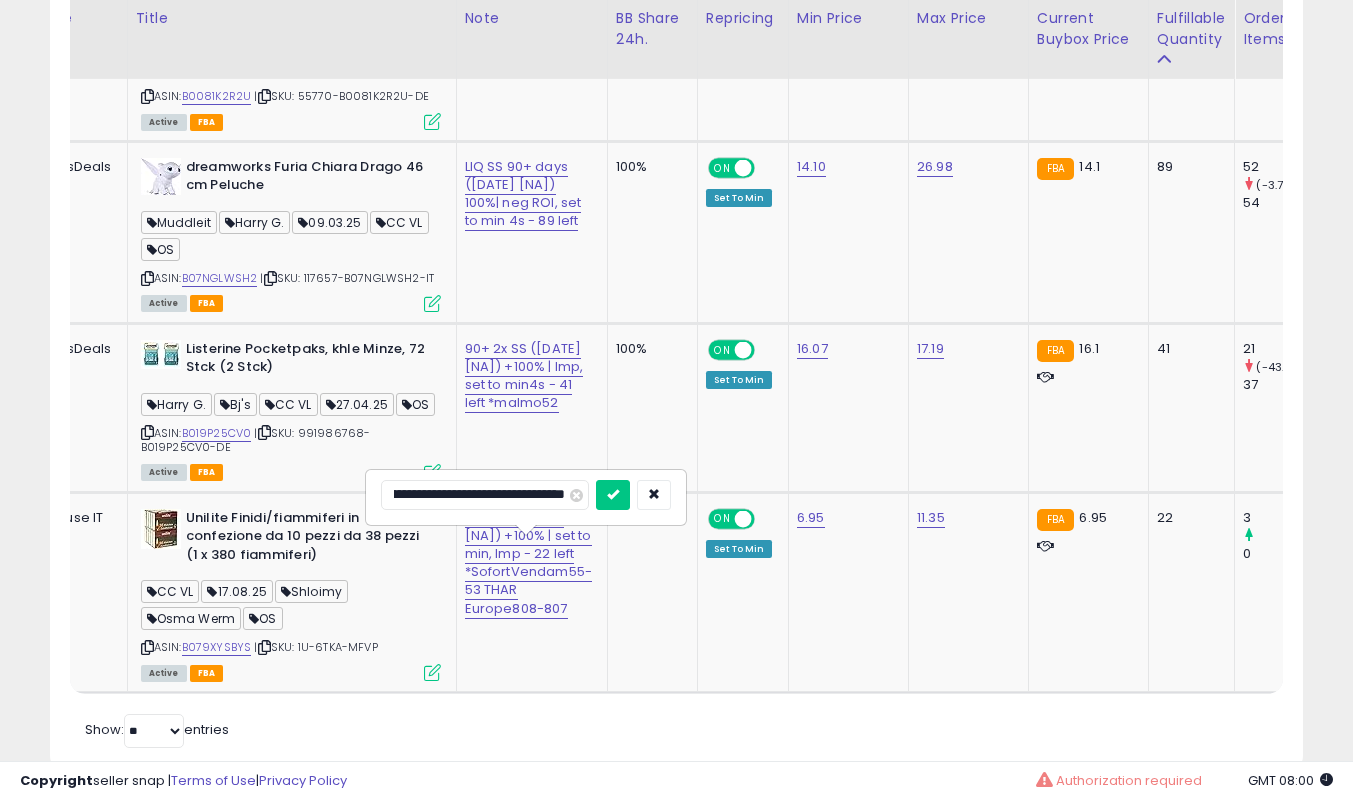 scroll, scrollTop: 0, scrollLeft: 476, axis: horizontal 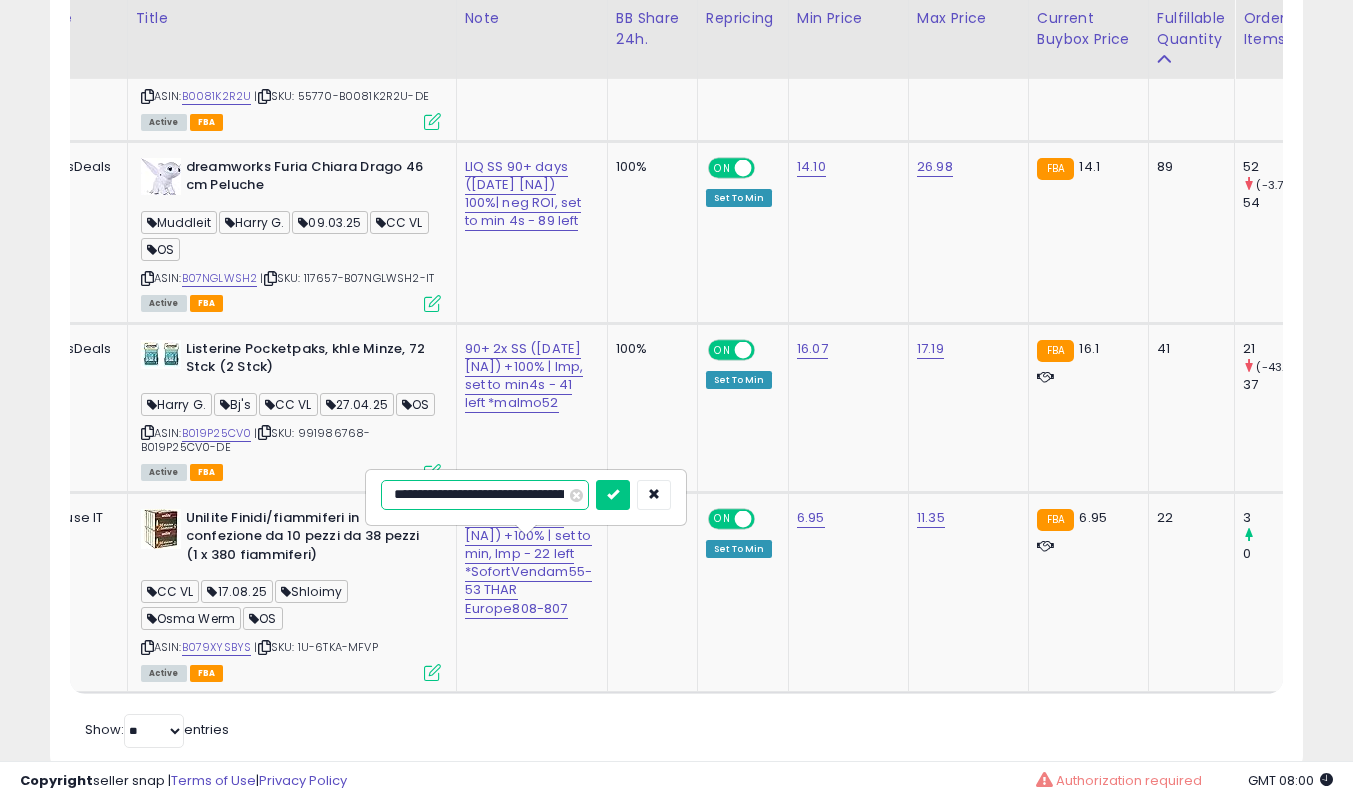 click at bounding box center [613, 495] 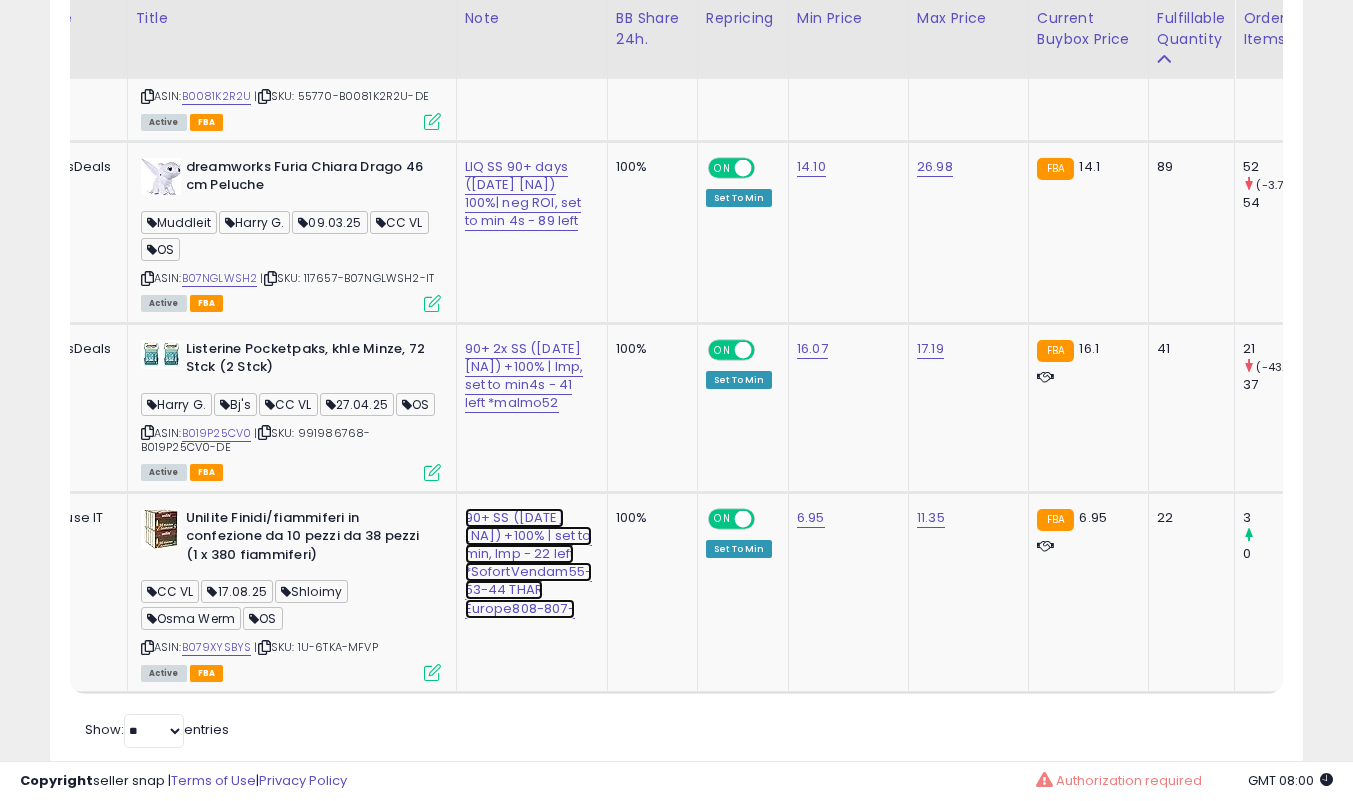 click on "90+ SS ([DATE] [NA]) +100% | set to min, lmp - 22 left *SofortVendam55-53-44 THAR Europe808-807-" at bounding box center (528, 563) 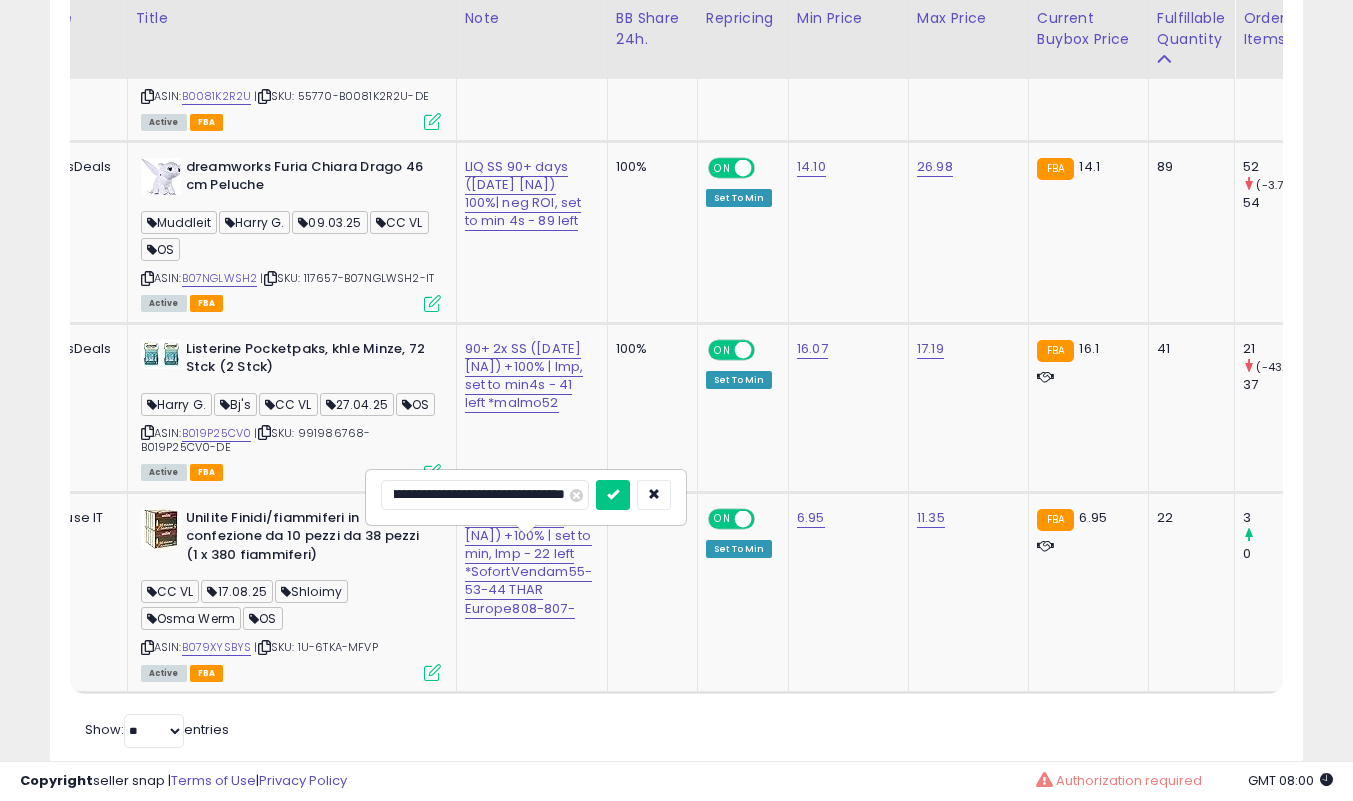 type on "**********" 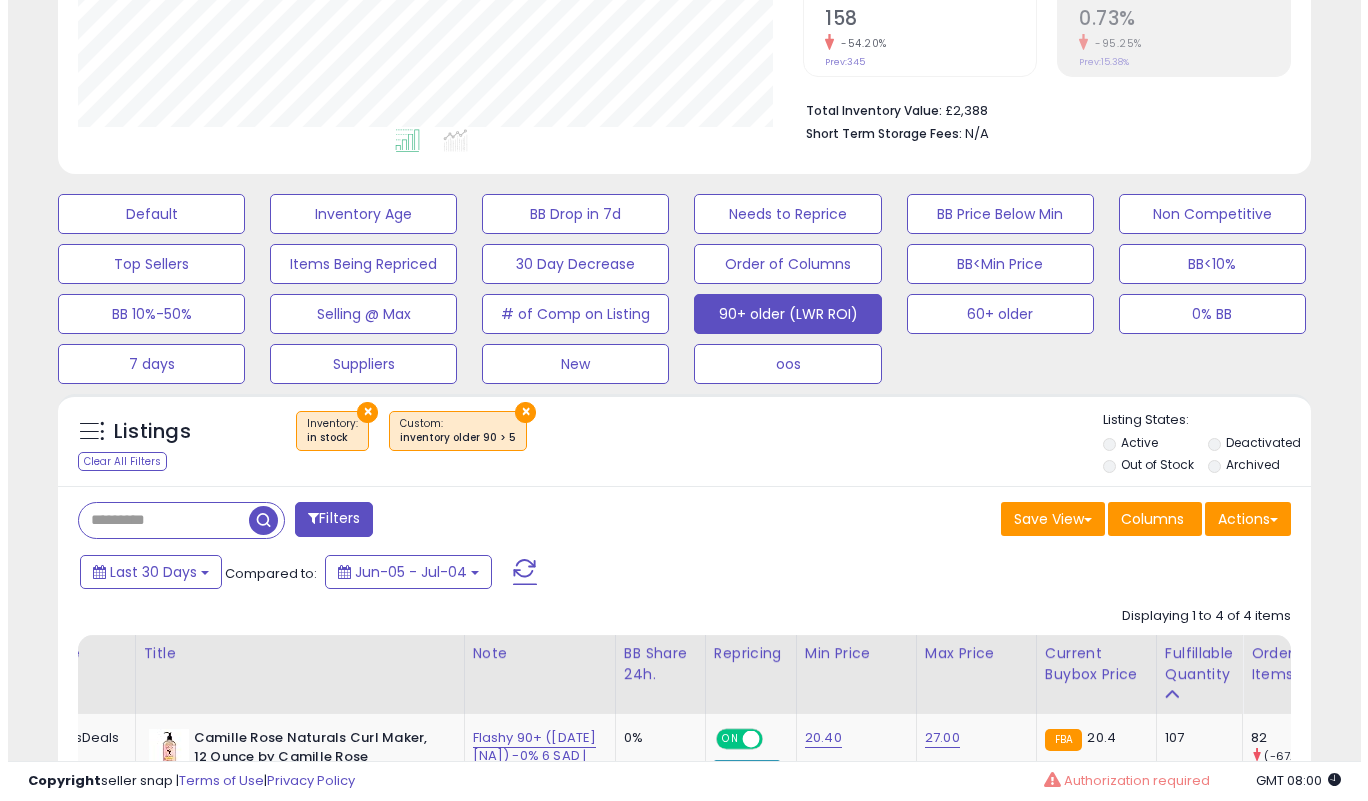 scroll, scrollTop: 433, scrollLeft: 0, axis: vertical 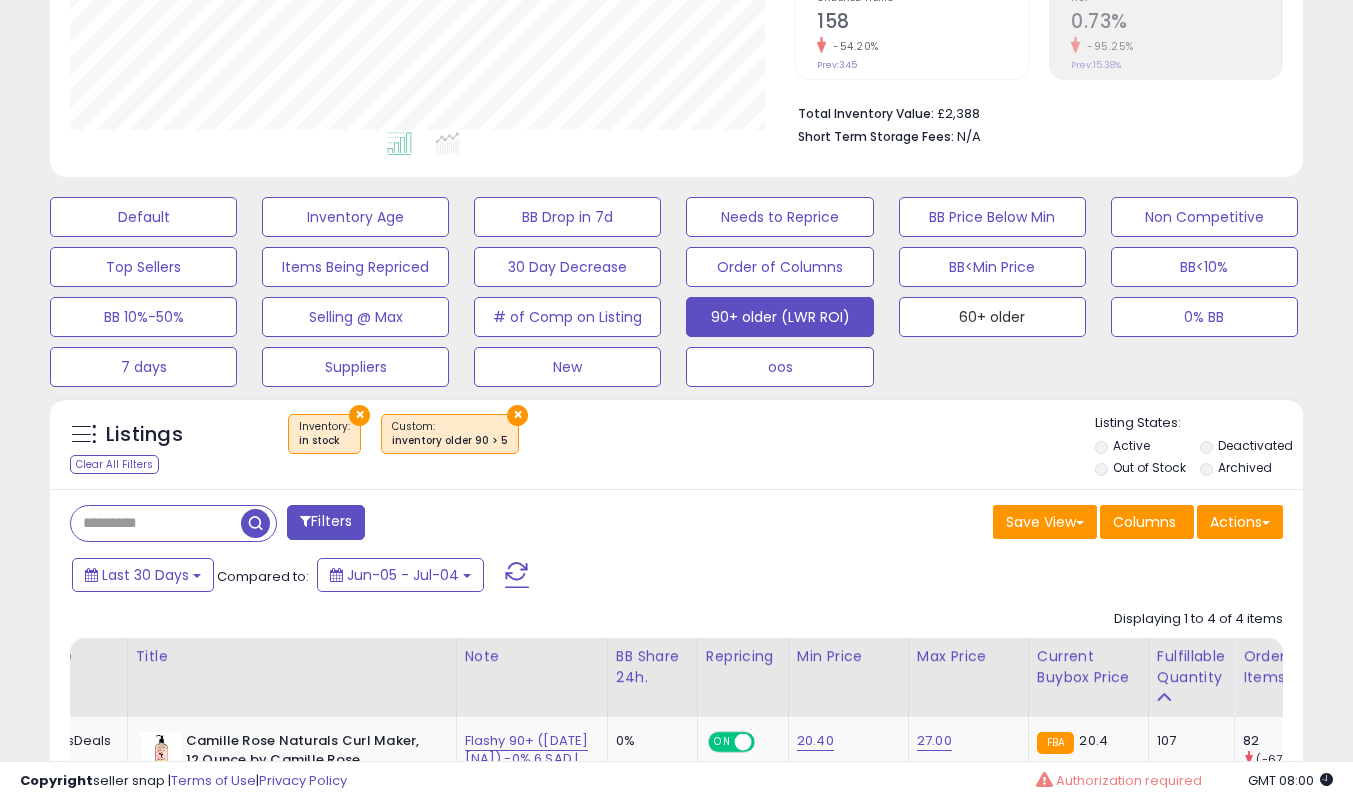 click on "60+ older" at bounding box center (143, 217) 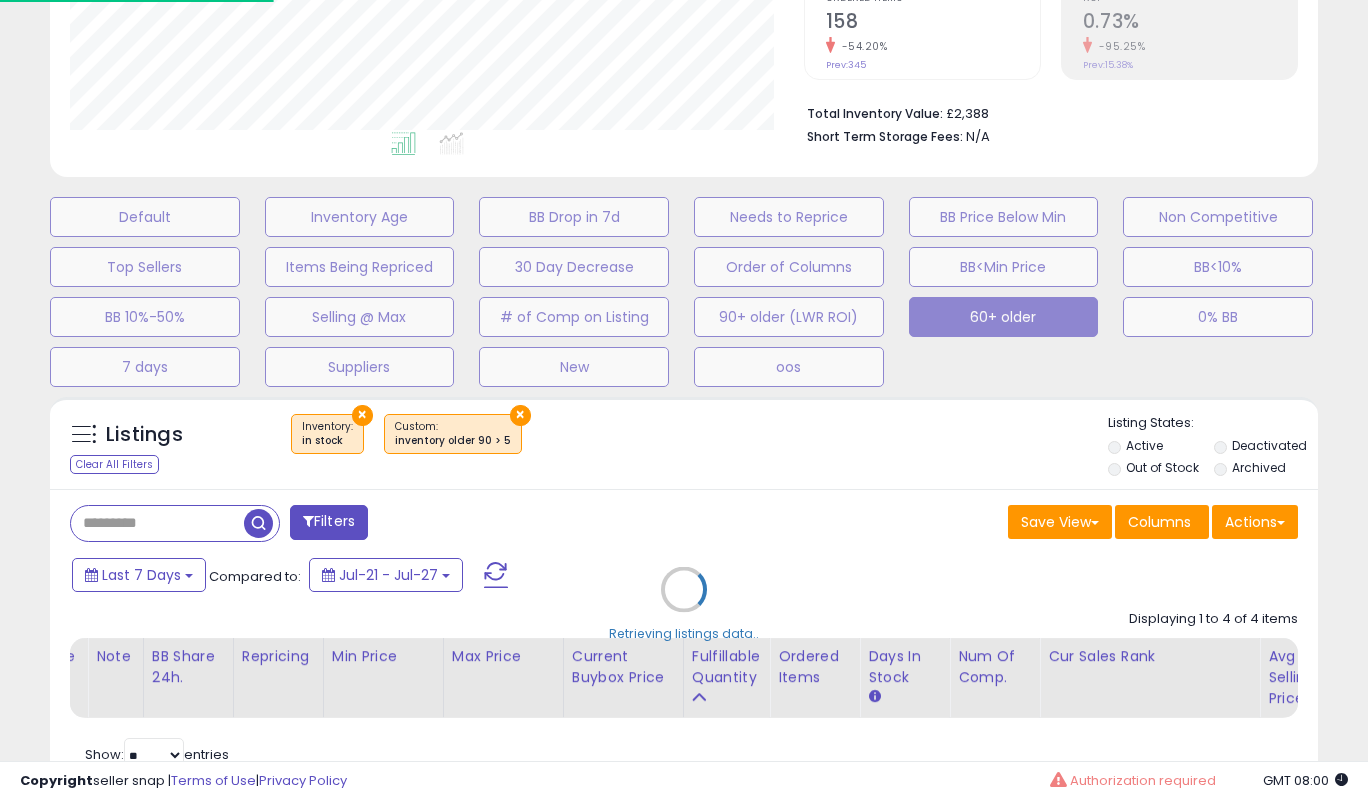 scroll, scrollTop: 999590, scrollLeft: 999266, axis: both 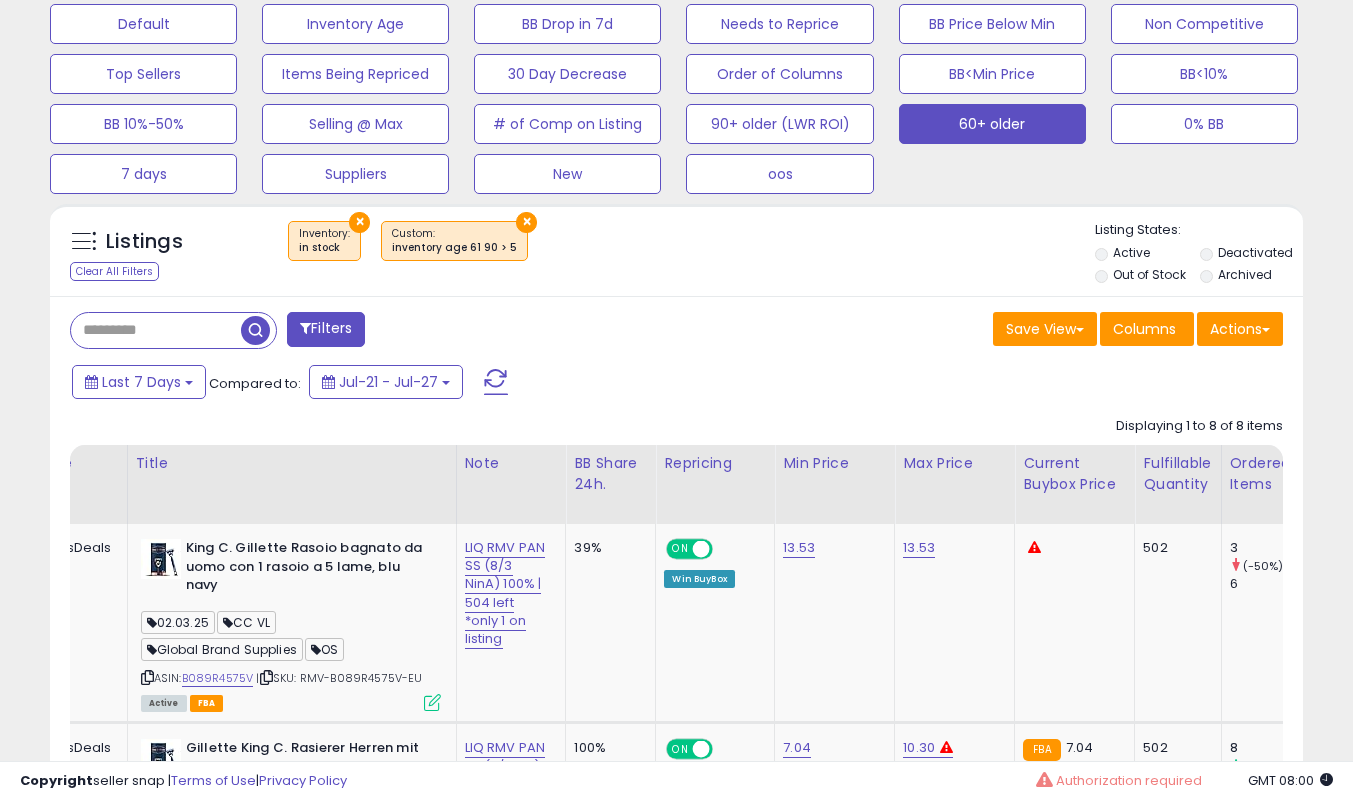 click on "Fulfillable Quantity" at bounding box center [1177, 474] 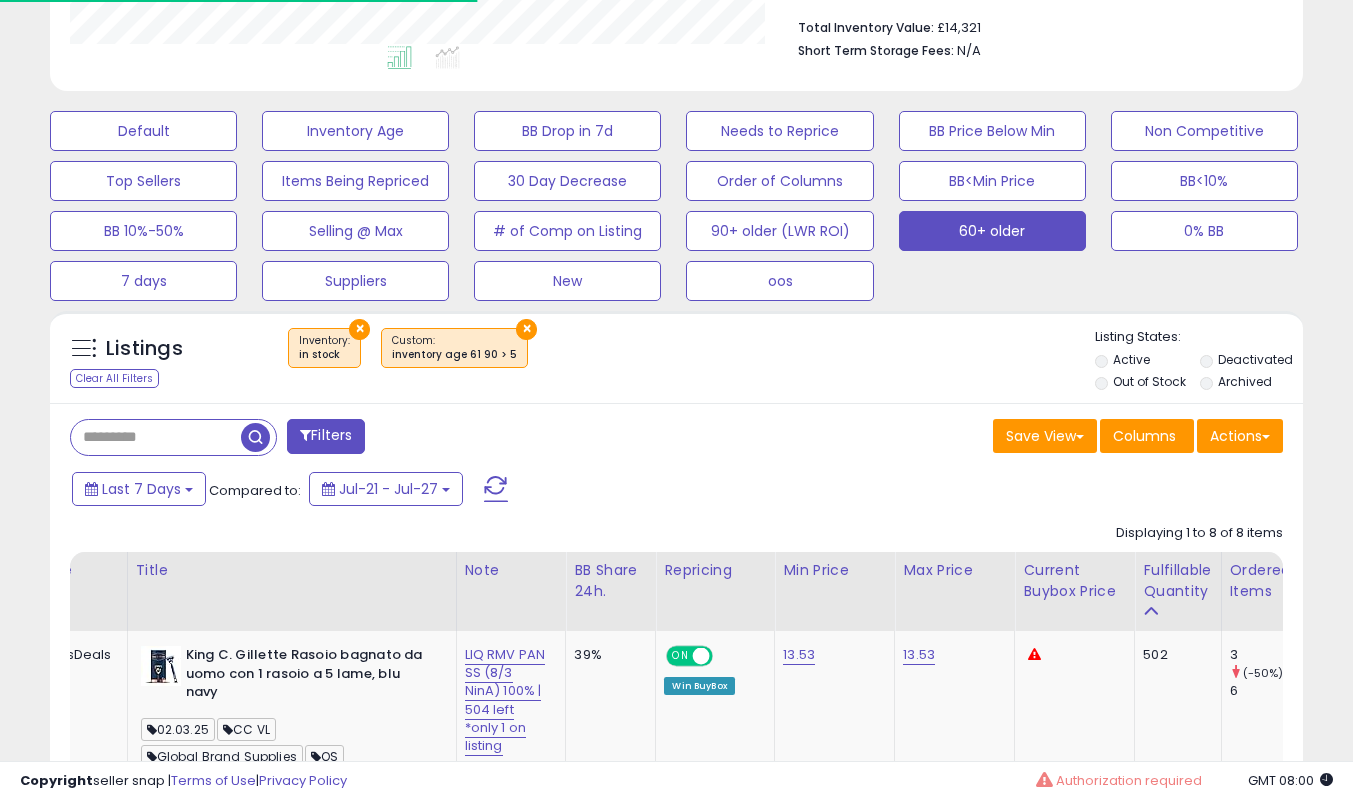 scroll, scrollTop: 626, scrollLeft: 0, axis: vertical 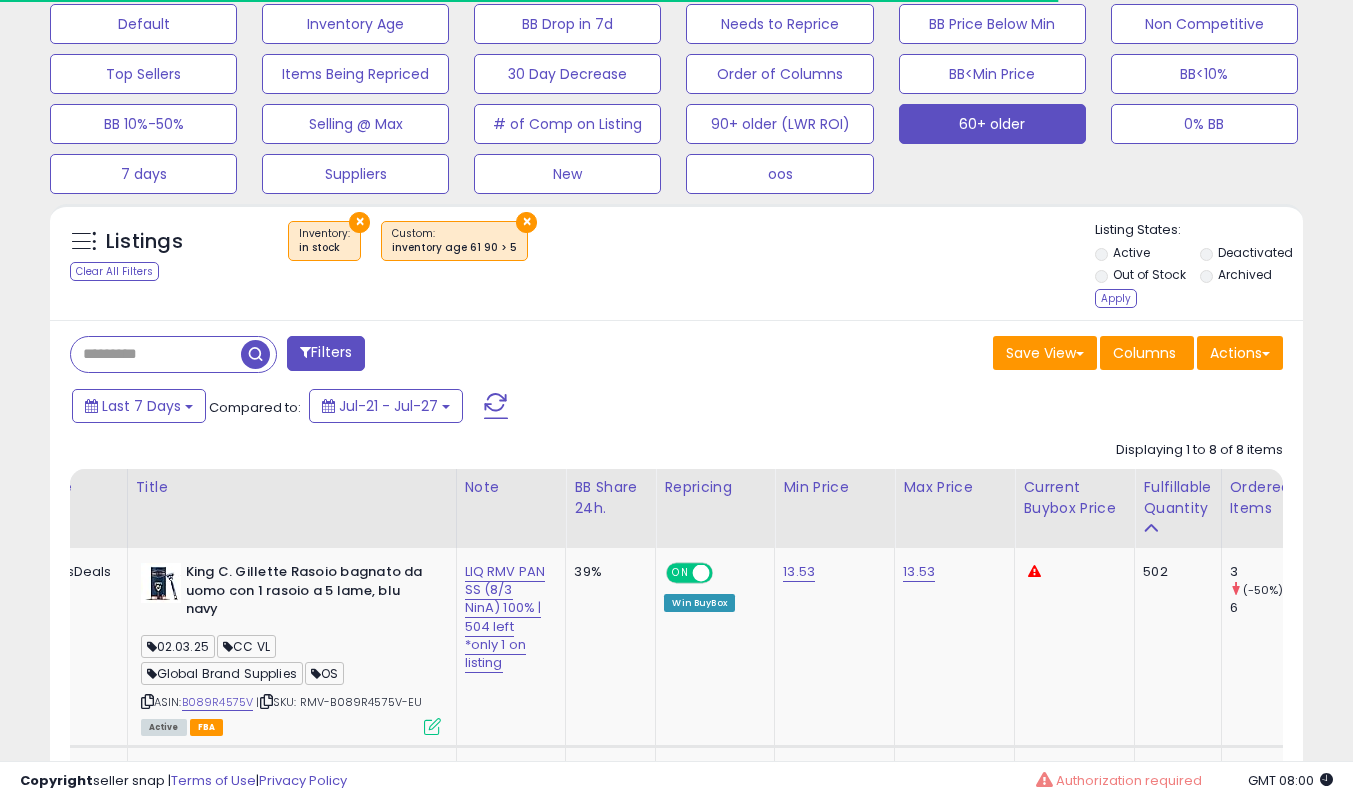 click on "Apply" at bounding box center (1116, 298) 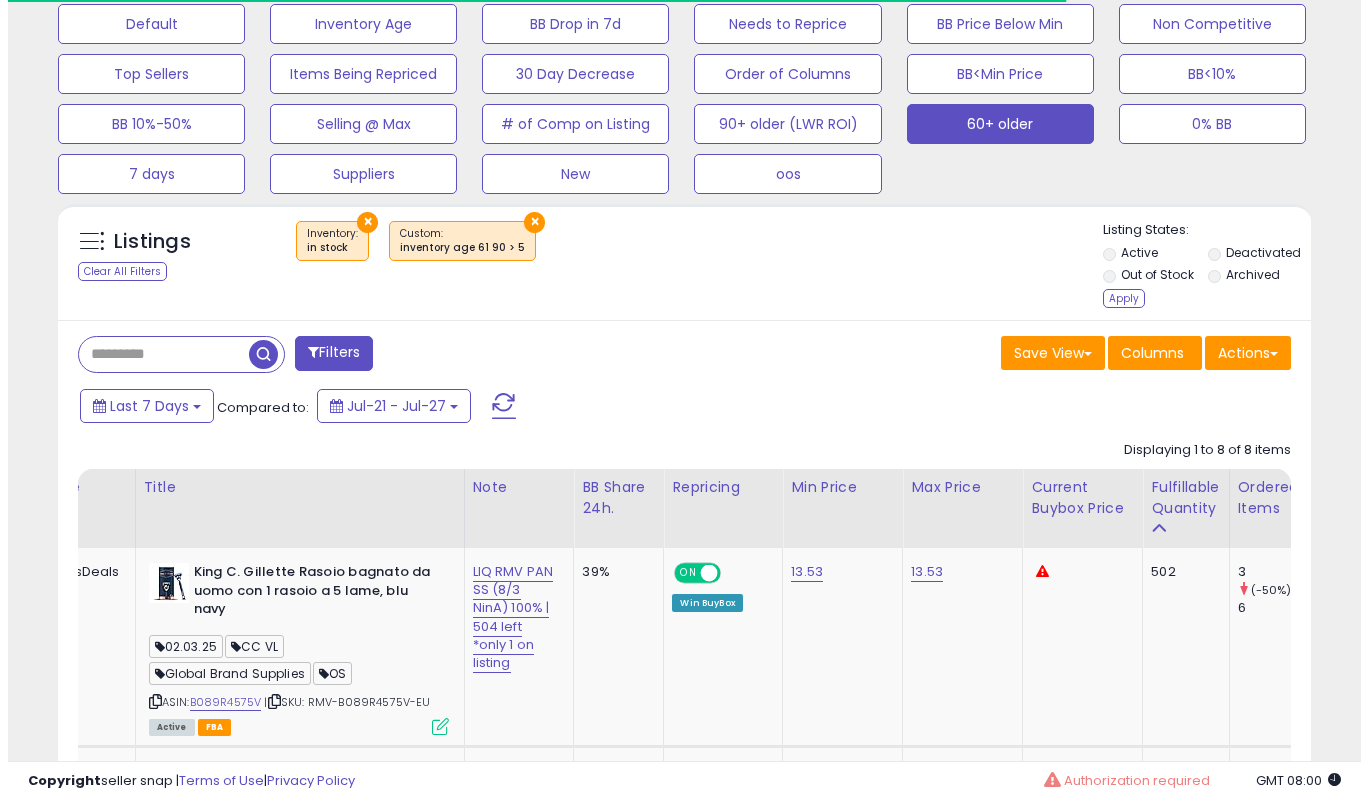 scroll, scrollTop: 519, scrollLeft: 0, axis: vertical 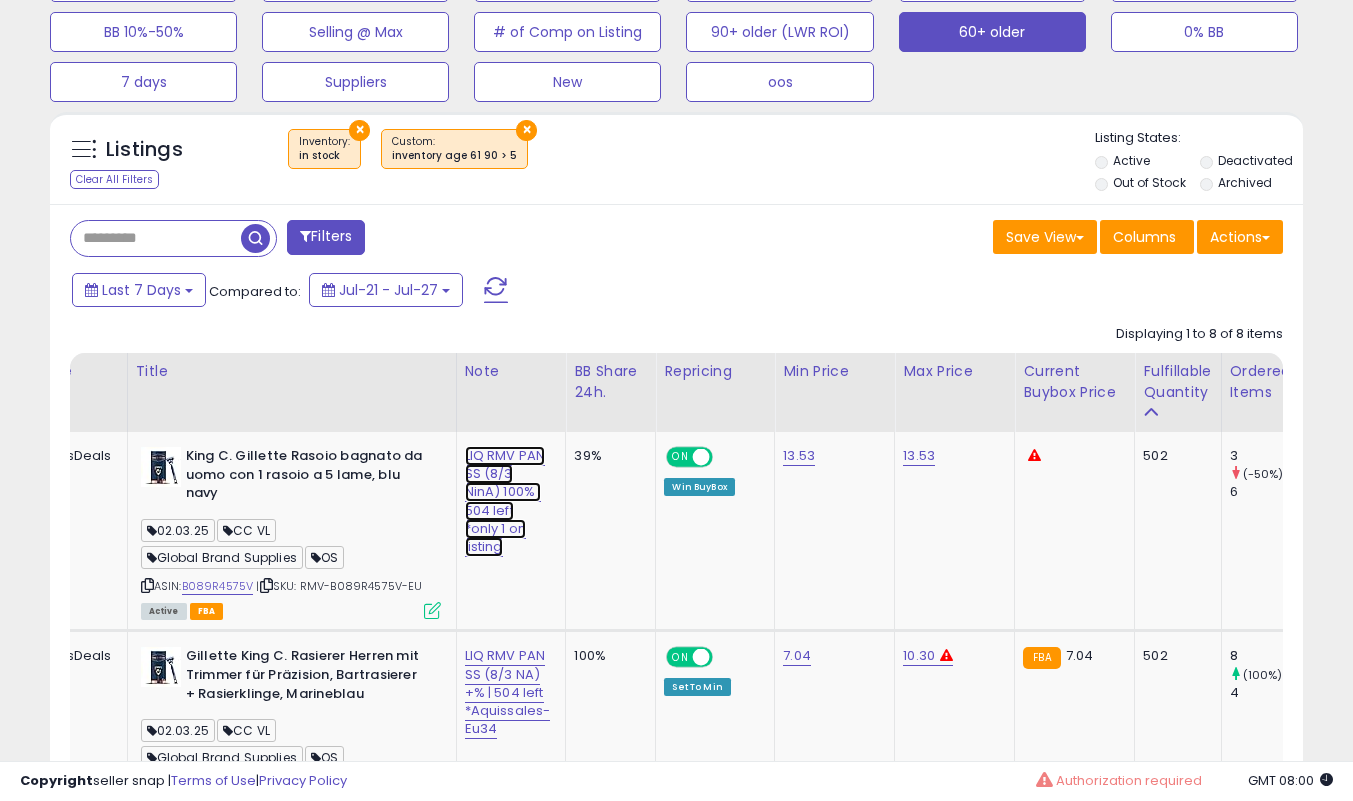 click on "LIQ RMV PAN SS (8/3 NinA) 100% | 504 left *only 1 on listing" at bounding box center (505, 501) 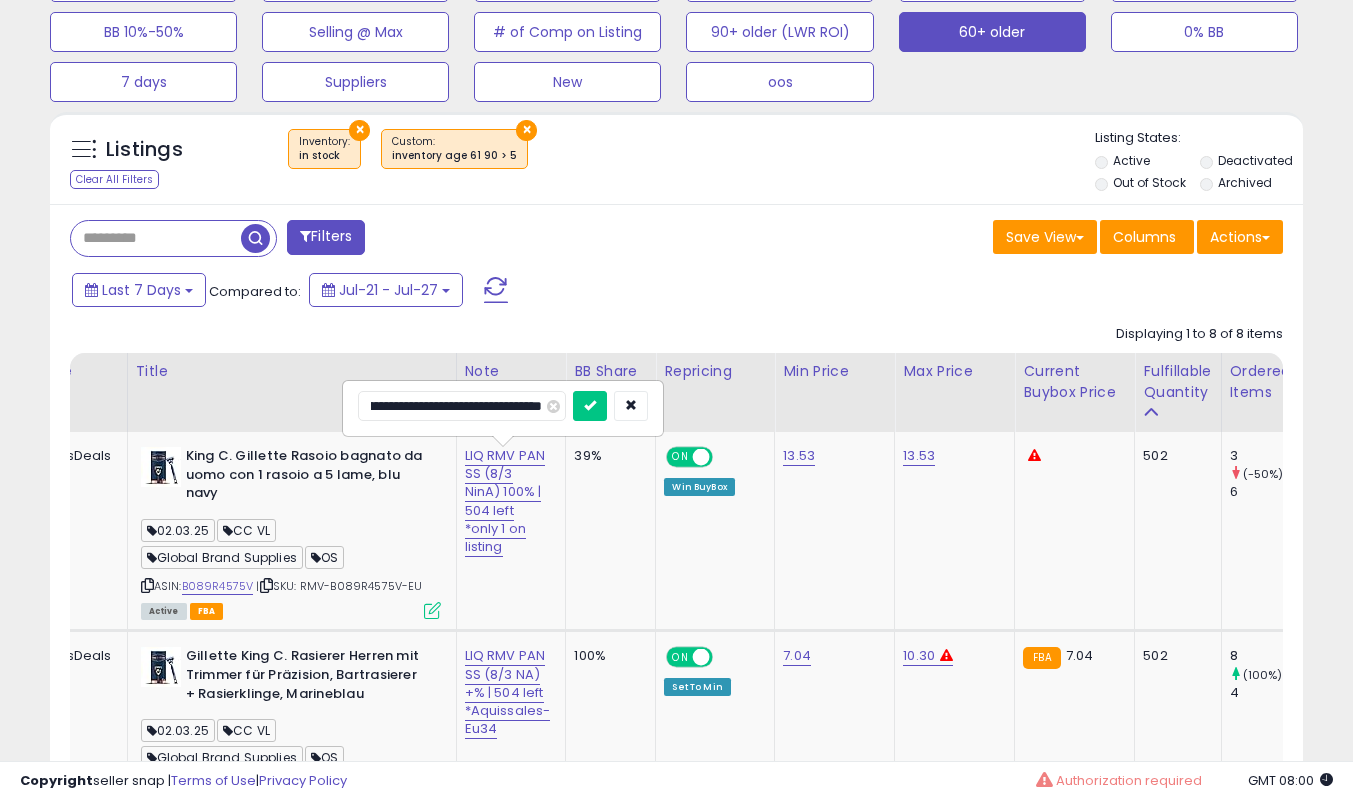 scroll, scrollTop: 0, scrollLeft: 0, axis: both 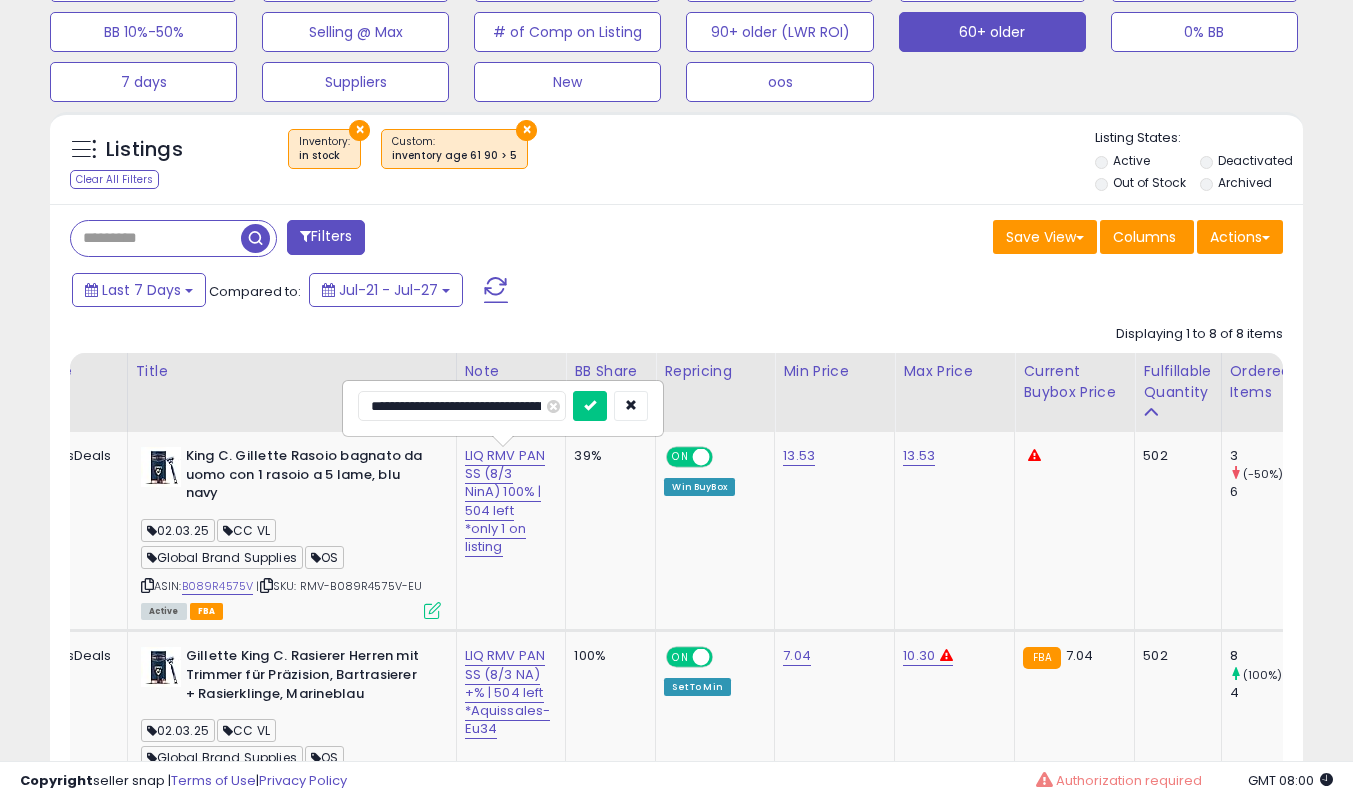 type on "**********" 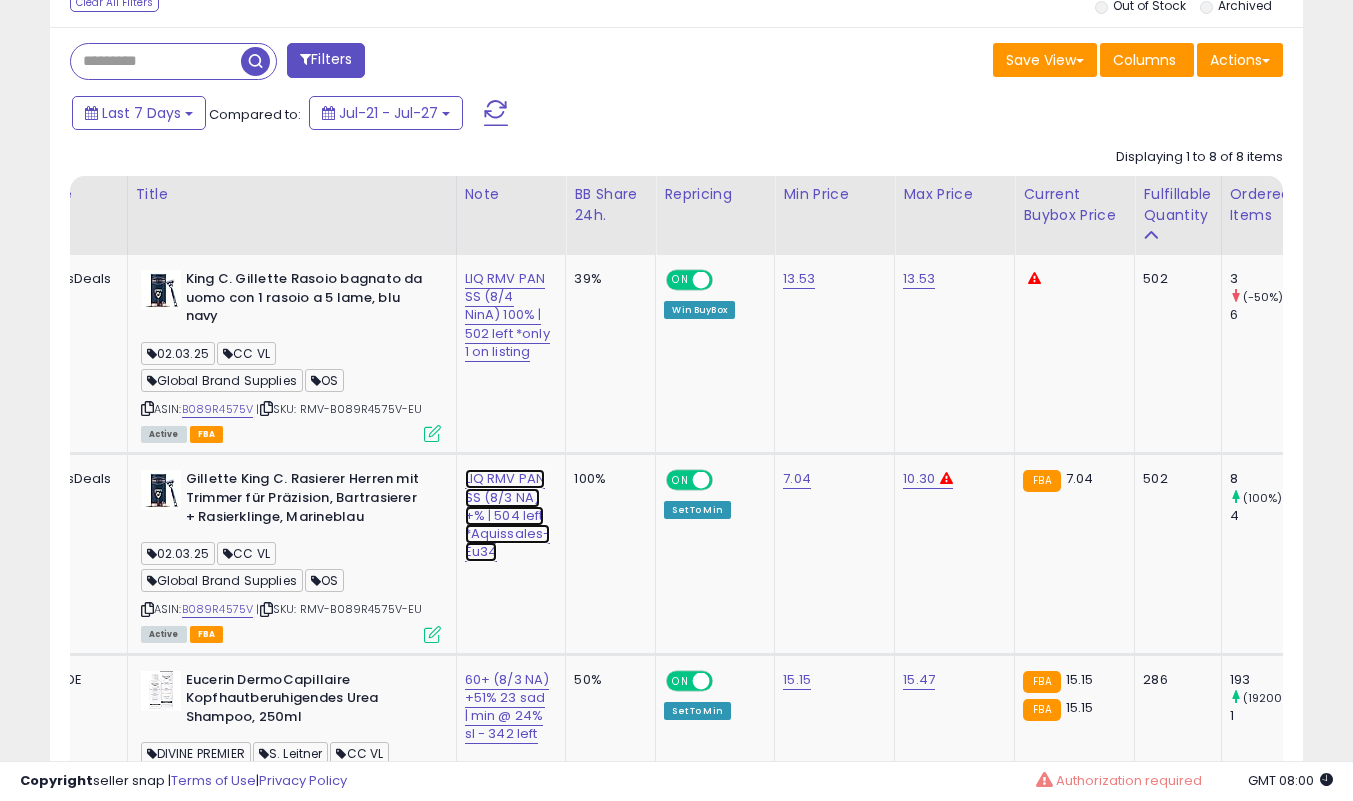 click on "LIQ RMV PAN SS (8/3 NA) +% | 504 left *Aquissales-Eu34" at bounding box center (507, 315) 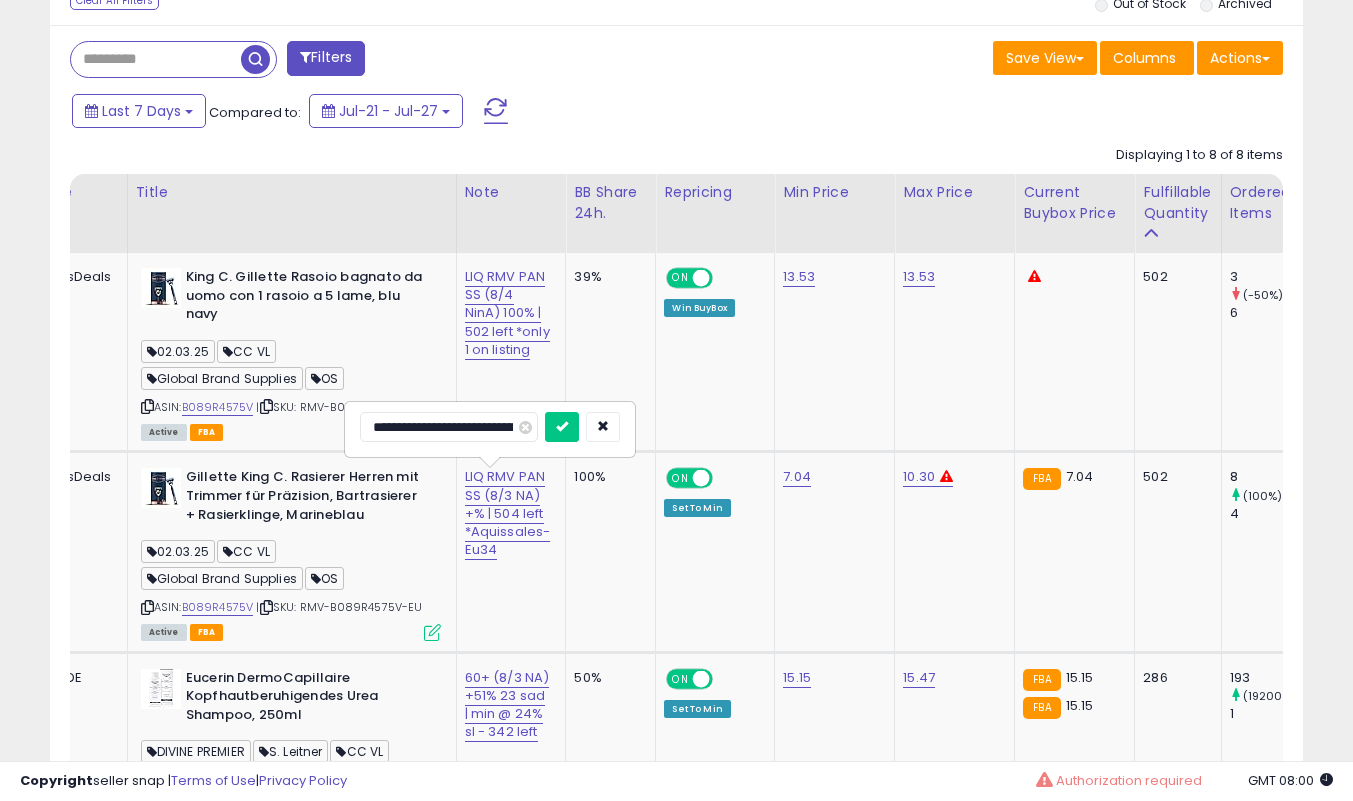 scroll, scrollTop: 898, scrollLeft: 0, axis: vertical 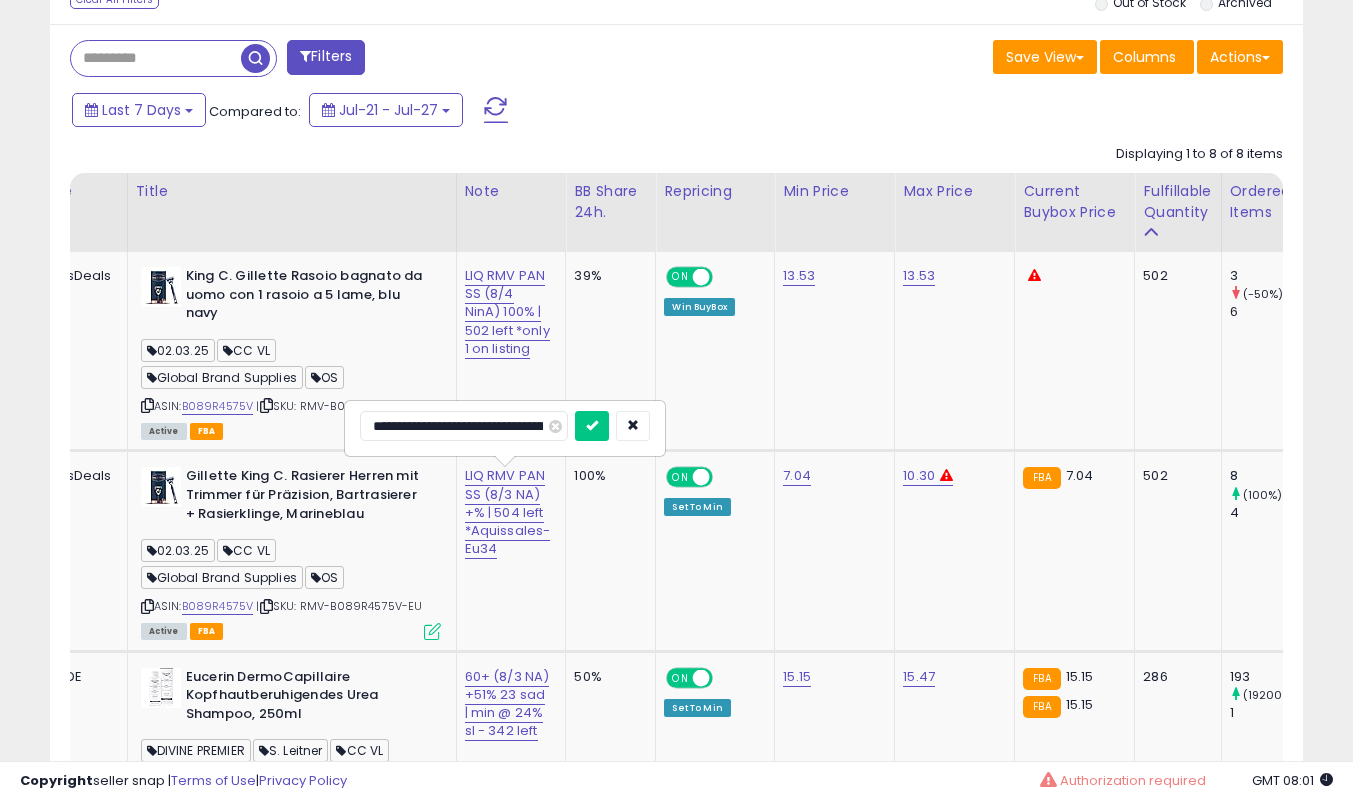 type on "**********" 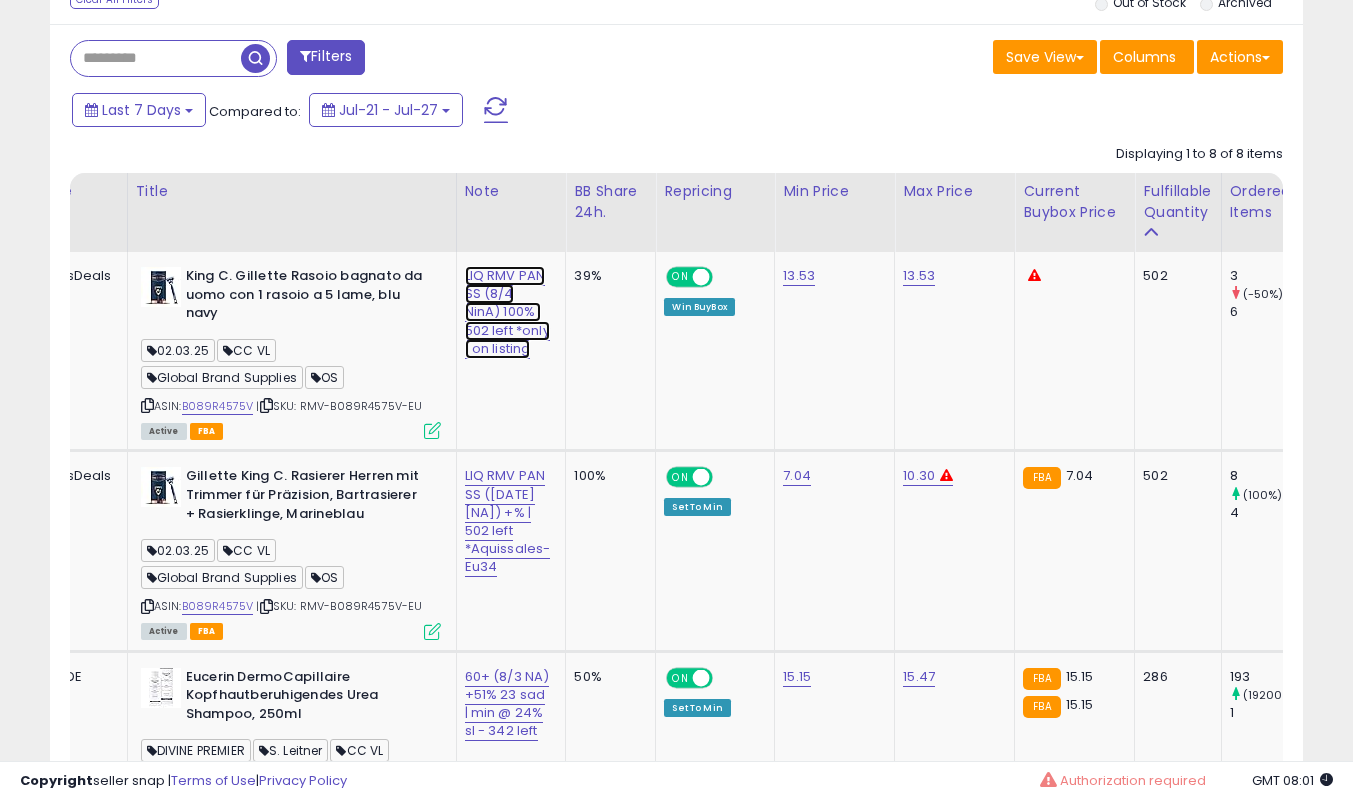 click on "LIQ RMV PAN SS (8/4 NinA) 100% | 502 left *only 1 on listing" at bounding box center (507, 312) 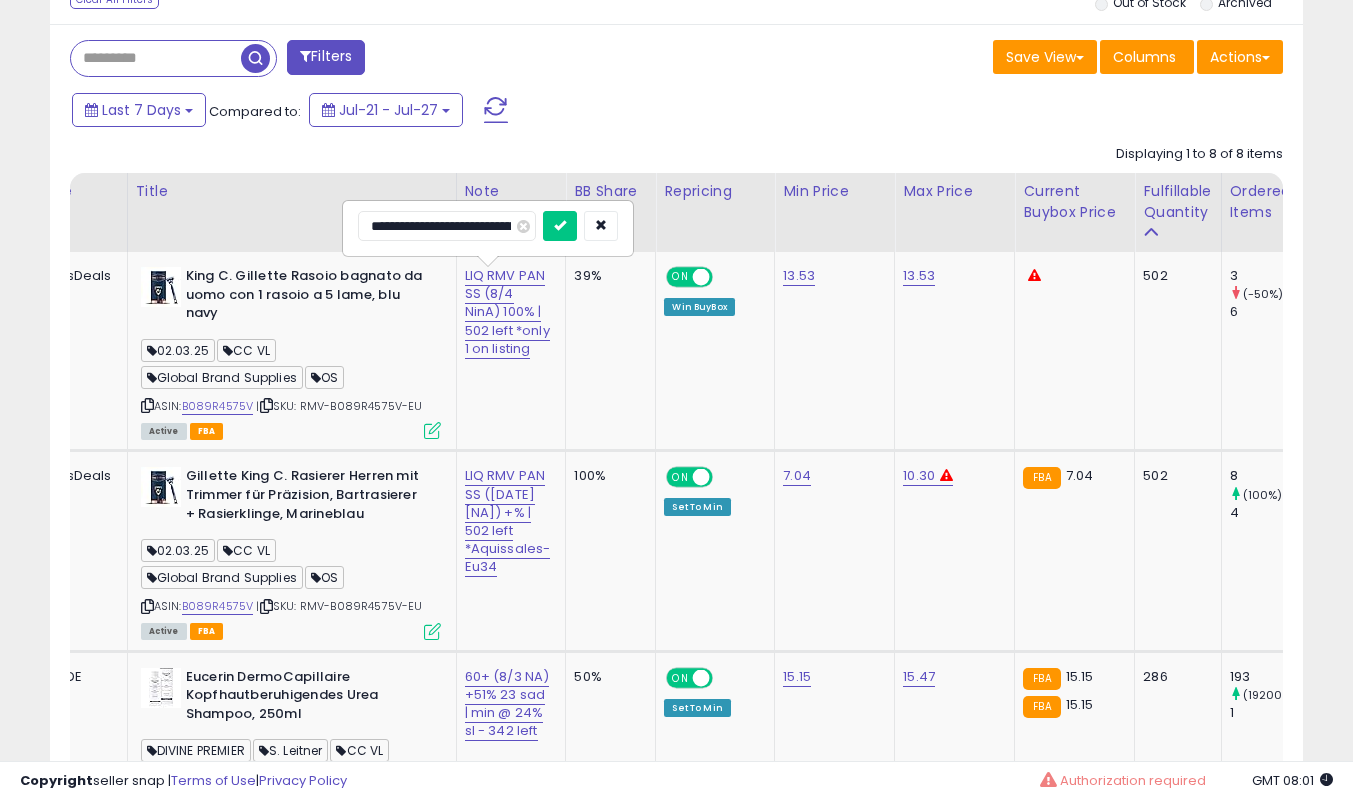 scroll, scrollTop: 0, scrollLeft: 226, axis: horizontal 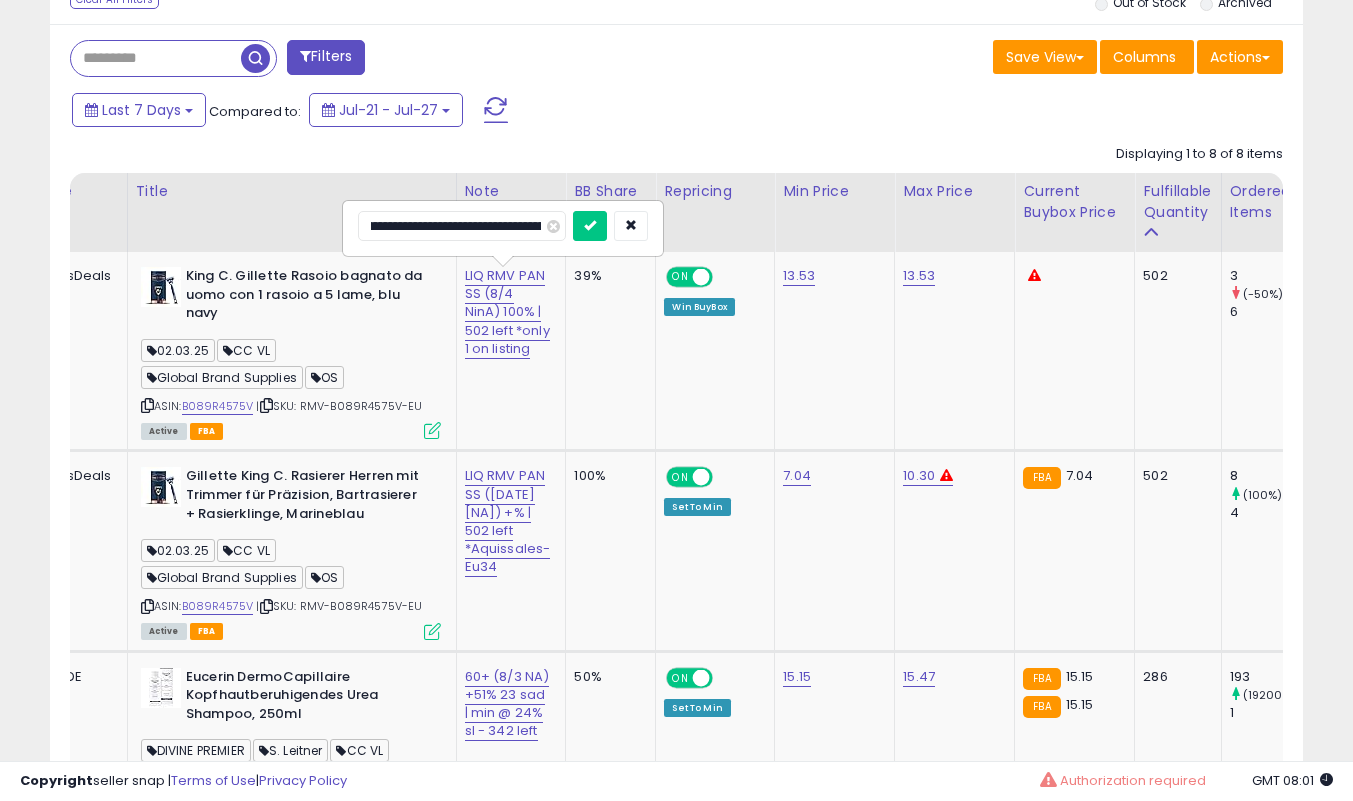 type on "**********" 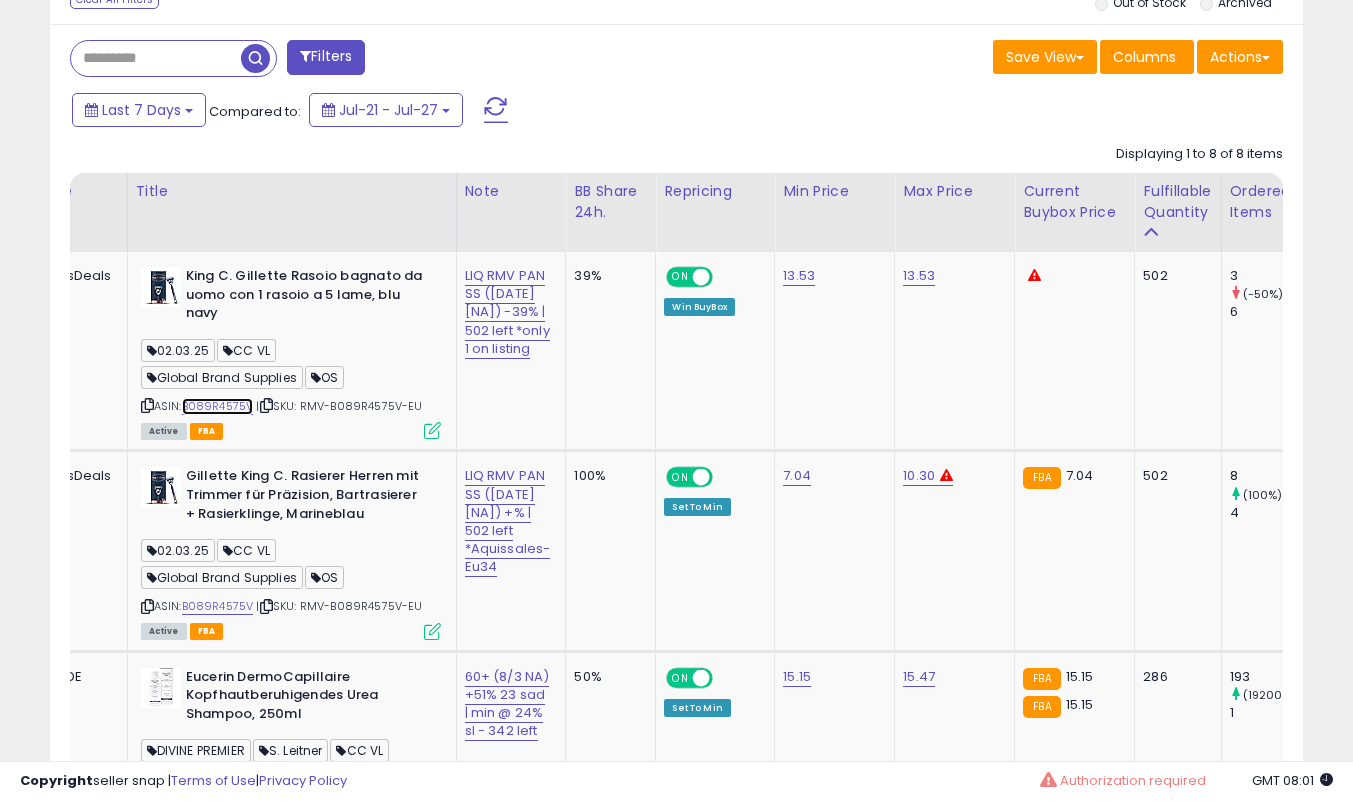 click on "B089R4575V" at bounding box center [218, 406] 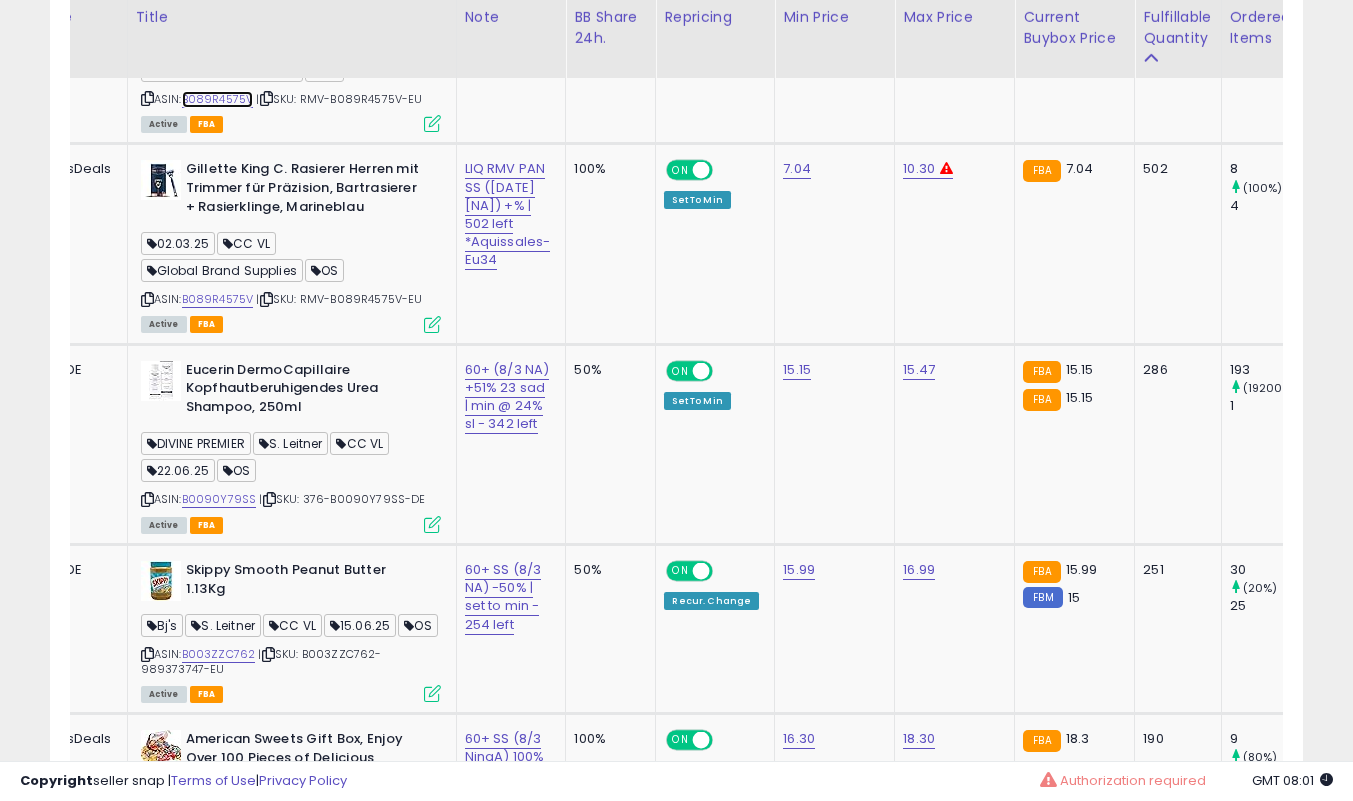 scroll, scrollTop: 1205, scrollLeft: 0, axis: vertical 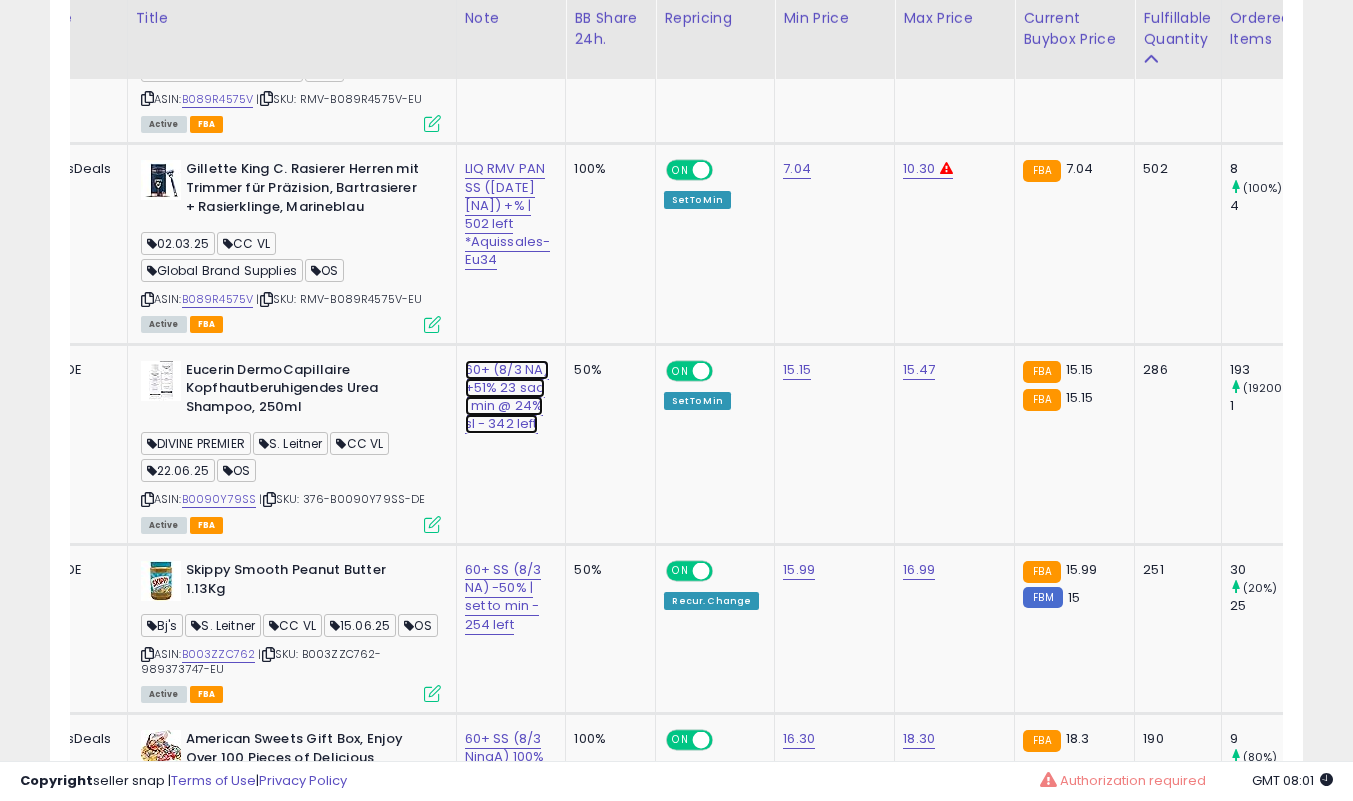 click on "60+ (8/3 NA) +51% 23 sad | min @ 24% sl - 342 left" at bounding box center (507, 5) 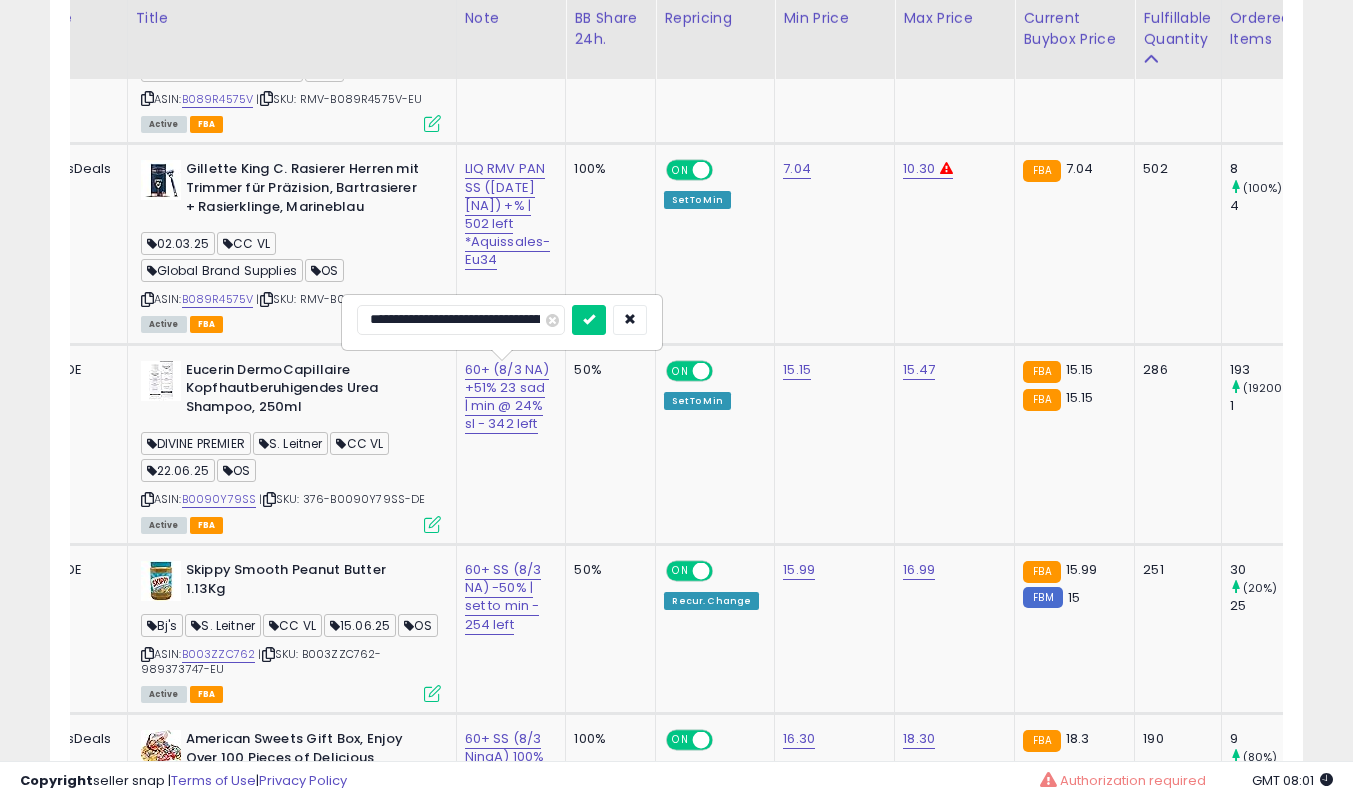 type on "**********" 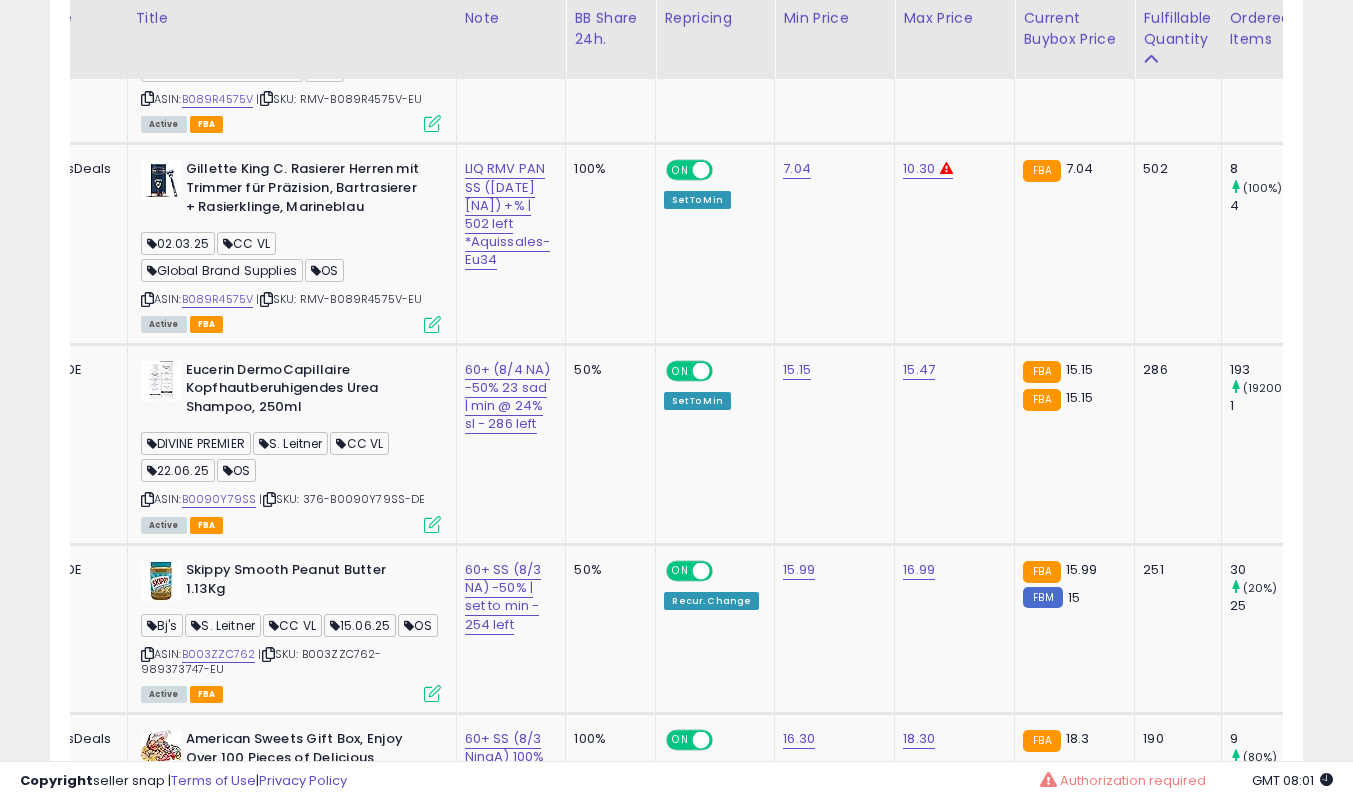 click at bounding box center (432, 524) 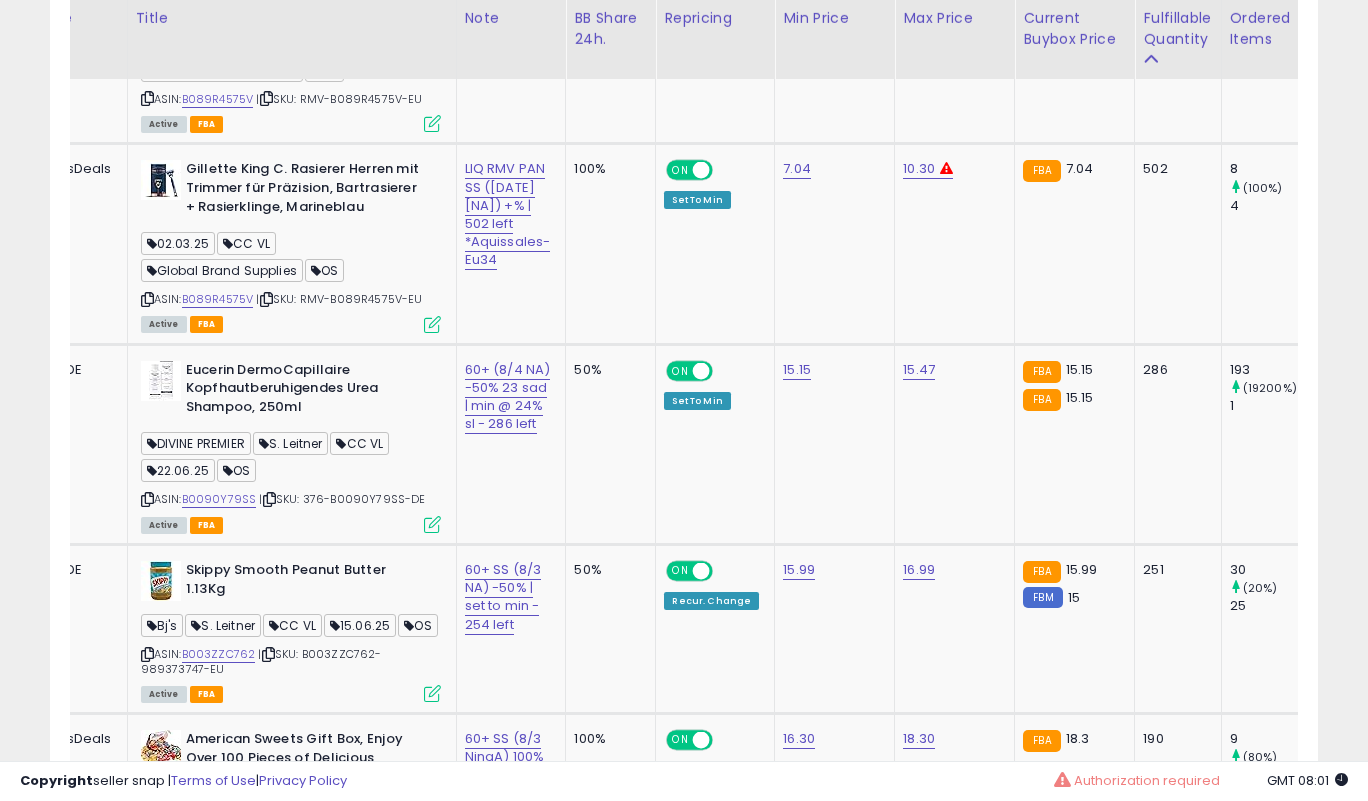 scroll, scrollTop: 999590, scrollLeft: 999266, axis: both 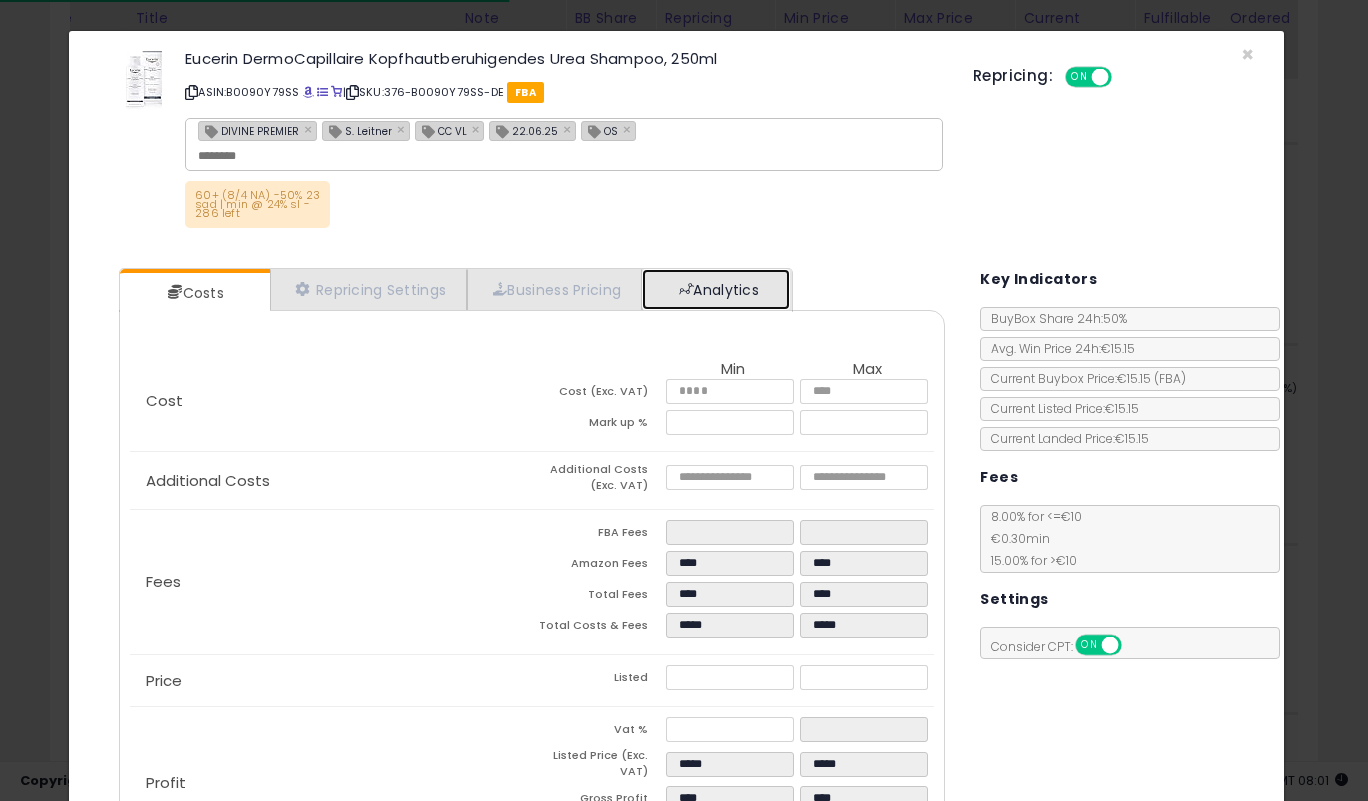 click on "Analytics" at bounding box center [716, 289] 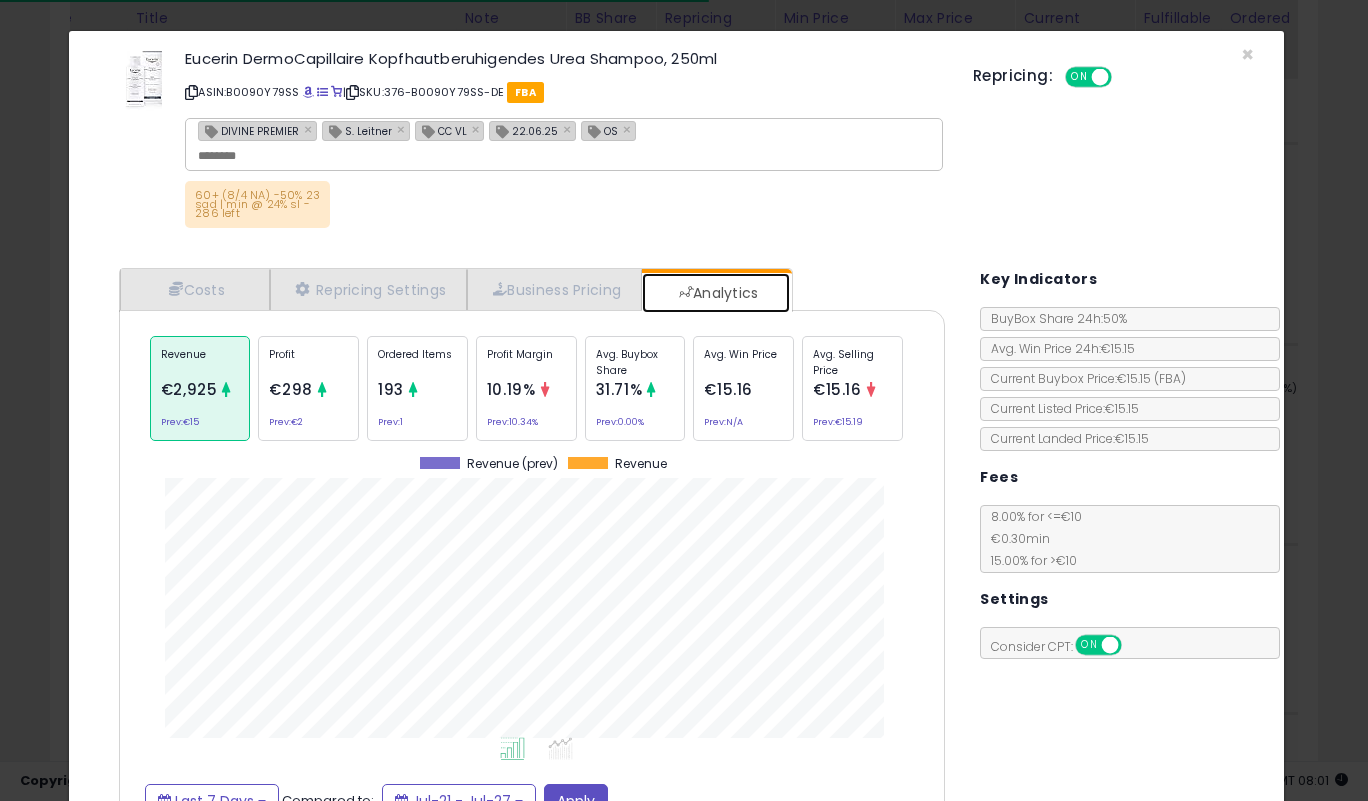 scroll, scrollTop: 999385, scrollLeft: 999143, axis: both 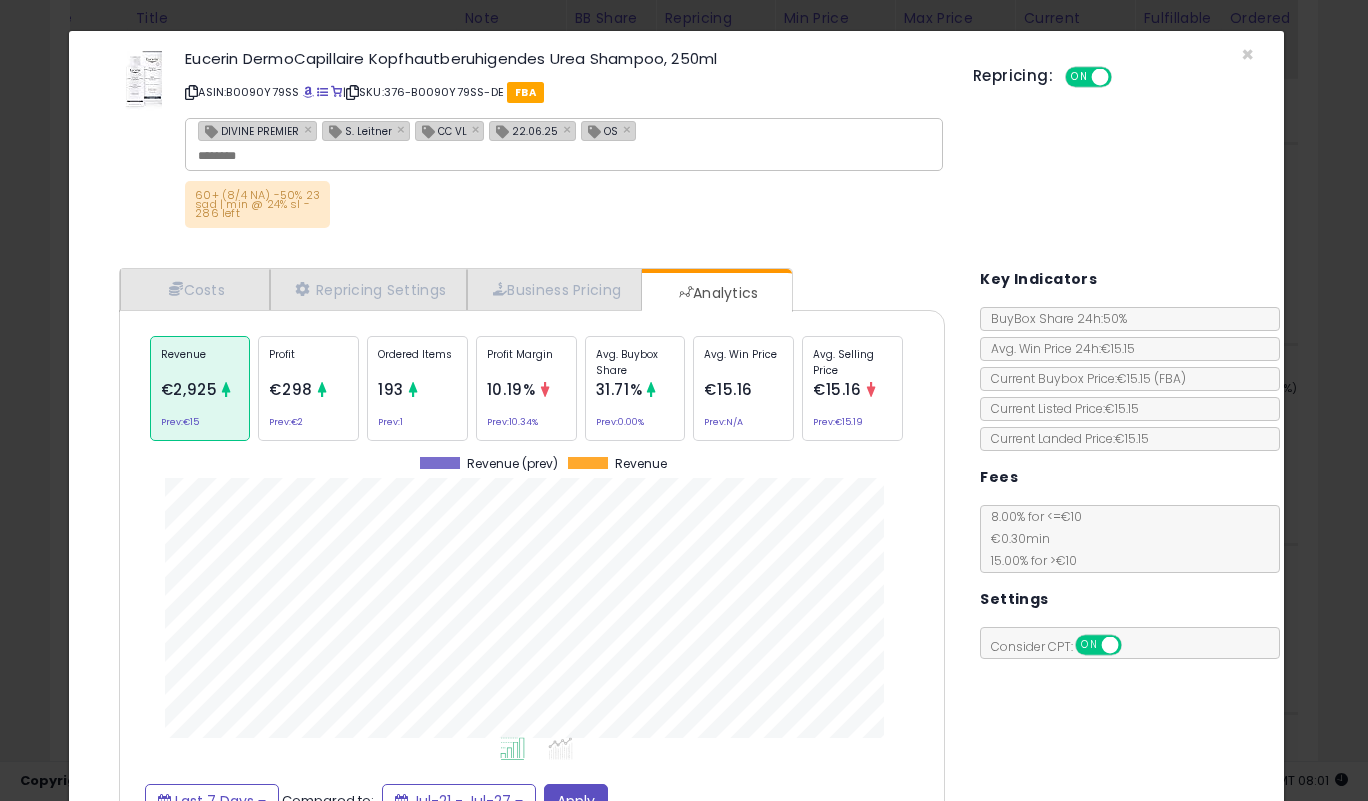 click on "193" at bounding box center (391, 389) 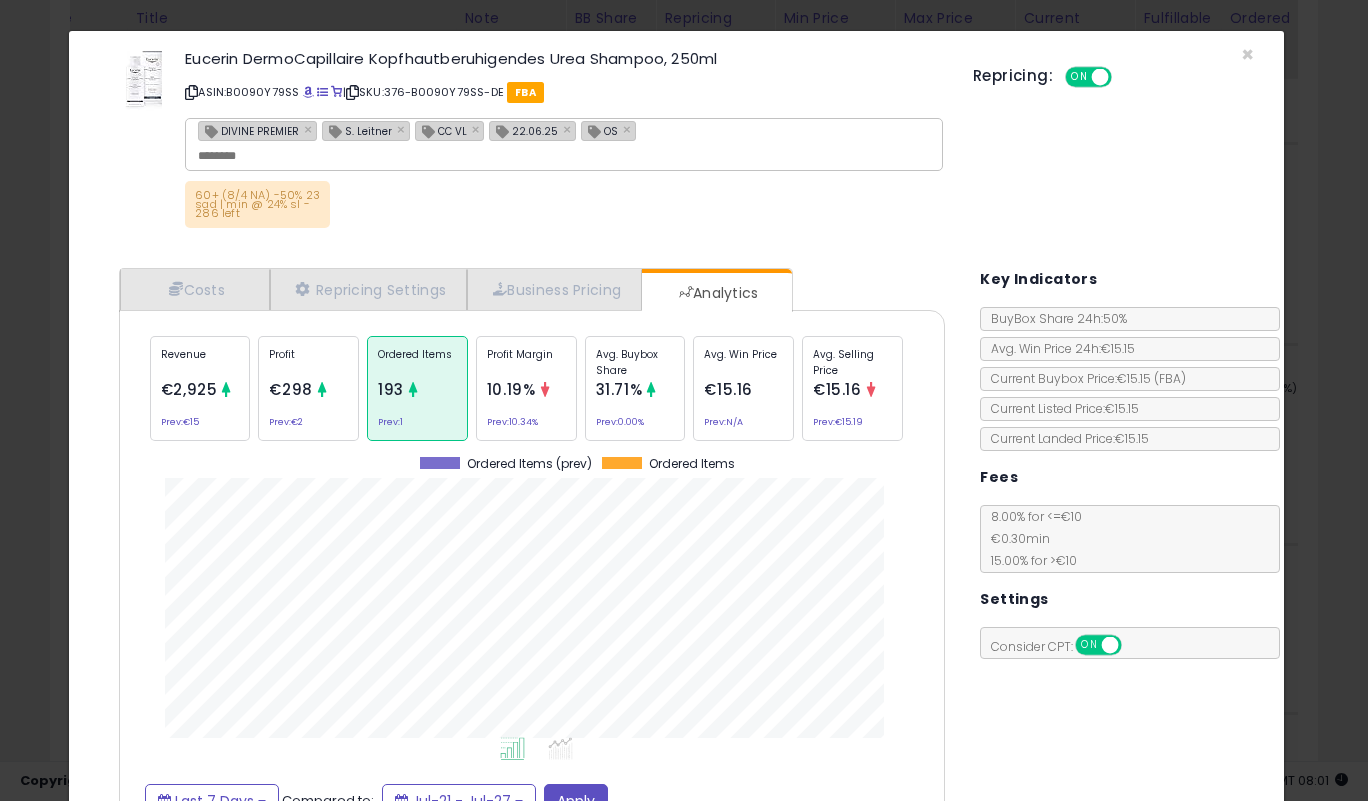 scroll, scrollTop: 999385, scrollLeft: 999143, axis: both 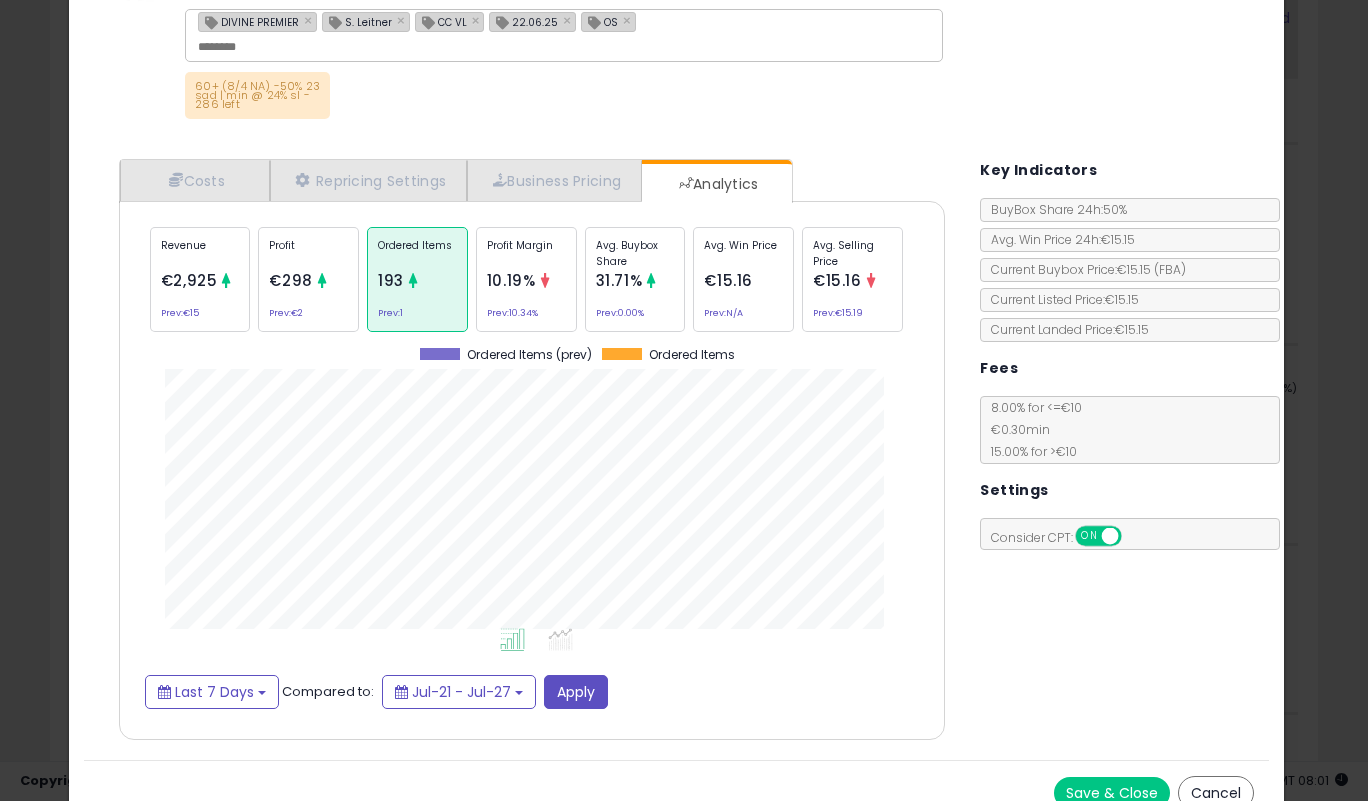 click on "Save & Close" at bounding box center (1112, 793) 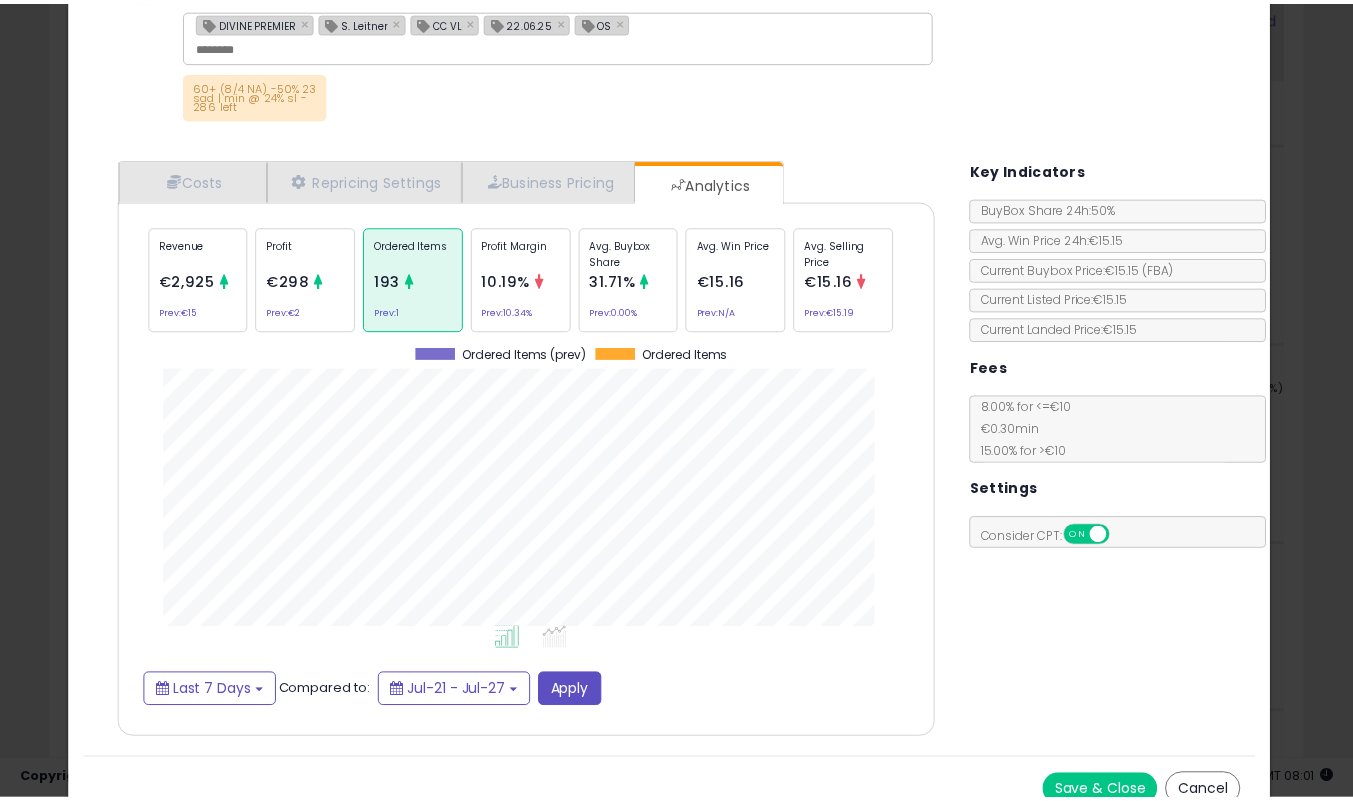 scroll, scrollTop: 0, scrollLeft: 0, axis: both 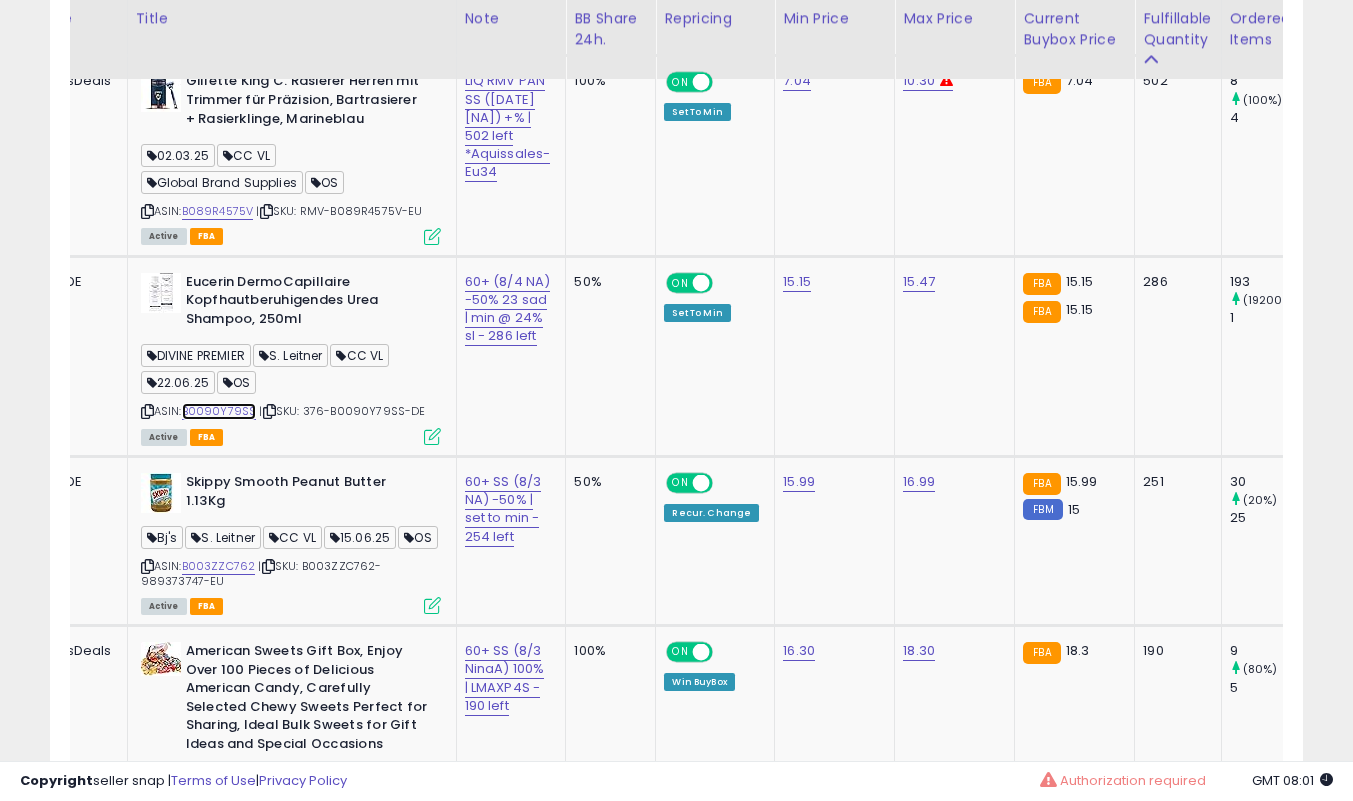 click on "B0090Y79SS" at bounding box center (219, 411) 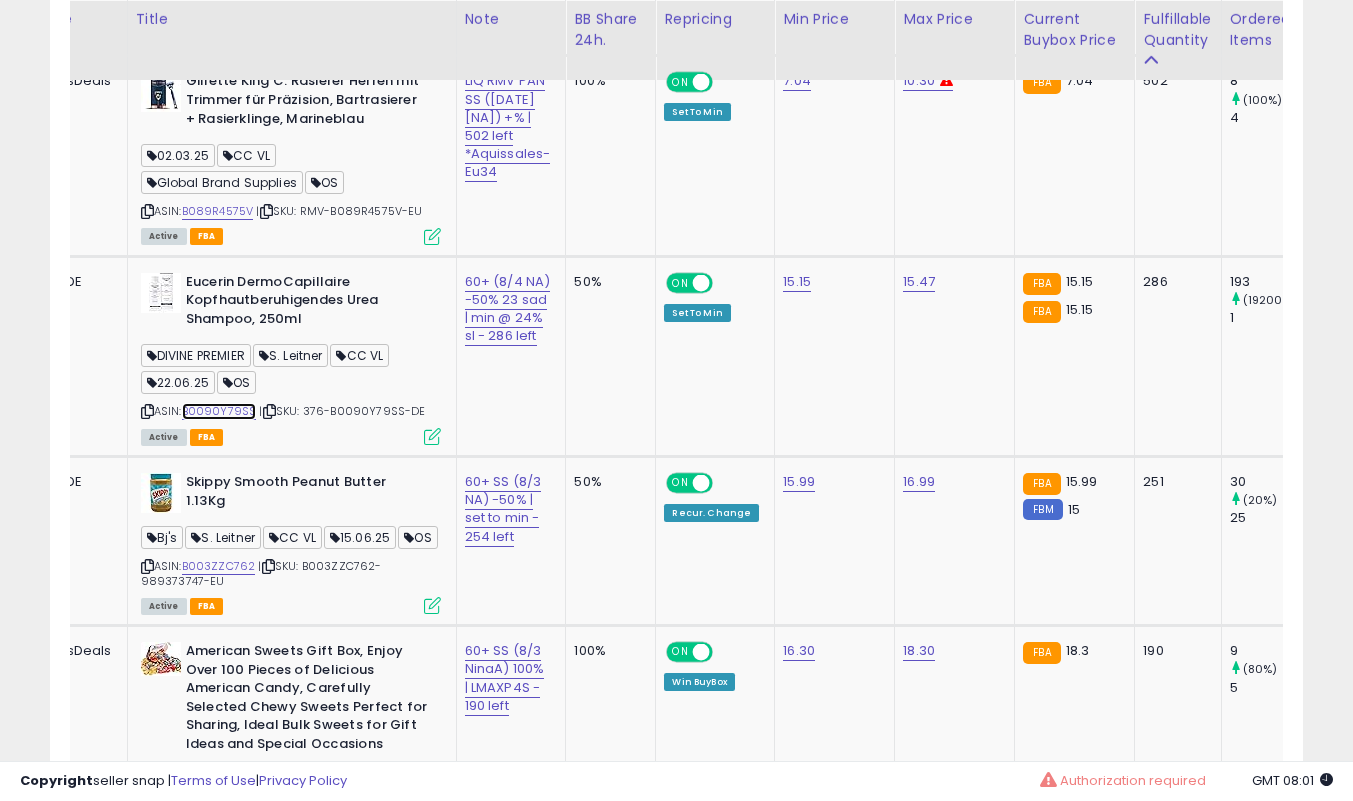 scroll, scrollTop: 1295, scrollLeft: 0, axis: vertical 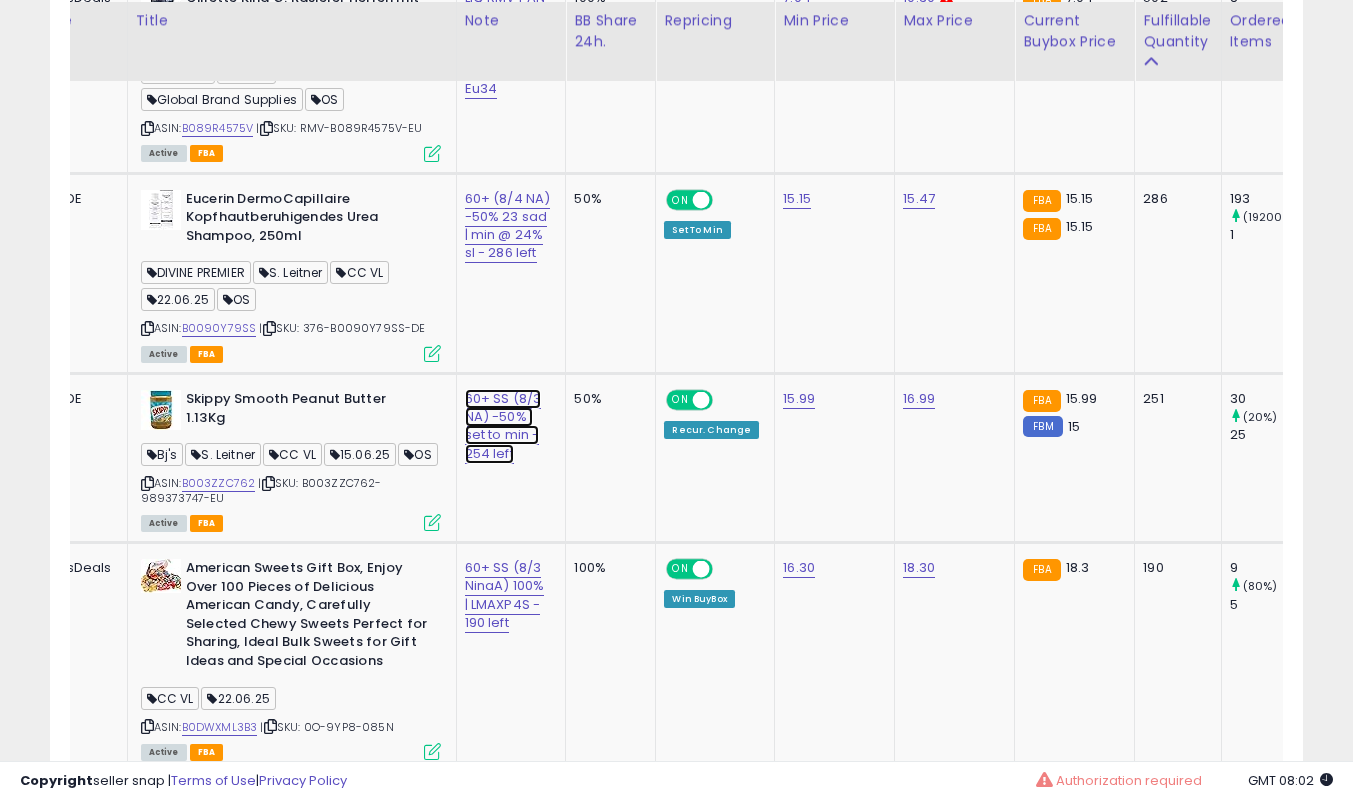 click on "60+ SS (8/3 NA) -50% | set to min - 254 left" at bounding box center (507, -166) 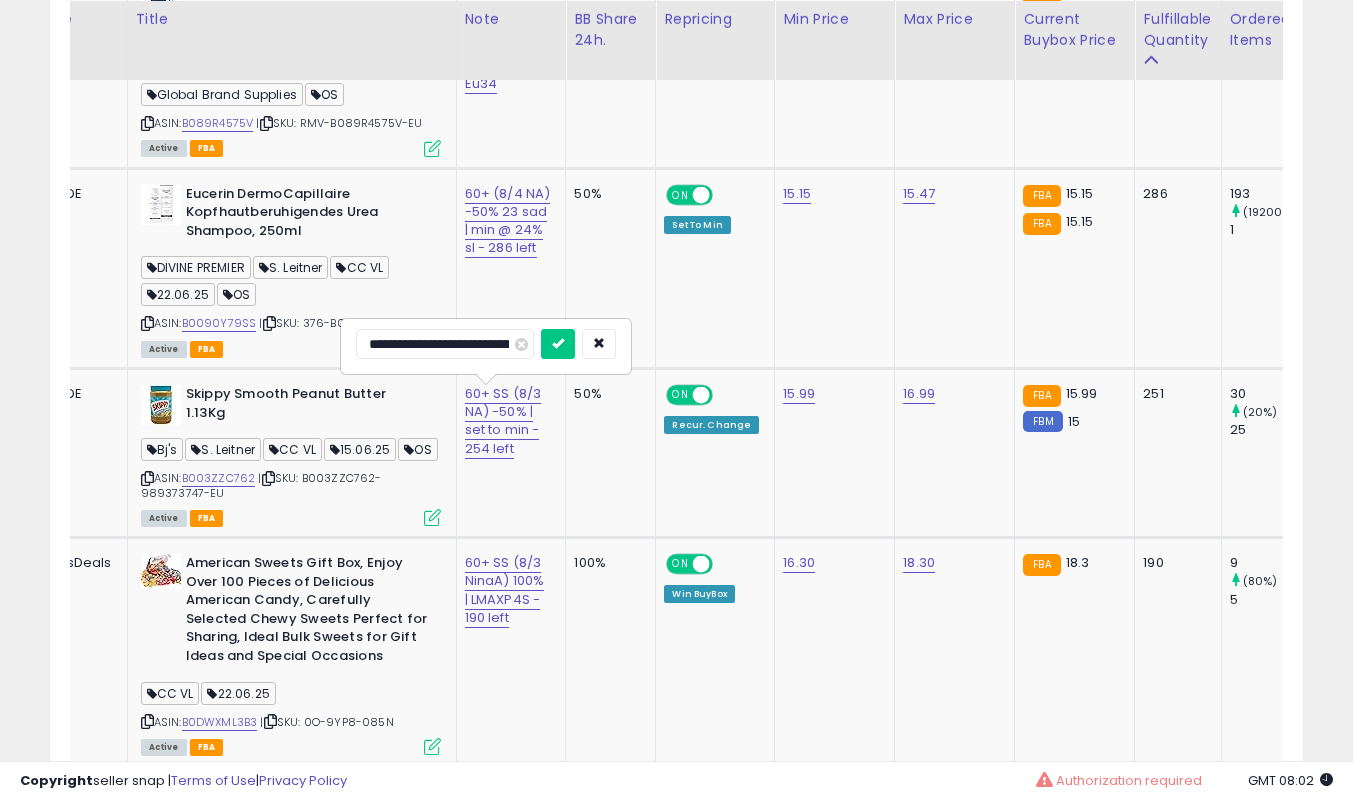 scroll, scrollTop: 1384, scrollLeft: 0, axis: vertical 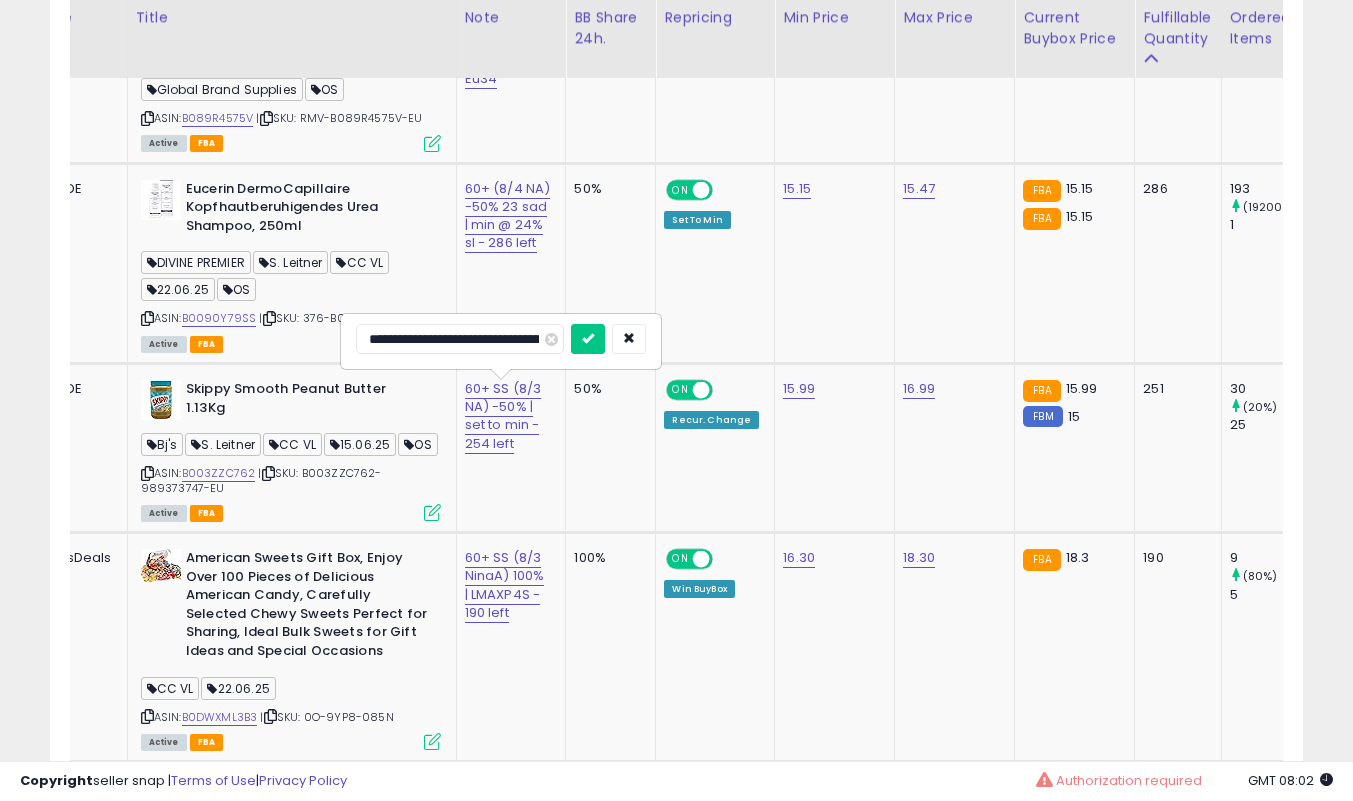 type on "**********" 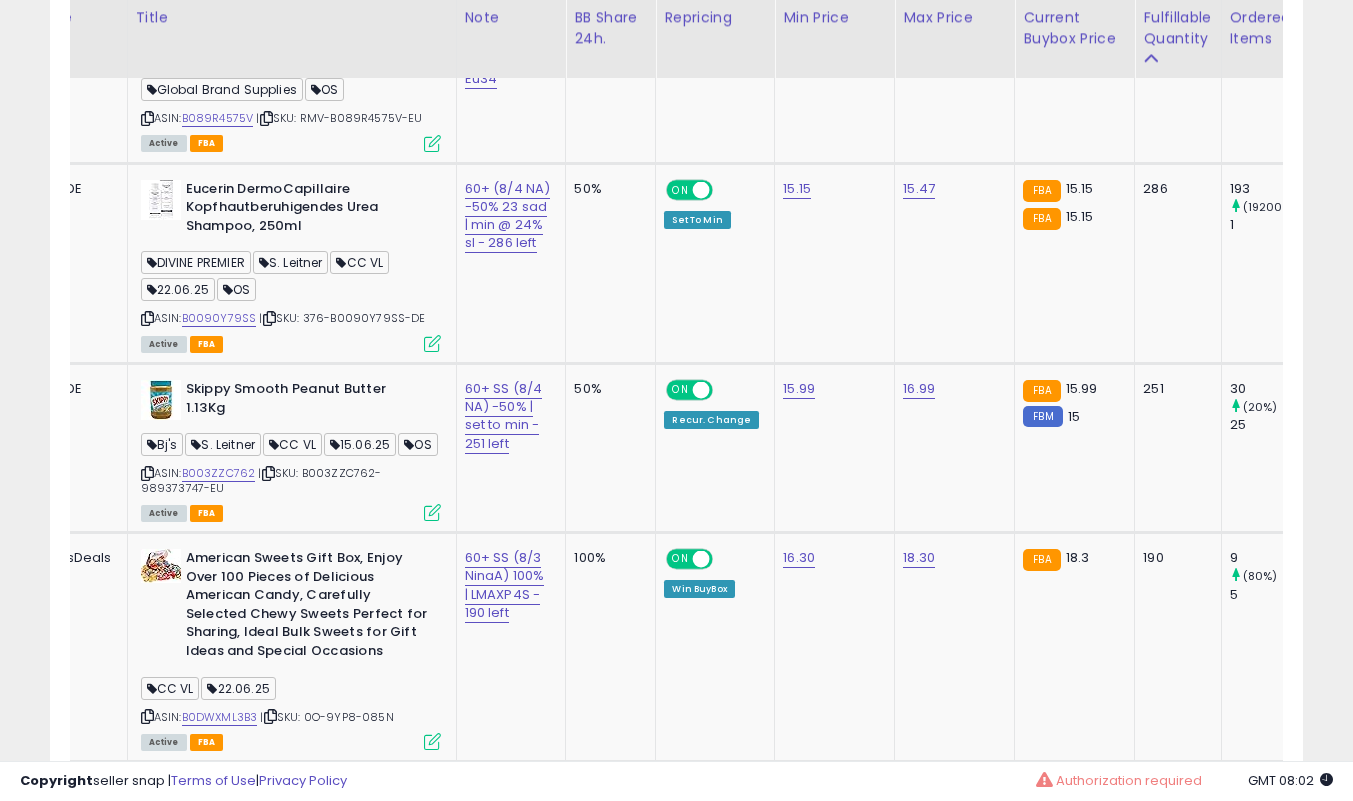 click at bounding box center [432, 512] 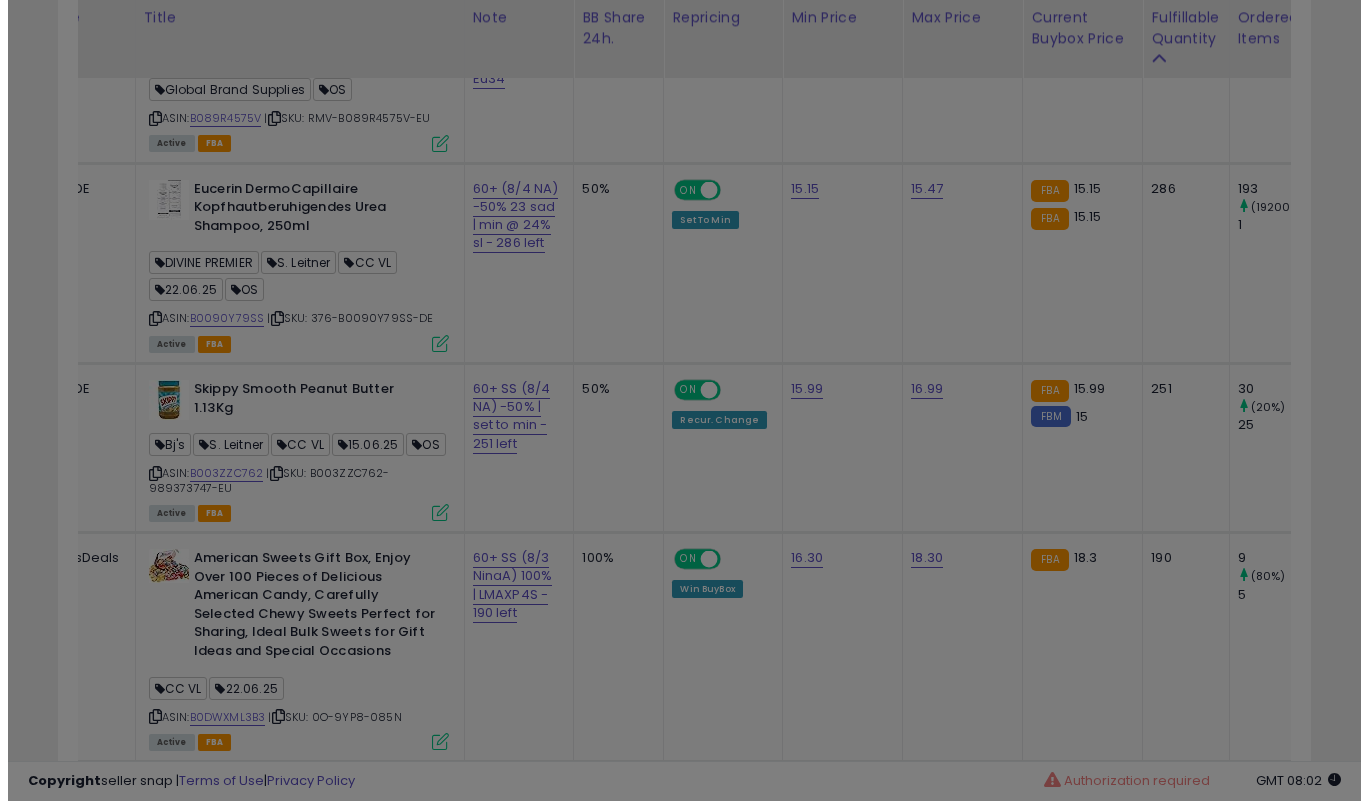 scroll, scrollTop: 999590, scrollLeft: 999266, axis: both 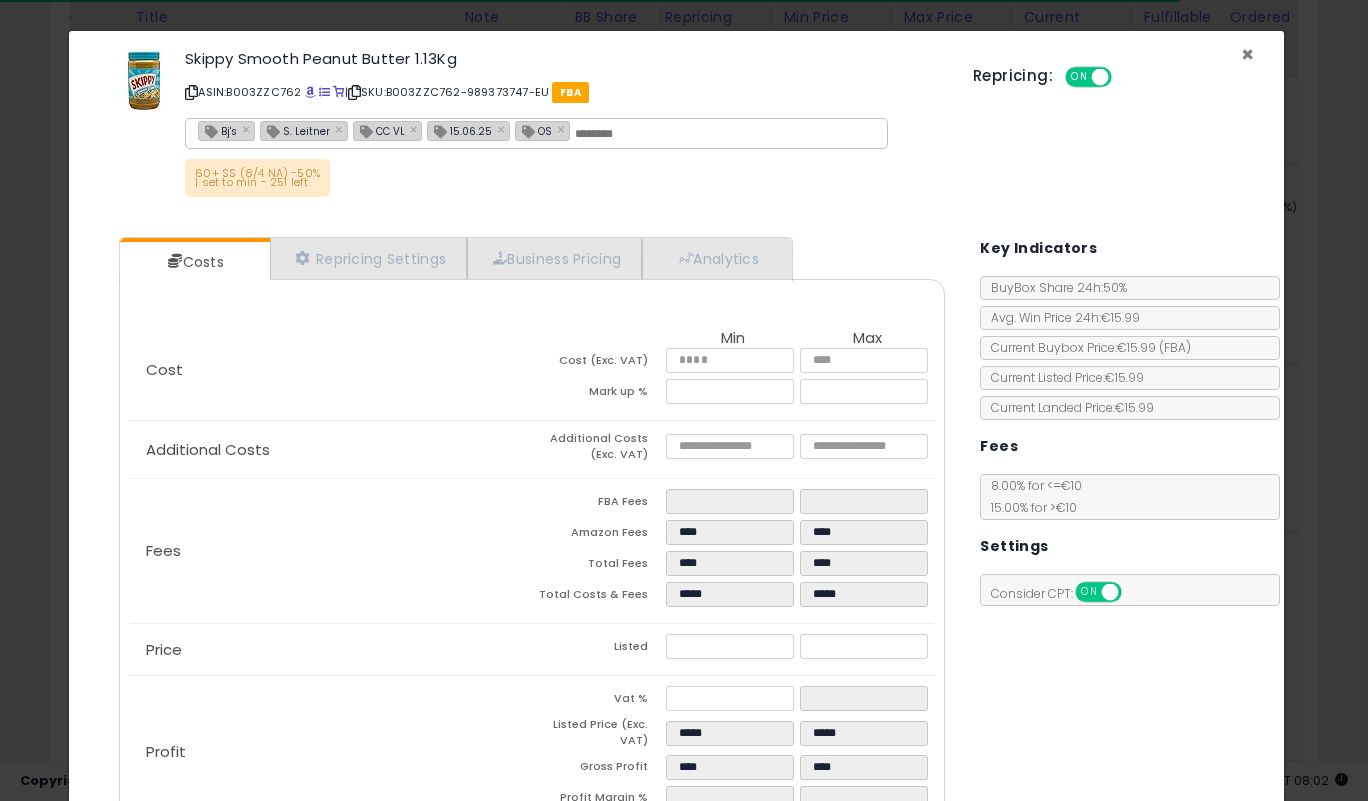 click on "×" at bounding box center (1247, 54) 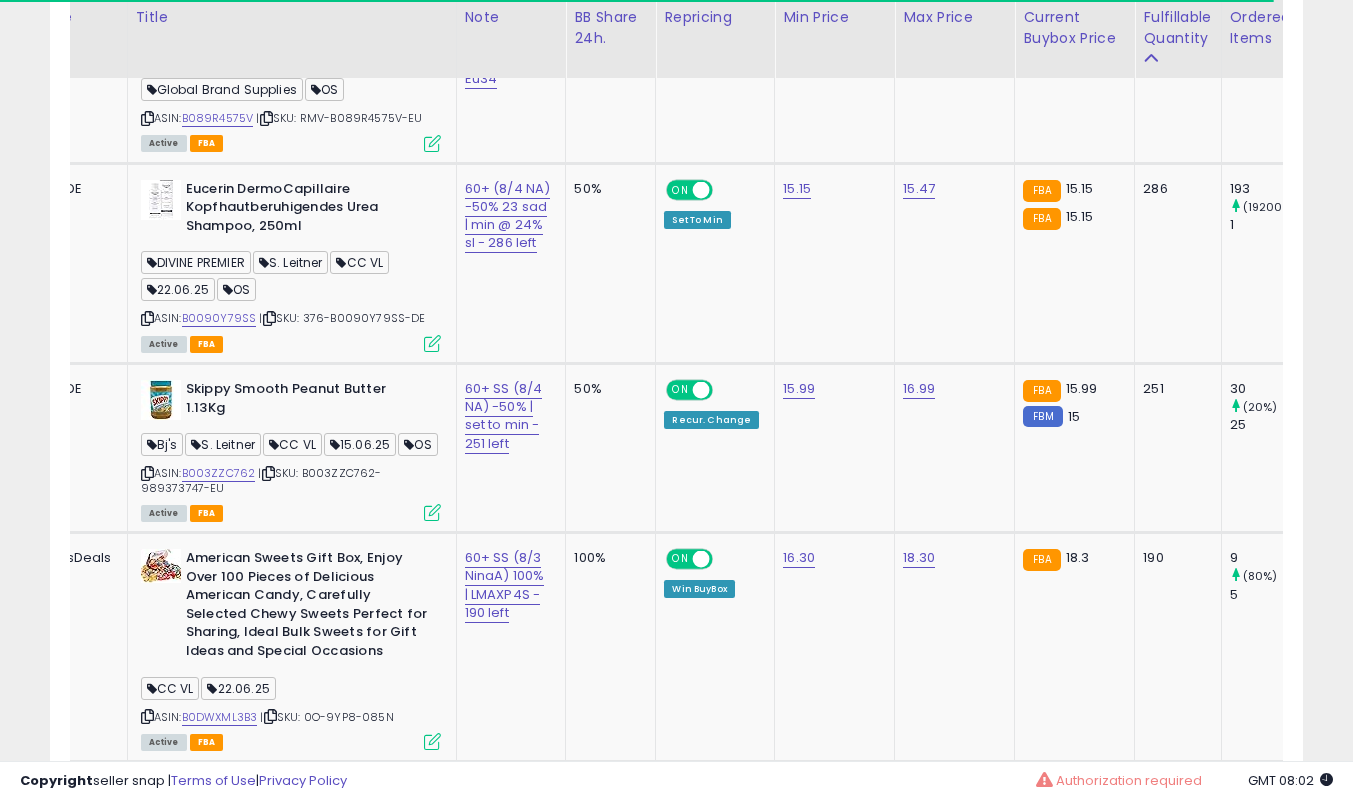 scroll, scrollTop: 1679, scrollLeft: 0, axis: vertical 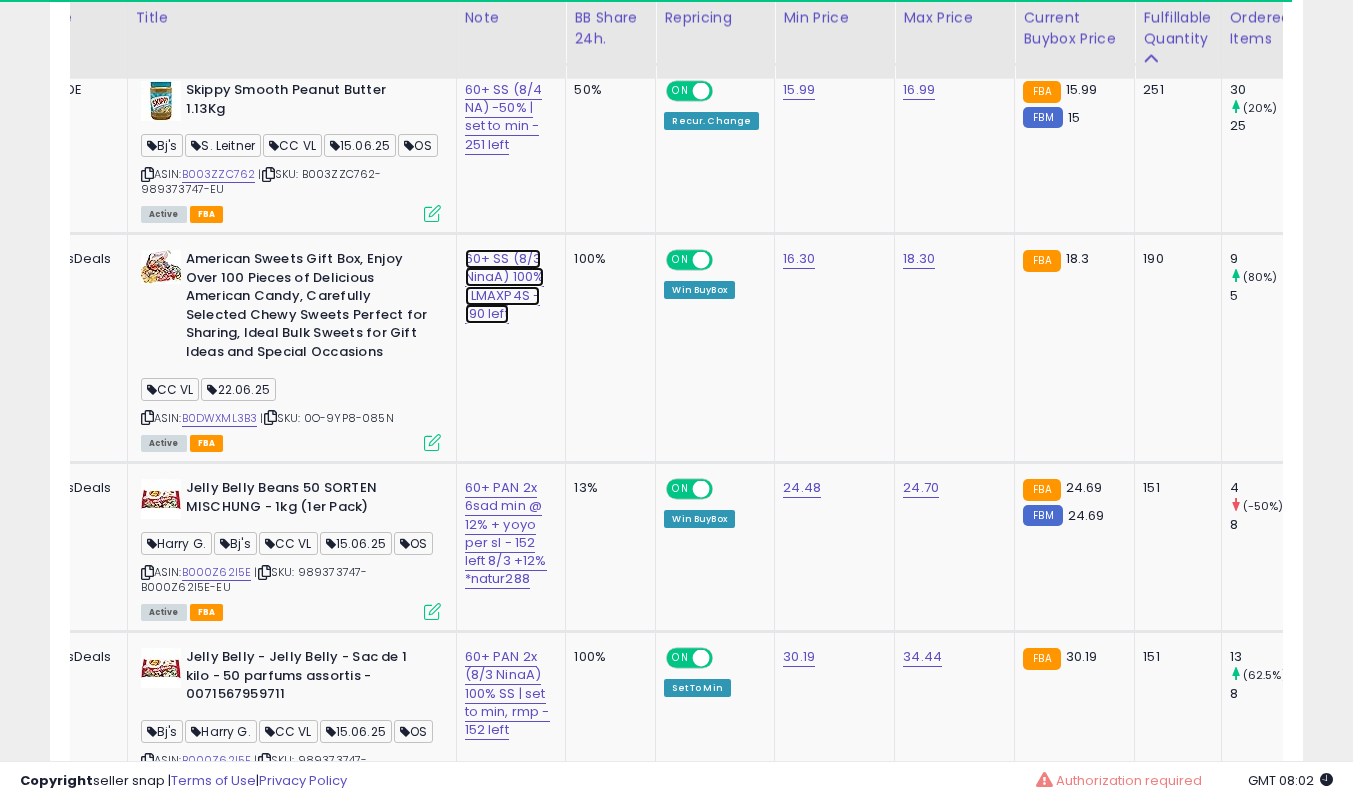 click on "60+ SS (8/3 NinaA) 100% | LMAXP4S - 190 left" at bounding box center (507, -475) 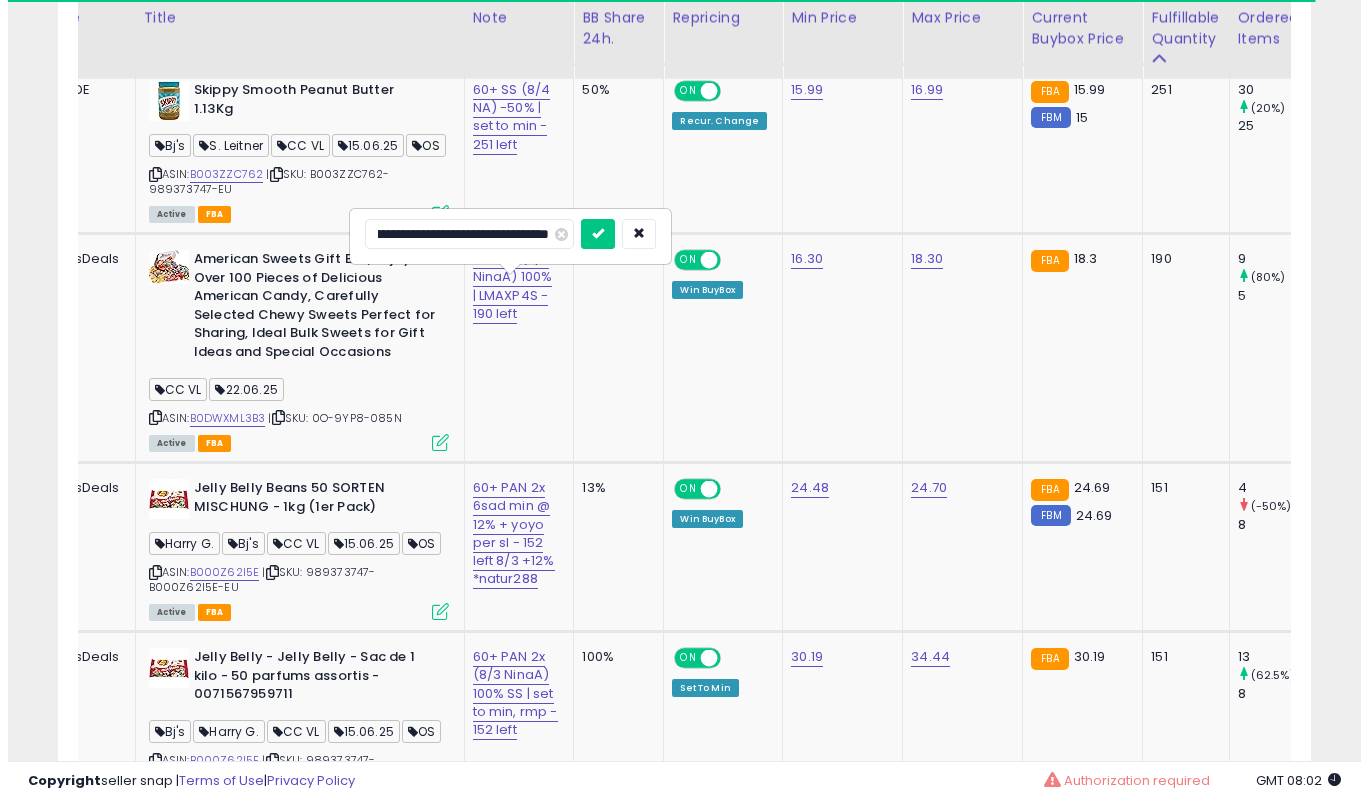 scroll, scrollTop: 0, scrollLeft: 0, axis: both 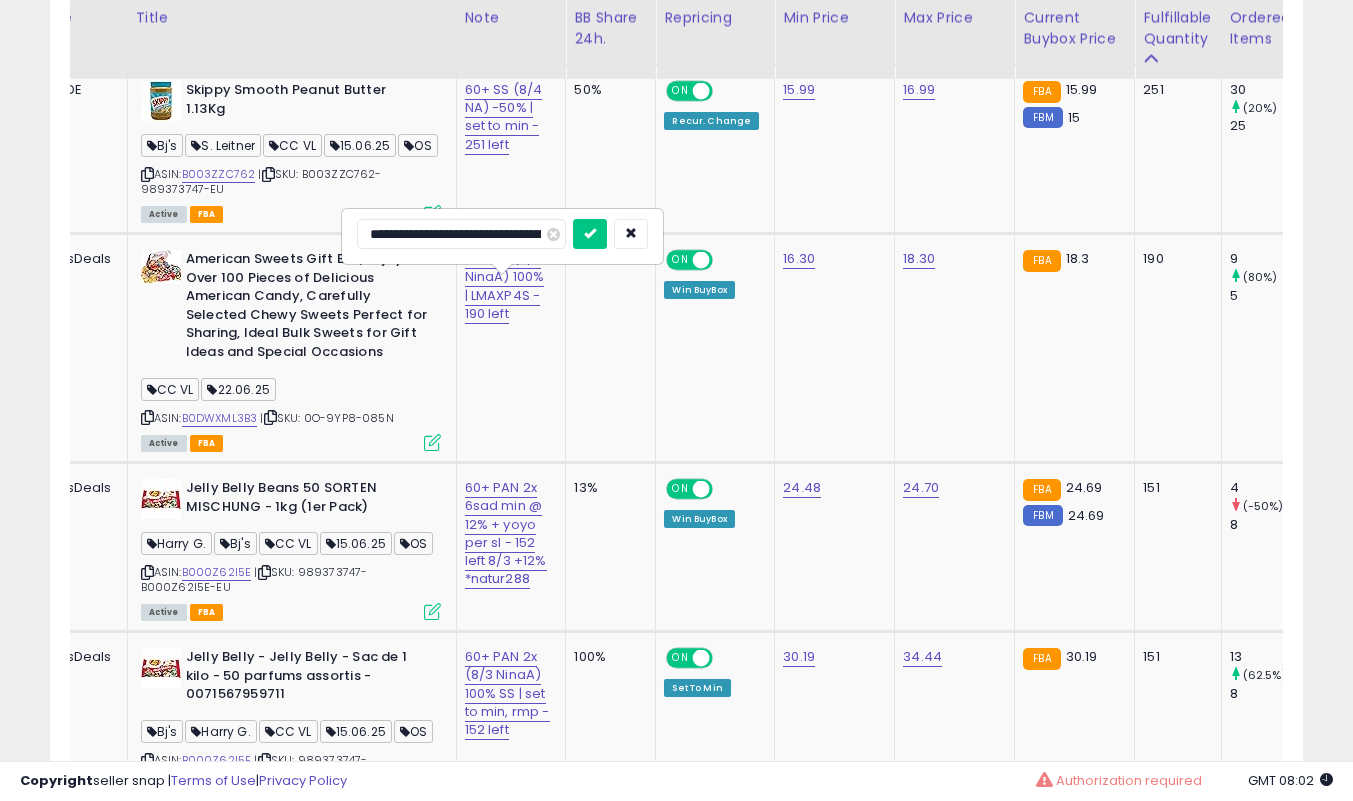 type on "**********" 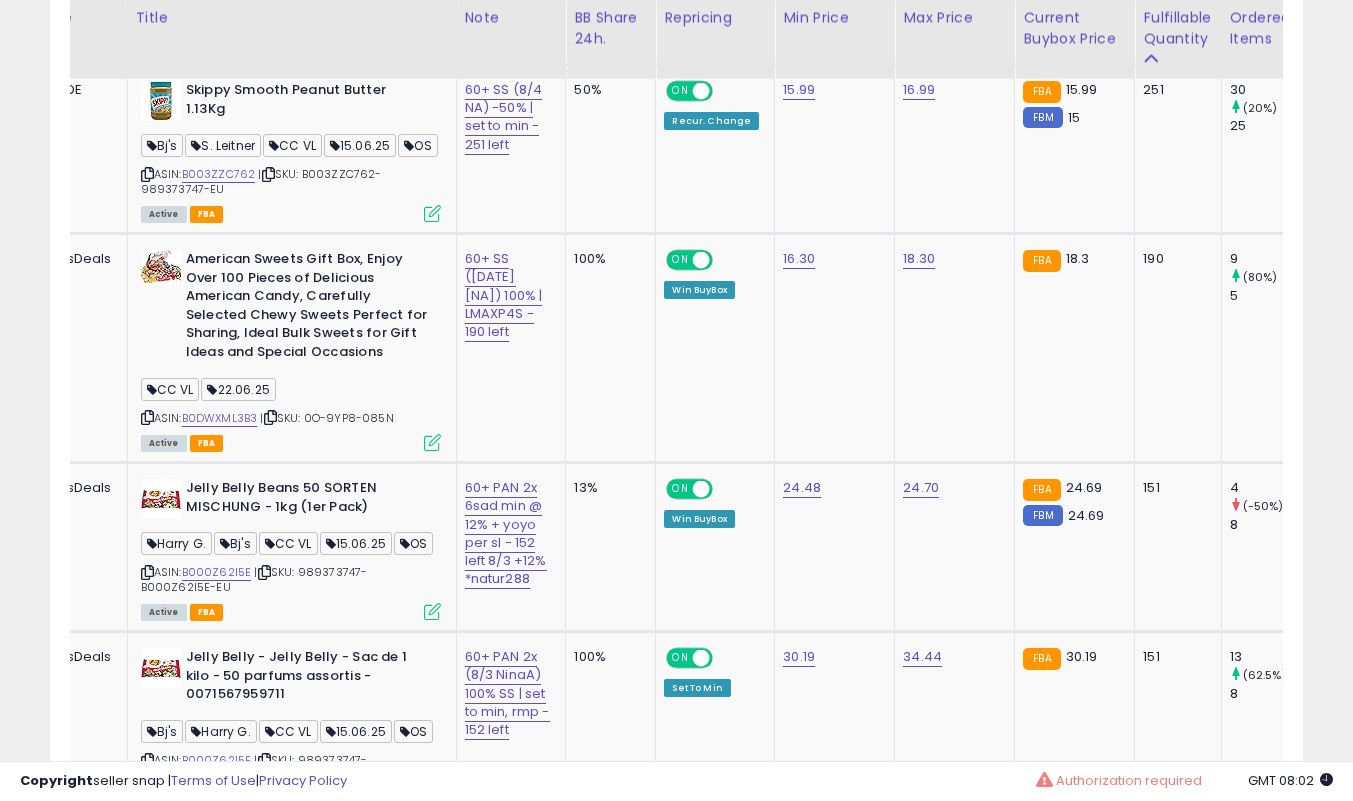 click at bounding box center (432, 442) 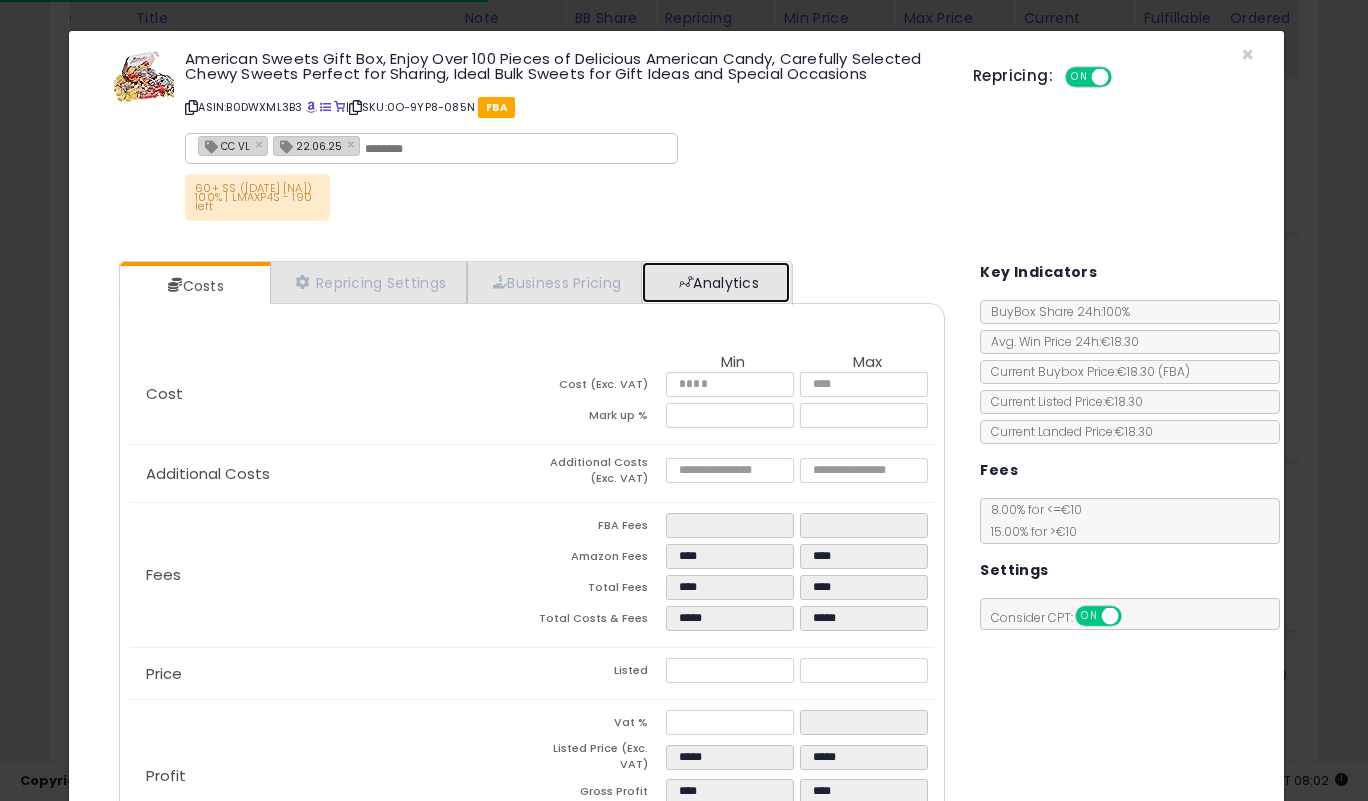 click on "Analytics" at bounding box center (716, 282) 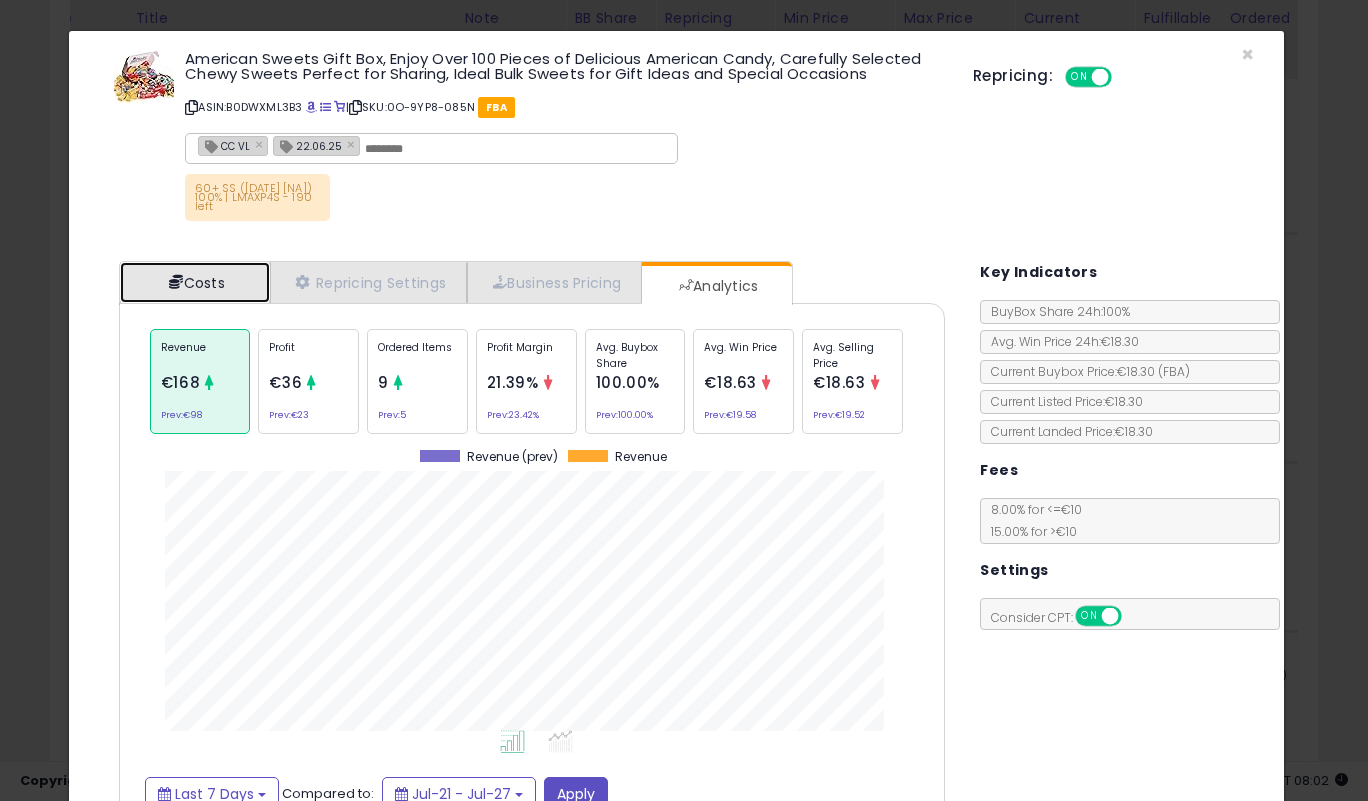 click on "Costs" at bounding box center (195, 282) 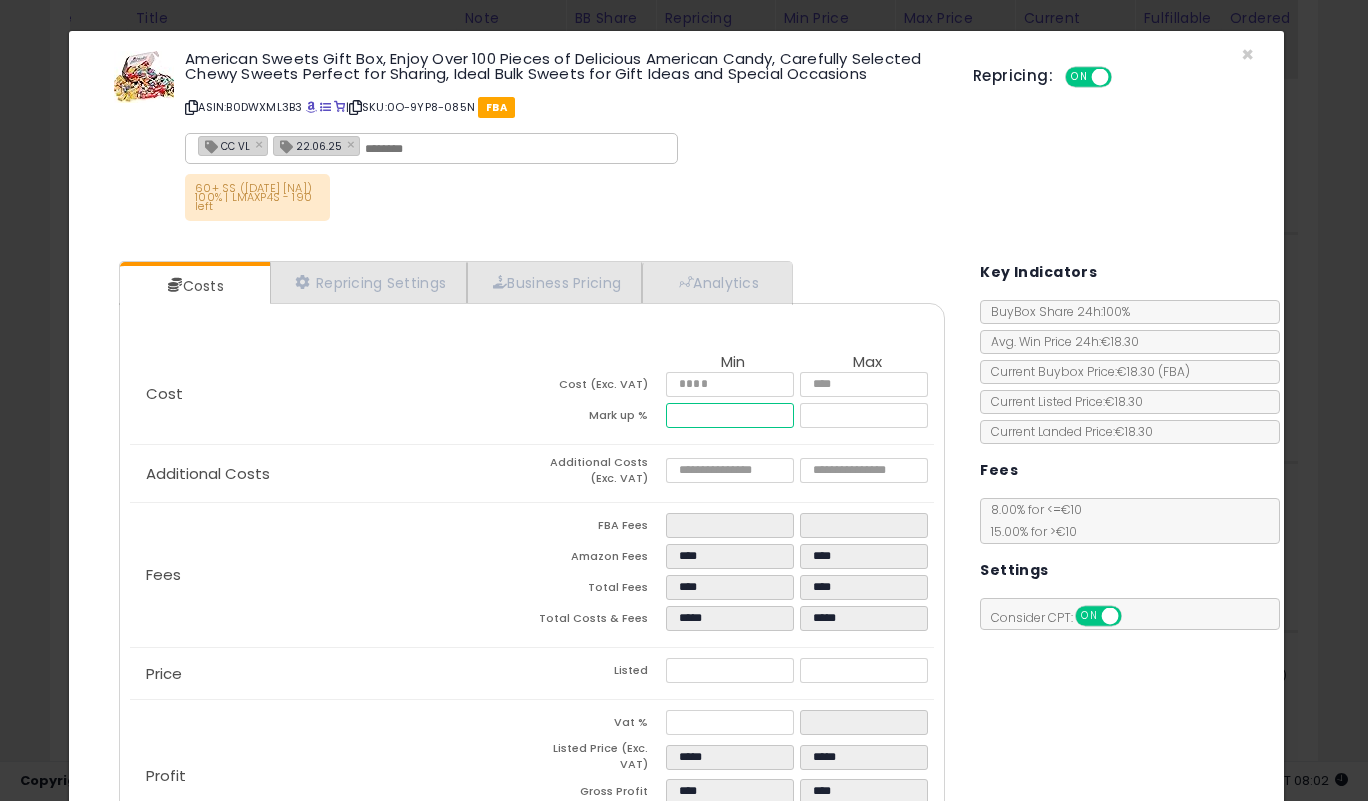 drag, startPoint x: 710, startPoint y: 418, endPoint x: 496, endPoint y: 413, distance: 214.05841 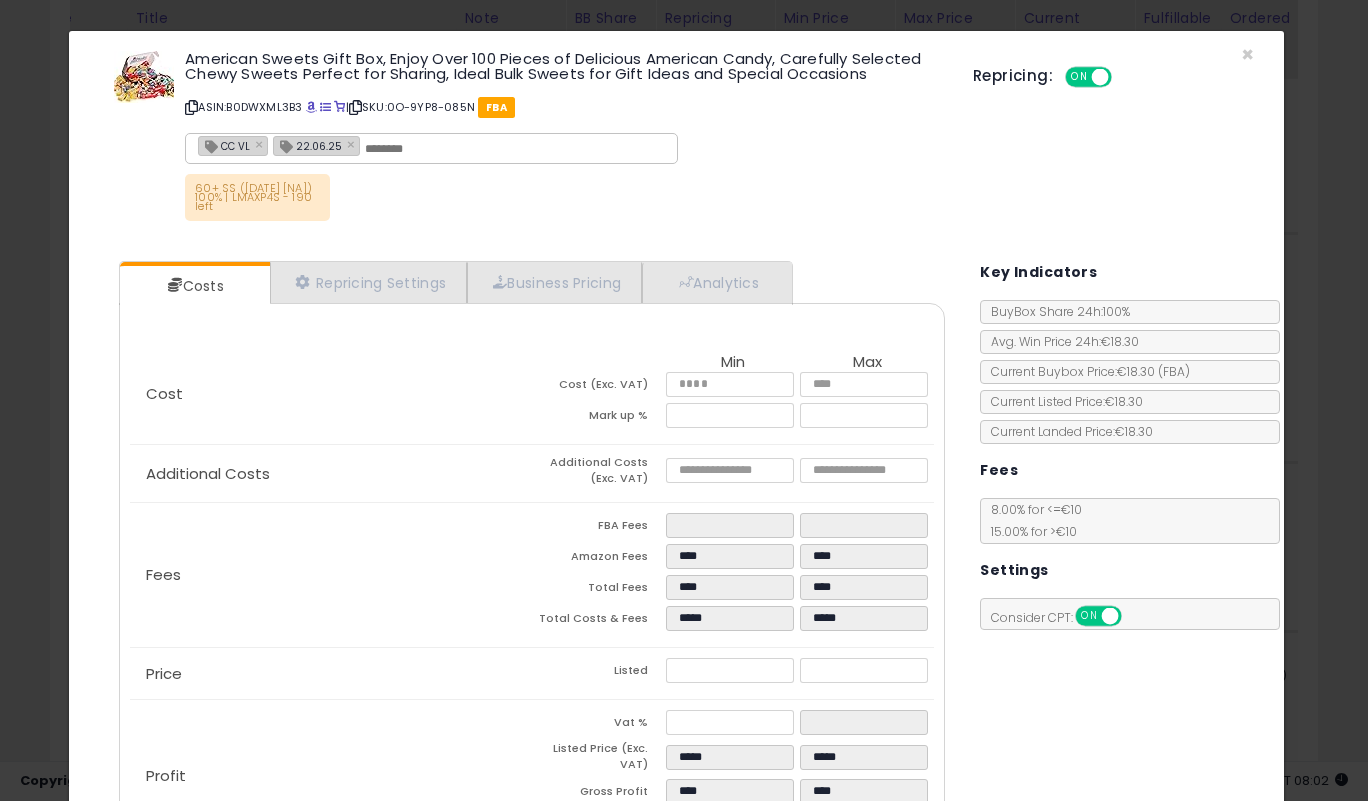 click on "Cost
Min
Max
Cost (Exc. VAT)
****
****
Mark up %
**
*****" at bounding box center [532, 394] 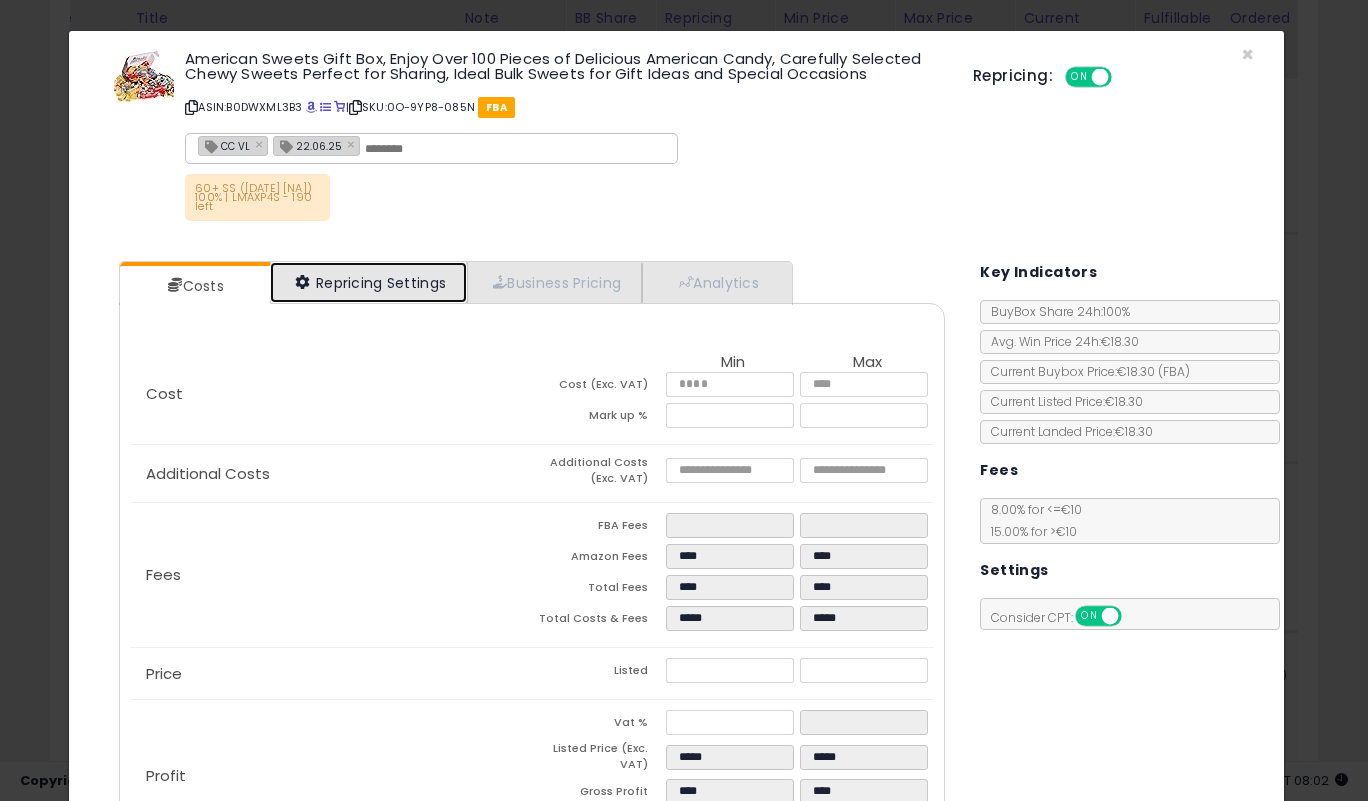 click on "Repricing Settings" at bounding box center [369, 282] 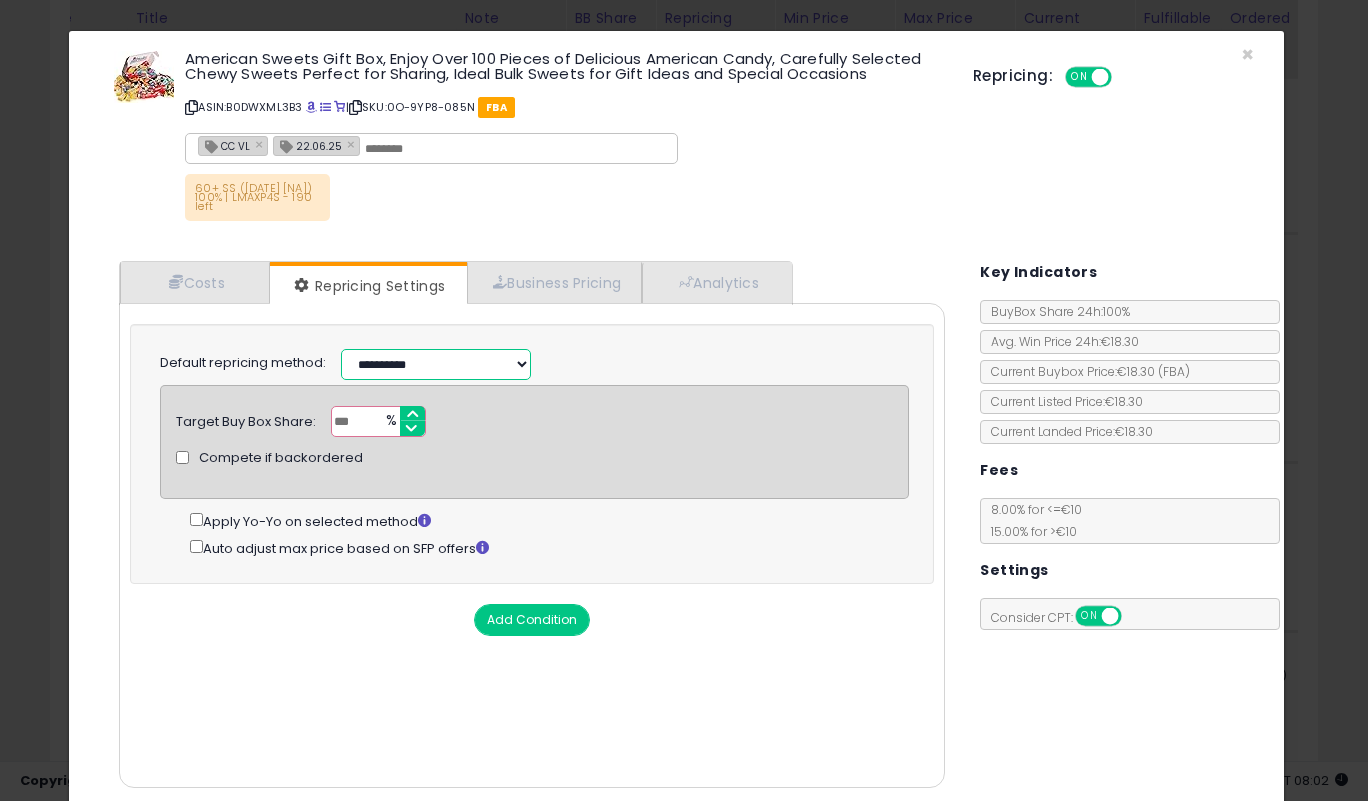 click on "**********" at bounding box center [436, 364] 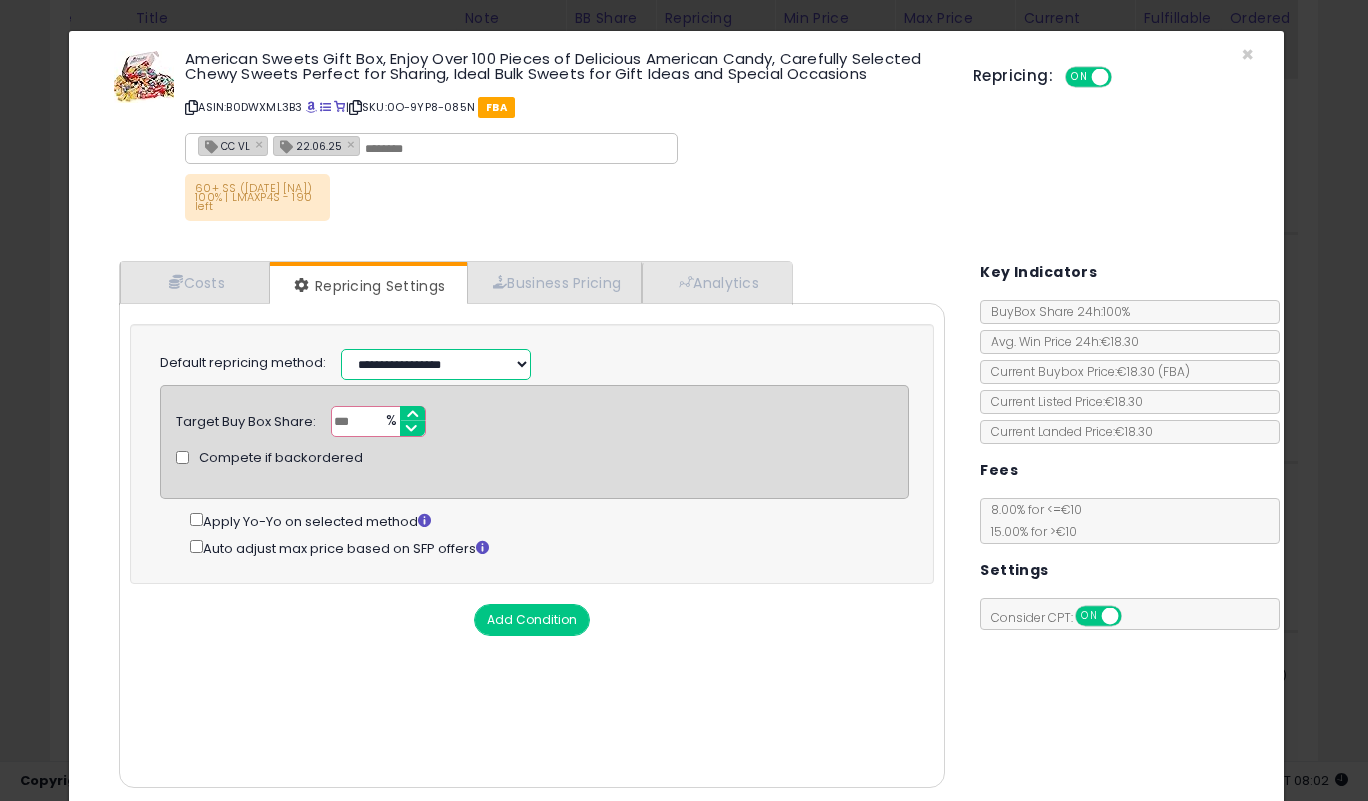click on "**********" at bounding box center (436, 364) 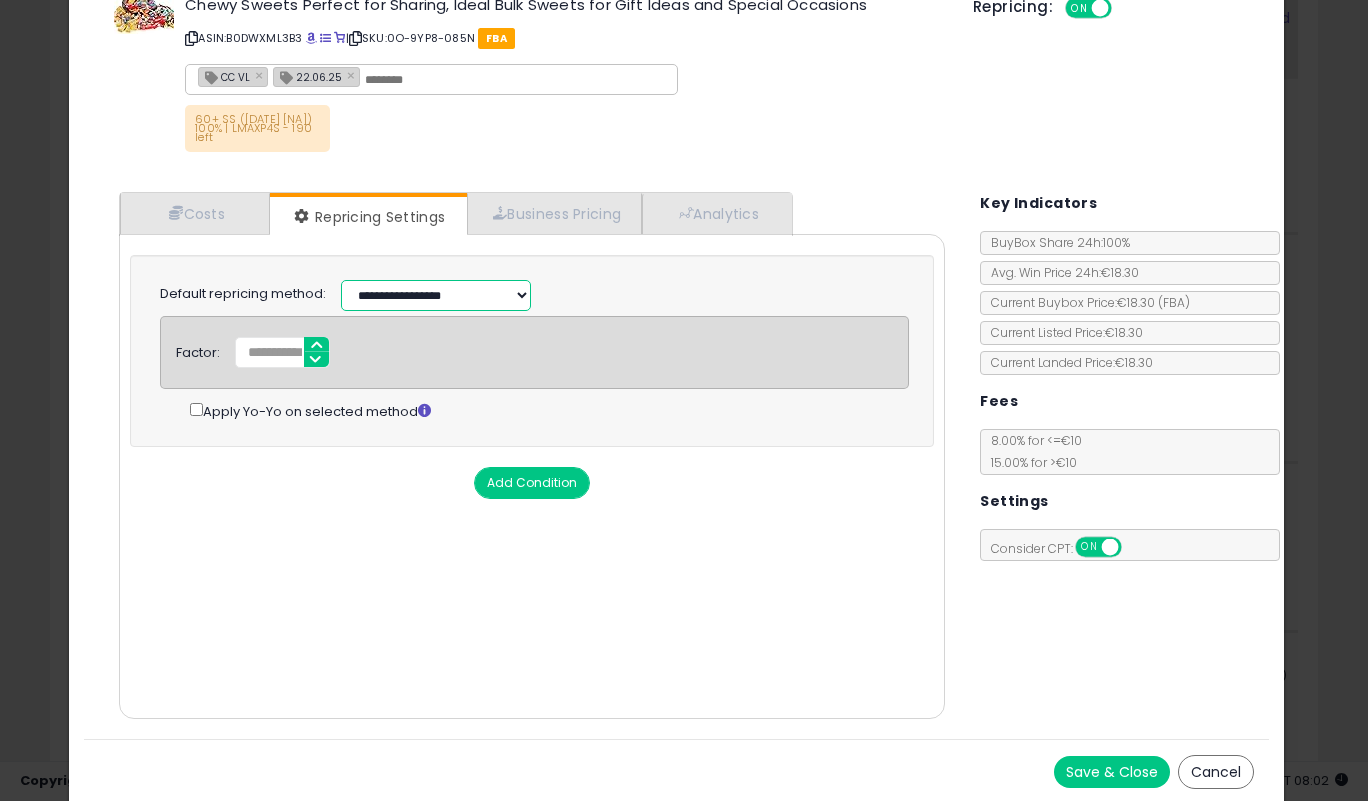 scroll, scrollTop: 71, scrollLeft: 0, axis: vertical 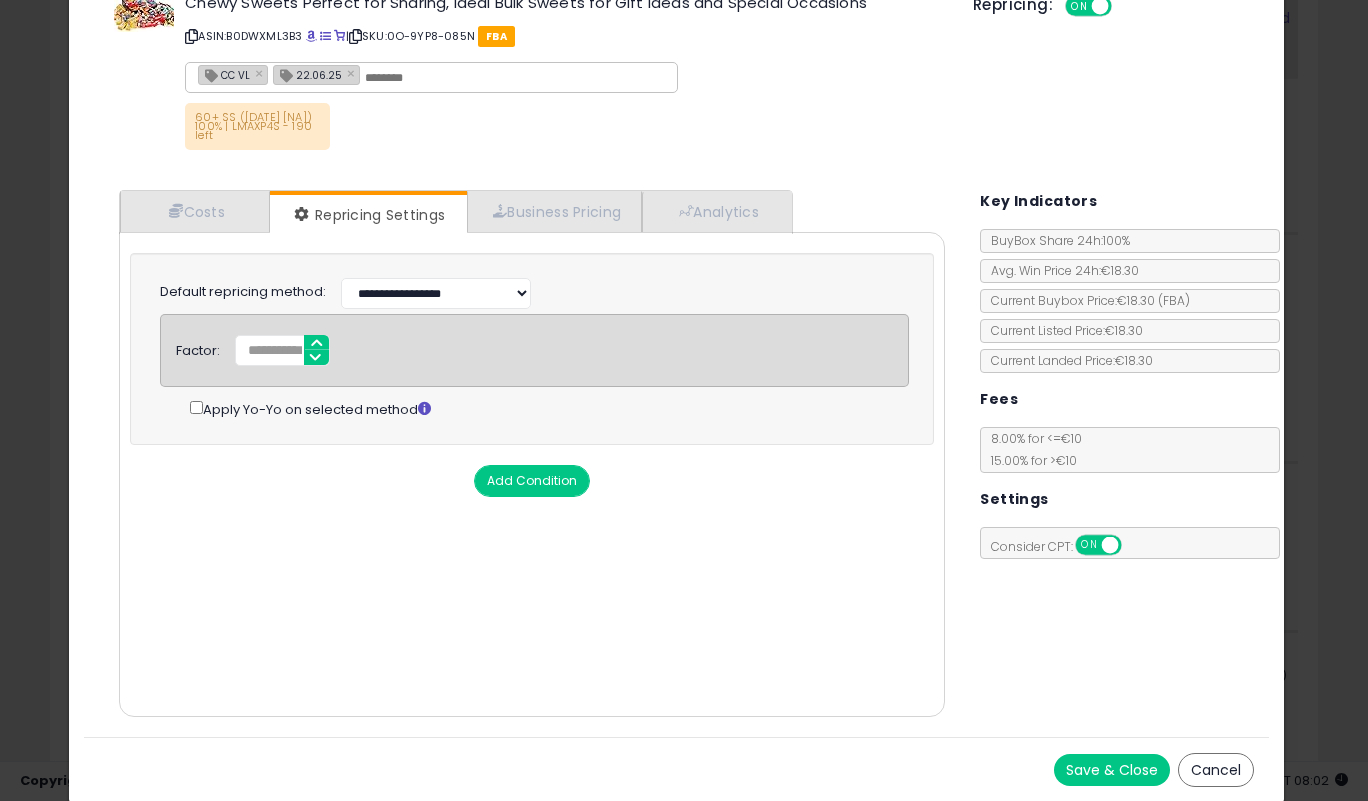 click on "Save & Close" at bounding box center (1112, 770) 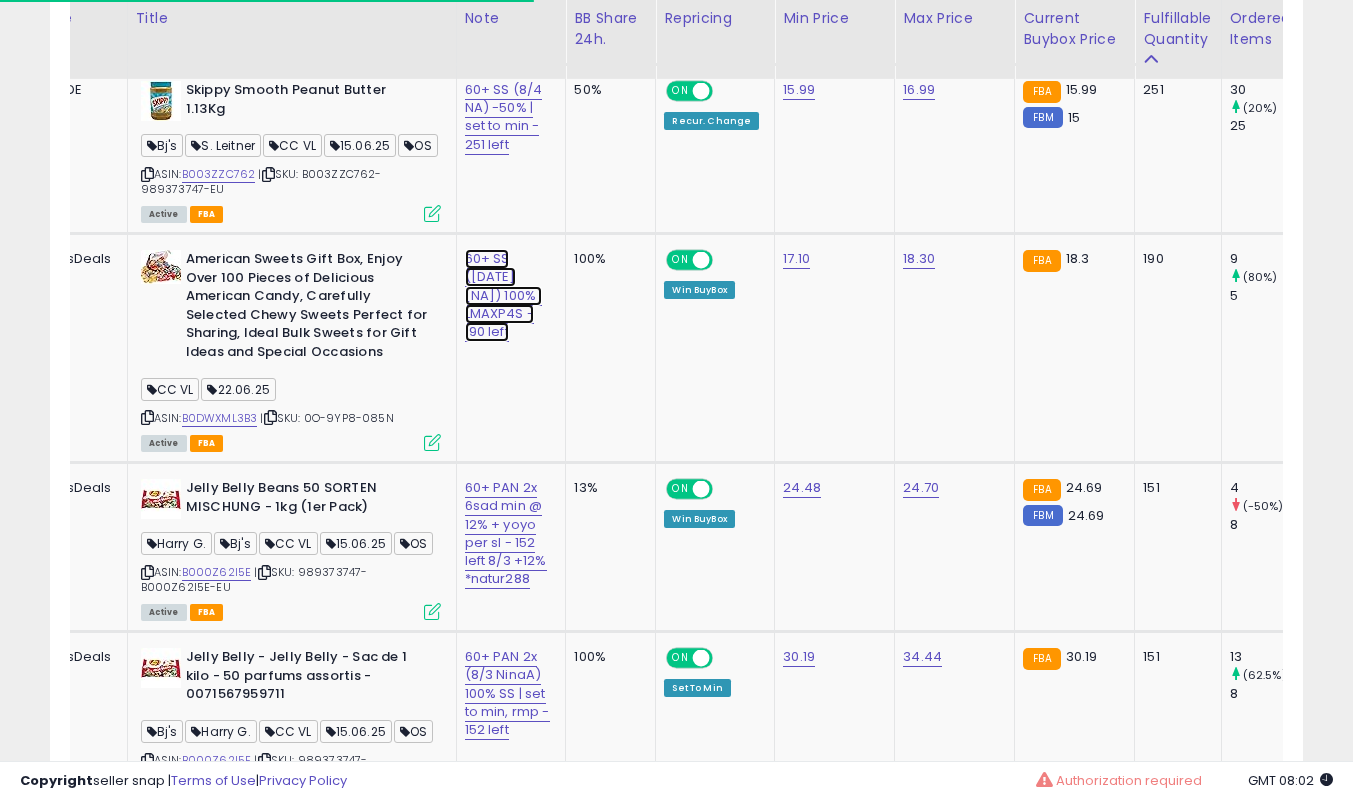 click on "60+ SS ([DATE] [NA]) 100% | LMAXP4S - 190 left" at bounding box center (507, -475) 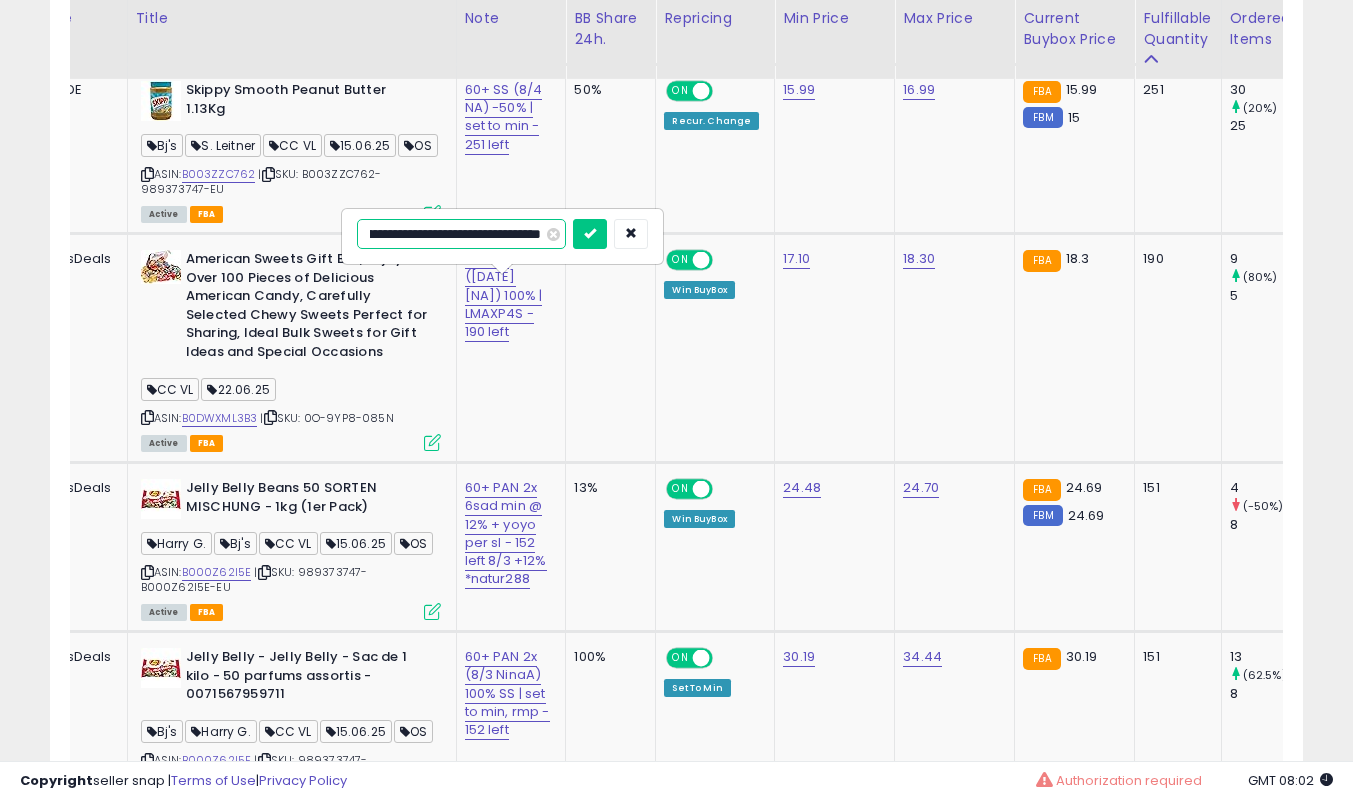 type on "**********" 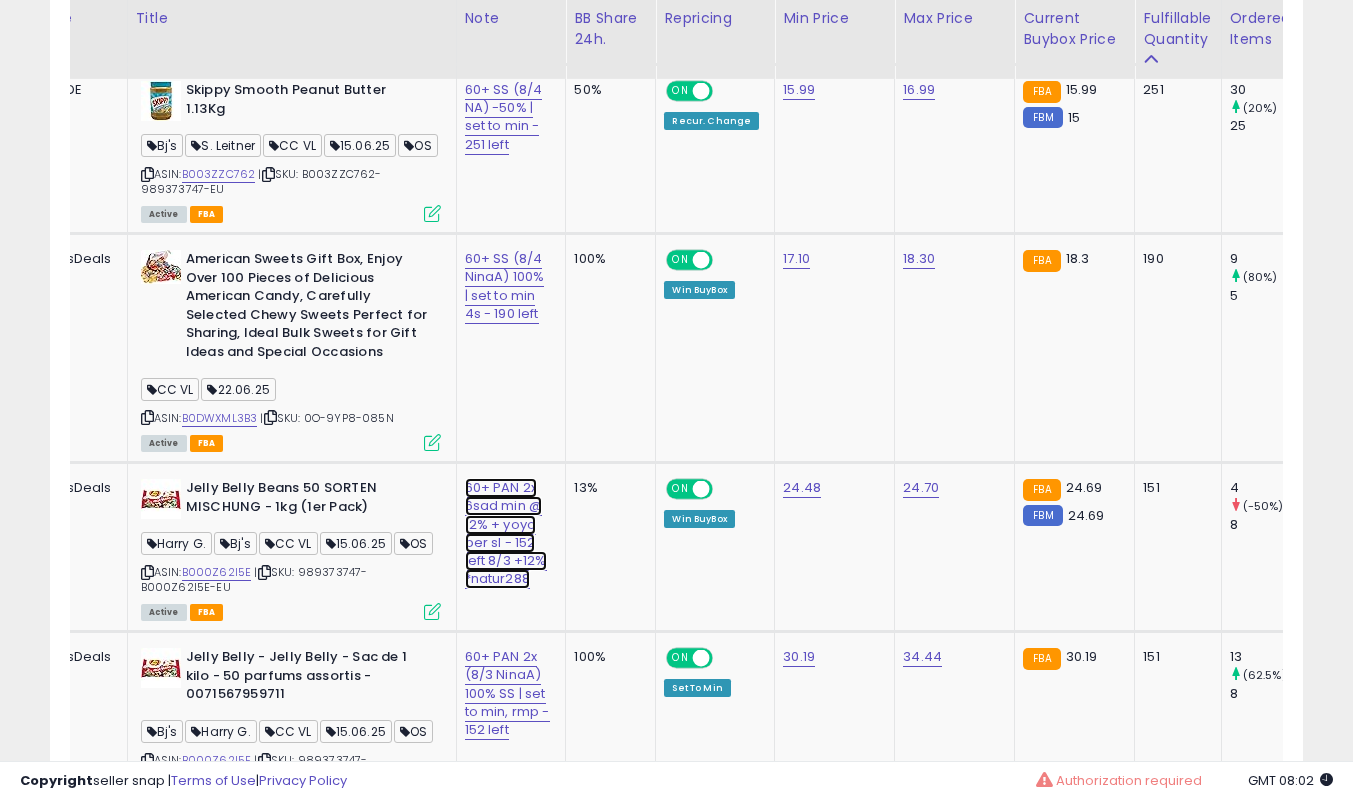 click on "60+ PAN 2x 6sad min @ 12% + yoyo per sl - 152 left 8/3 +12% *natur288" at bounding box center [507, -475] 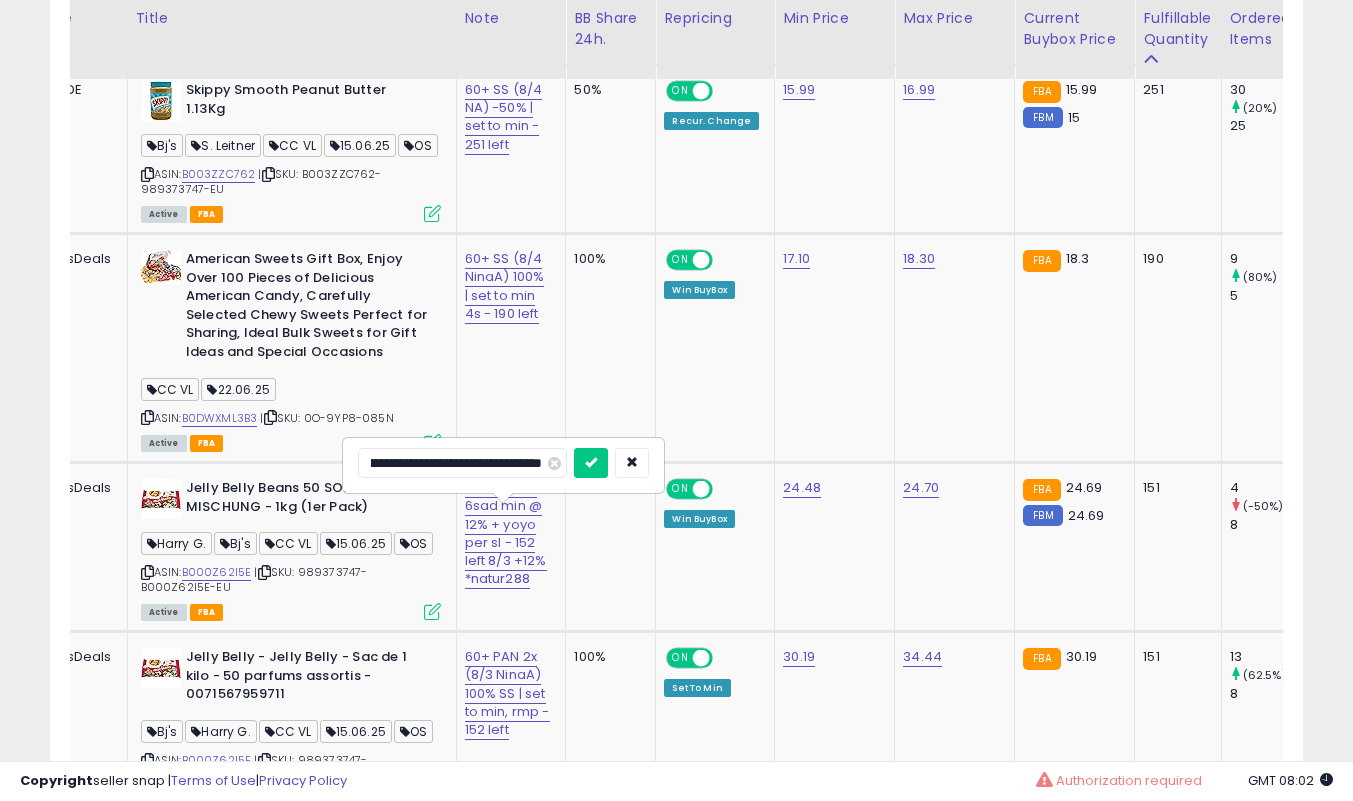 scroll, scrollTop: 0, scrollLeft: 293, axis: horizontal 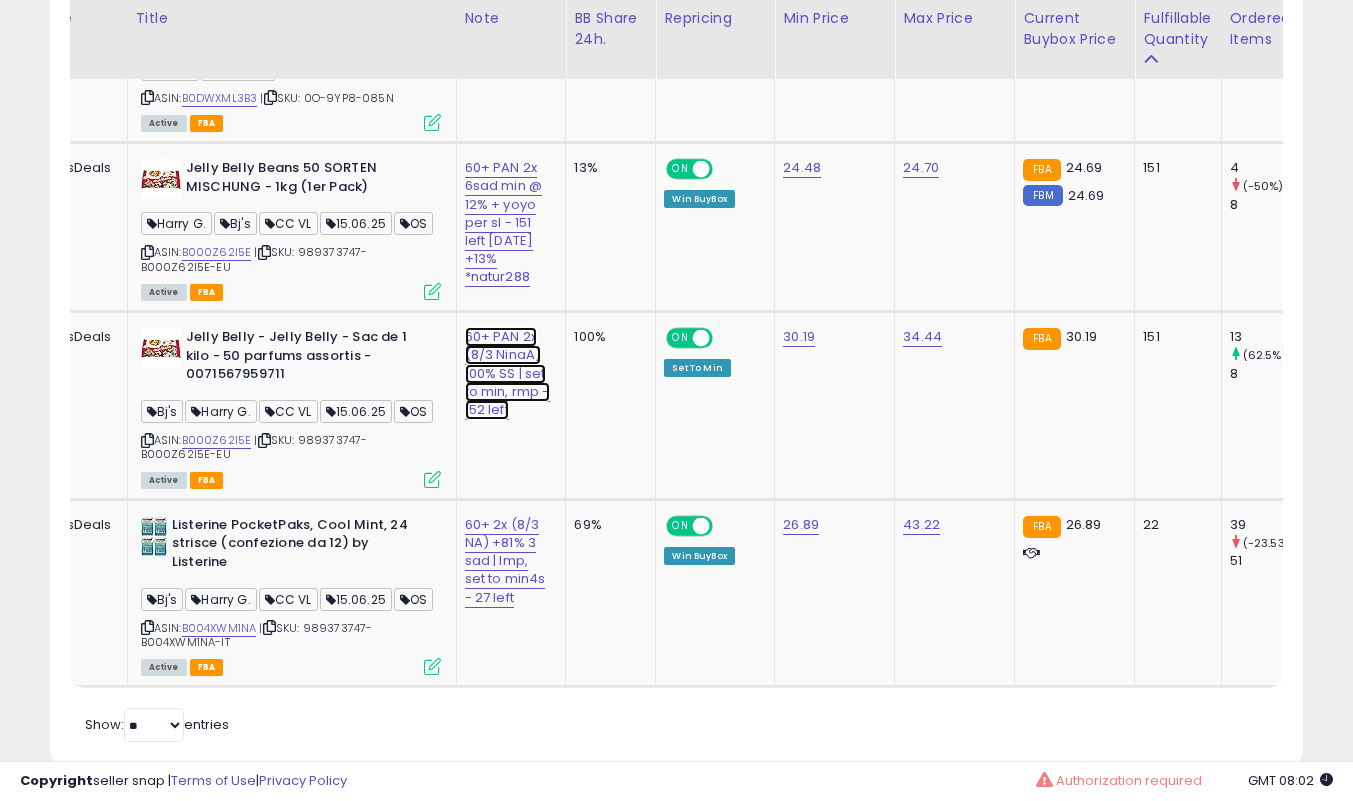 click on "60+ PAN 2x (8/3 NinaA) 100% SS | set to min, rmp - 152 left" at bounding box center (507, -795) 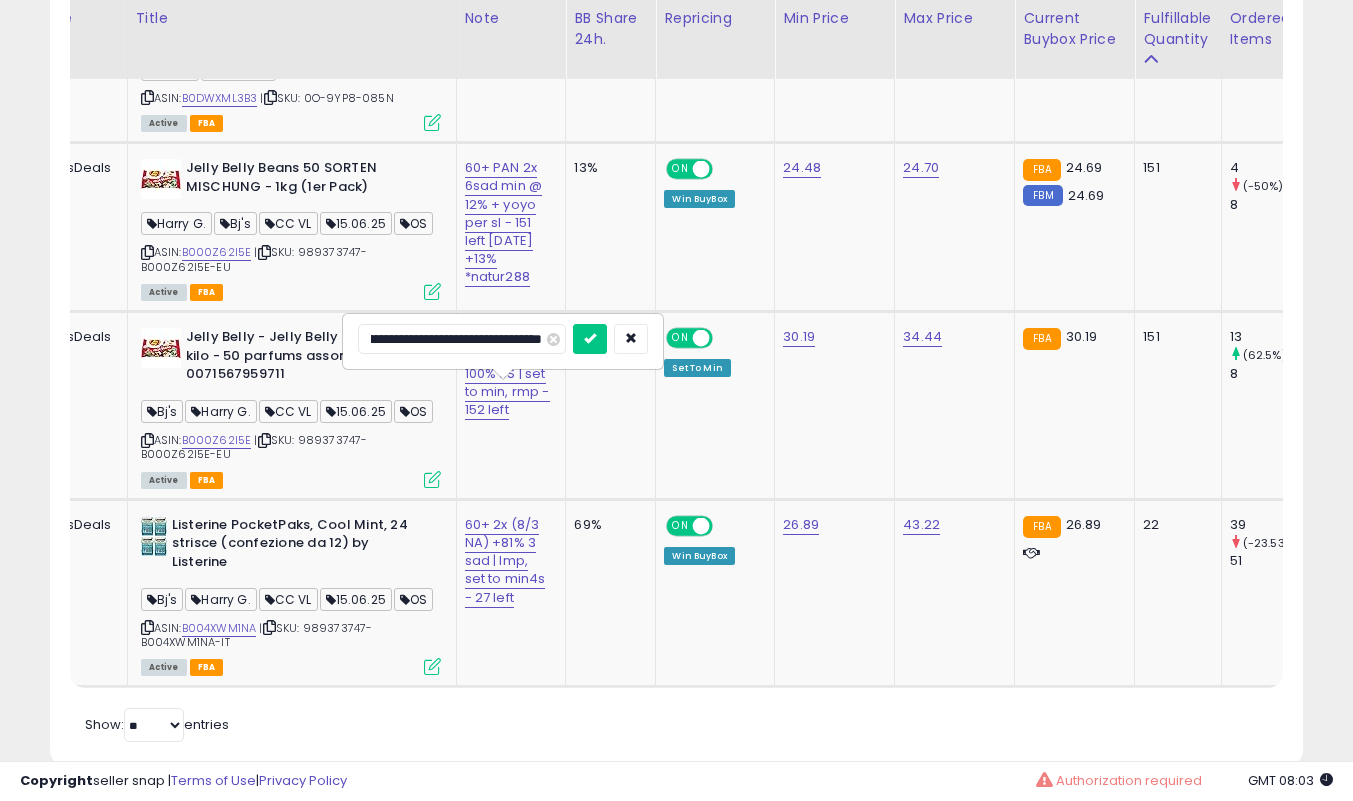 scroll, scrollTop: 0, scrollLeft: 0, axis: both 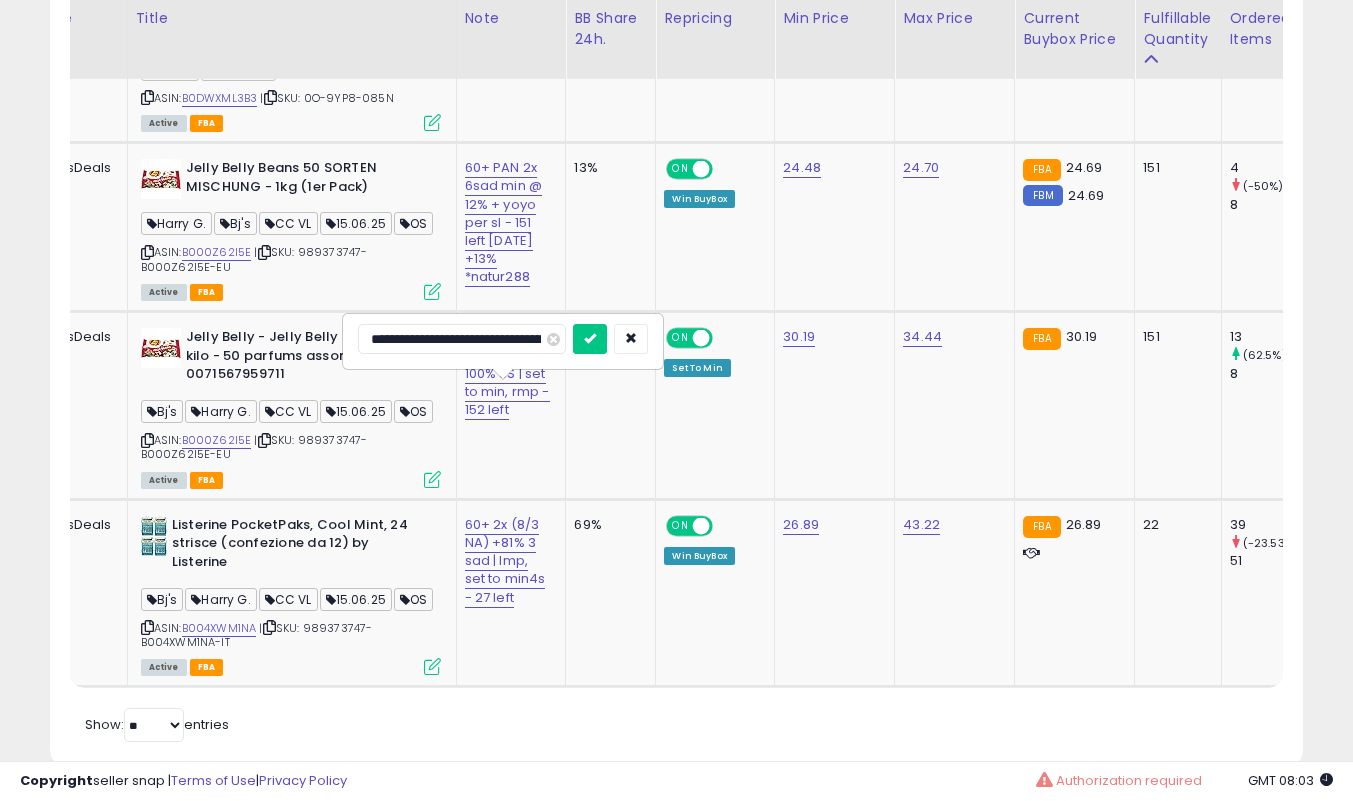 type on "**********" 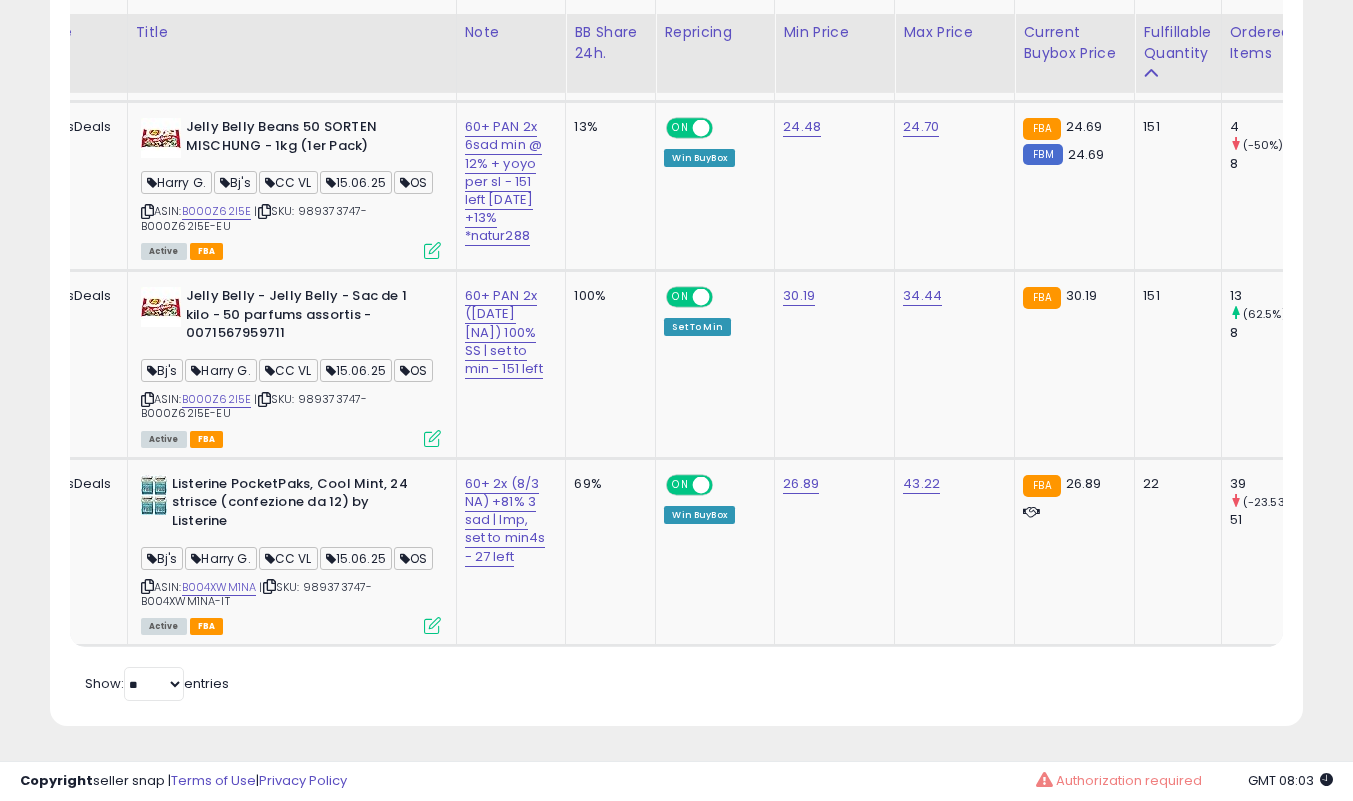 scroll, scrollTop: 2168, scrollLeft: 0, axis: vertical 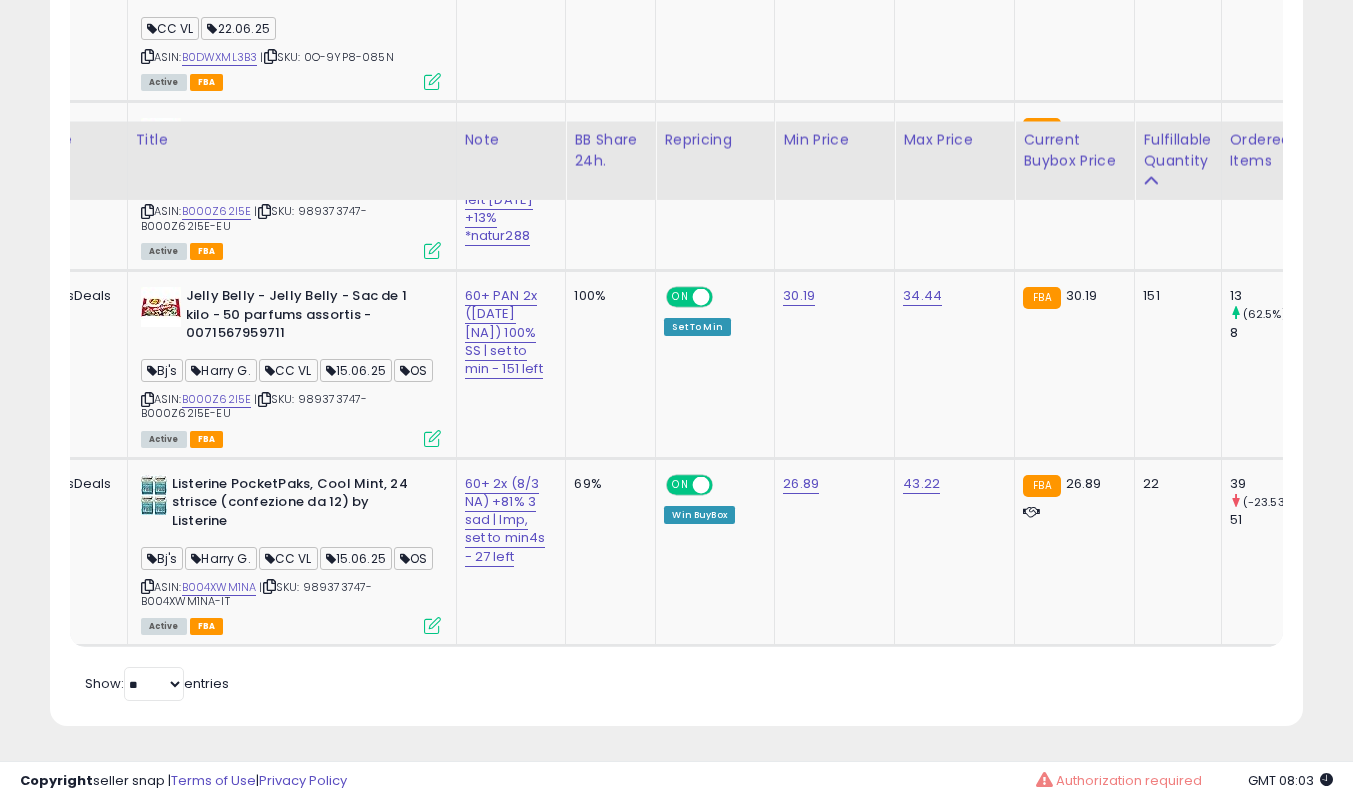 click on "60+ 2x (8/3 NA) +81% 3 sad | lmp, set to min4s - 27 left" at bounding box center (508, 520) 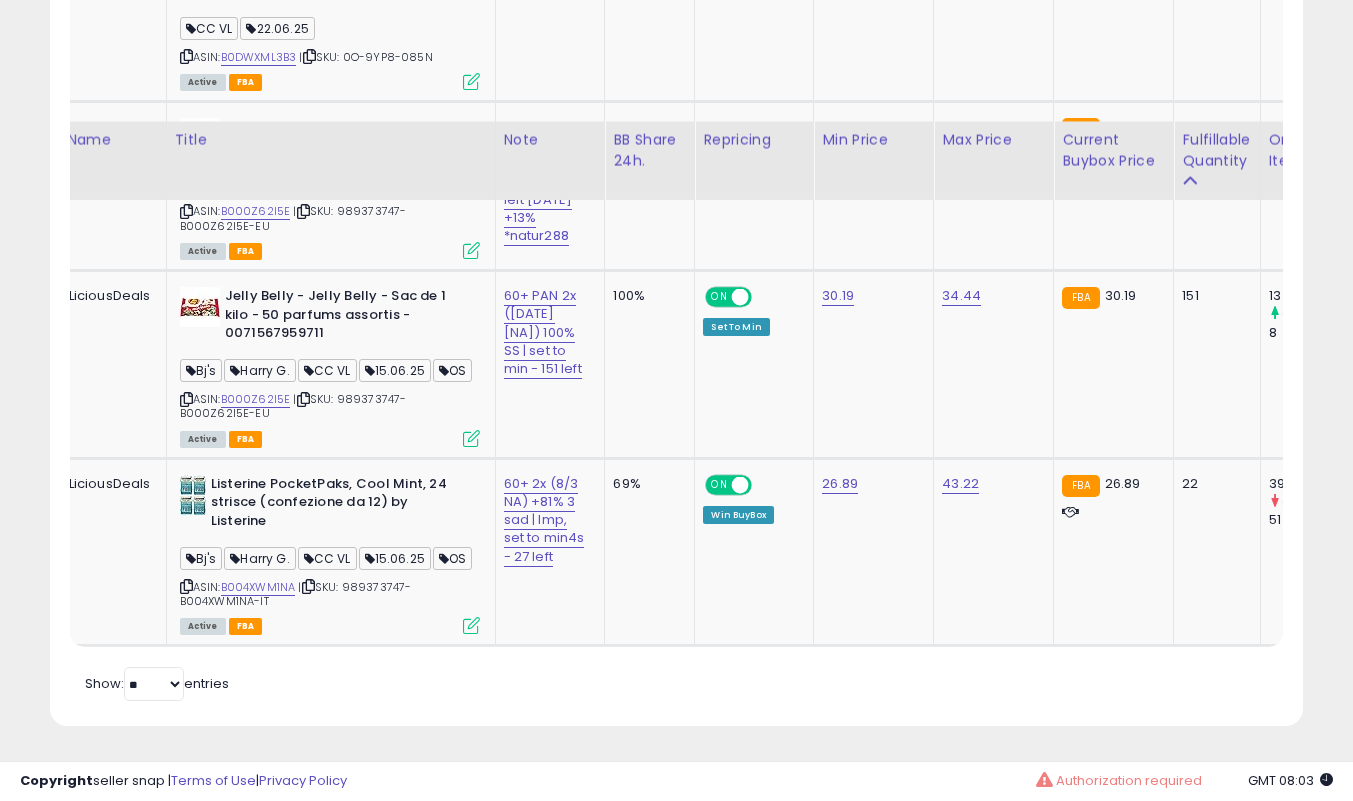 scroll, scrollTop: 0, scrollLeft: 98, axis: horizontal 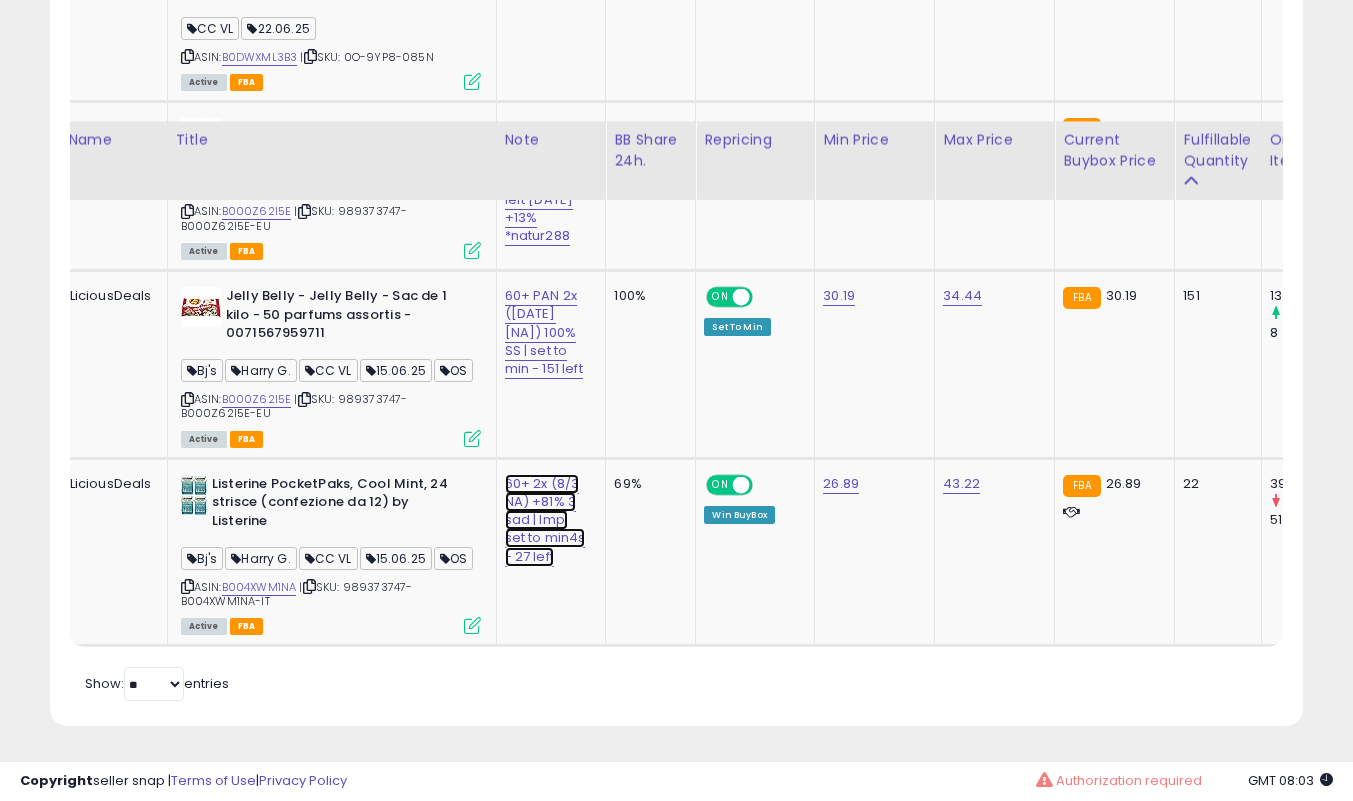 click on "60+ 2x (8/3 NA) +81% 3 sad | lmp, set to min4s - 27 left" at bounding box center [547, -836] 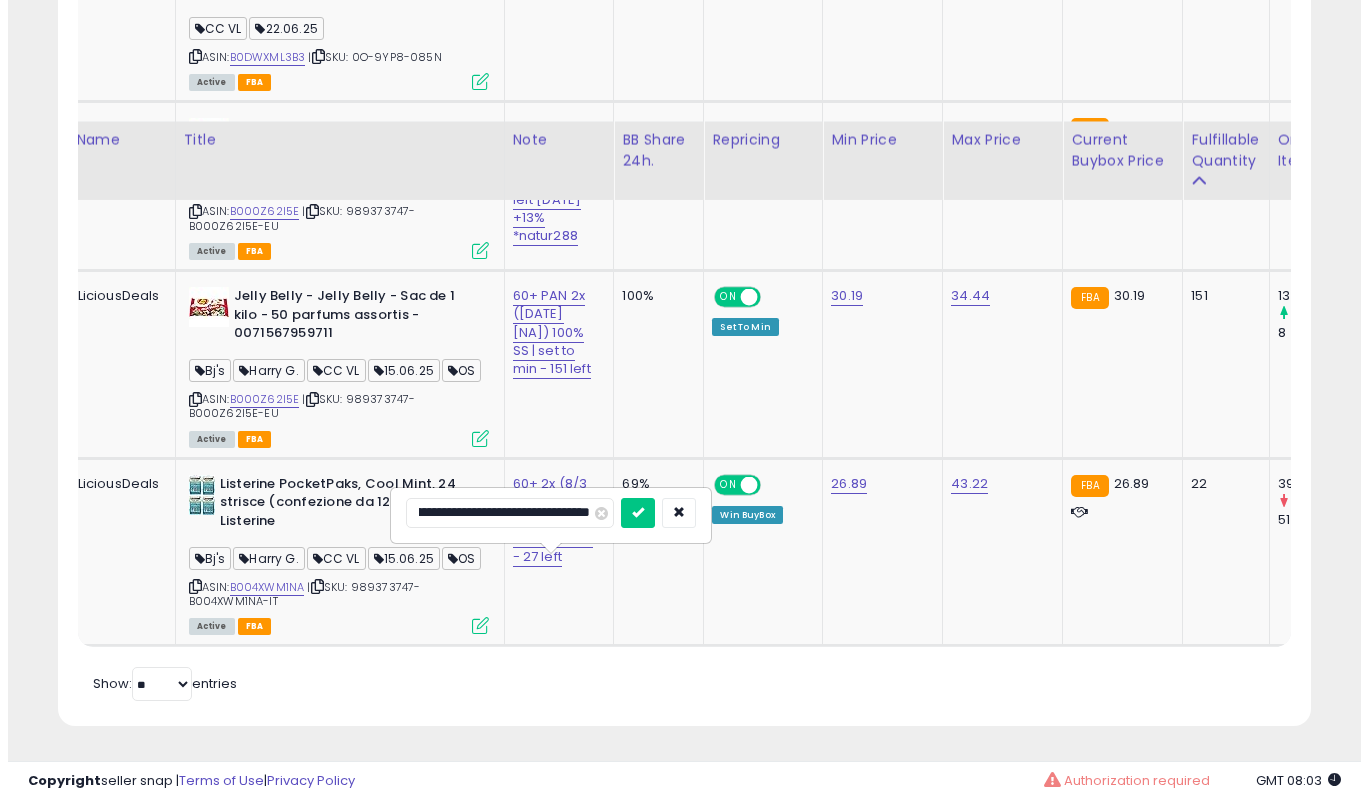 scroll, scrollTop: 0, scrollLeft: 0, axis: both 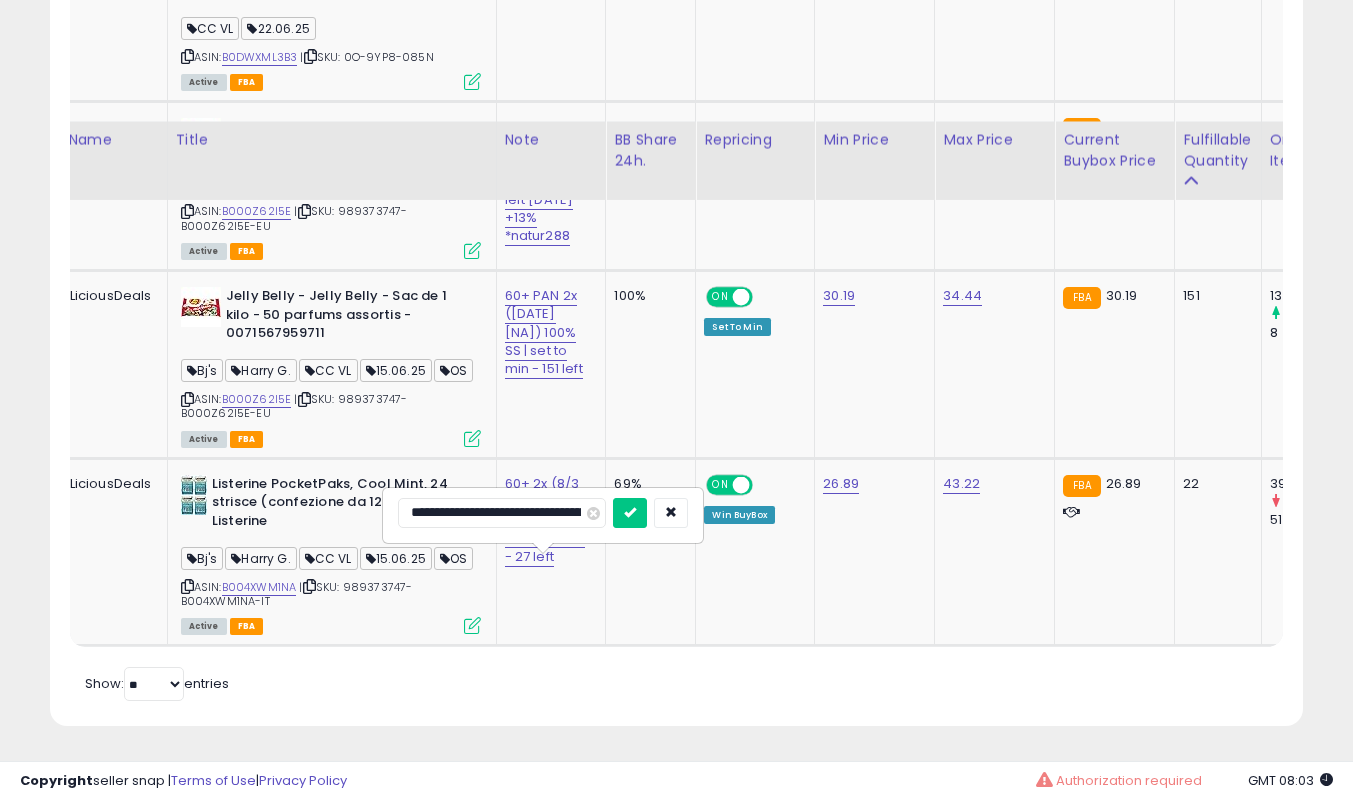 type on "**********" 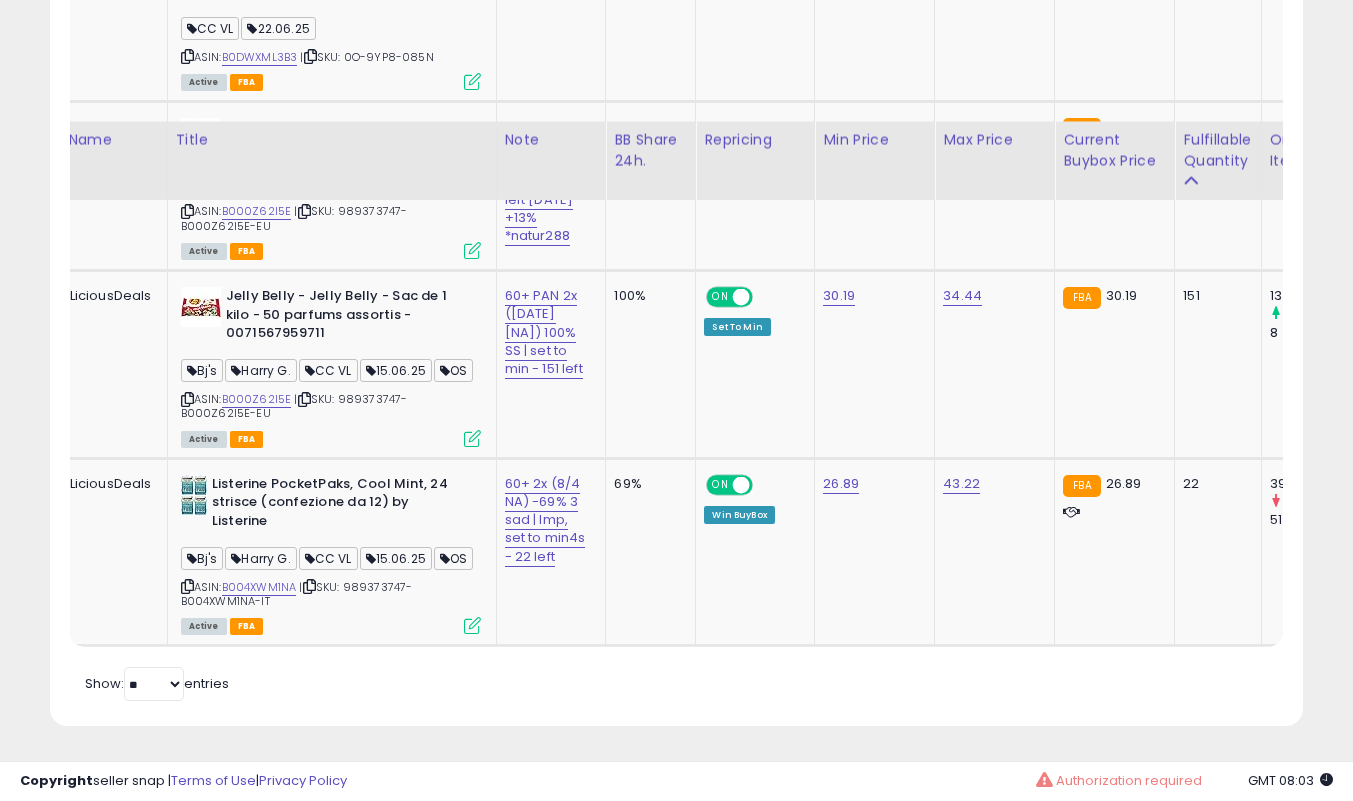 click at bounding box center (472, 625) 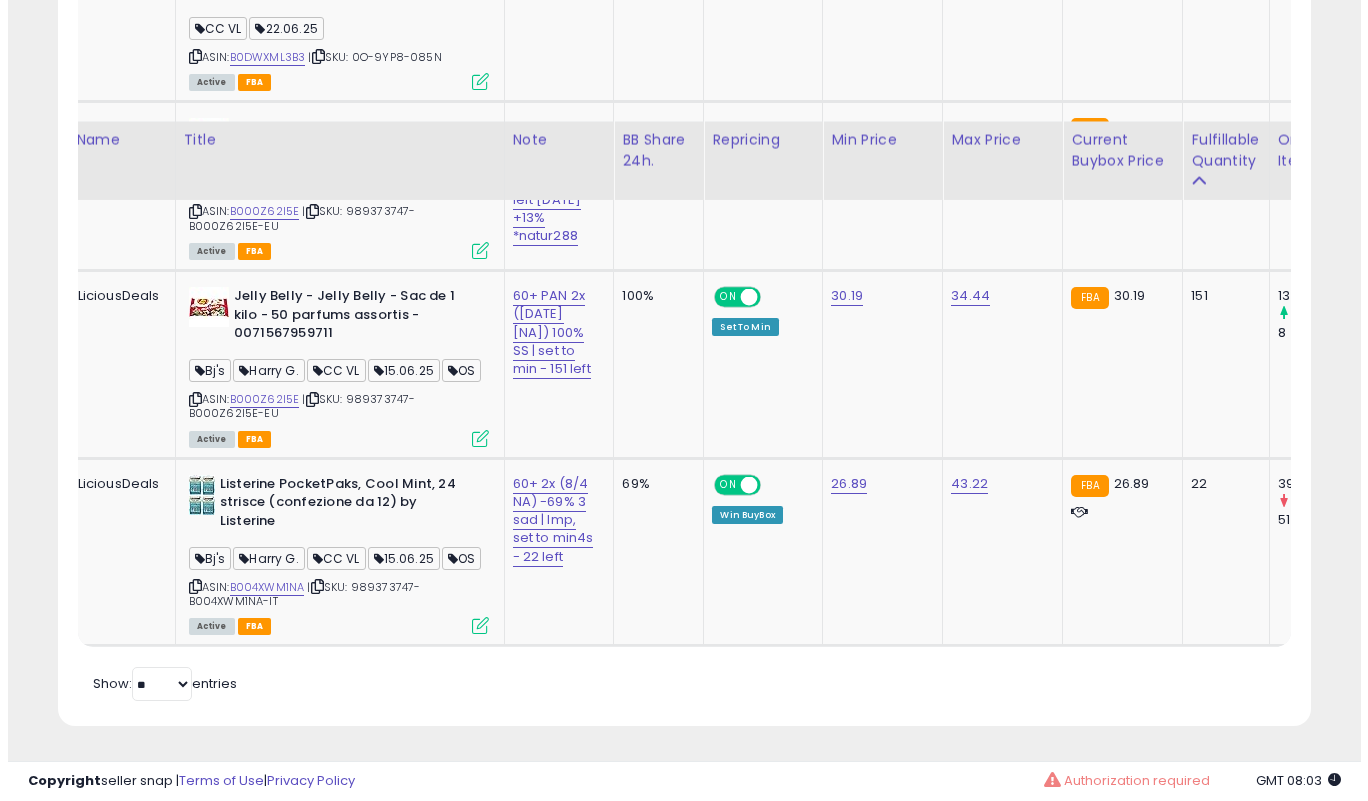 scroll, scrollTop: 999590, scrollLeft: 999266, axis: both 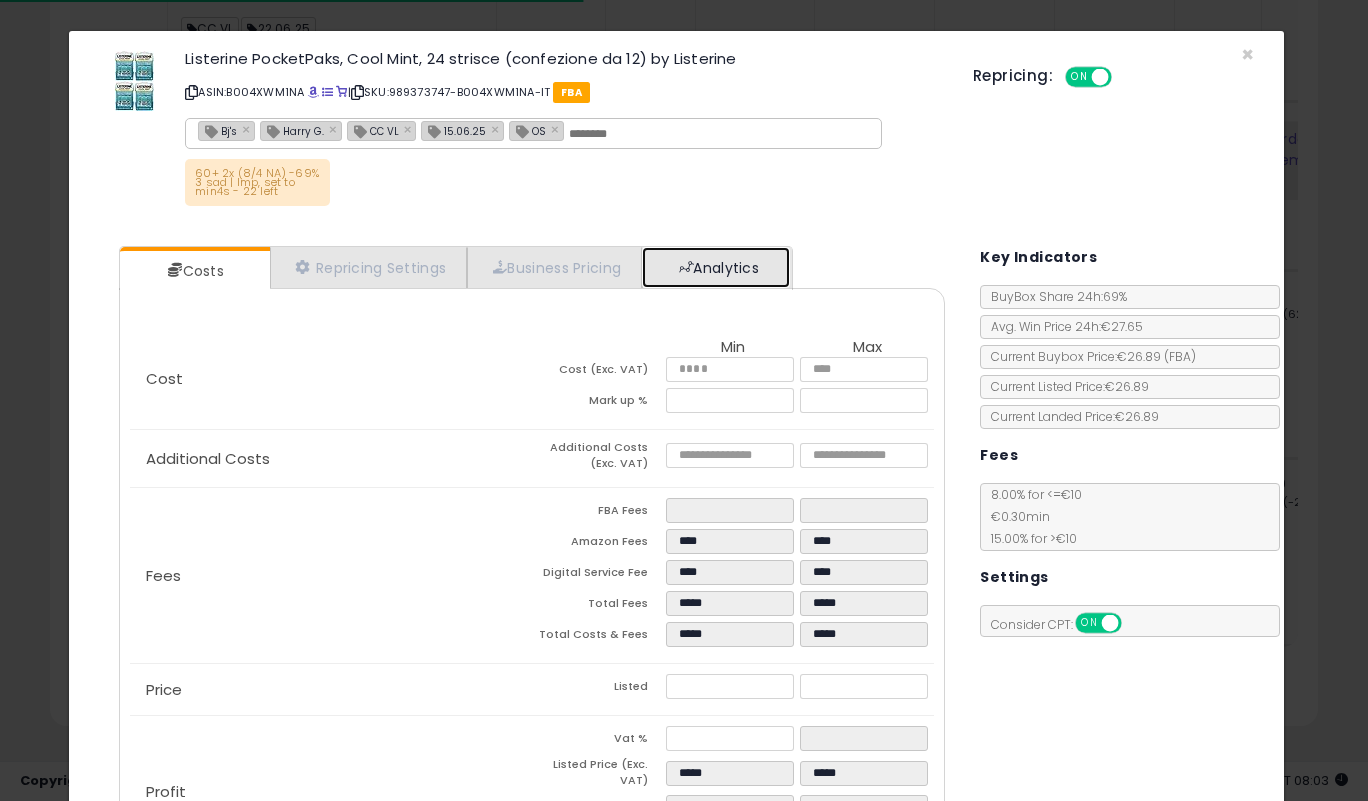 click on "Analytics" at bounding box center [716, 267] 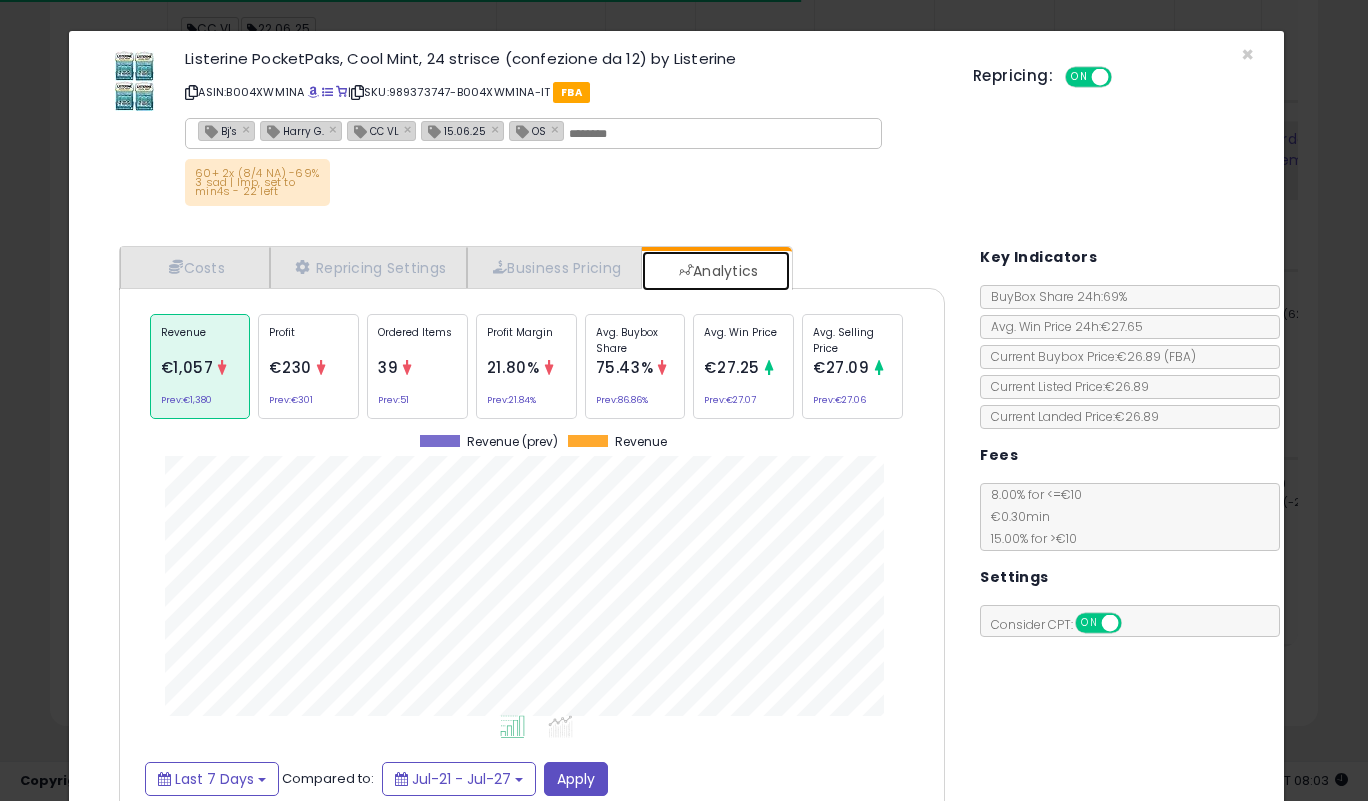 scroll, scrollTop: 999385, scrollLeft: 999143, axis: both 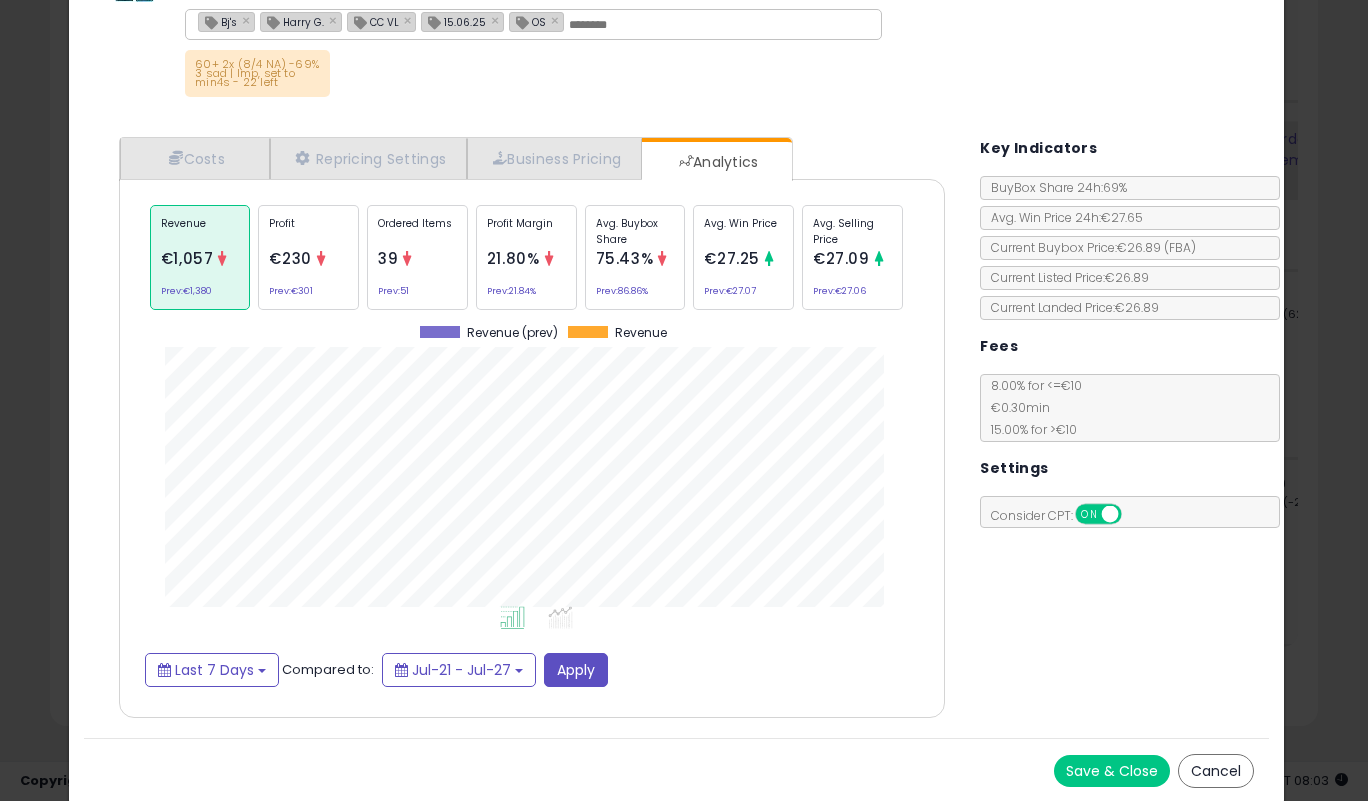 click on "Save & Close" at bounding box center [1112, 771] 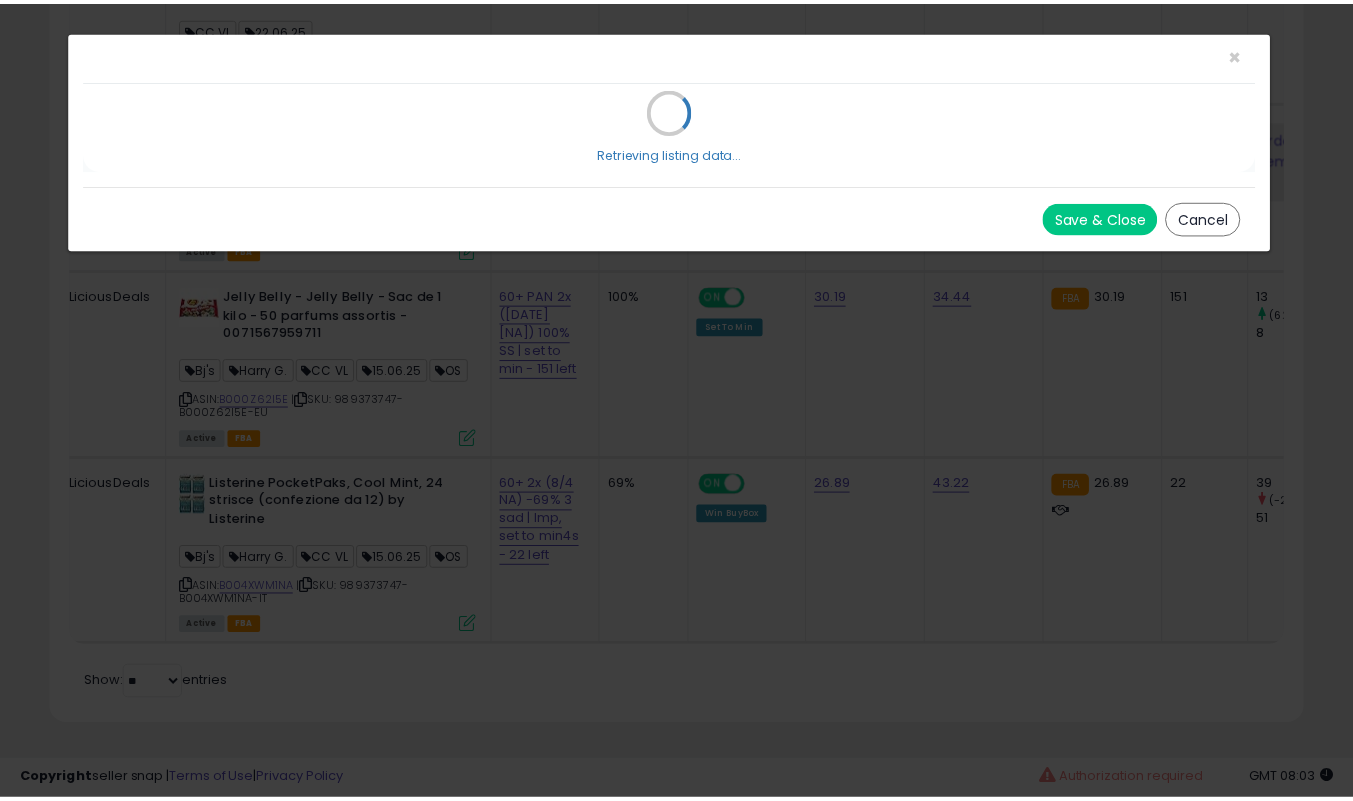 scroll, scrollTop: 0, scrollLeft: 0, axis: both 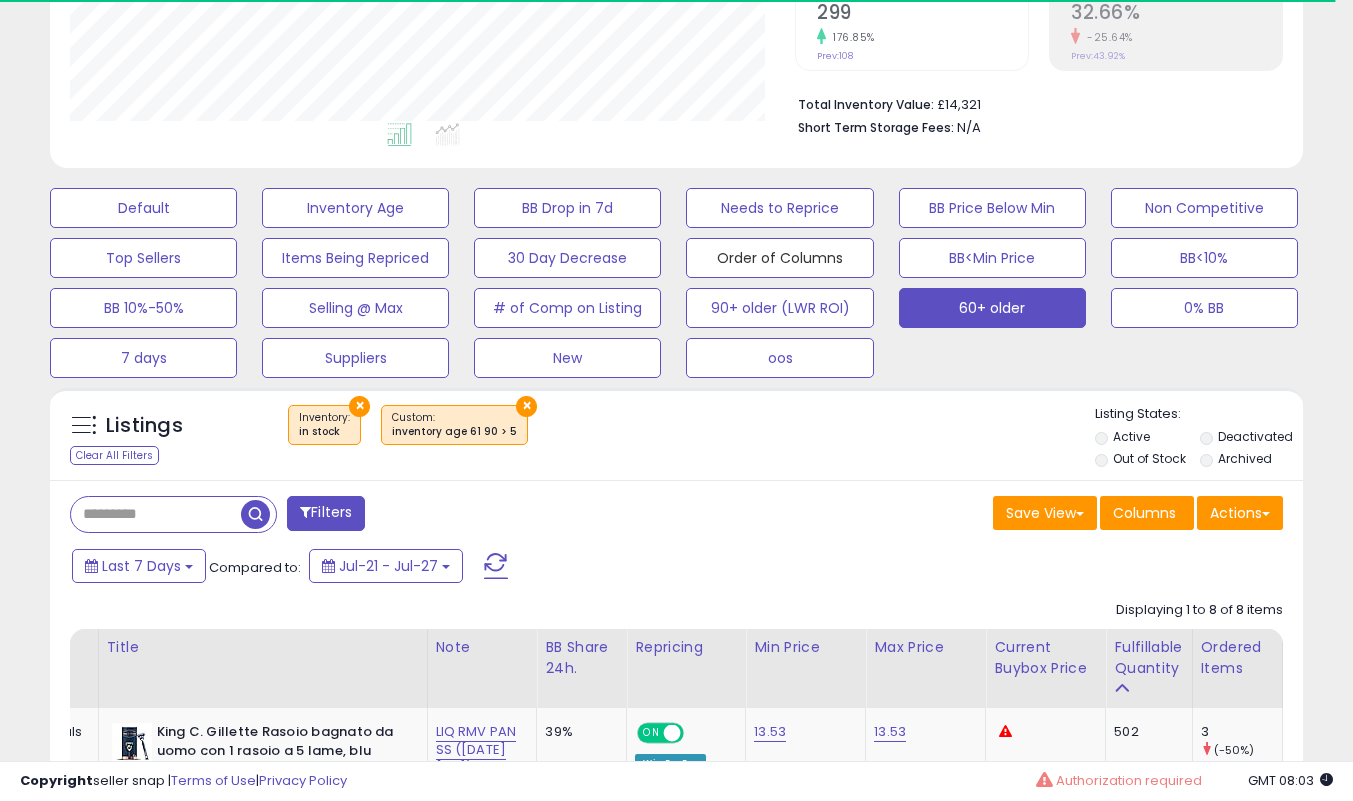 click on "Order of Columns" at bounding box center [143, 208] 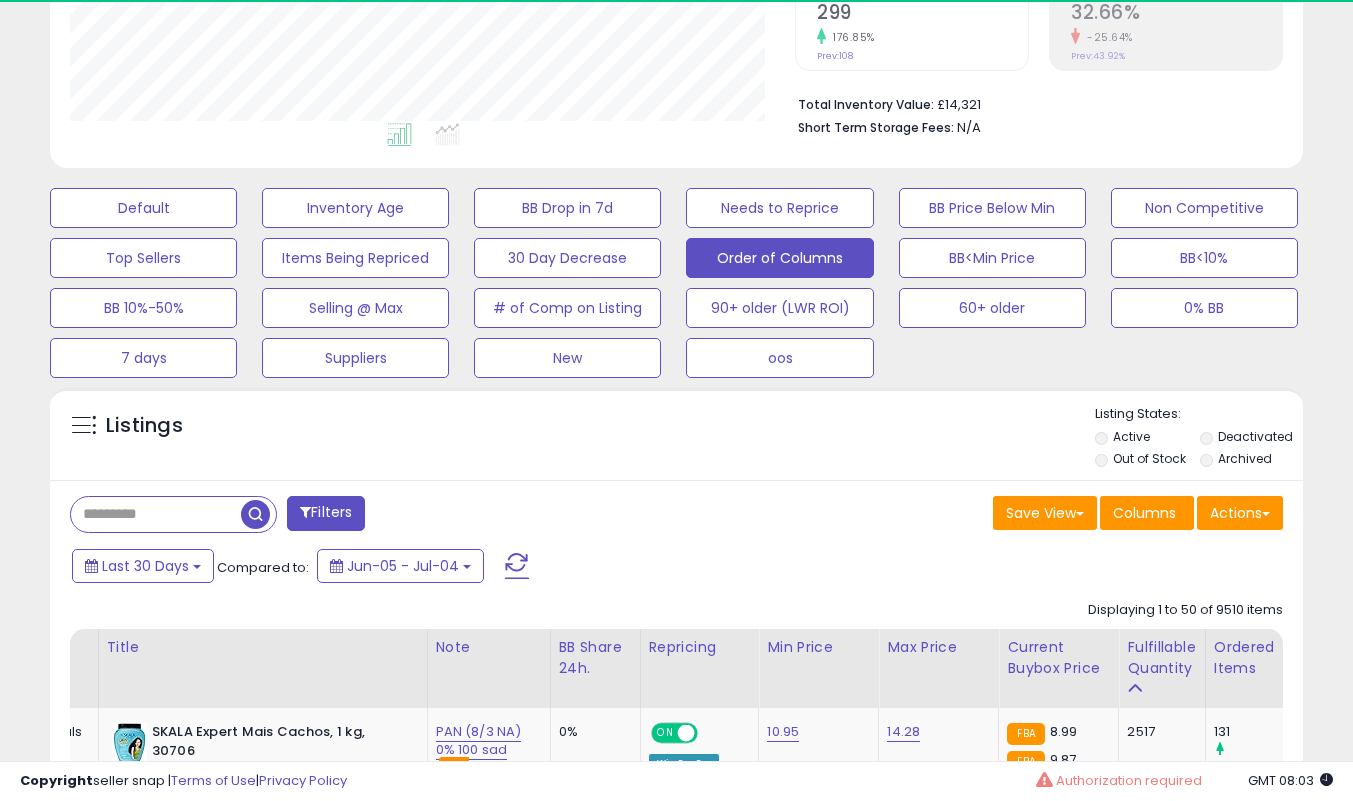 click at bounding box center [156, 514] 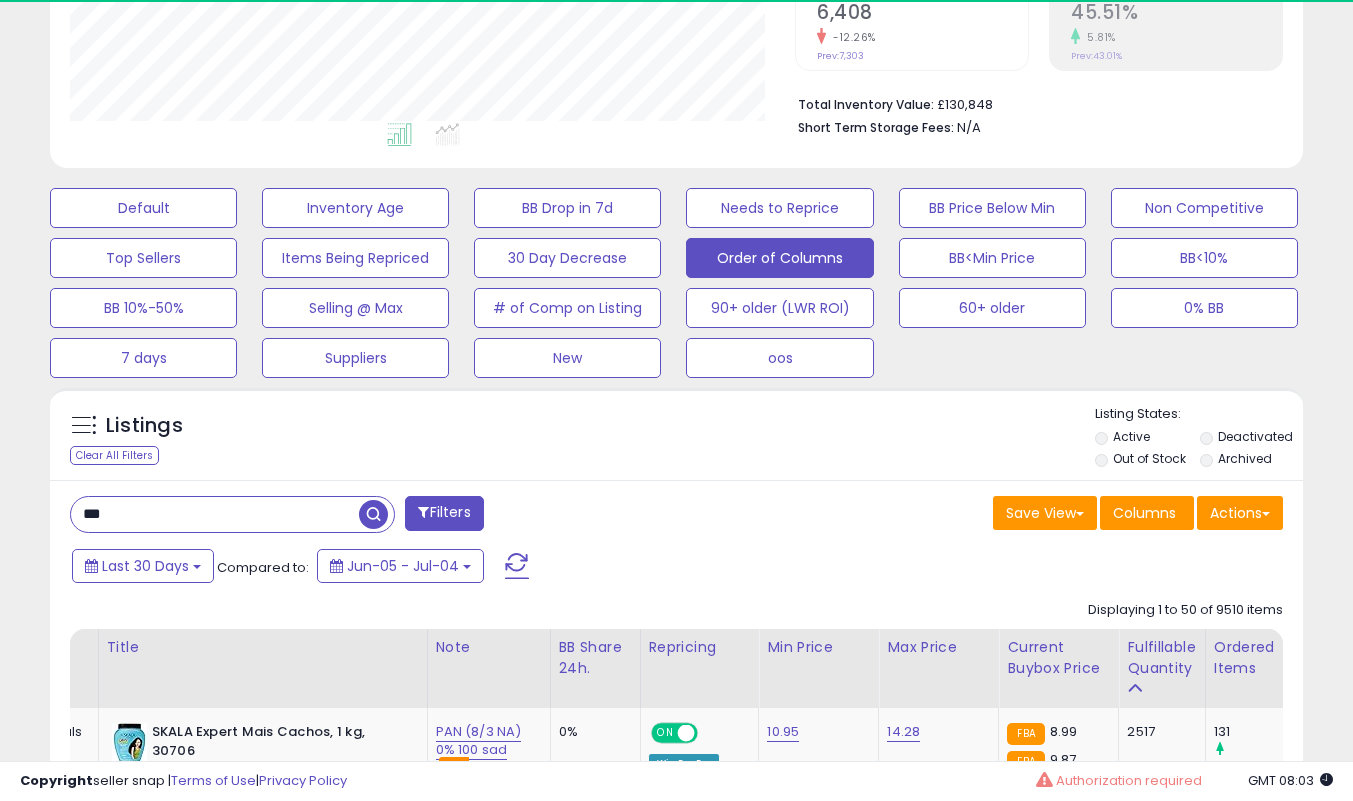 type on "***" 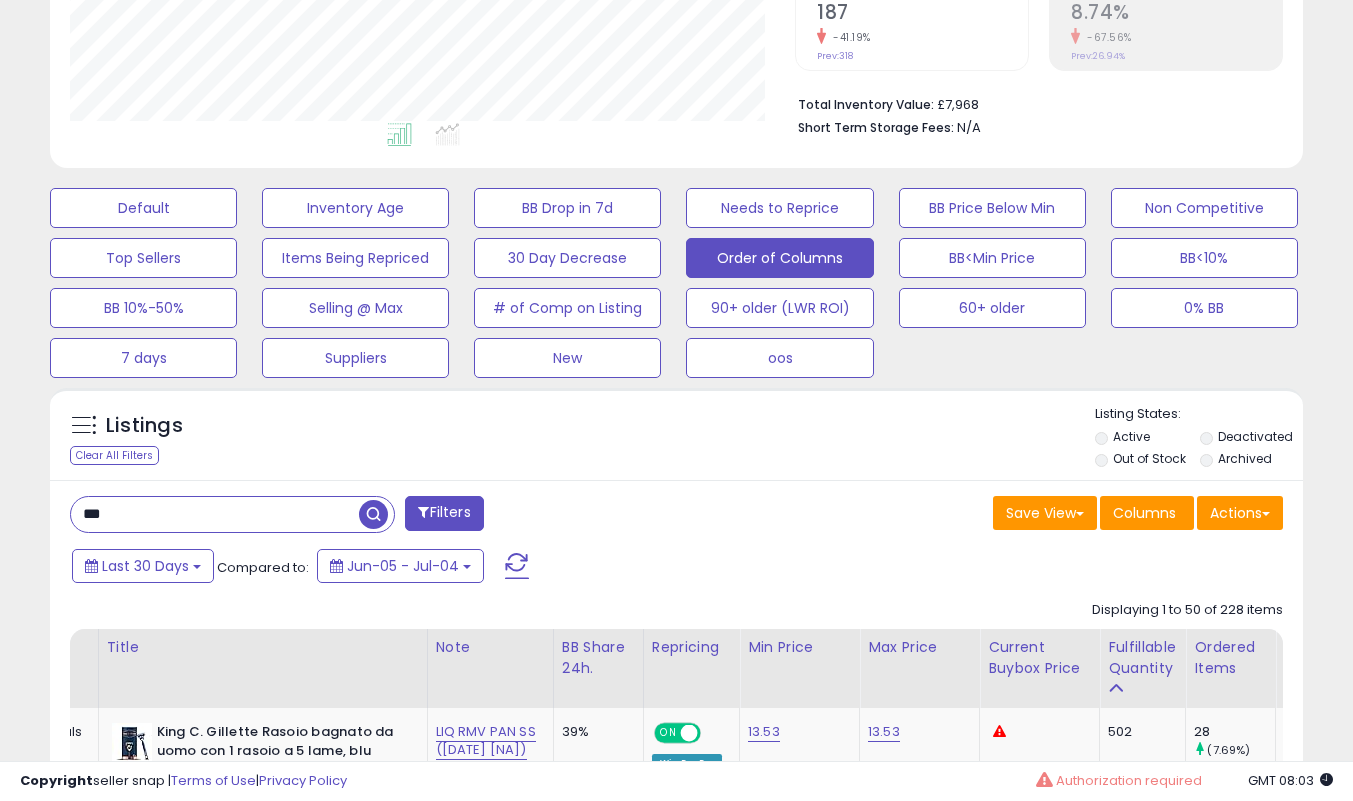 click on "Save View
Save As New View
Update Current View
Columns
Actions
Import  Export Visible Columns" at bounding box center [988, 515] 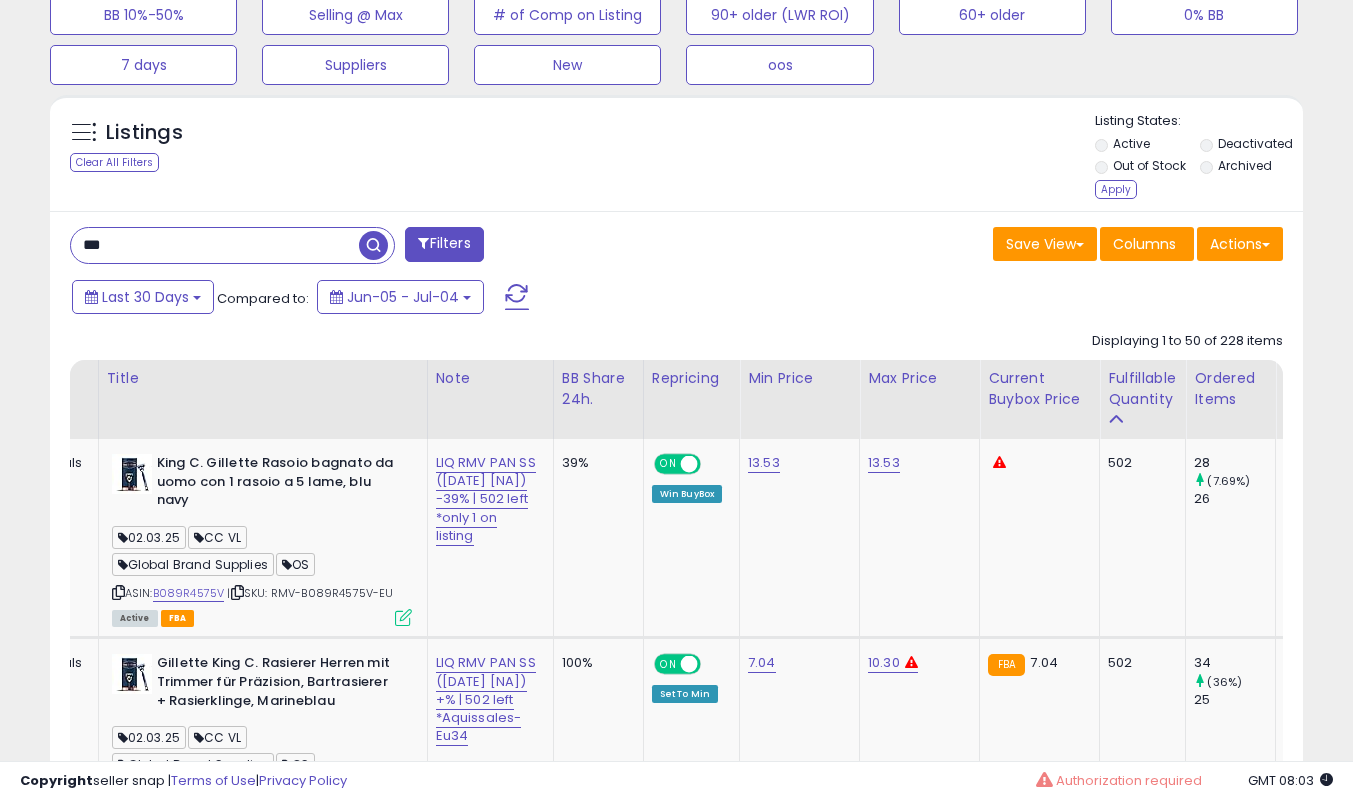 click on "Apply" at bounding box center (1116, 189) 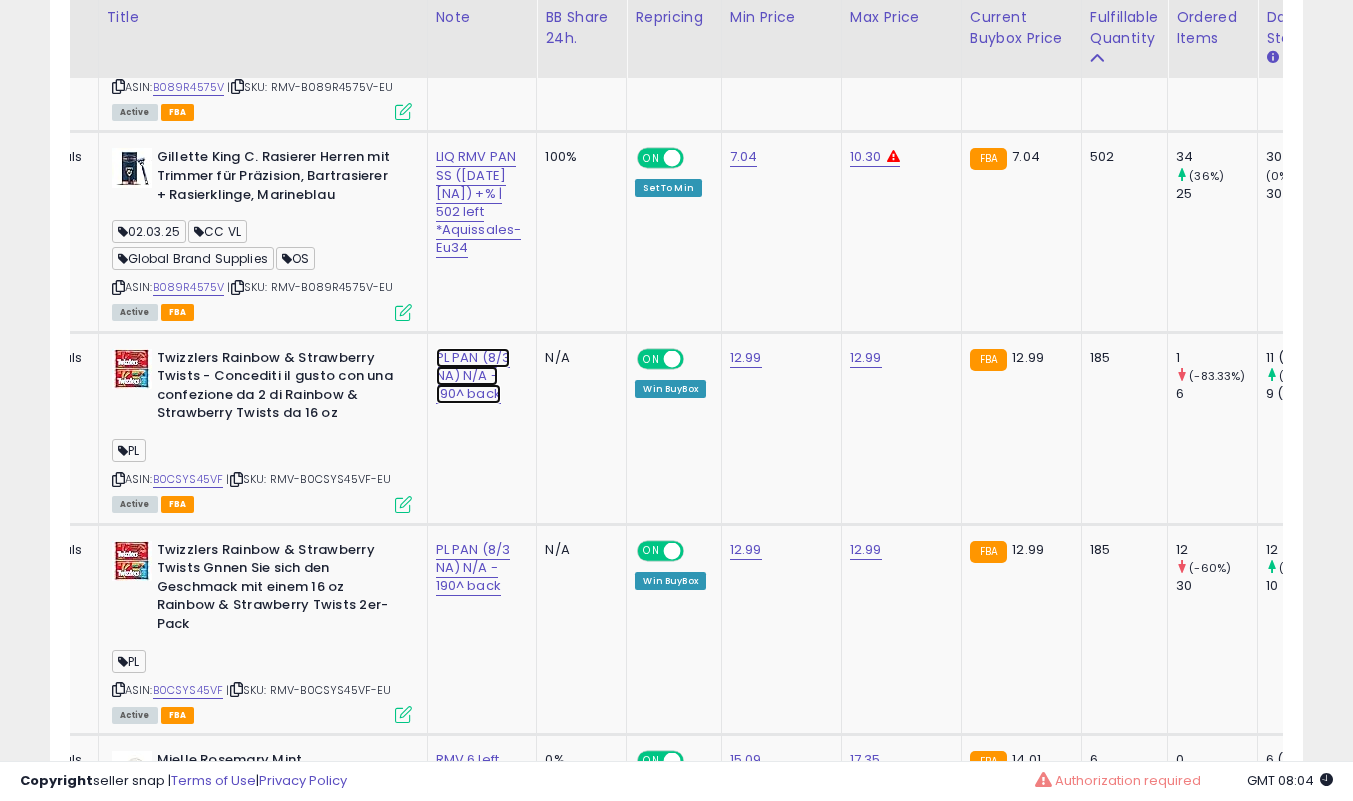click on "PL PAN (8/3 NA) N/A - 190^ back" at bounding box center [478, -7] 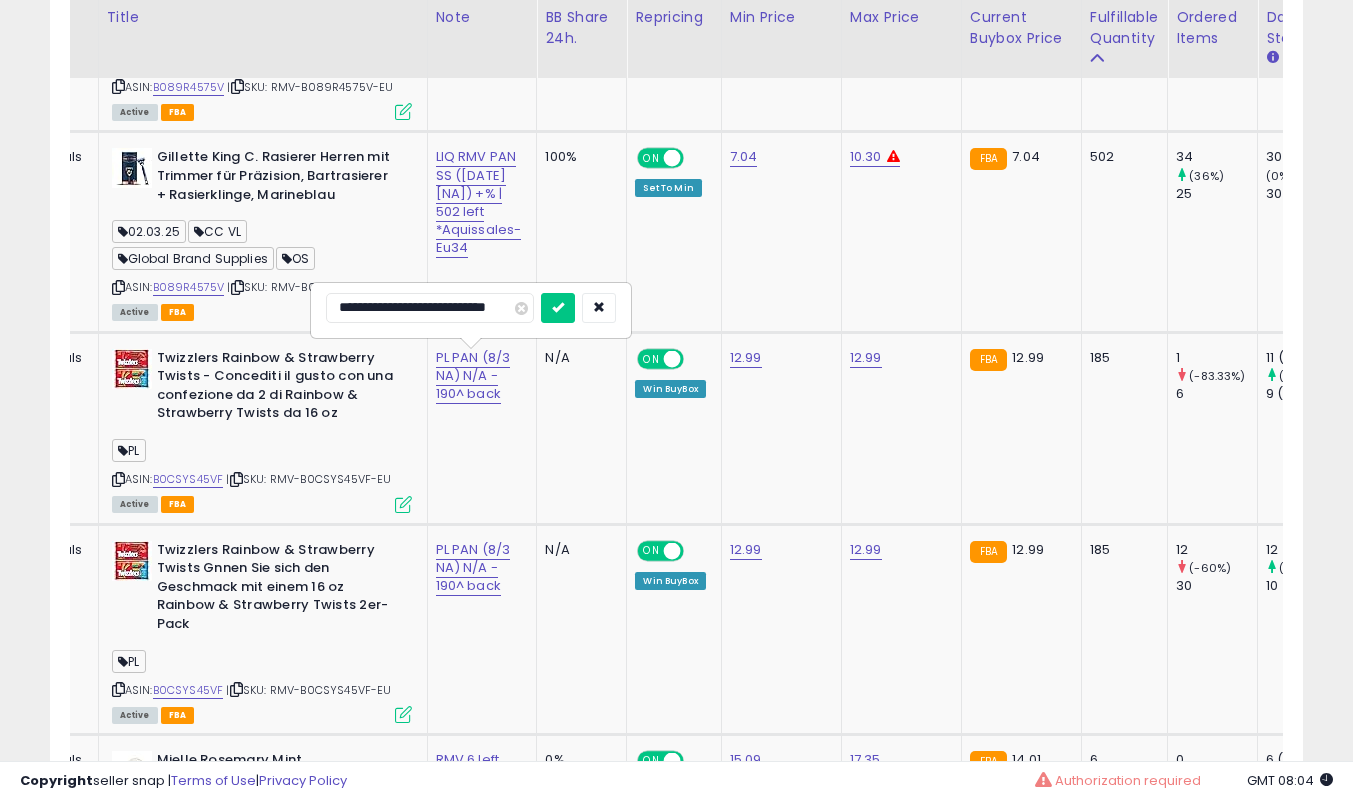 type on "**********" 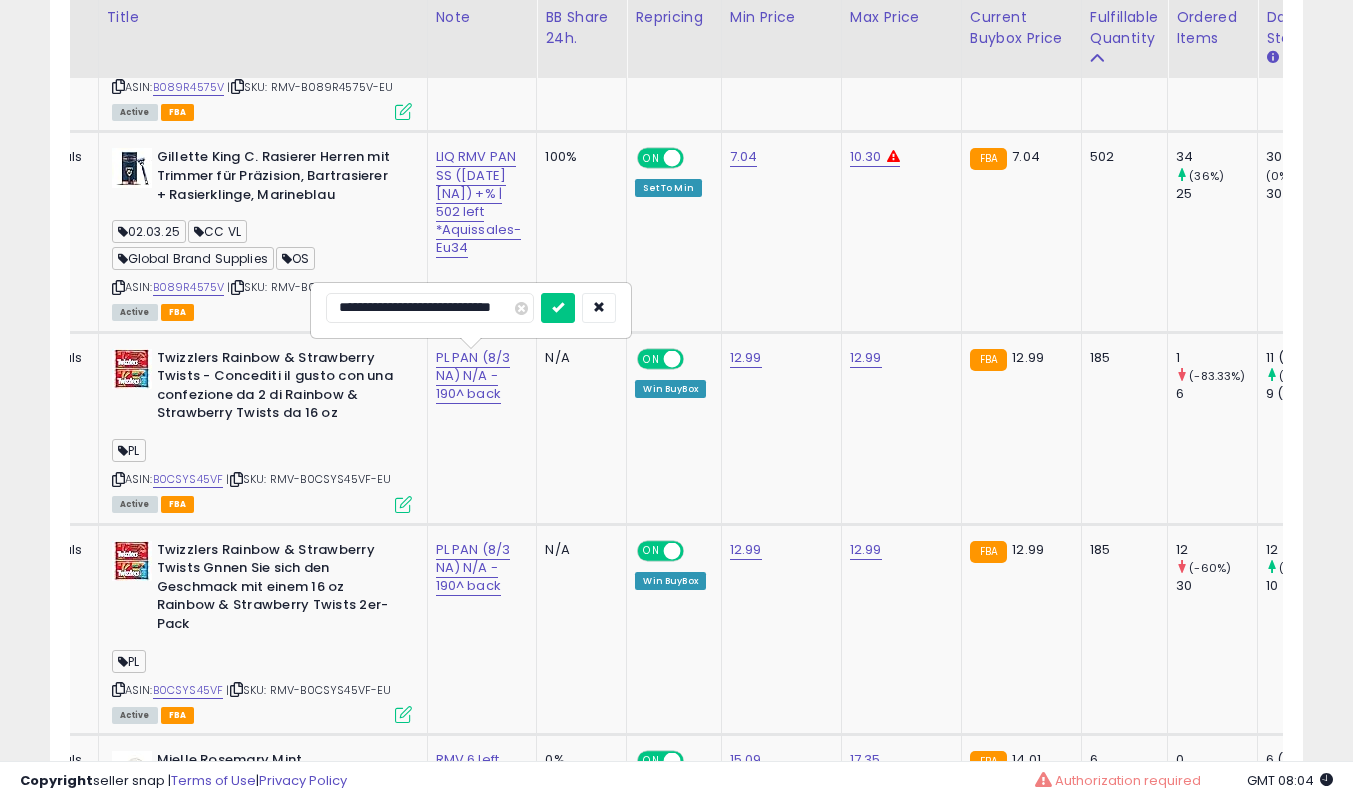 click at bounding box center [558, 308] 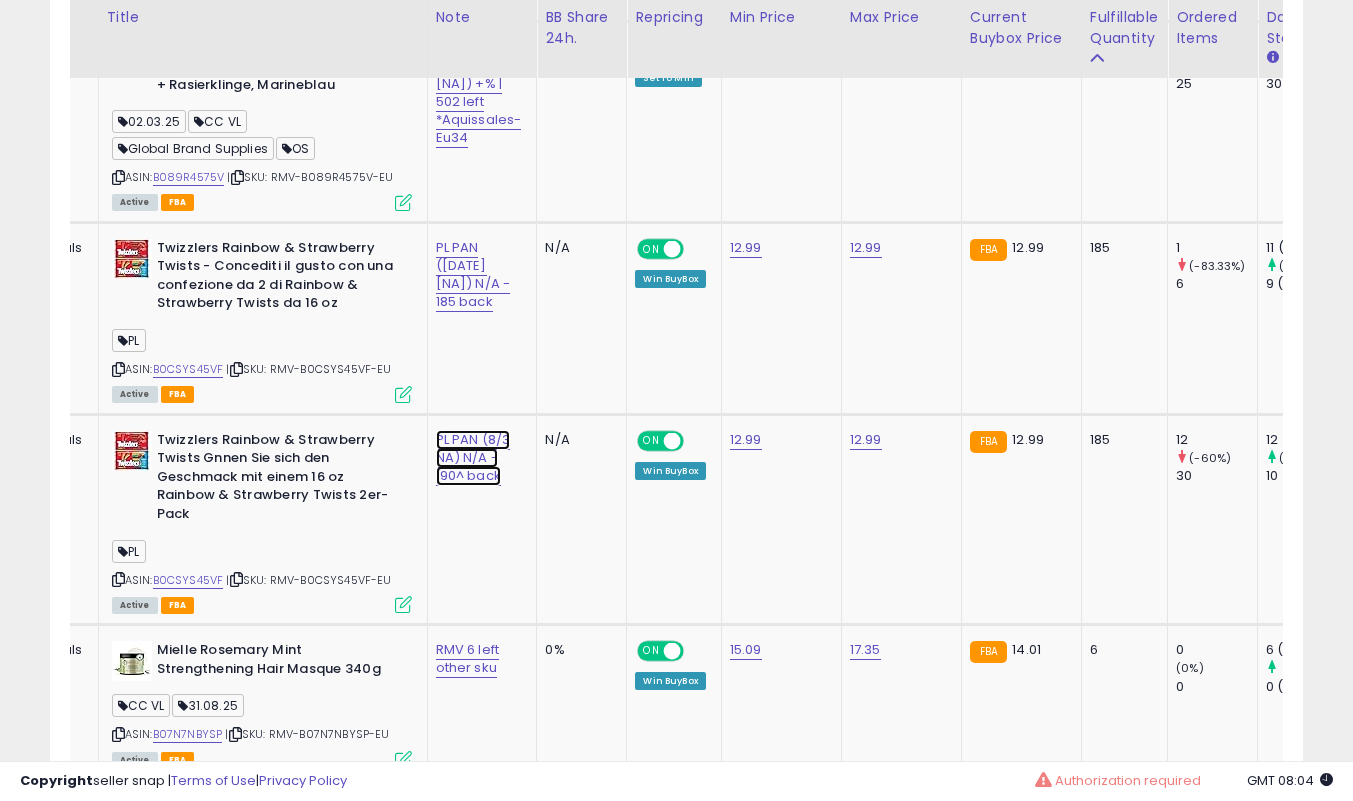 click on "PL PAN (8/3 NA) N/A - 190^ back" at bounding box center (478, -117) 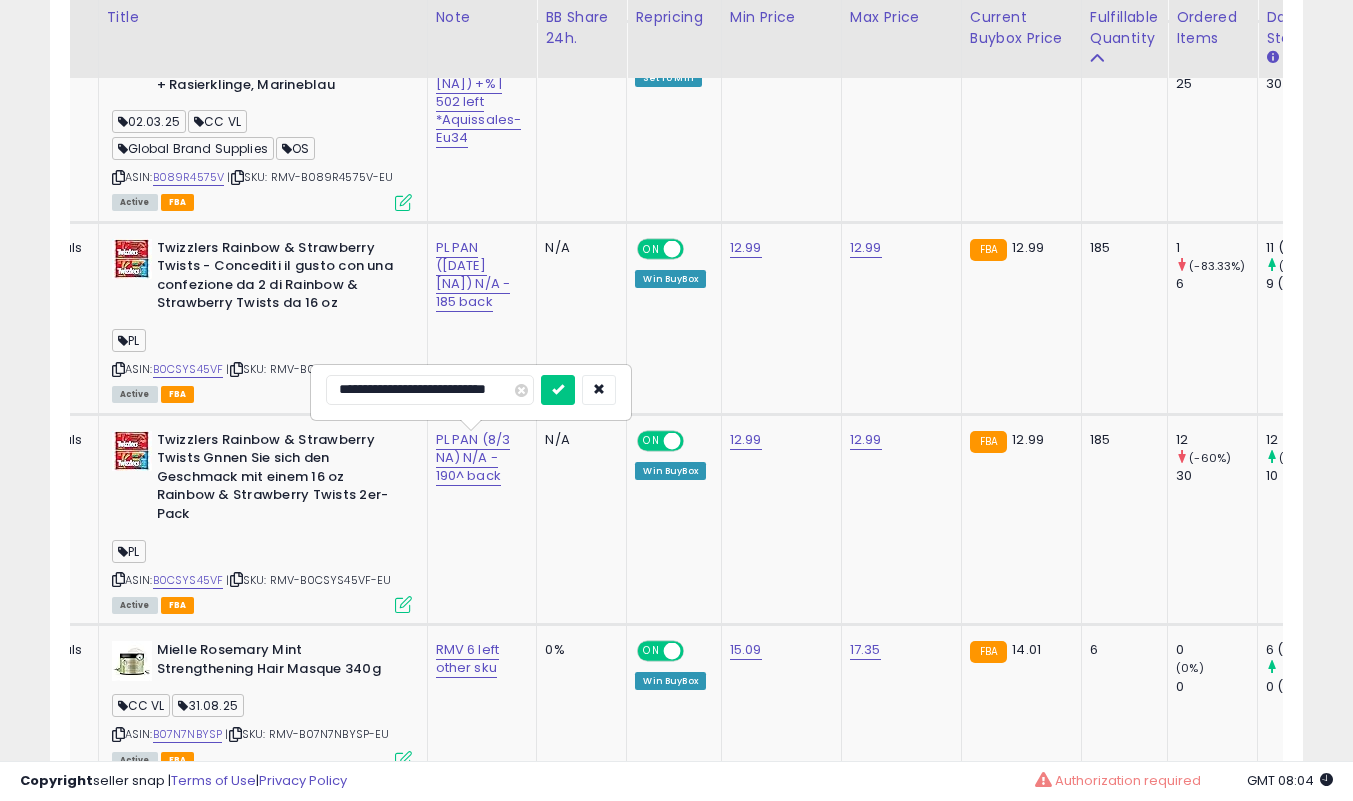 type on "**********" 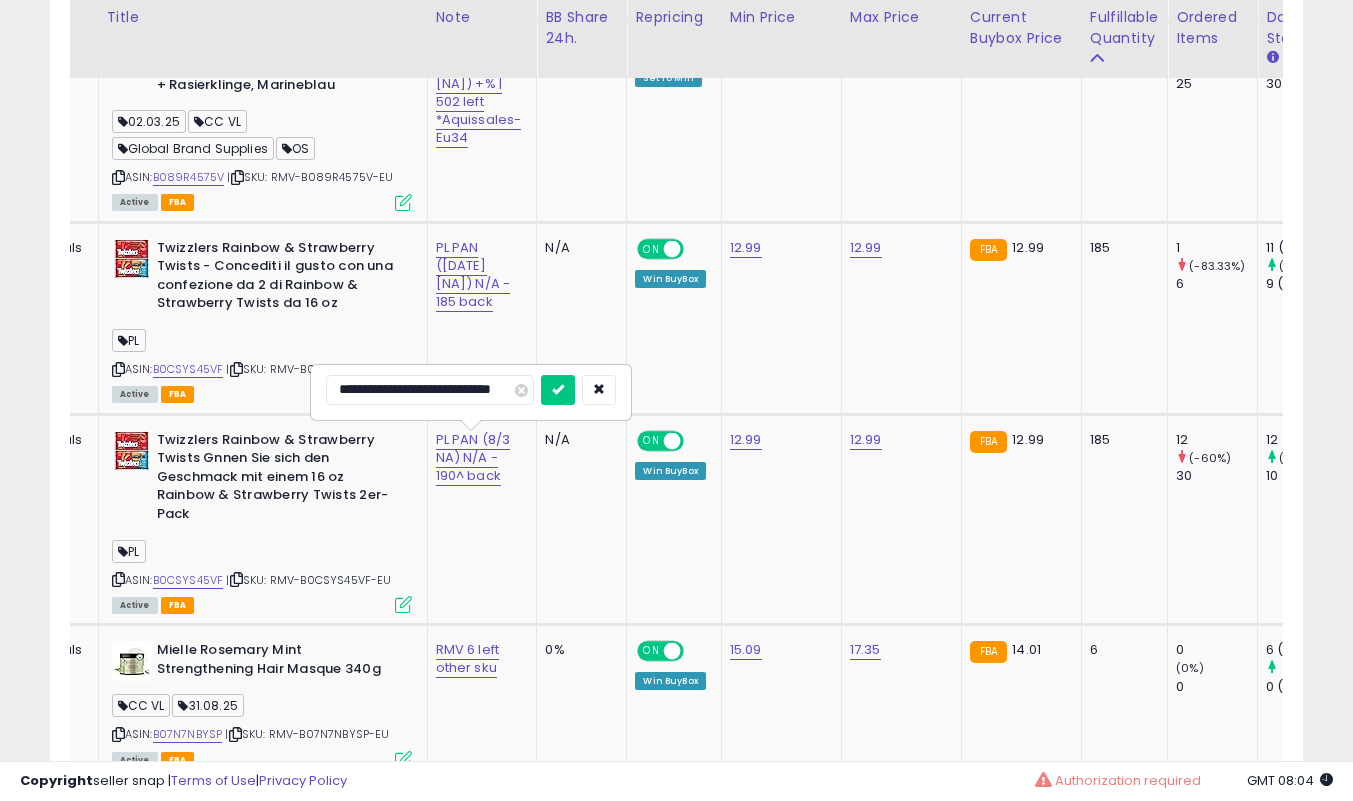 click at bounding box center [558, 390] 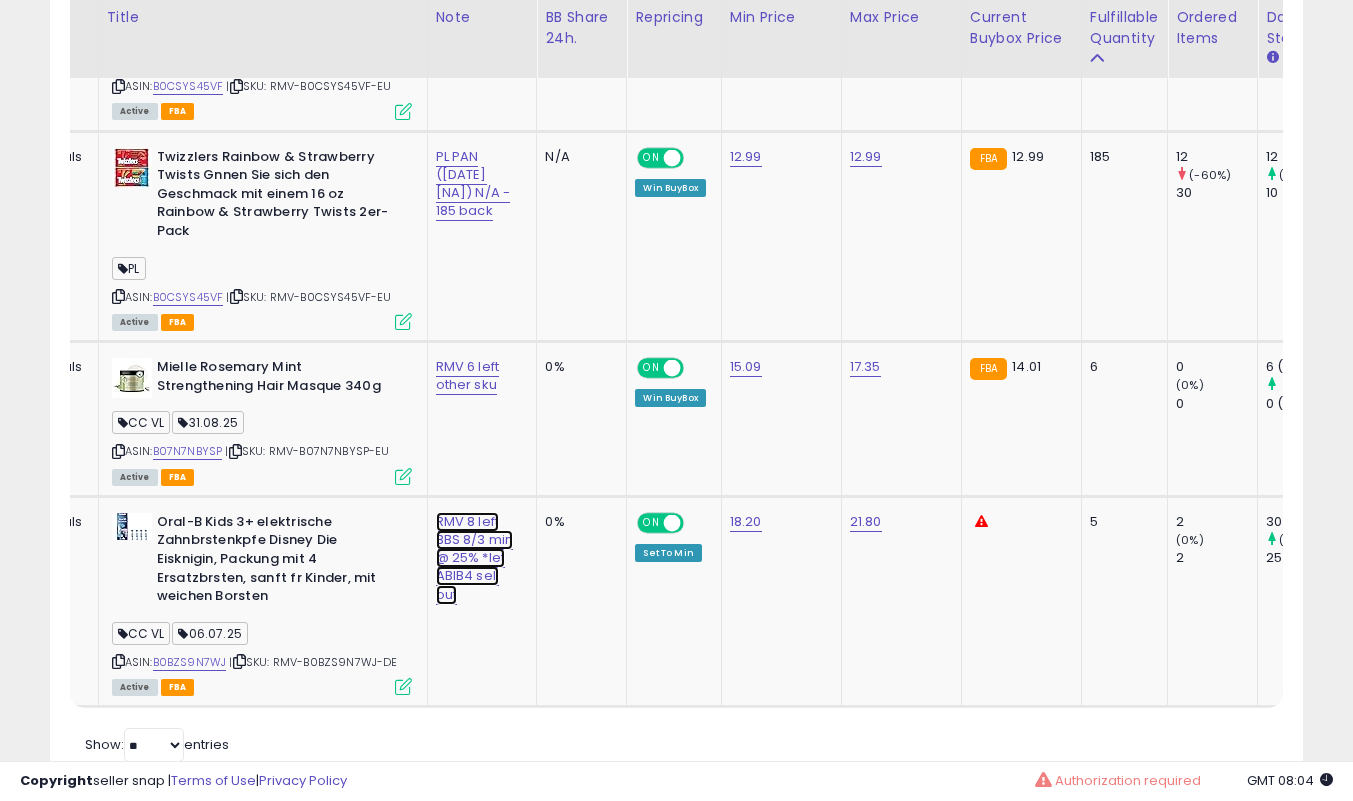 click on "RMV 8 left BBS 8/3 min @ 25% *let ABIB4 sell out" at bounding box center [478, -400] 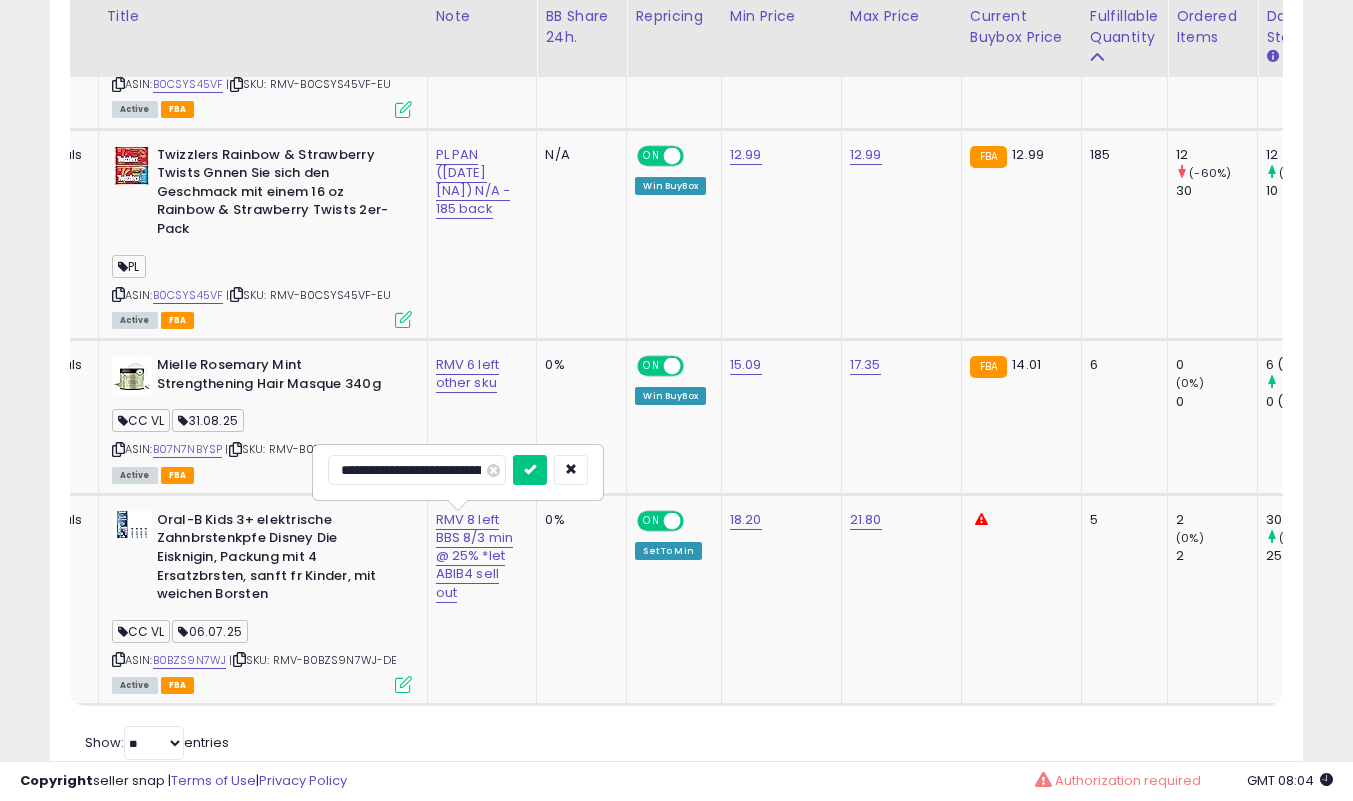 scroll, scrollTop: 1613, scrollLeft: 0, axis: vertical 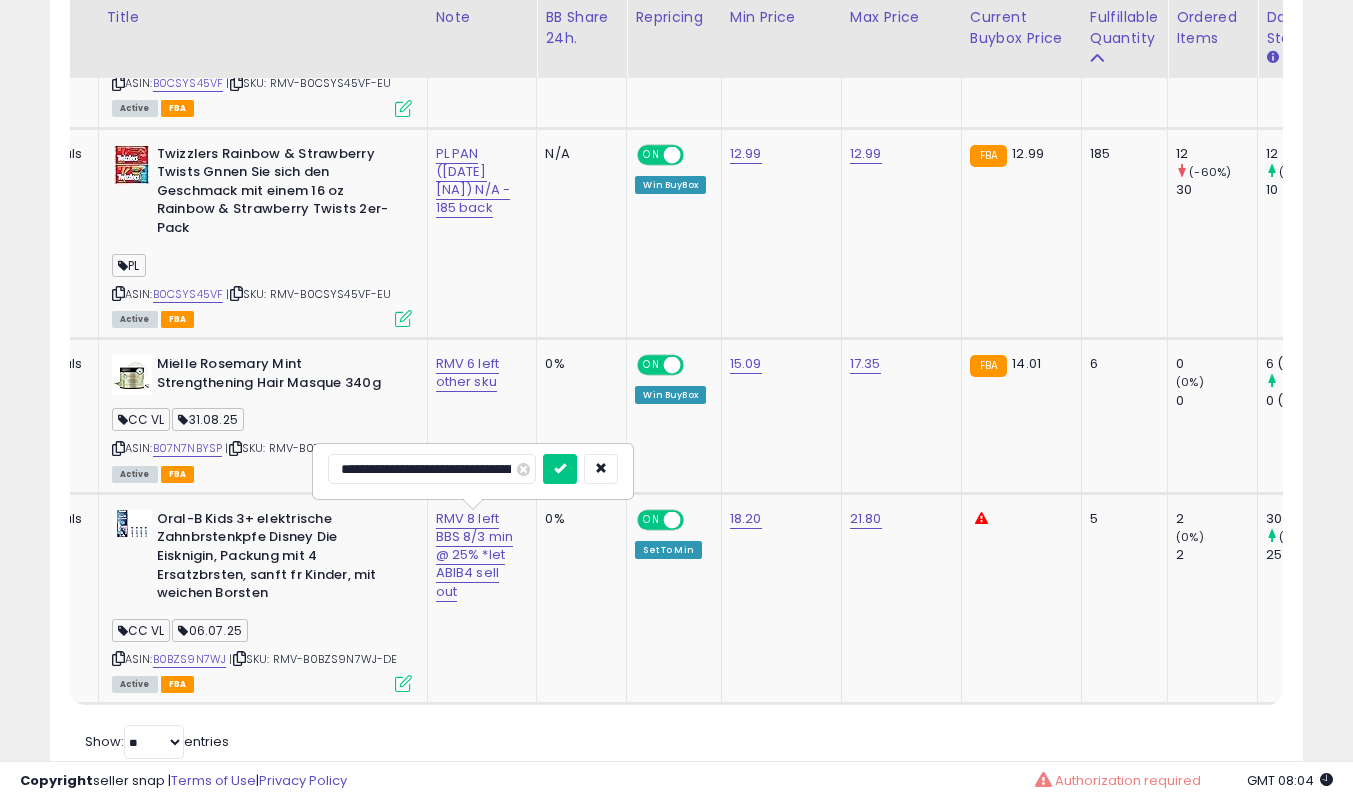 type on "**********" 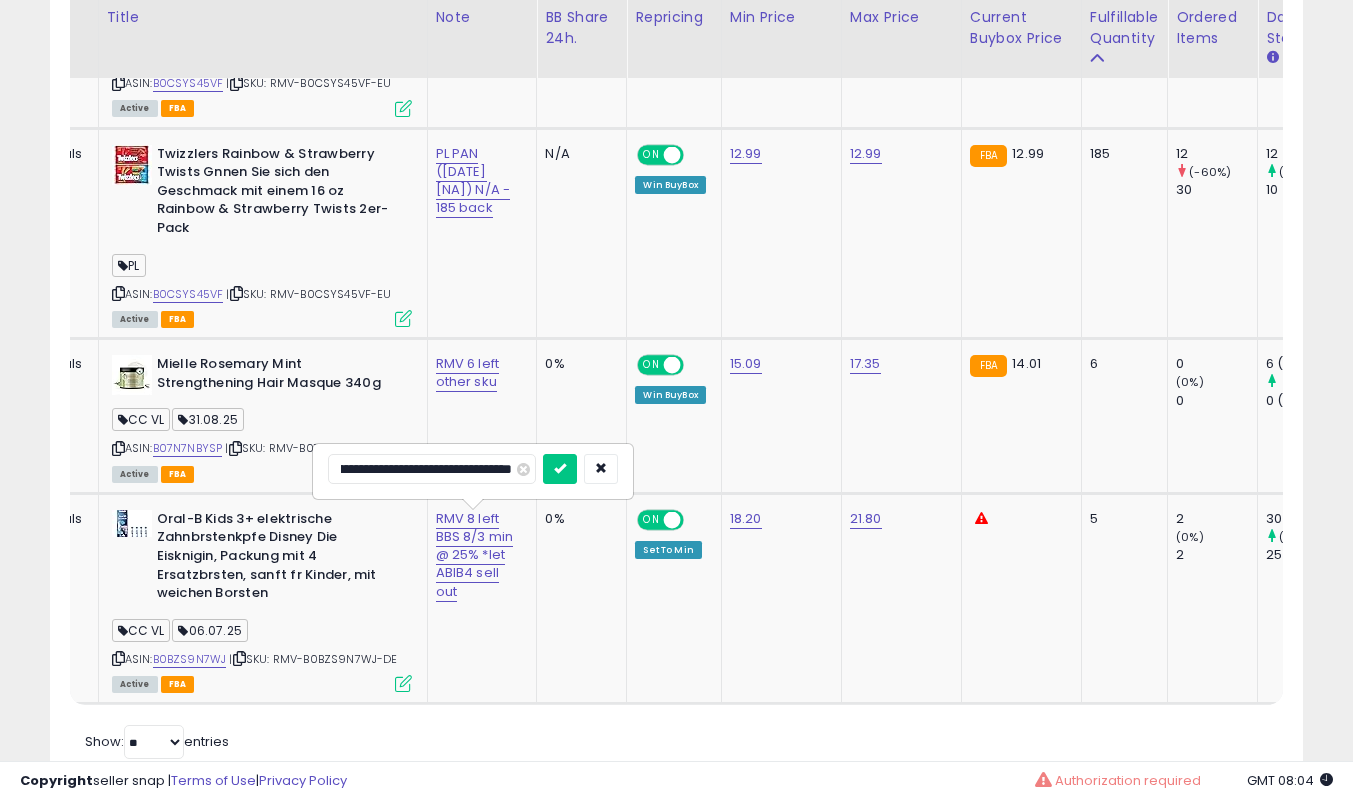 click at bounding box center [560, 469] 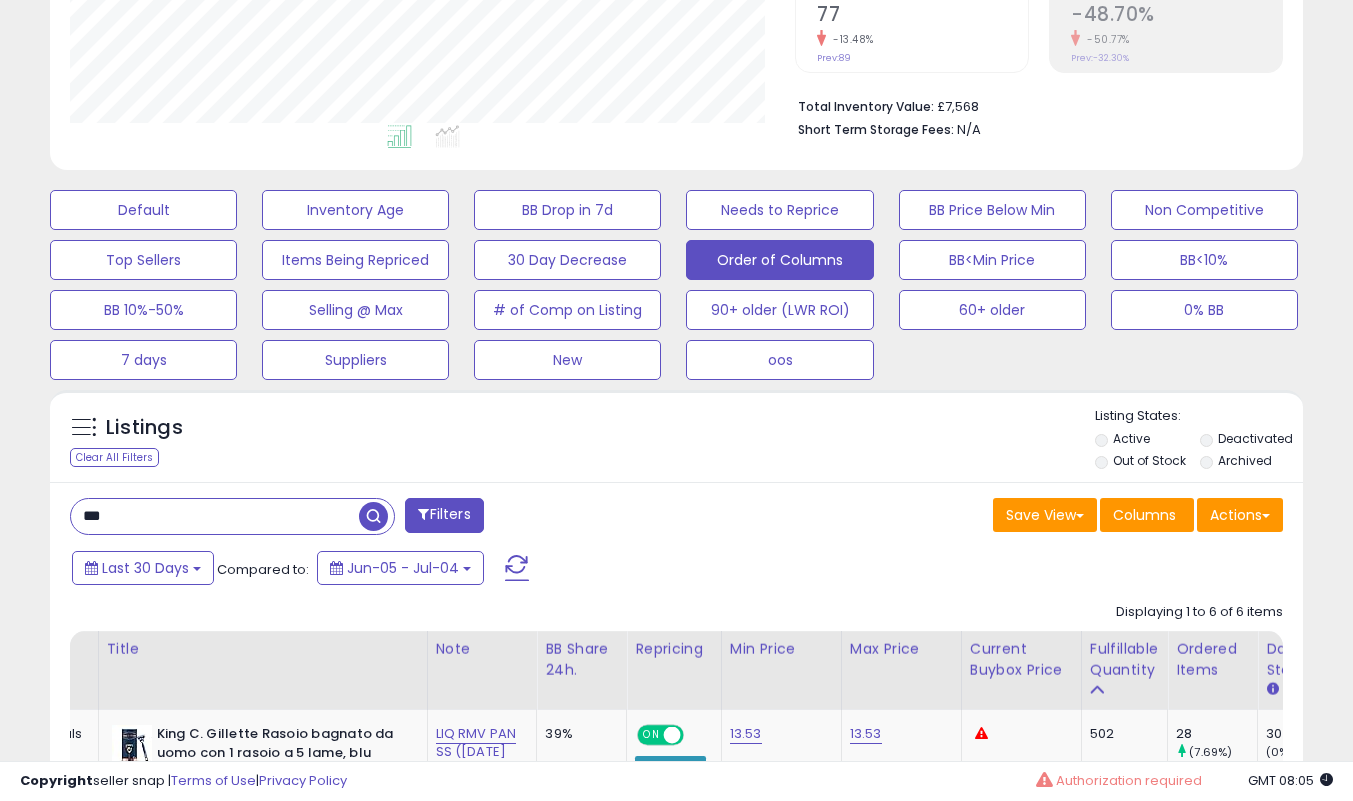 click on "***" at bounding box center [215, 516] 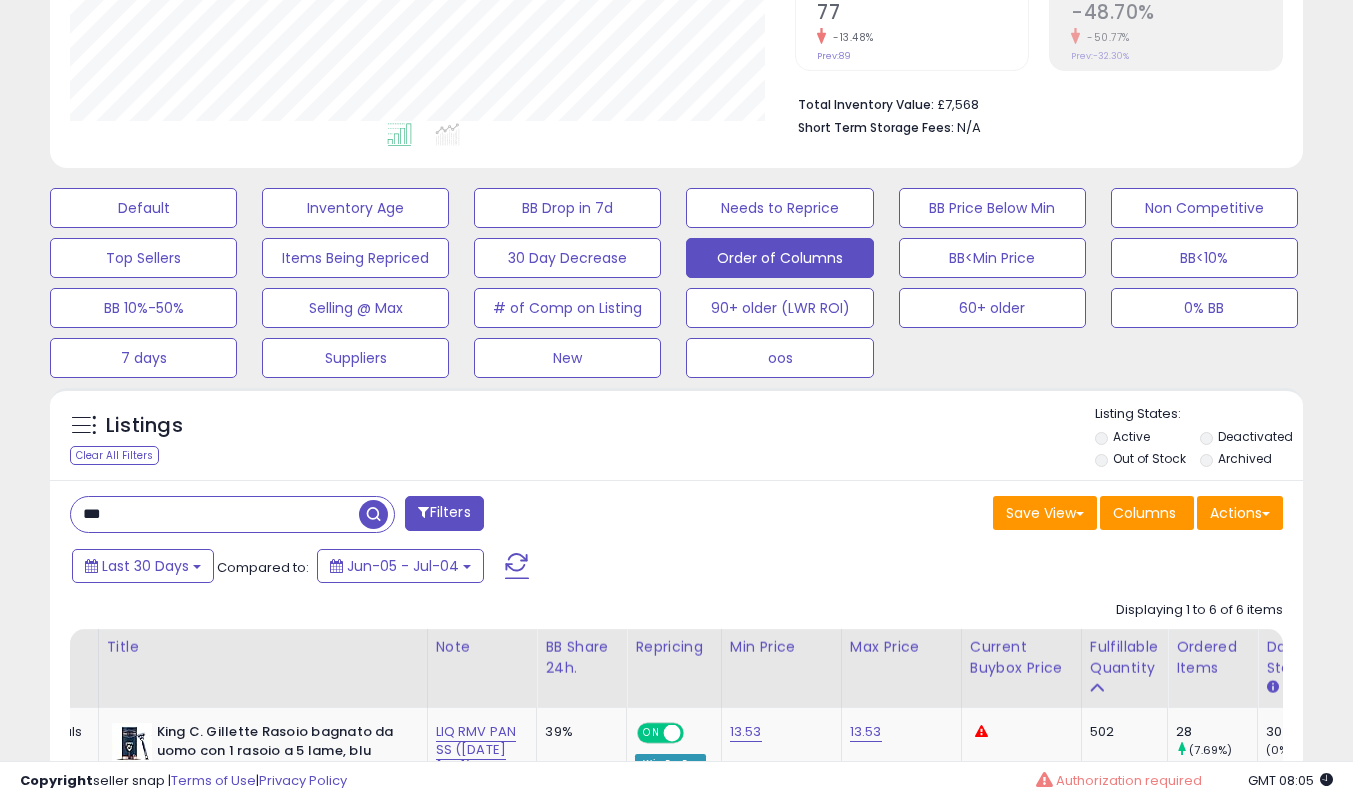 click on "***" at bounding box center [215, 514] 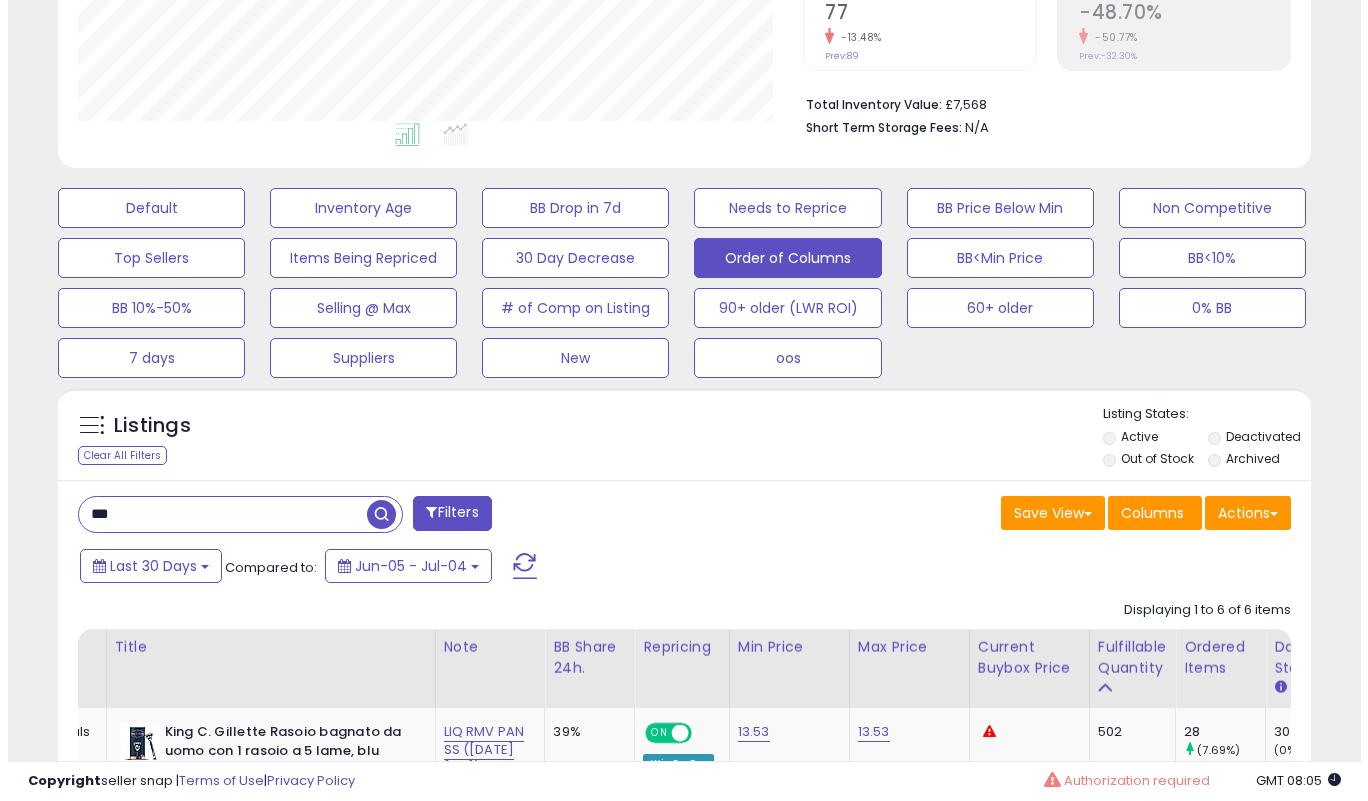 scroll, scrollTop: 443, scrollLeft: 0, axis: vertical 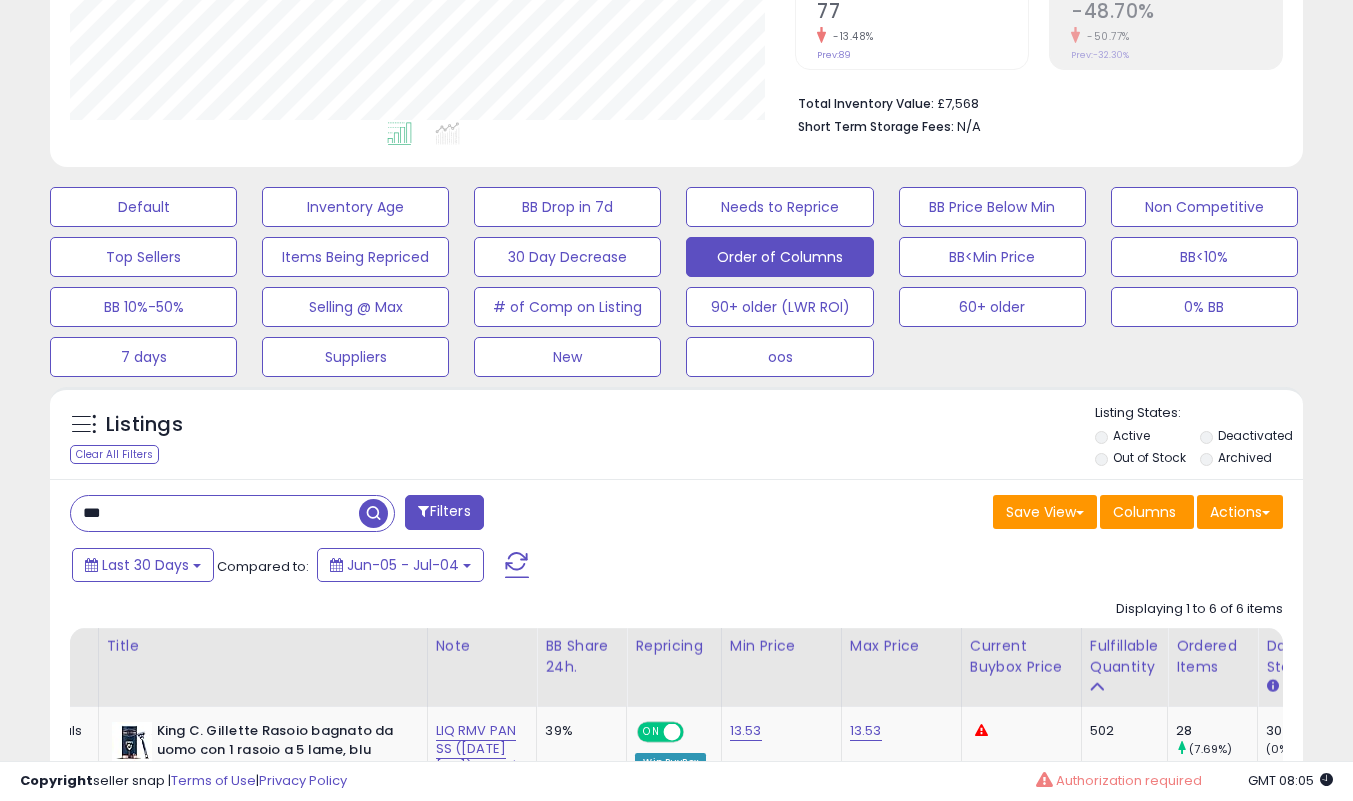 click on "***" at bounding box center (215, 513) 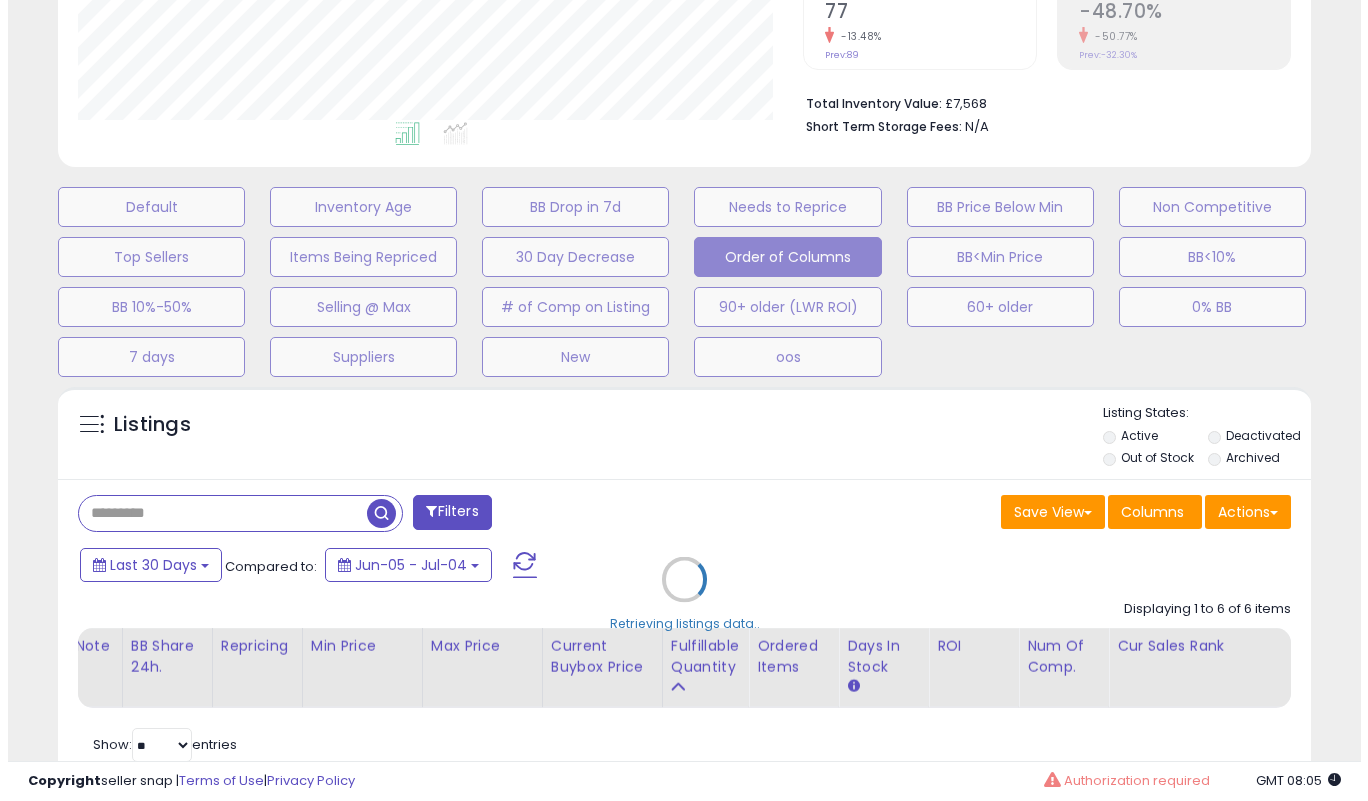 scroll, scrollTop: 999590, scrollLeft: 999266, axis: both 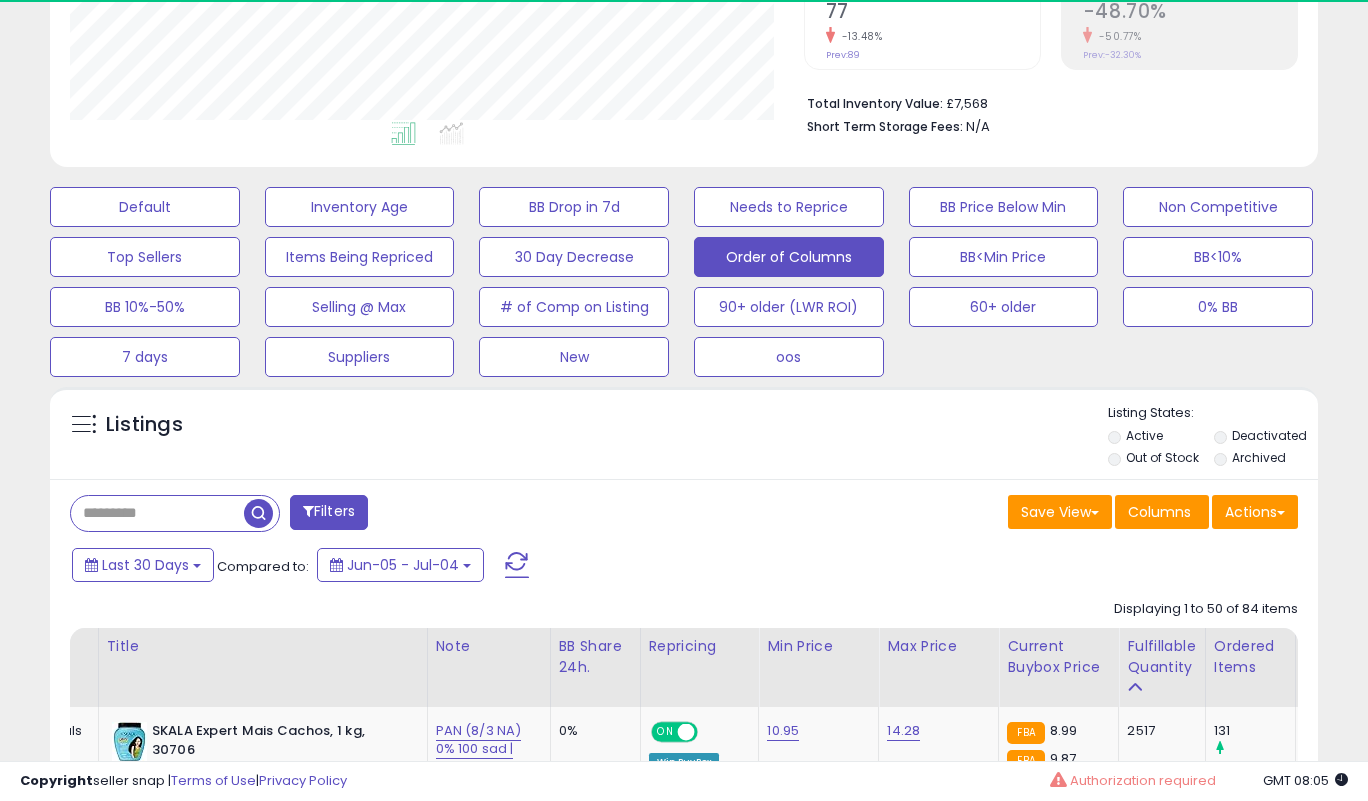 click at bounding box center [157, 513] 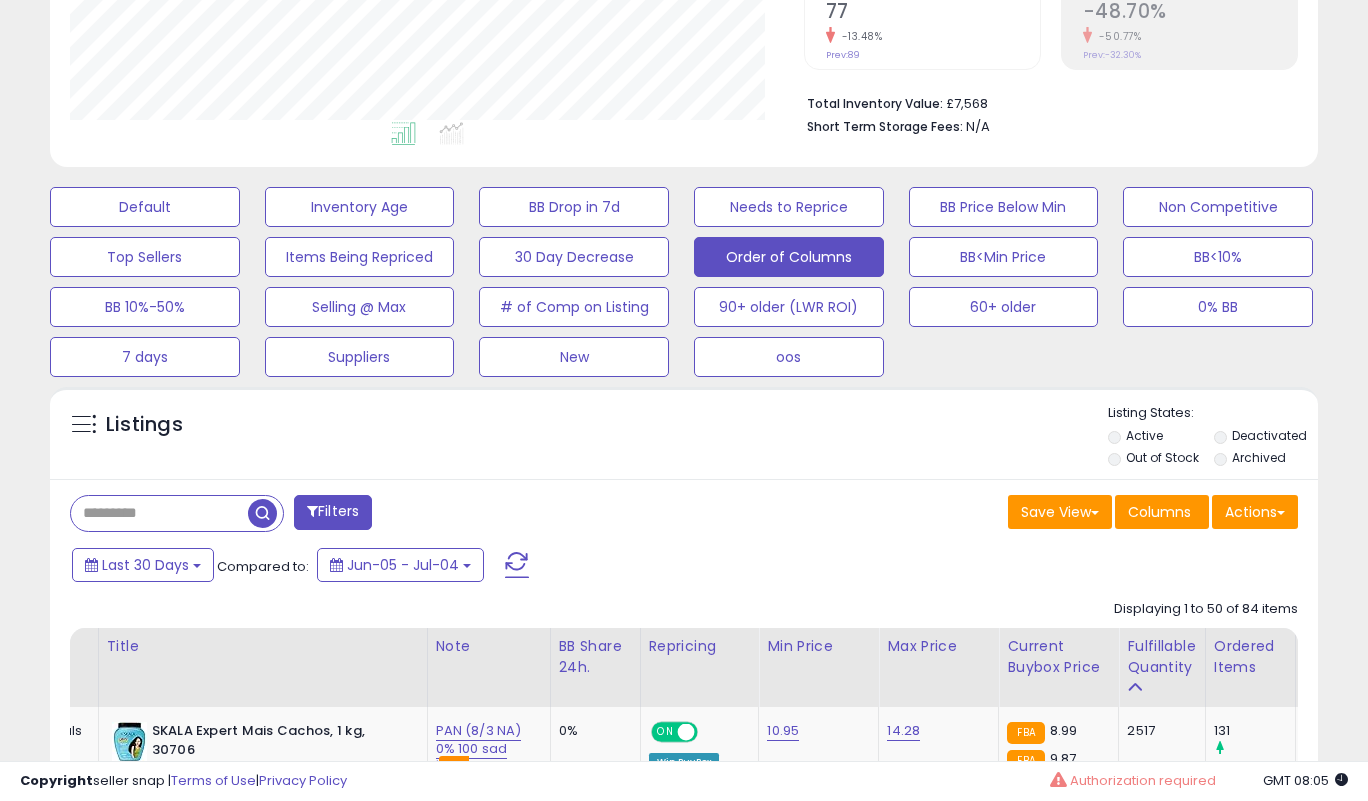 paste on "**********" 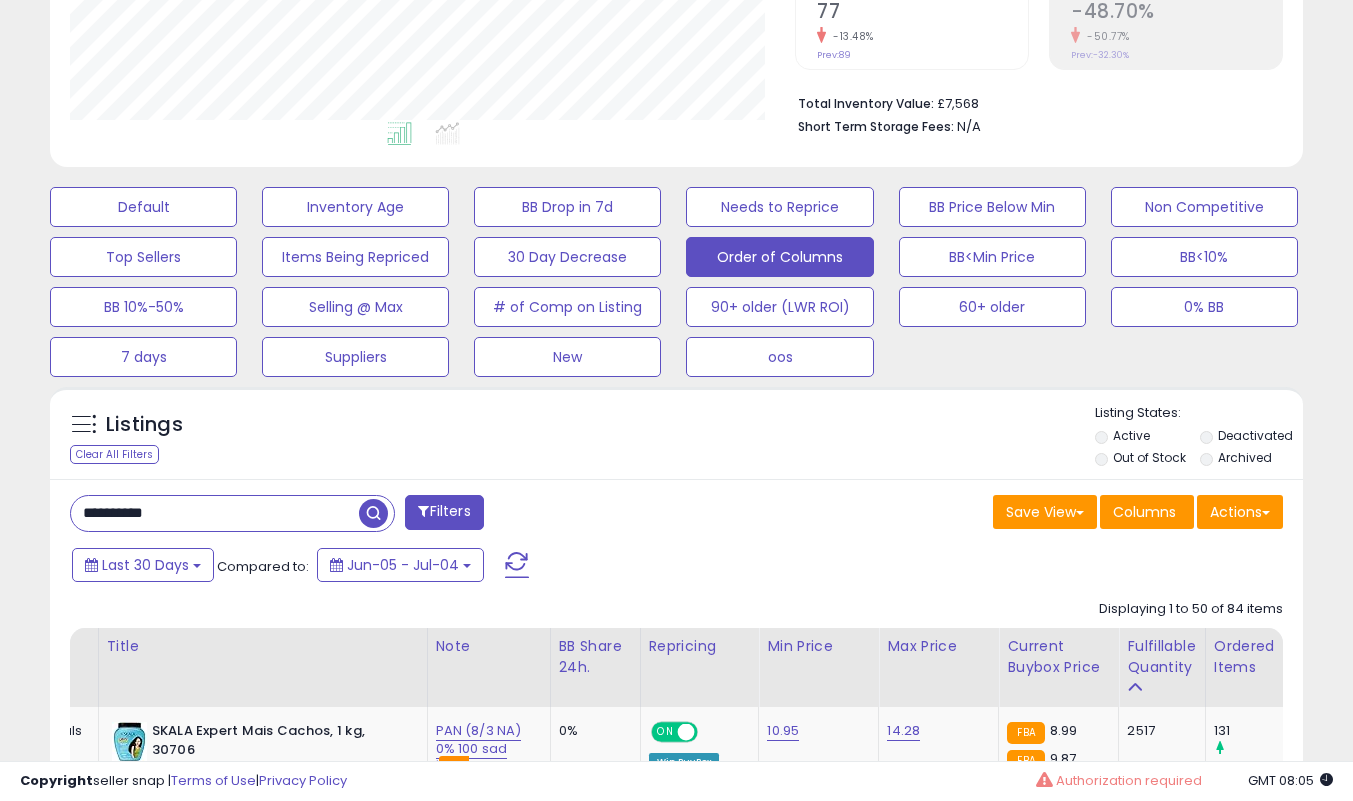 scroll, scrollTop: 410, scrollLeft: 725, axis: both 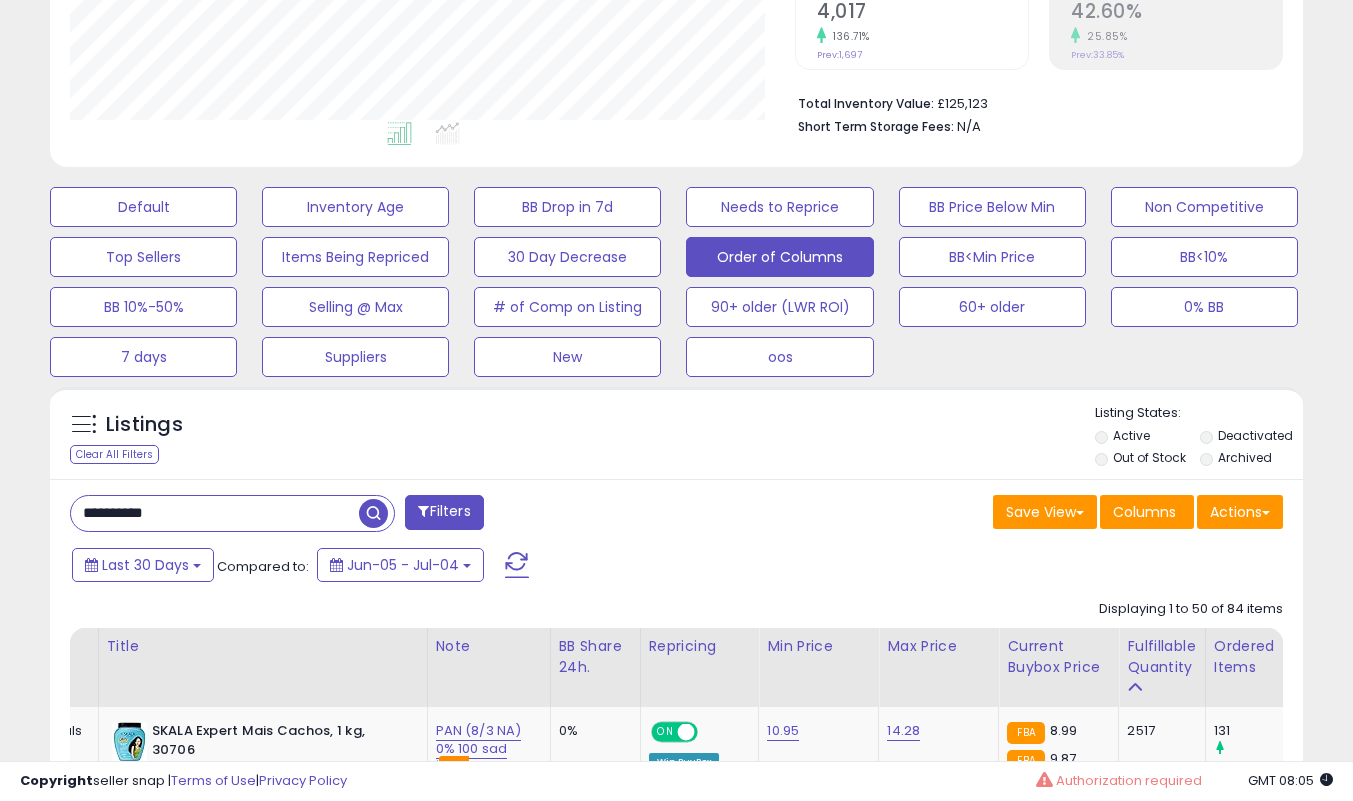 type on "**********" 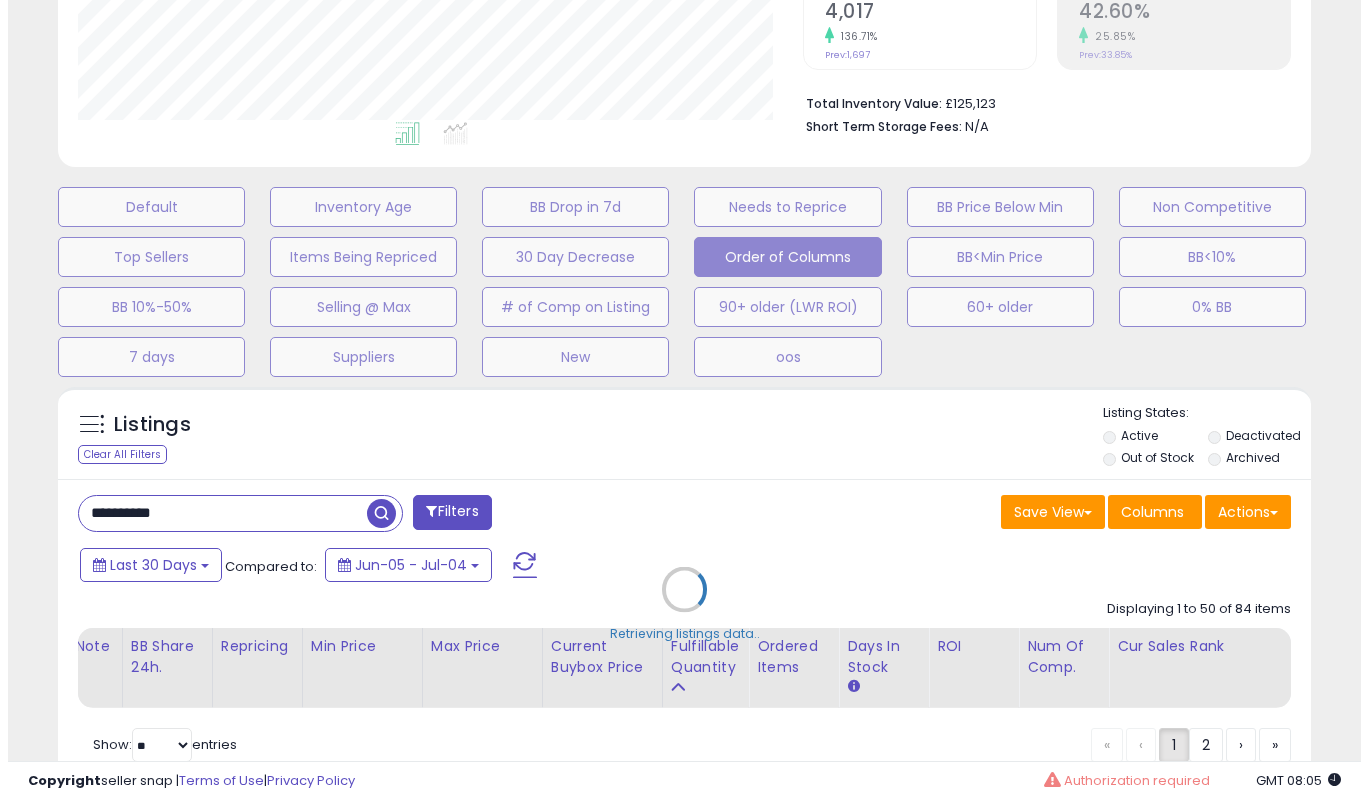 scroll, scrollTop: 191, scrollLeft: 0, axis: vertical 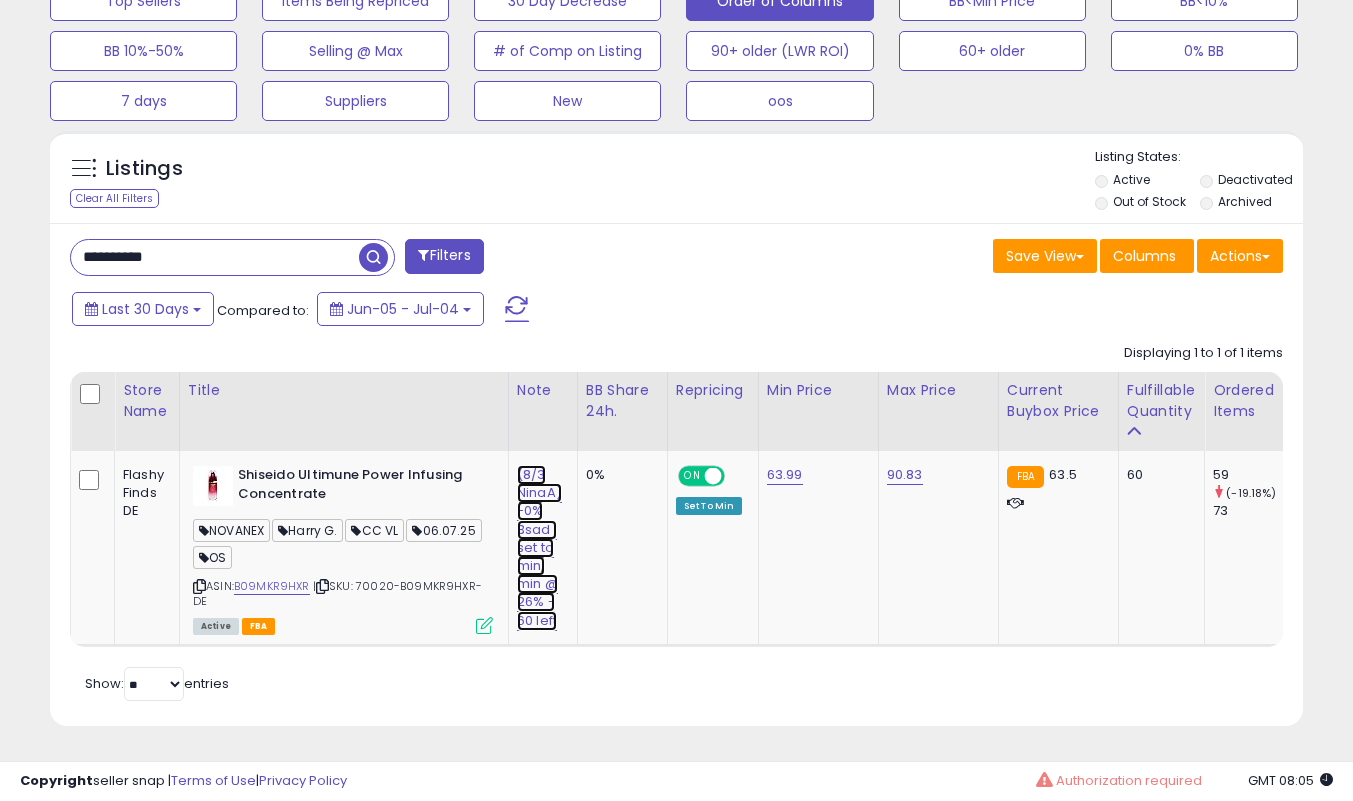 click on "(8/3 NinaA) -0% 3sad | set to min, min @ 26% - 60 left" at bounding box center [539, 548] 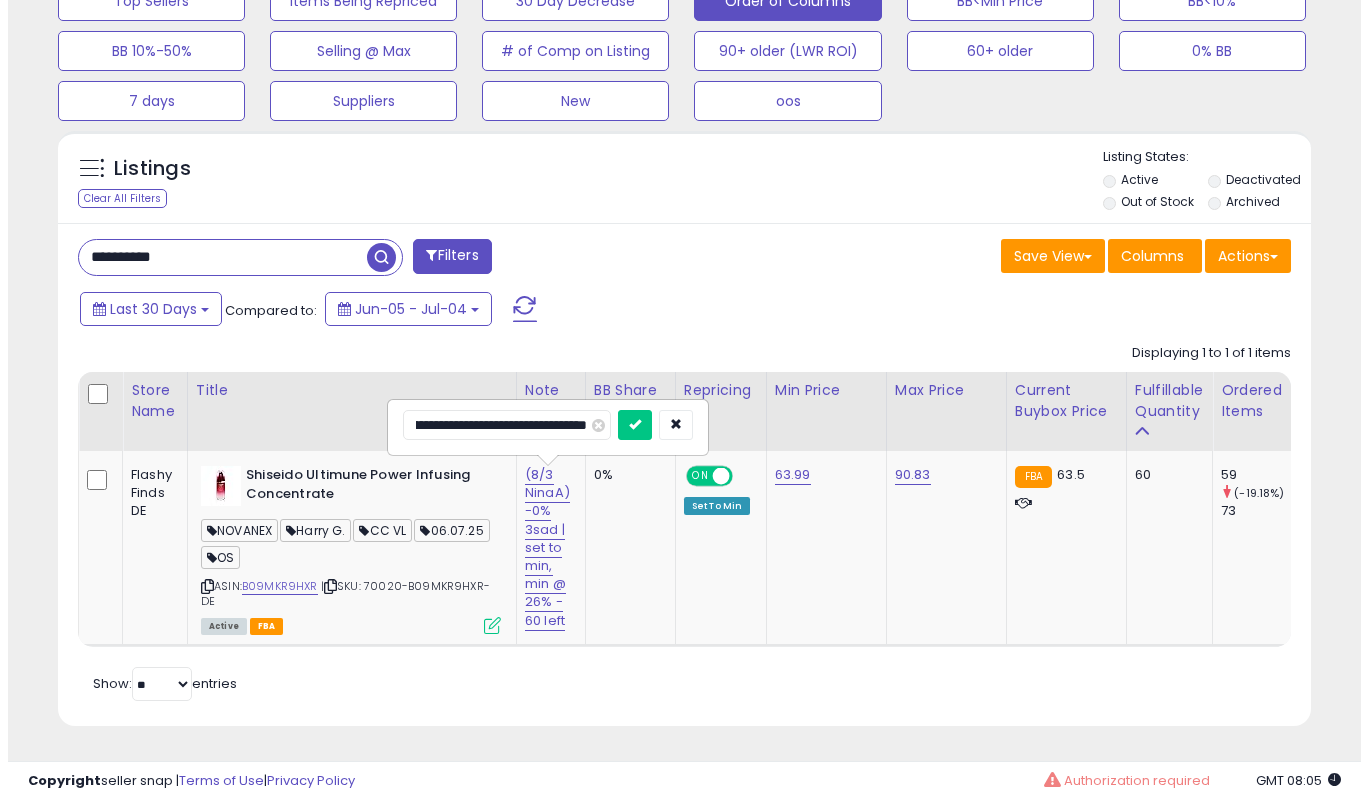 scroll, scrollTop: 0, scrollLeft: 0, axis: both 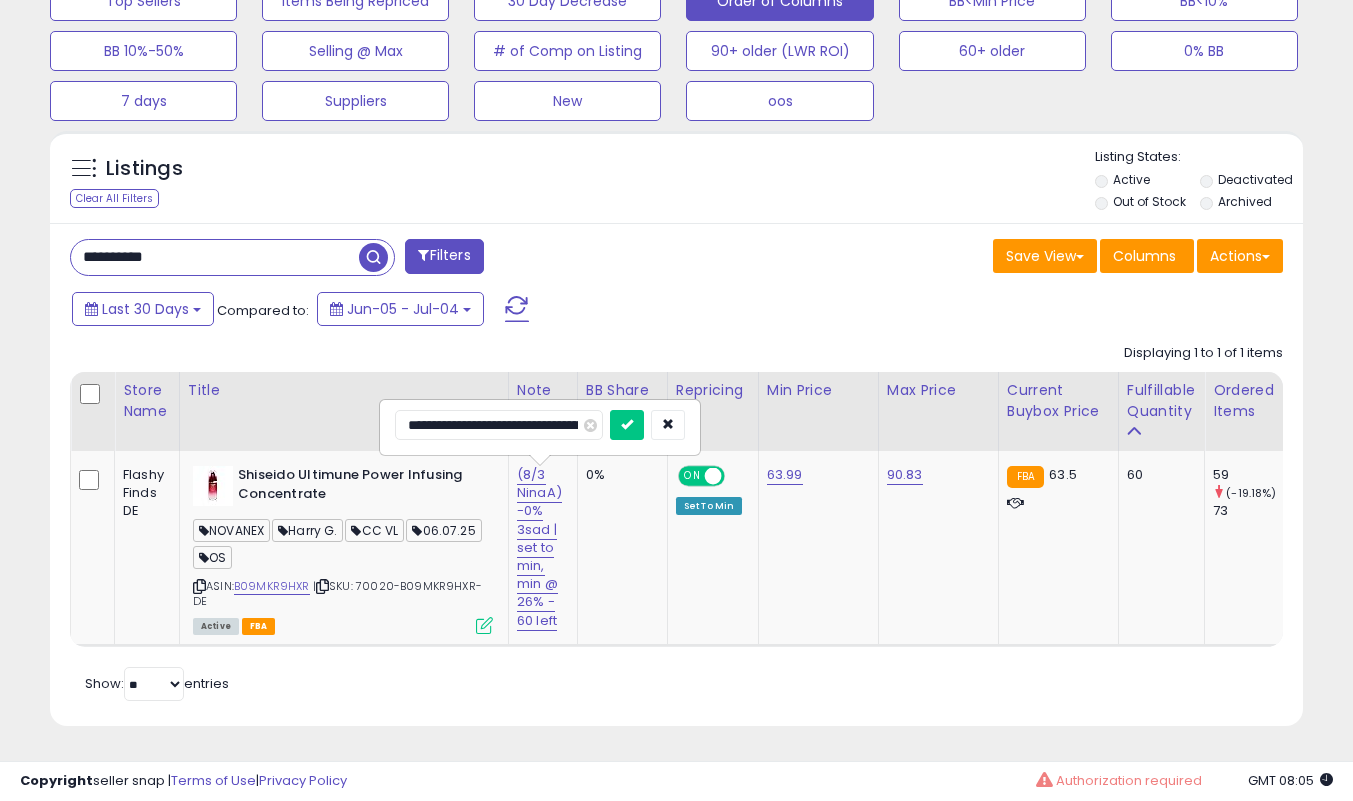 type on "**********" 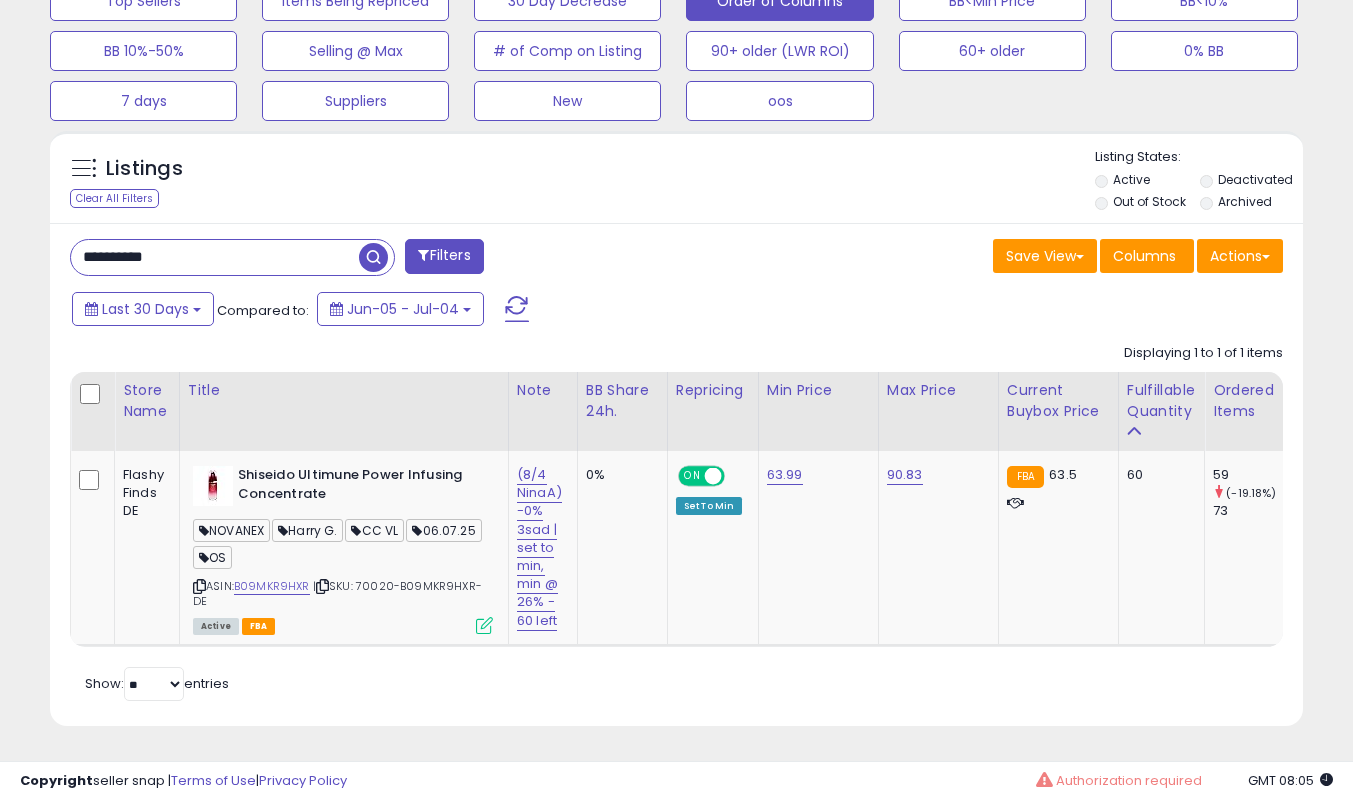 click at bounding box center [484, 625] 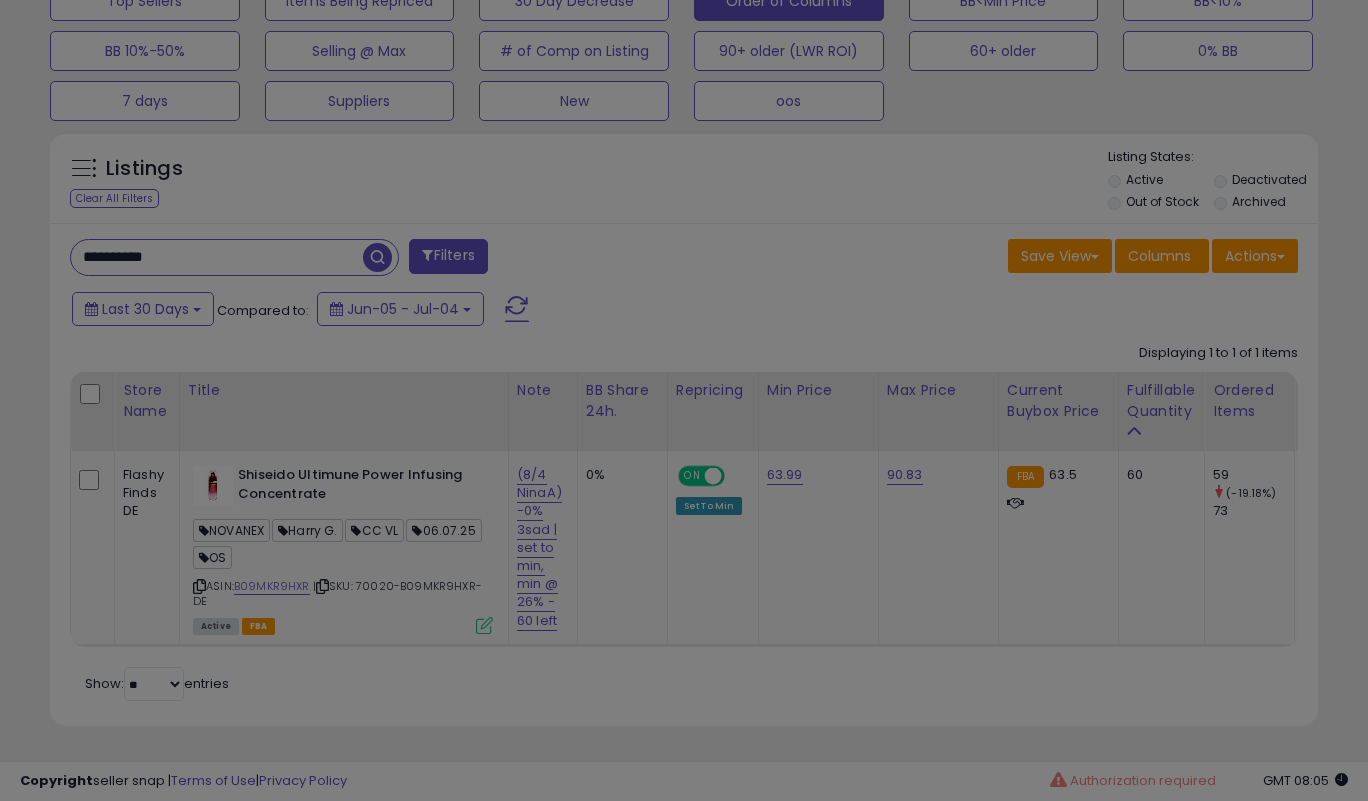 scroll, scrollTop: 999590, scrollLeft: 999266, axis: both 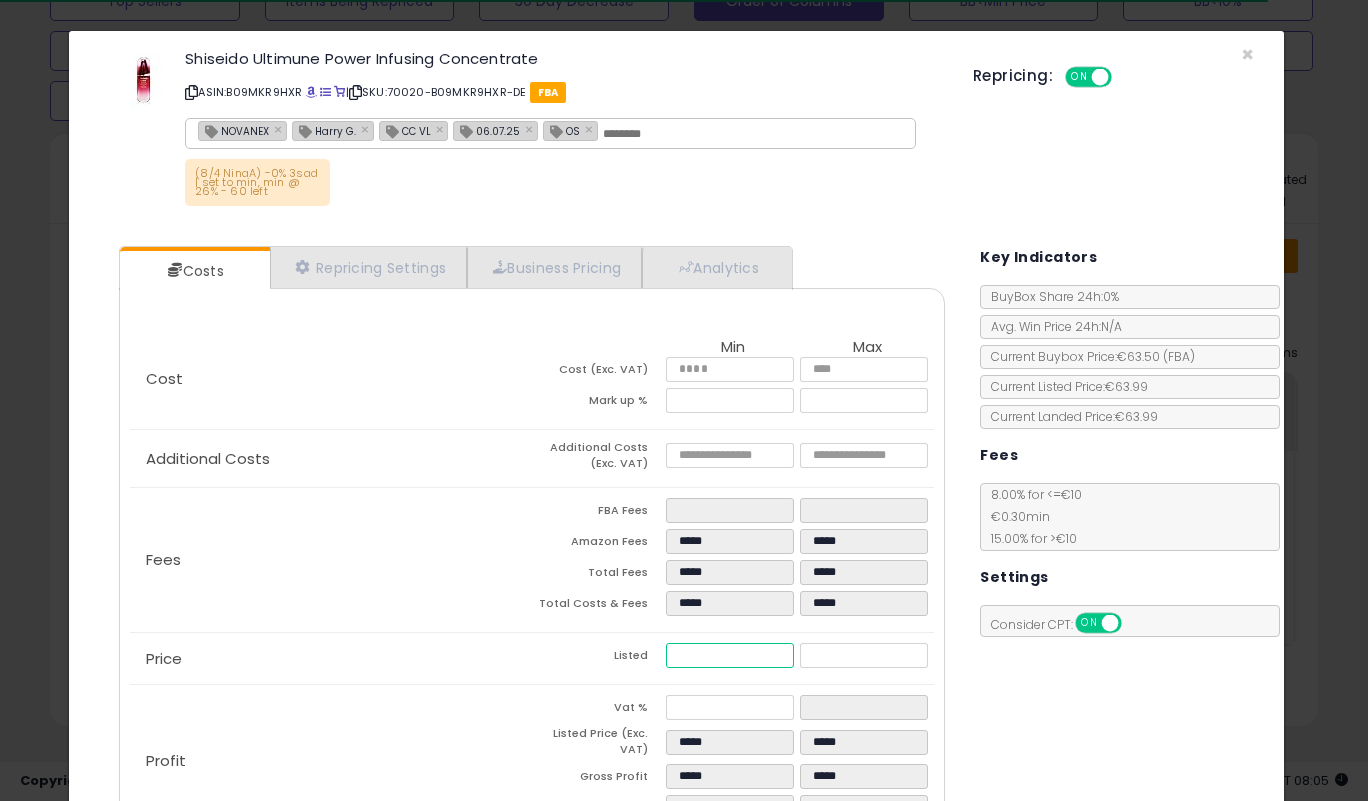 click on "*****" at bounding box center [729, 655] 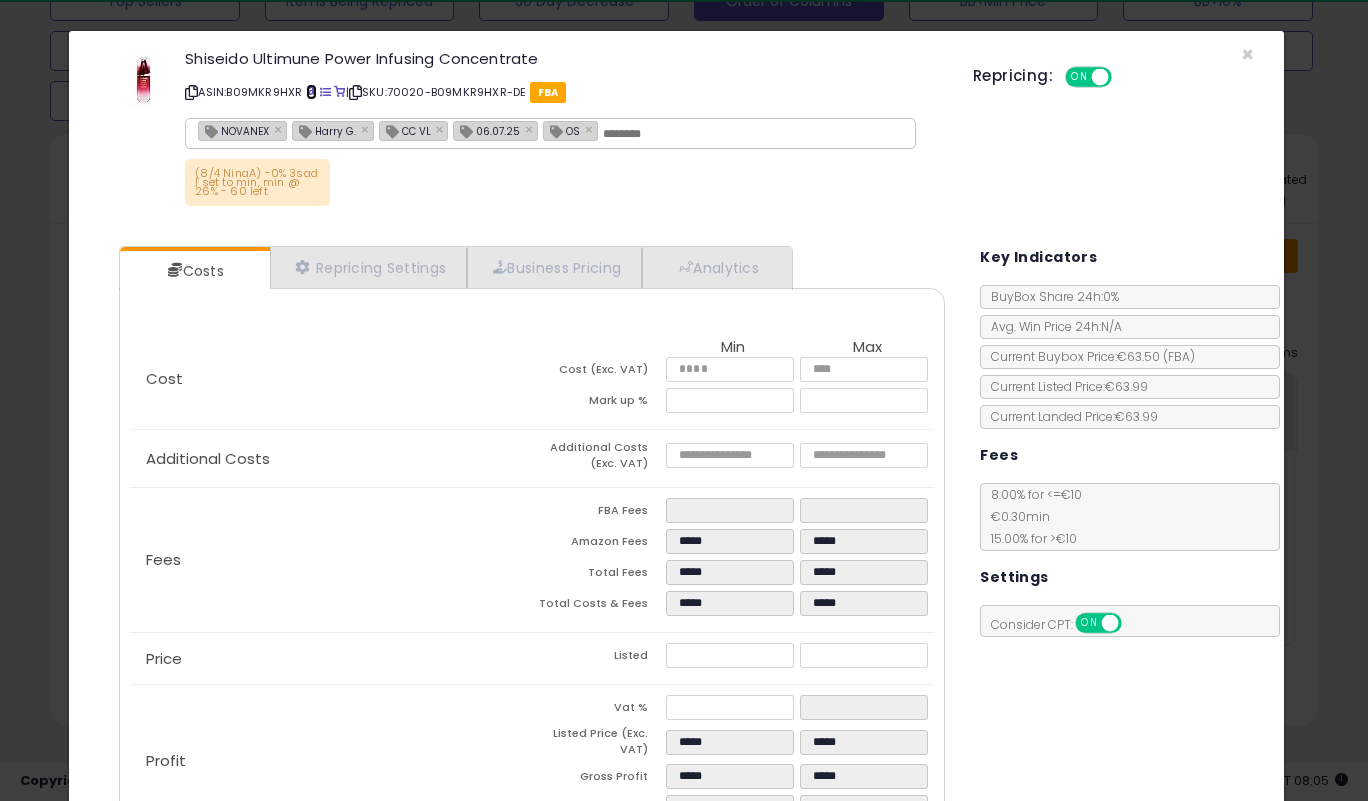click at bounding box center [311, 92] 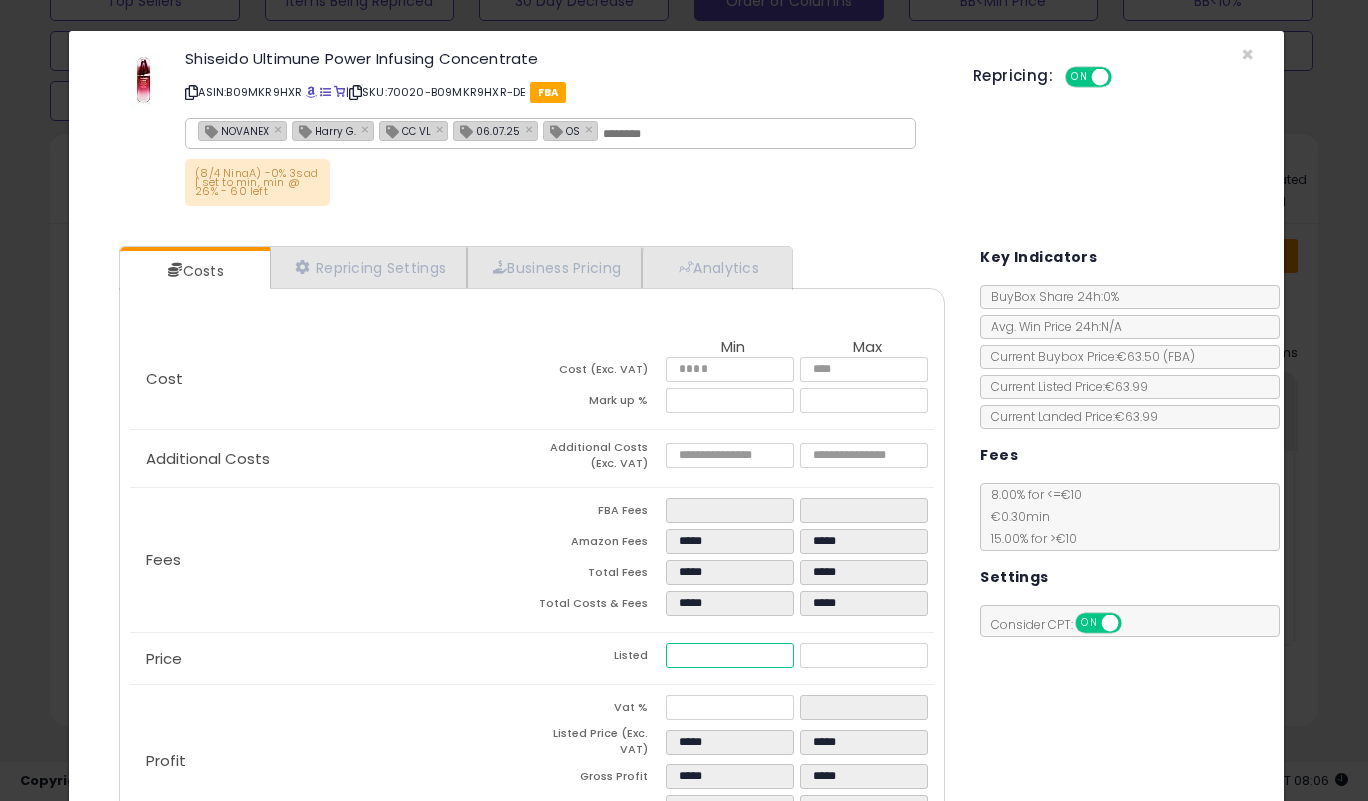 click on "*****" at bounding box center (729, 655) 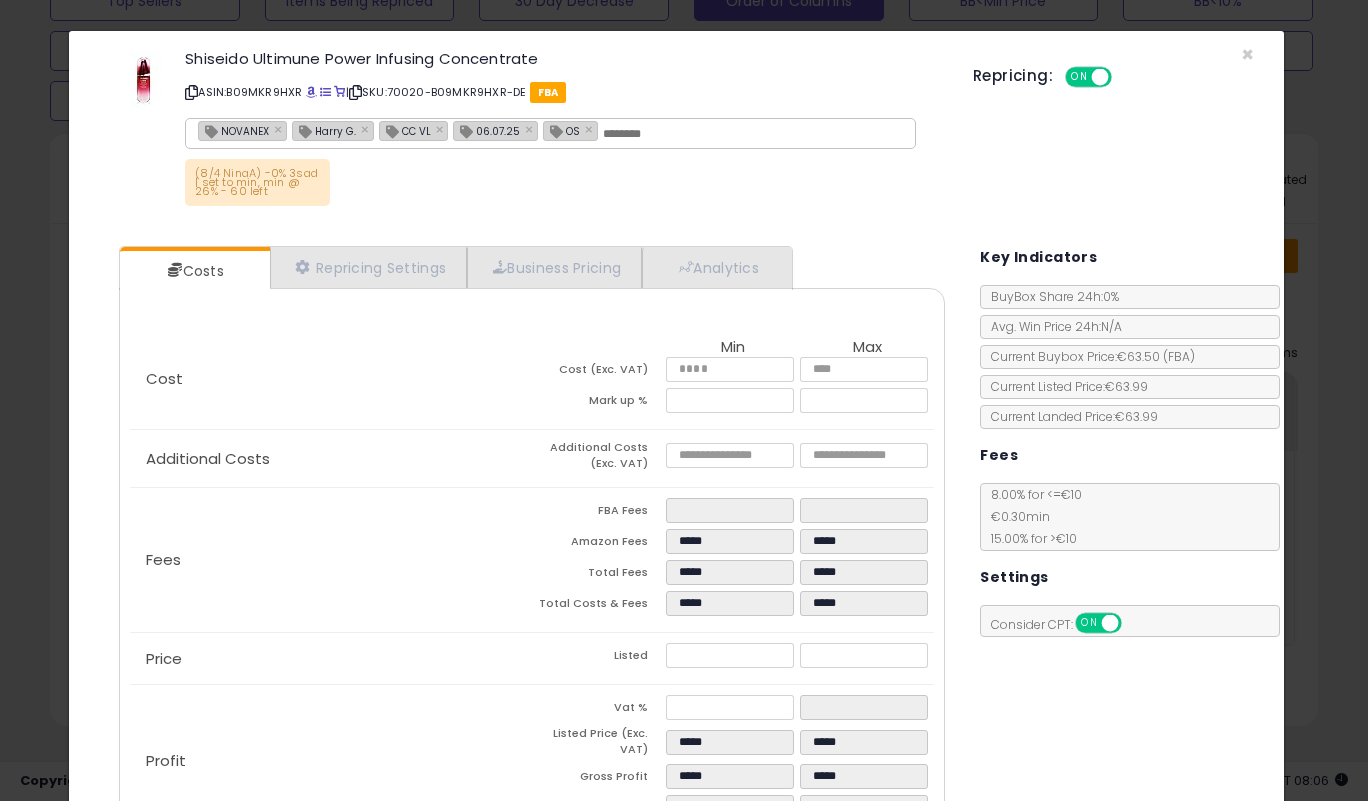 type on "*****" 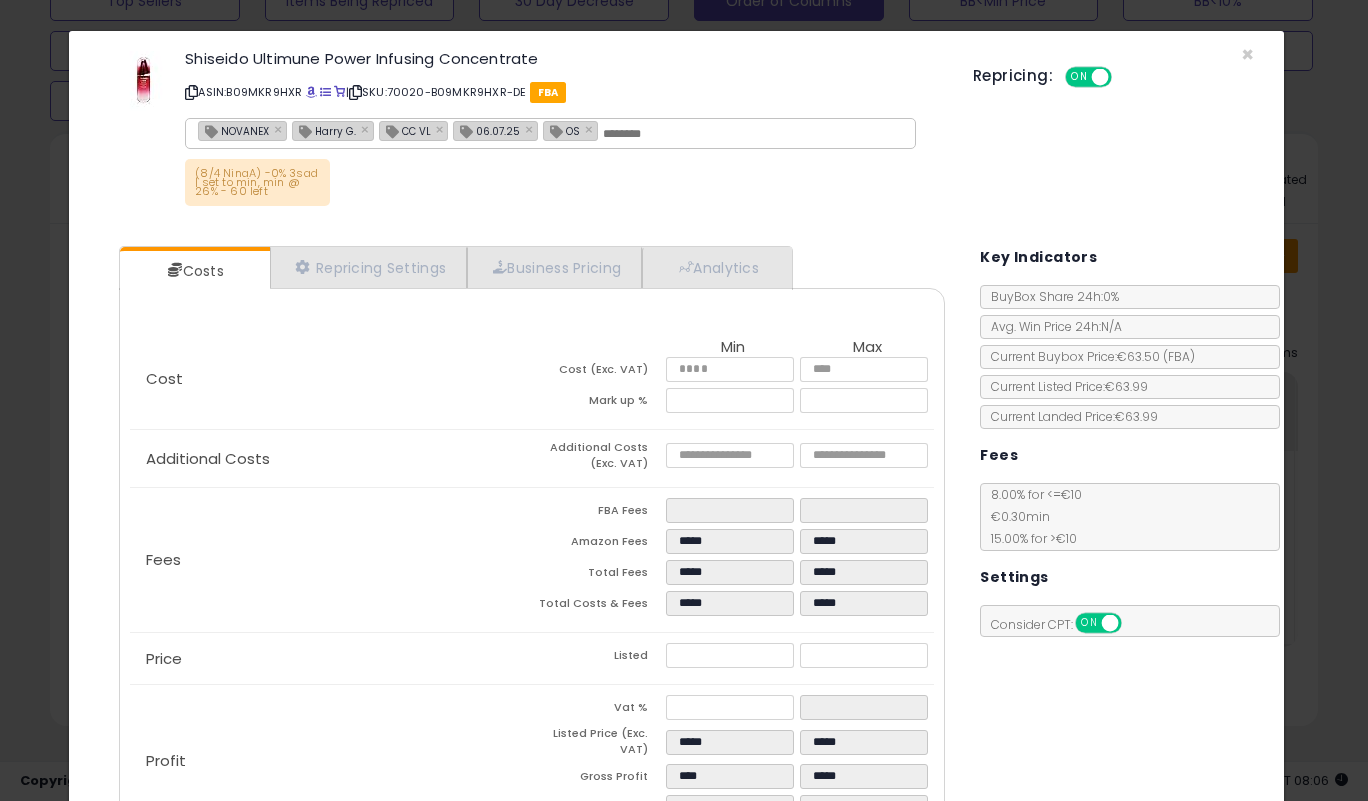 click on "Fees
FBA Fees
****
****
Amazon Fees
*****
*****
Total Fees
*****
*****
Total Costs & Fees
*****
*****" 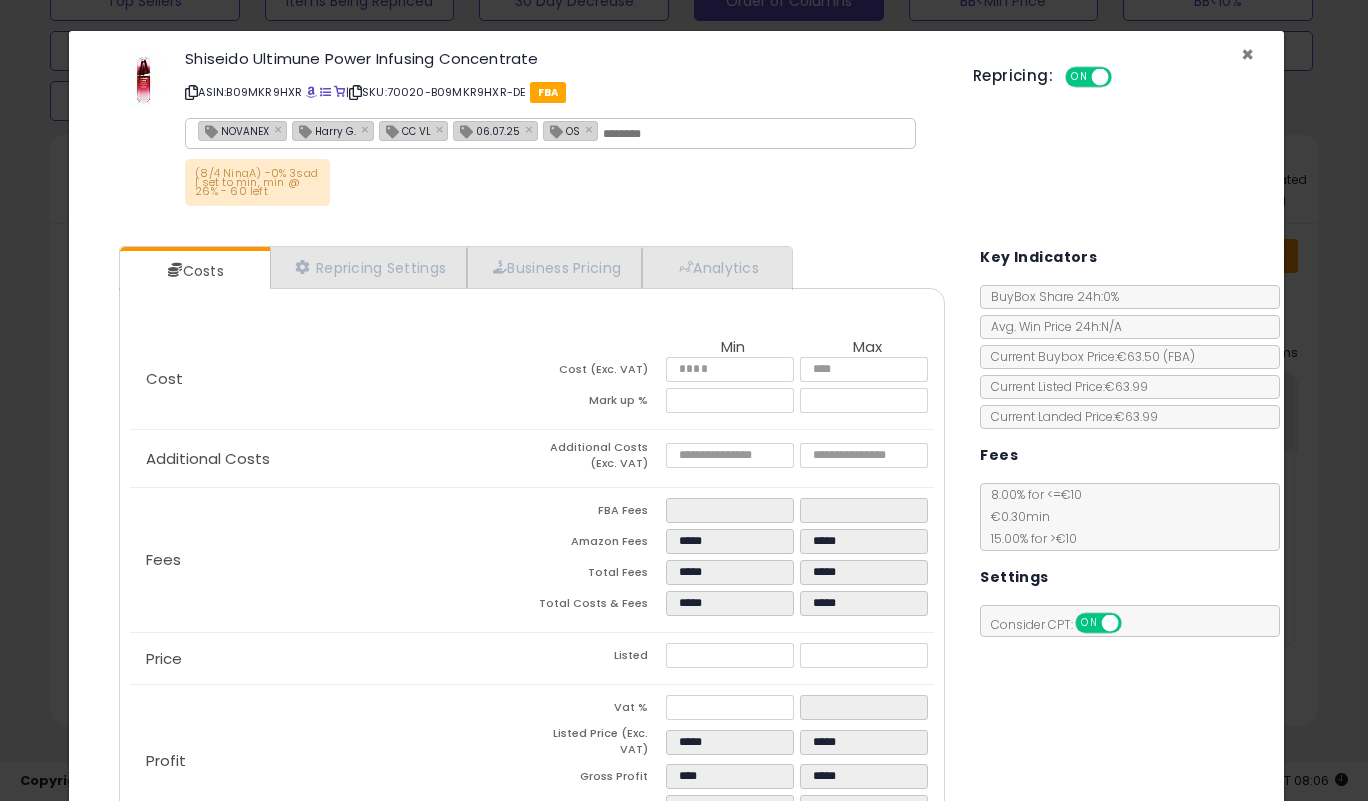 click on "×" at bounding box center [1247, 54] 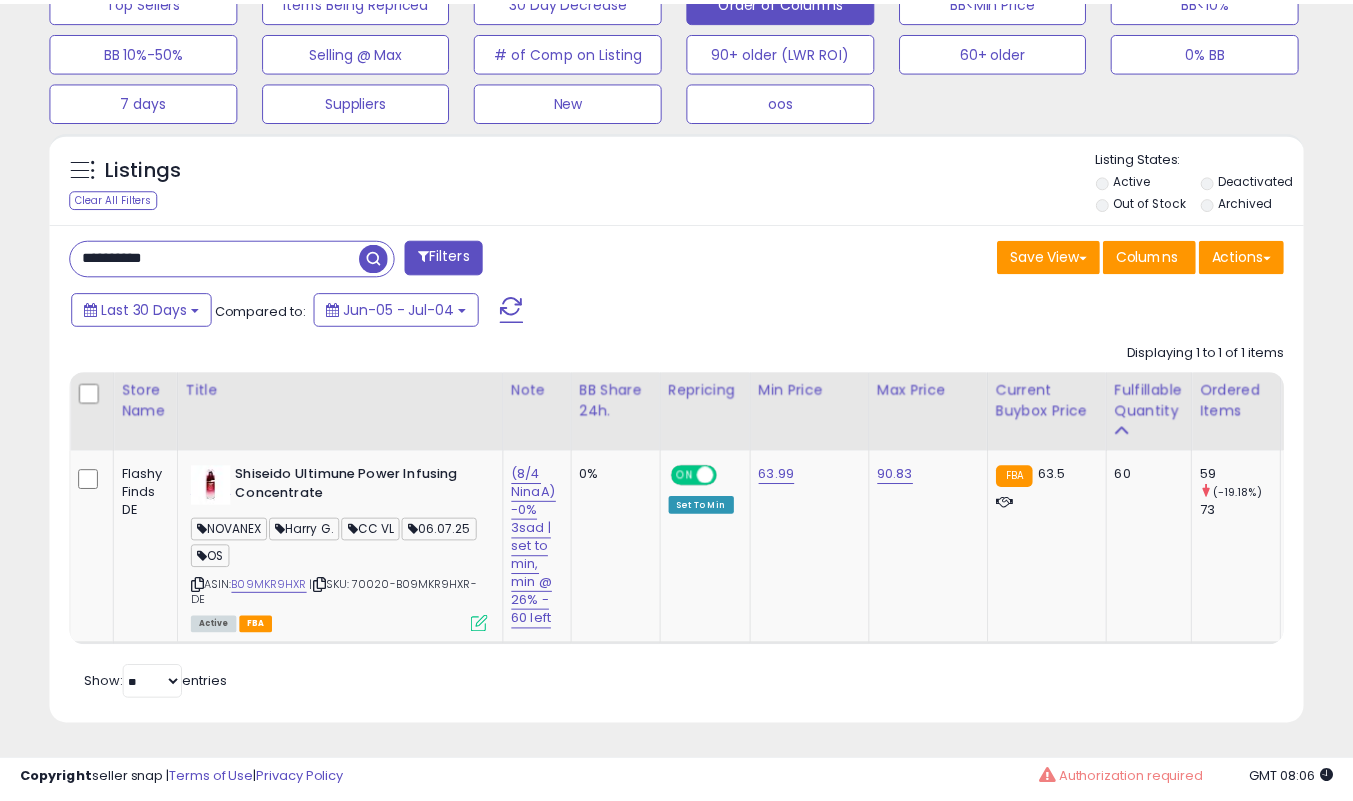 scroll, scrollTop: 410, scrollLeft: 725, axis: both 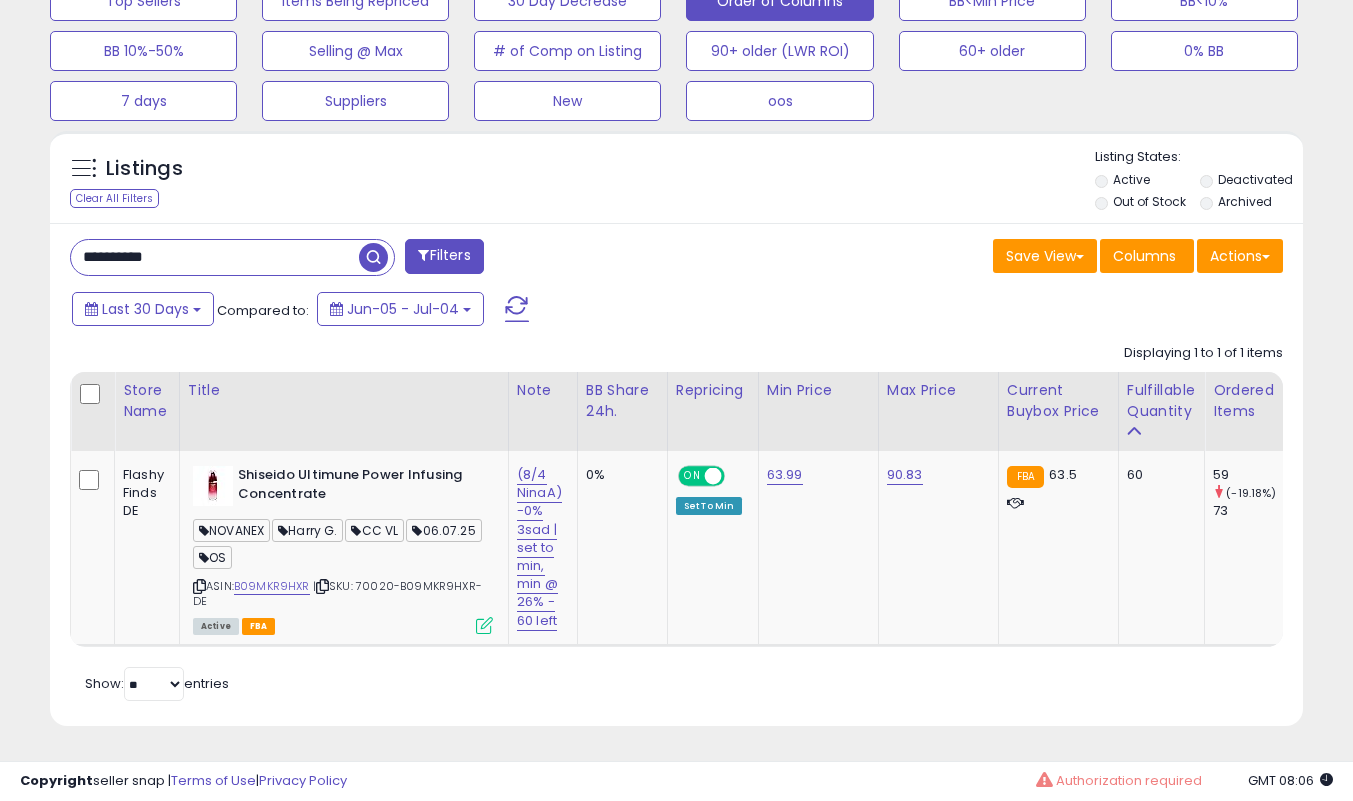 click at bounding box center [484, 625] 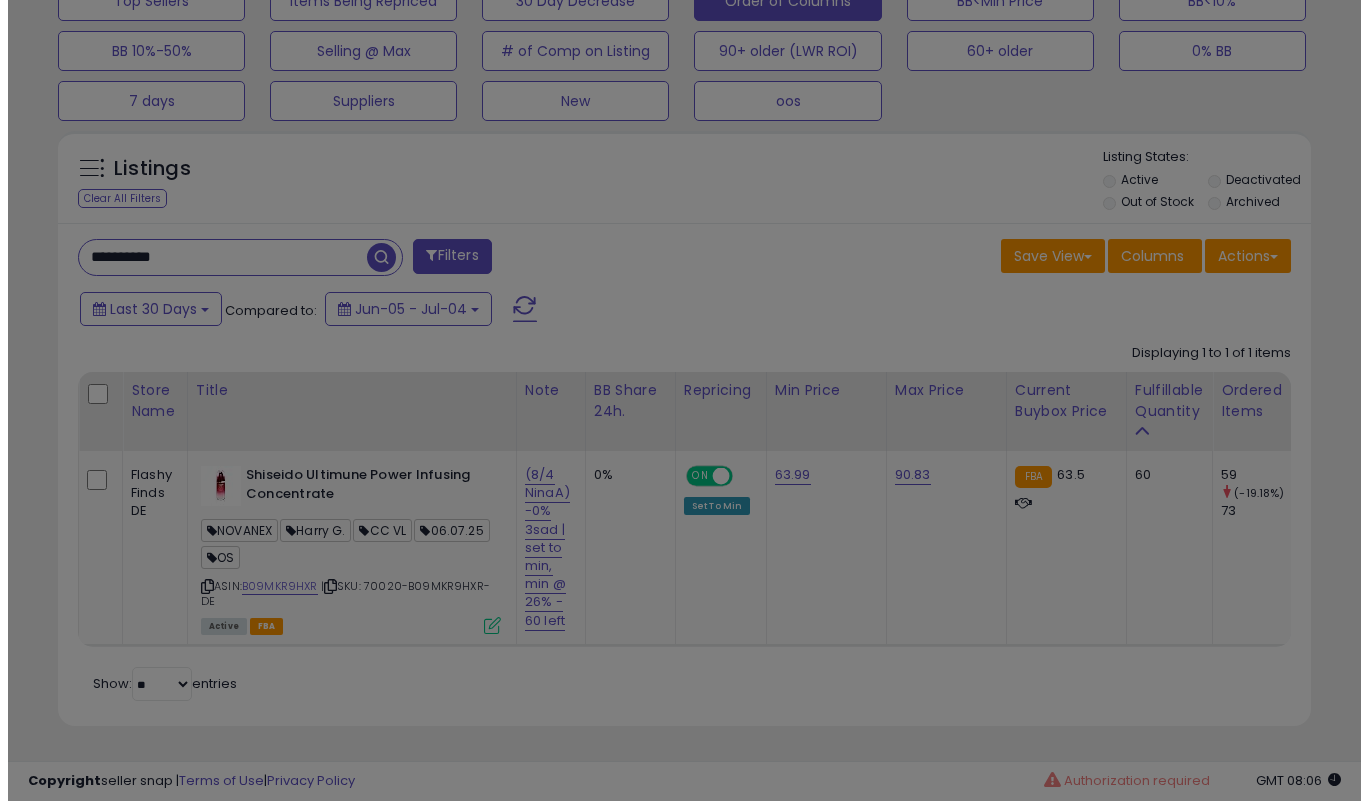 scroll, scrollTop: 999590, scrollLeft: 999266, axis: both 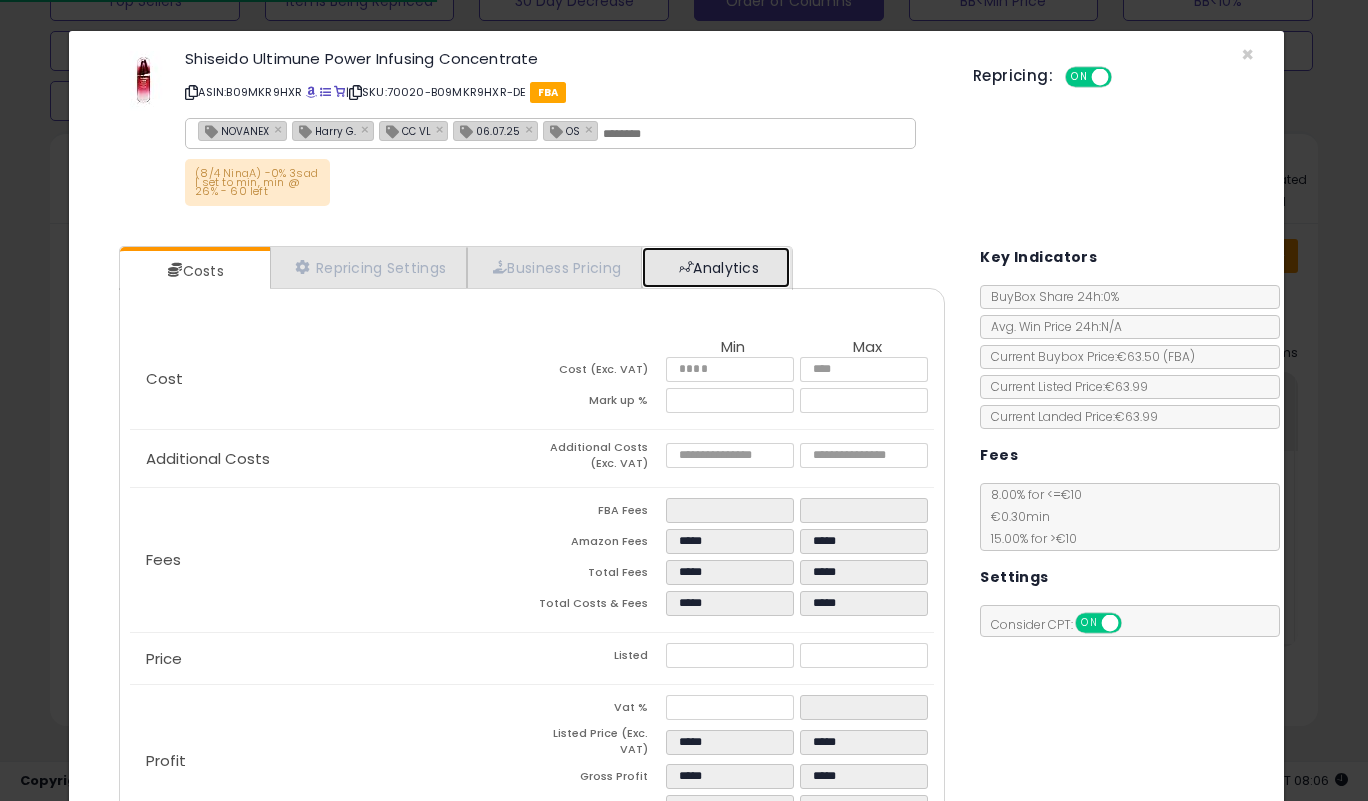 click on "Analytics" at bounding box center [716, 267] 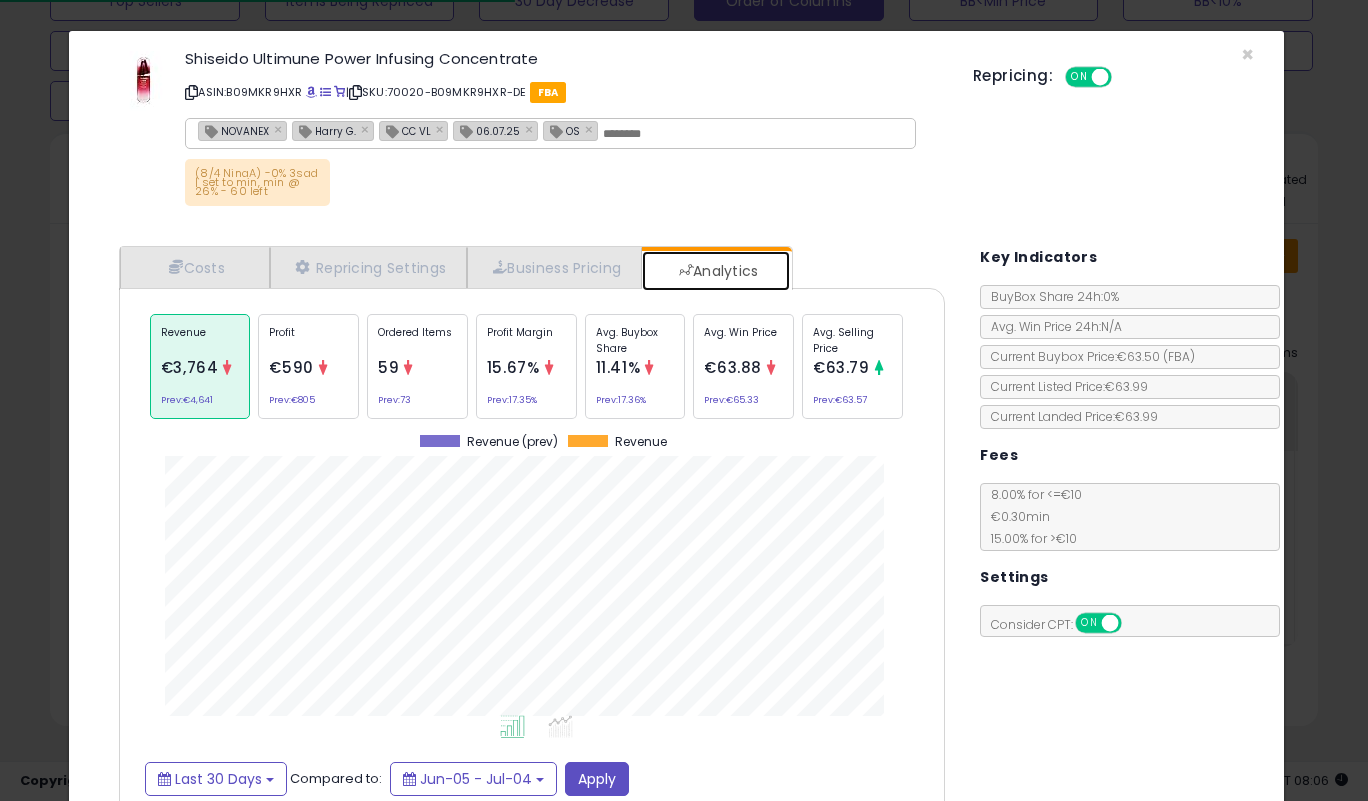 scroll, scrollTop: 999385, scrollLeft: 999143, axis: both 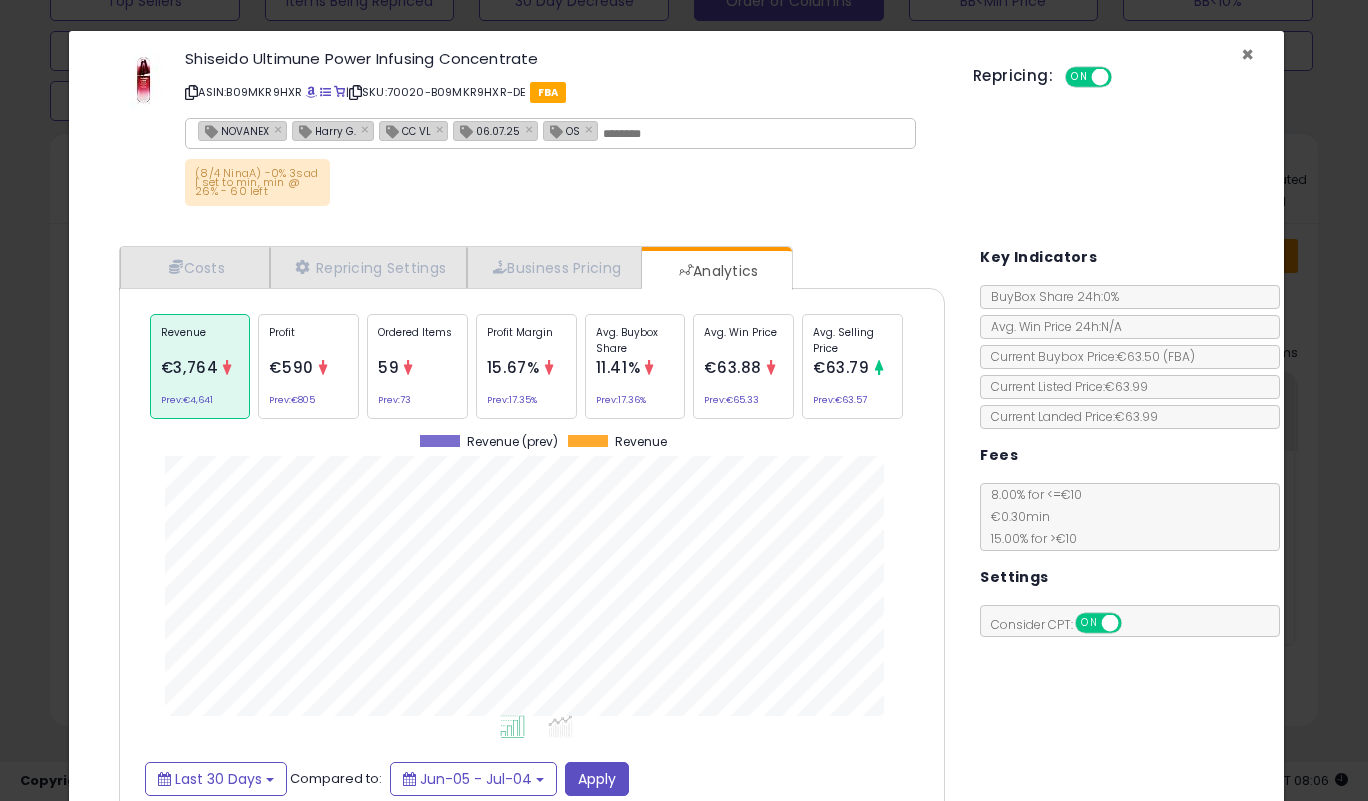 click on "×" at bounding box center (1247, 54) 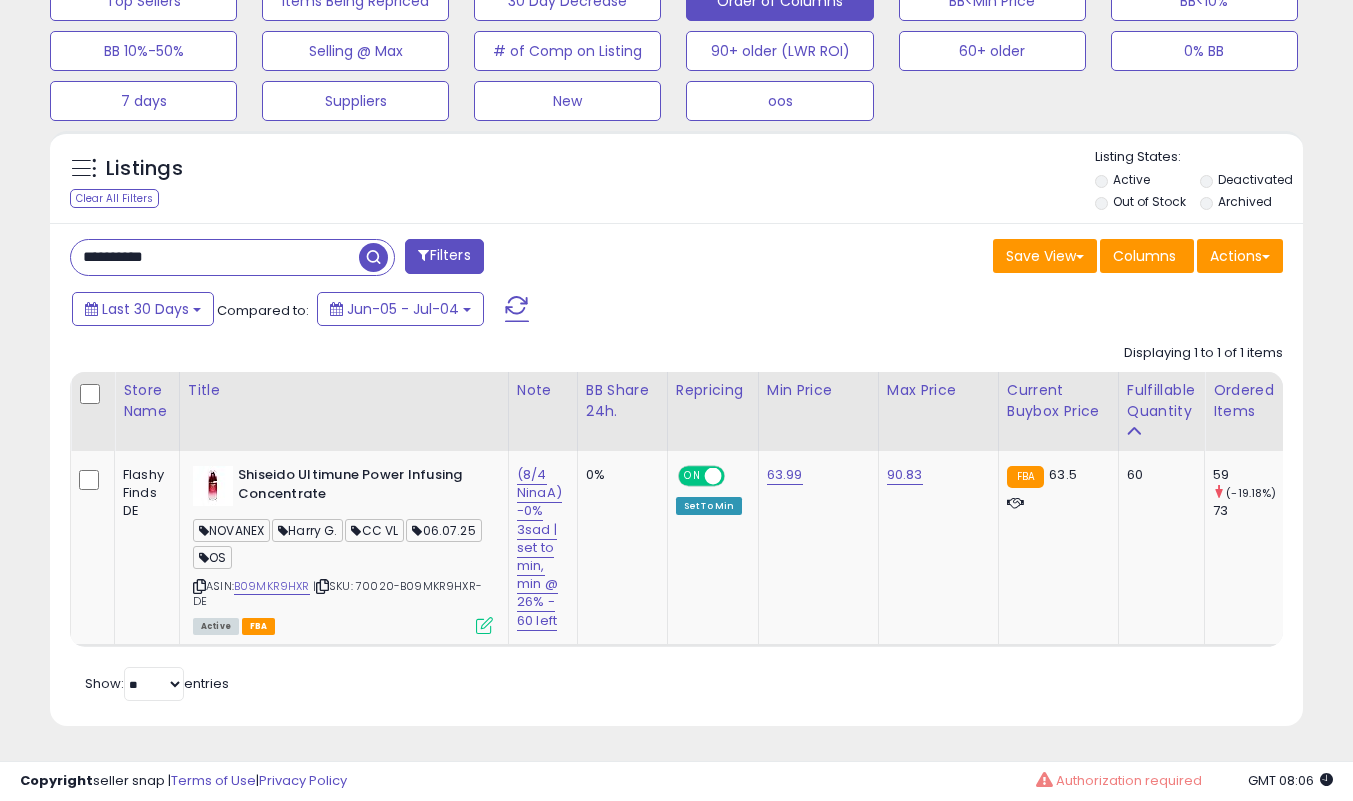 scroll, scrollTop: 410, scrollLeft: 725, axis: both 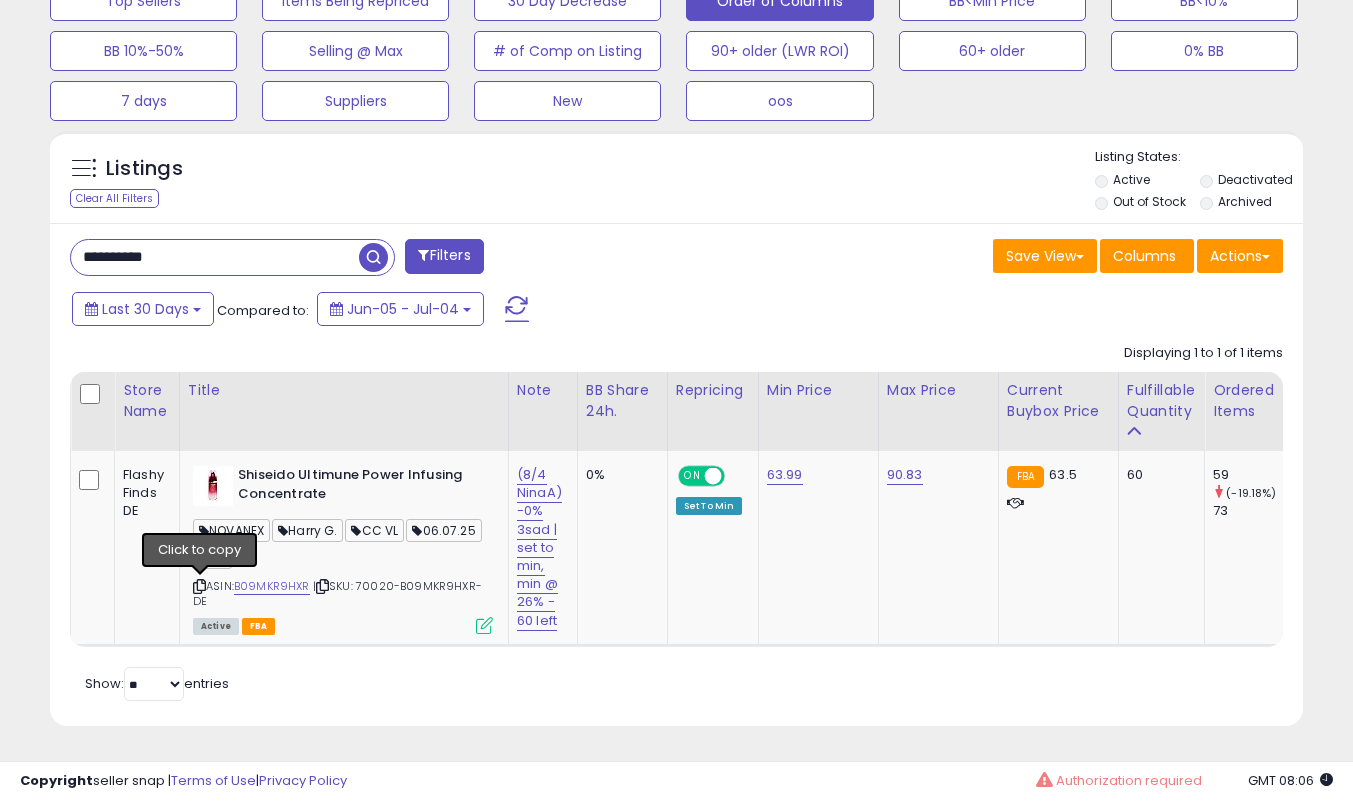 click at bounding box center (199, 586) 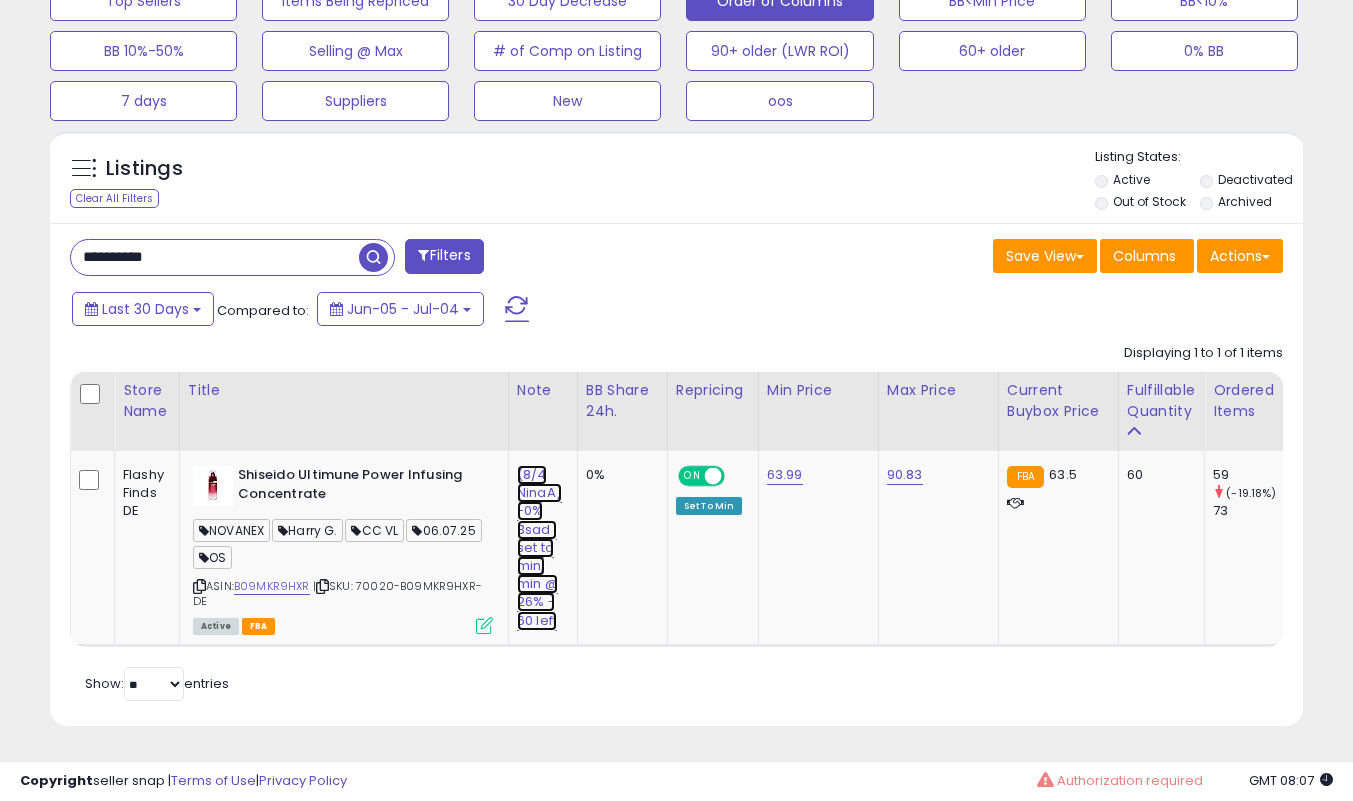 click on "(8/4 NinaA) -0% 3sad | set to min, min @ 26% - 60 left" at bounding box center [539, 548] 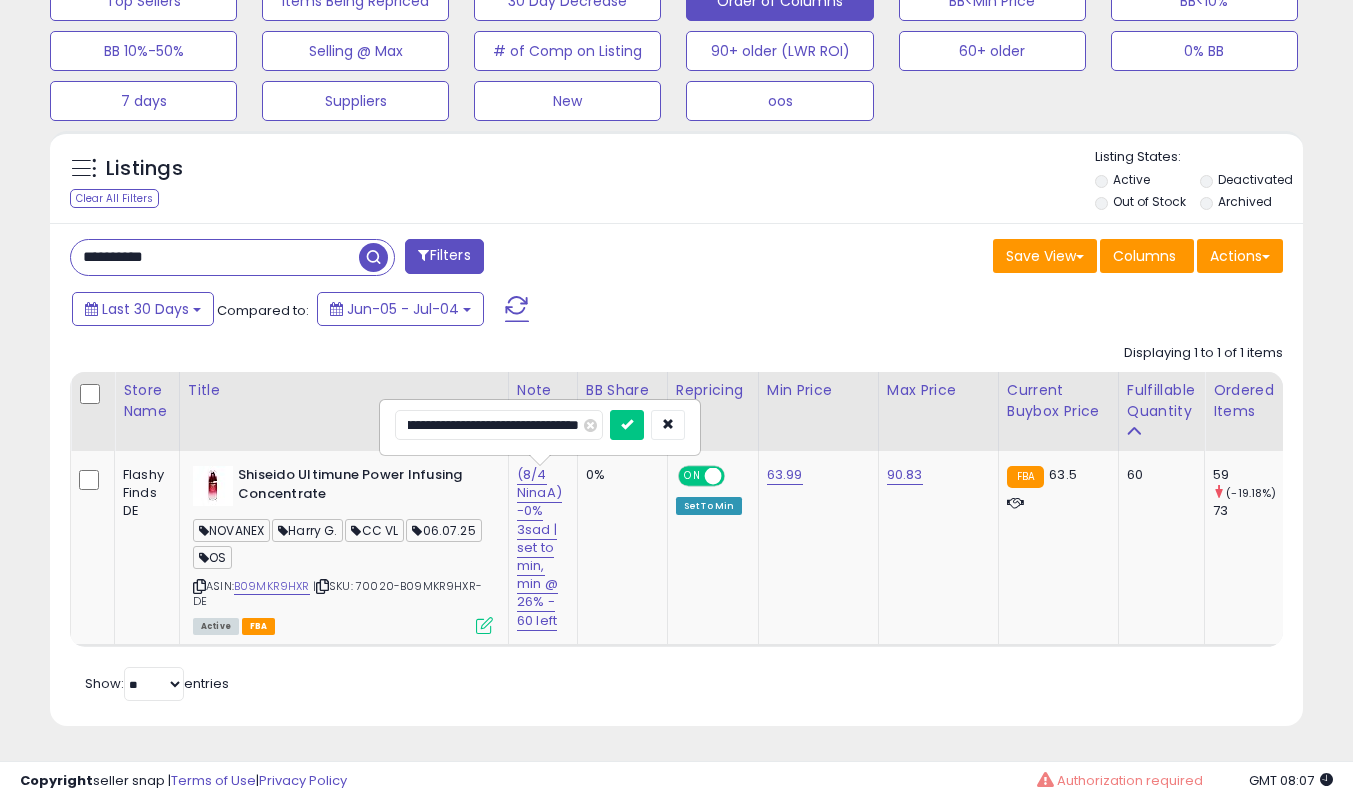 scroll, scrollTop: 0, scrollLeft: 172, axis: horizontal 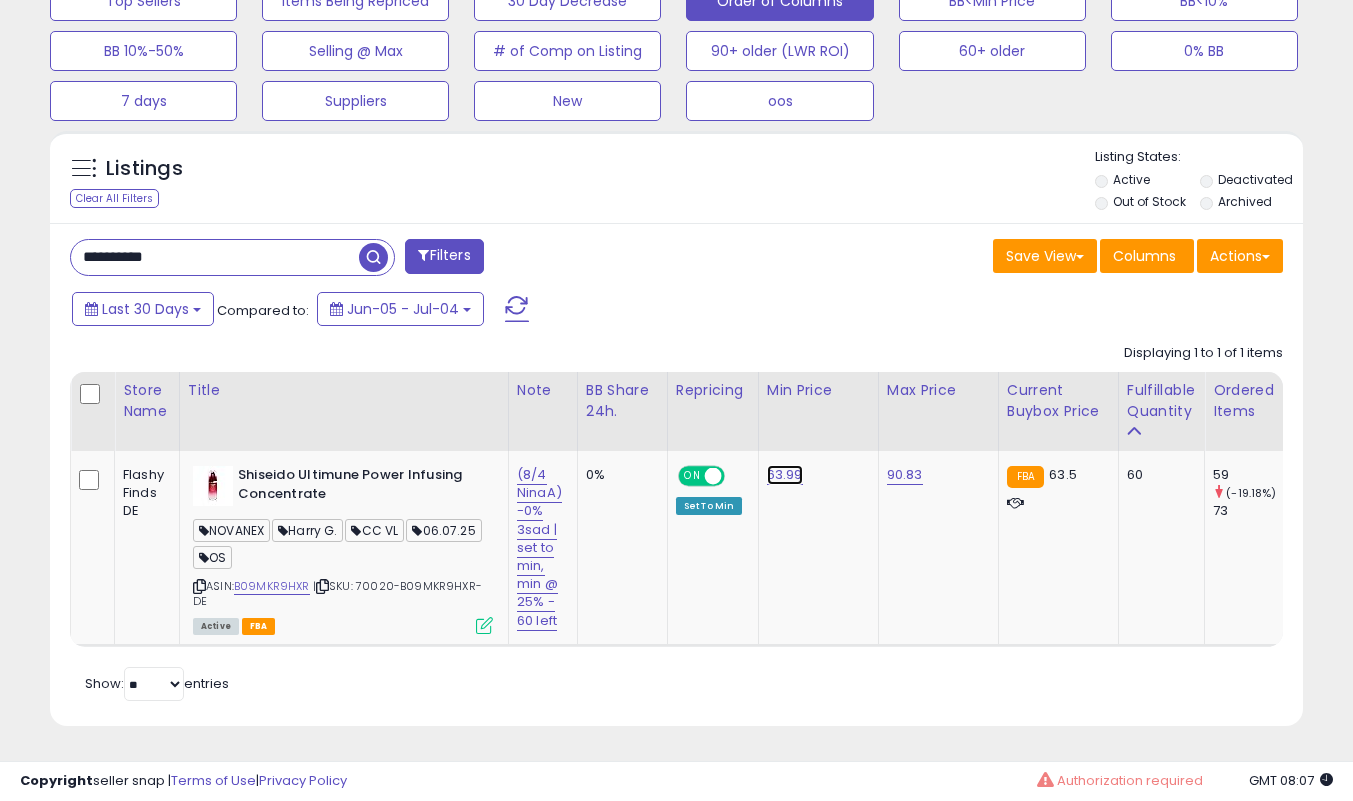 click on "63.99" at bounding box center (785, 475) 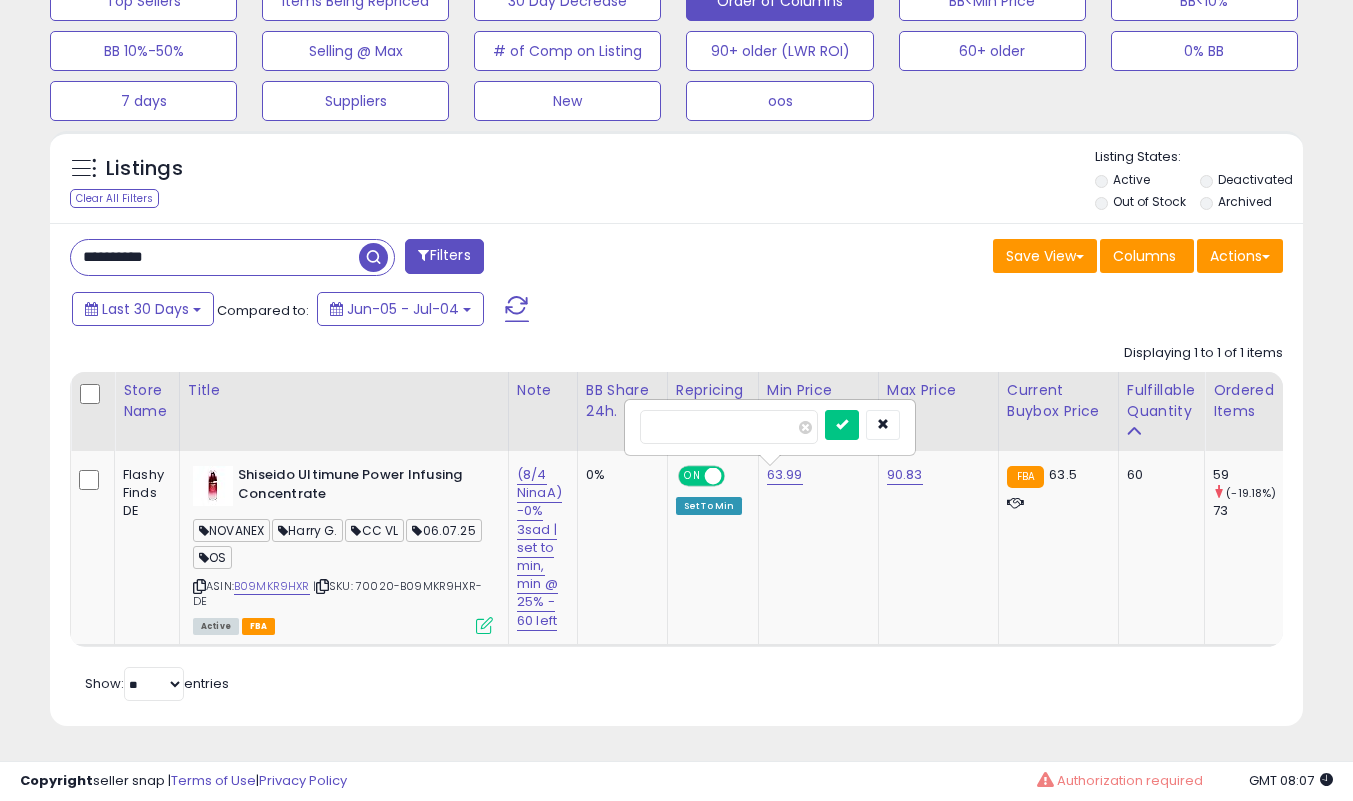 type on "****" 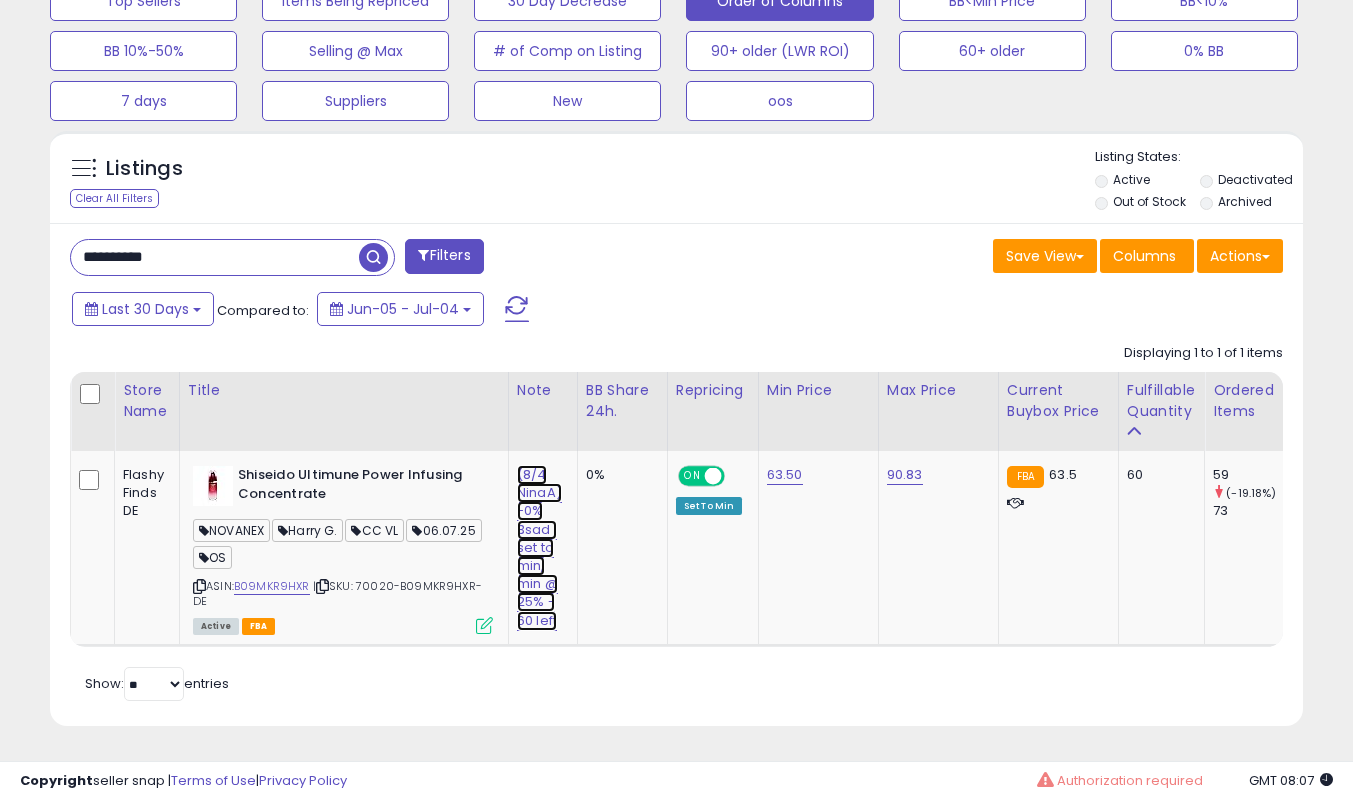 click on "(8/4 NinaA) -0% 3sad | set to min, min @ 25% - 60 left" at bounding box center [539, 548] 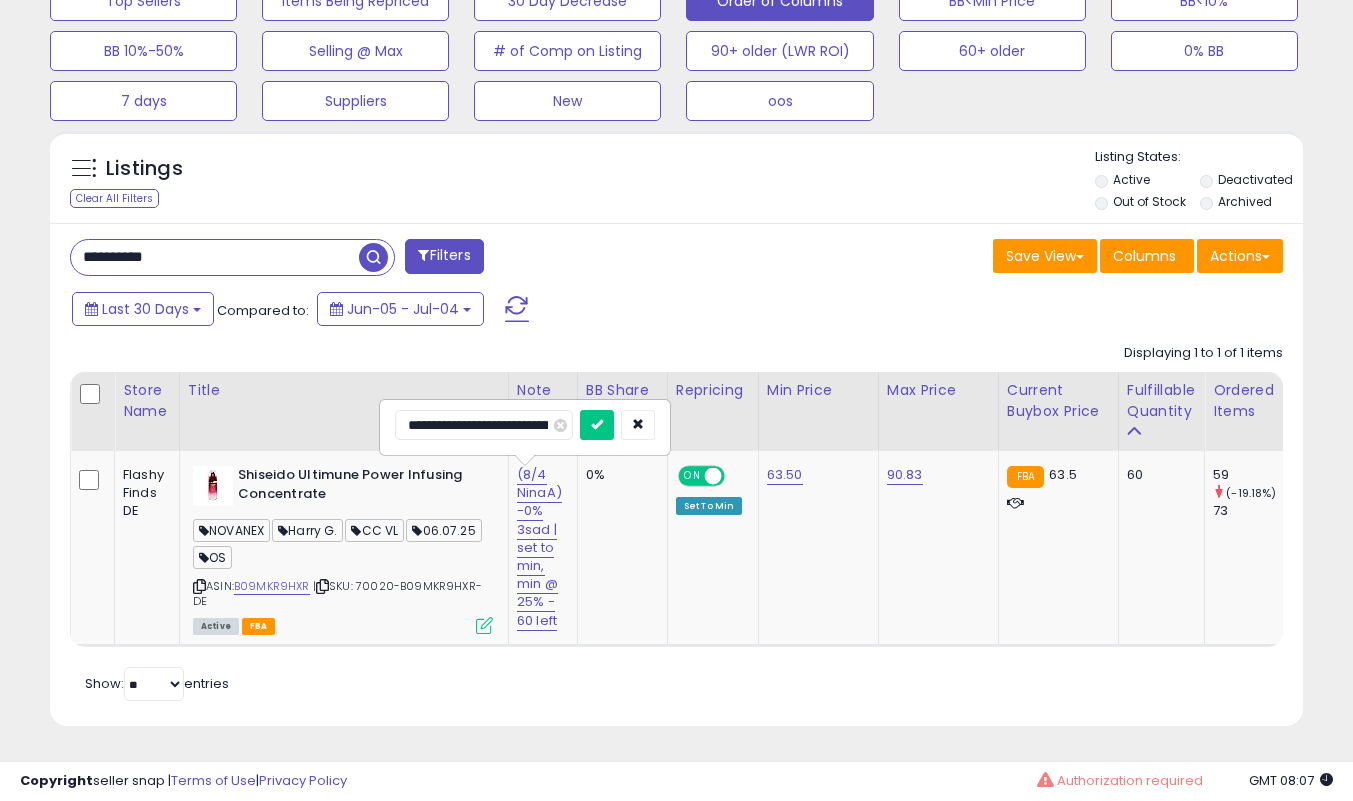 scroll, scrollTop: 0, scrollLeft: 180, axis: horizontal 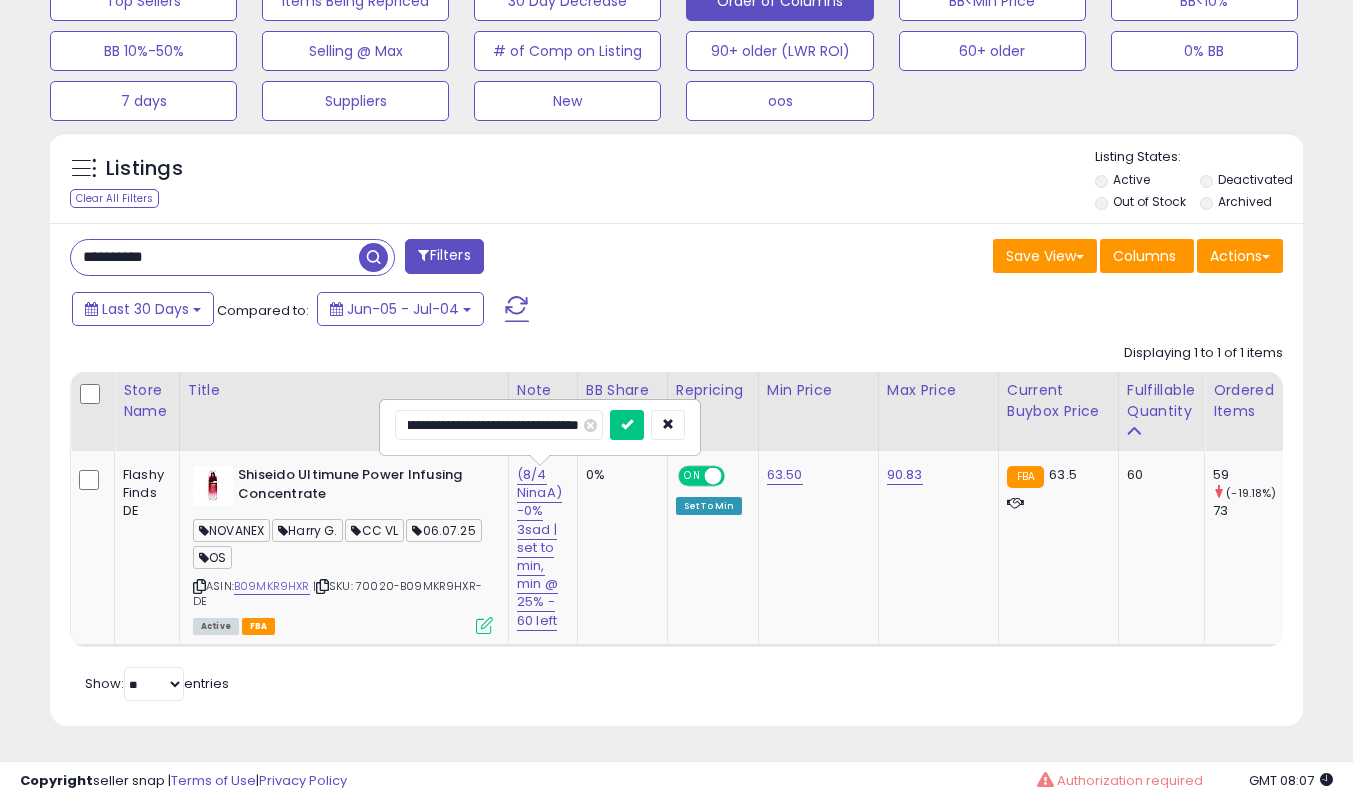 type on "**********" 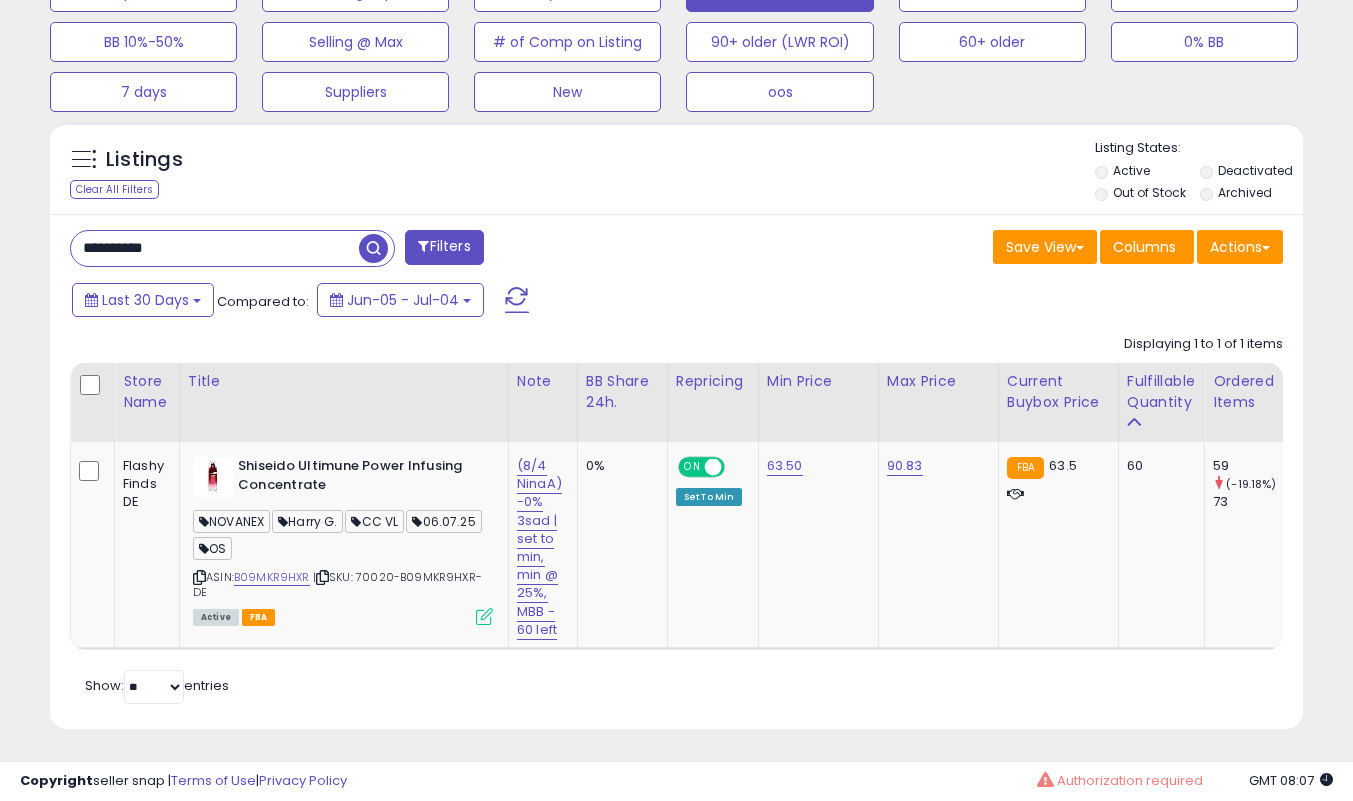 click on "**********" at bounding box center (215, 248) 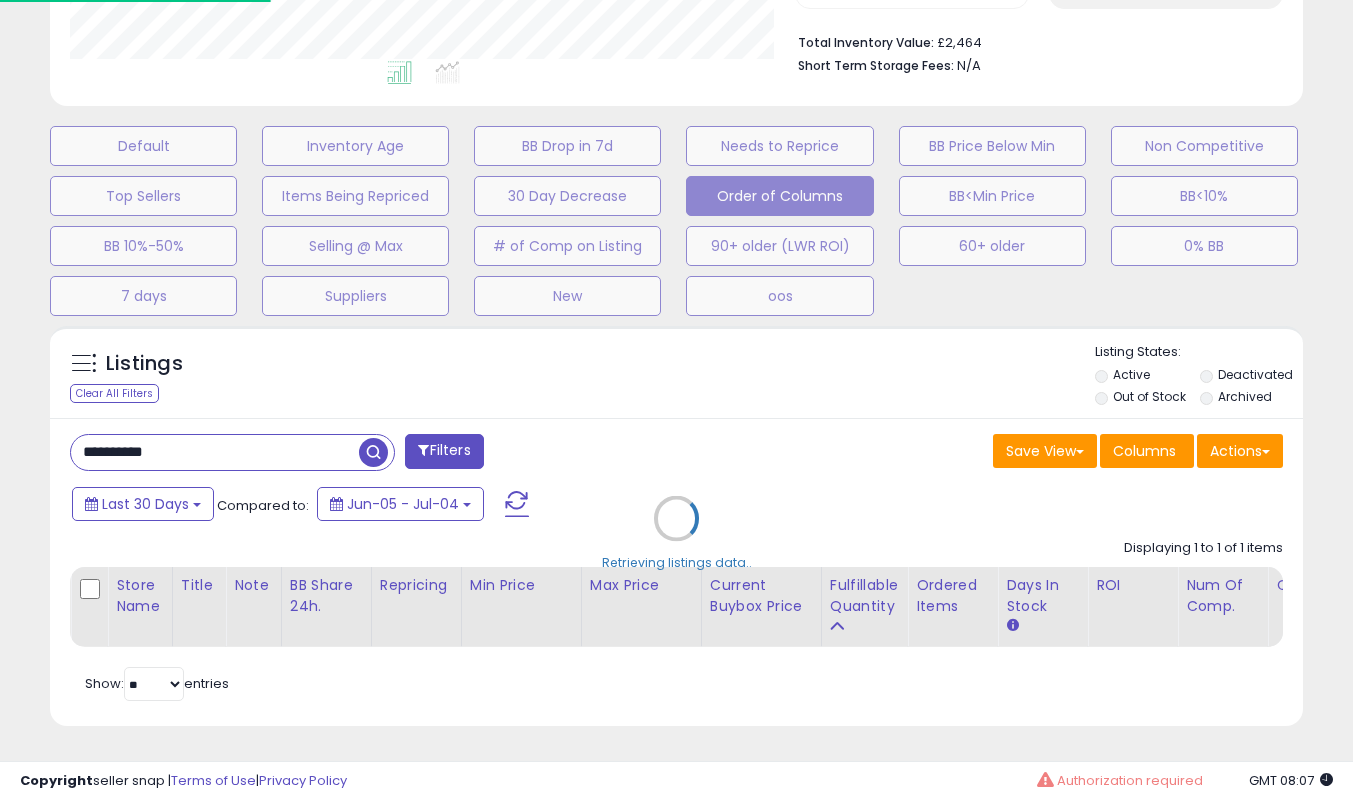 scroll, scrollTop: 999590, scrollLeft: 999266, axis: both 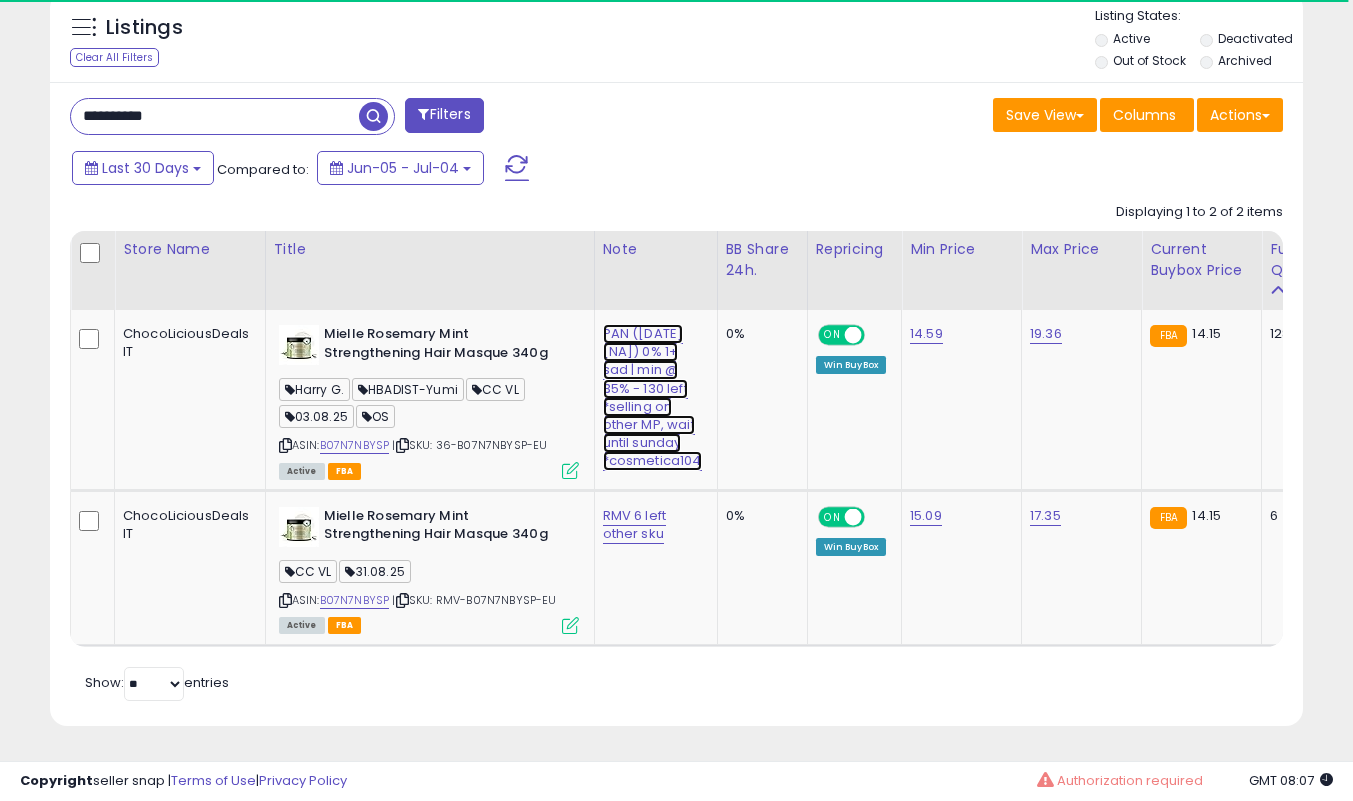 click on "PAN ([DATE] [NA]) 0% 1+ sad | min @ 35% - 130 left *selling on other MP, wait until sunday *cosmetica104" at bounding box center (652, 397) 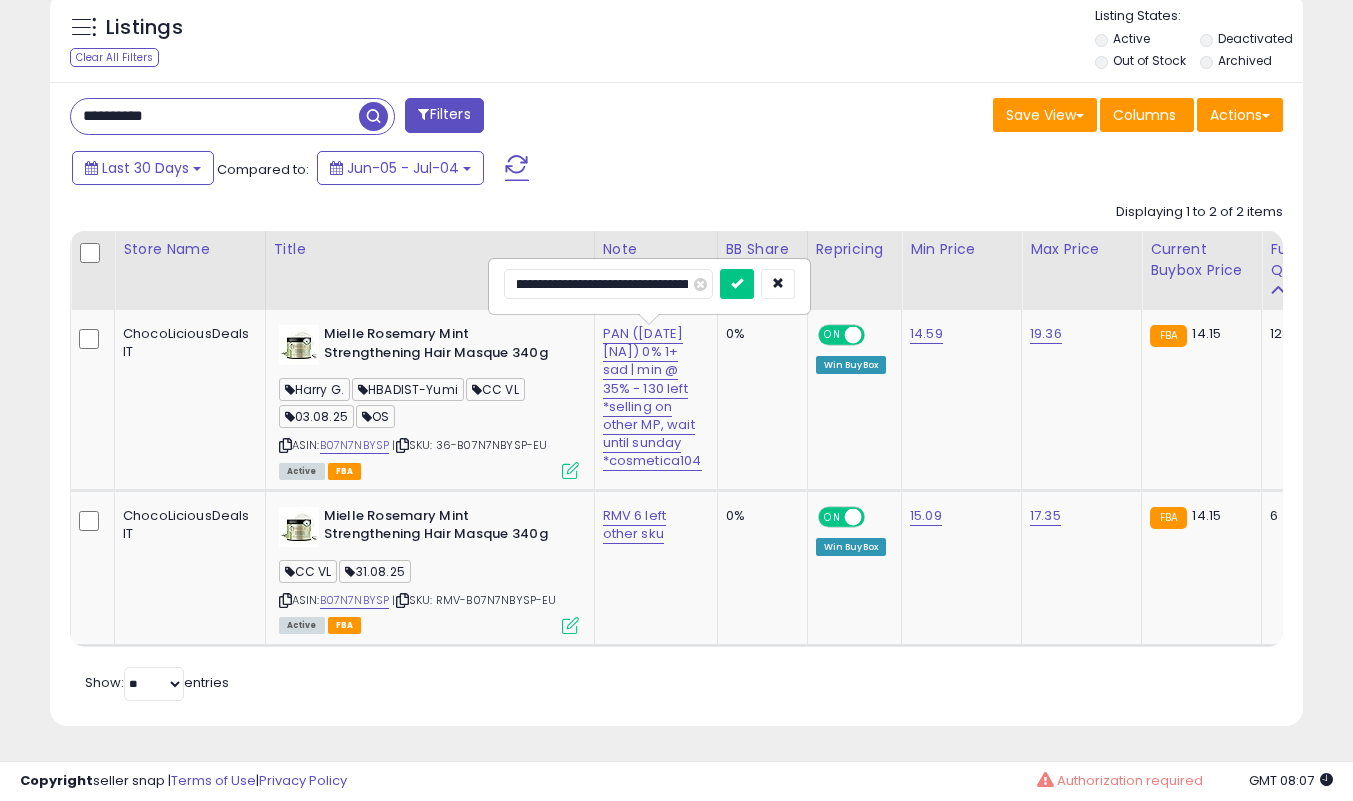 scroll, scrollTop: 0, scrollLeft: 0, axis: both 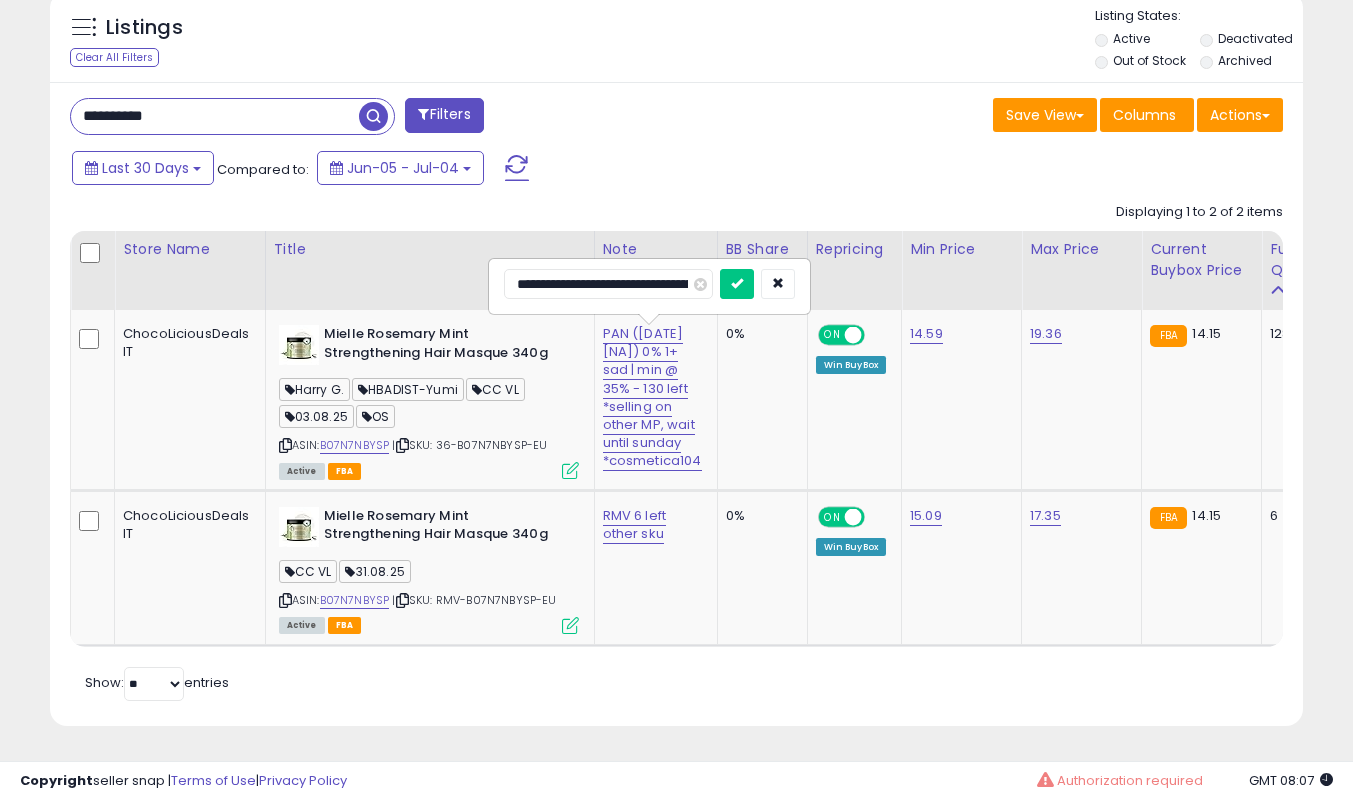type on "**********" 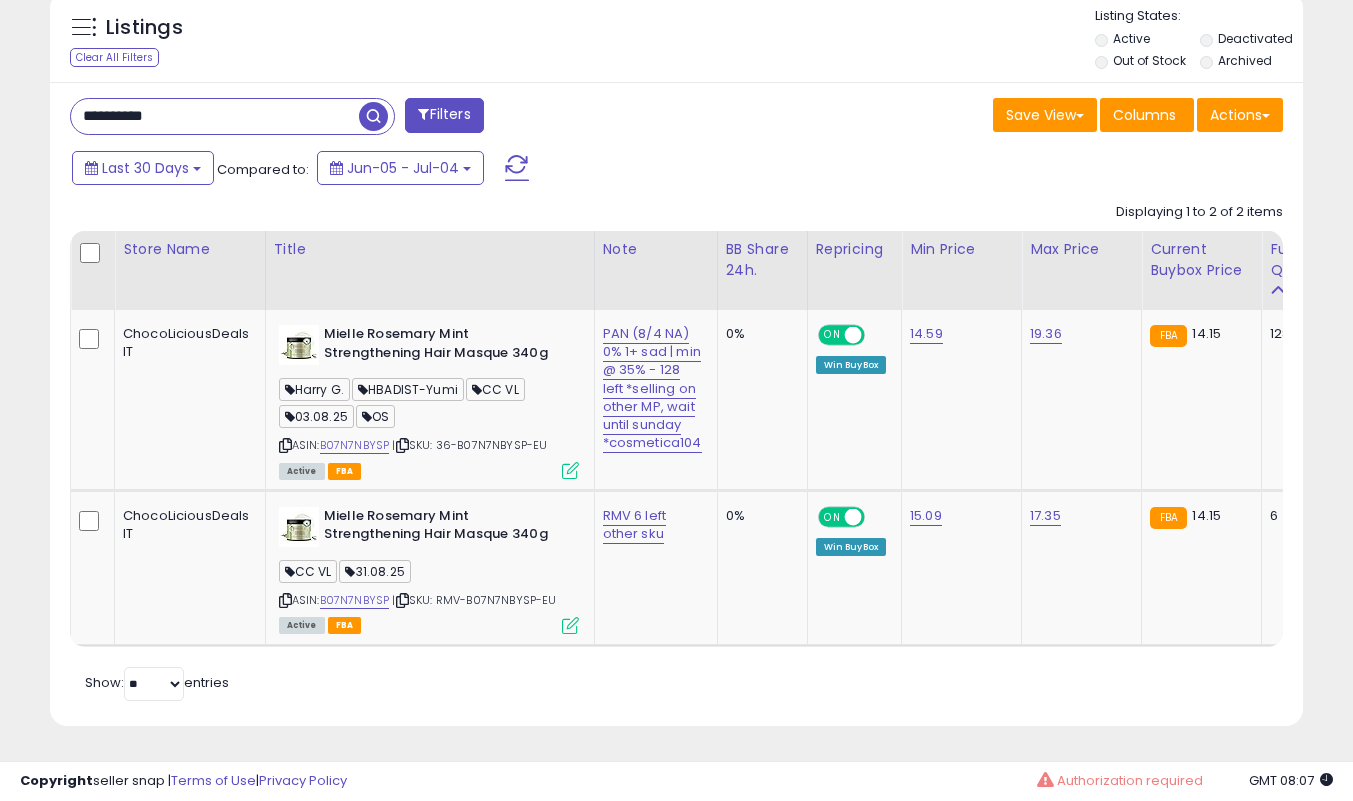 scroll, scrollTop: 0, scrollLeft: 37, axis: horizontal 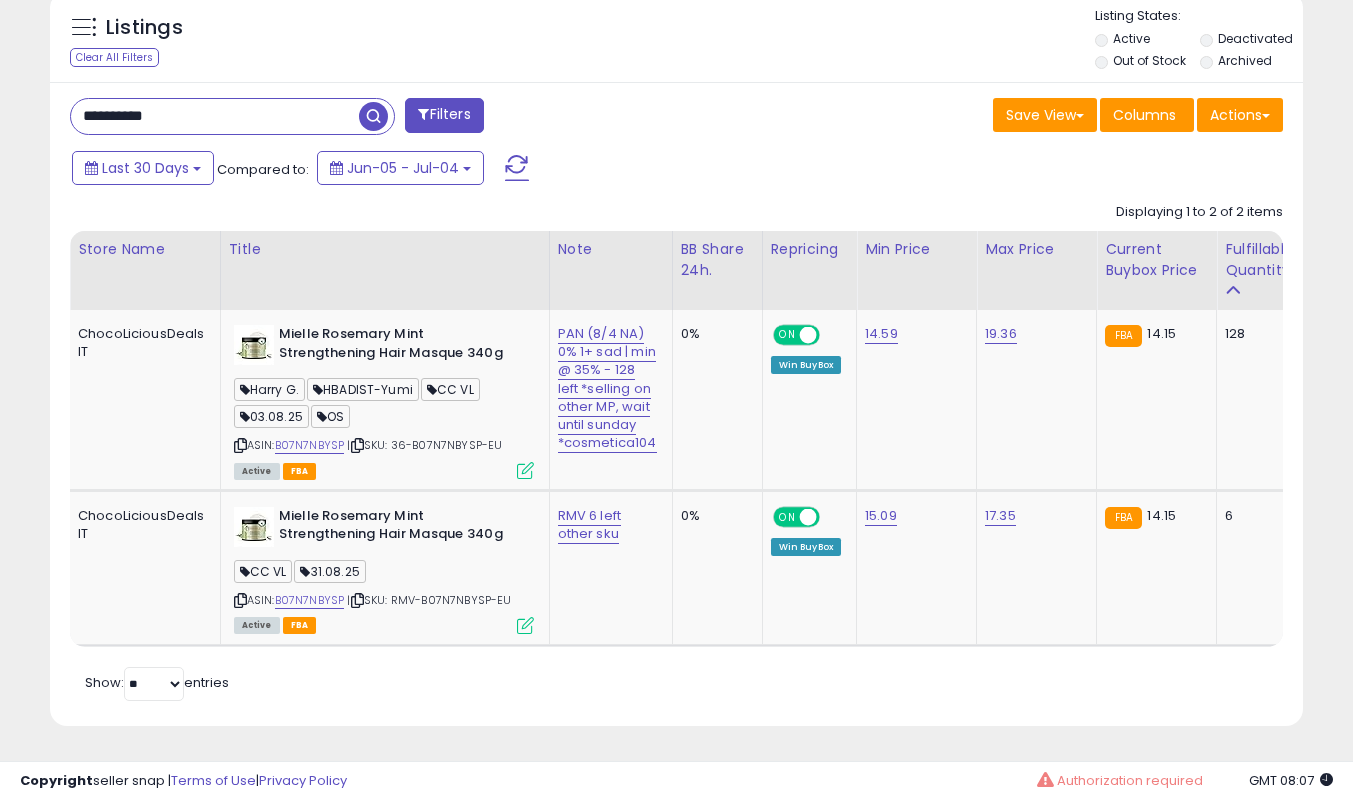 click at bounding box center [525, 470] 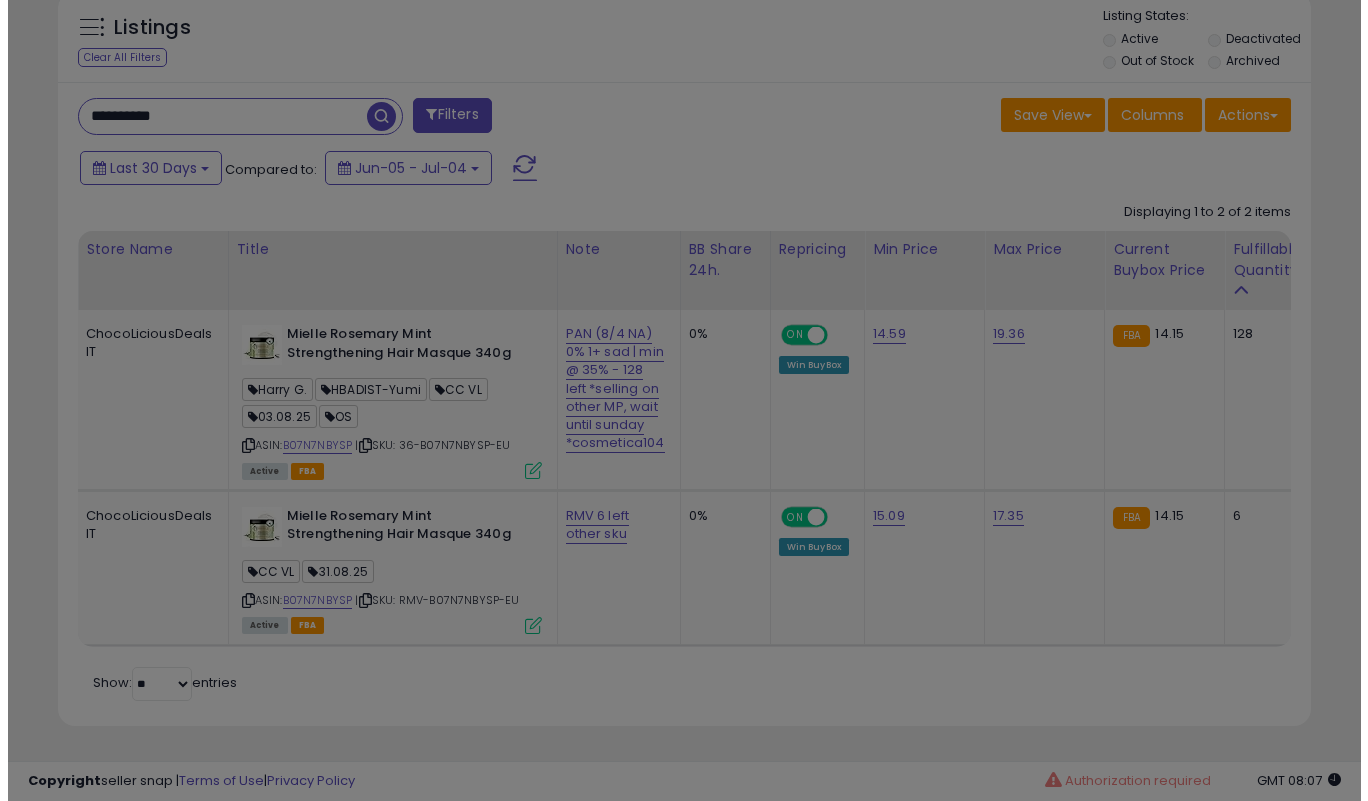 scroll, scrollTop: 999590, scrollLeft: 999266, axis: both 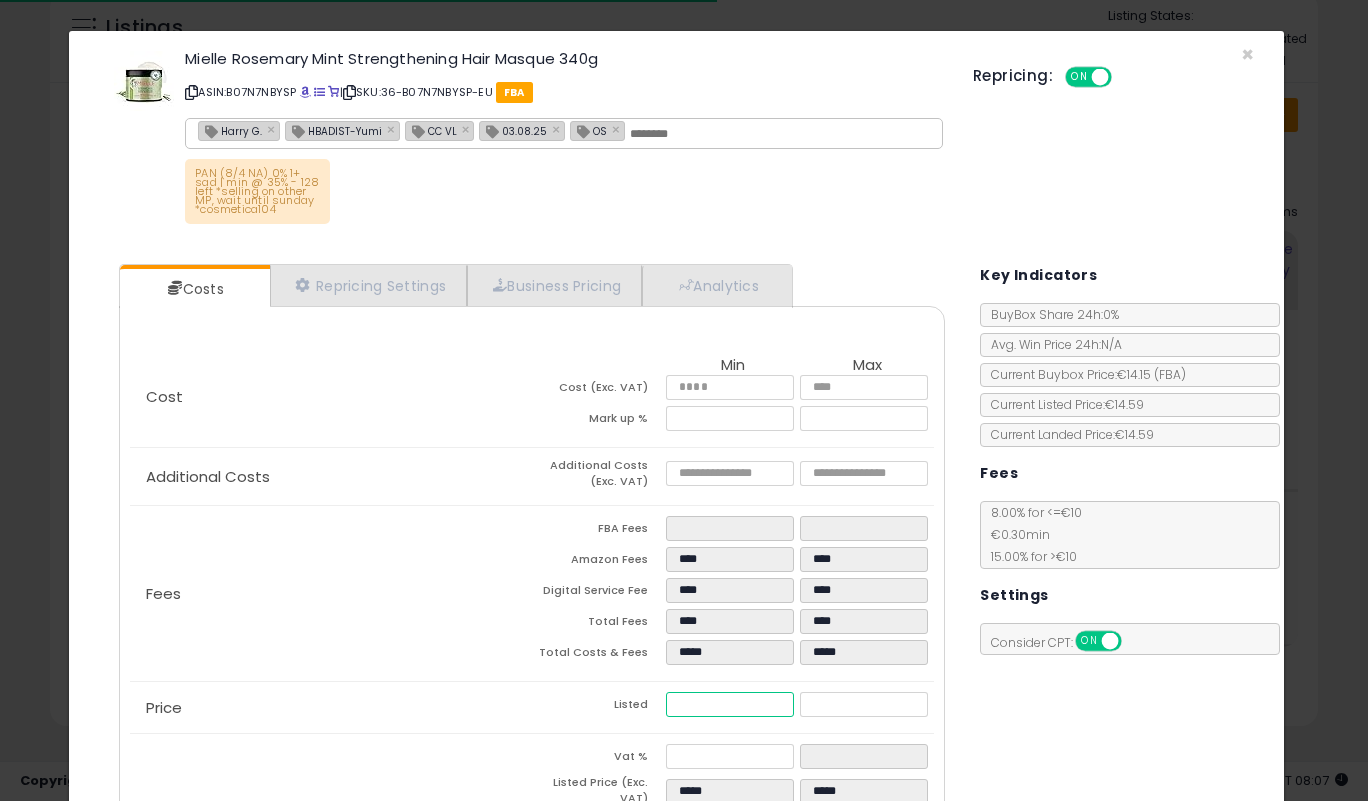 click on "*****" at bounding box center [729, 704] 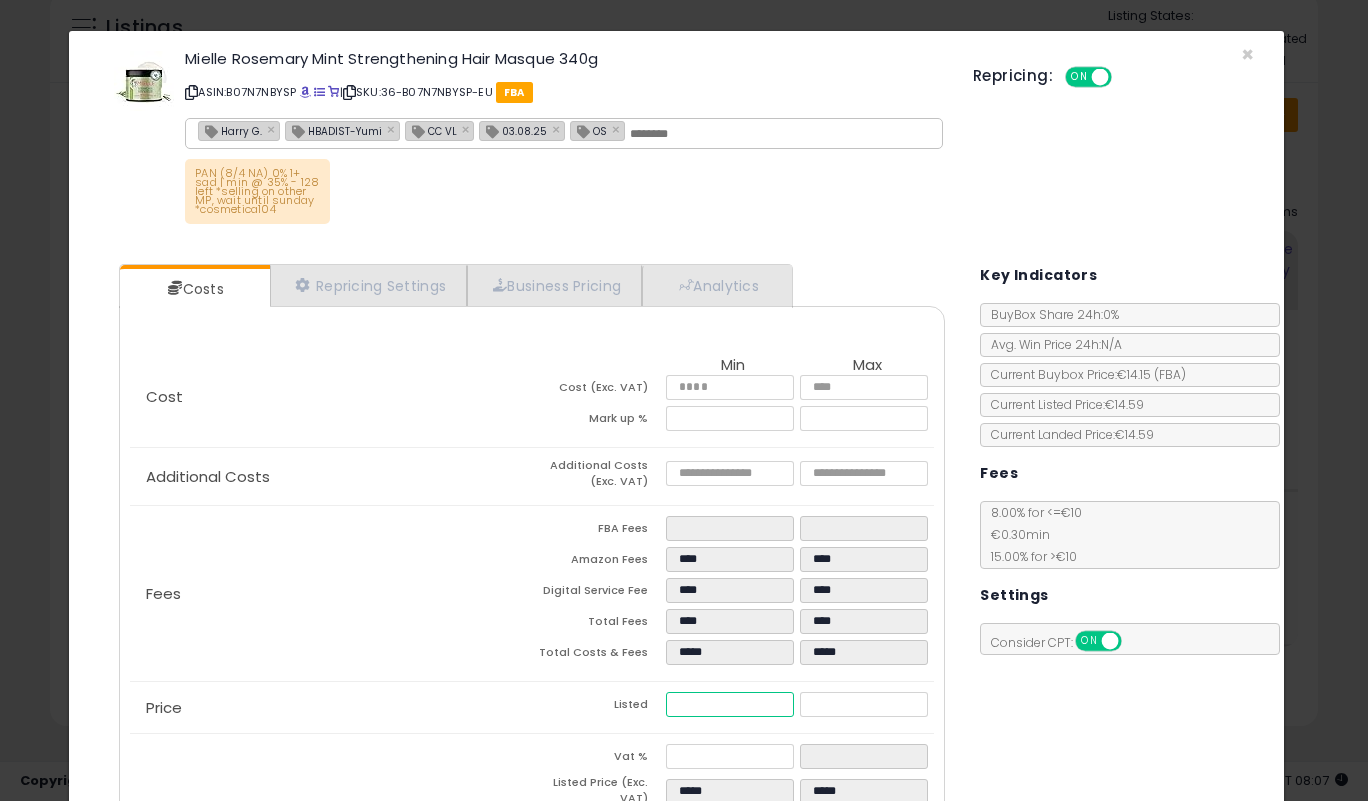 type on "****" 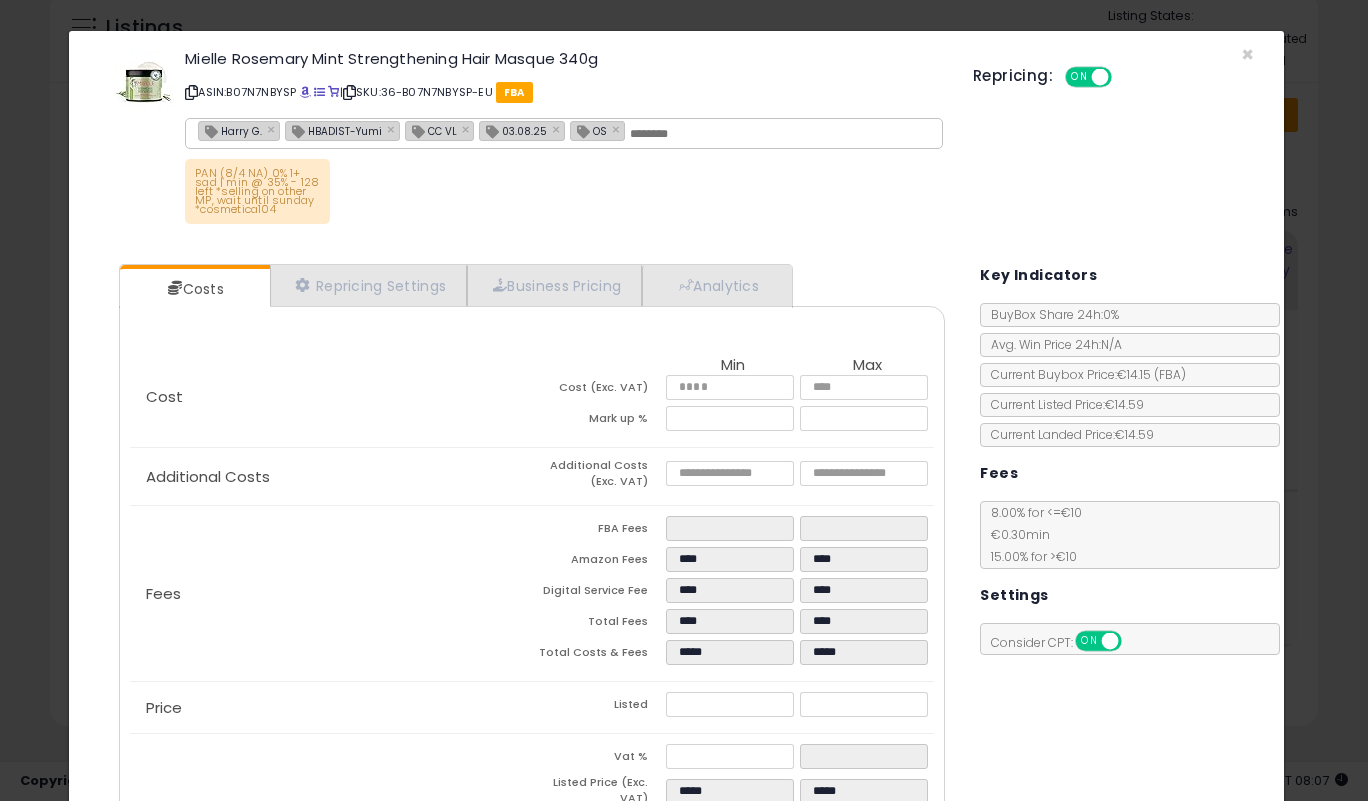 type on "*****" 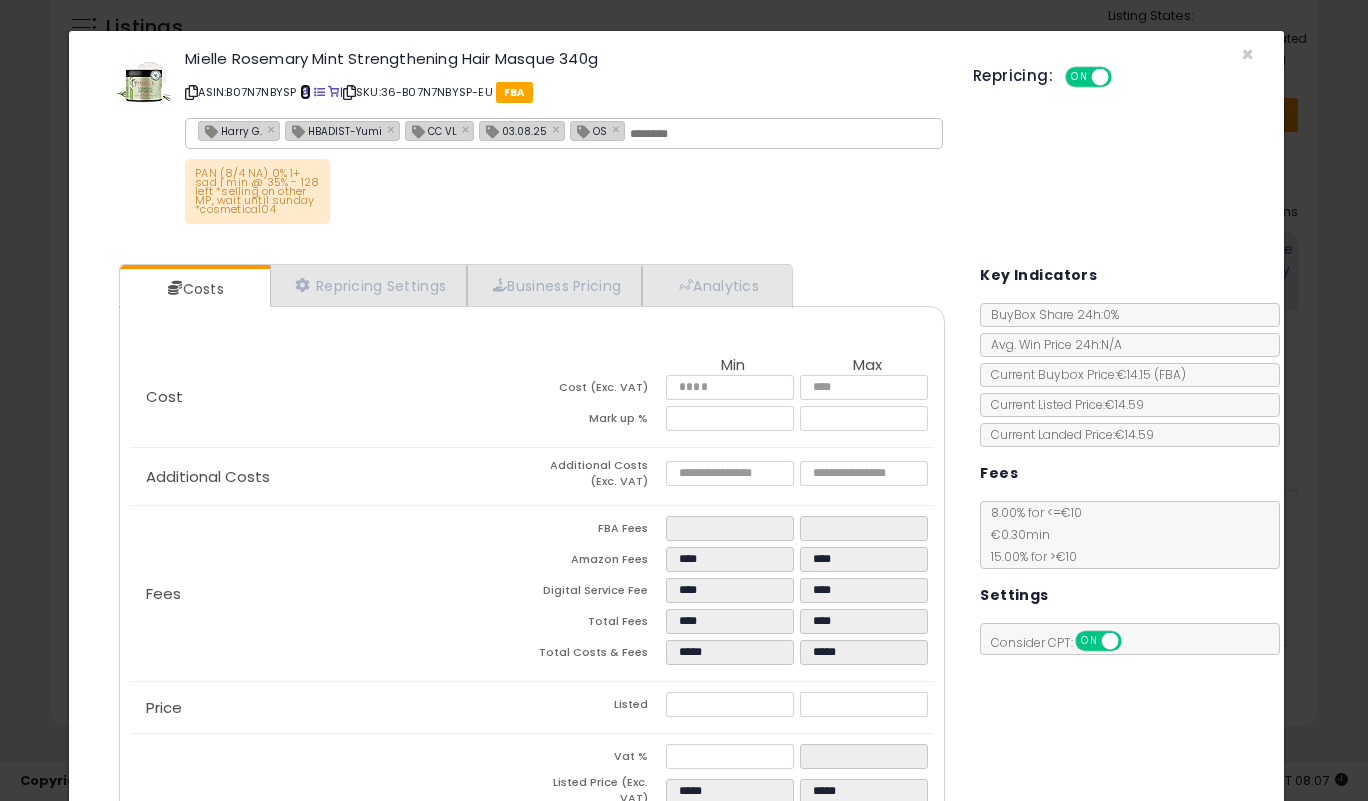 click at bounding box center (305, 92) 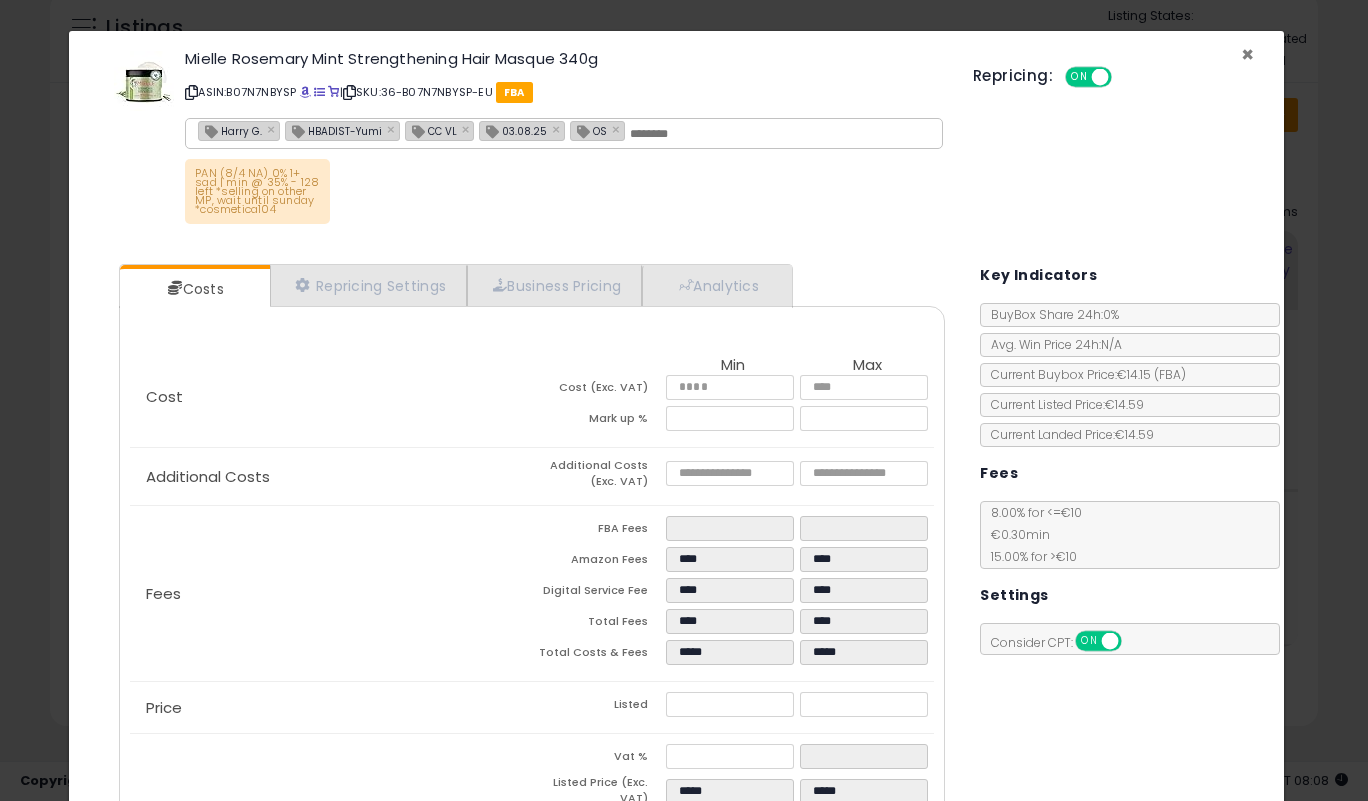 click on "×" at bounding box center (1247, 54) 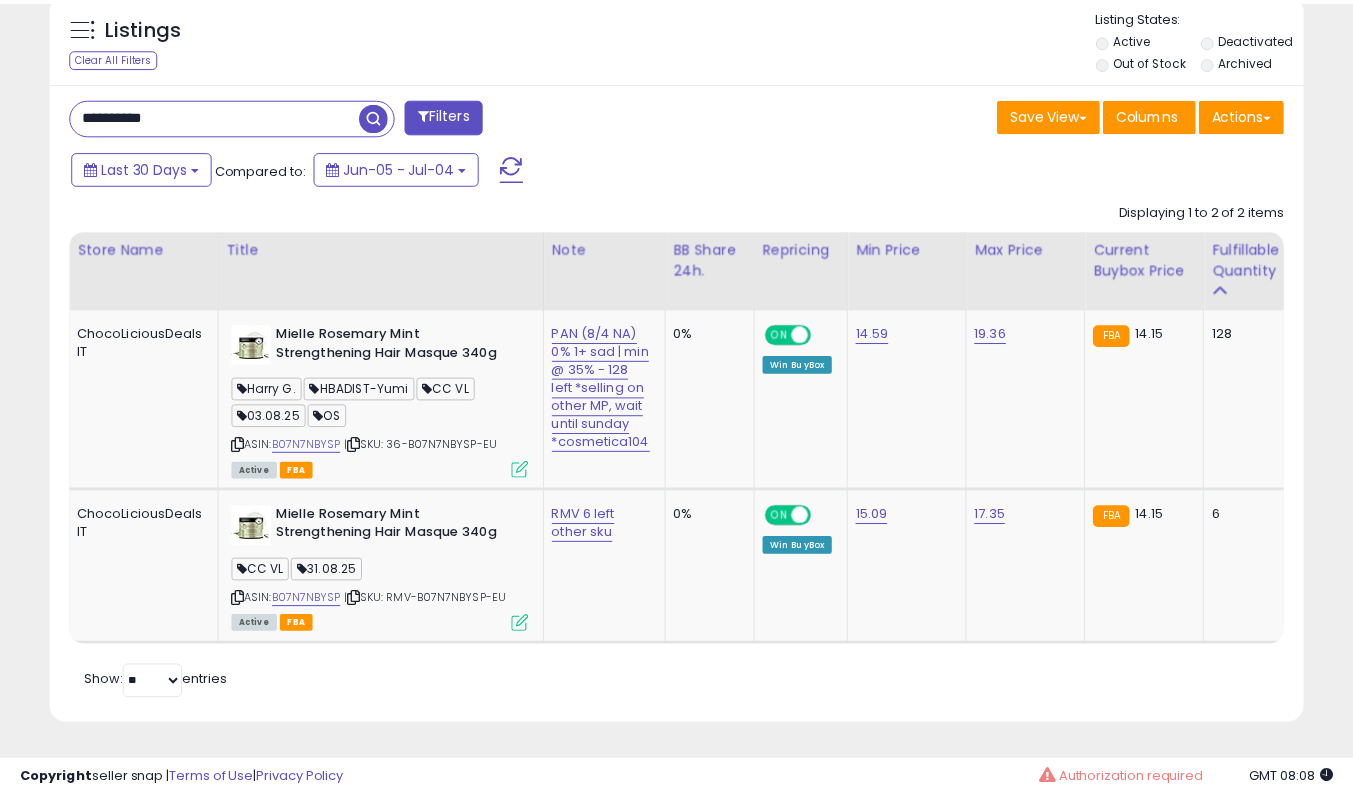 scroll, scrollTop: 410, scrollLeft: 725, axis: both 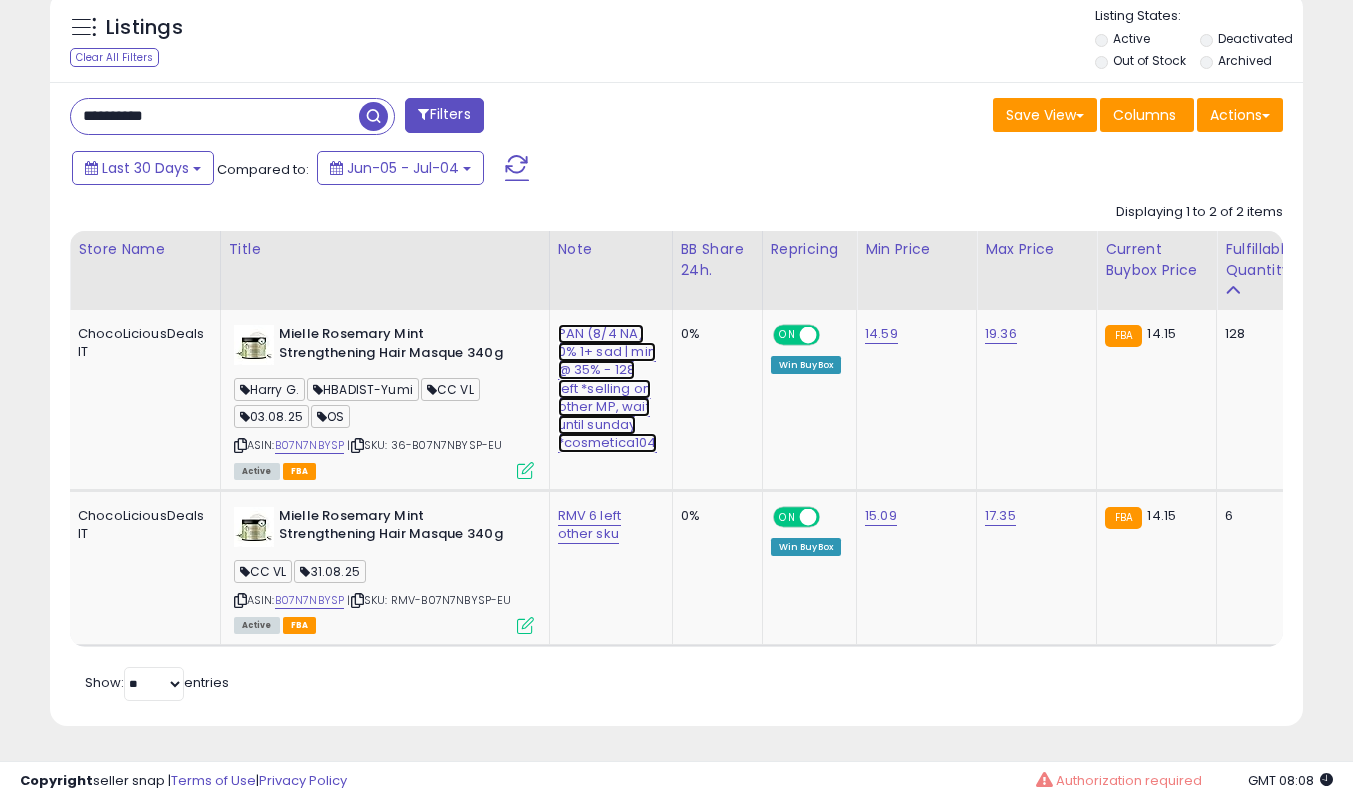 click on "PAN (8/4 NA) 0% 1+ sad | min @ 35% - 128 left *selling on other MP, wait until sunday *cosmetica104" at bounding box center (607, 388) 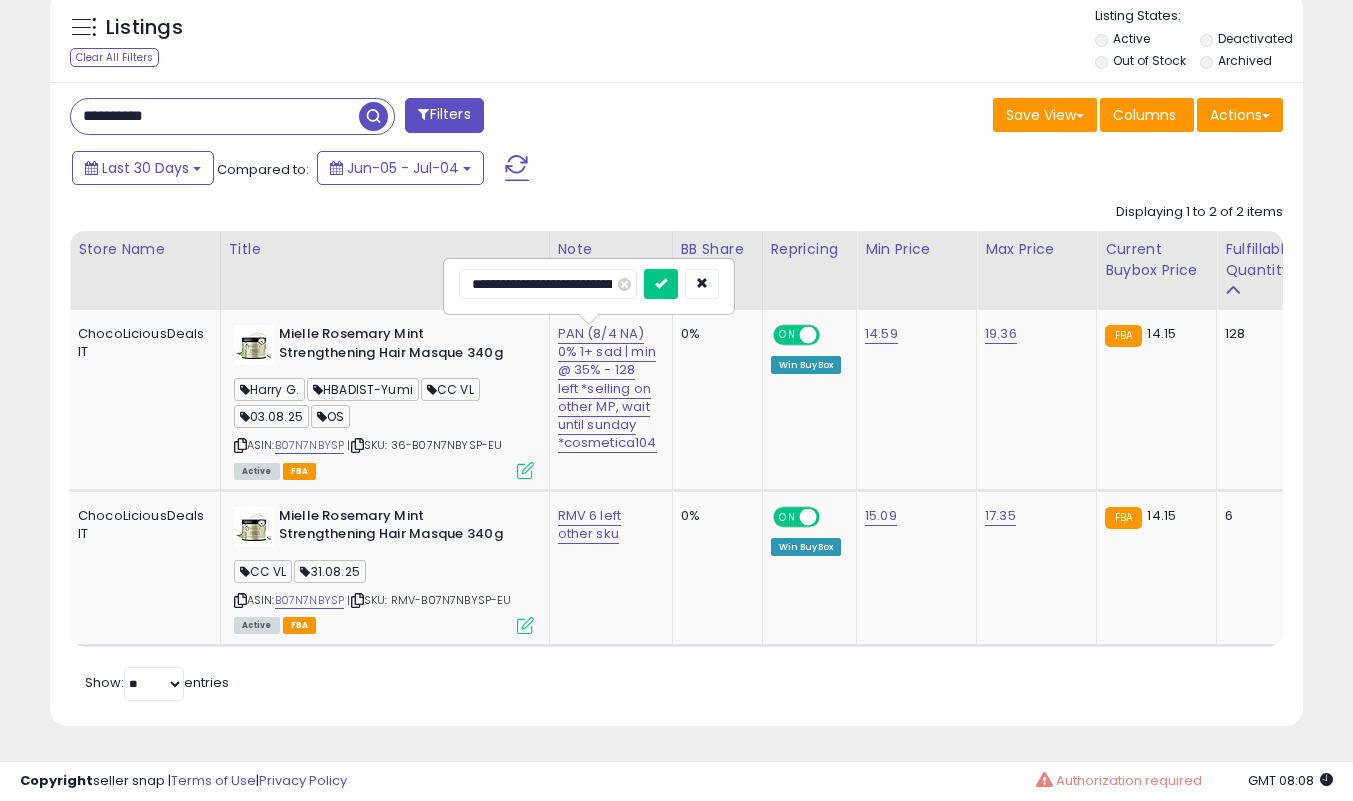 scroll, scrollTop: 0, scrollLeft: 485, axis: horizontal 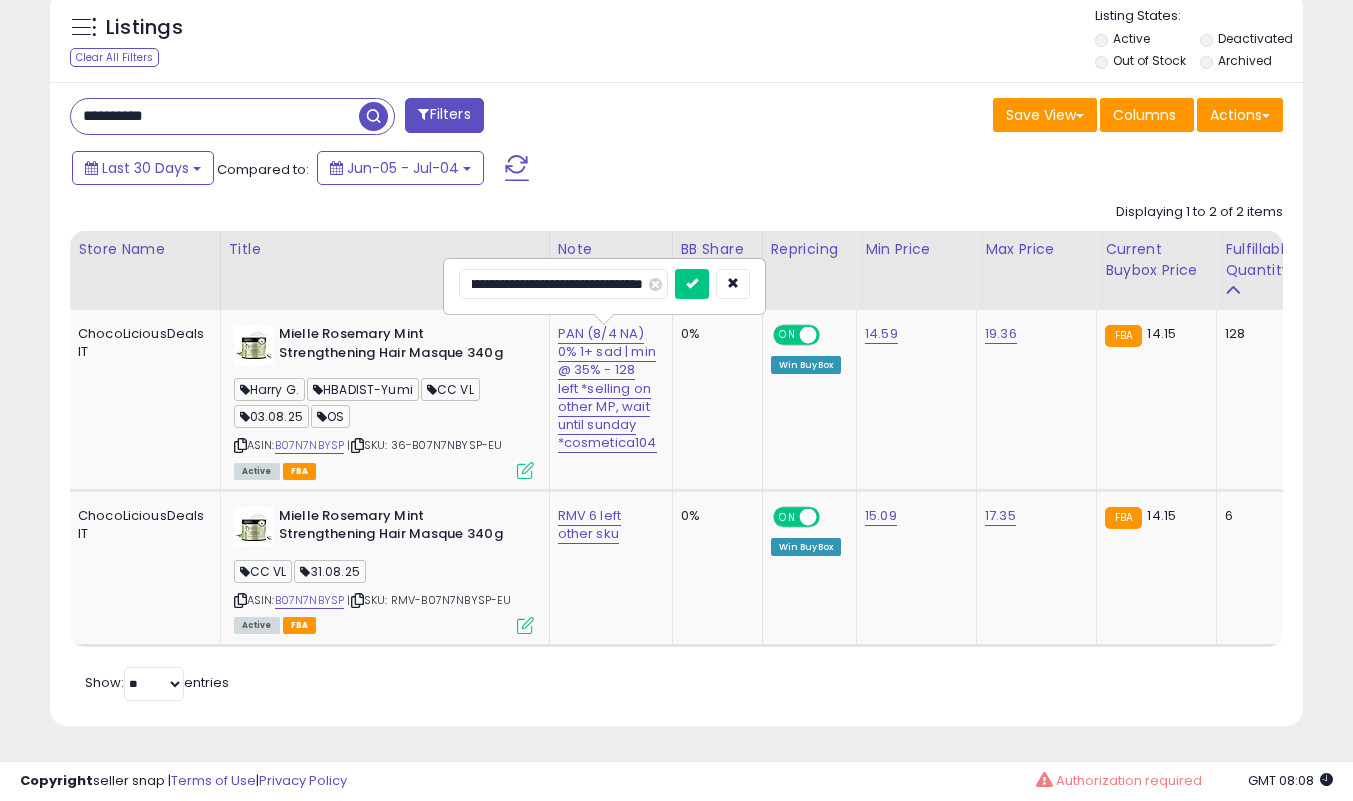 type on "**********" 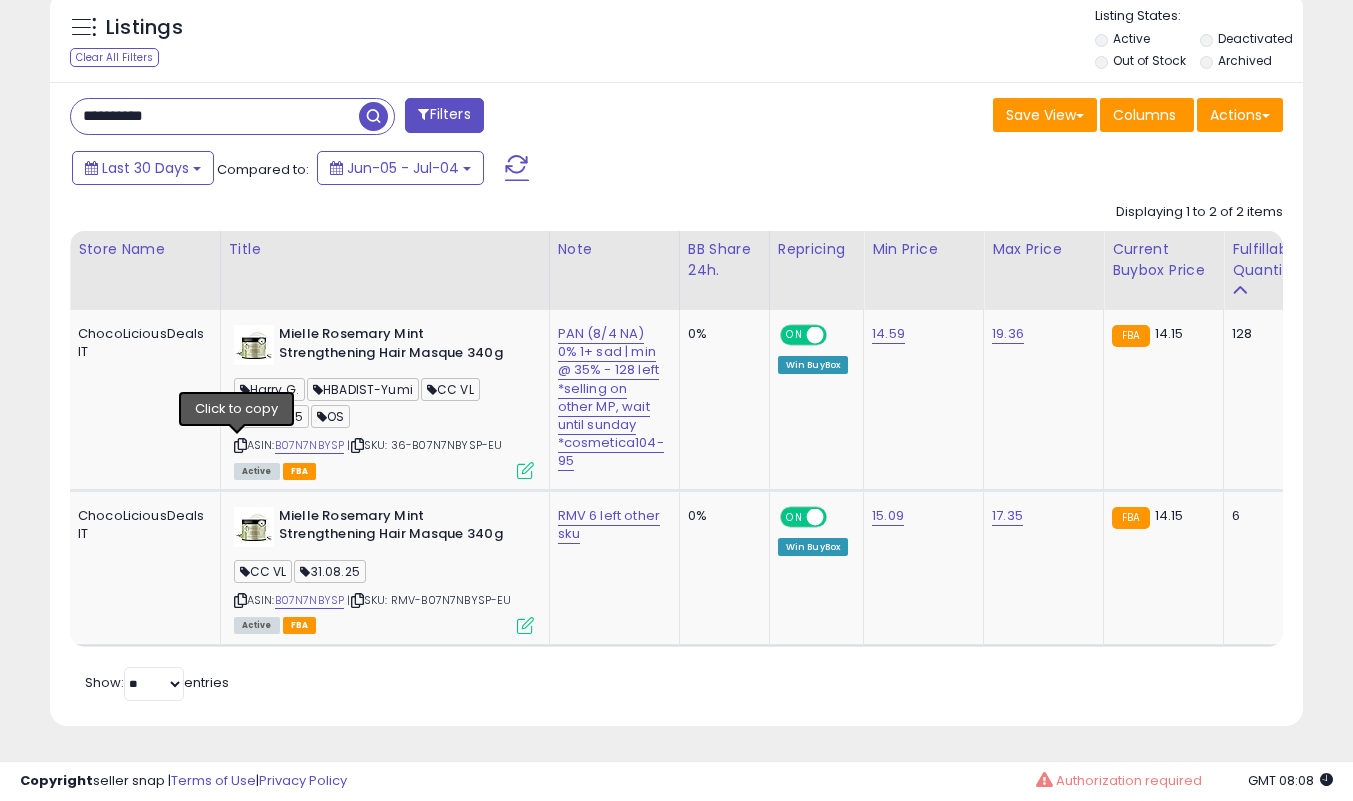 click at bounding box center [240, 445] 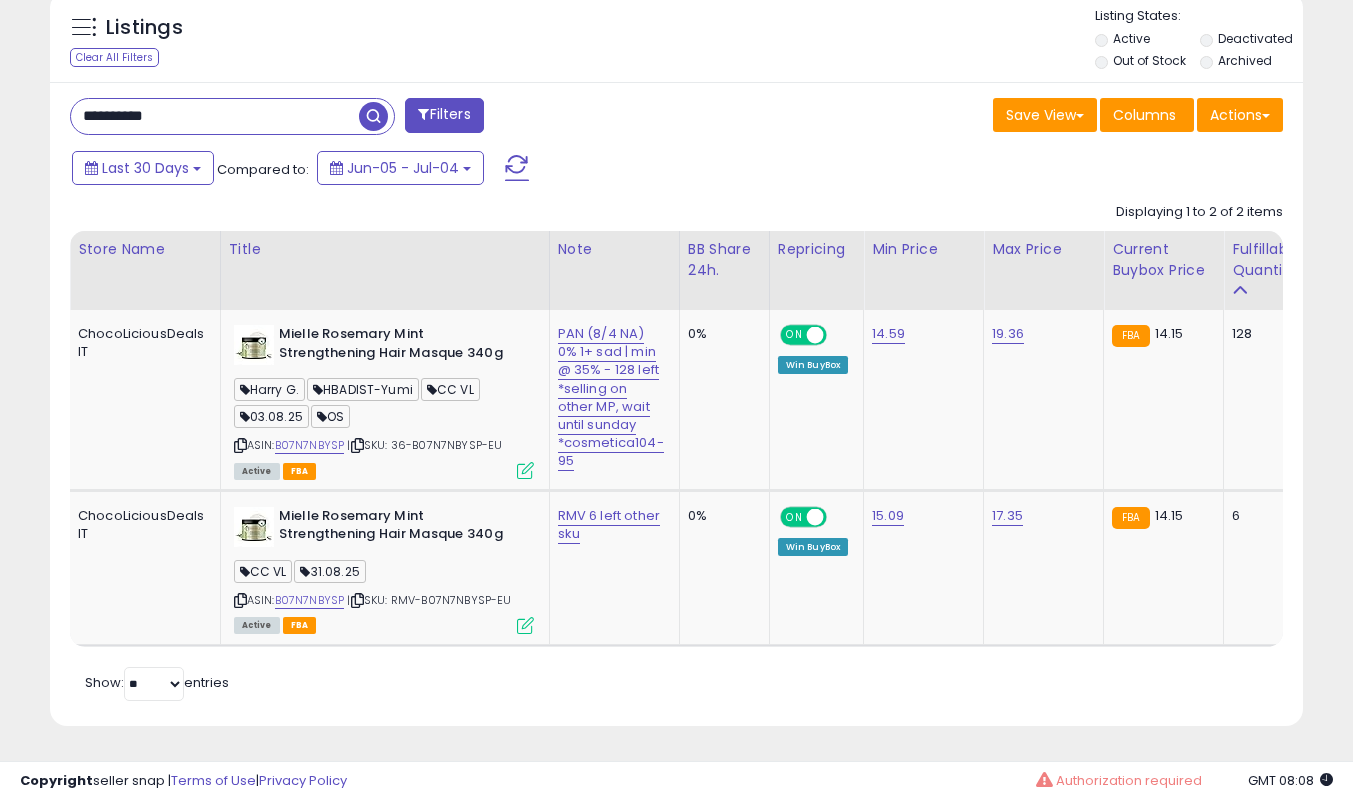 scroll, scrollTop: 0, scrollLeft: 3, axis: horizontal 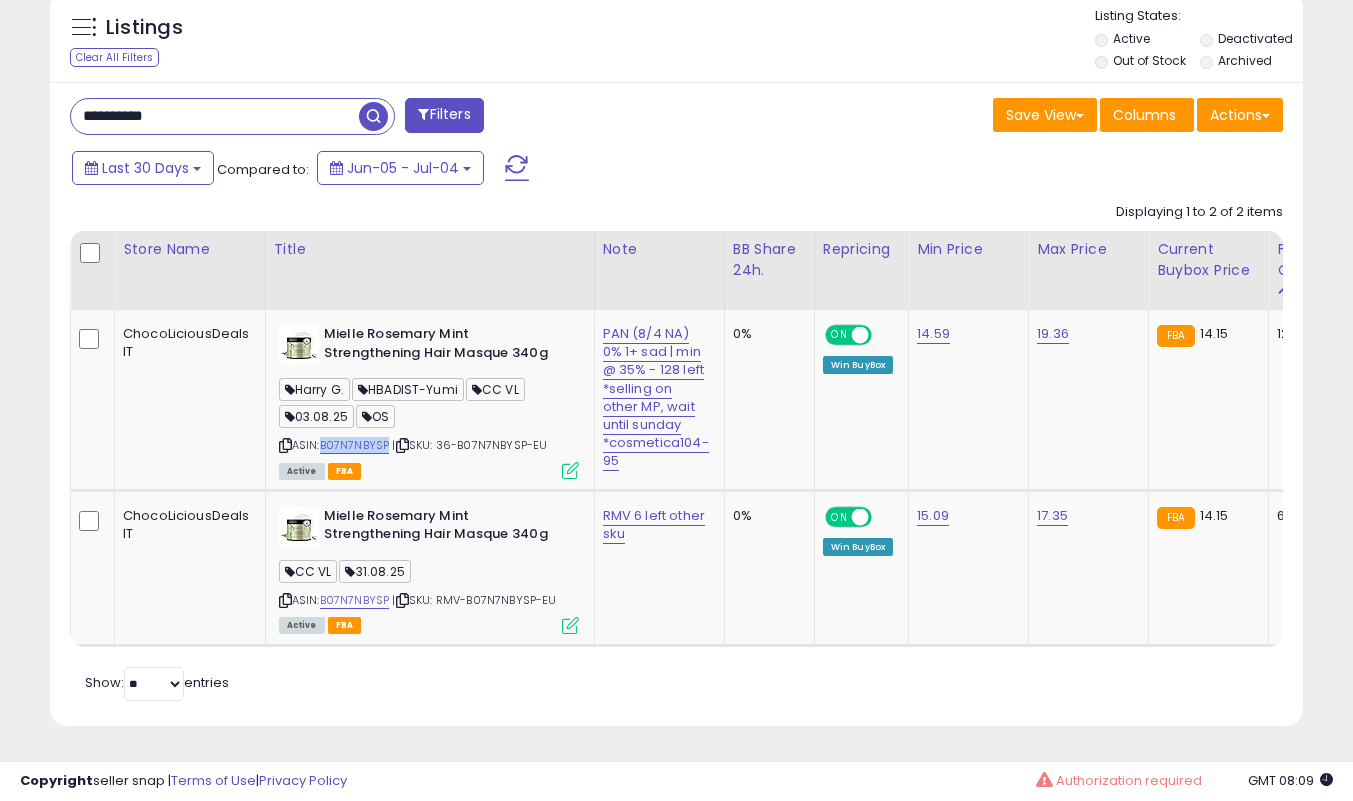 drag, startPoint x: 322, startPoint y: 428, endPoint x: 387, endPoint y: 427, distance: 65.00769 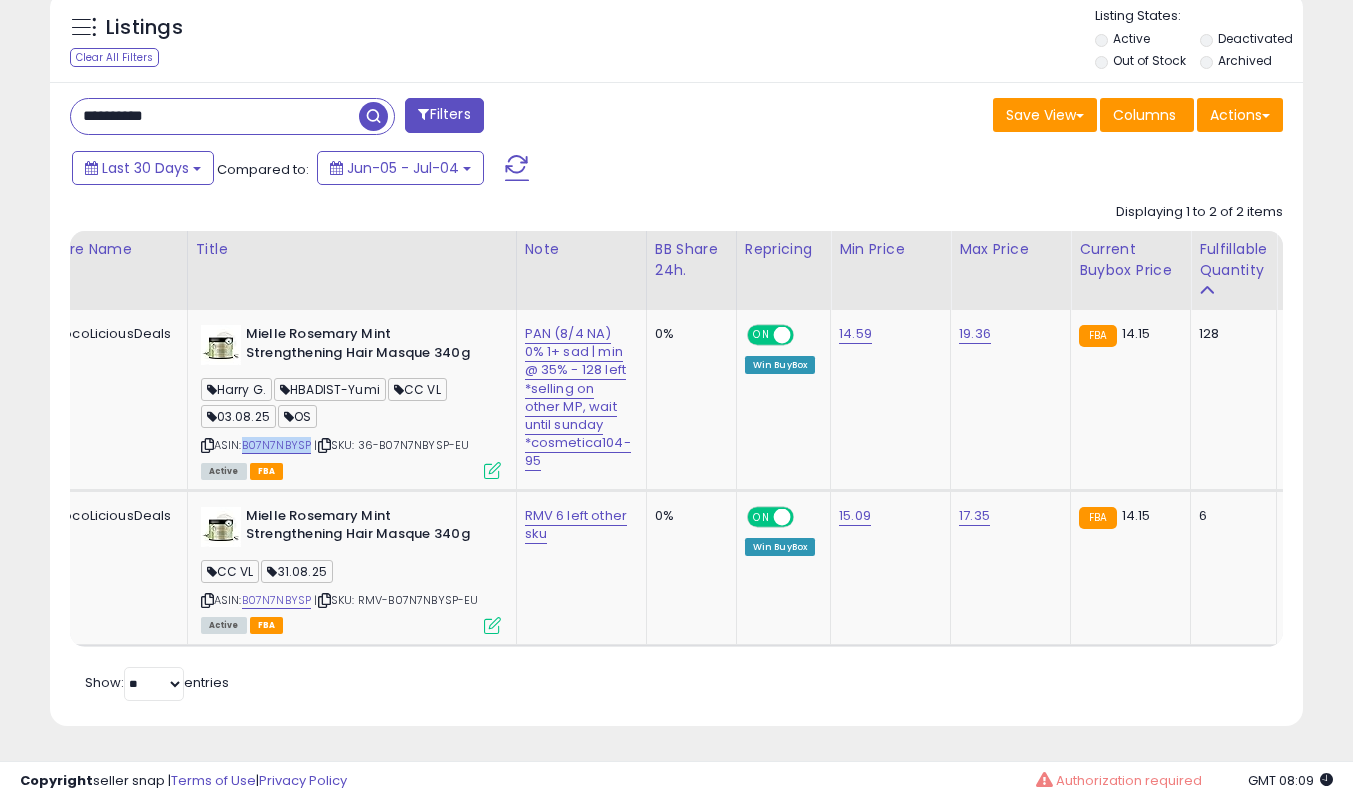 scroll, scrollTop: 0, scrollLeft: 86, axis: horizontal 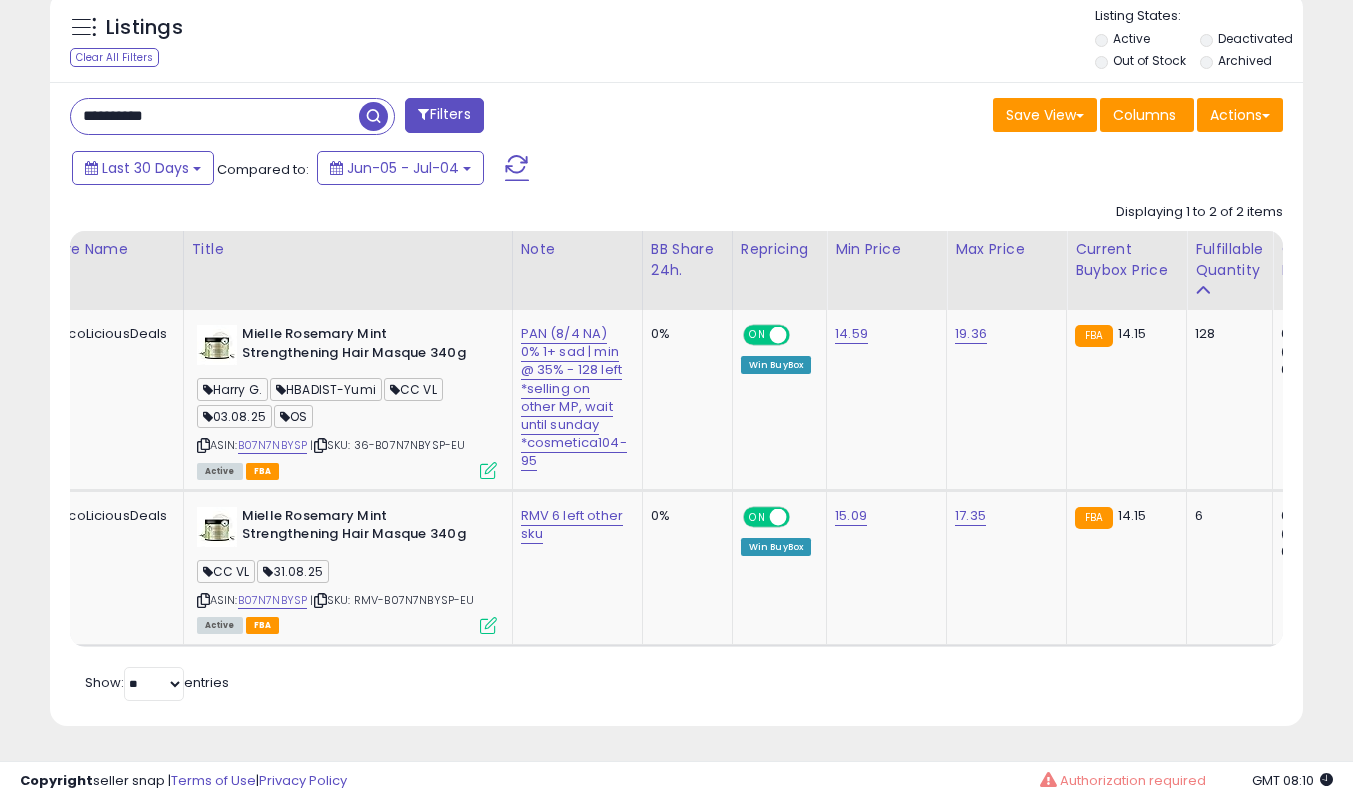 click on "Mielle Rosemary Mint Strengthening Hair Masque 340g  Harry G.  HBADIST-Yumi  CC VL  [DATE]  OS  ASIN:  B07N7NBYSP    |   SKU: 36-B07N7NBYSP-EU Active FBA" 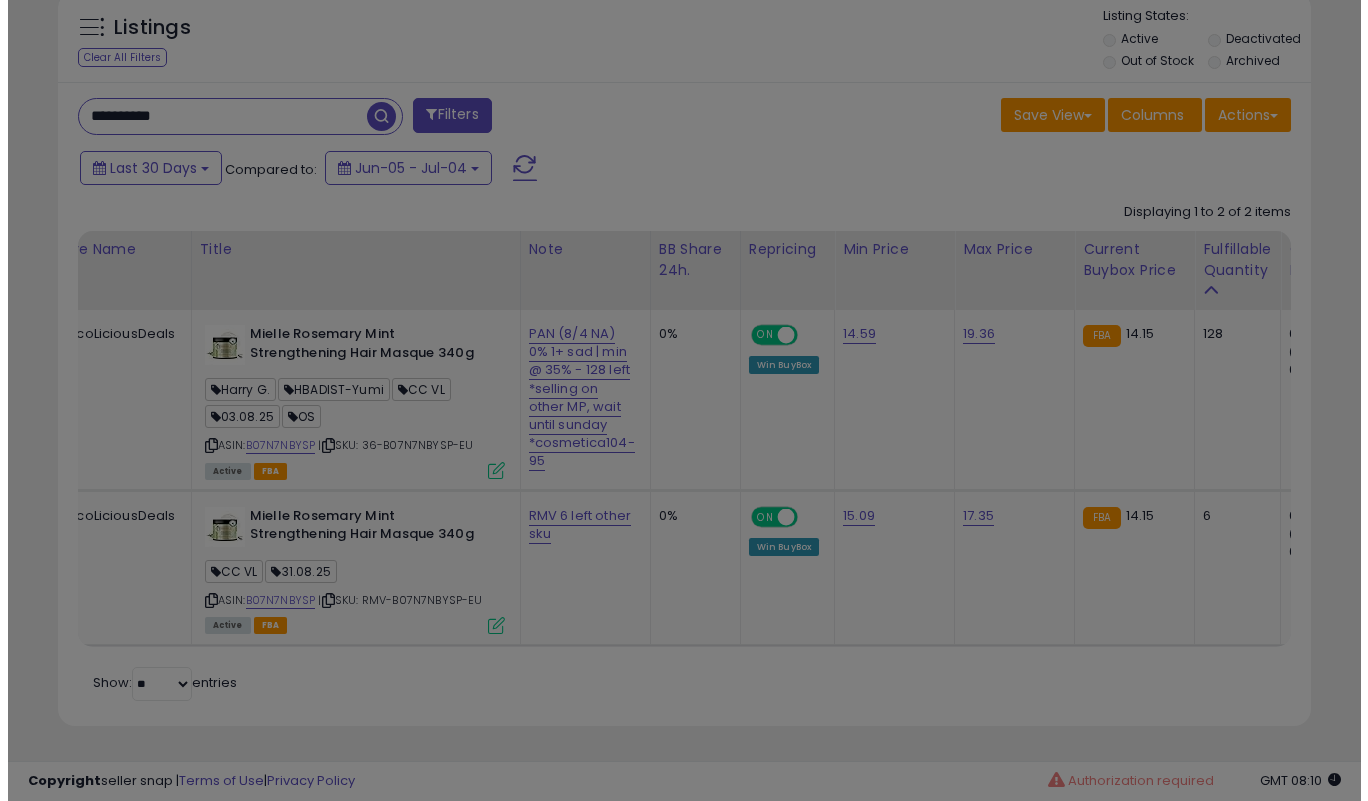scroll, scrollTop: 999590, scrollLeft: 999266, axis: both 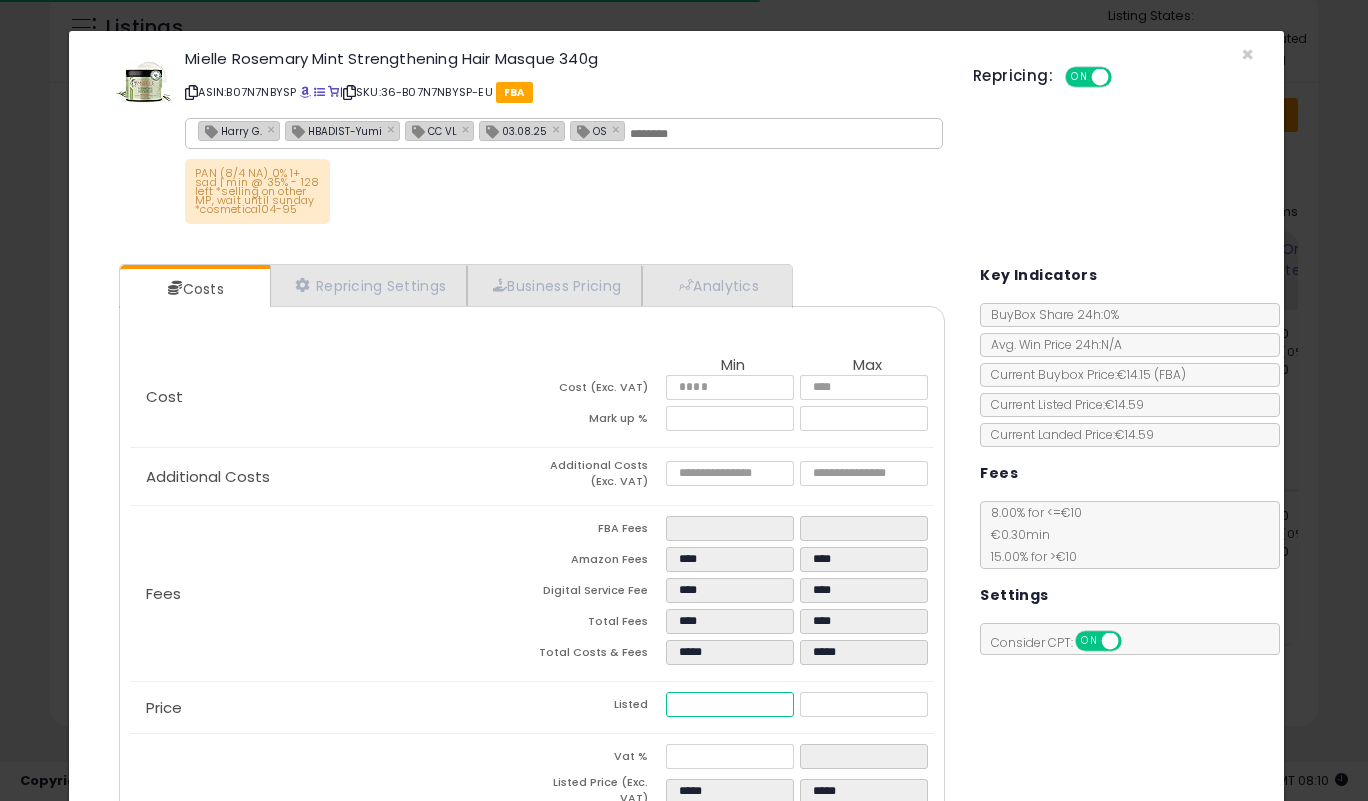 drag, startPoint x: 716, startPoint y: 698, endPoint x: 531, endPoint y: 704, distance: 185.09727 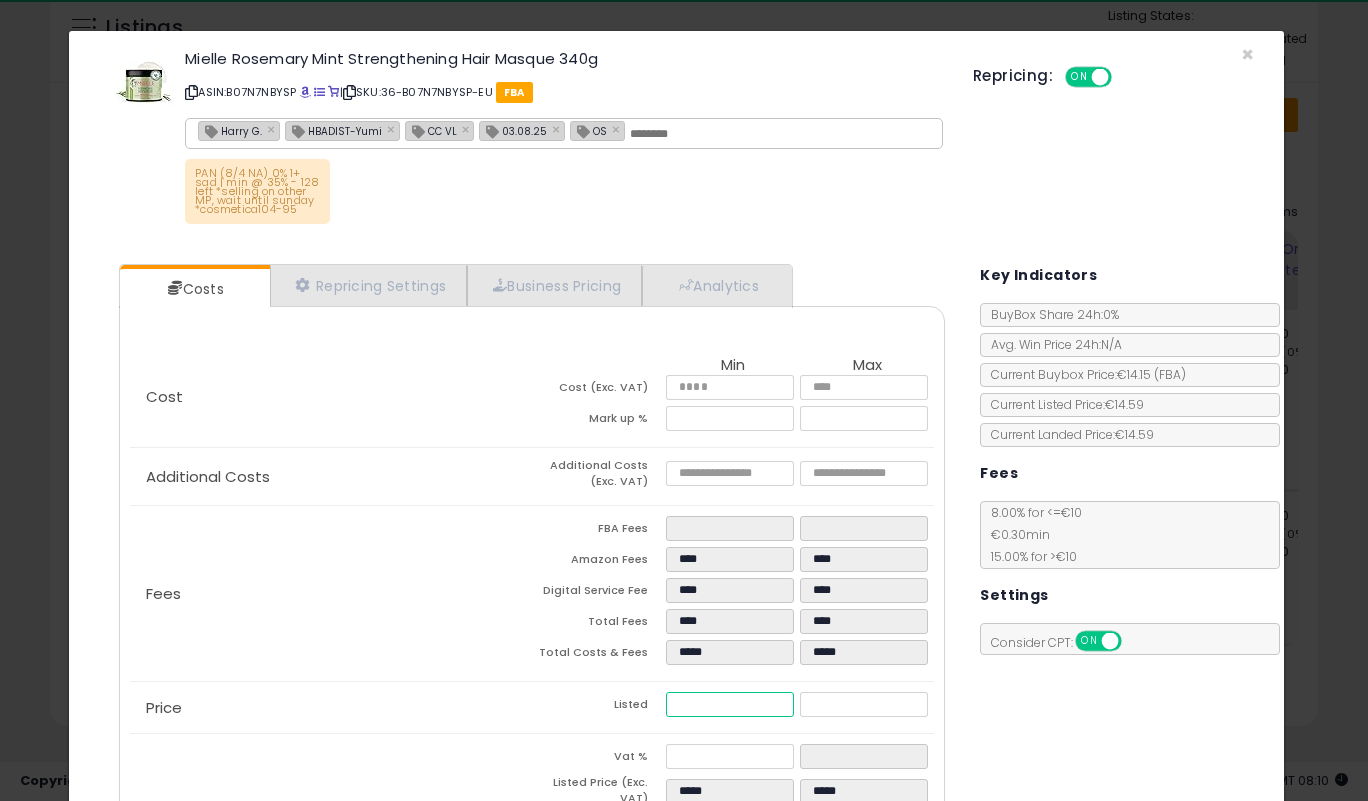 type on "****" 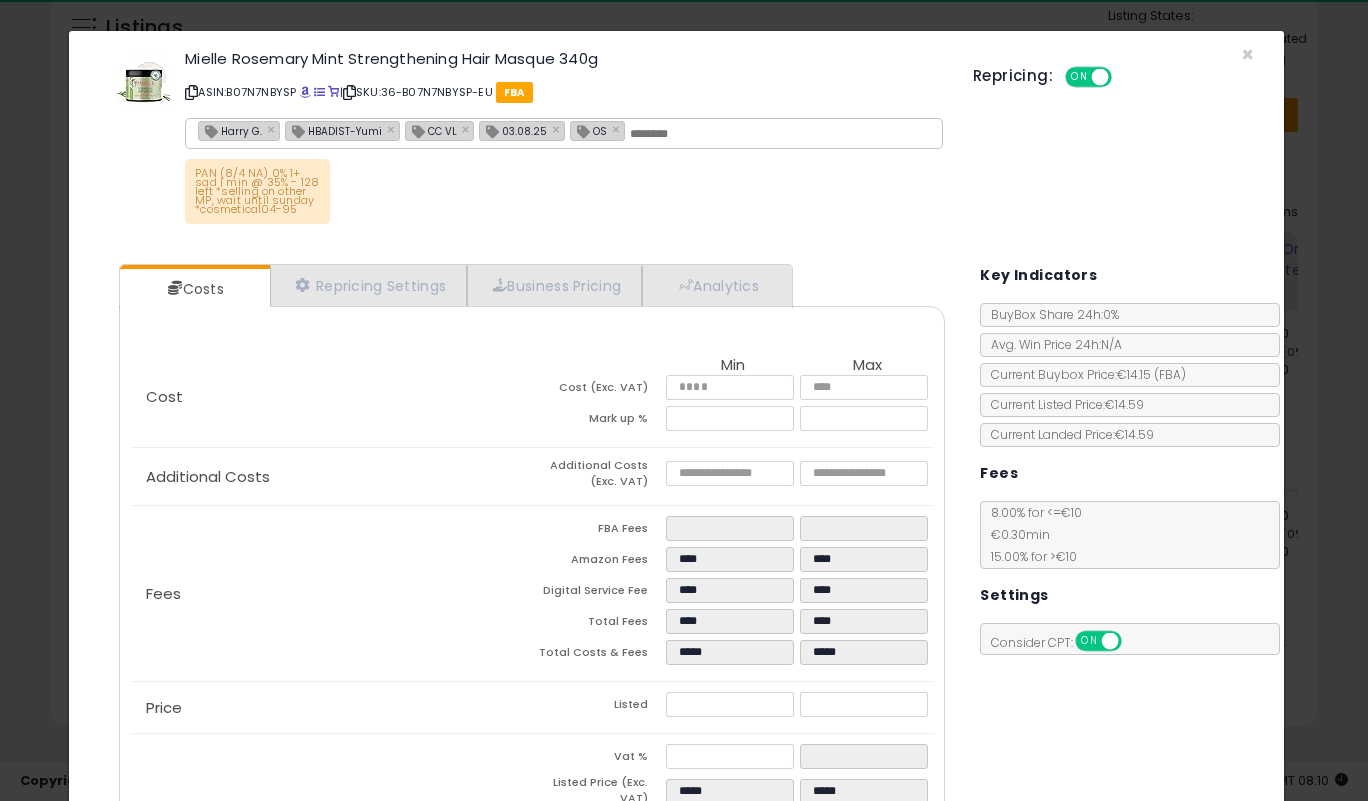 click on "Price" at bounding box center [331, 708] 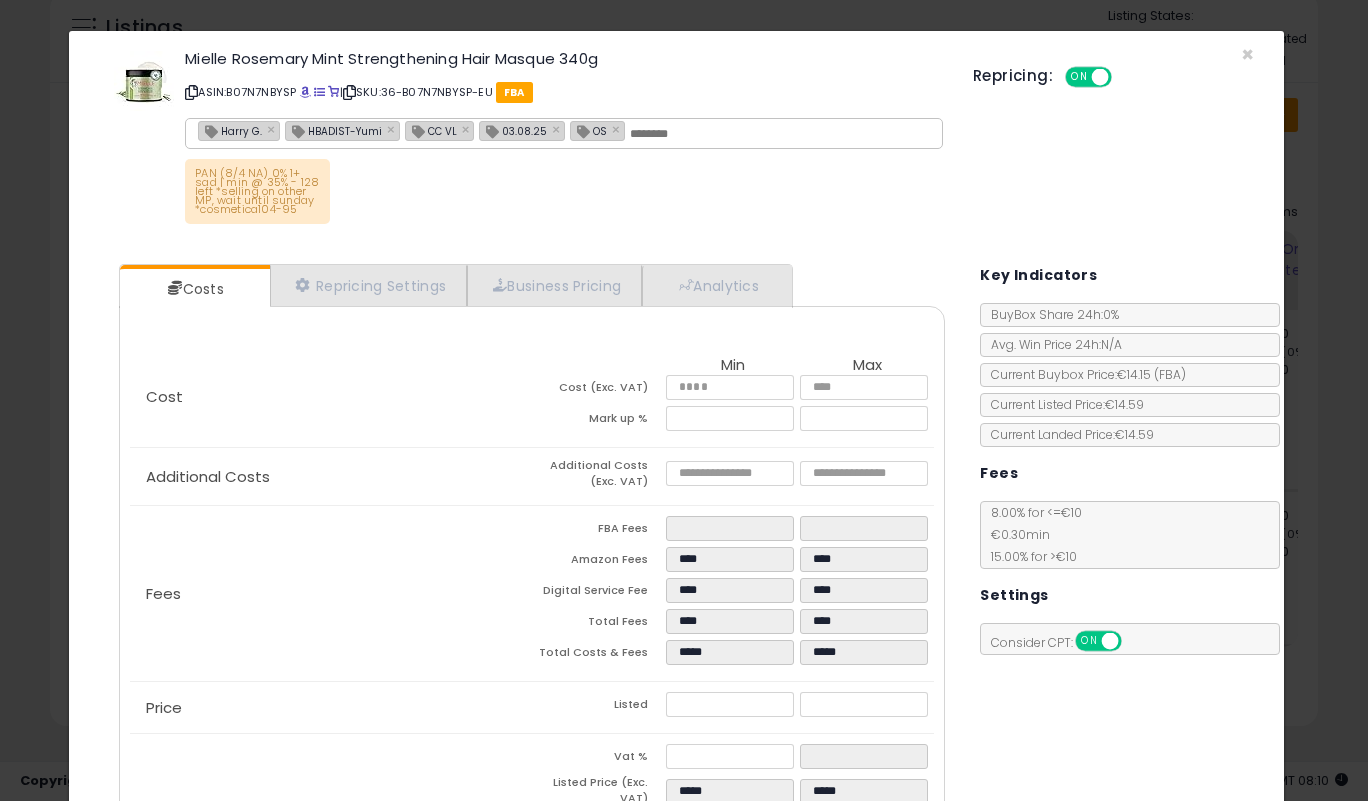 type on "*****" 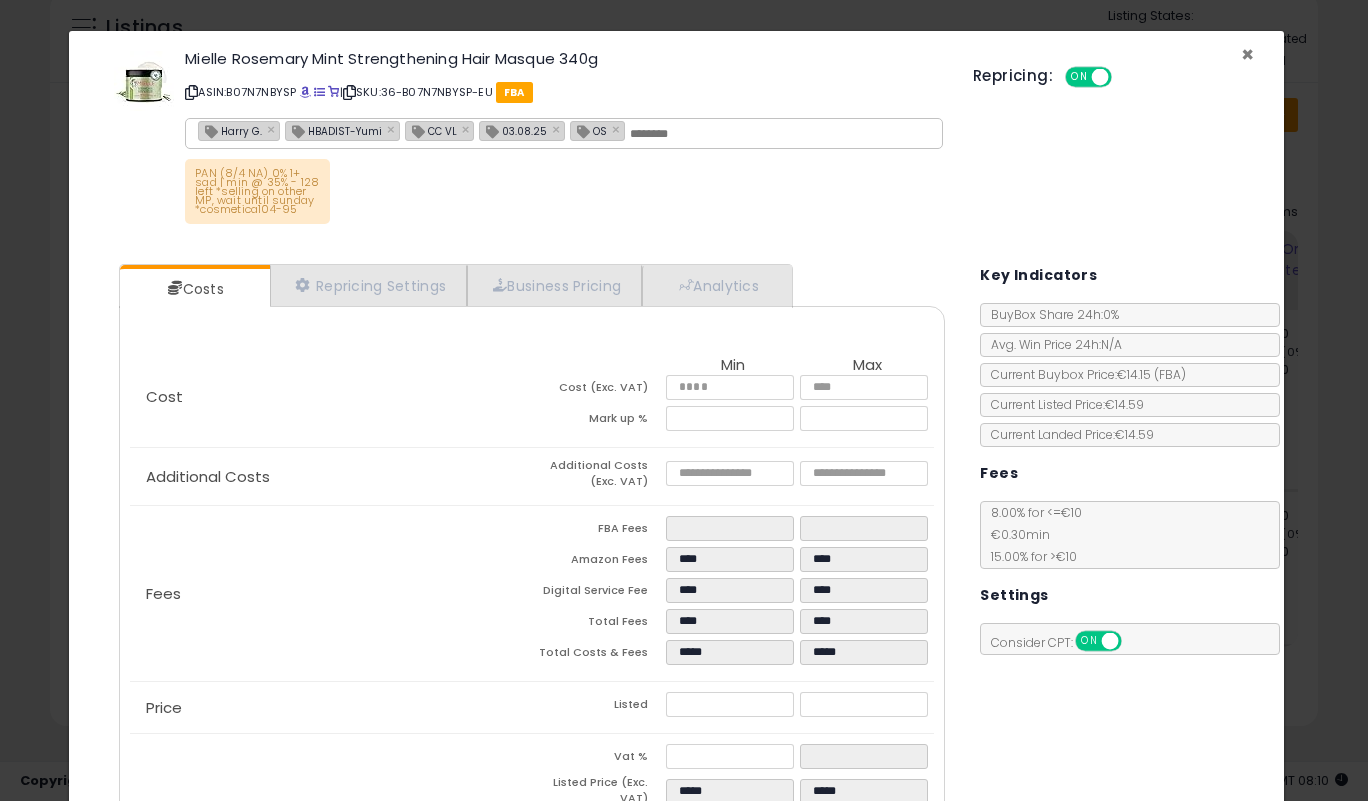 click on "×" at bounding box center (1247, 54) 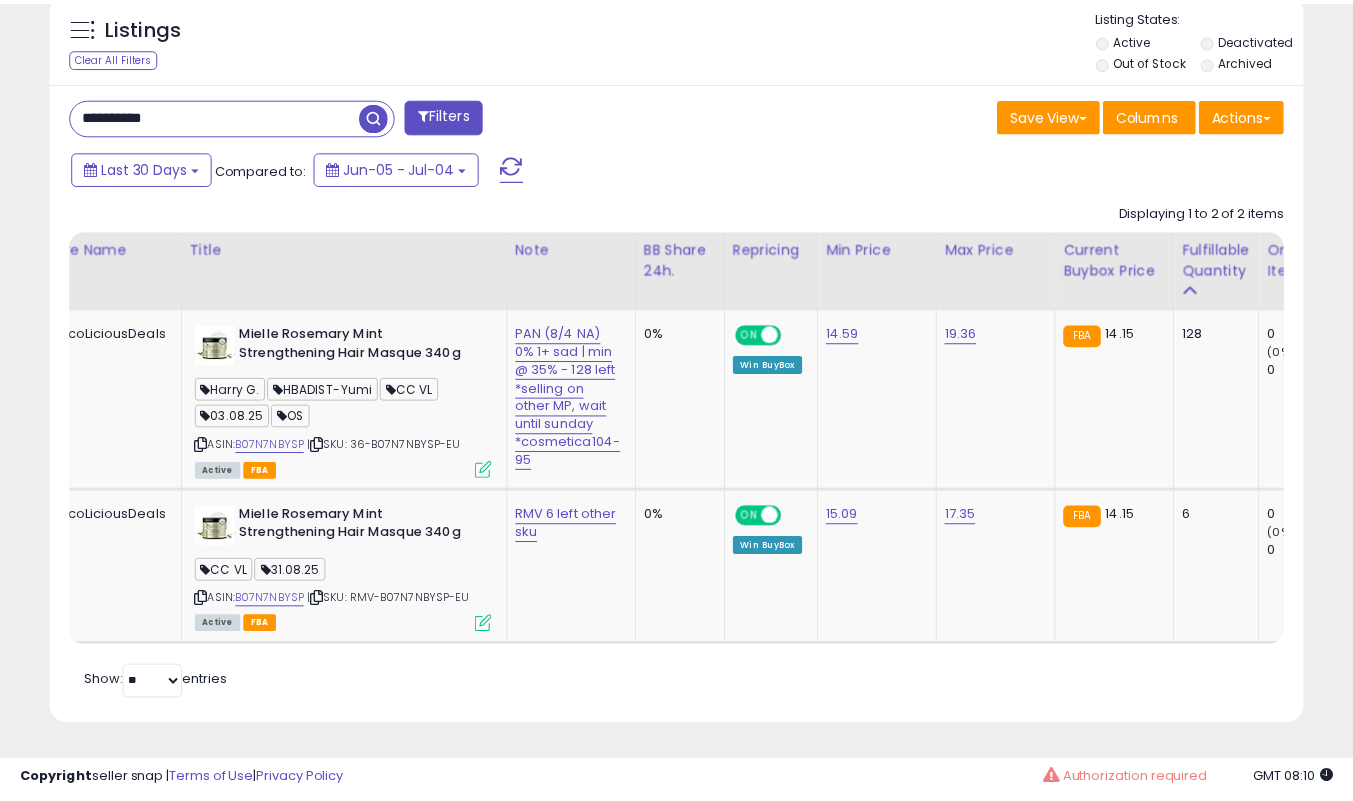 scroll, scrollTop: 410, scrollLeft: 725, axis: both 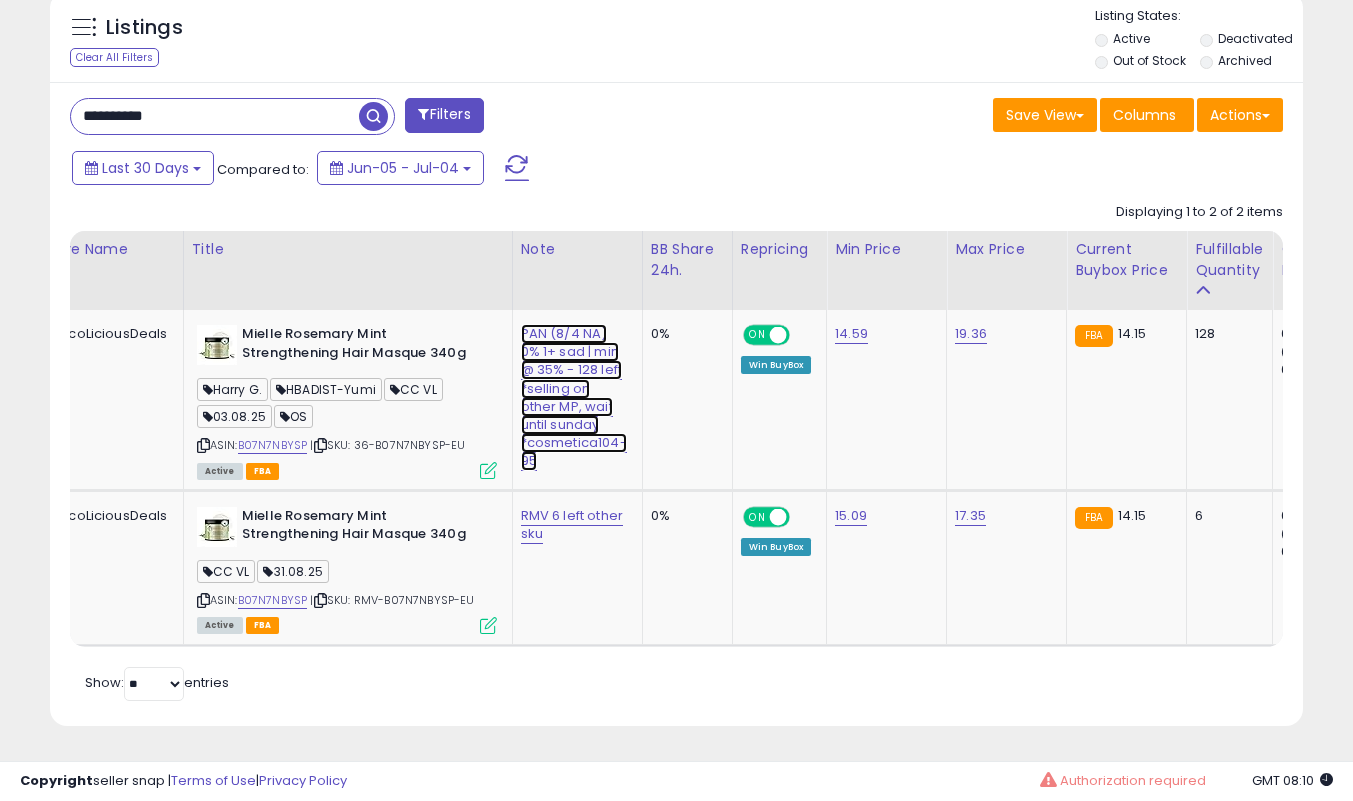 click on "PAN (8/4 NA) 0% 1+ sad | min @ 35% - 128 left *selling on other MP, wait until sunday *cosmetica104-95" at bounding box center [574, 397] 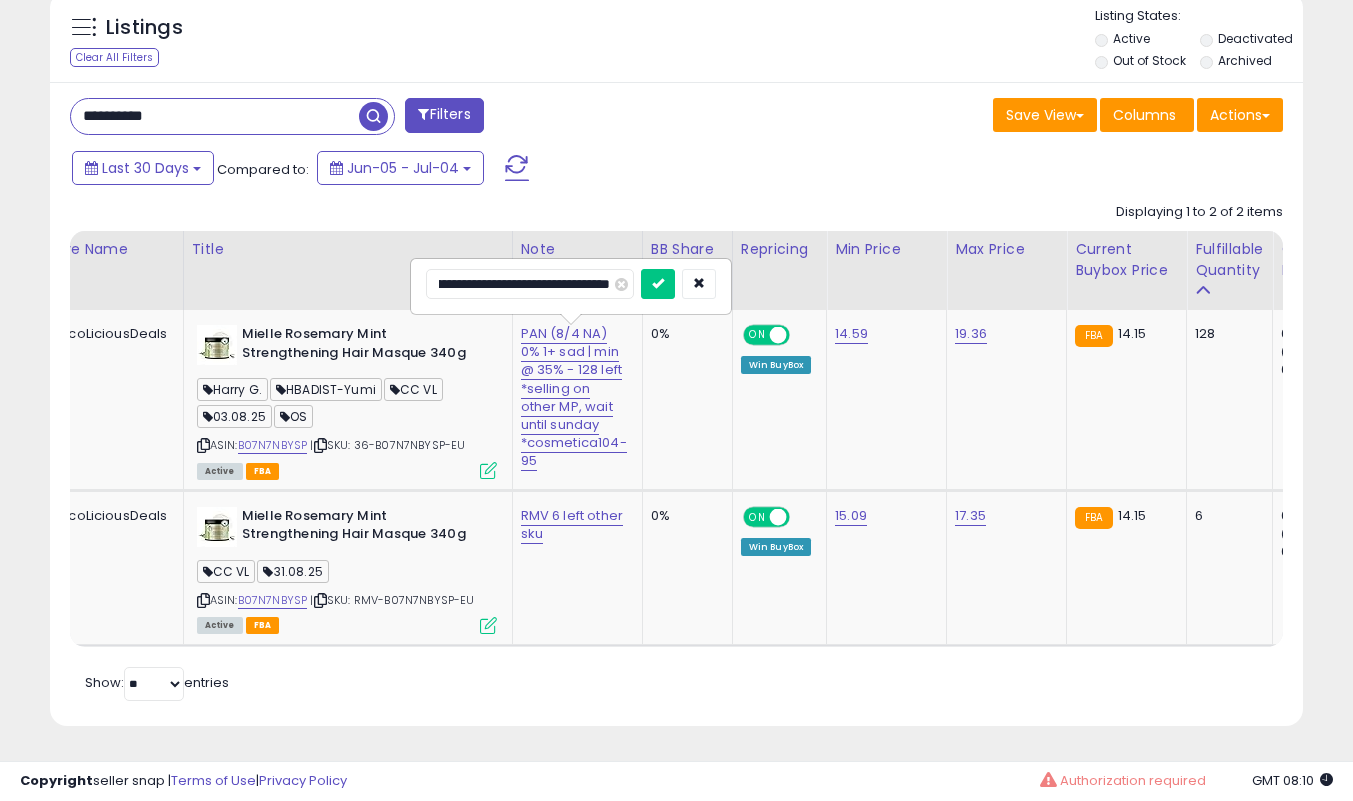 scroll, scrollTop: 0, scrollLeft: 0, axis: both 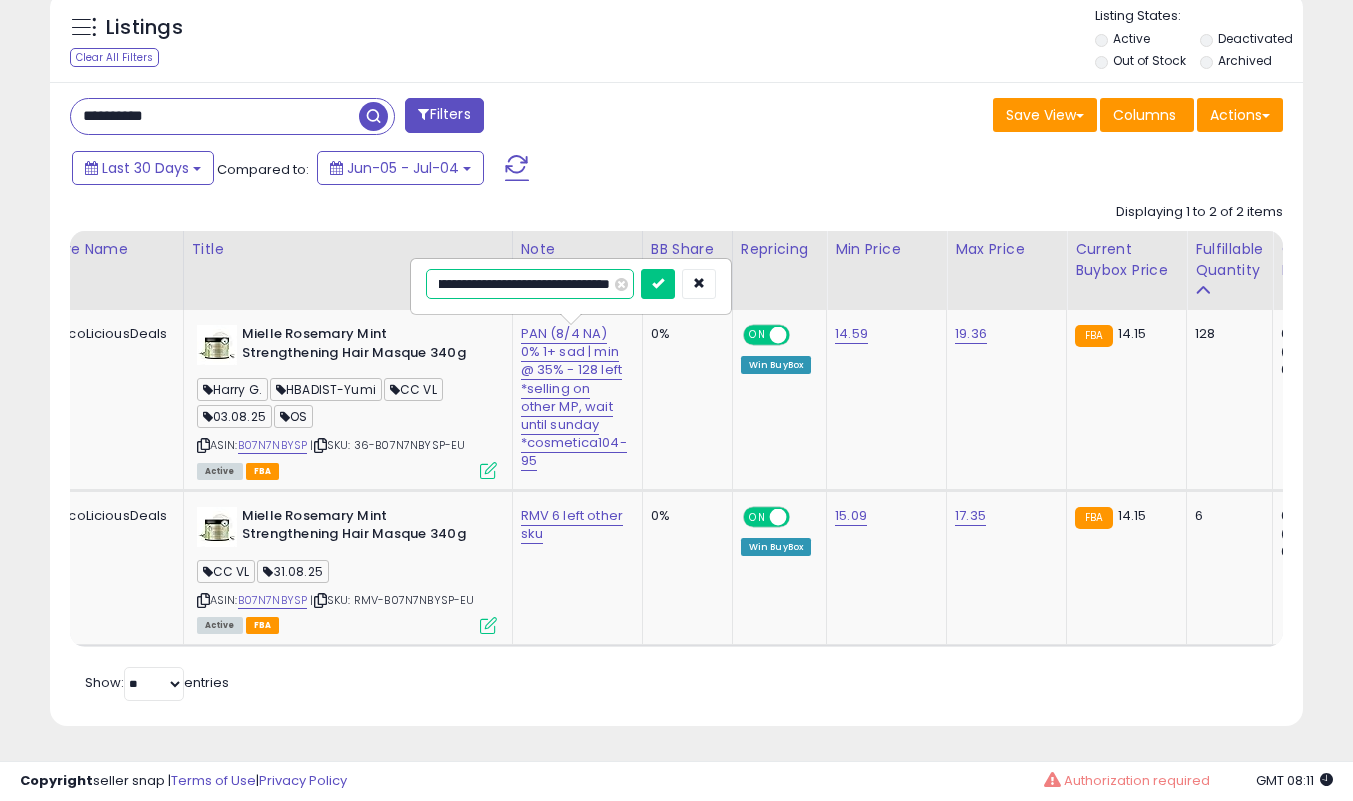 drag, startPoint x: 559, startPoint y: 260, endPoint x: 855, endPoint y: 268, distance: 296.1081 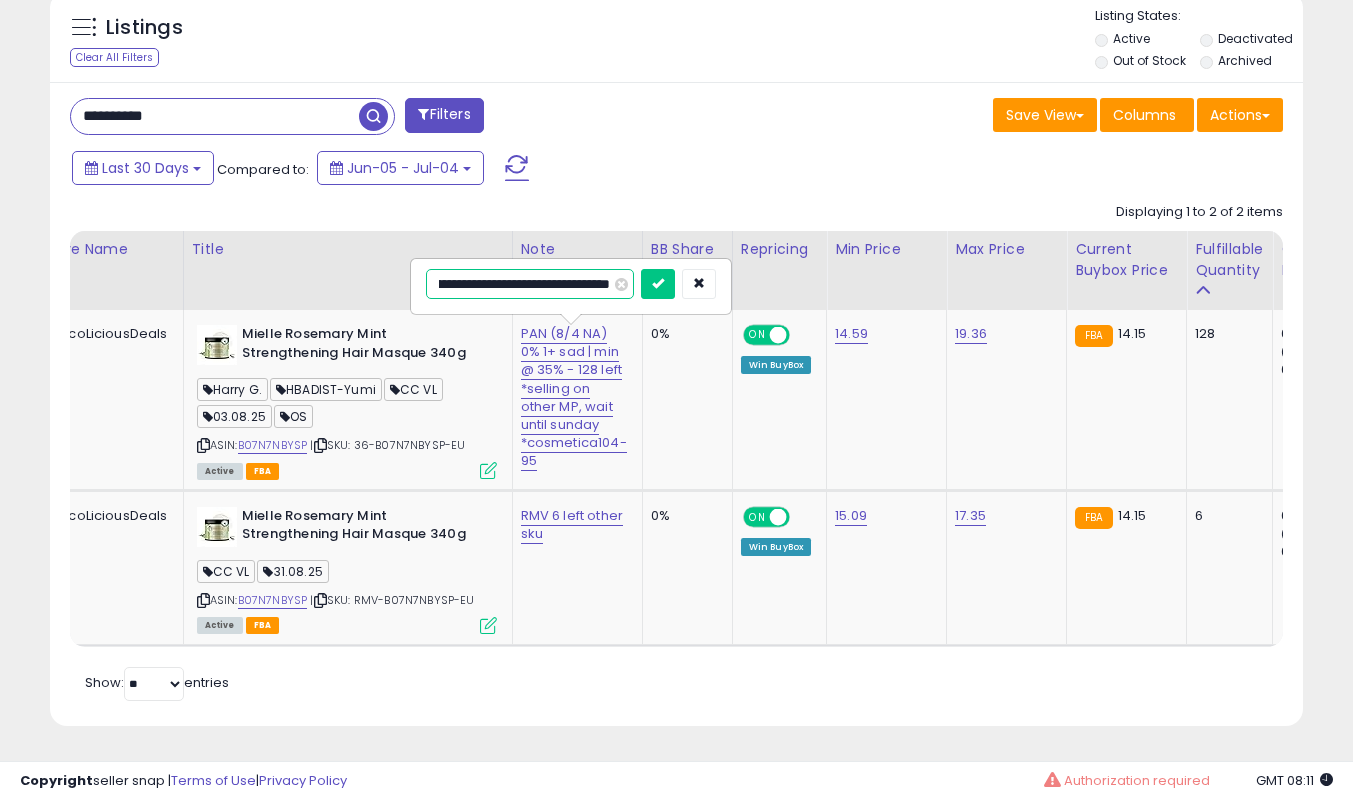 type on "**********" 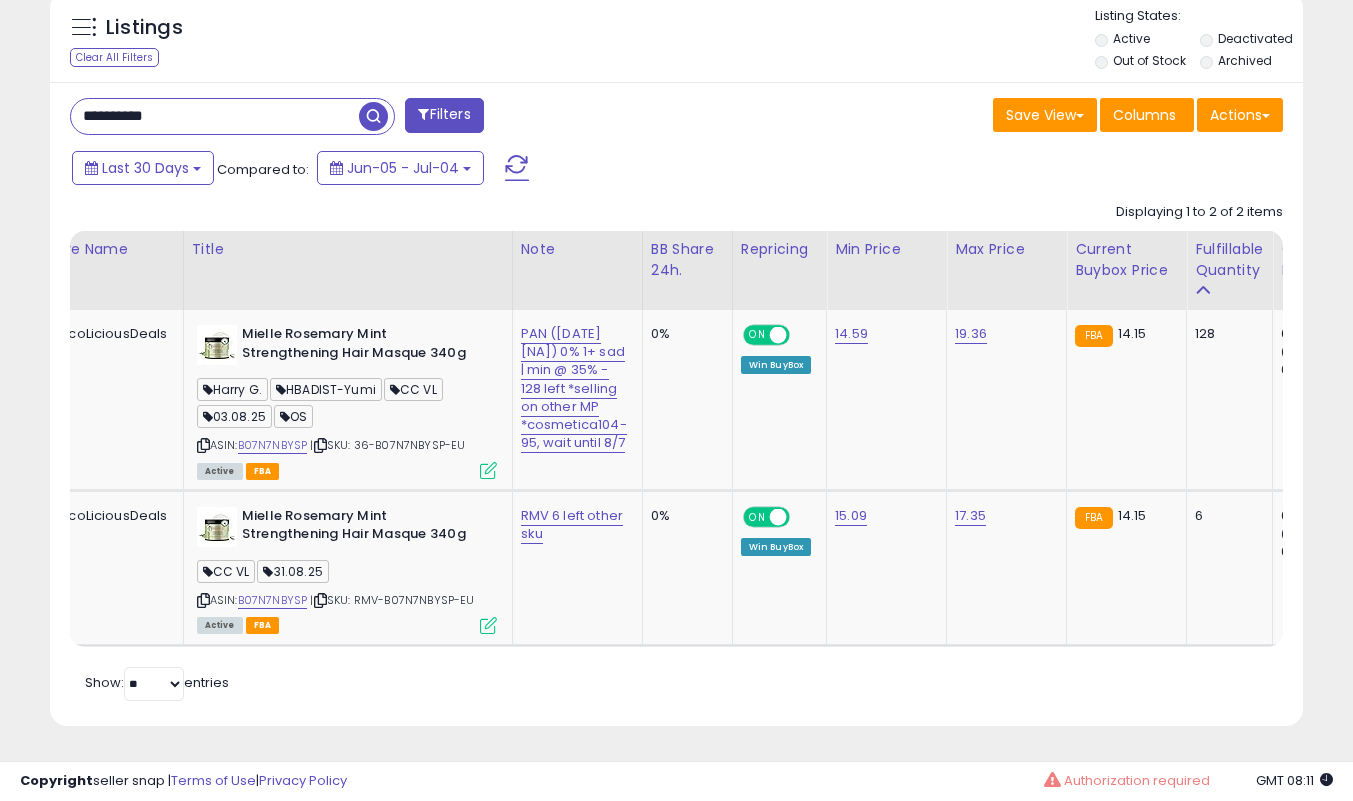 click on "**********" at bounding box center (215, 116) 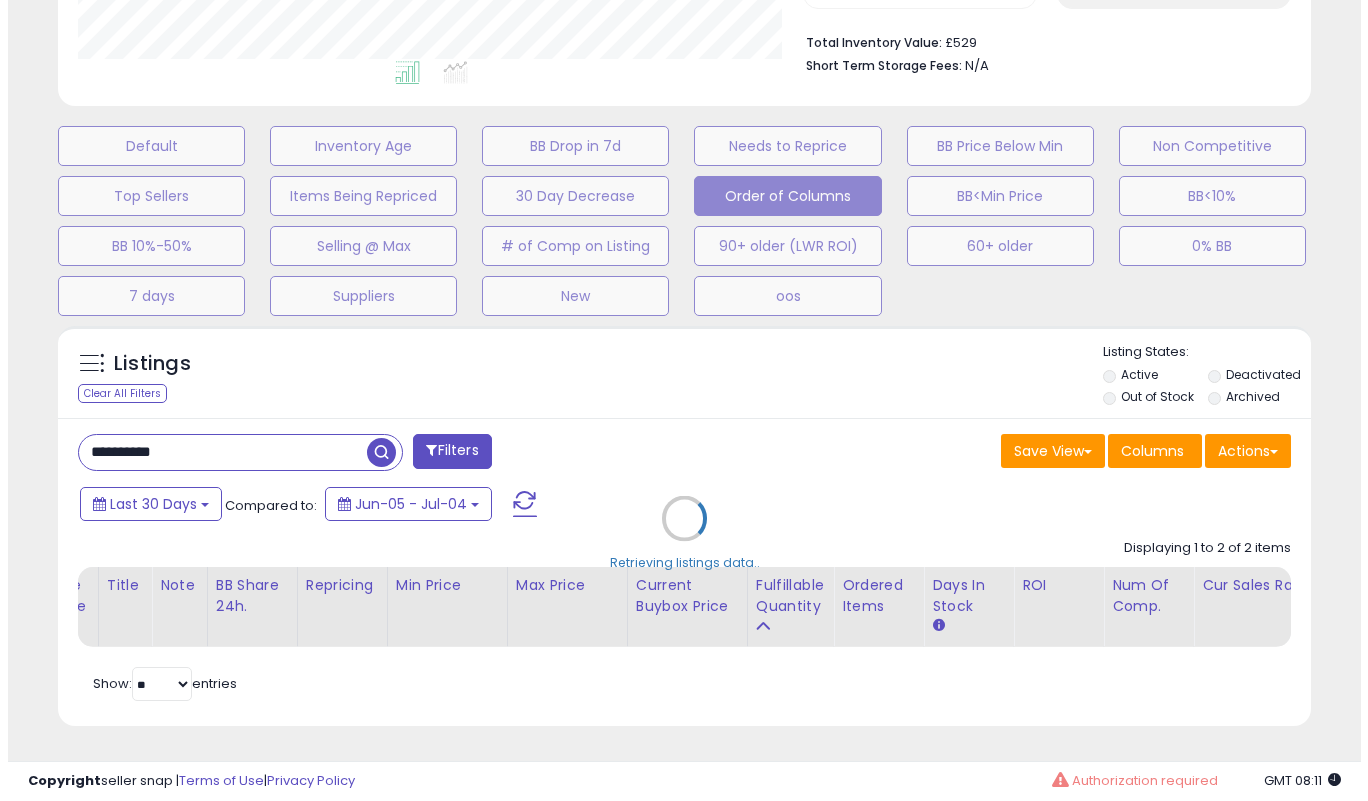 scroll, scrollTop: 519, scrollLeft: 0, axis: vertical 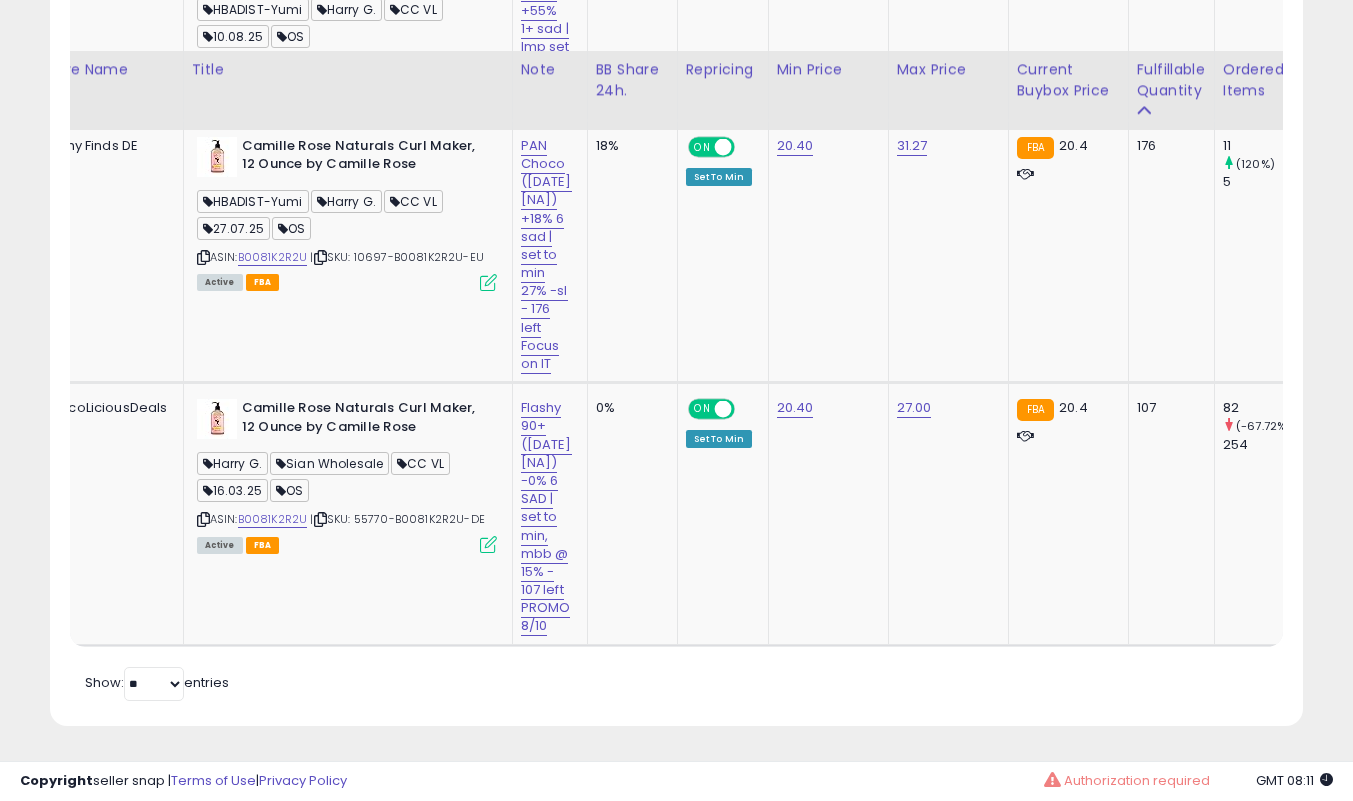 click on "**********" at bounding box center [676, 215] 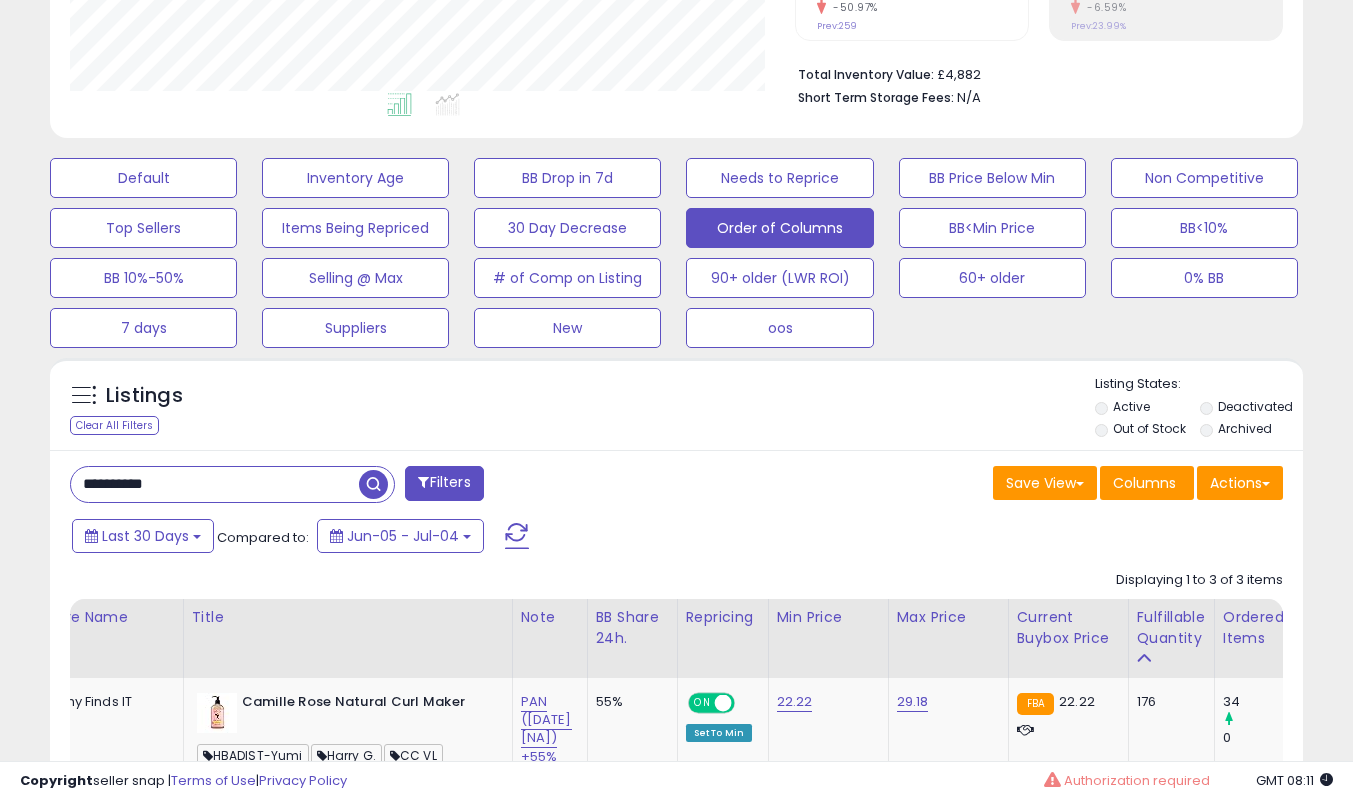 click on "**********" at bounding box center [215, 484] 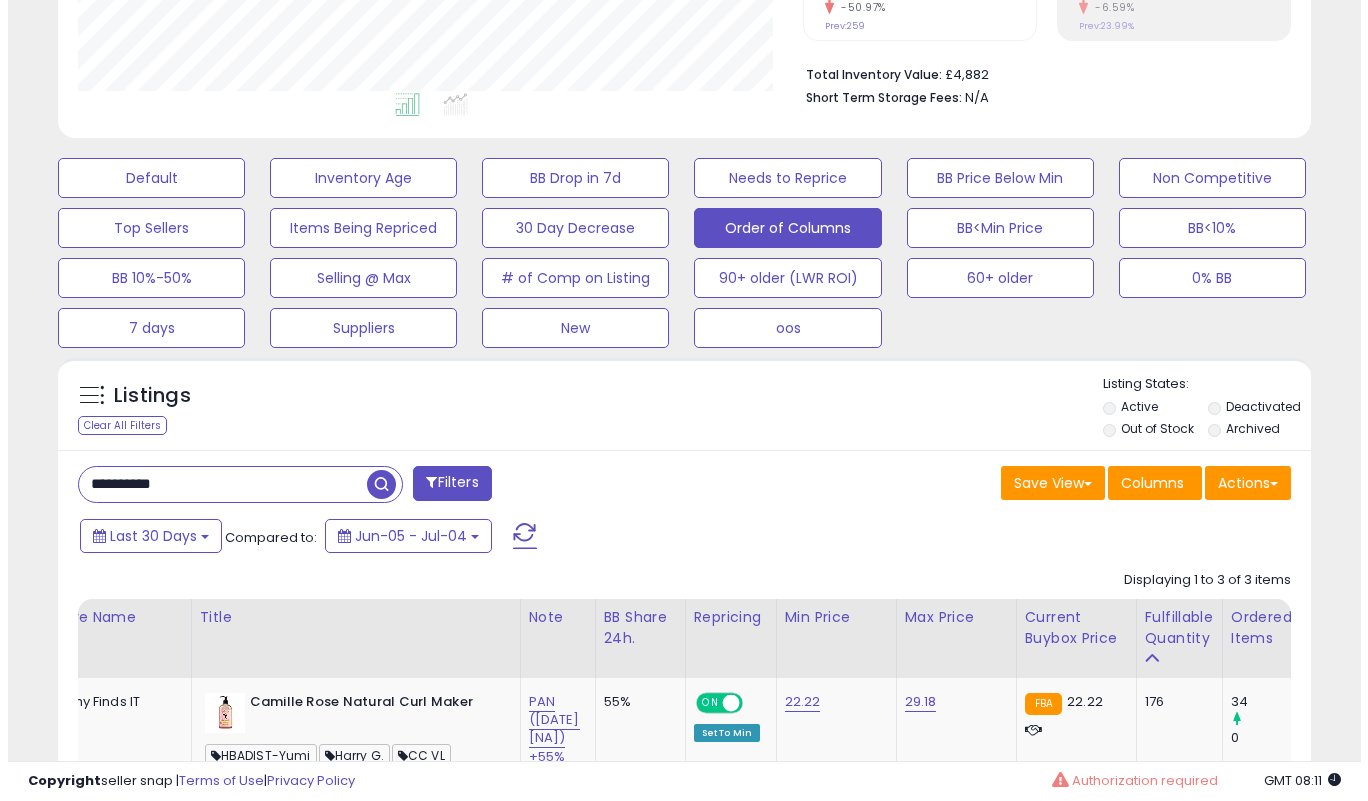 scroll, scrollTop: 471, scrollLeft: 0, axis: vertical 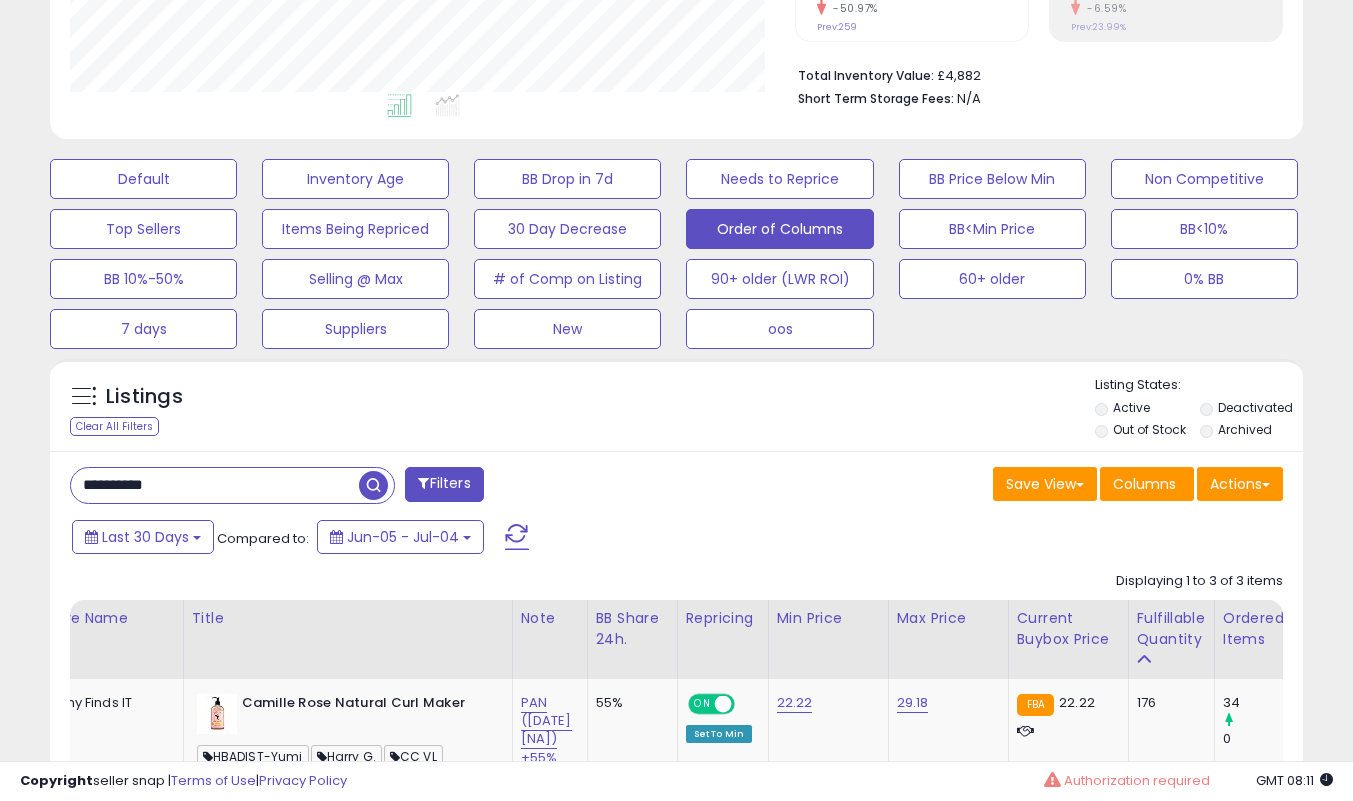 click on "**********" at bounding box center [215, 485] 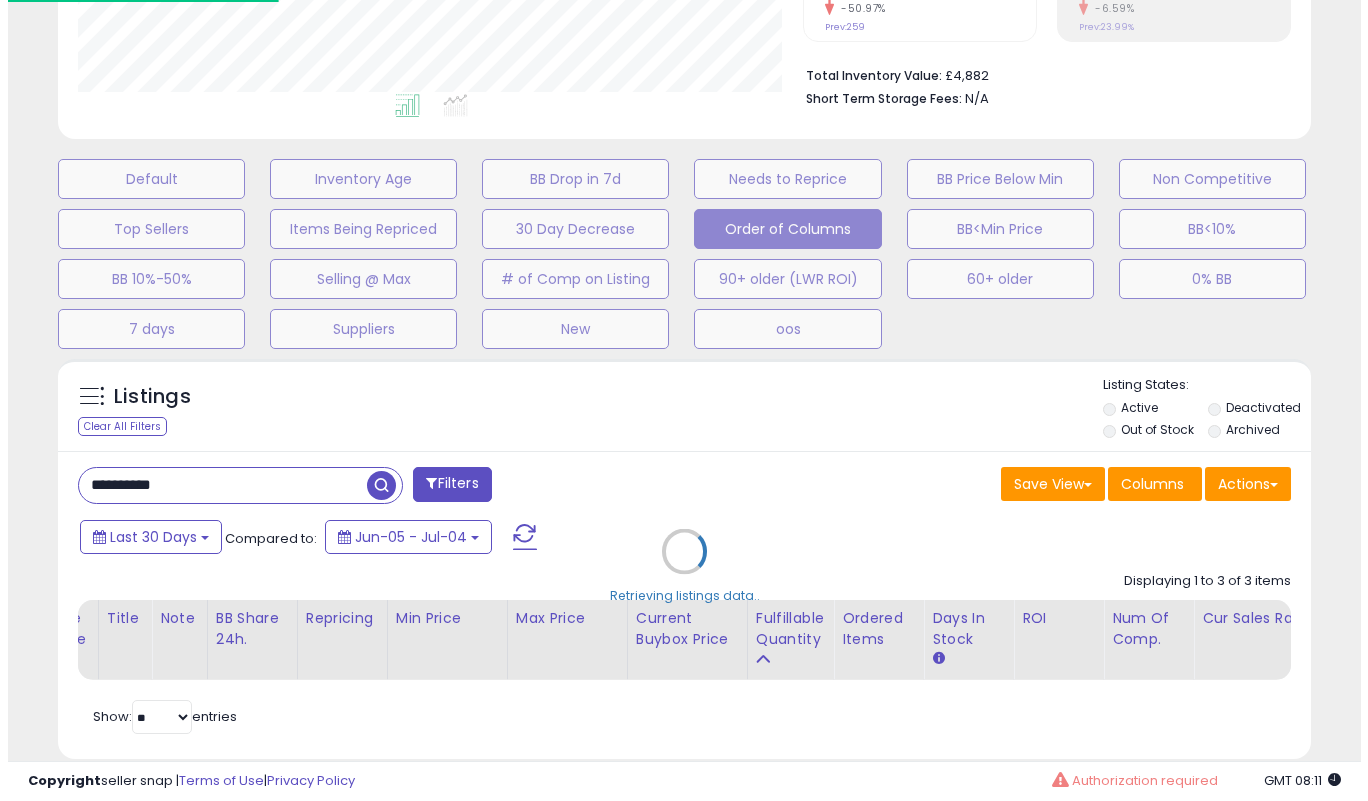 scroll, scrollTop: 999590, scrollLeft: 999266, axis: both 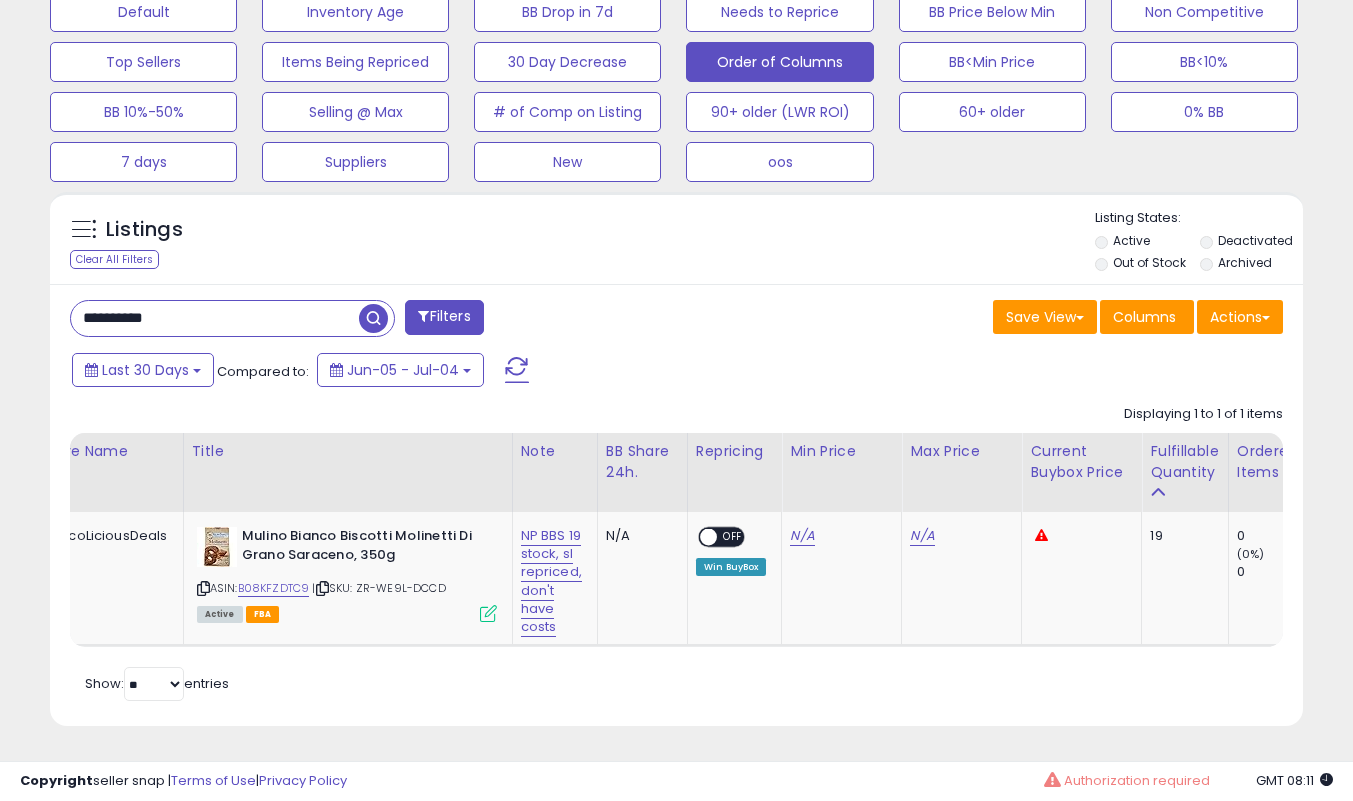 click on "**********" at bounding box center (215, 318) 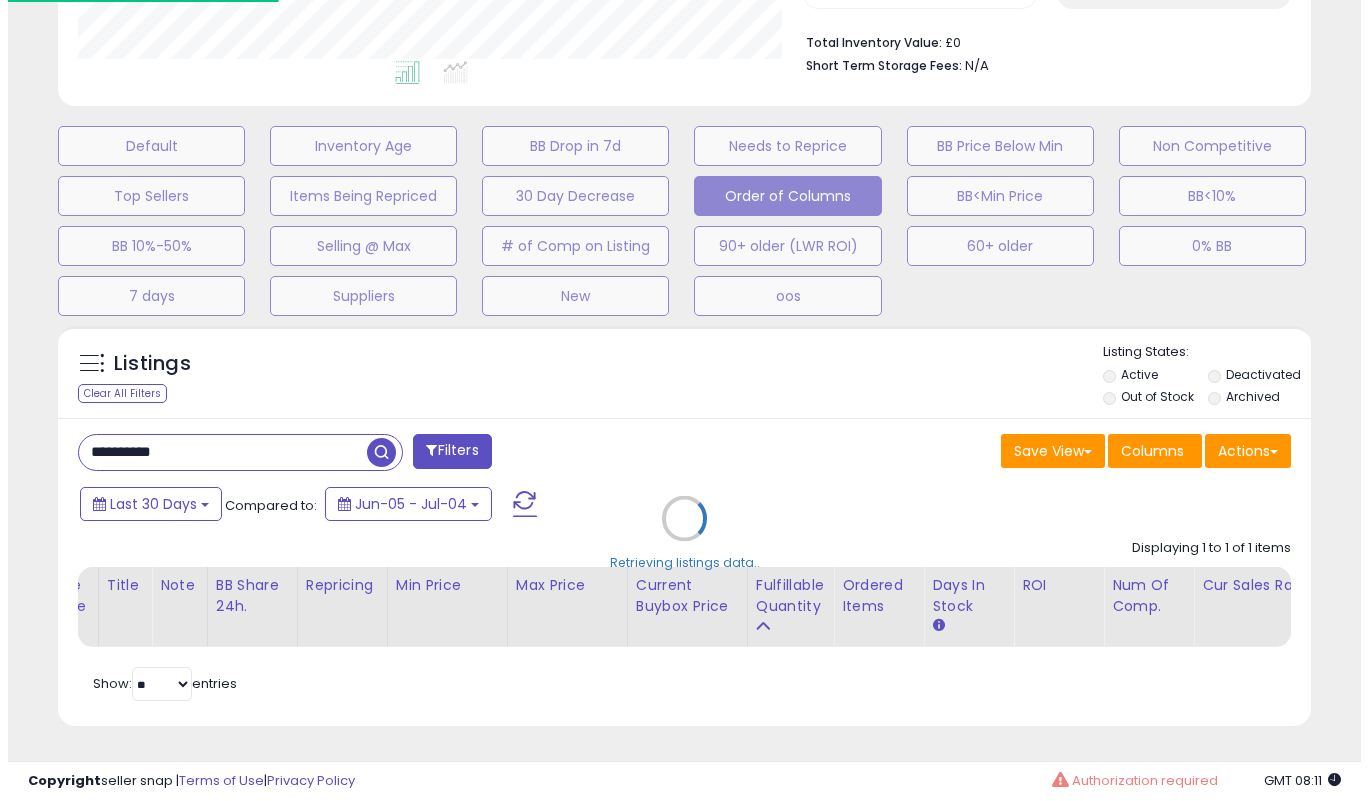 scroll, scrollTop: 519, scrollLeft: 0, axis: vertical 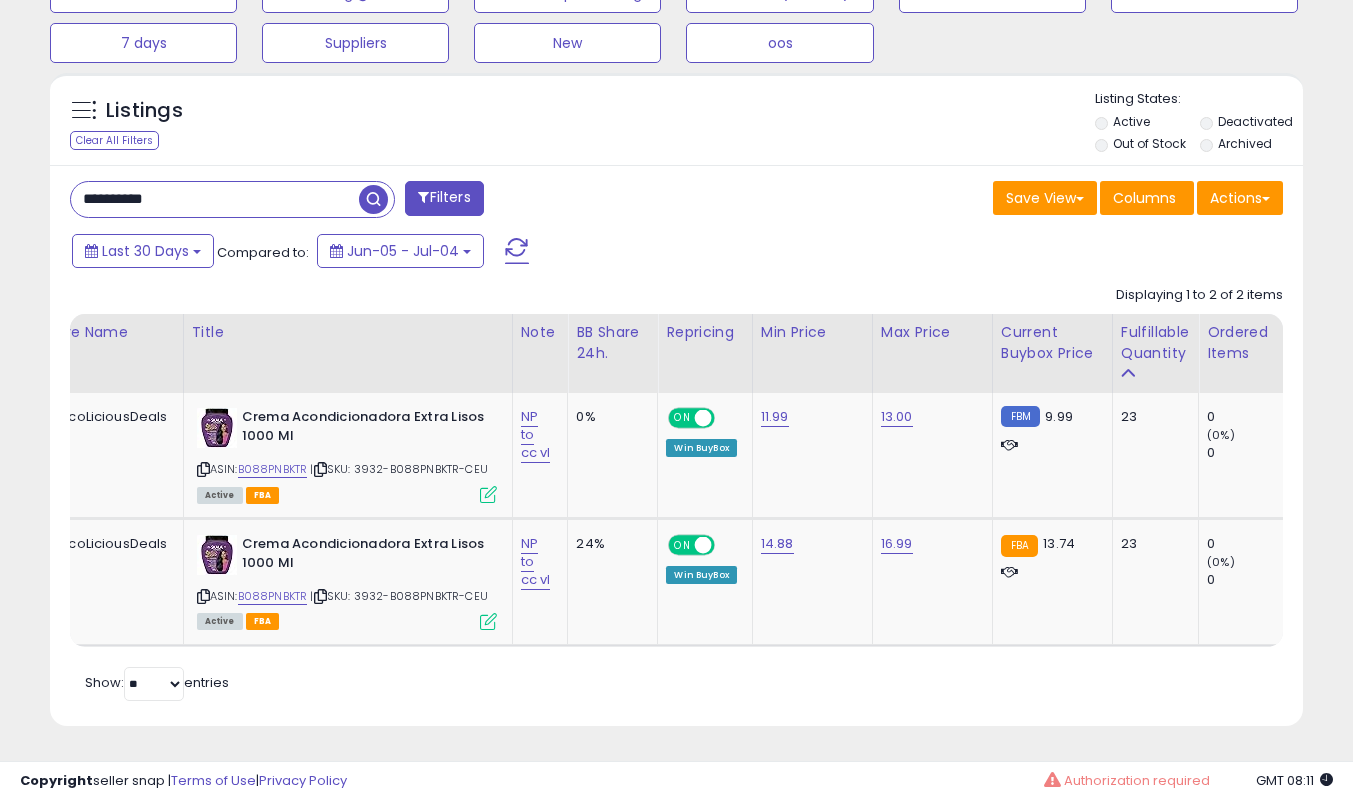 click on "**********" at bounding box center (215, 199) 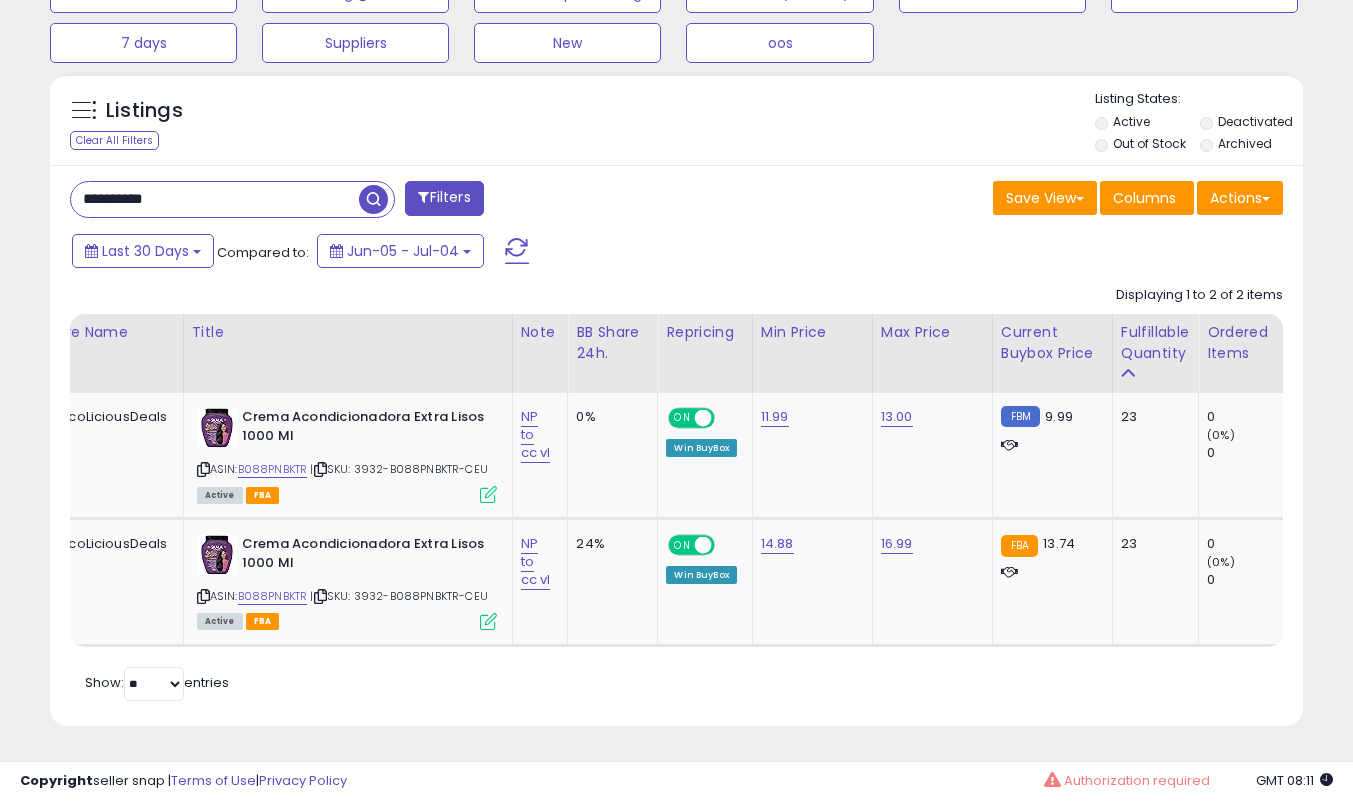 paste 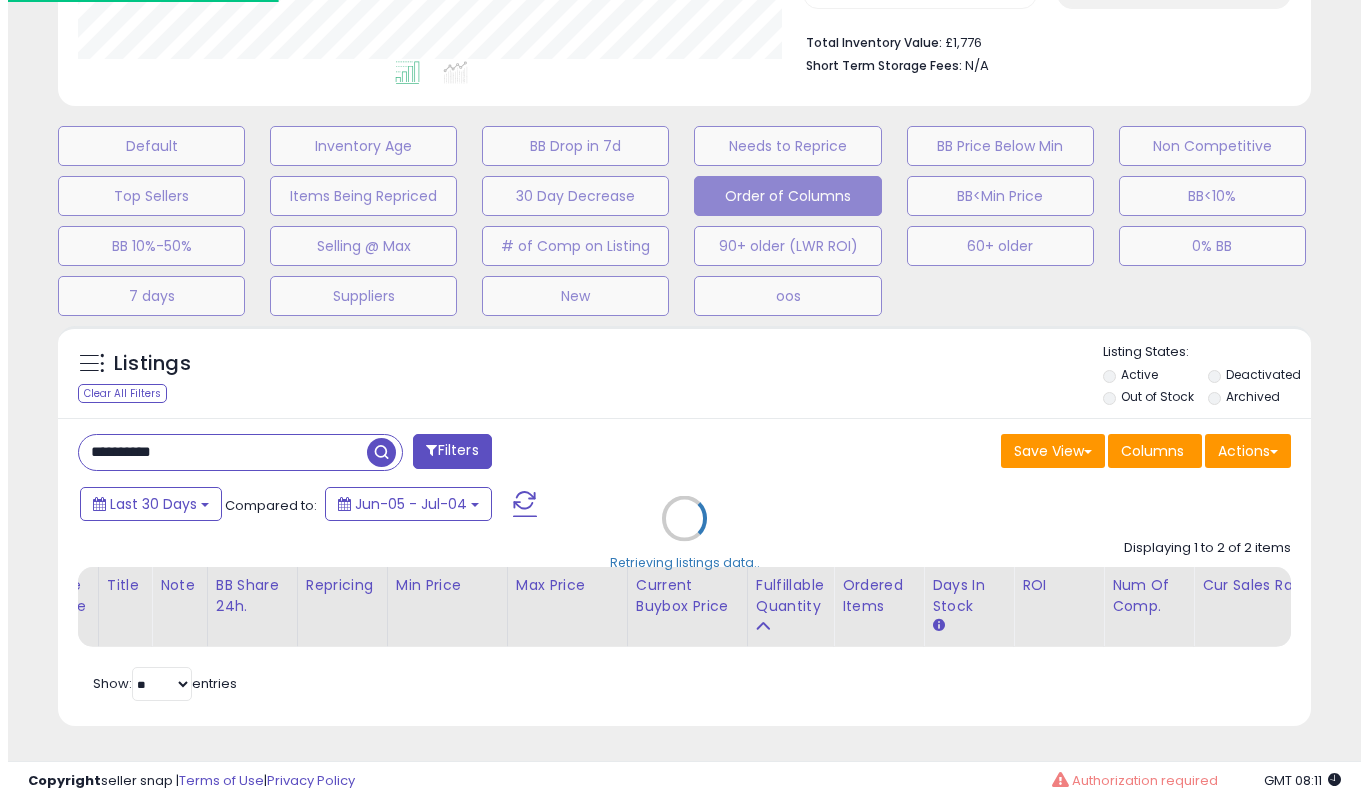 scroll, scrollTop: 519, scrollLeft: 0, axis: vertical 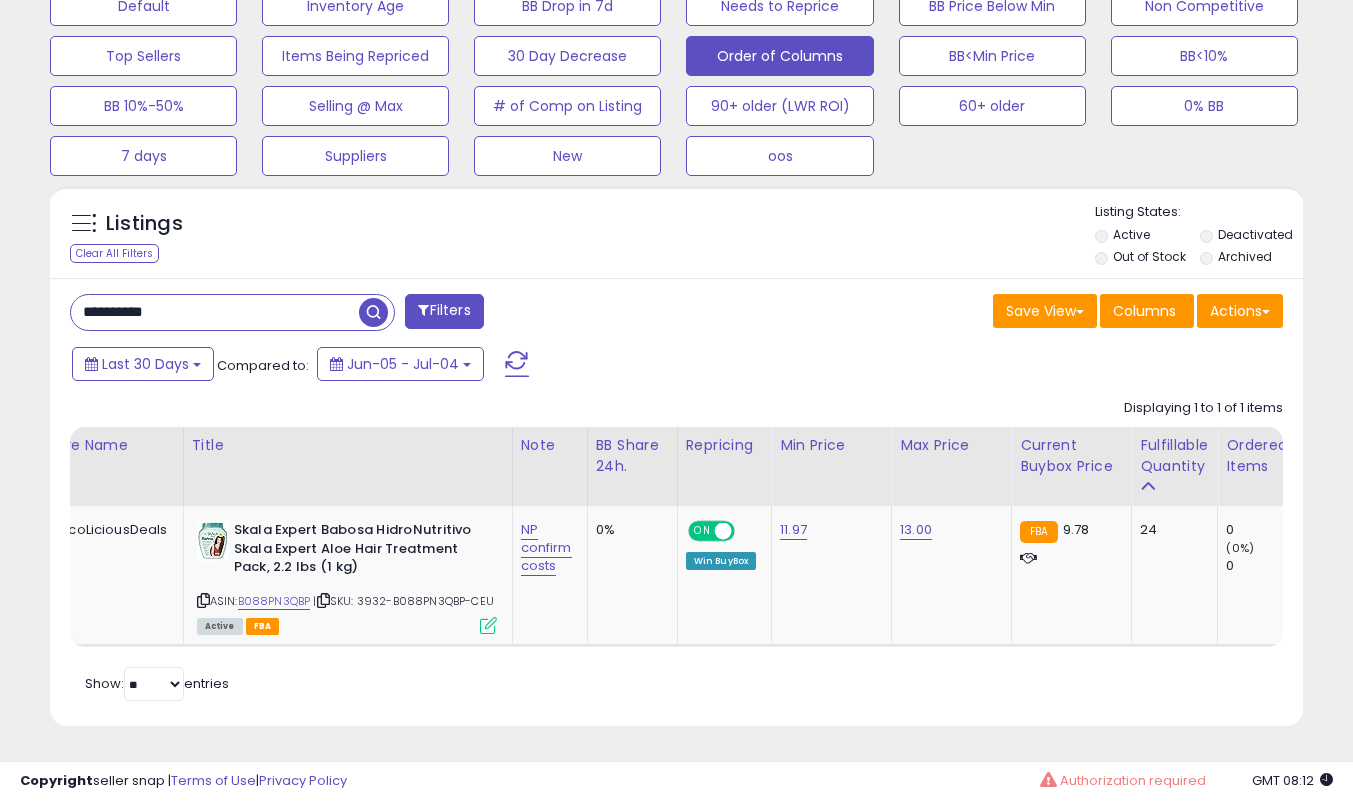 click on "**********" at bounding box center (215, 312) 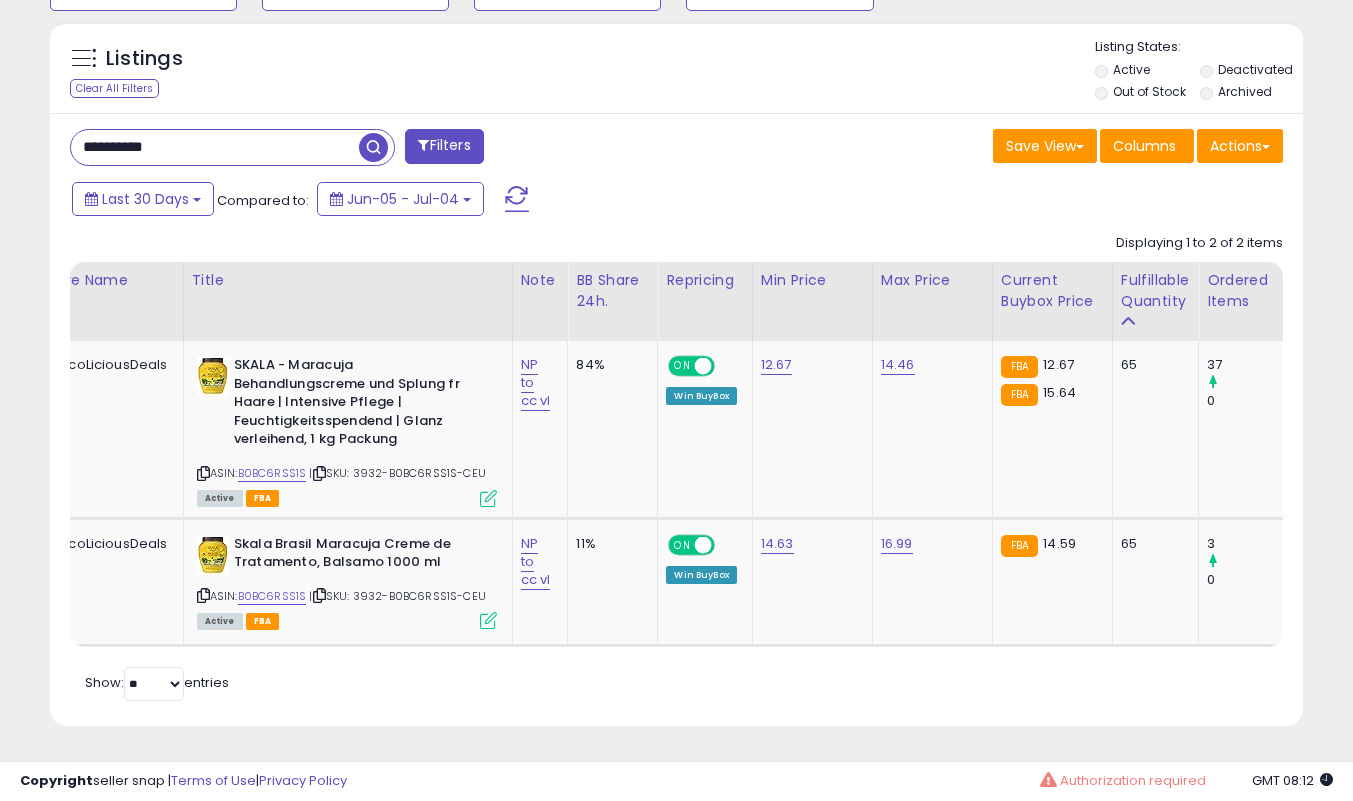 click on "**********" at bounding box center (215, 147) 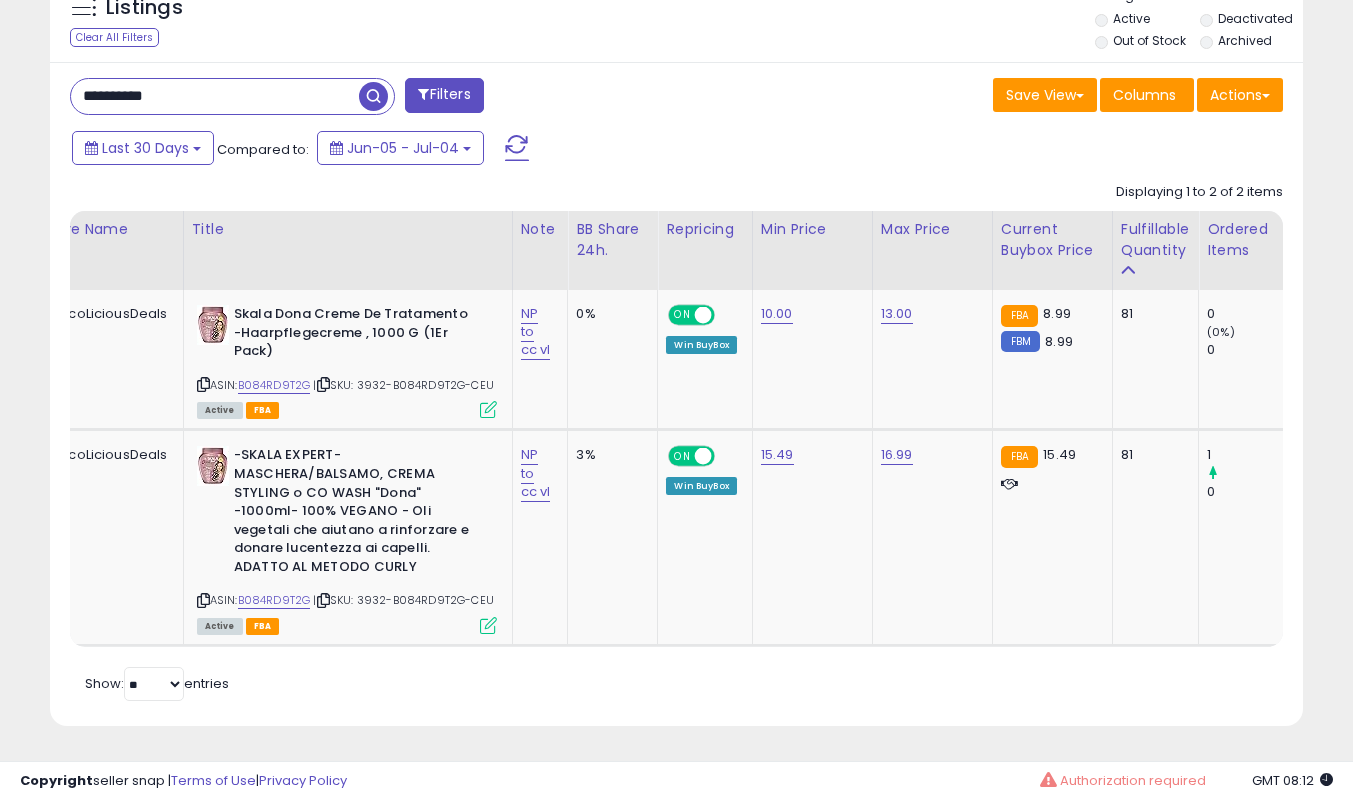 click on "**********" at bounding box center [676, 394] 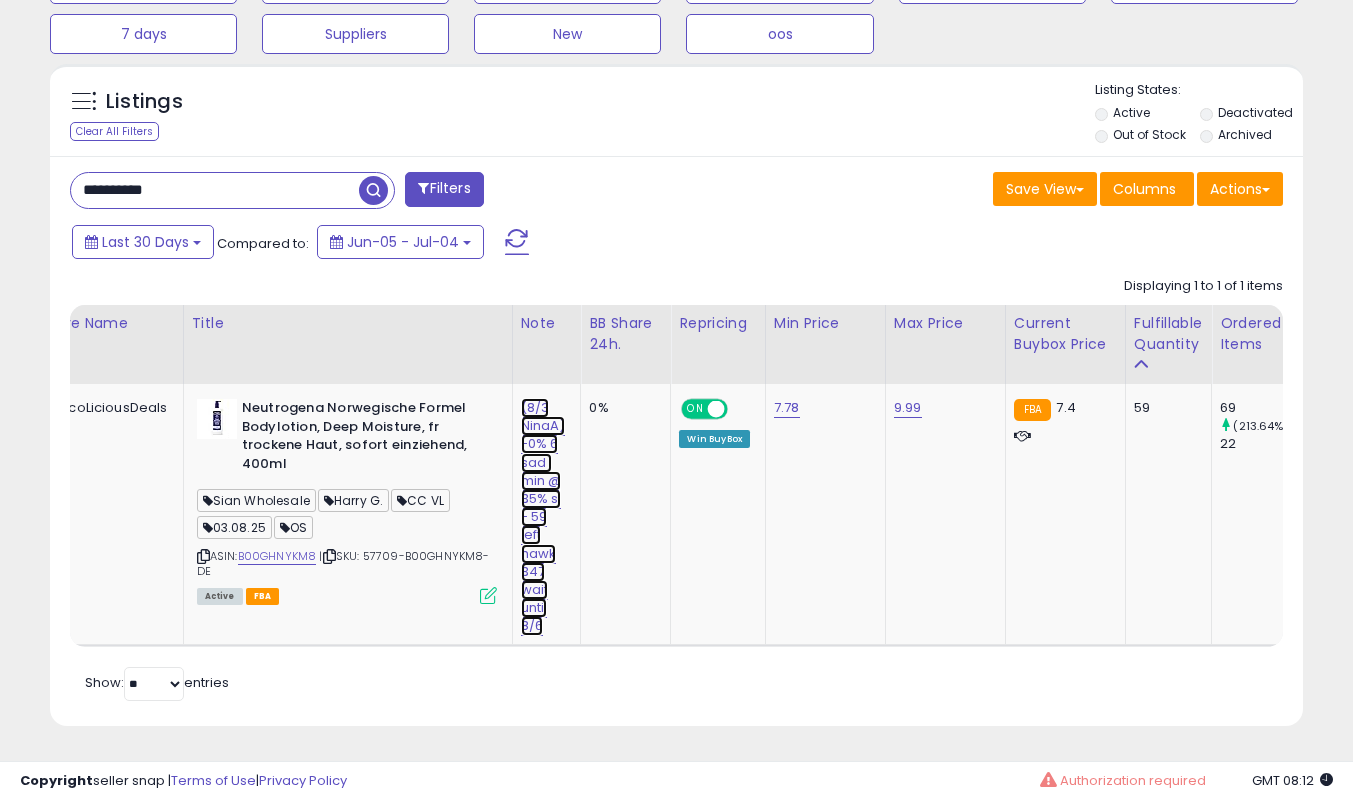 click on "(8/3 NinaA) -0% 6 sad | min @ 35% sl - 59 left hawk 347 wait until 8/6" at bounding box center (543, 517) 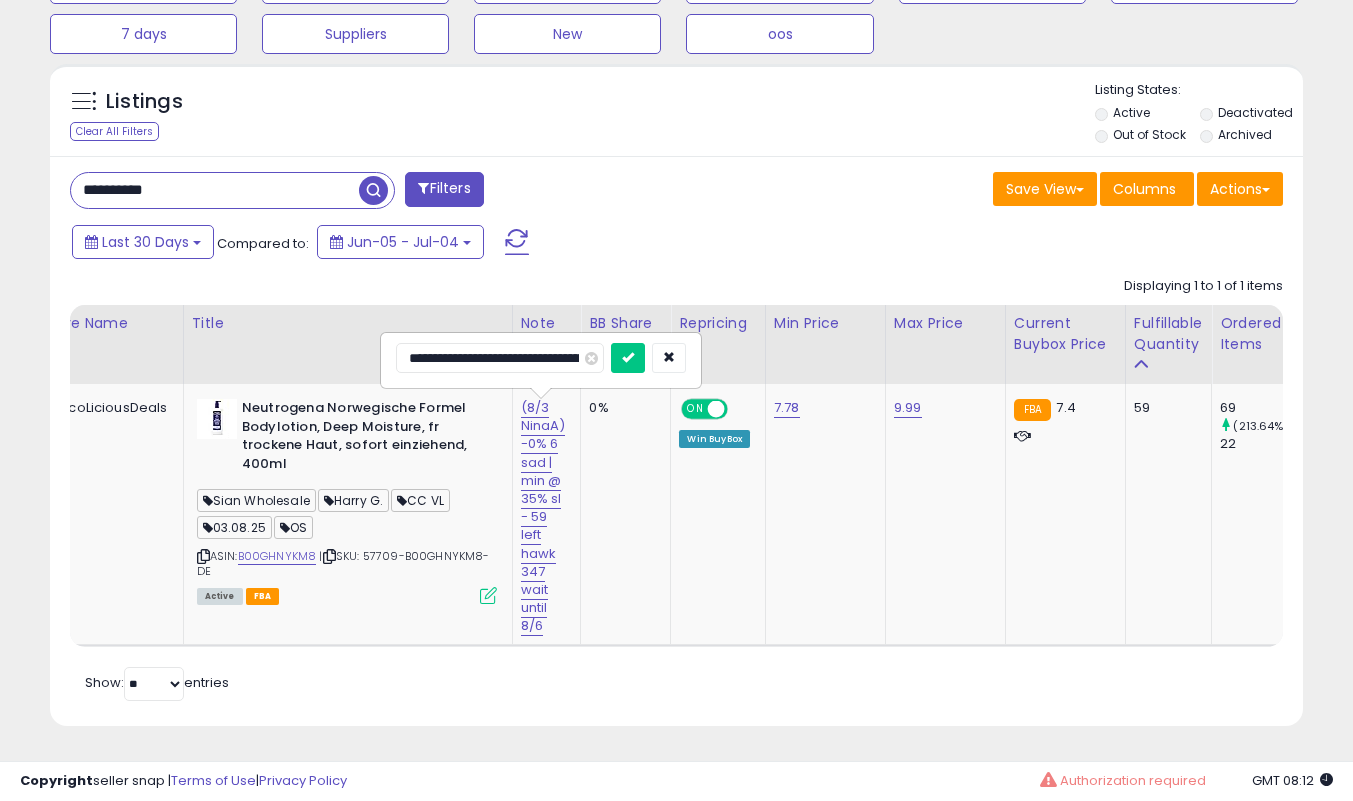 type on "**********" 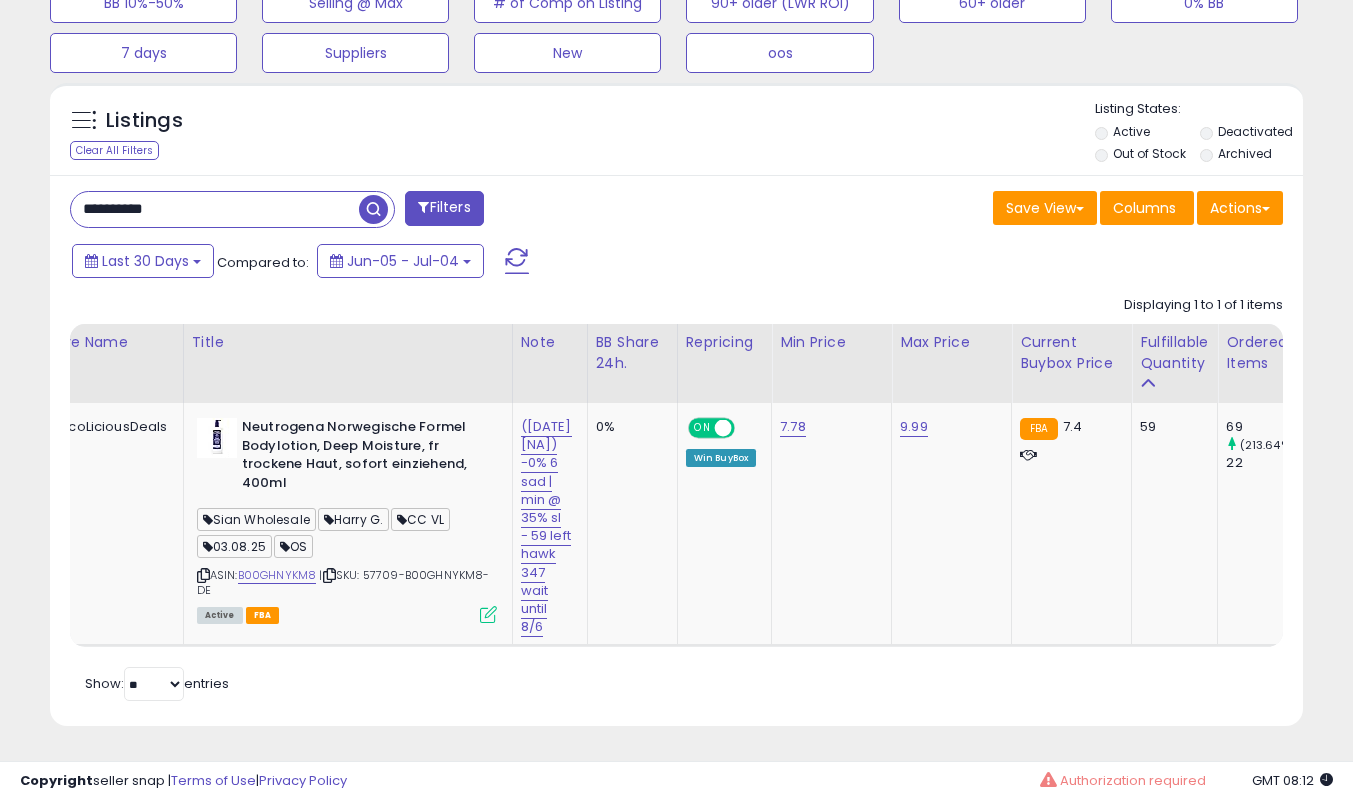 click on "**********" at bounding box center (215, 209) 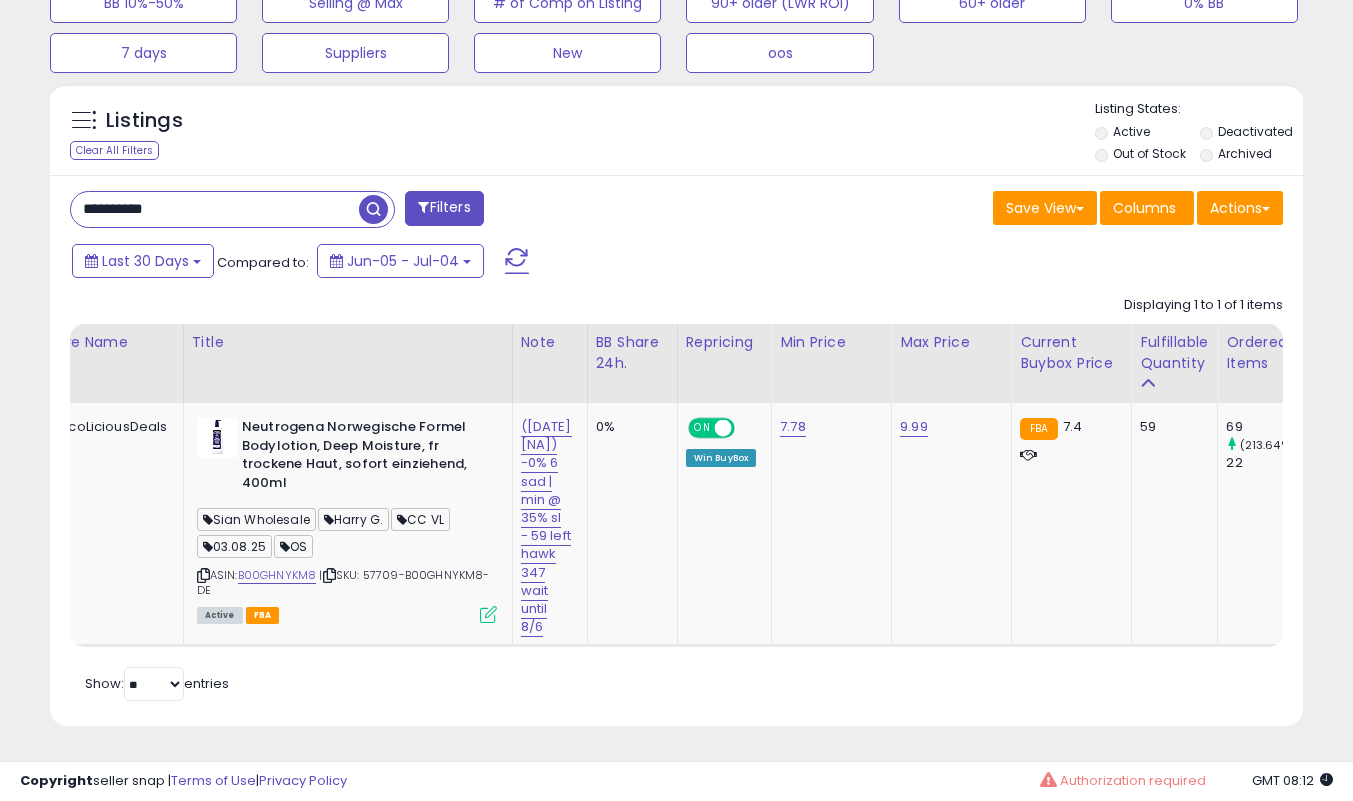 paste 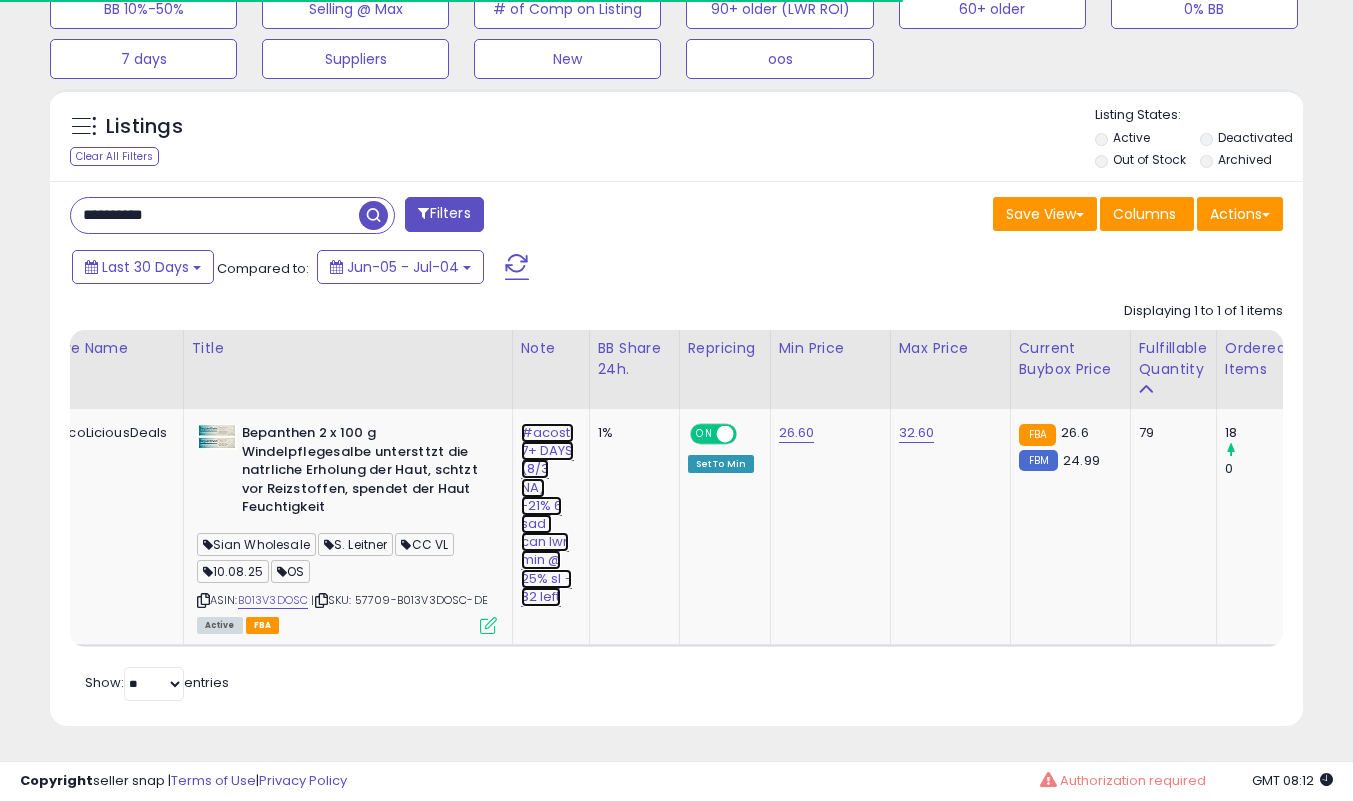 click on "#acostl 7+ DAYS (8/3 NA) -21% 6 sad | can lwr min @ 25% sl - 82 left" at bounding box center [547, 515] 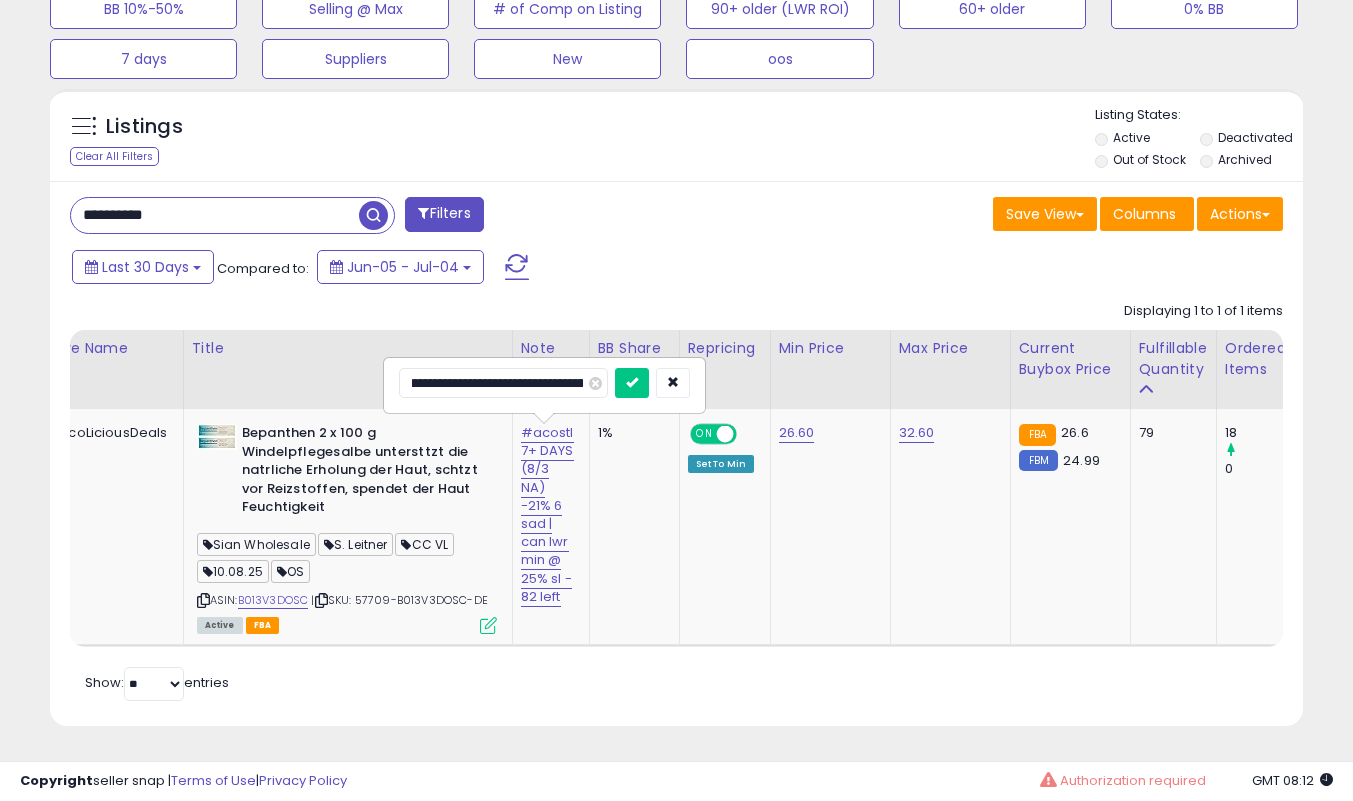 type on "**********" 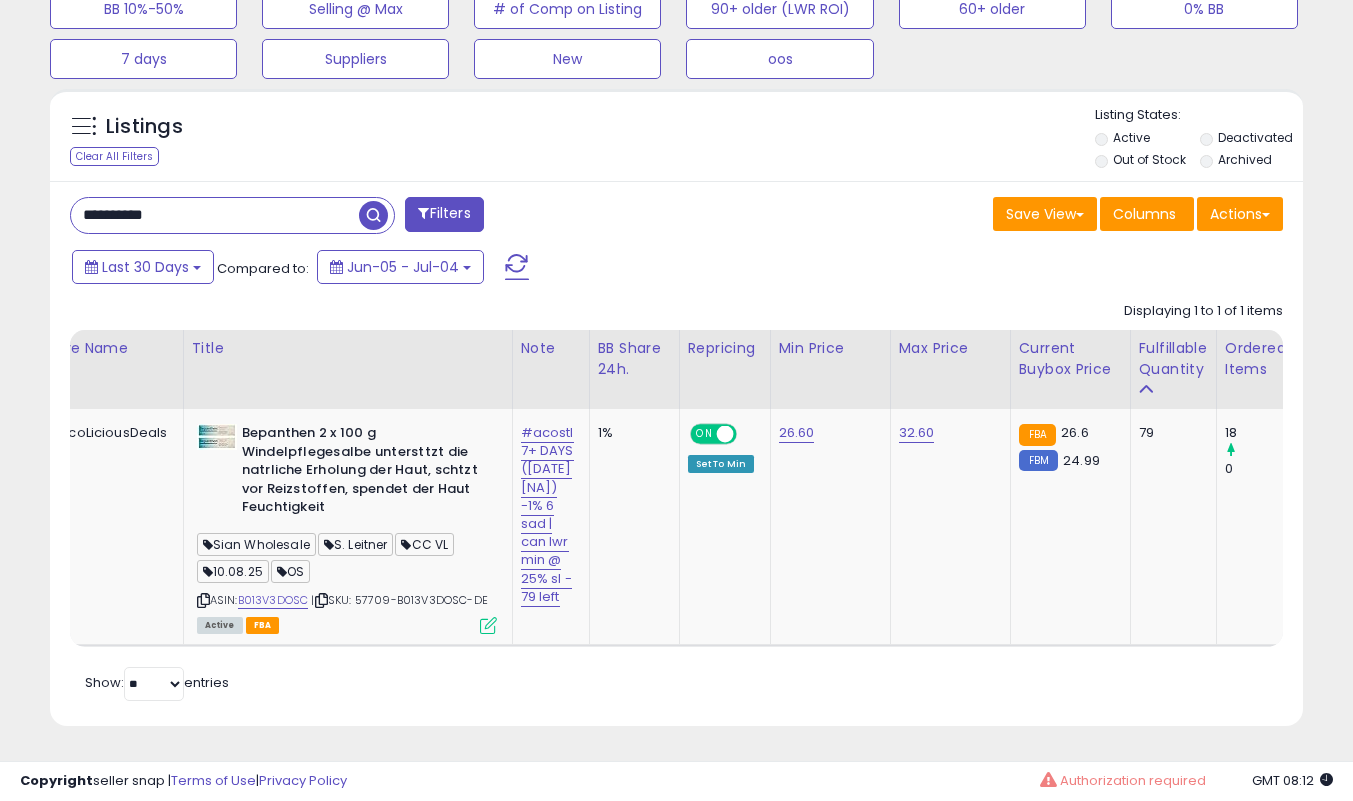 drag, startPoint x: 220, startPoint y: 171, endPoint x: 220, endPoint y: 185, distance: 14 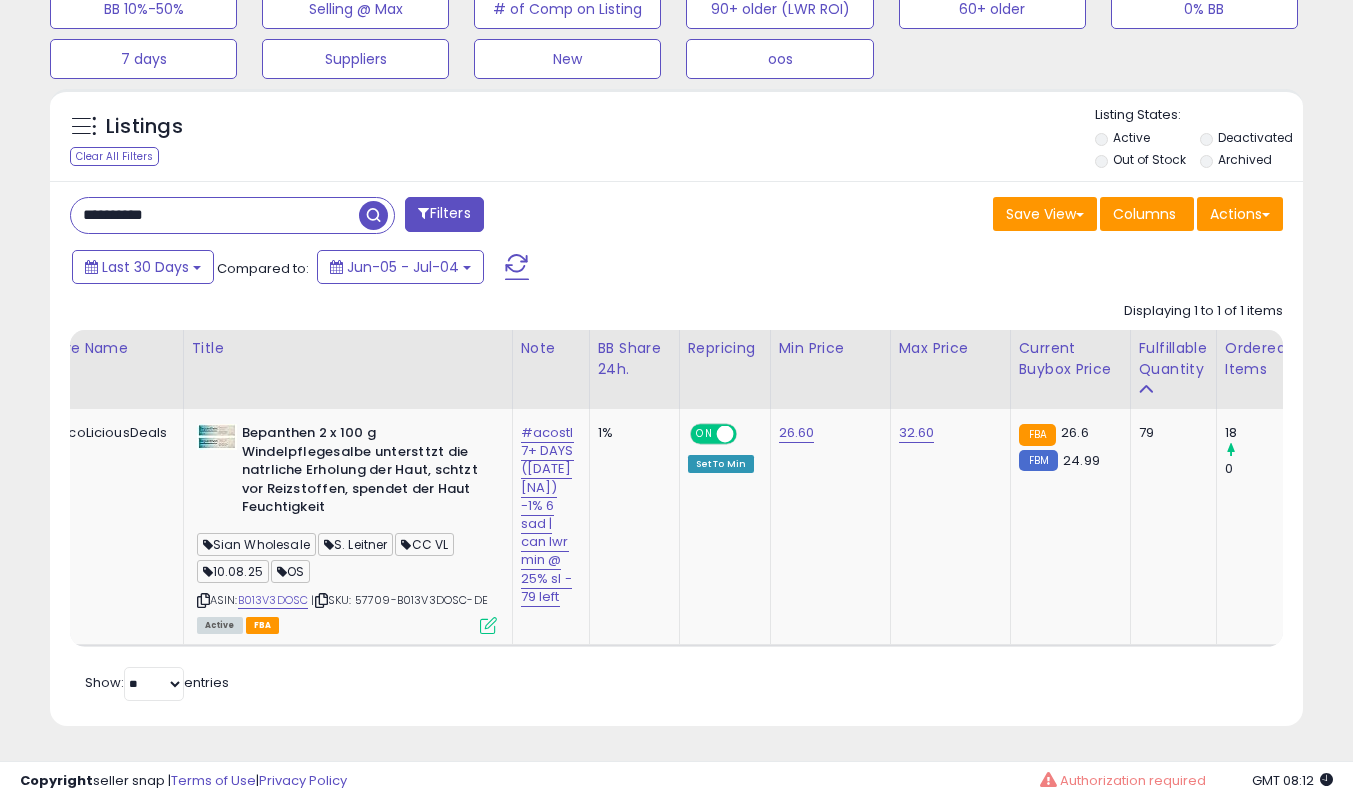 click on "**********" at bounding box center (215, 215) 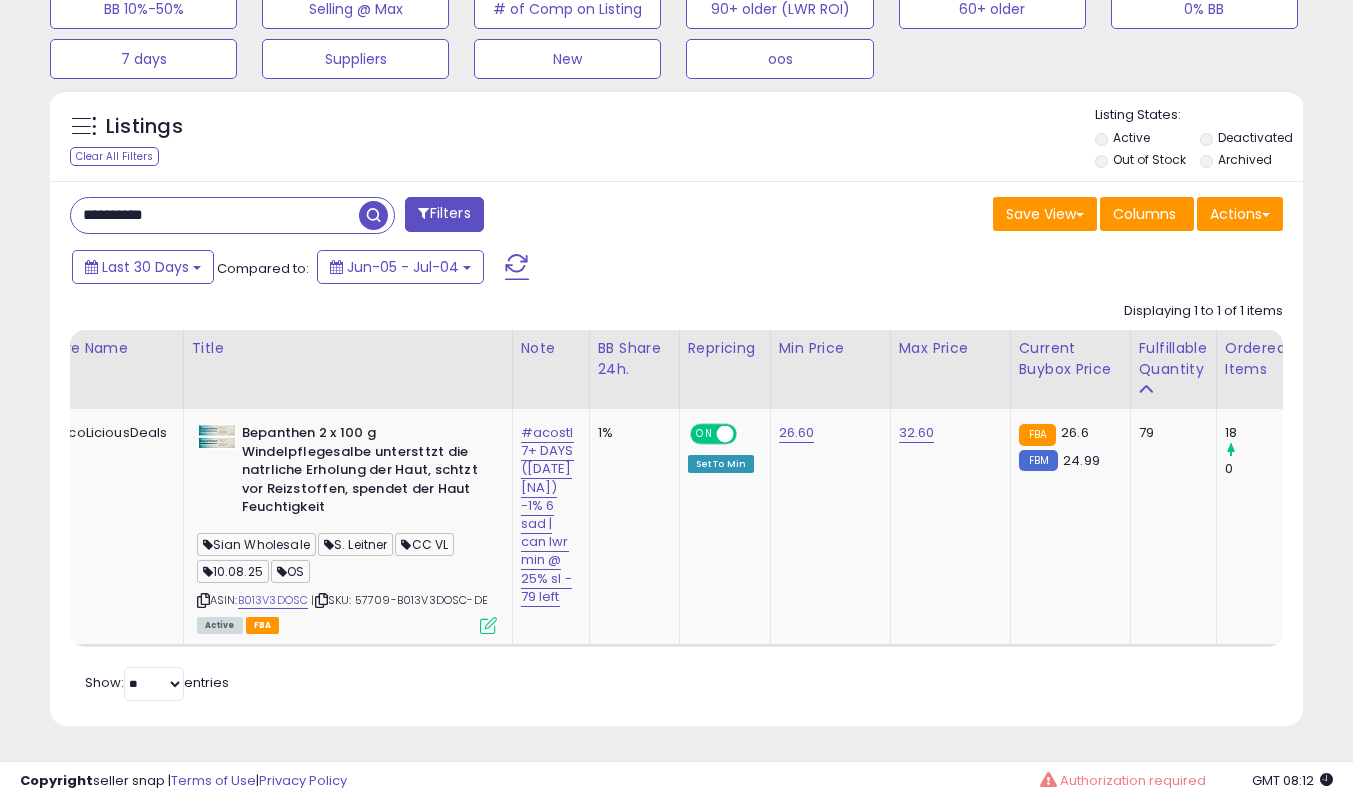 paste 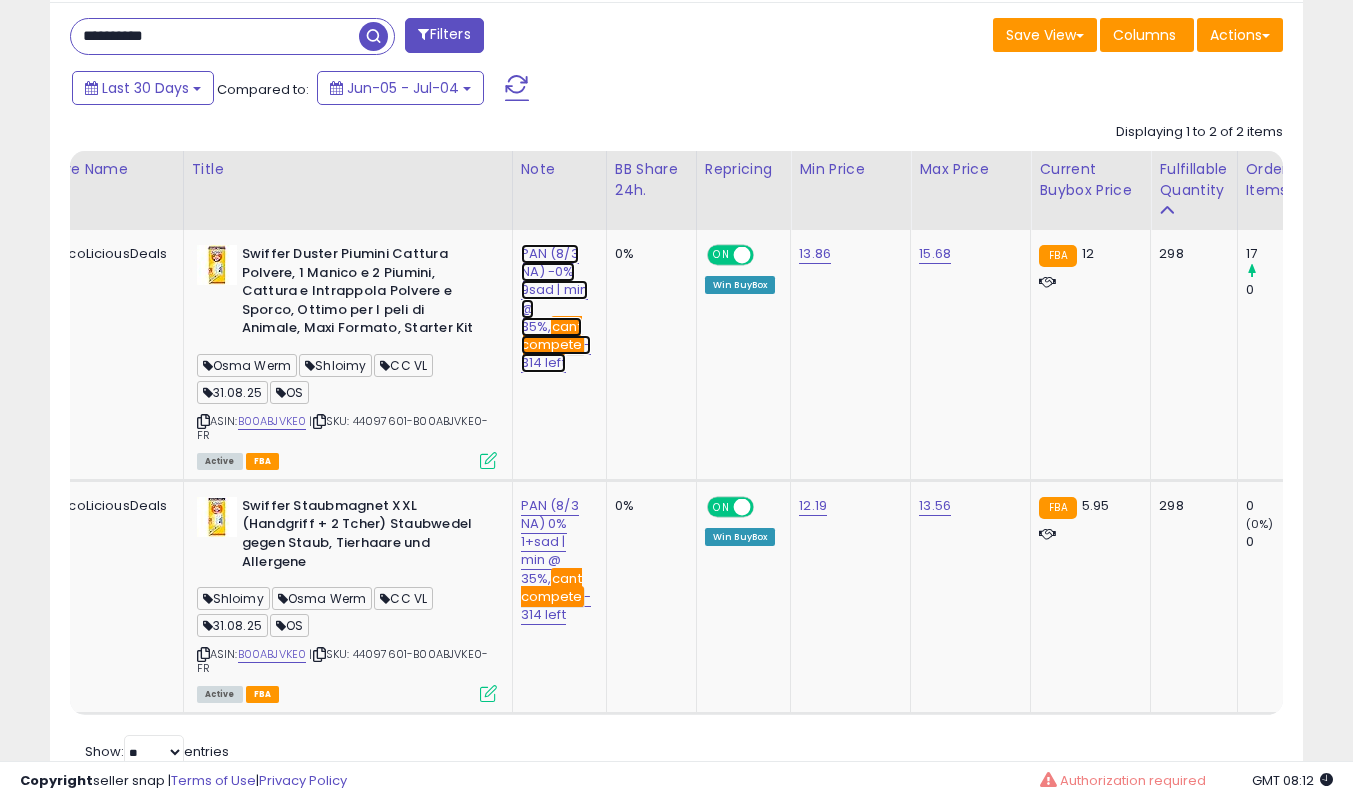 click on "PAN ([DATE] [NA]) -0% 9sad | min @ 35%,  cant compete  - 314 left" at bounding box center [556, 308] 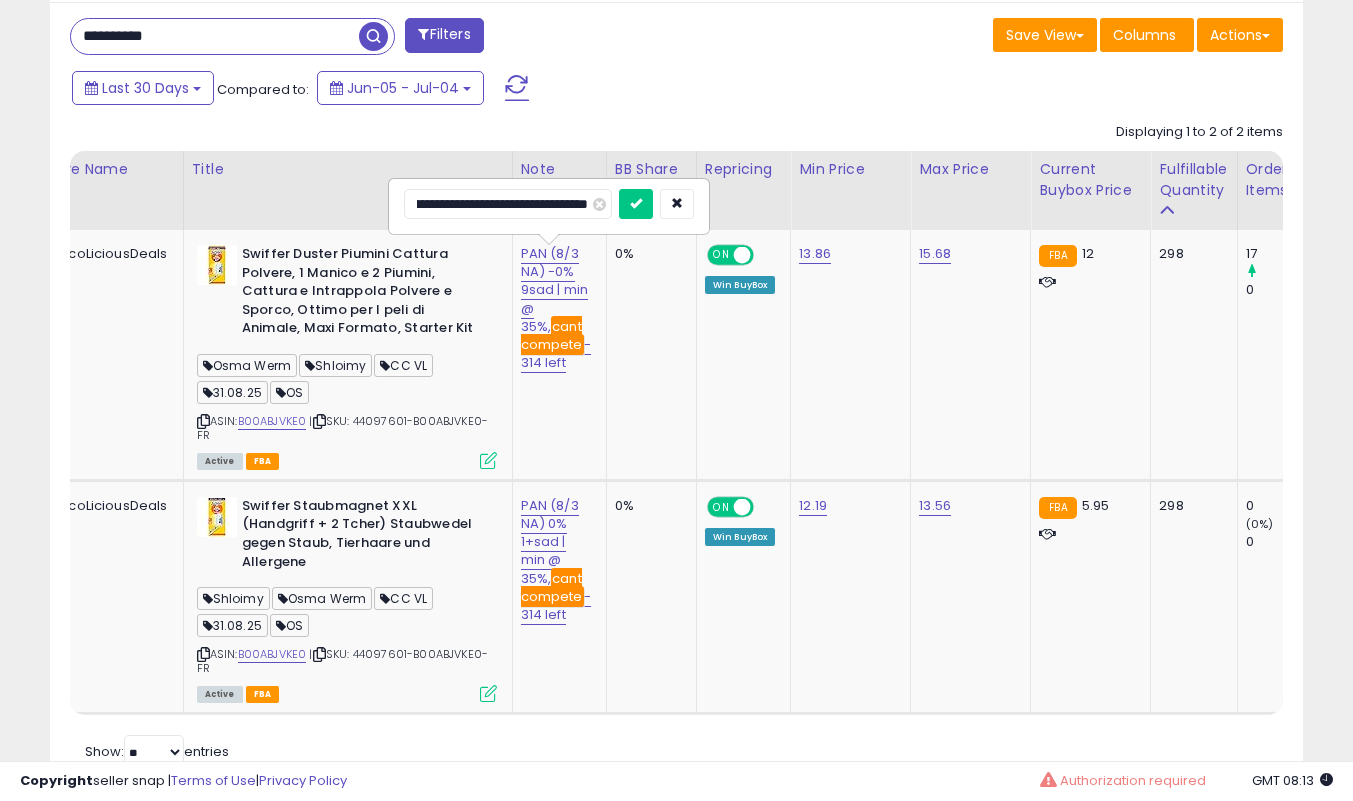 type on "**********" 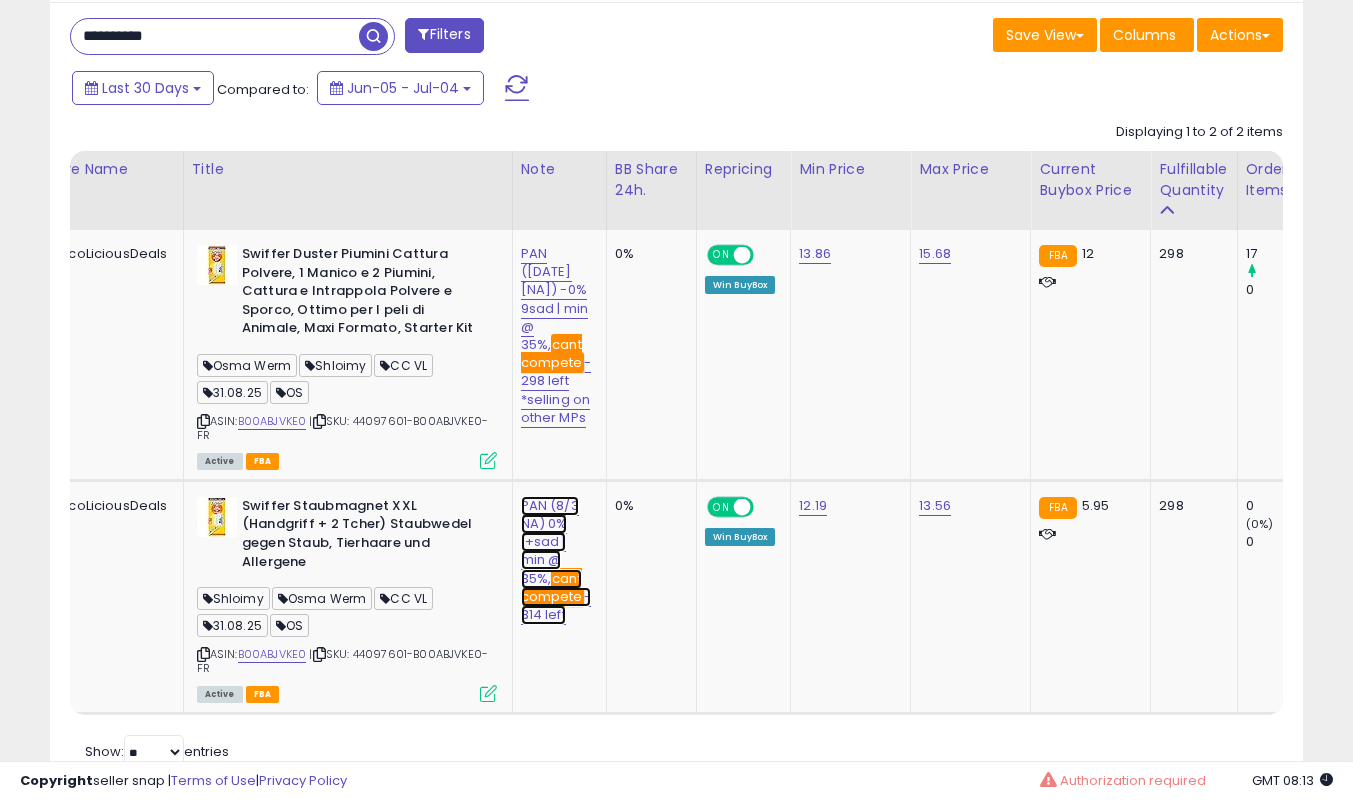 click on "PAN (8/3 NA) 0% 1+sad | min @ 35%,  cant compete  - 314 left" at bounding box center [556, 336] 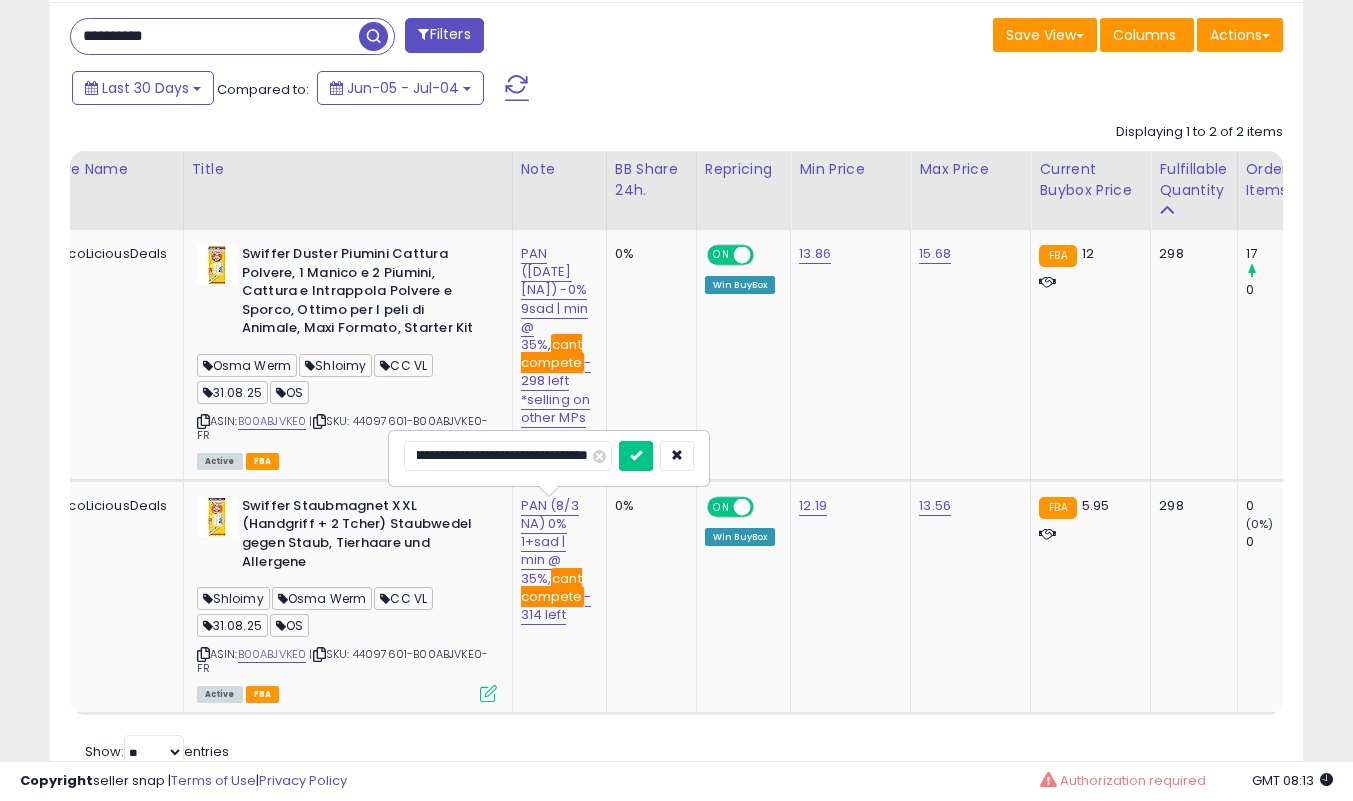 type on "**********" 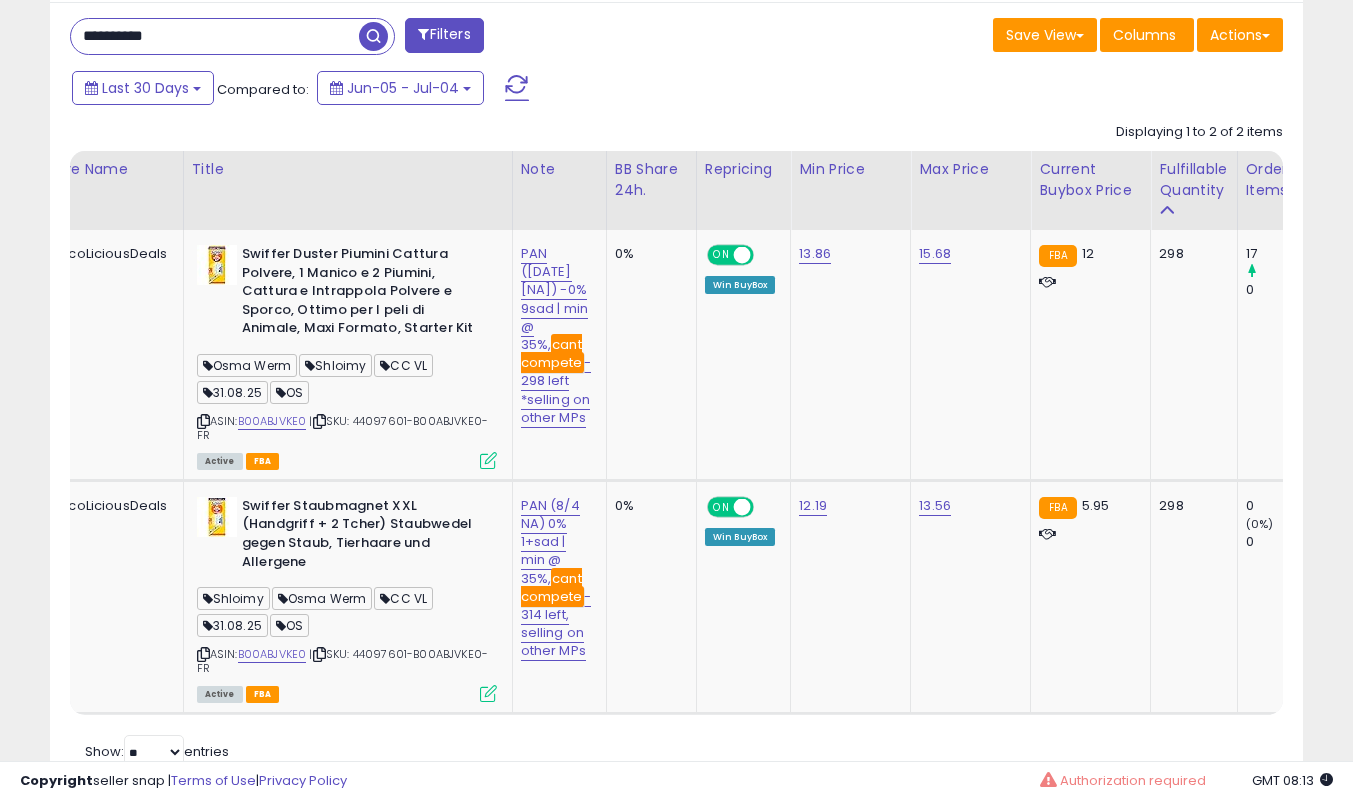 click on "**********" at bounding box center (215, 36) 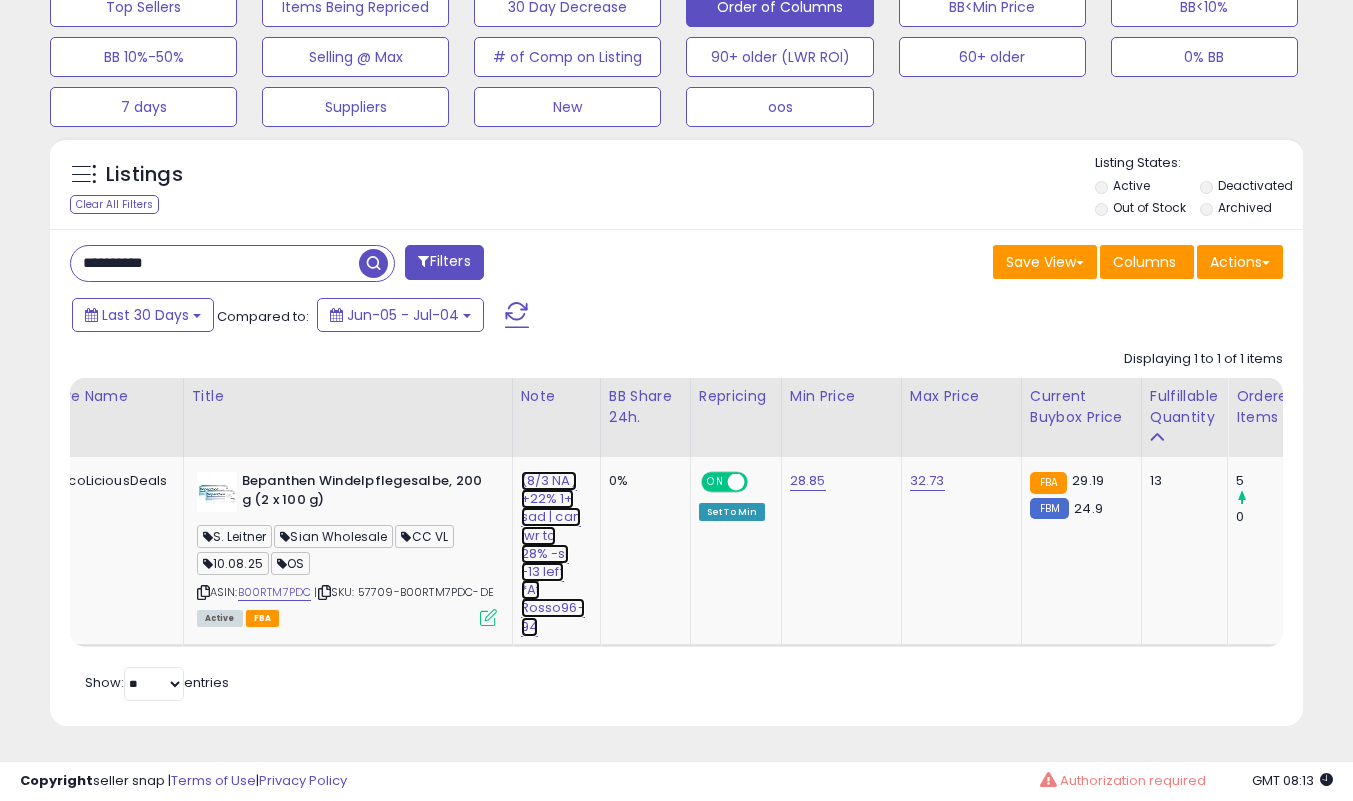 click on "(8/3 NA) +22% 1+ sad | can lwr to 28% -sl -13 left *At Rosso96-94" at bounding box center [553, 554] 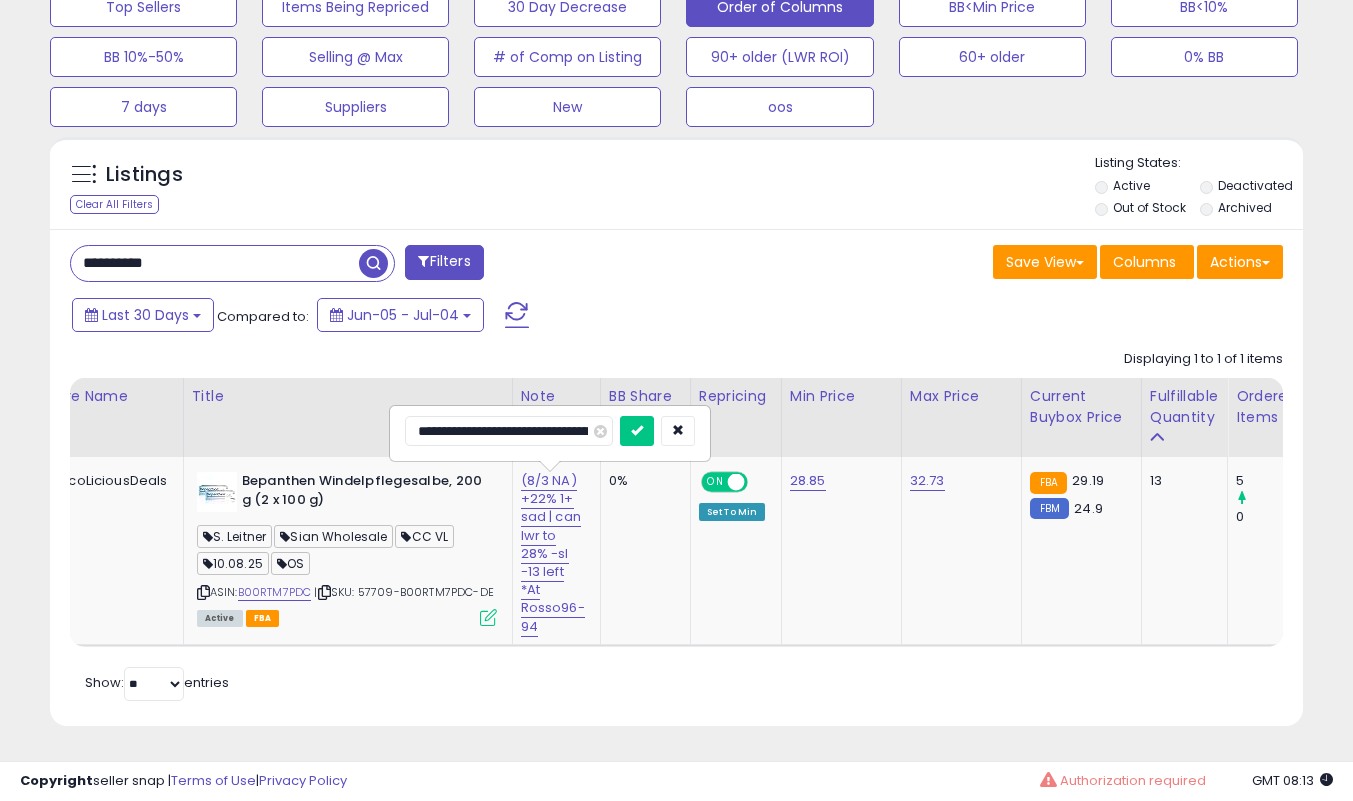 type on "**********" 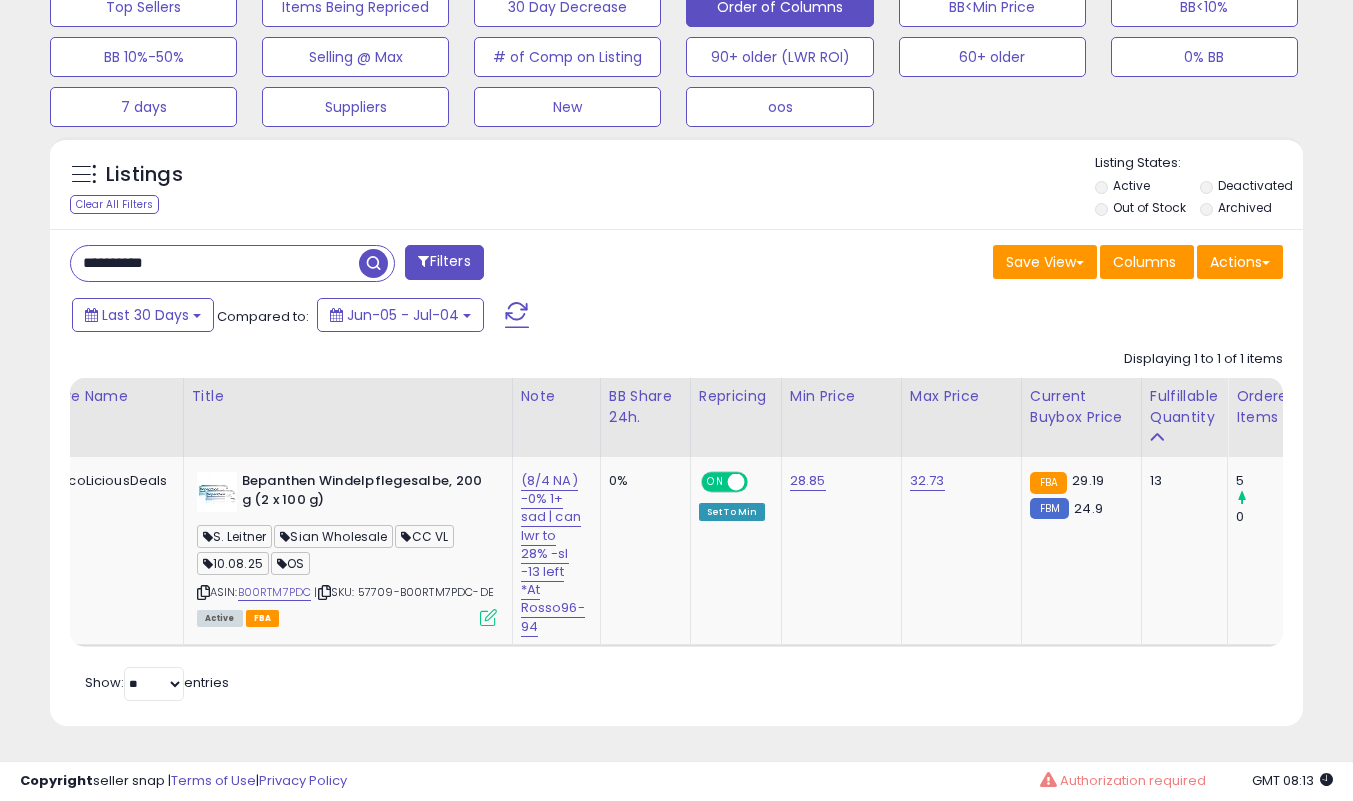 click on "Bepanthen Windelpflegesalbe, 200 g (2 x 100 g)  S. Leitner  Sian Wholesale  CC VL  [DATE]  OS  ASIN:  B00RTM7PDC    |   SKU: 57709-B00RTM7PDC-DE Active FBA" 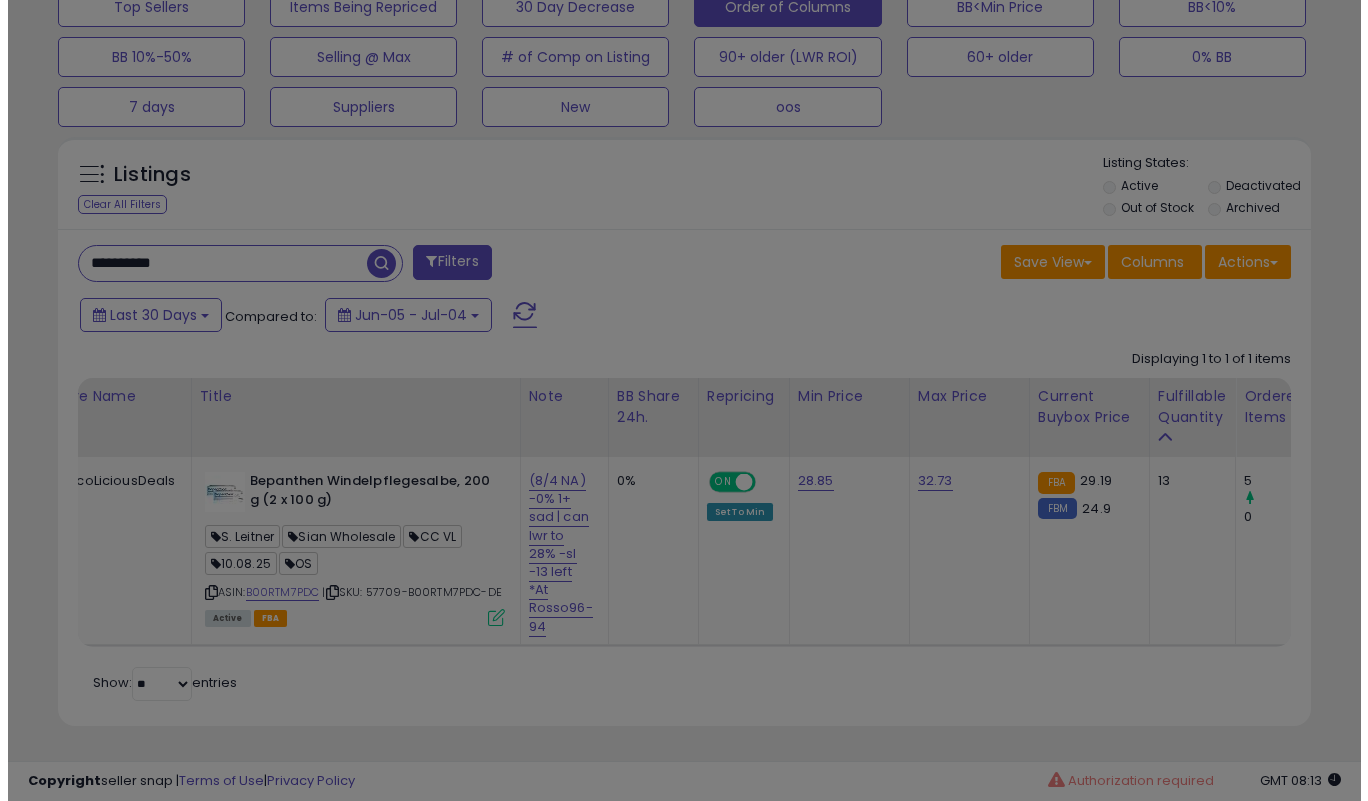 scroll, scrollTop: 999590, scrollLeft: 999266, axis: both 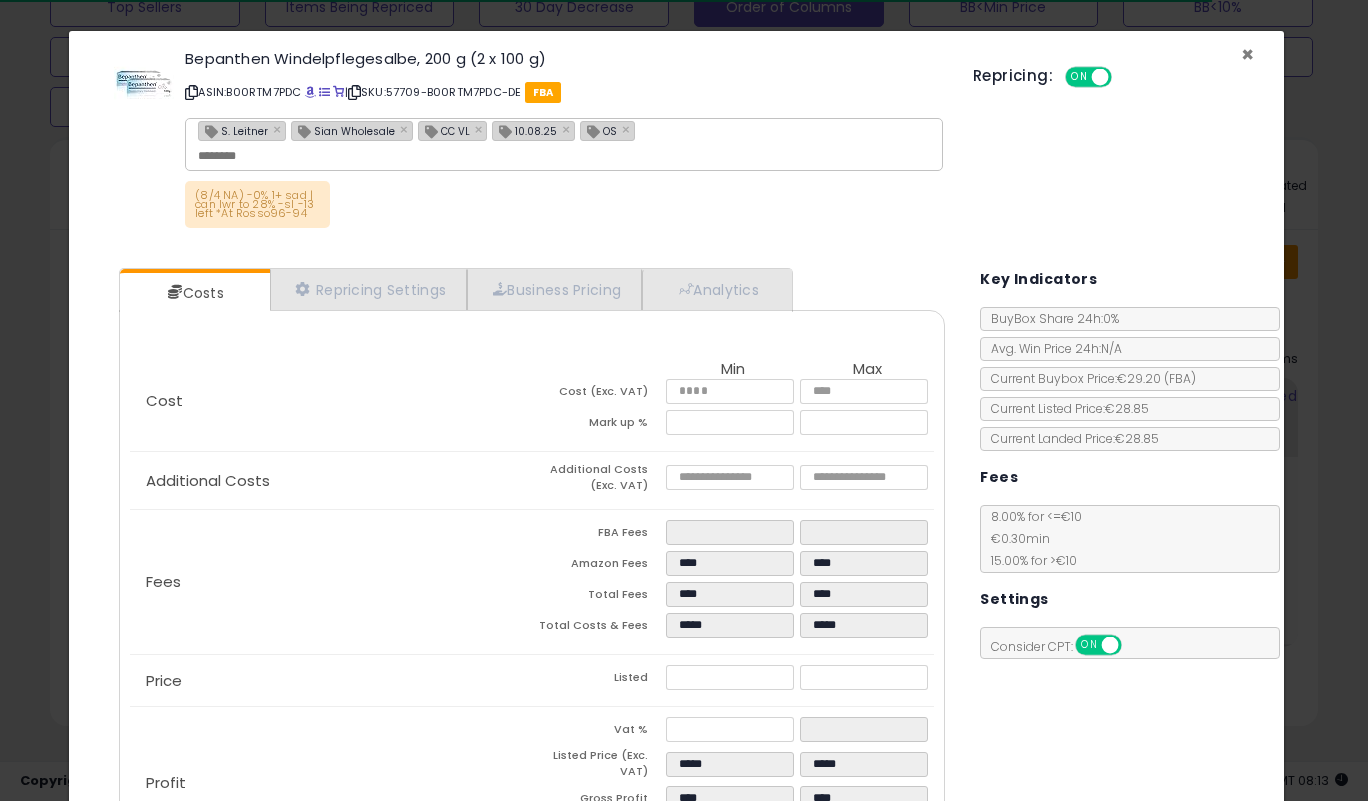 click on "×" at bounding box center (1247, 54) 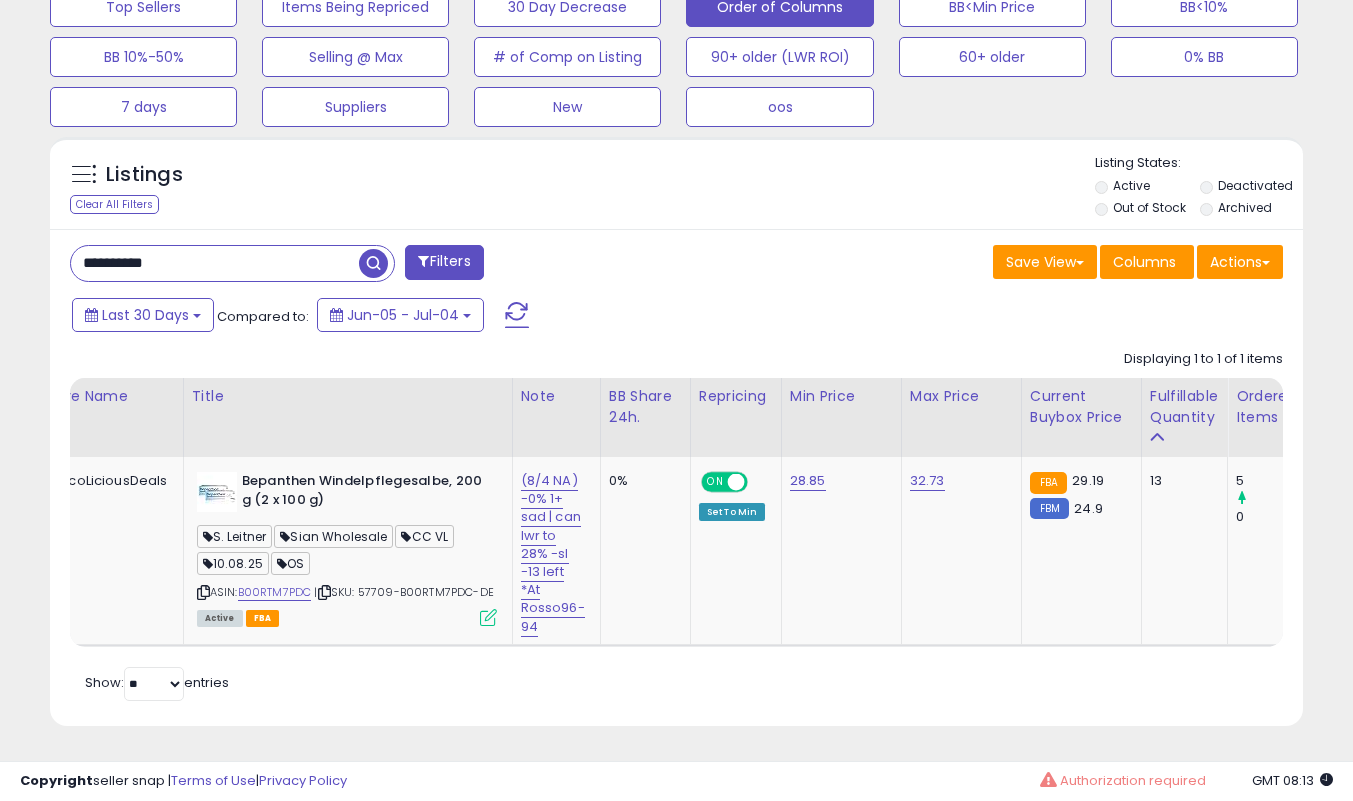 click at bounding box center (488, 617) 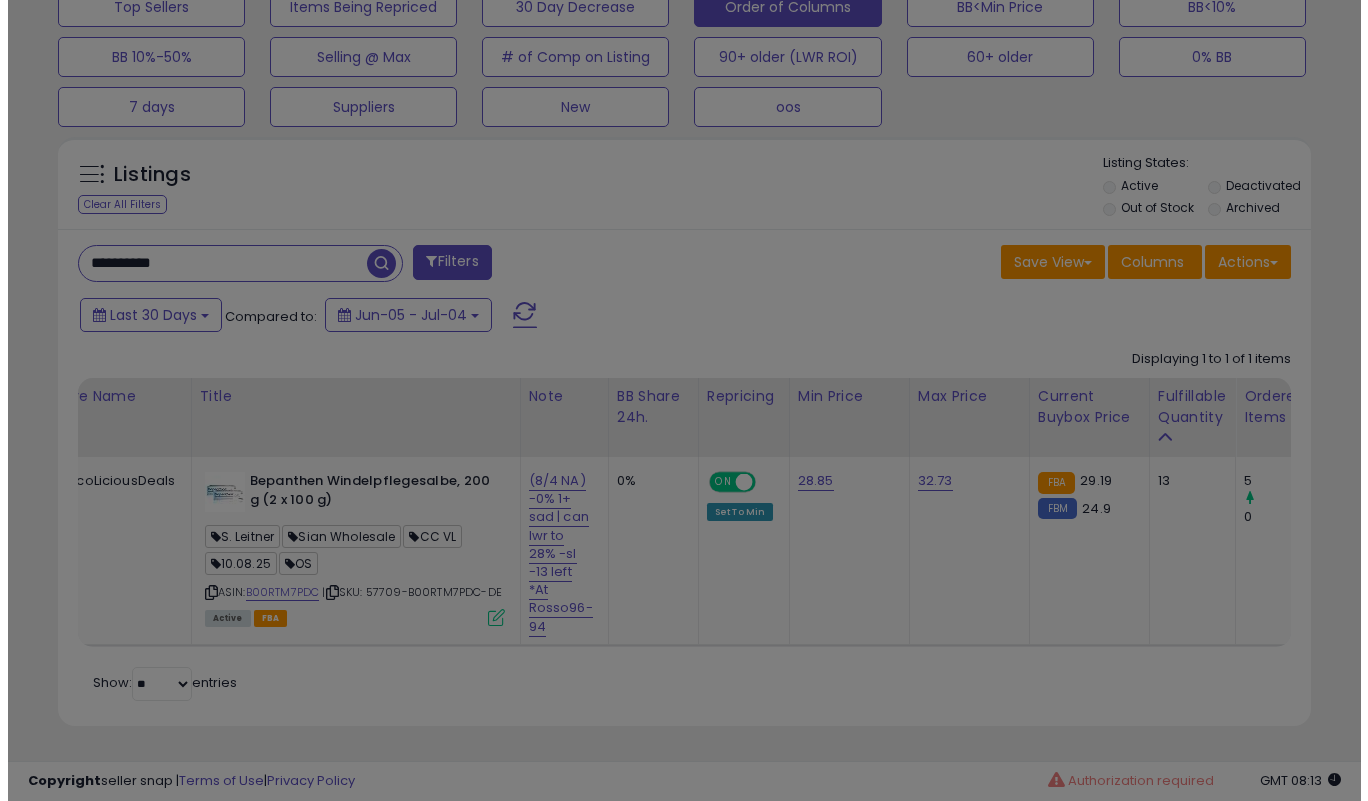 scroll, scrollTop: 999590, scrollLeft: 999266, axis: both 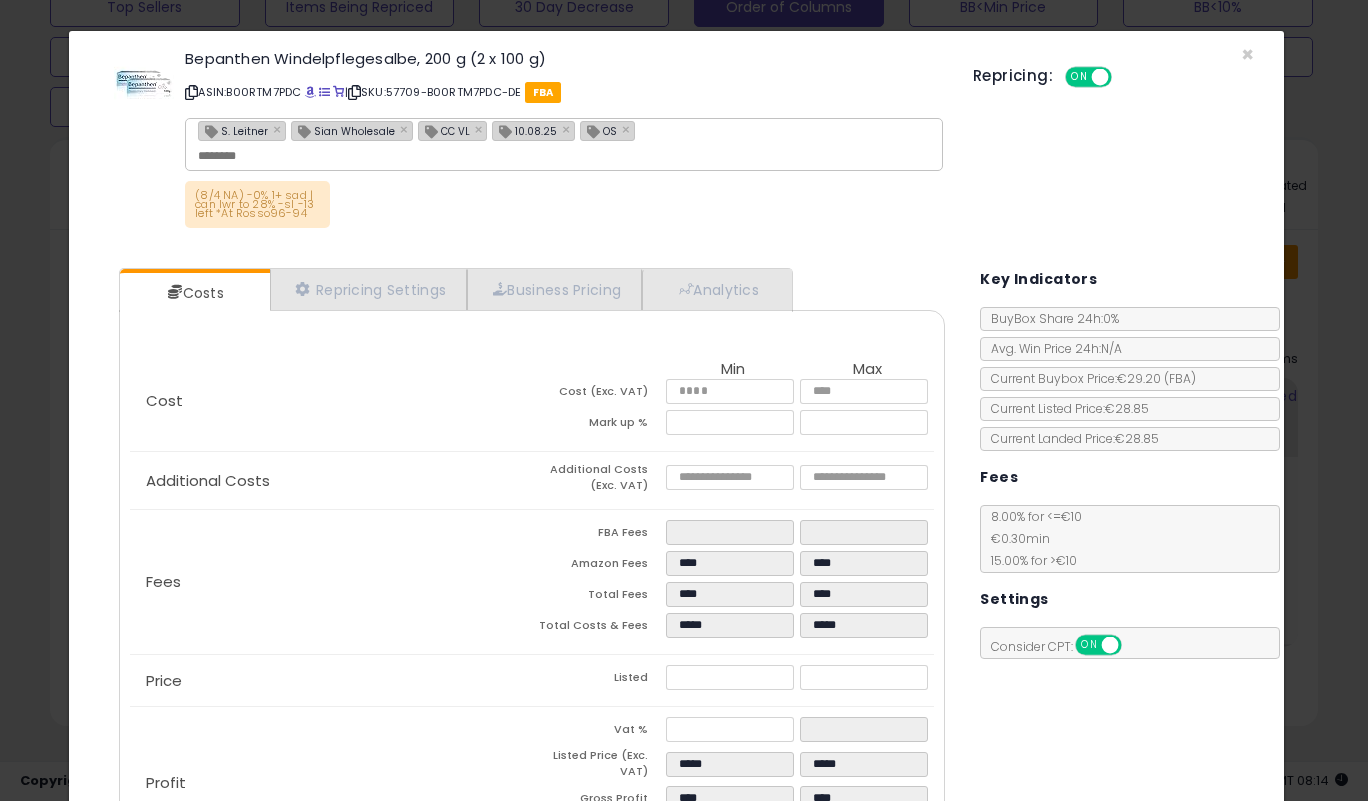 click at bounding box center [191, 92] 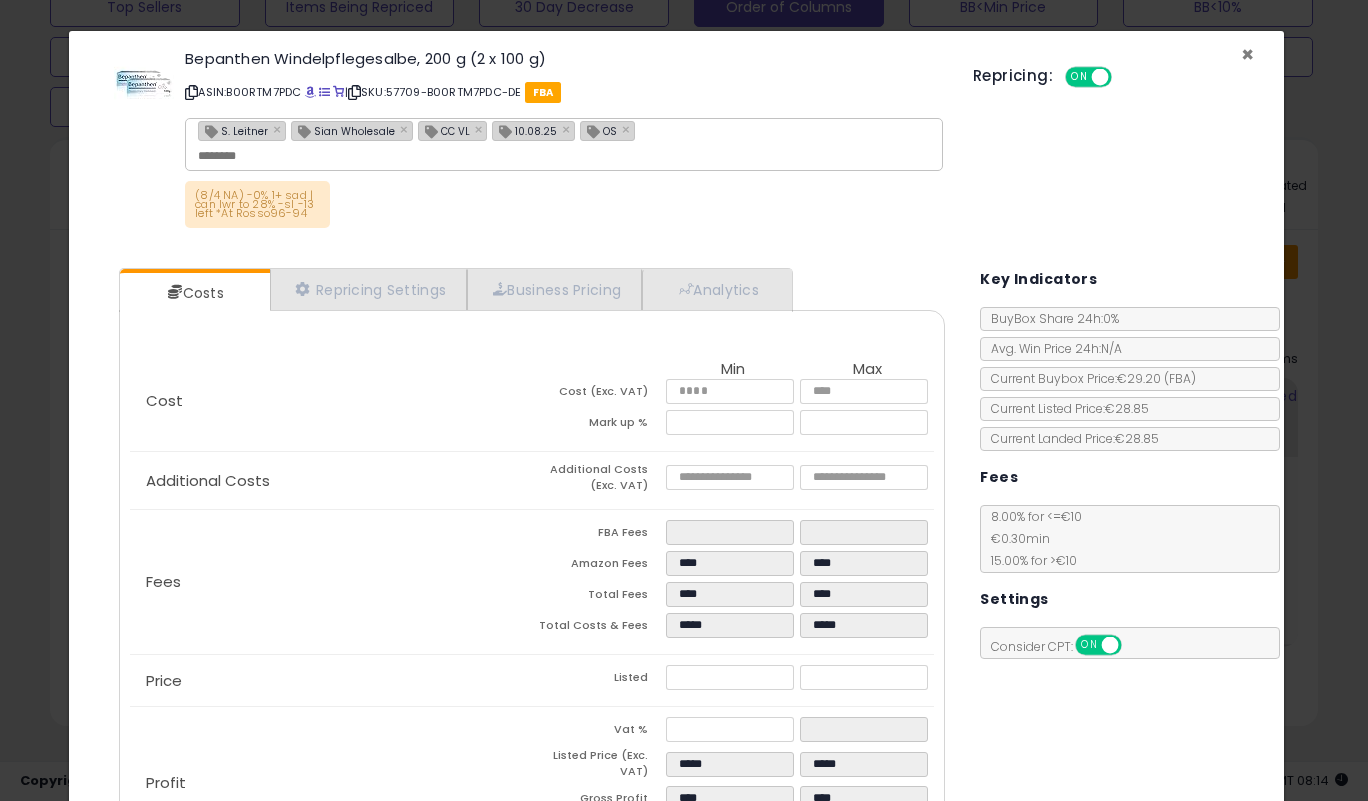 click on "×" at bounding box center [1247, 54] 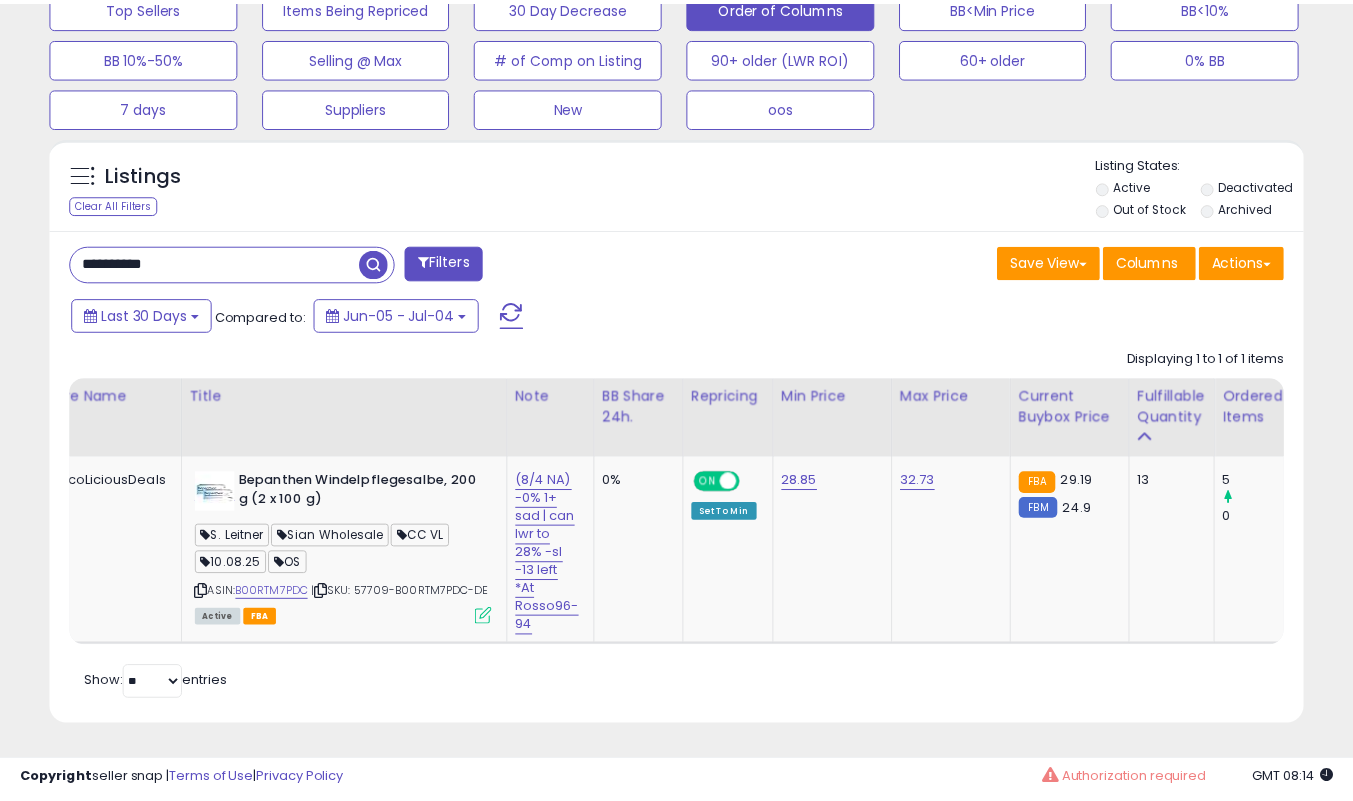 scroll, scrollTop: 410, scrollLeft: 725, axis: both 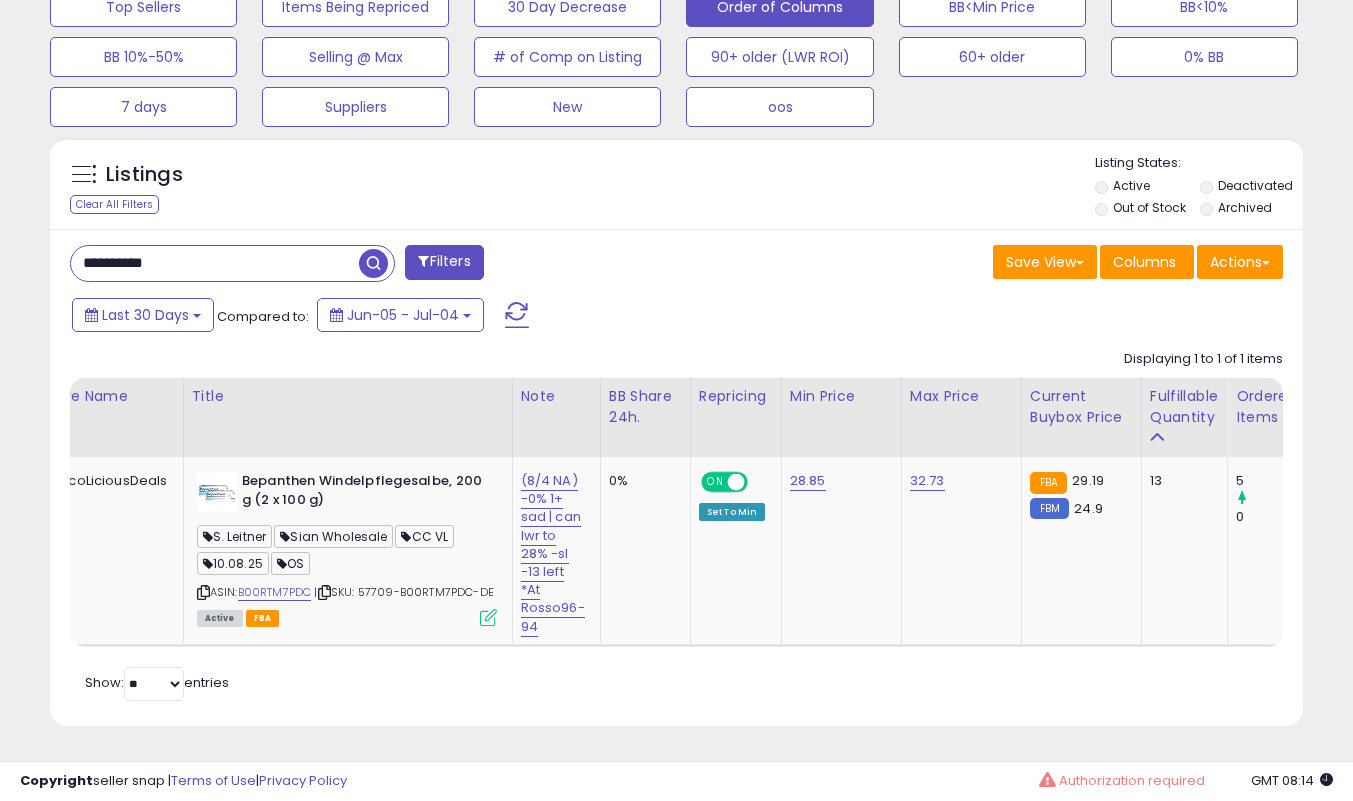 click on "**********" at bounding box center [215, 263] 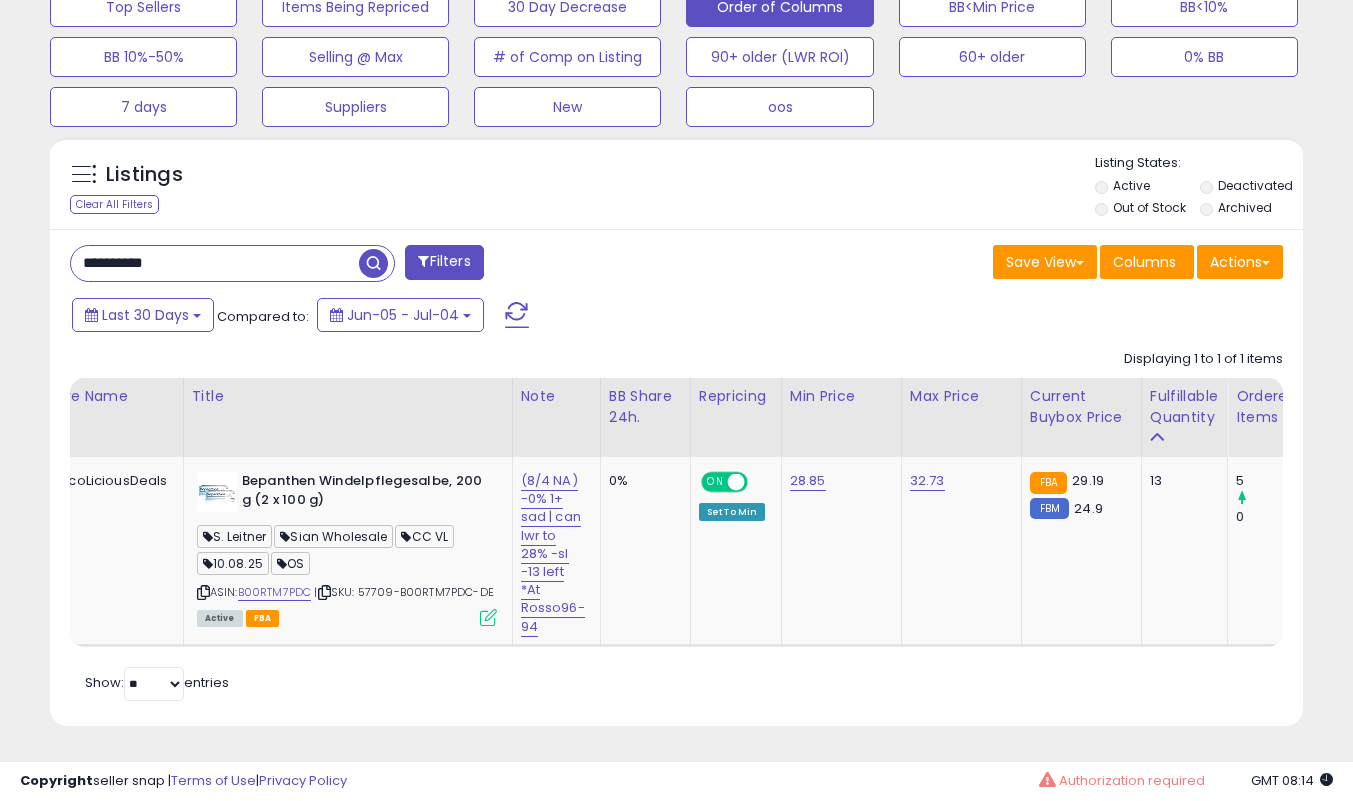click on "**********" at bounding box center (215, 263) 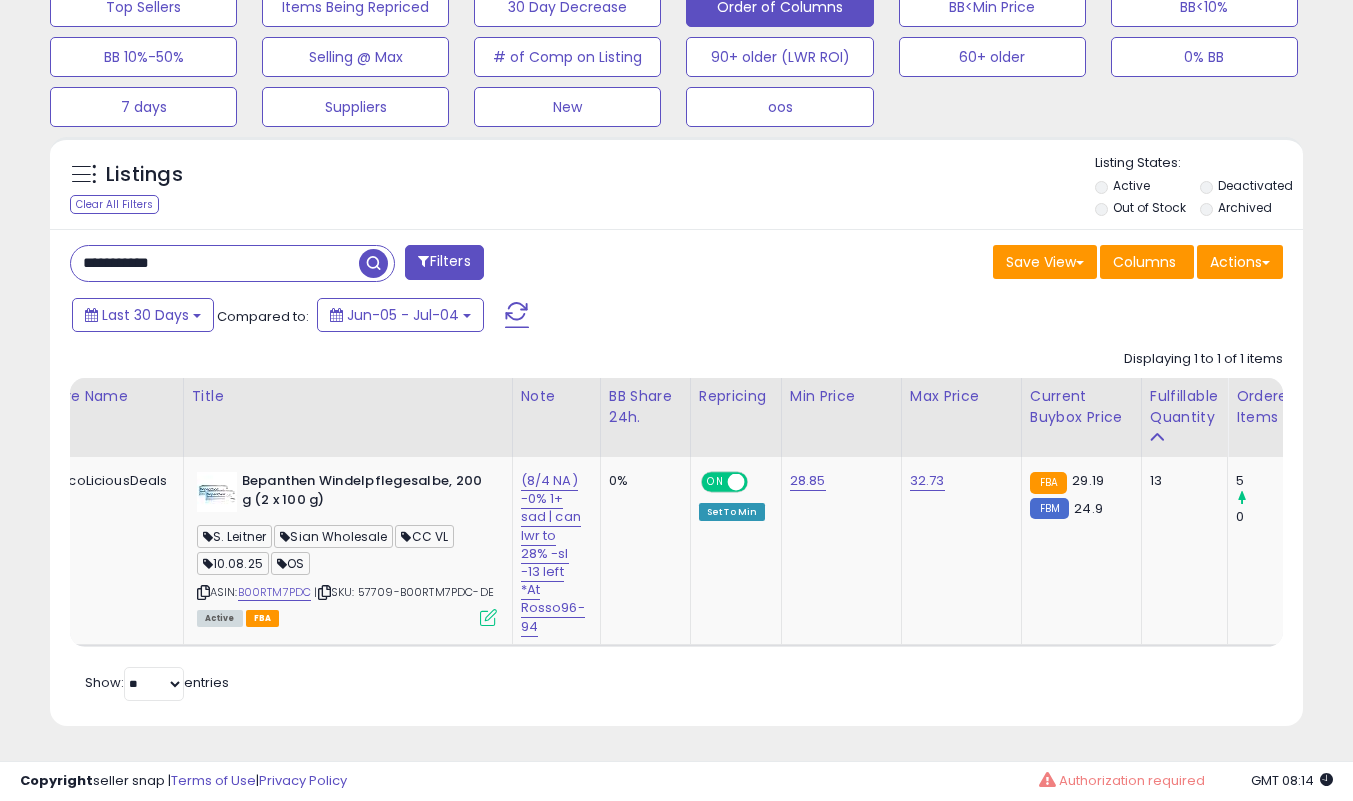 type on "**********" 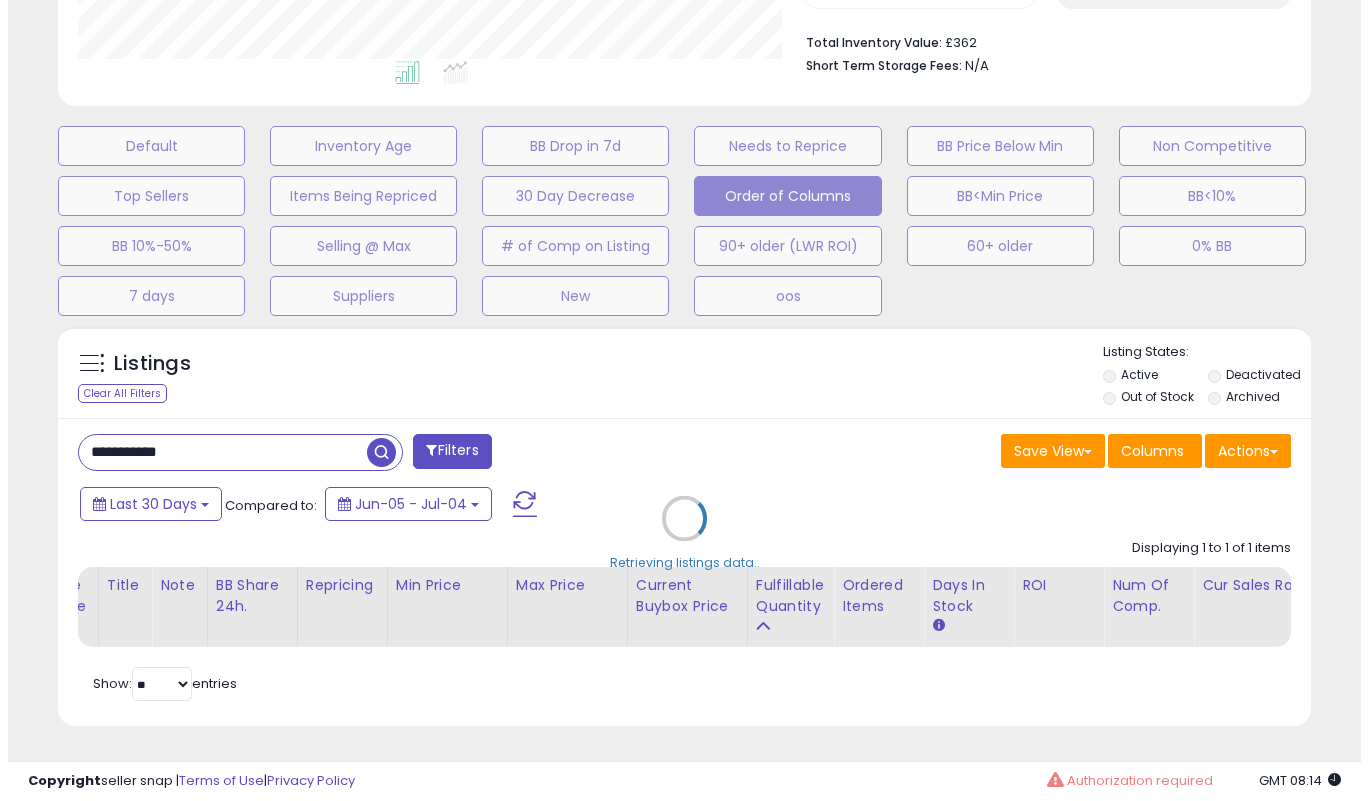 scroll, scrollTop: 519, scrollLeft: 0, axis: vertical 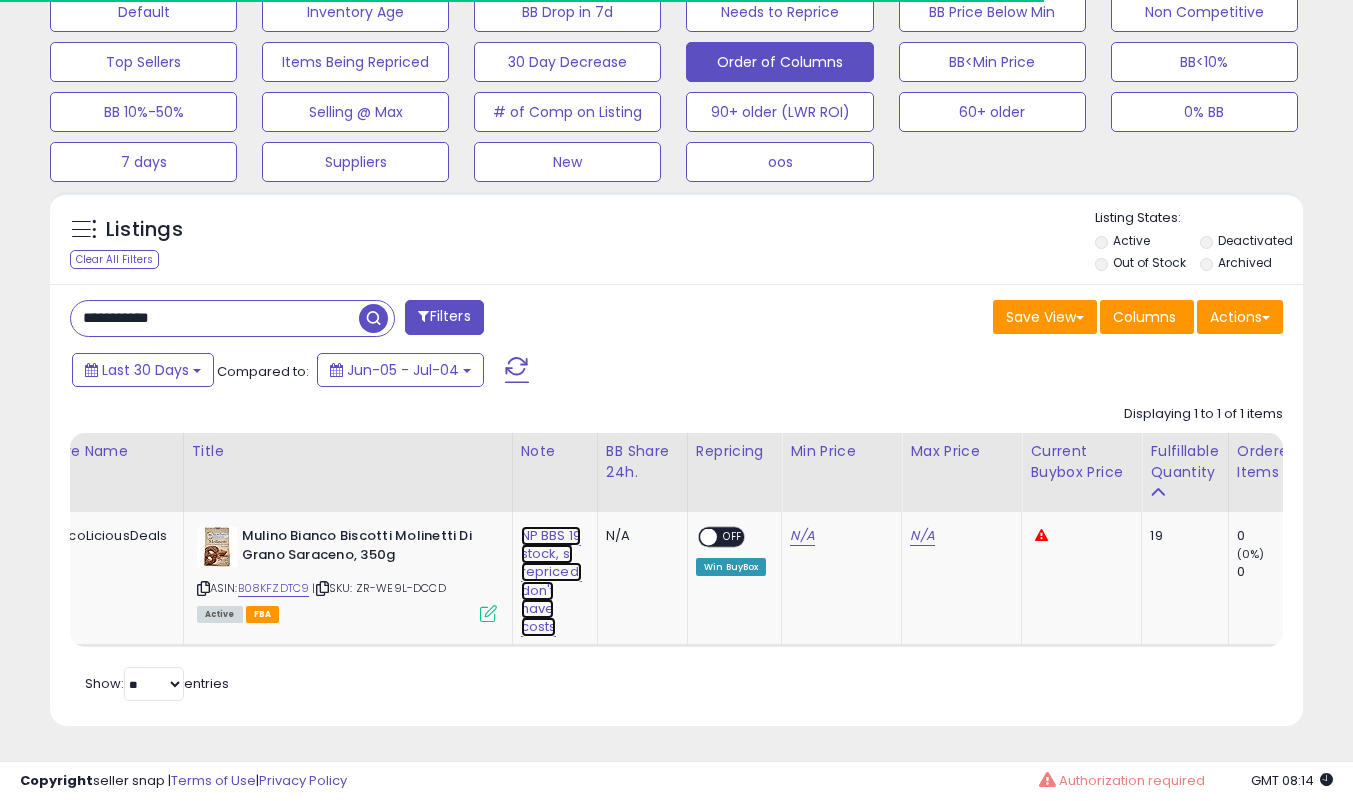 click on "NP BBS 19 stock, sl repriced, don't have costs" at bounding box center (551, 581) 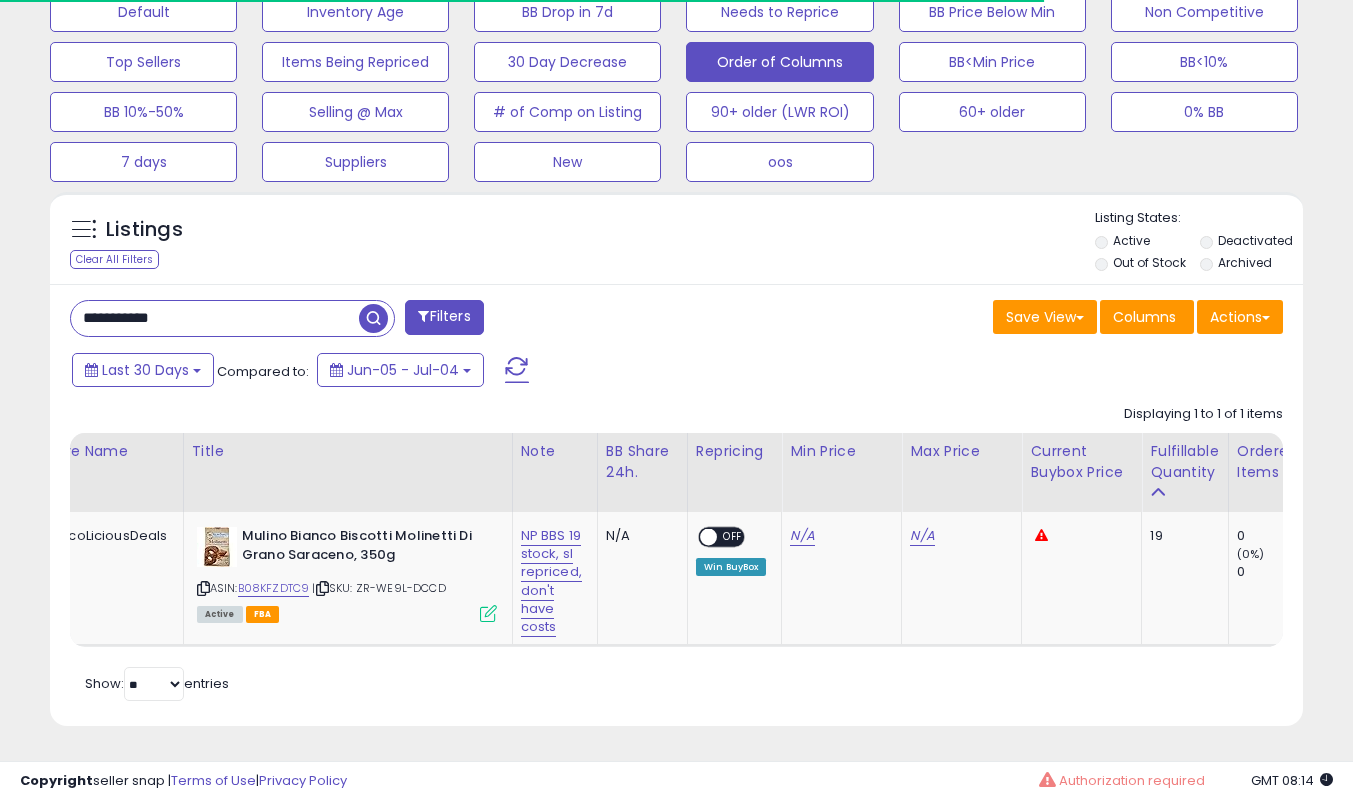 scroll, scrollTop: 999590, scrollLeft: 999275, axis: both 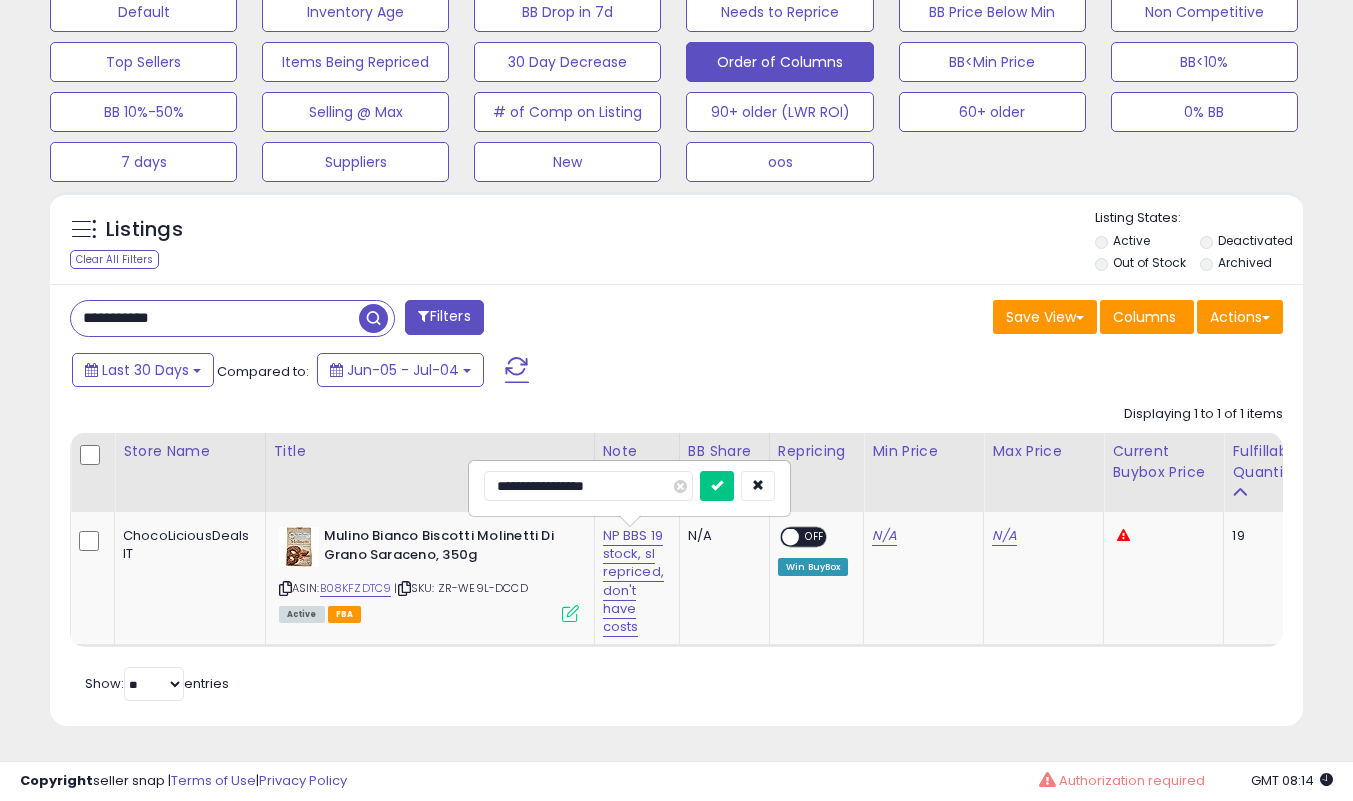 type on "**********" 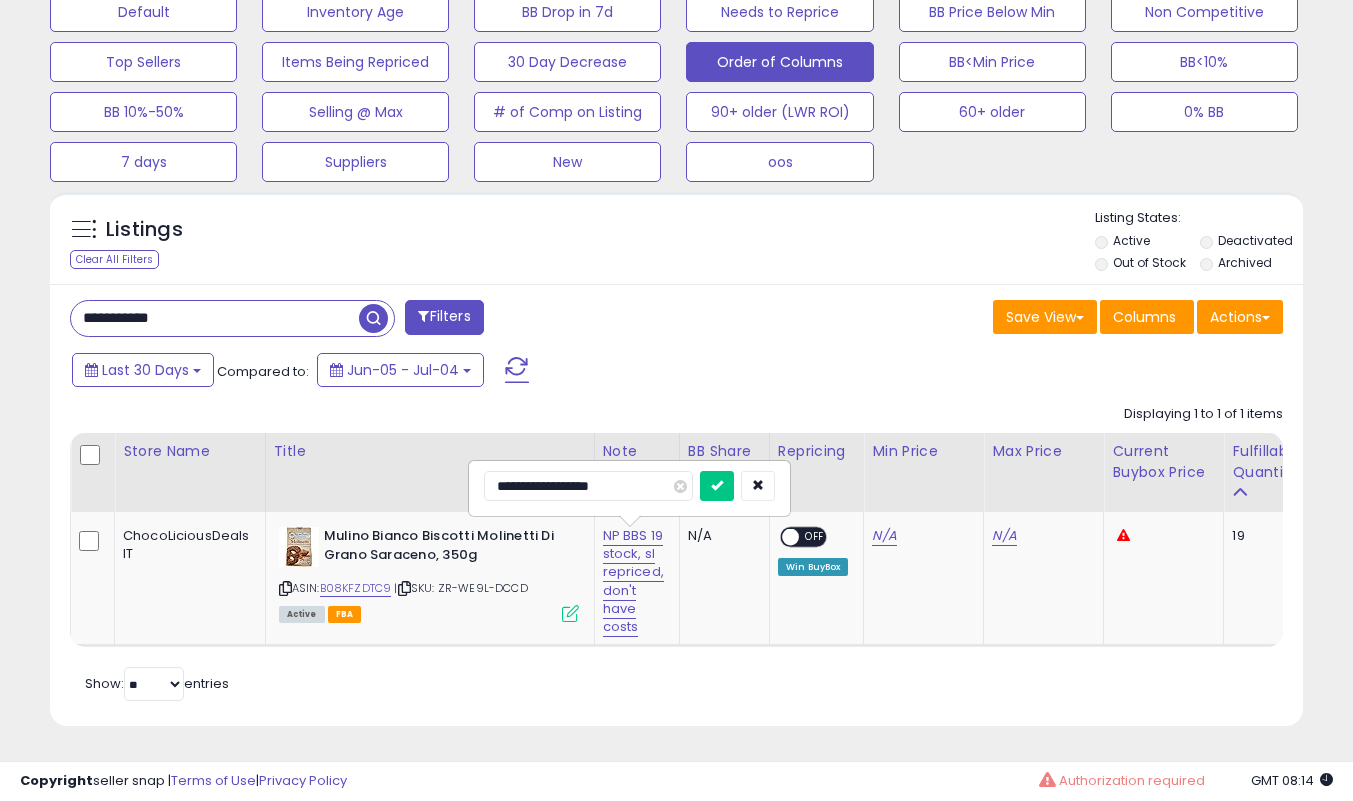 click at bounding box center (717, 486) 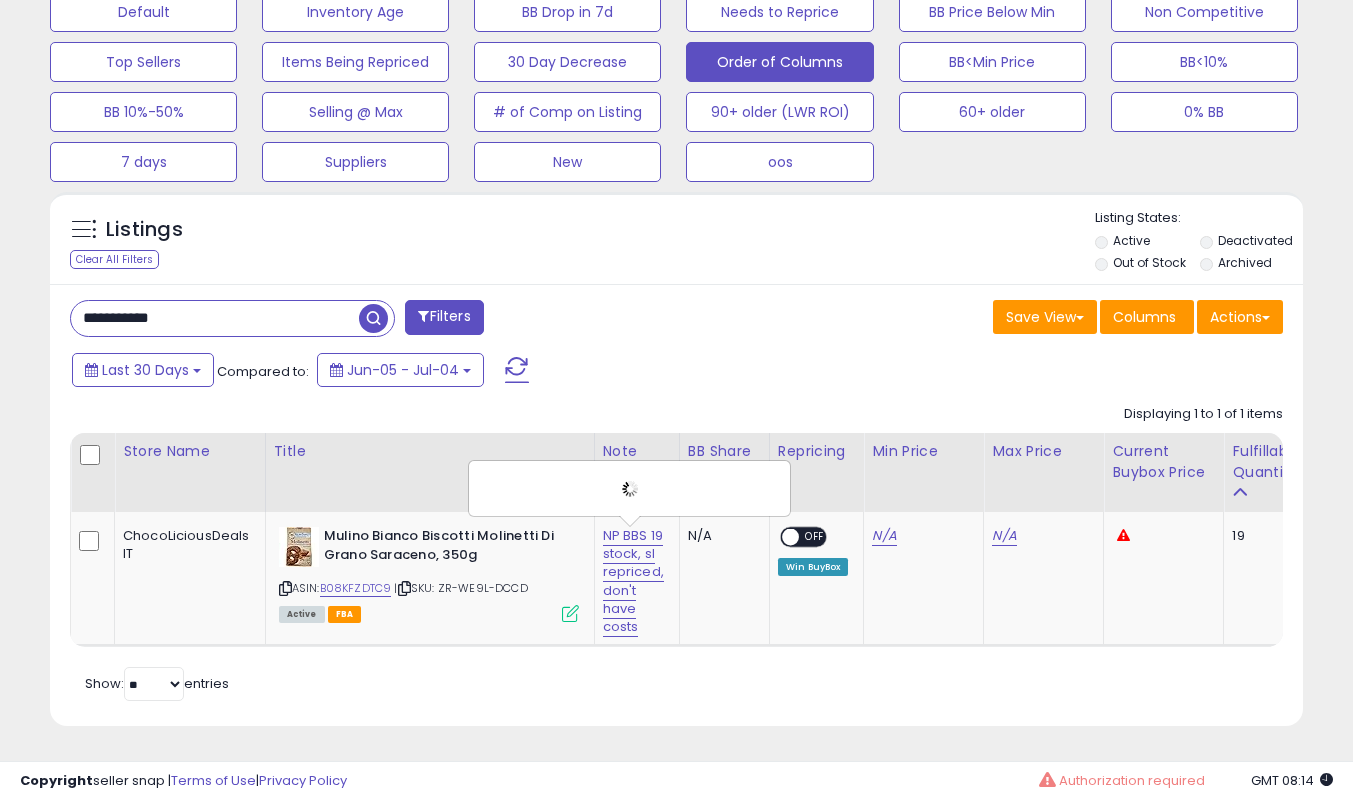 scroll, scrollTop: 645, scrollLeft: 0, axis: vertical 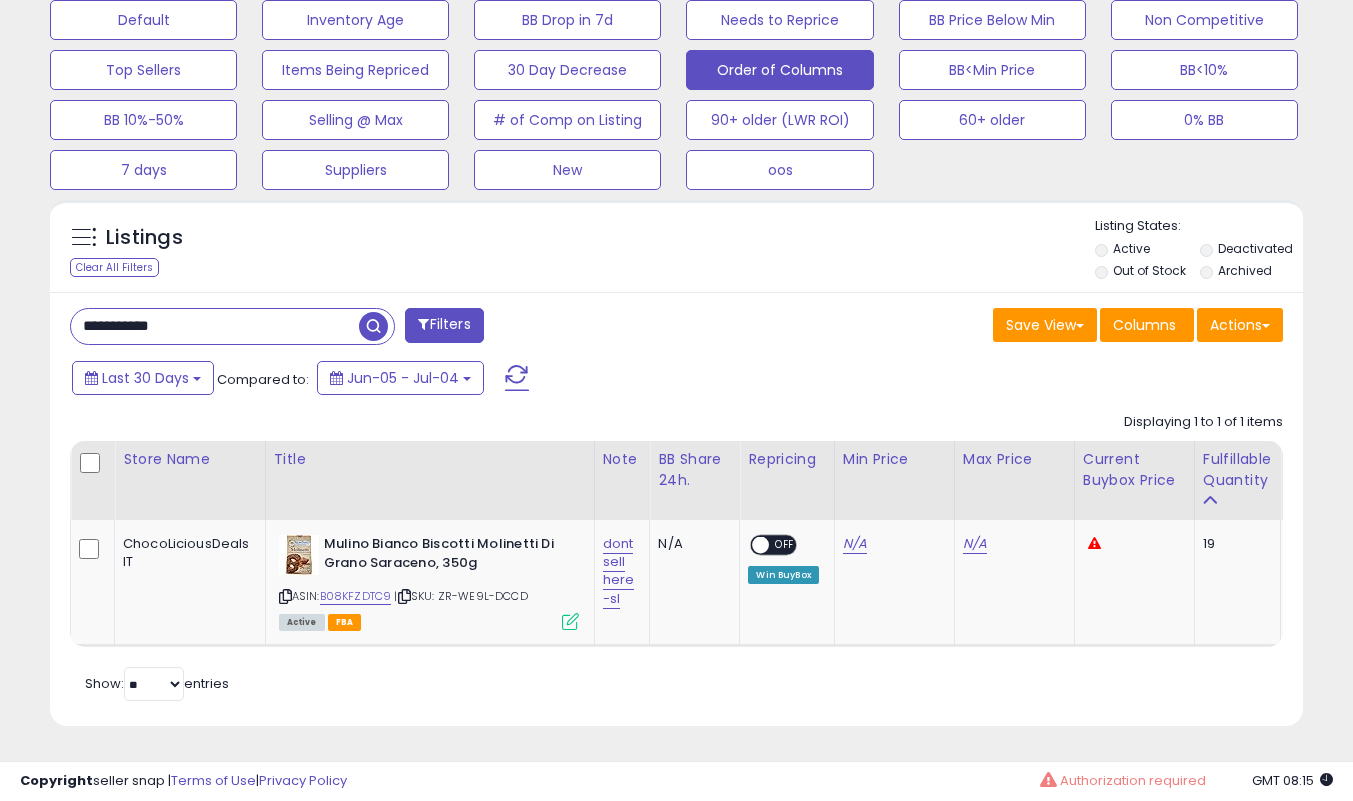 click on "**********" at bounding box center [215, 326] 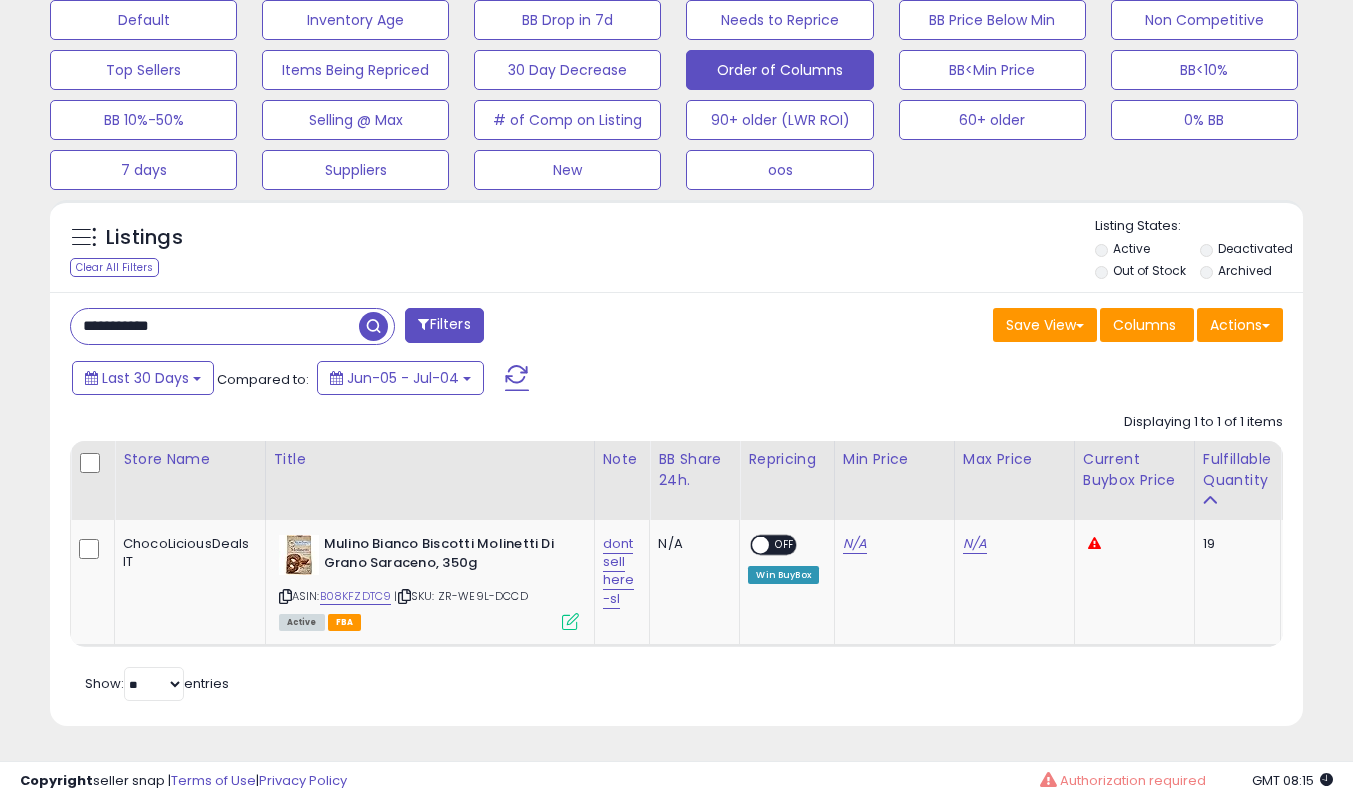 click on "**********" at bounding box center [215, 326] 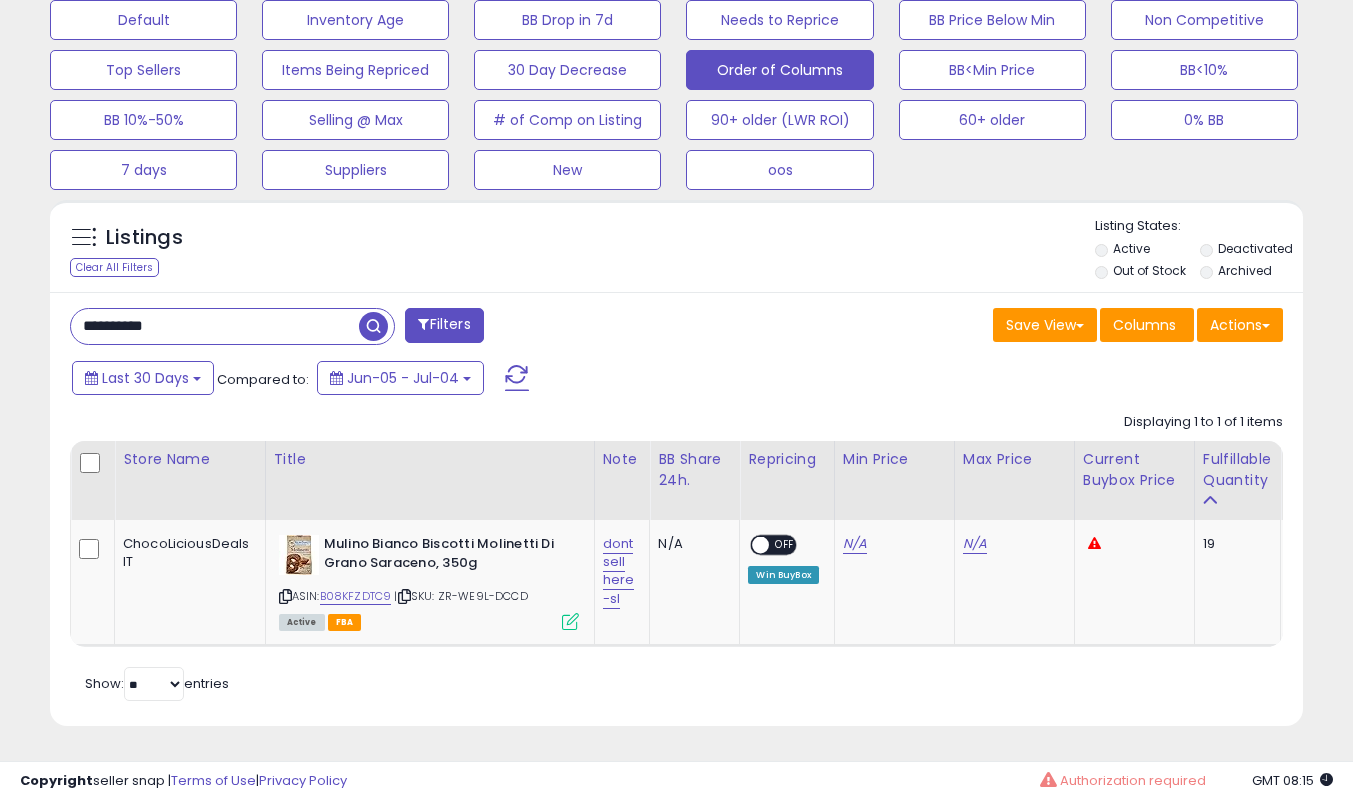type on "**********" 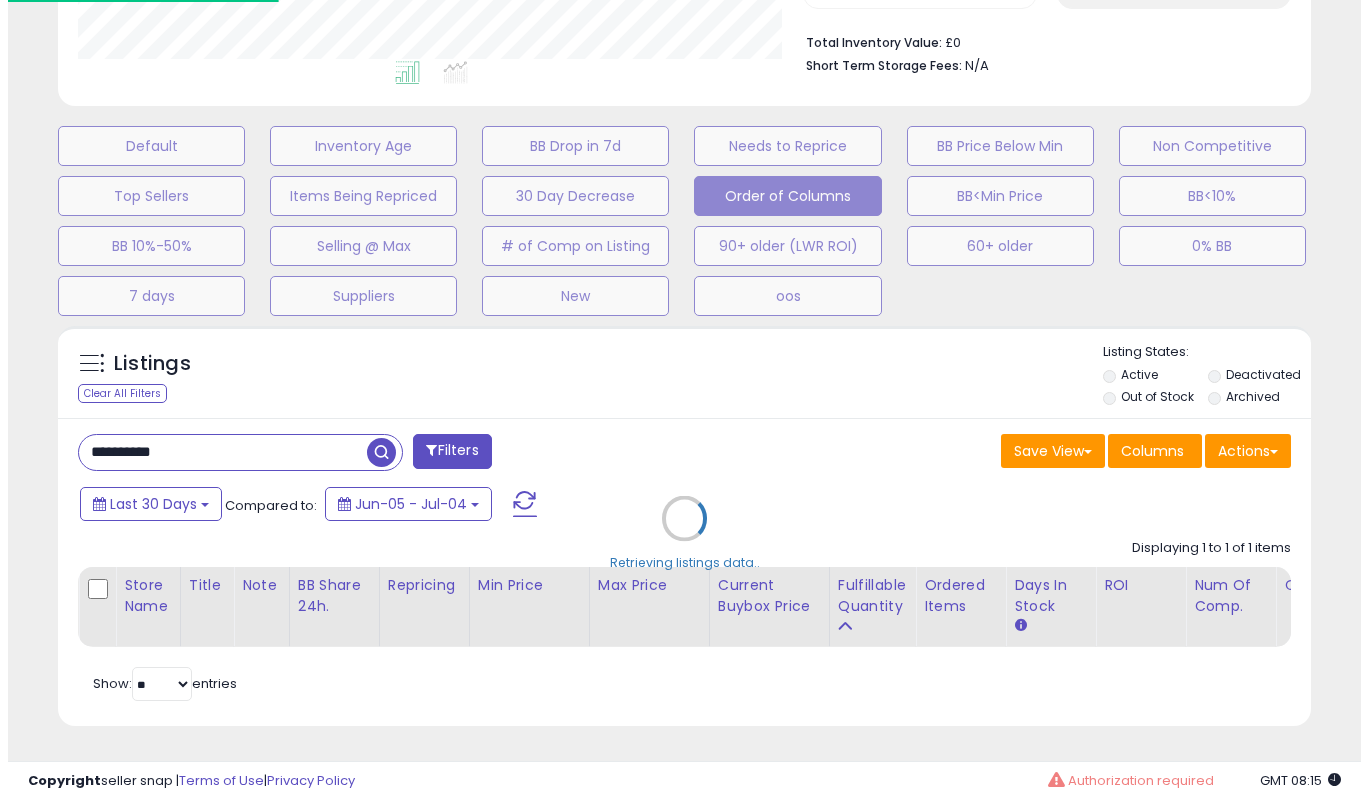 scroll, scrollTop: 519, scrollLeft: 0, axis: vertical 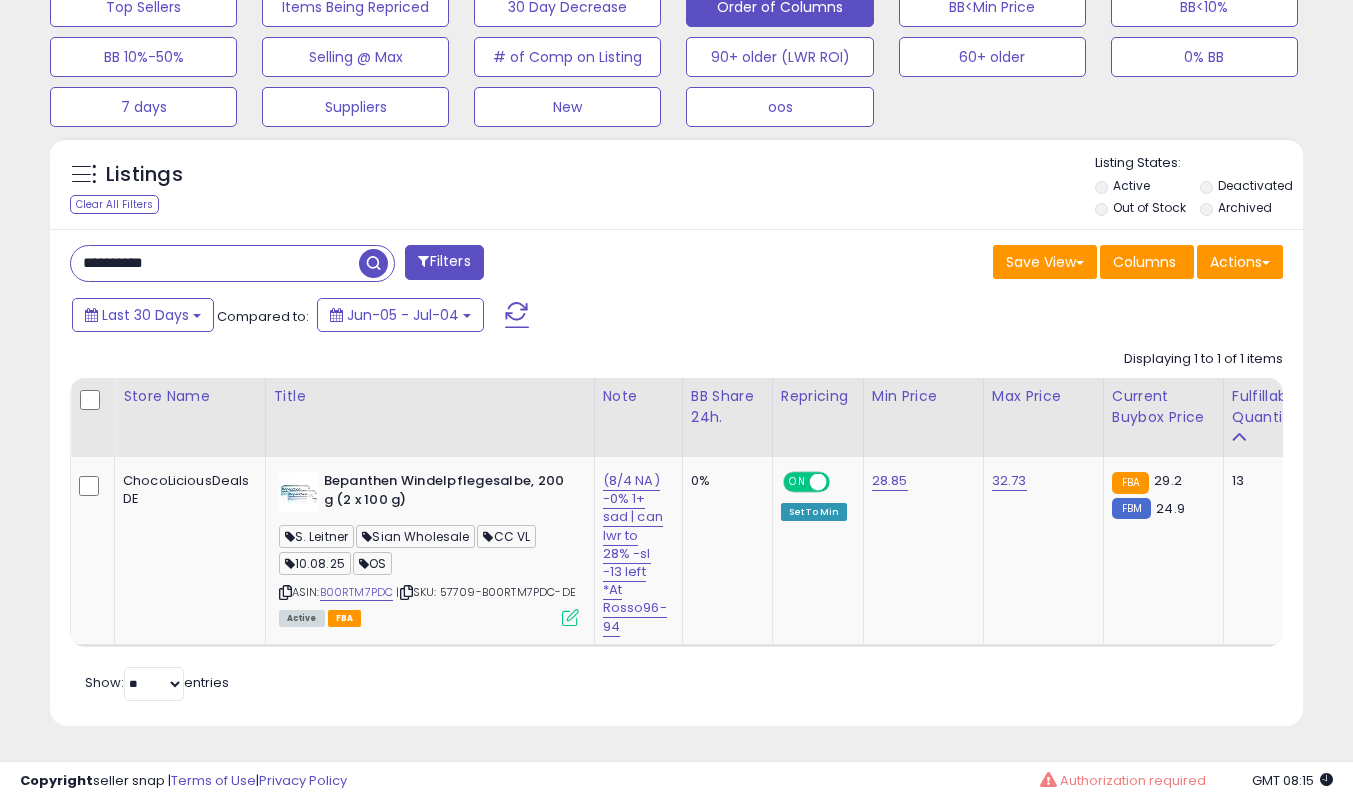 click at bounding box center (570, 617) 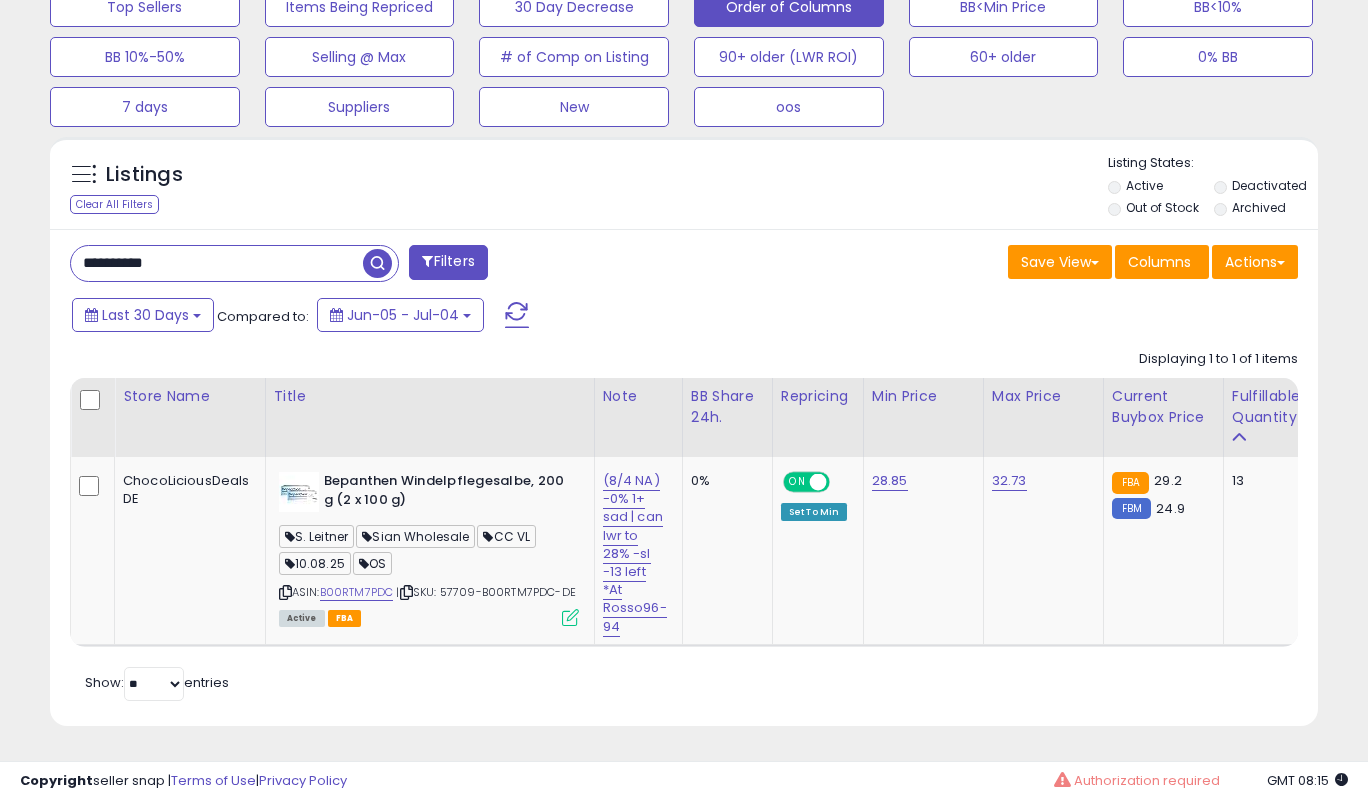scroll, scrollTop: 999590, scrollLeft: 999266, axis: both 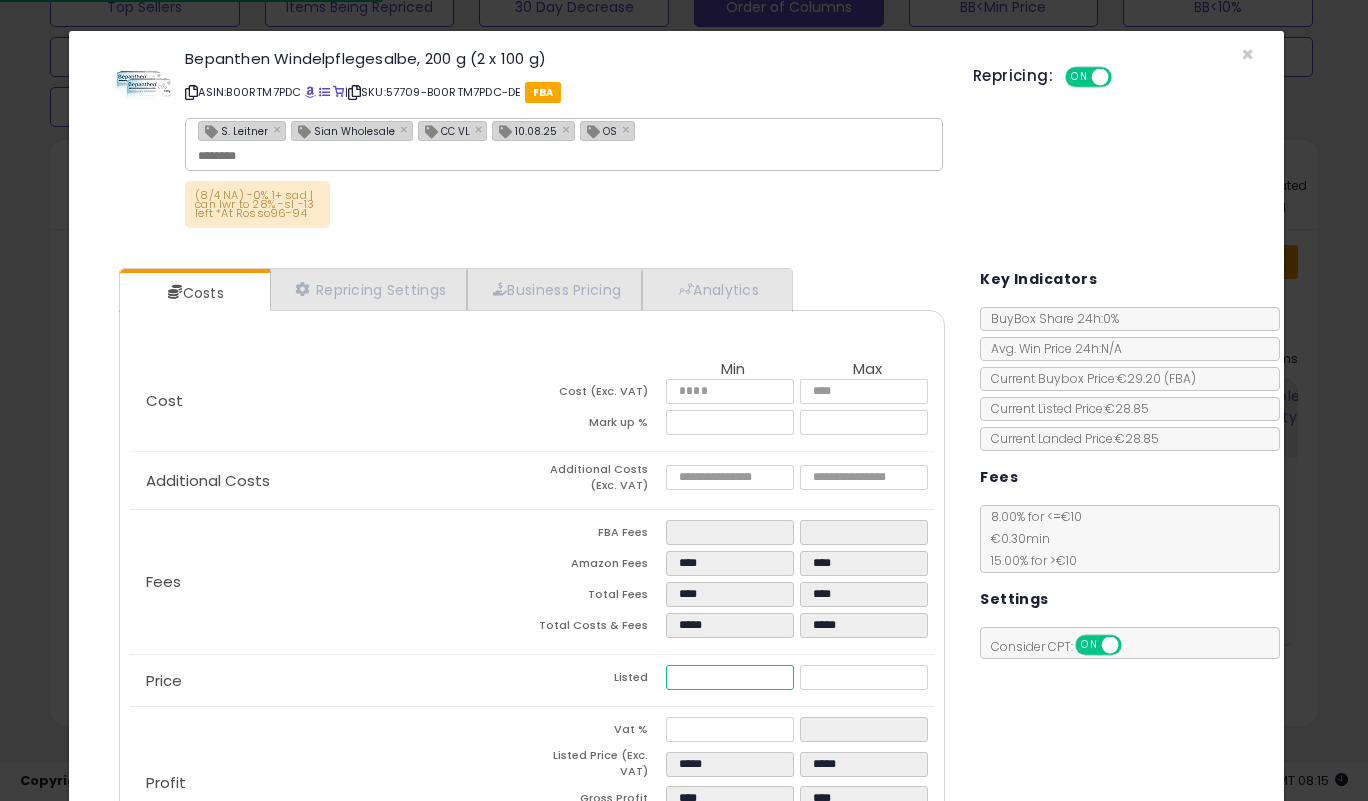click on "*****" at bounding box center (729, 677) 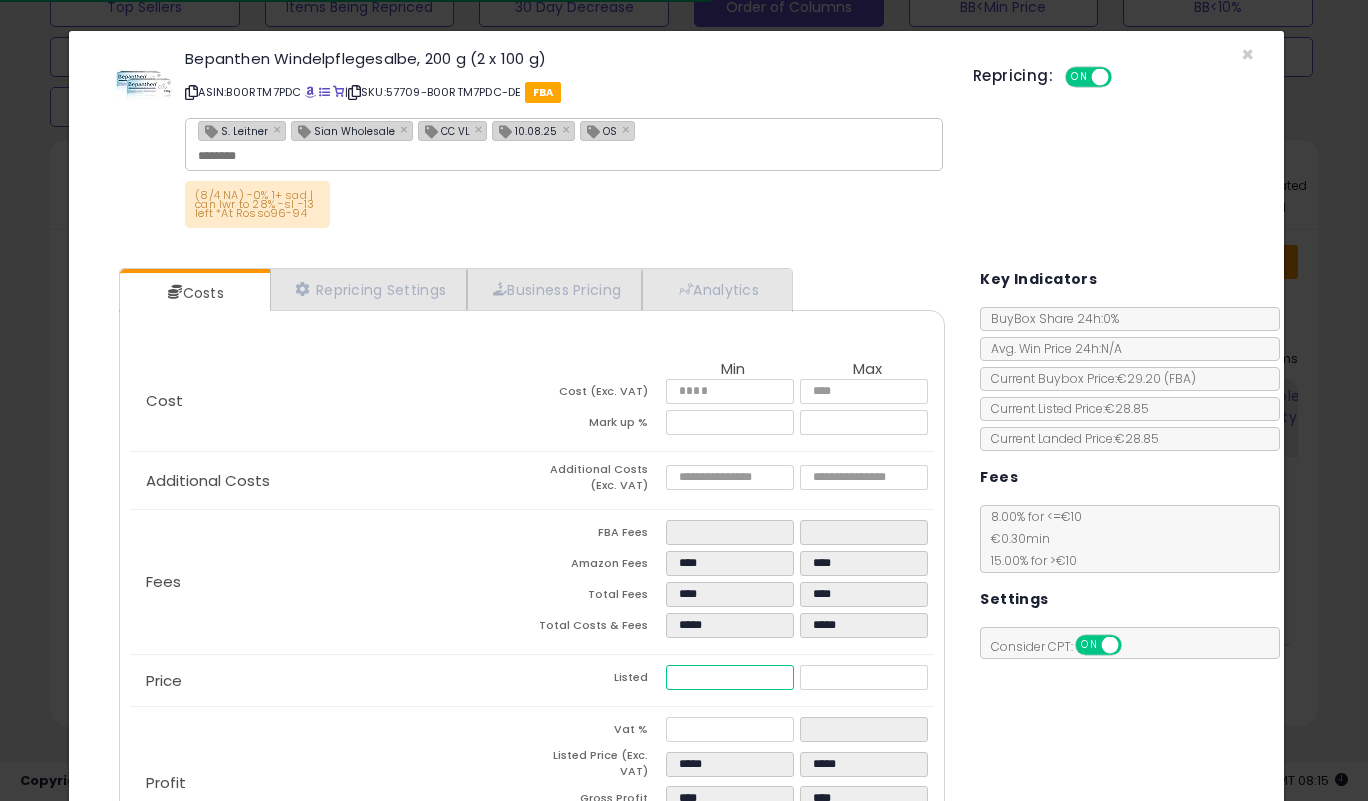 click on "*****" at bounding box center [729, 677] 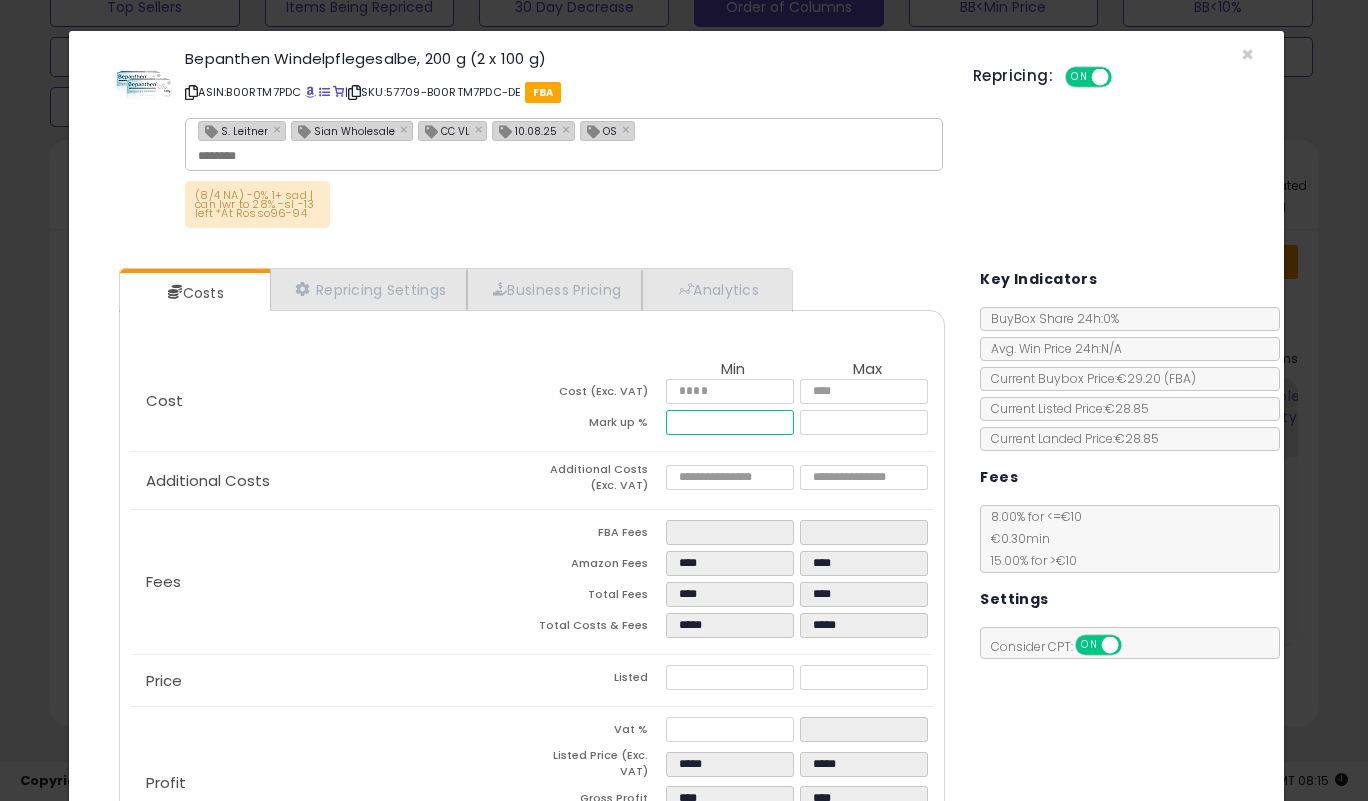 click on "*****" at bounding box center [729, 422] 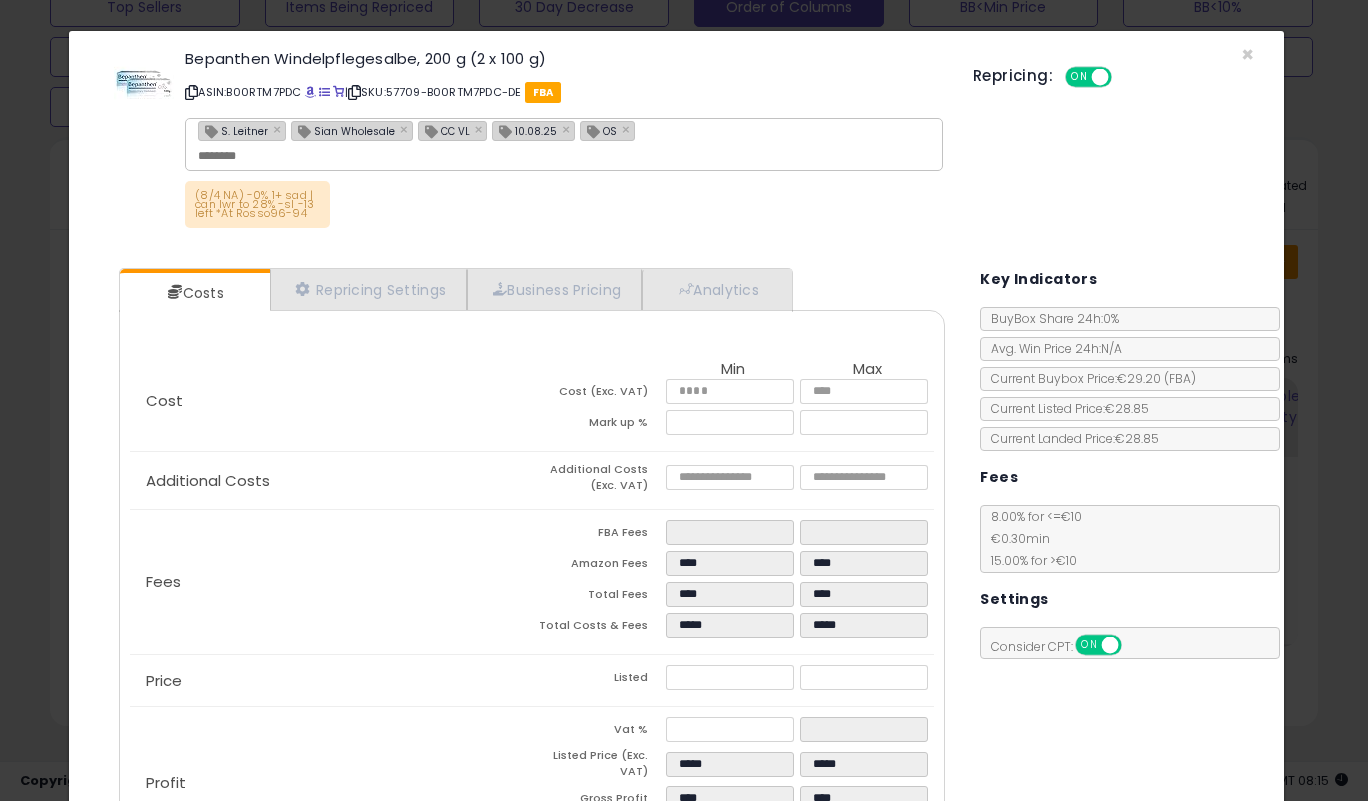 type on "*****" 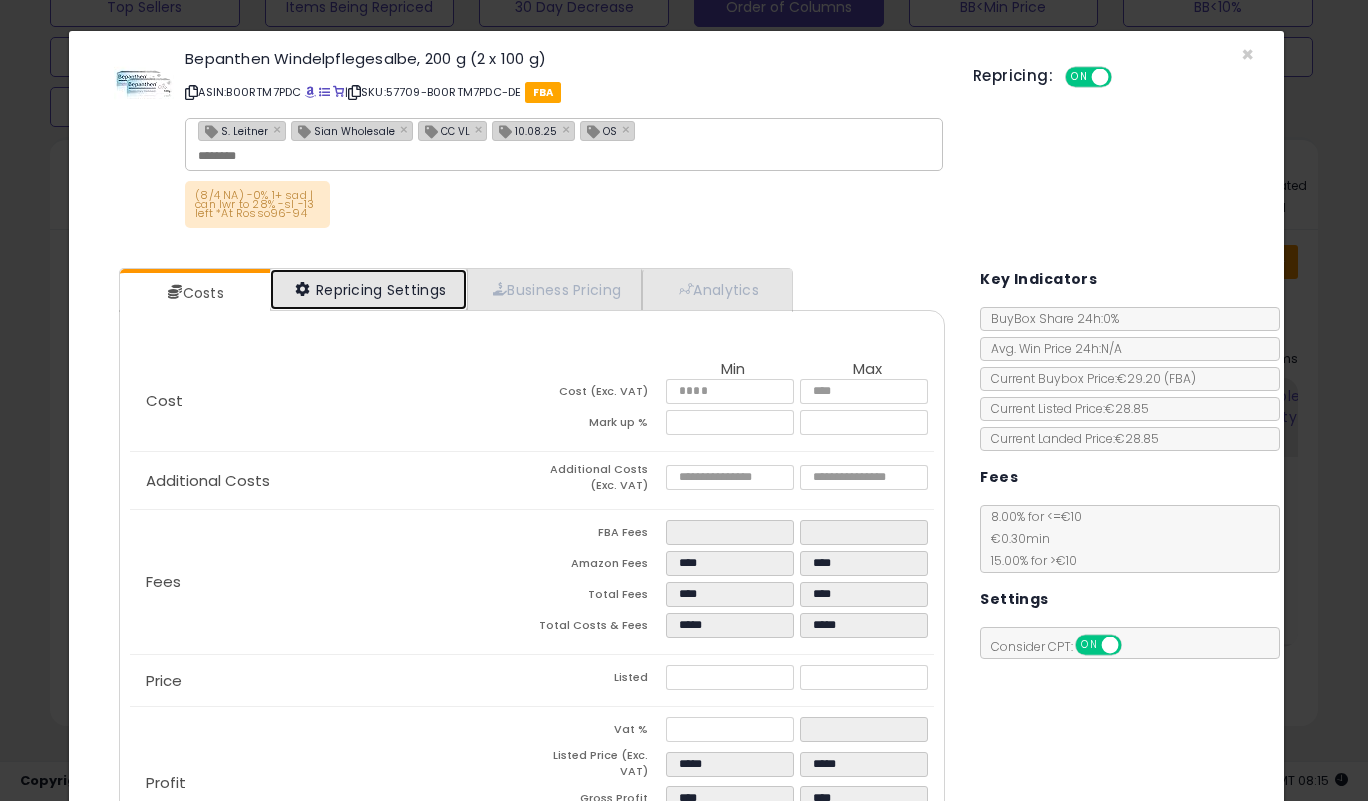 click on "Repricing Settings" at bounding box center [369, 289] 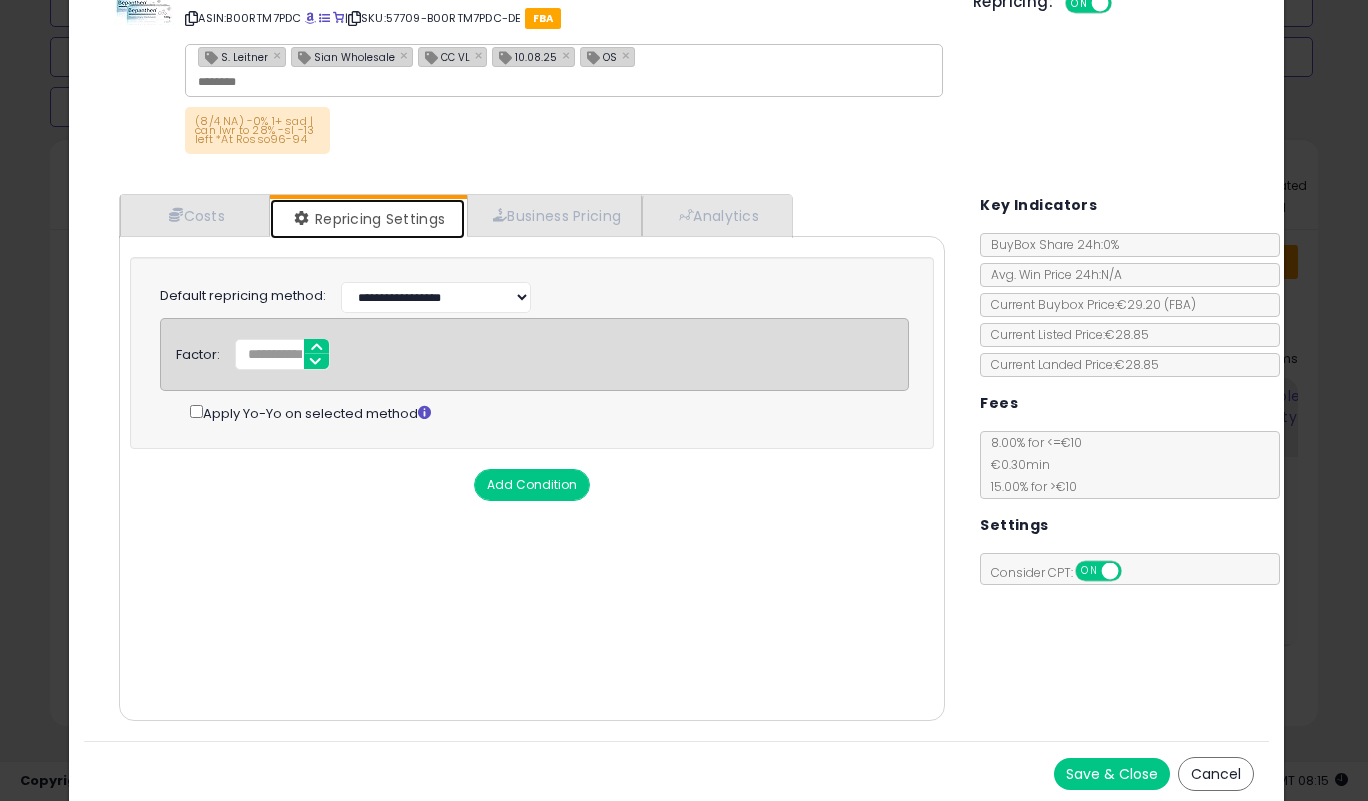 scroll, scrollTop: 77, scrollLeft: 0, axis: vertical 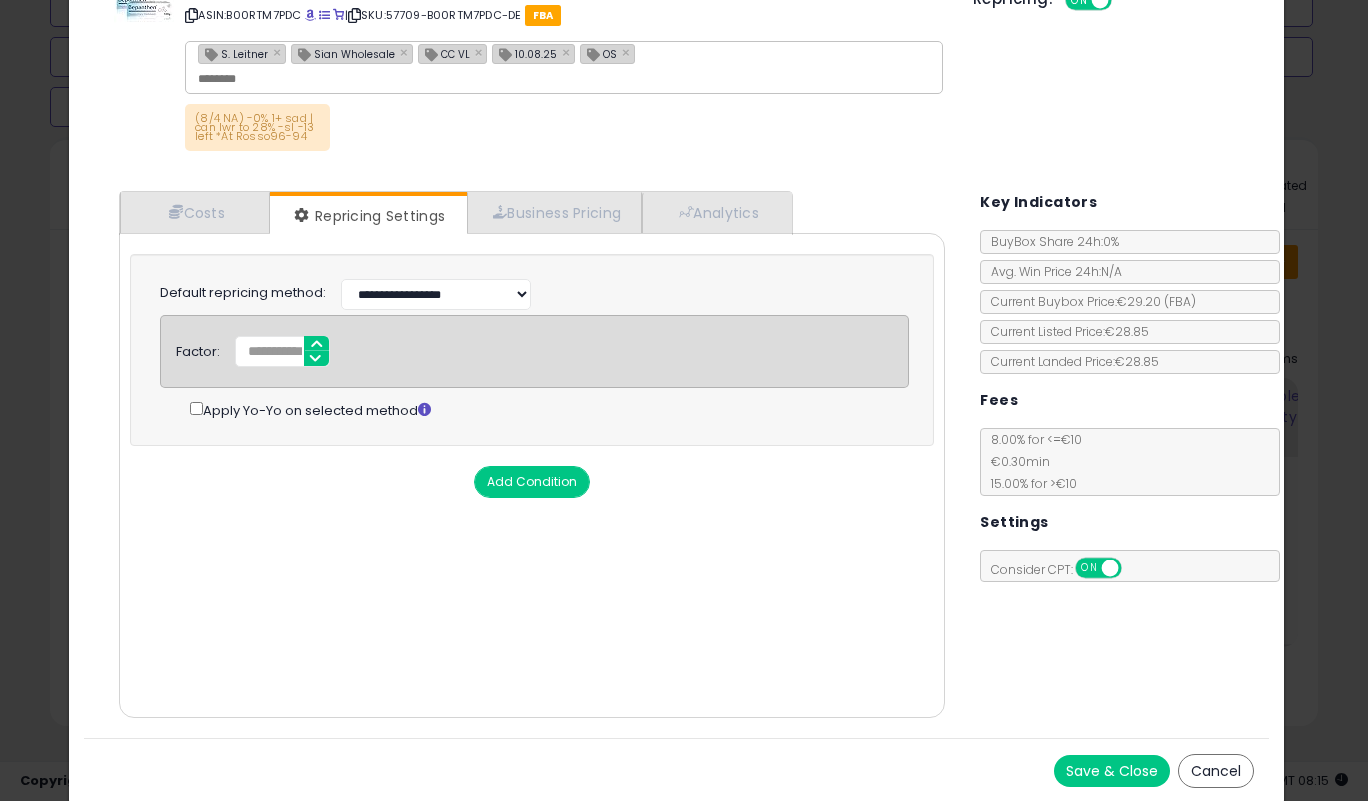 click on "Save & Close" at bounding box center [1112, 771] 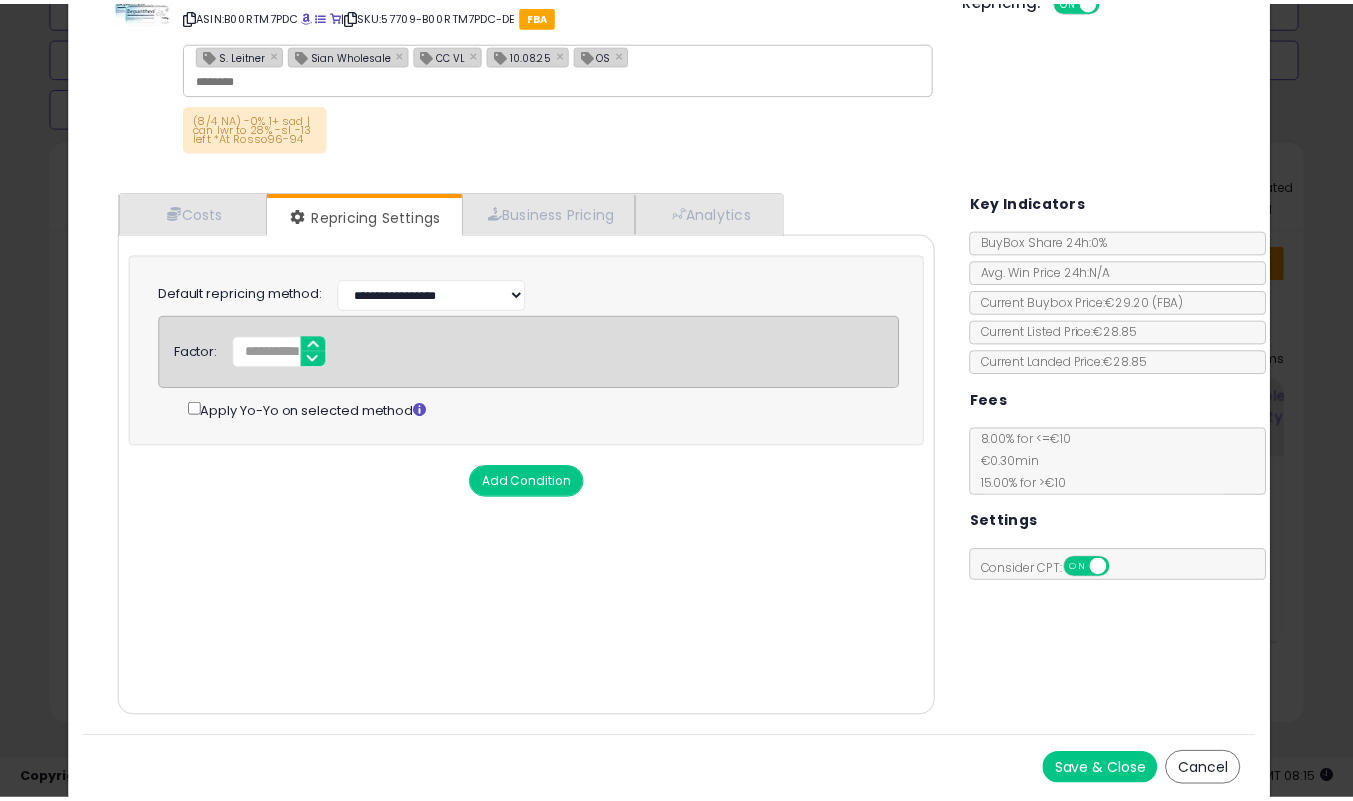 scroll, scrollTop: 0, scrollLeft: 0, axis: both 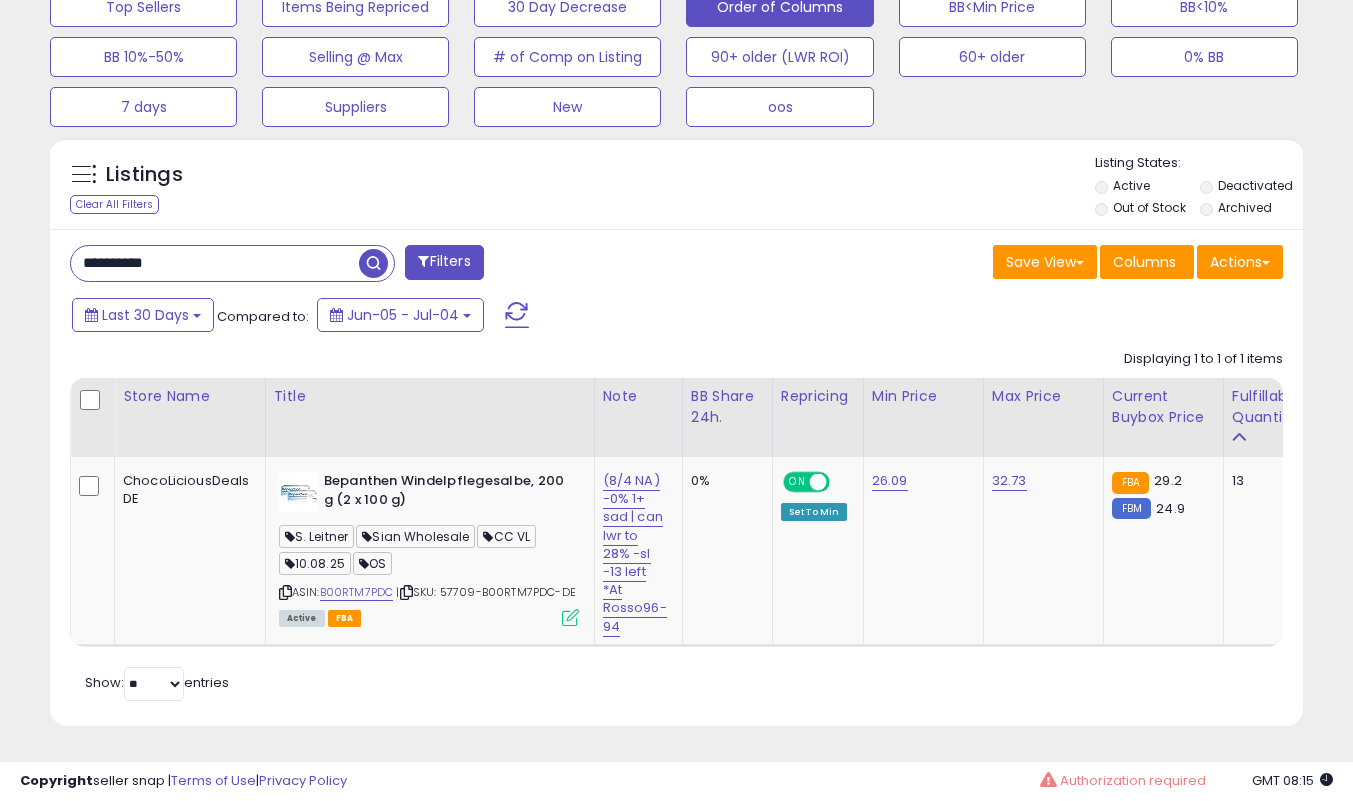 click on "**********" at bounding box center (215, 263) 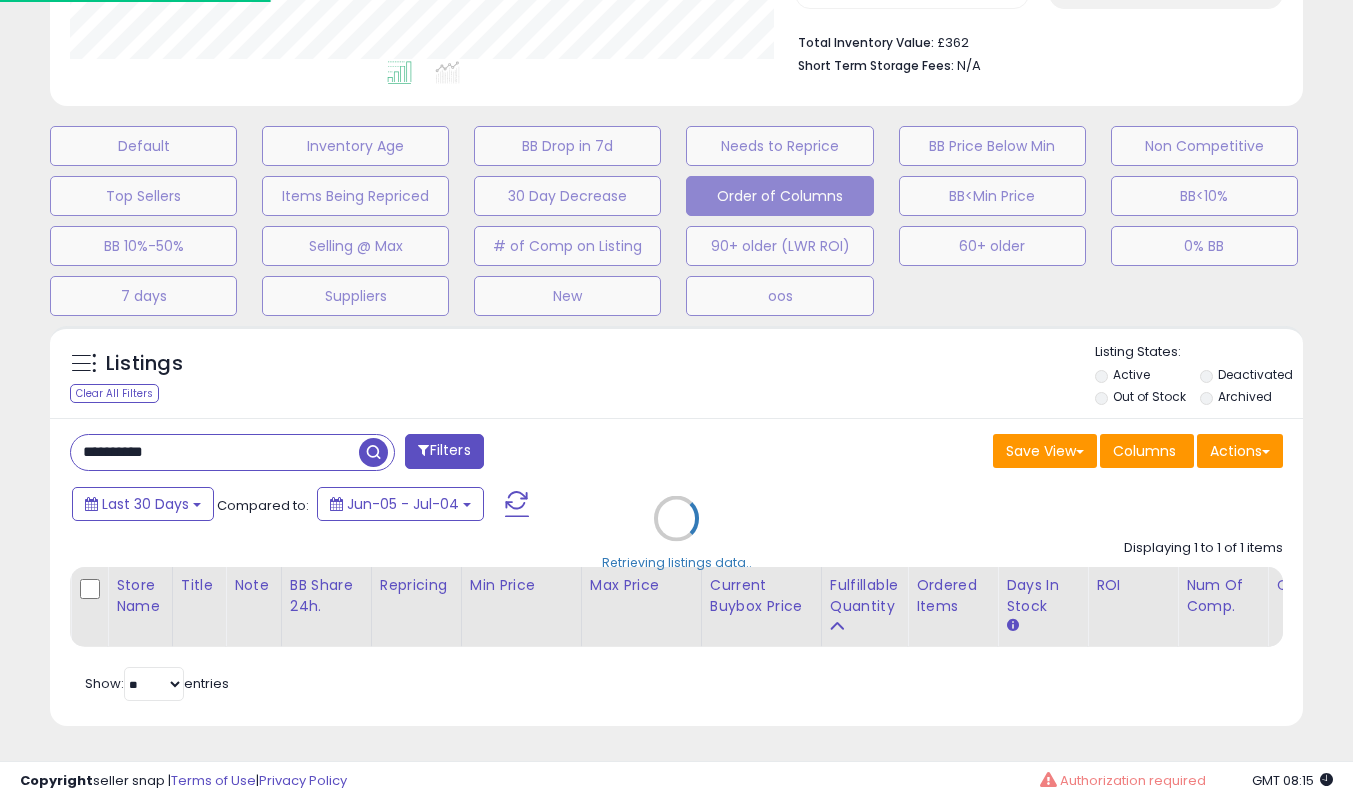 scroll, scrollTop: 999590, scrollLeft: 999266, axis: both 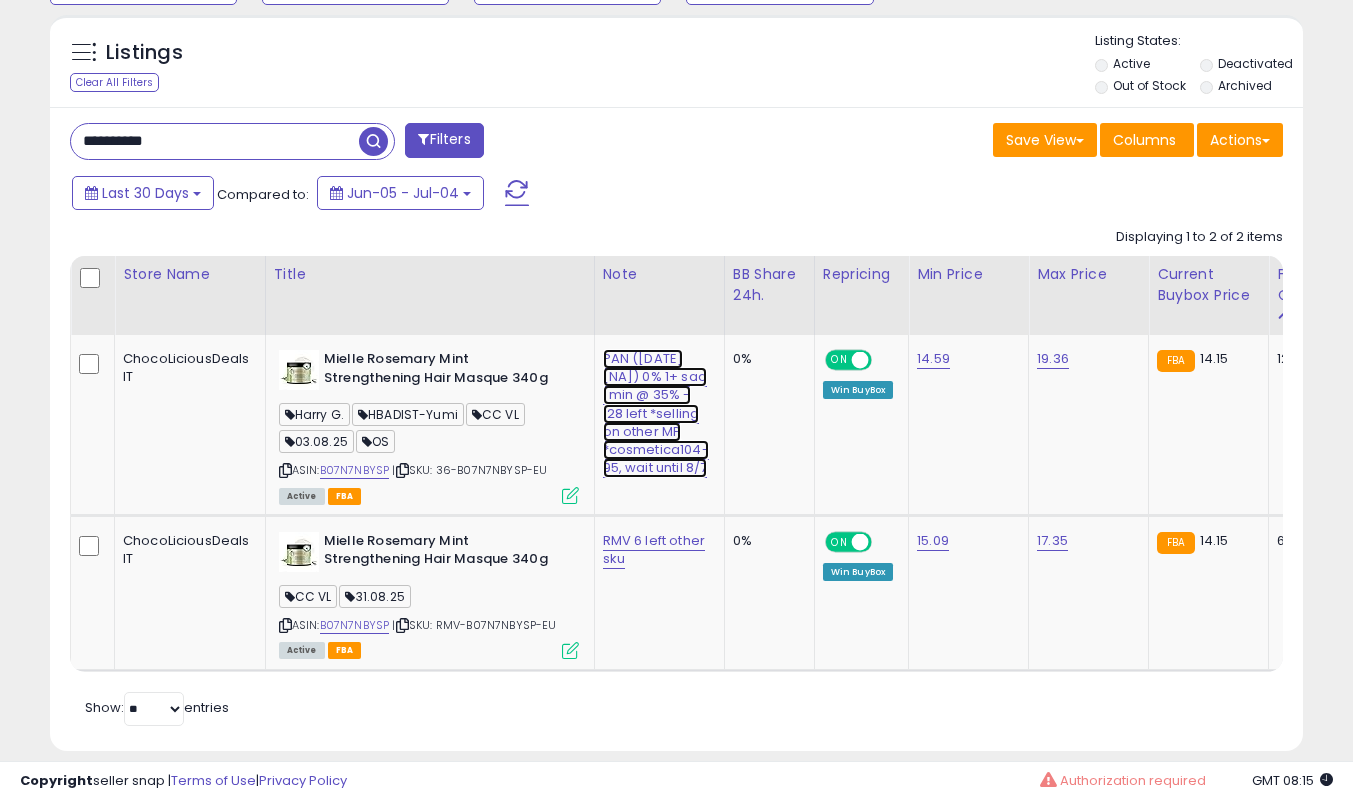 click on "PAN ([DATE] [NA]) 0% 1+ sad | min @ 35% - 128 left *selling on other MP *cosmetica104-95, wait until 8/7" at bounding box center [656, 413] 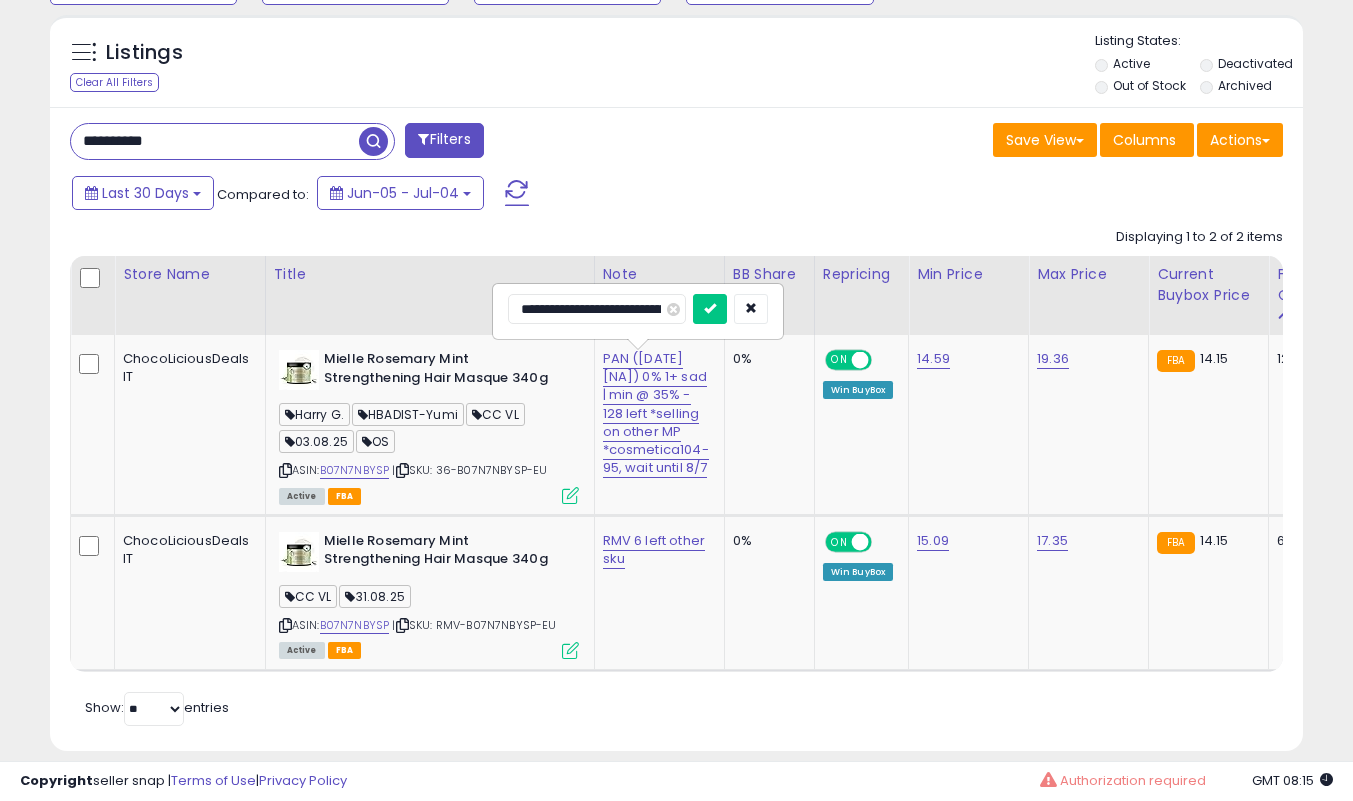 scroll, scrollTop: 816, scrollLeft: 0, axis: vertical 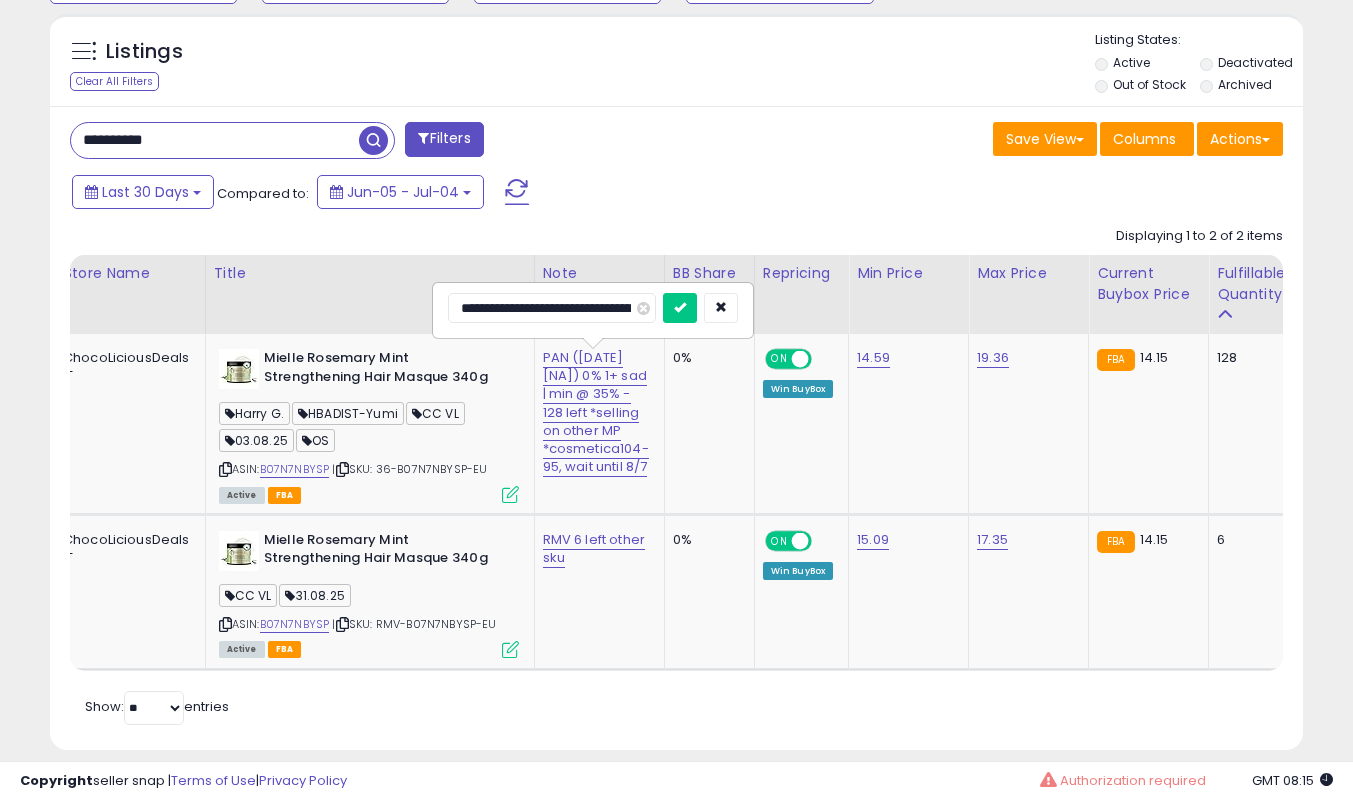click at bounding box center (680, 308) 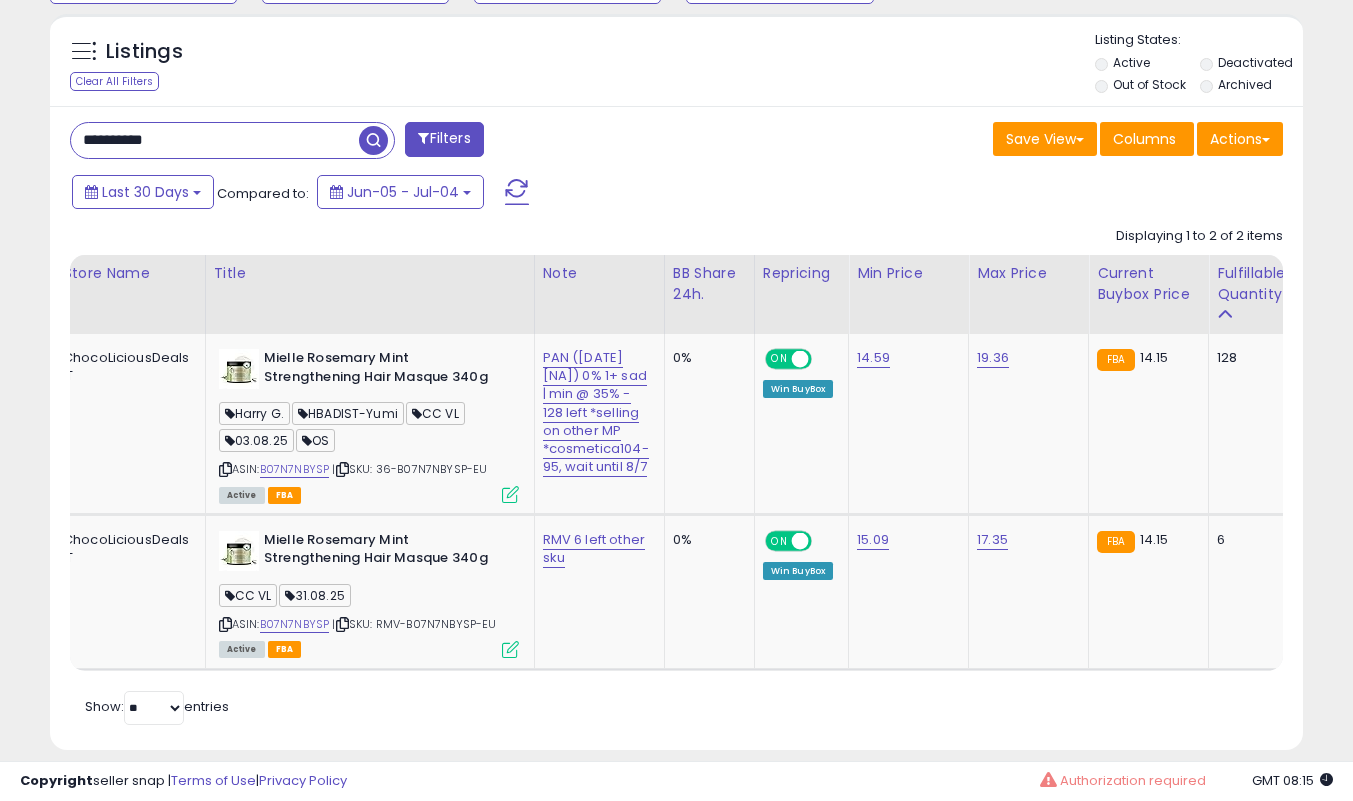 click on "**********" at bounding box center (676, 428) 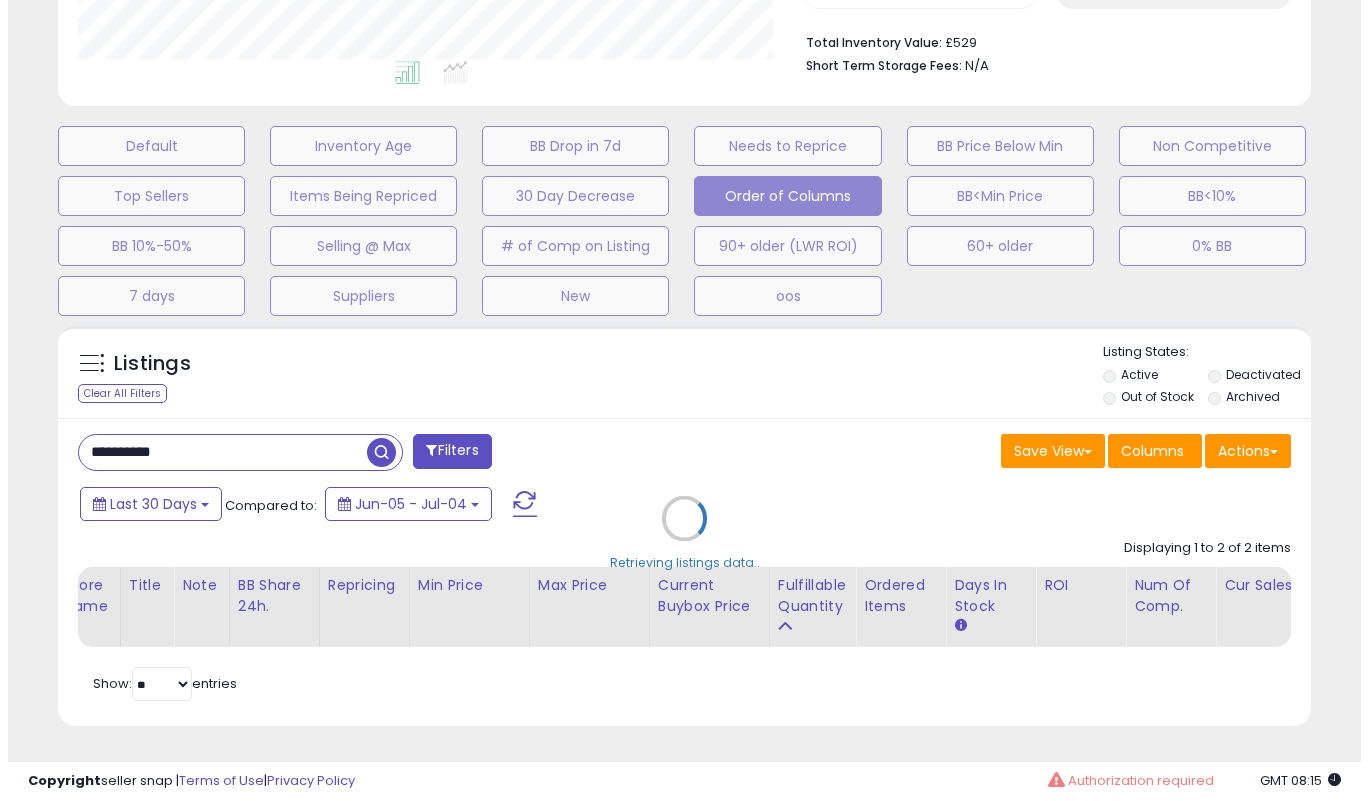 scroll, scrollTop: 519, scrollLeft: 0, axis: vertical 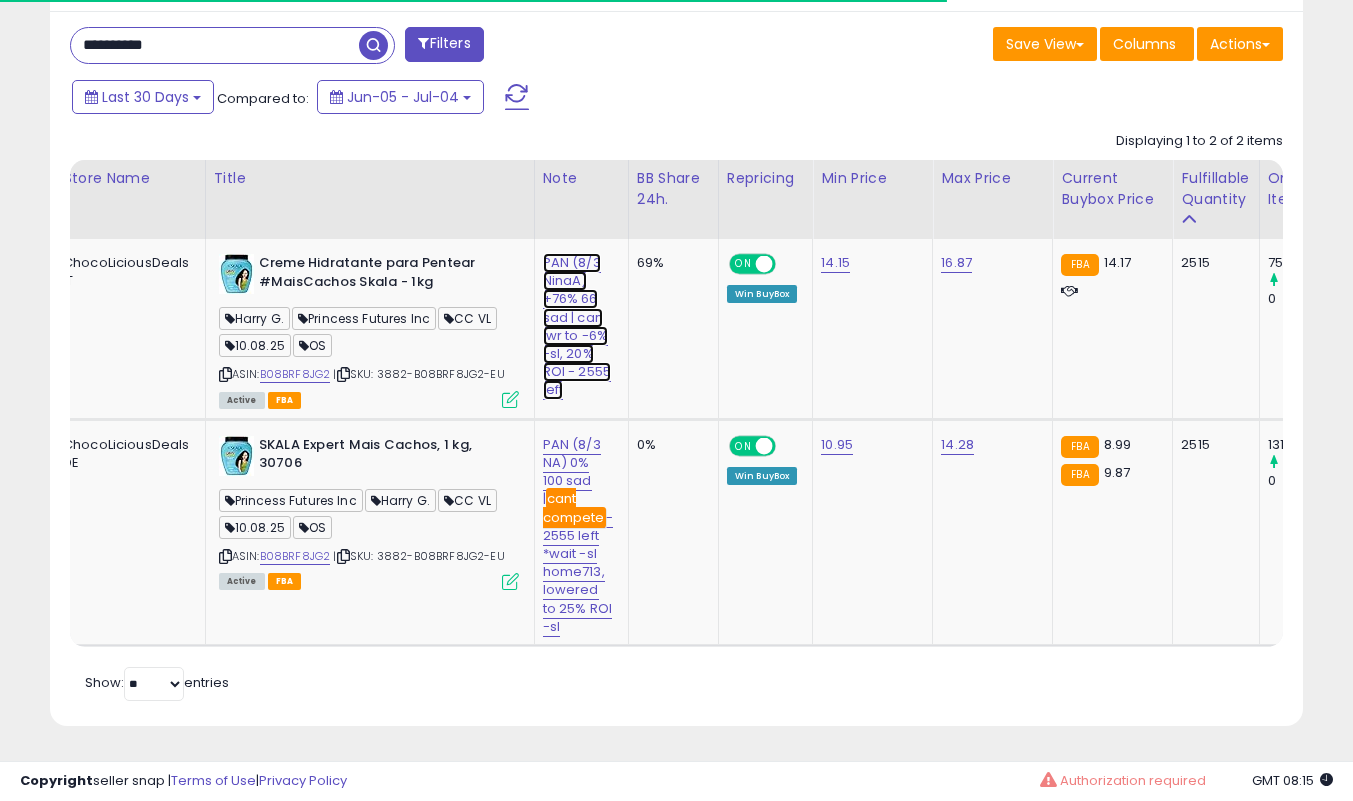click on "PAN (8/3 NinaA) +76% 66 sad | can lwr to -6% -sl, 20% ROI - 2555 left" at bounding box center (577, 326) 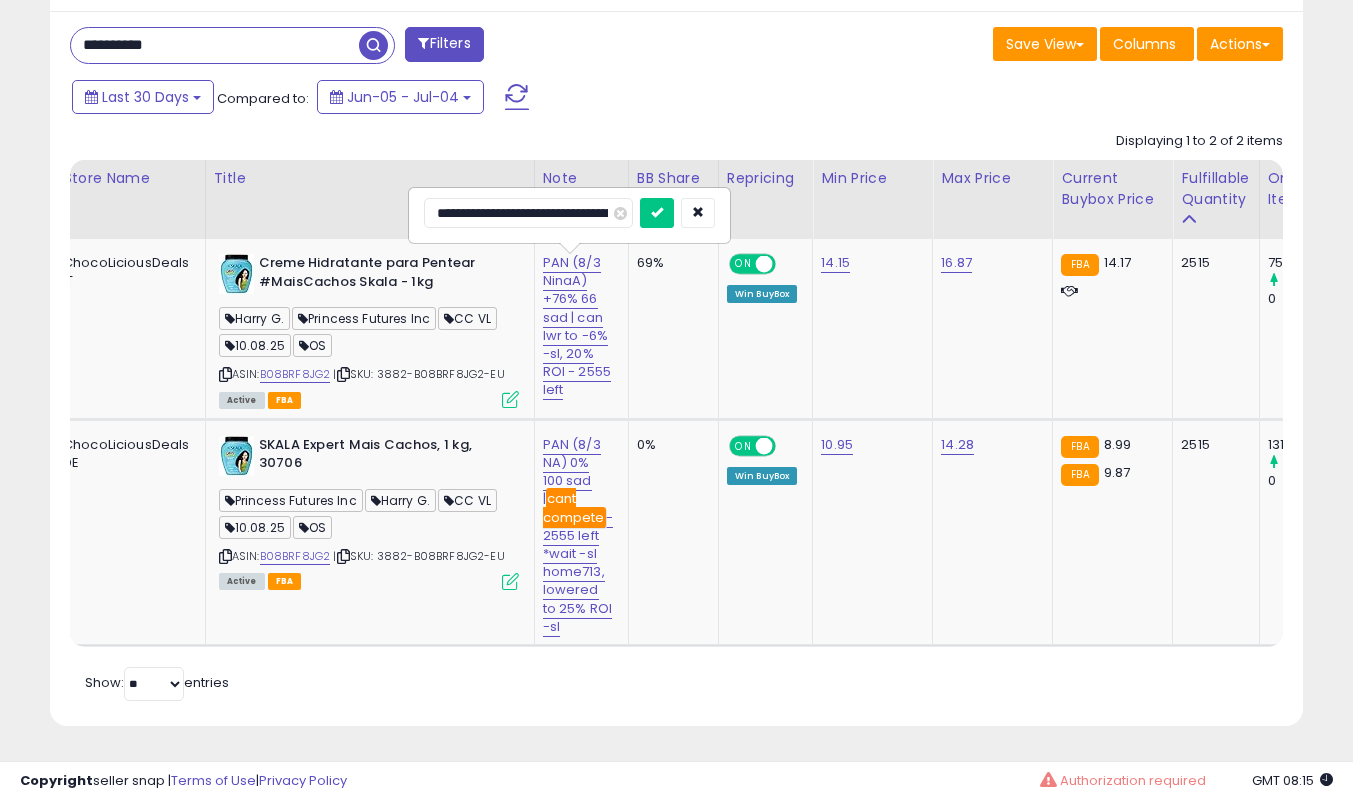 type on "**********" 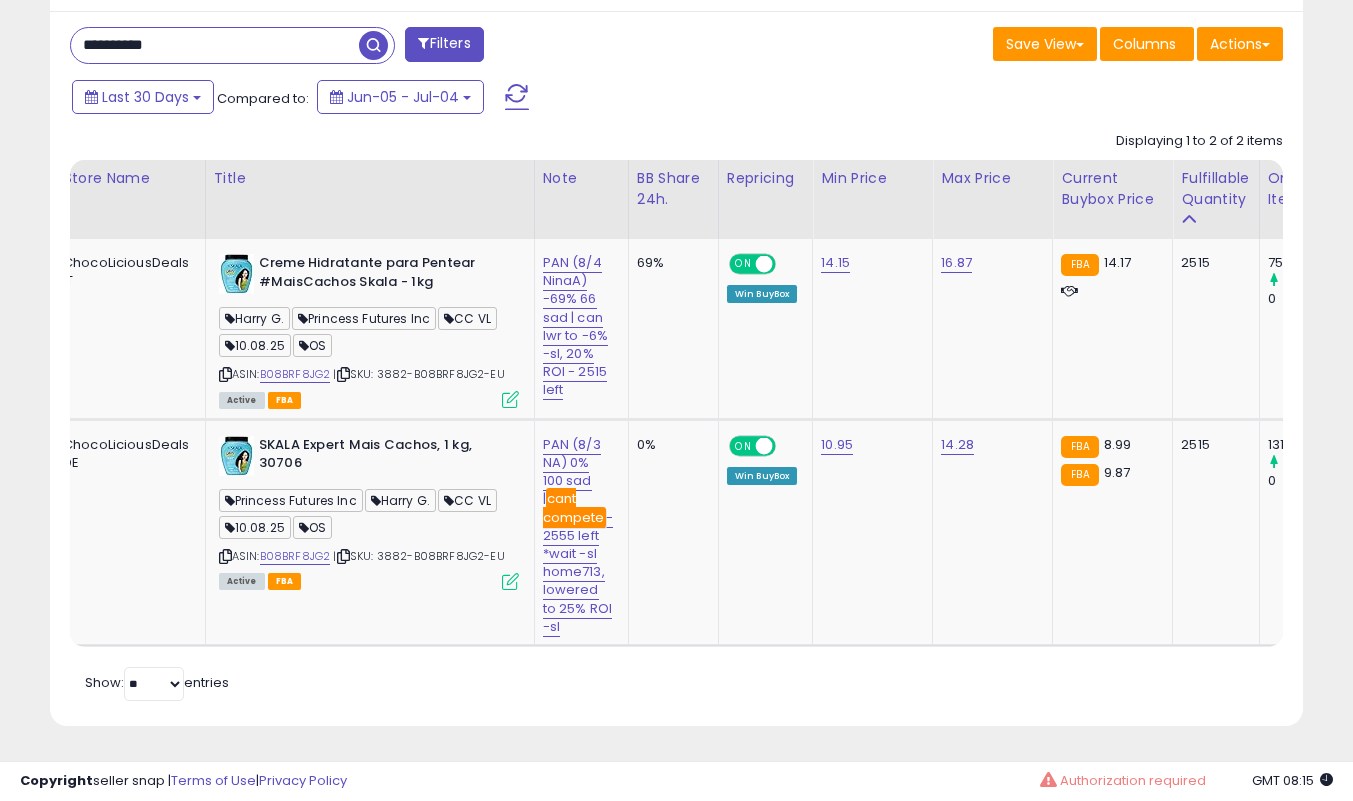 click at bounding box center [510, 399] 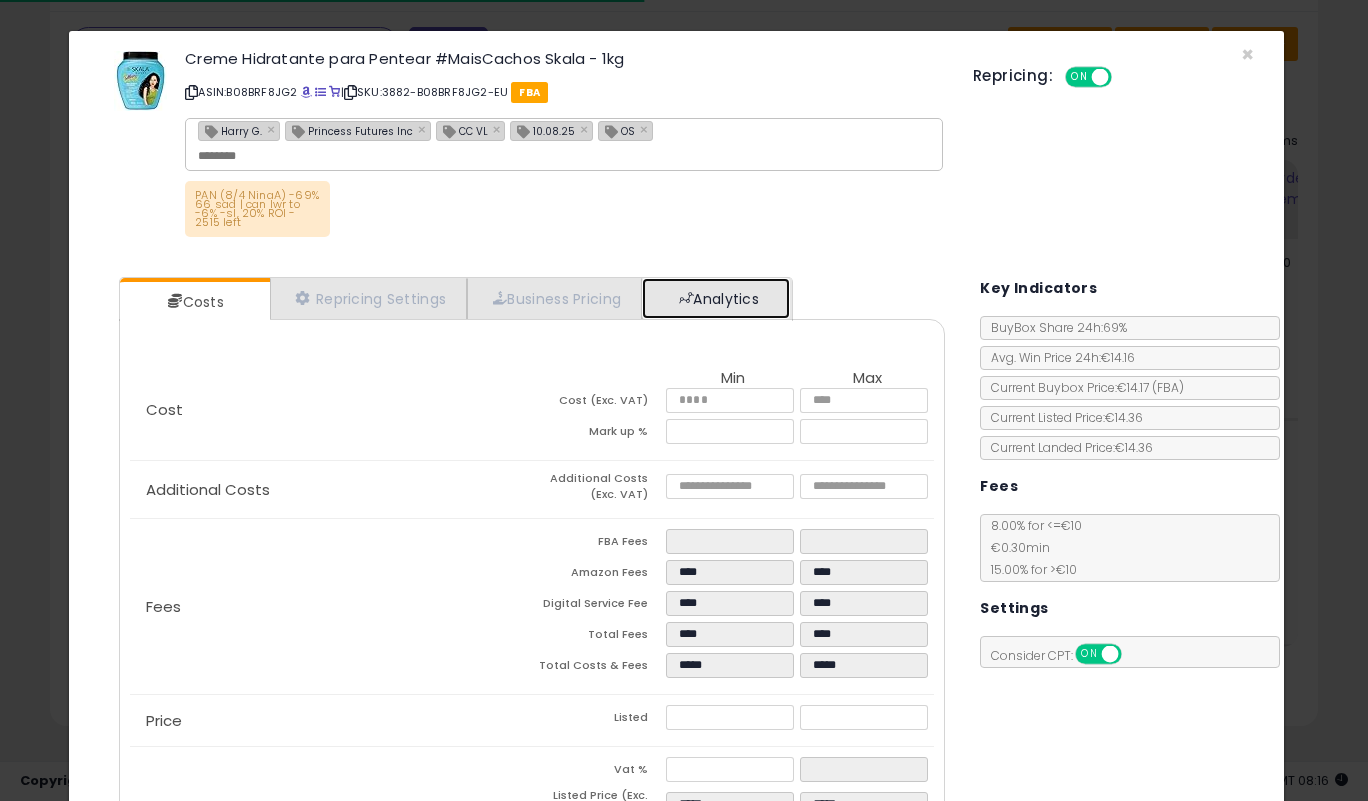 click on "Analytics" at bounding box center (716, 298) 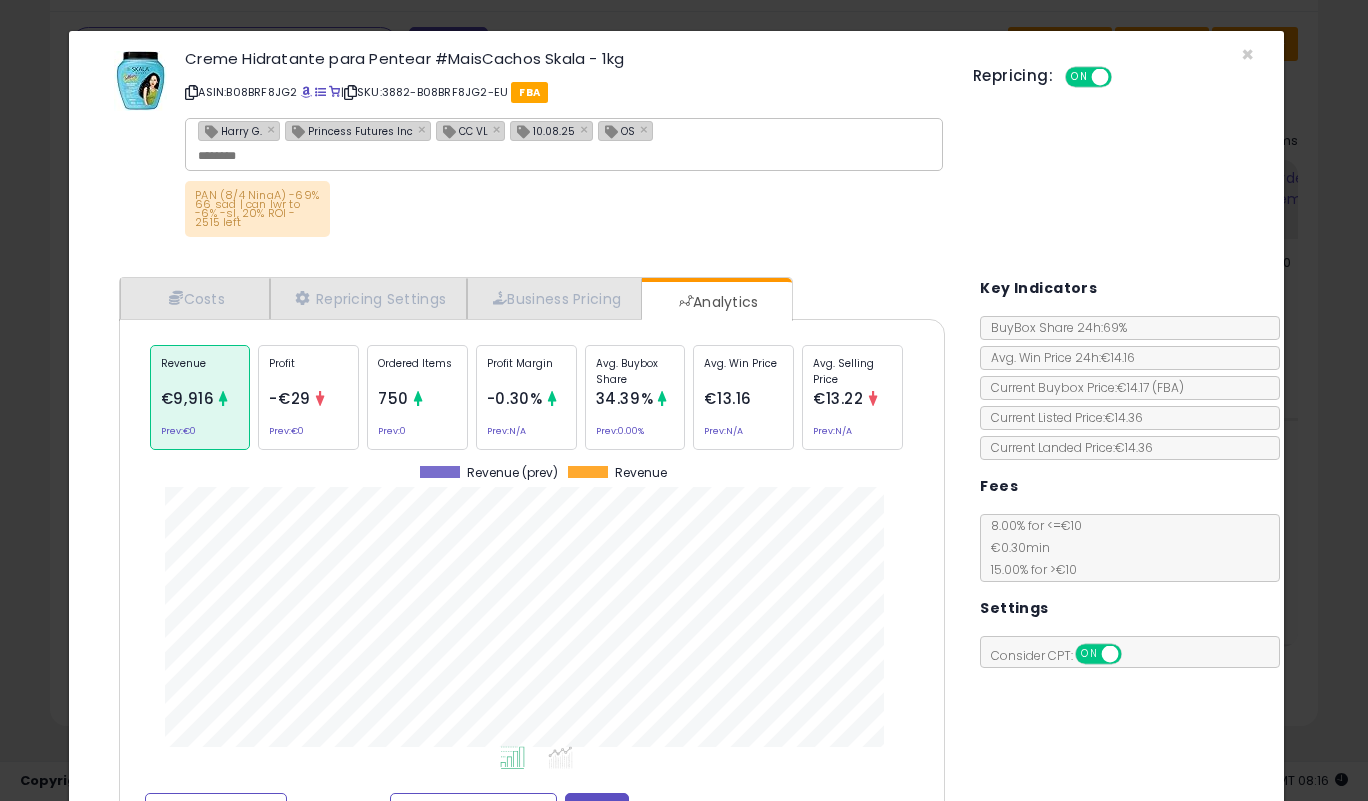 click on "-€29" at bounding box center (290, 398) 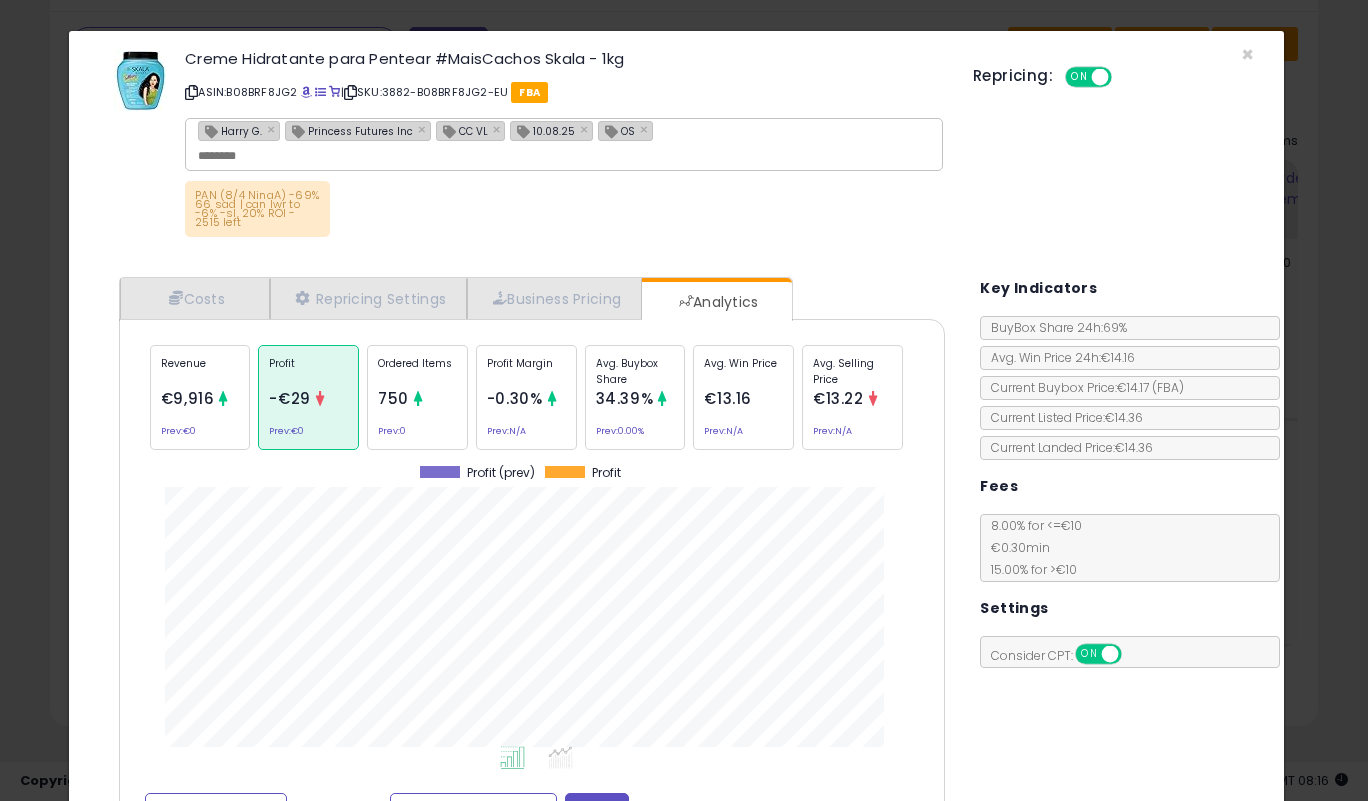 click at bounding box center (223, 401) 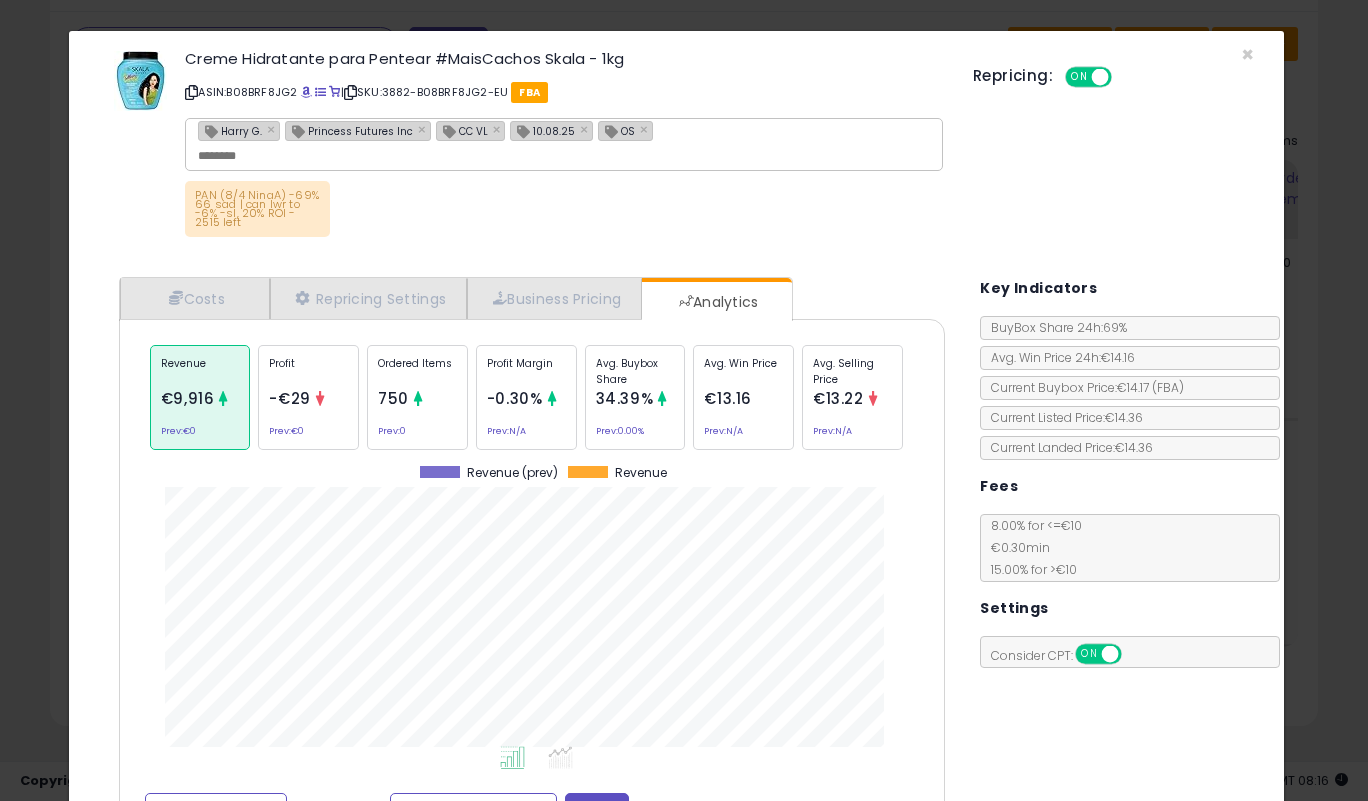 click on "-€29" at bounding box center [290, 398] 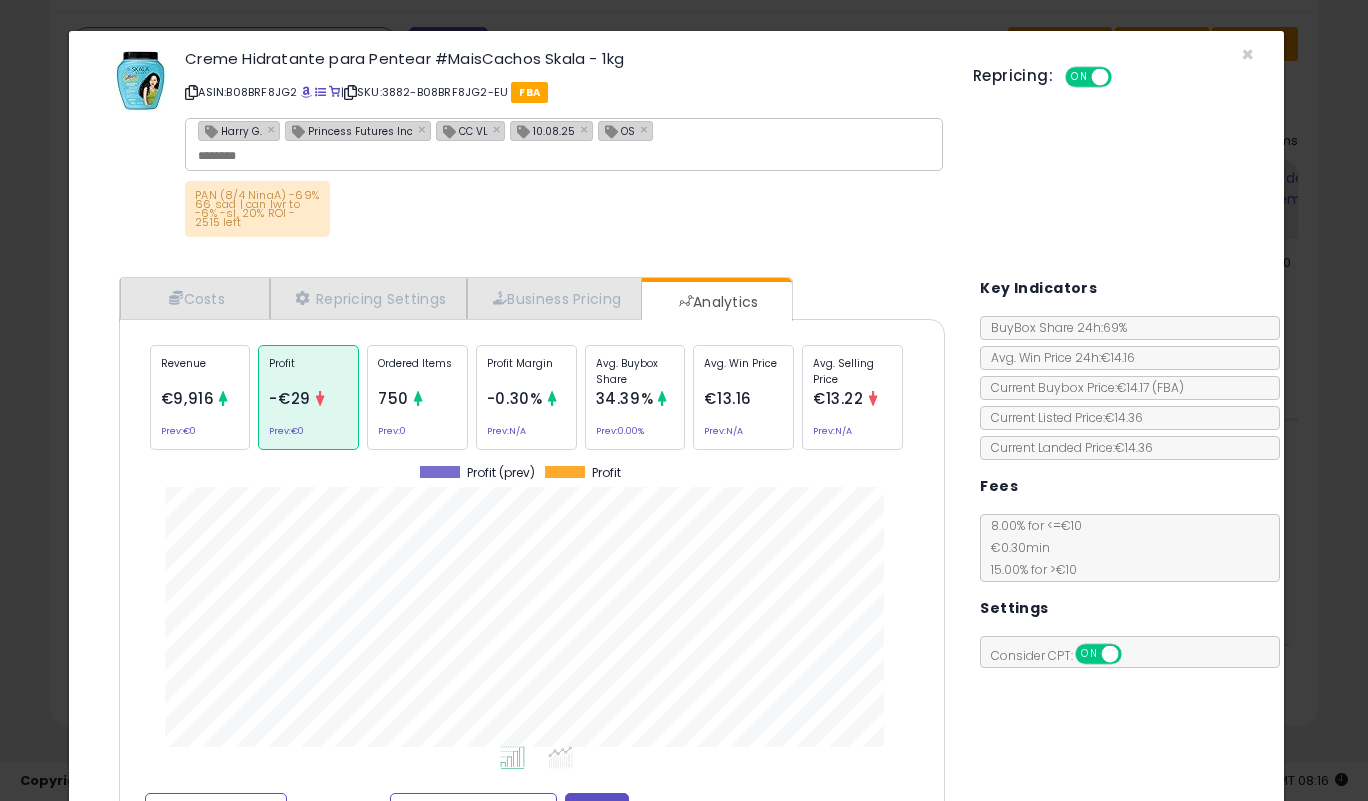 click on "750" at bounding box center [393, 398] 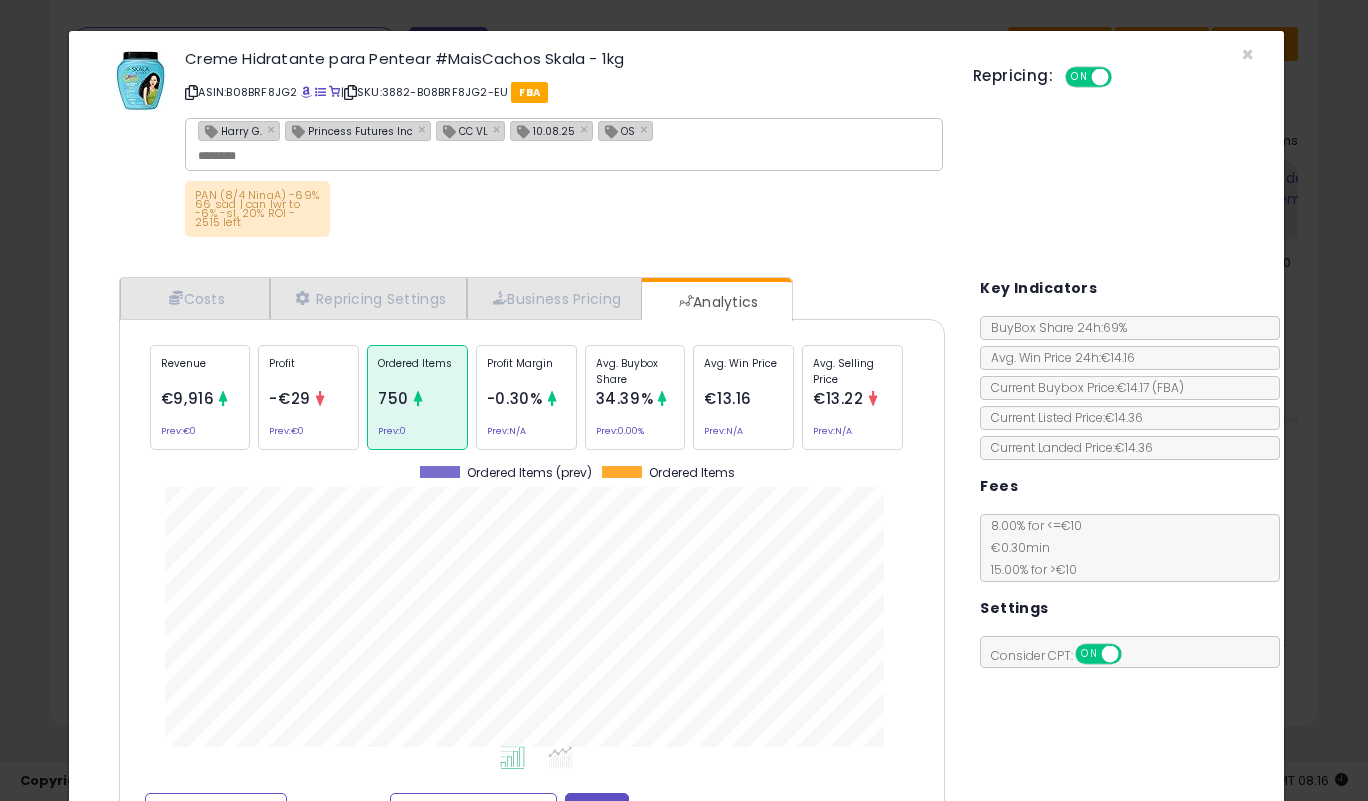 click on "Profit
-€29
Prev:  €0" at bounding box center [308, 397] 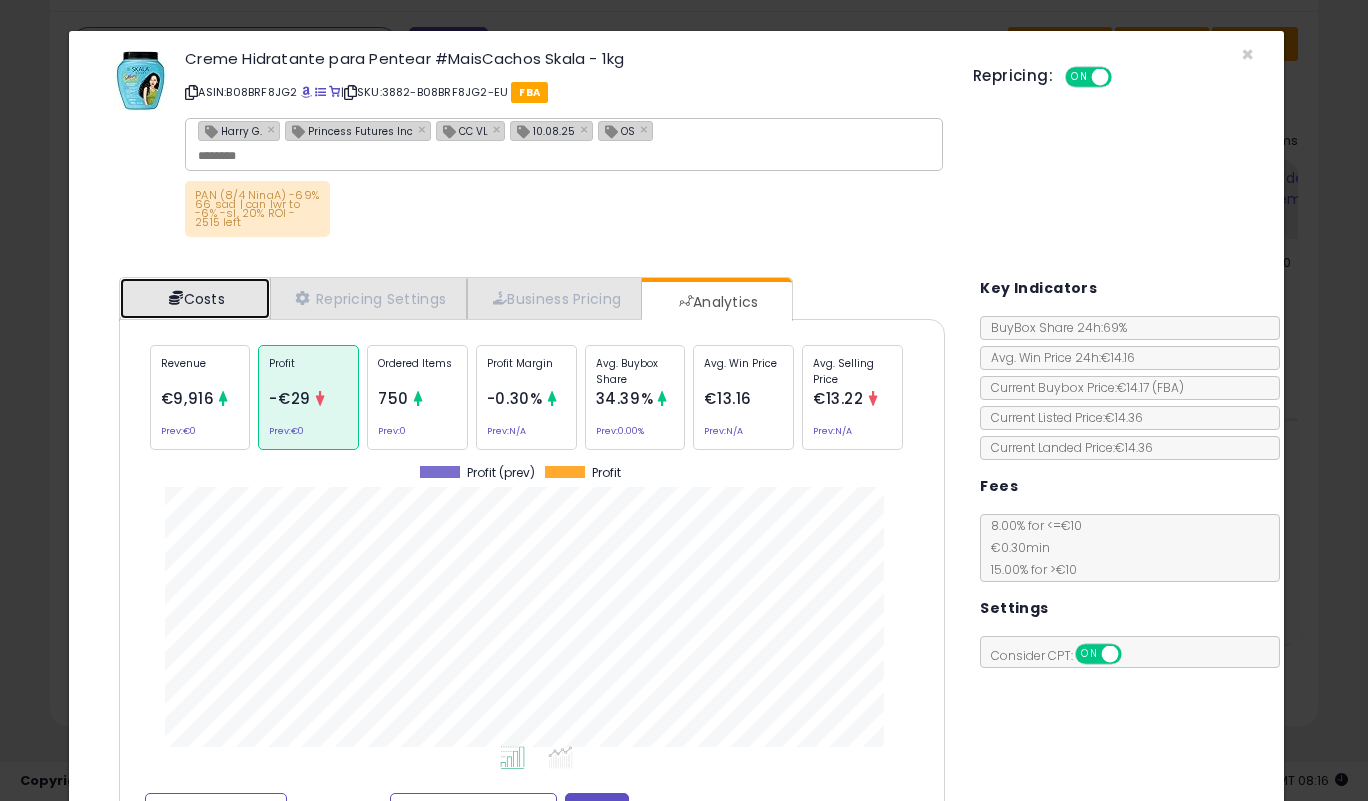 click on "Costs" at bounding box center [195, 298] 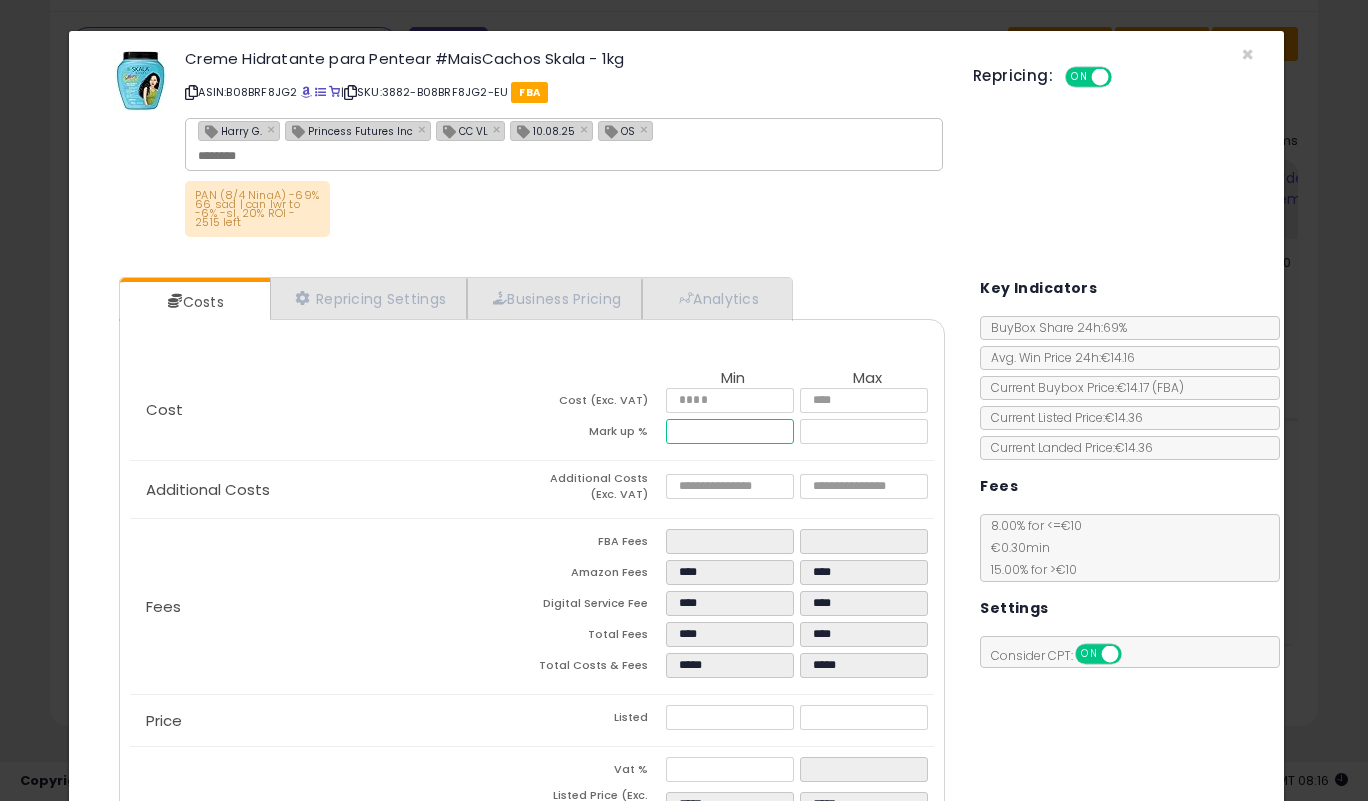 drag, startPoint x: 728, startPoint y: 433, endPoint x: 595, endPoint y: 438, distance: 133.09395 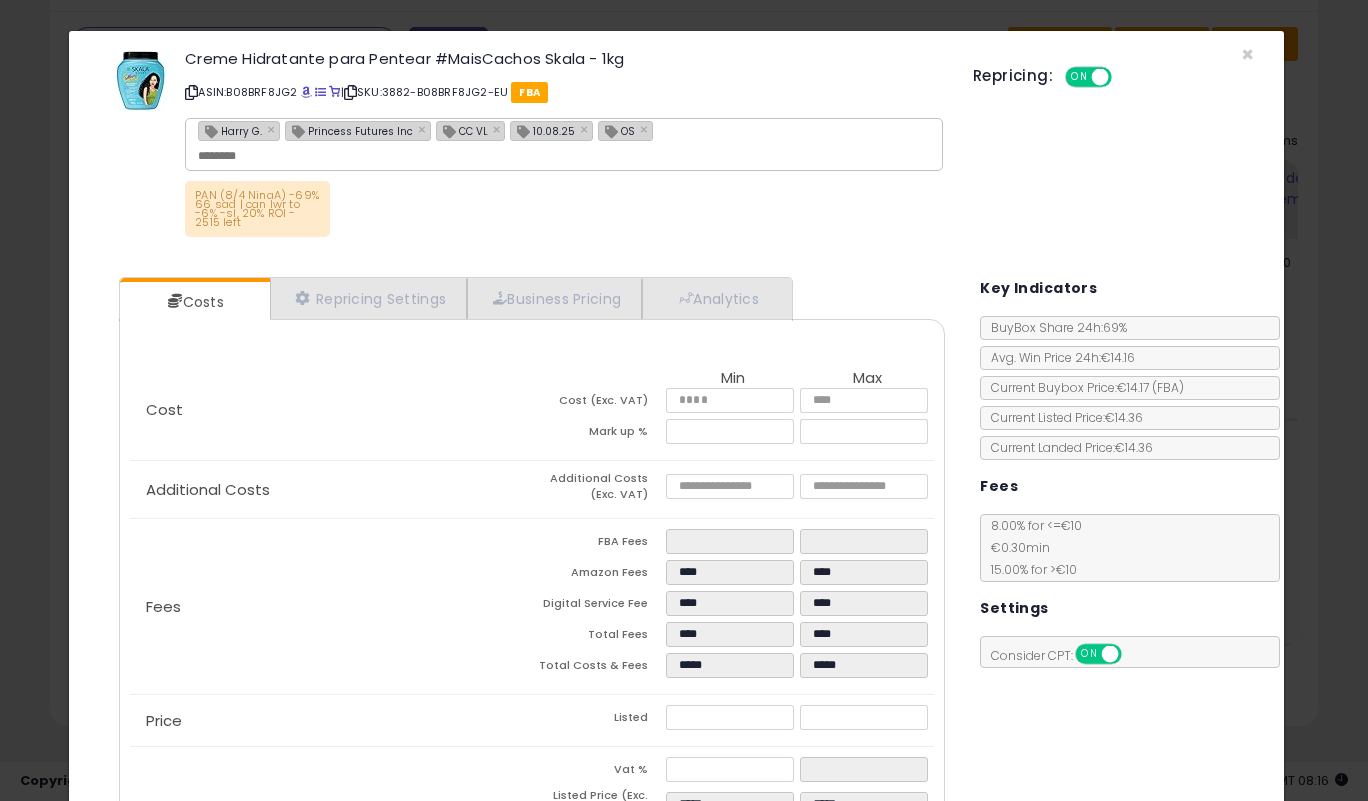 type on "*****" 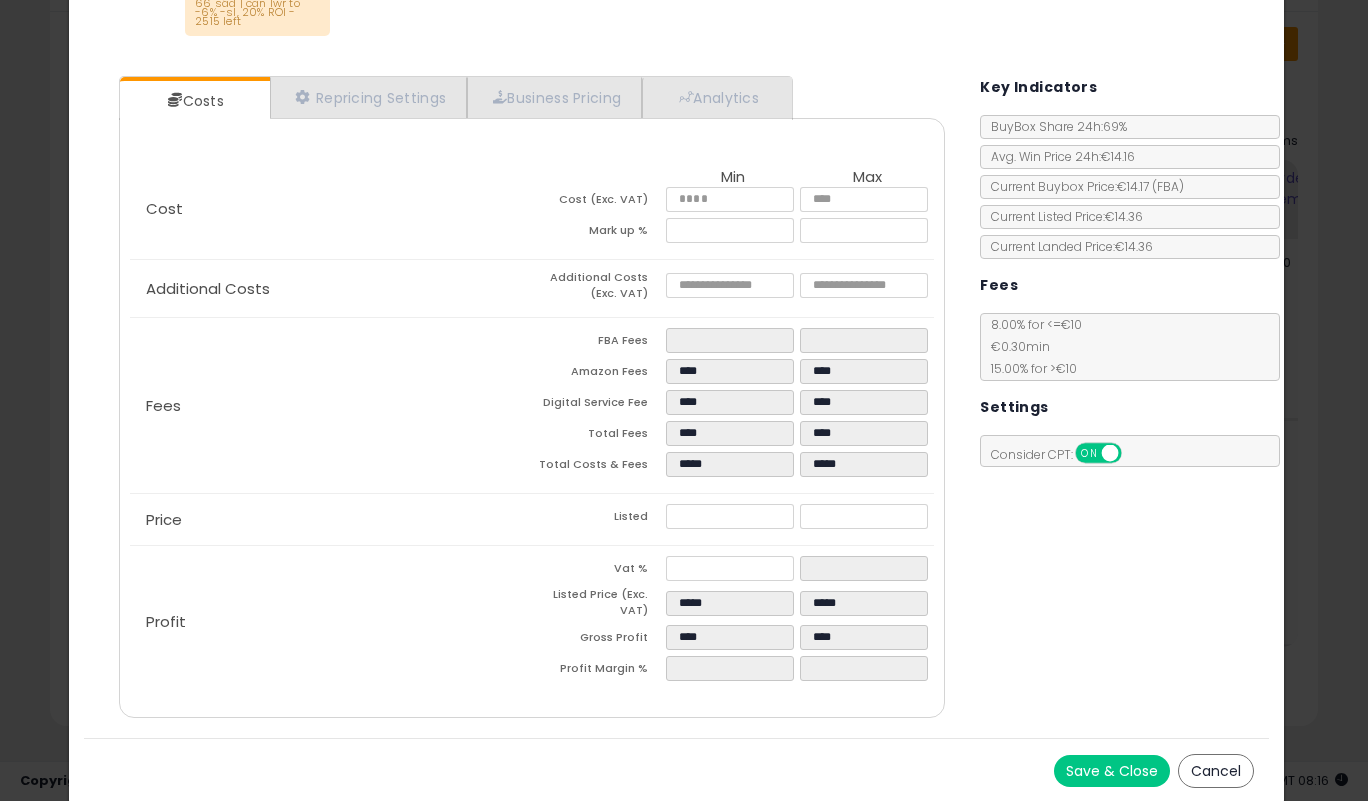 click on "Save & Close" at bounding box center [1112, 771] 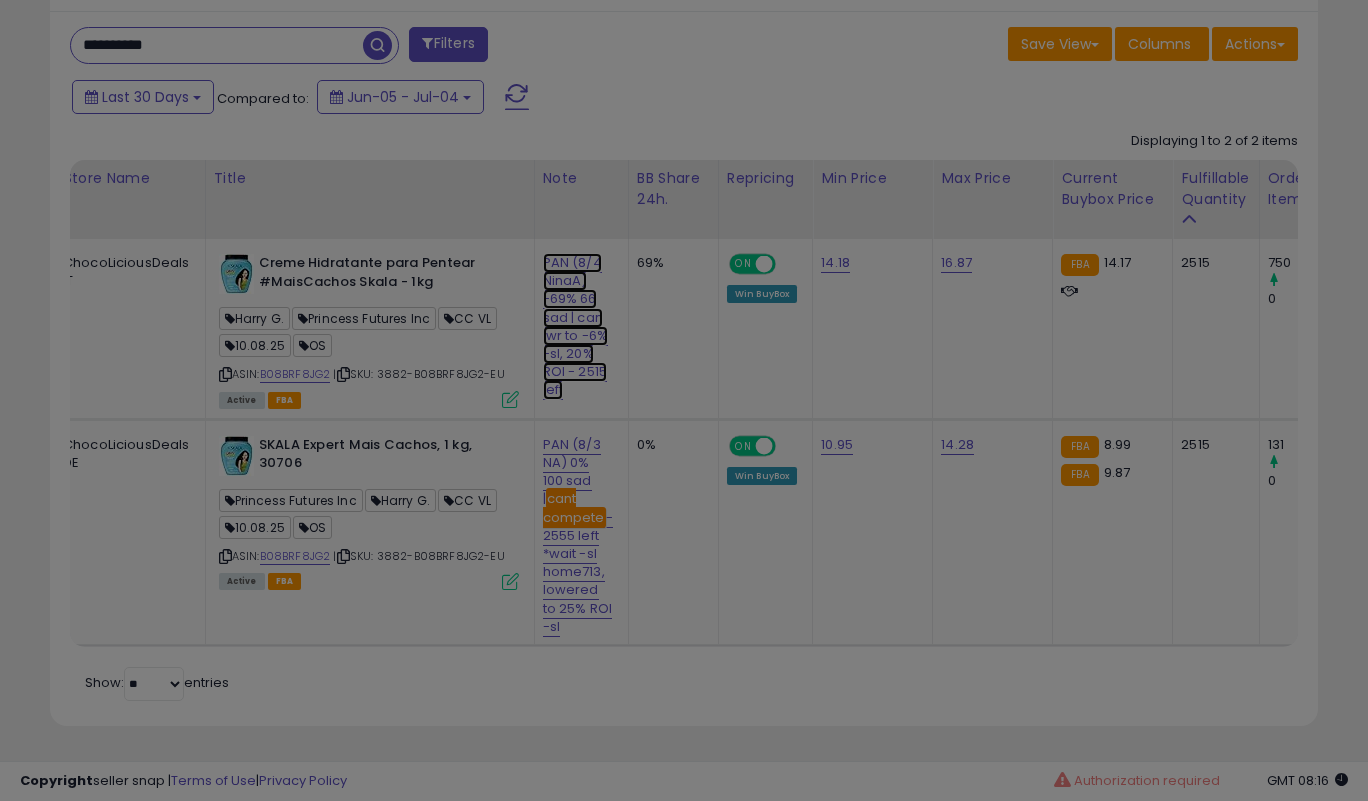 click on "PAN (8/4 NinaA) -69% 66 sad | can lwr to -6% -sl, 20% ROI - 2515 left" at bounding box center [576, 326] 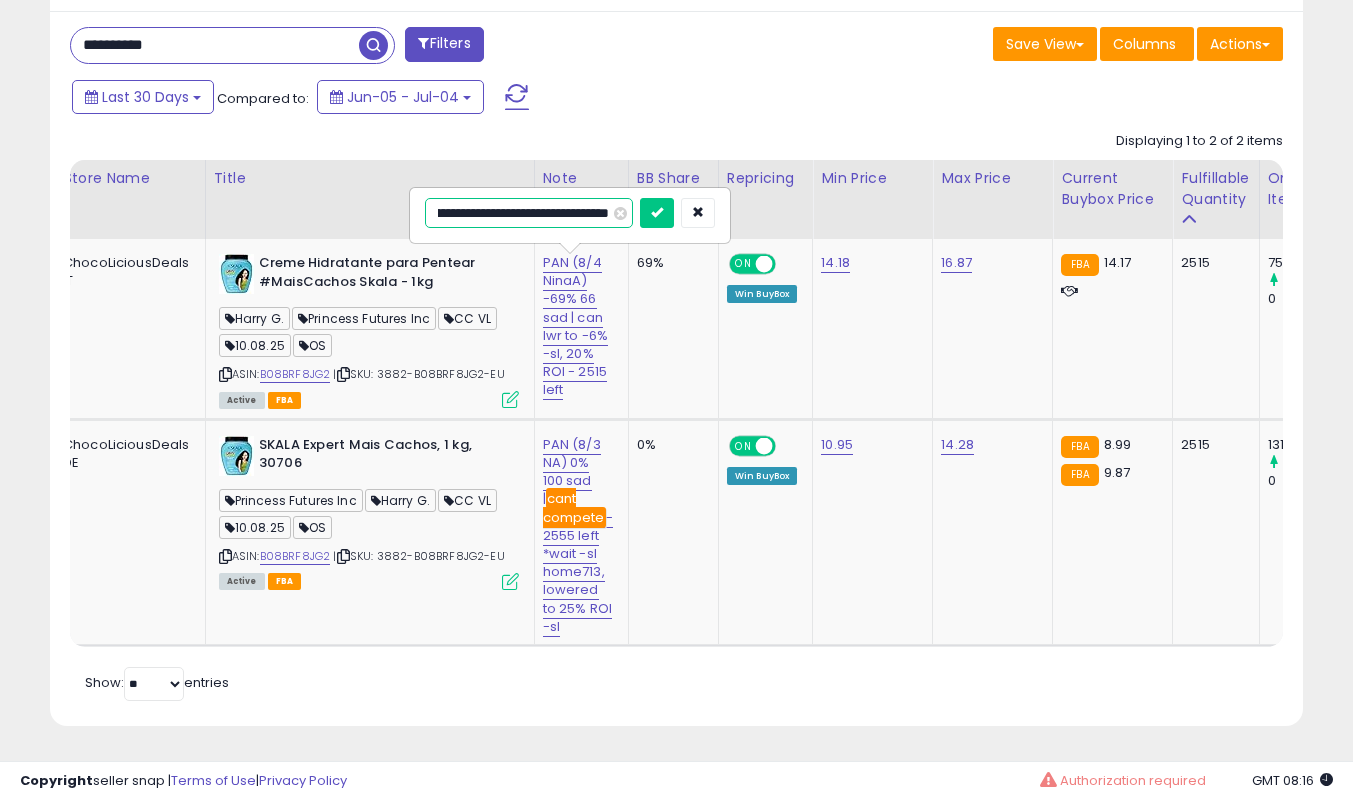 type on "**********" 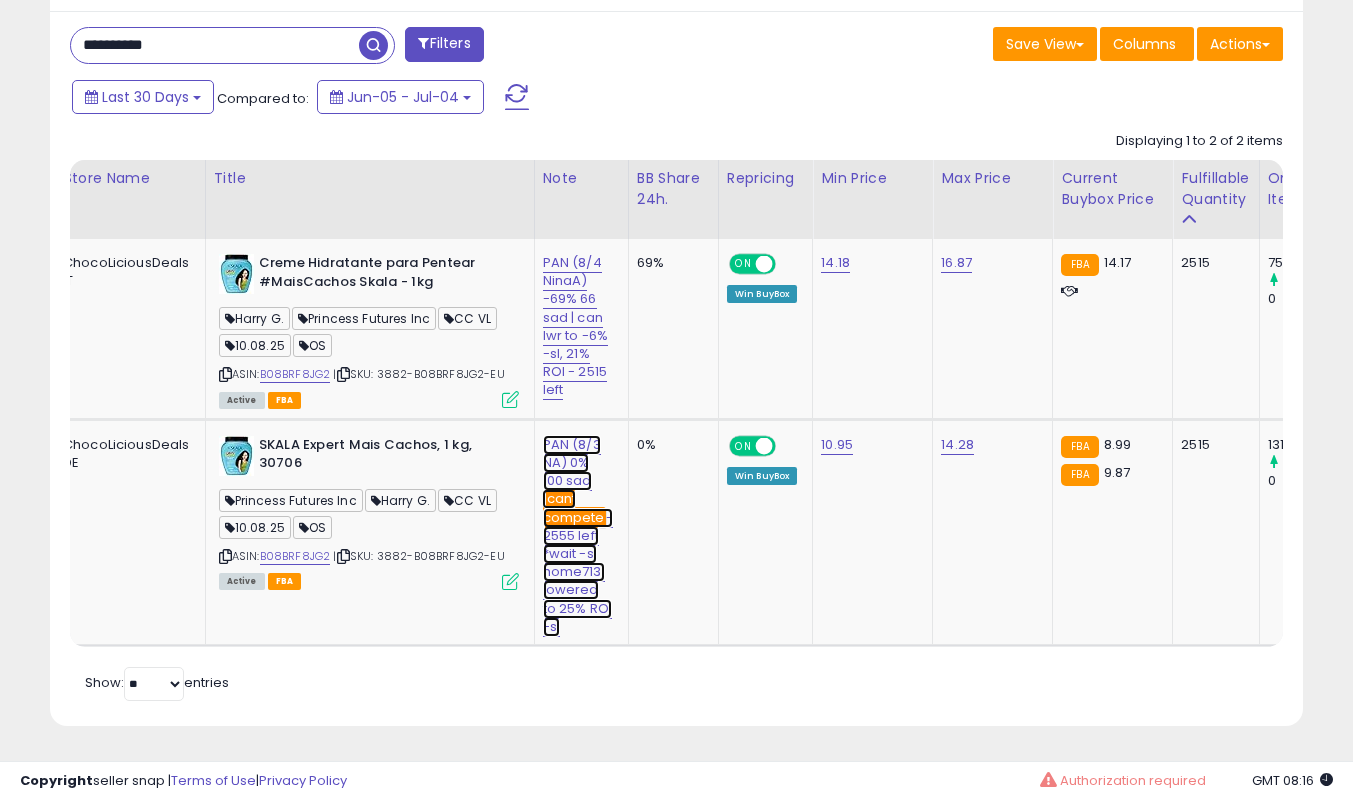 click on "PAN ([DATE] [NA]) 0% 100 sad |  cant compete  - 2555 left *wait -sl home713, lowered to 25% ROI -sl" at bounding box center [576, 326] 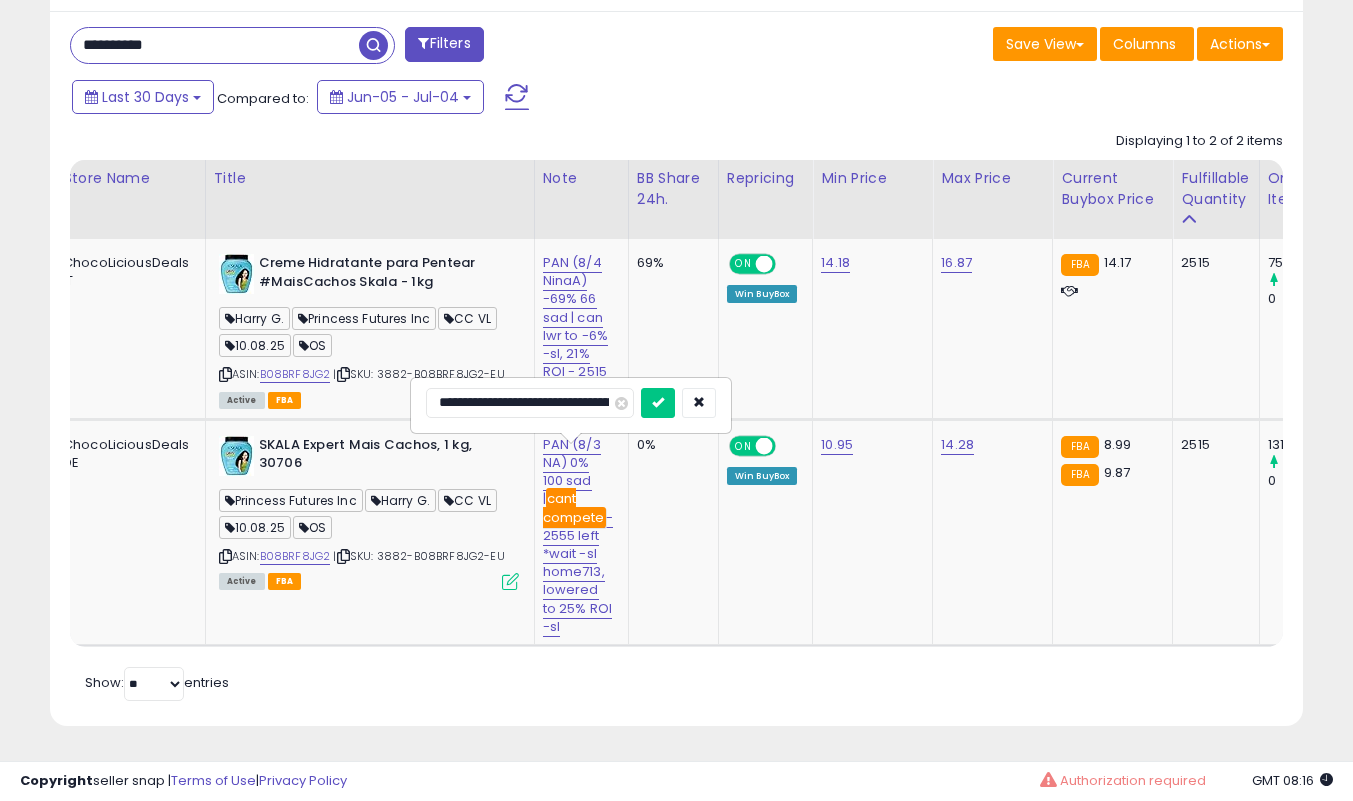 type on "**********" 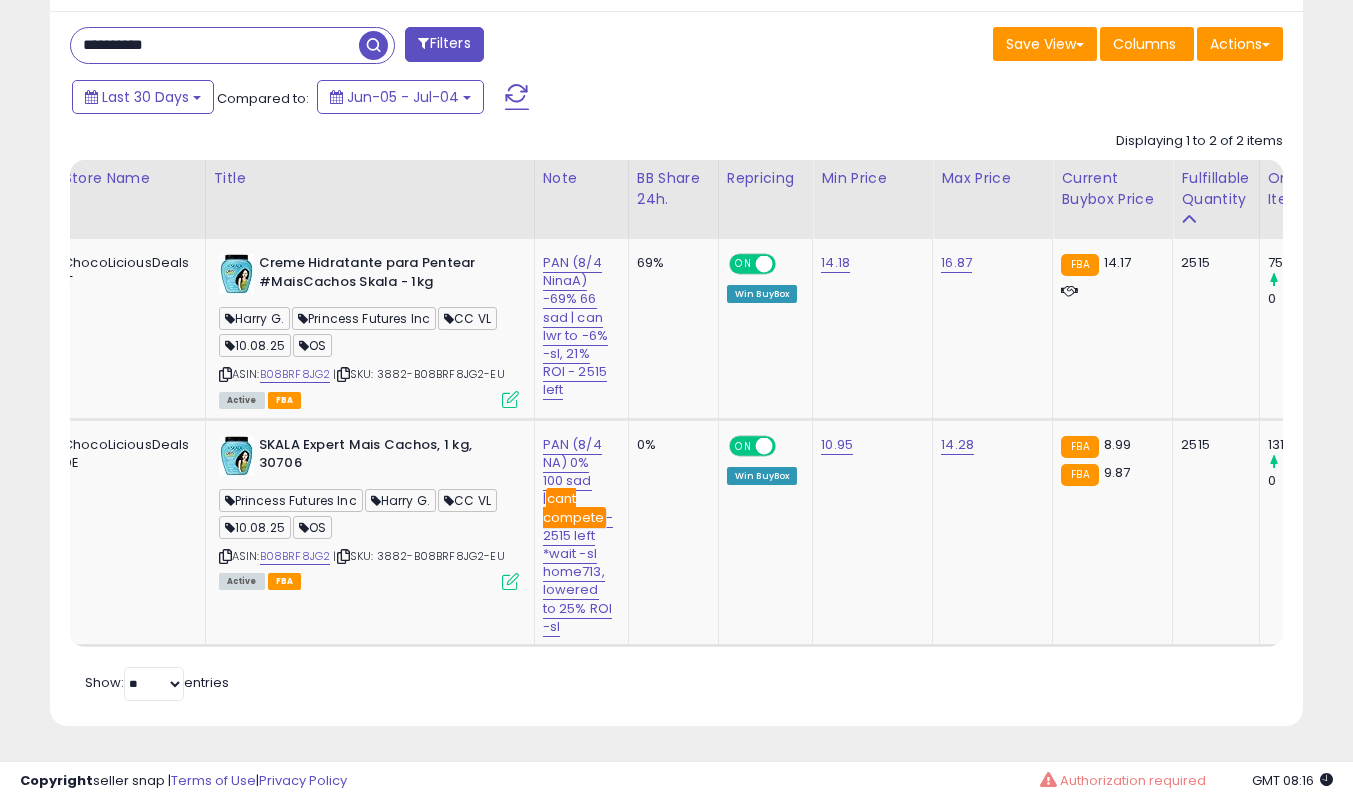 click on "**********" at bounding box center (215, 45) 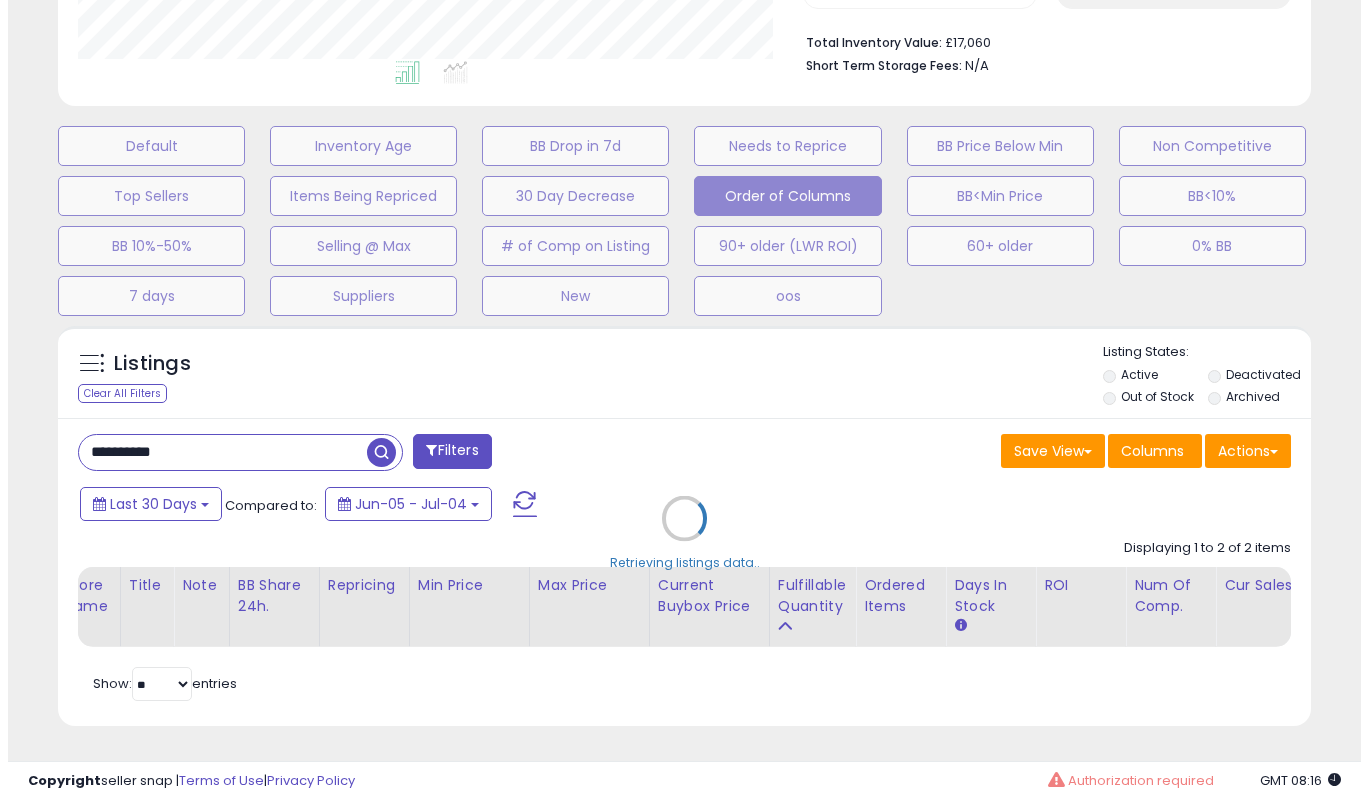 scroll, scrollTop: 519, scrollLeft: 0, axis: vertical 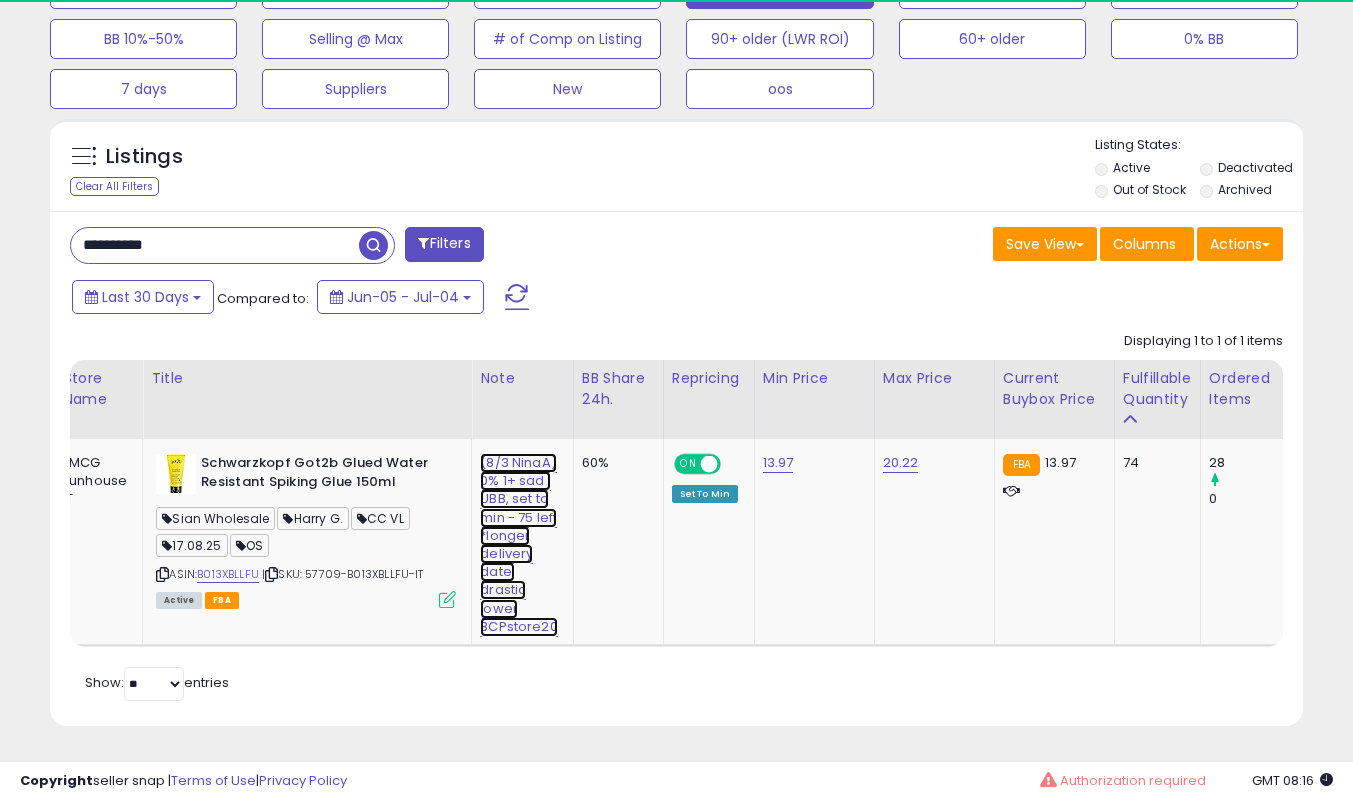 click on "(8/3 NinaA) 0% 1+ sad | UBB, set to min - 75 left *longer delivery date, drastic lower BCPstore20" at bounding box center (519, 545) 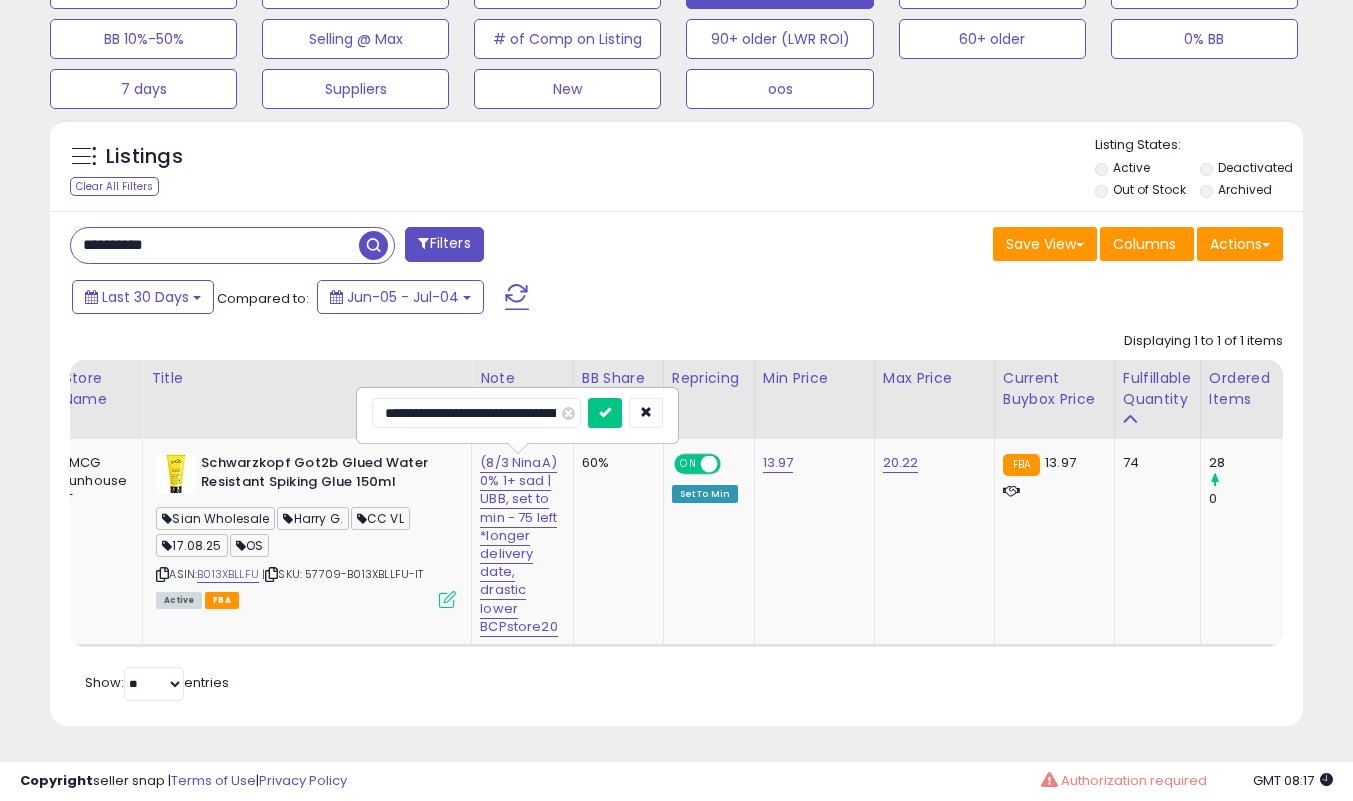 type on "**********" 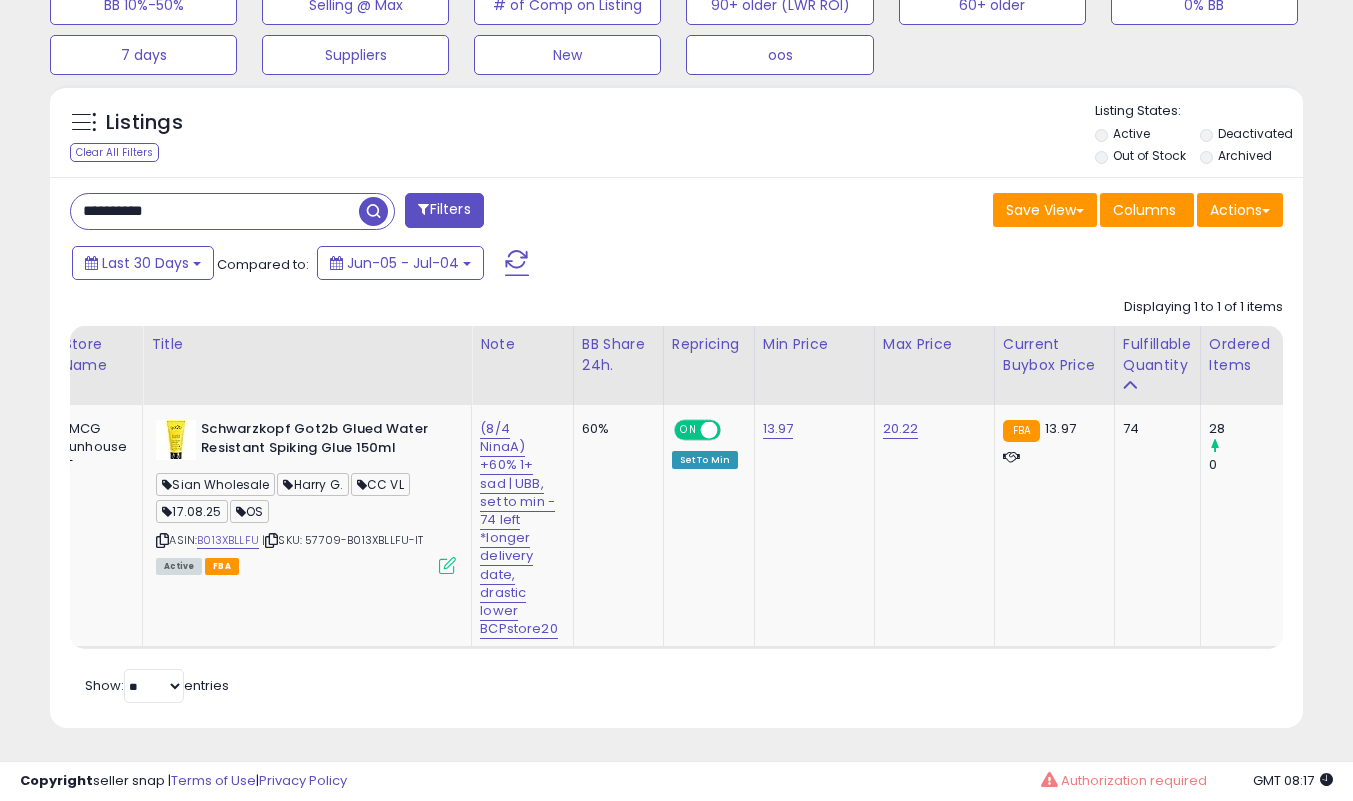 click at bounding box center [447, 565] 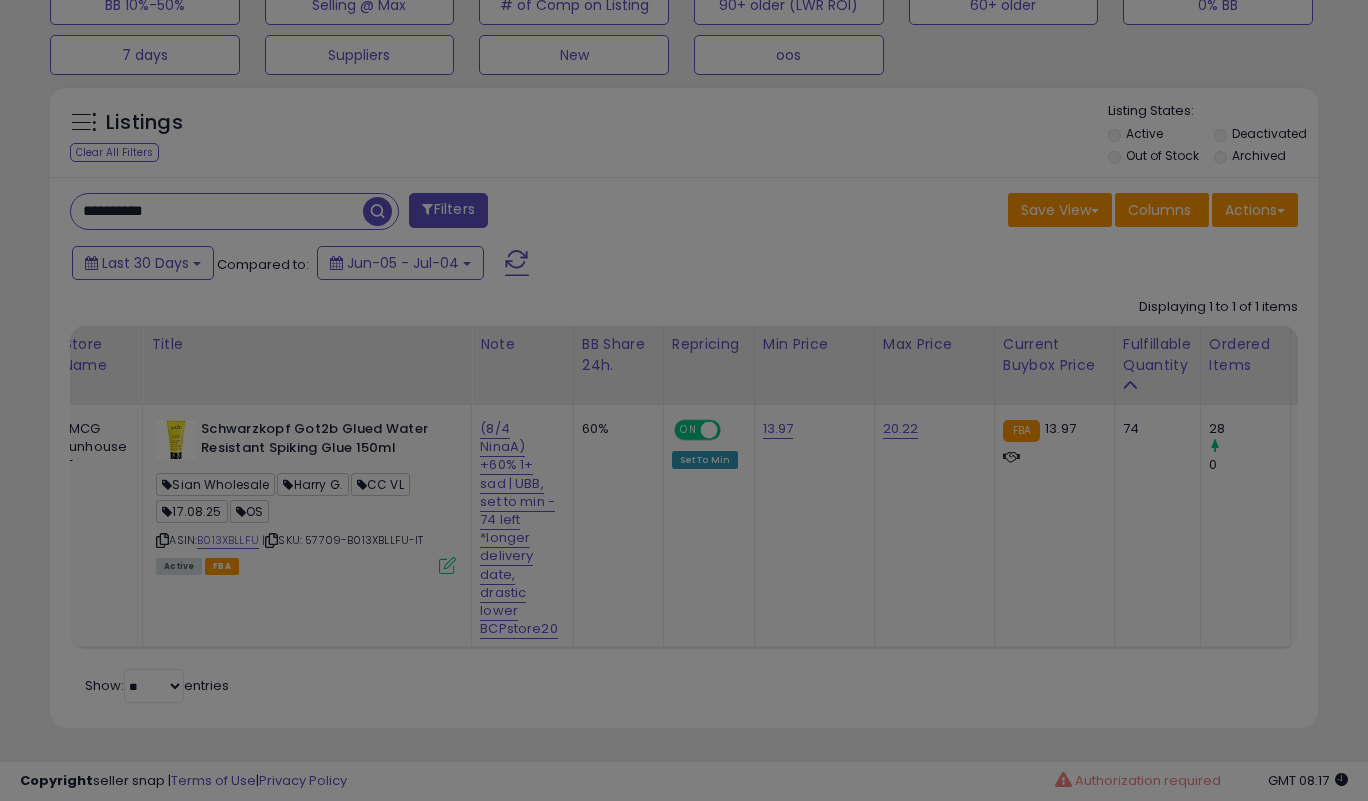 scroll, scrollTop: 999590, scrollLeft: 999266, axis: both 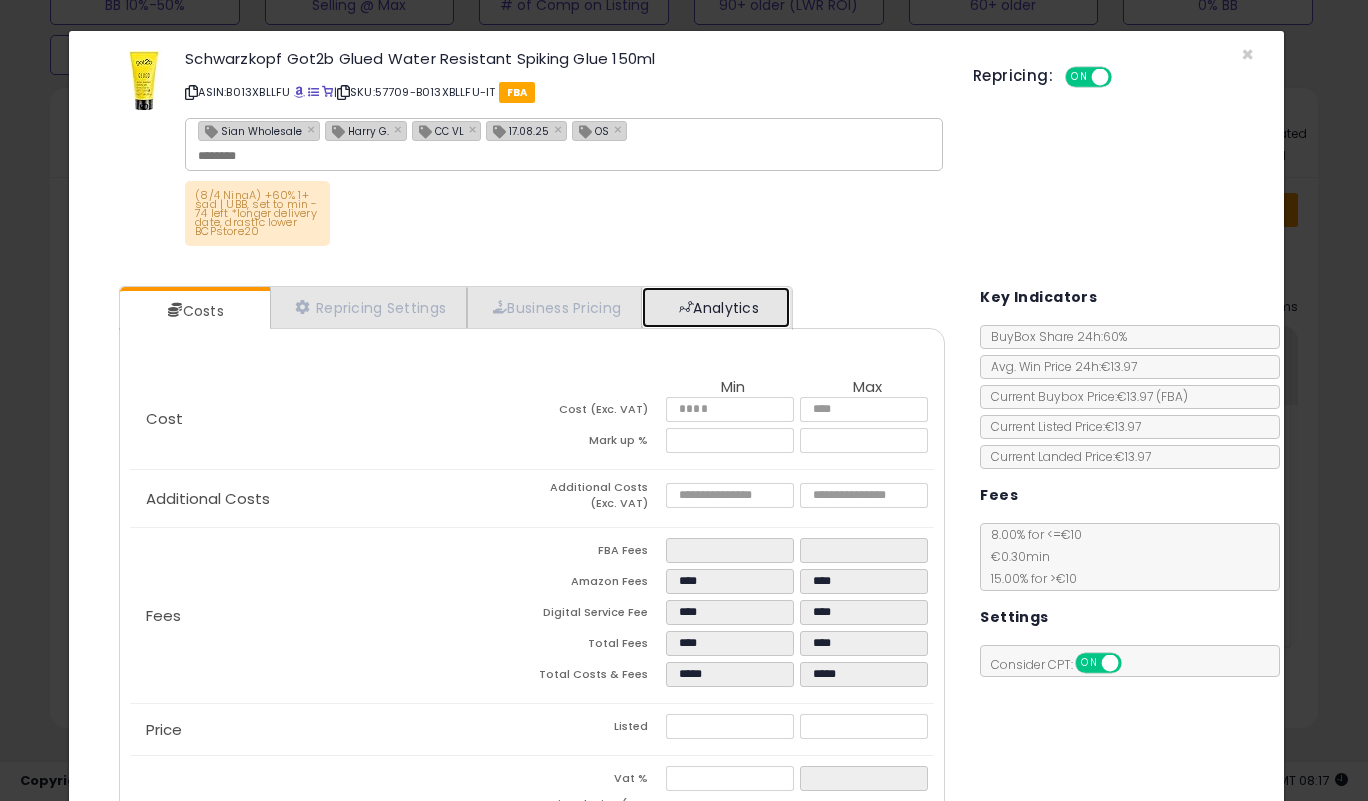 click on "Analytics" at bounding box center (716, 307) 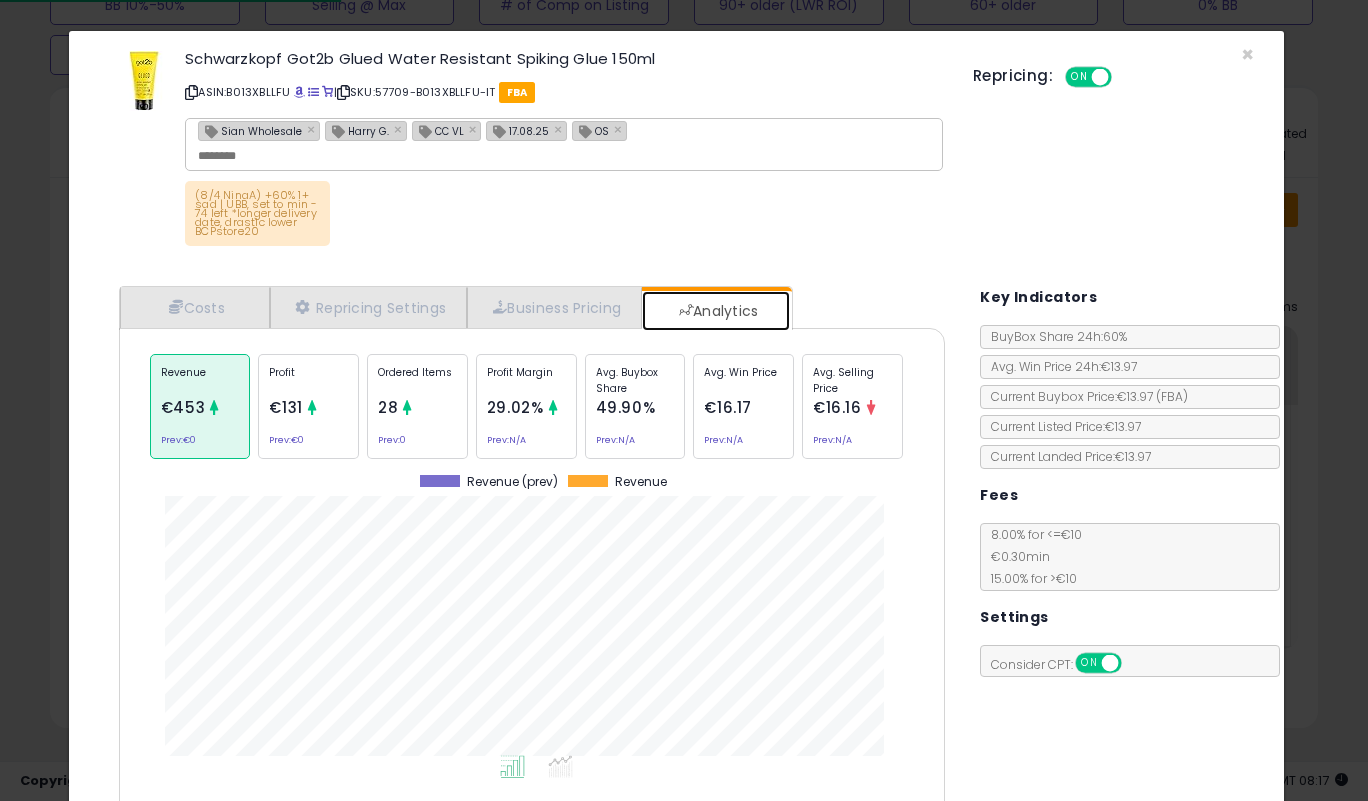 scroll, scrollTop: 999385, scrollLeft: 999143, axis: both 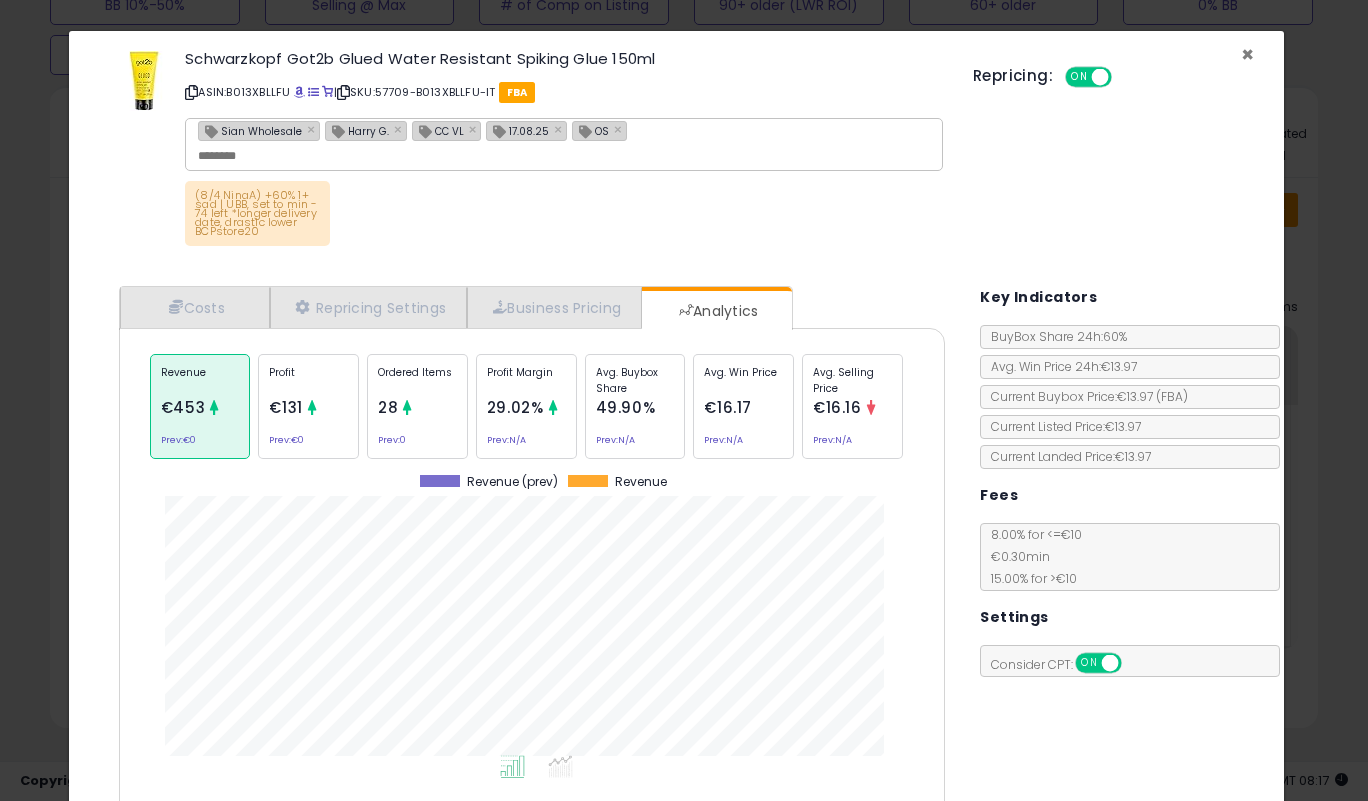 click on "×" at bounding box center [1247, 54] 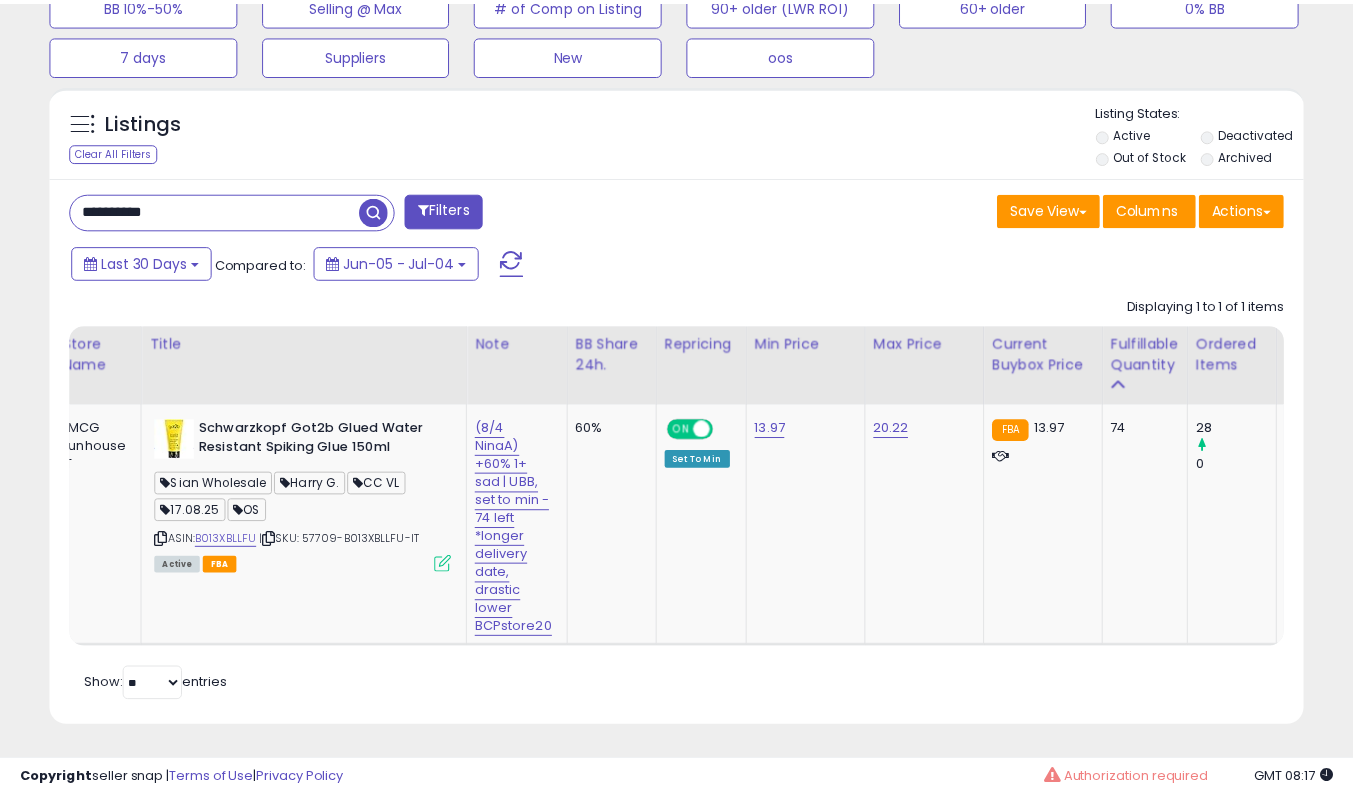 scroll, scrollTop: 410, scrollLeft: 725, axis: both 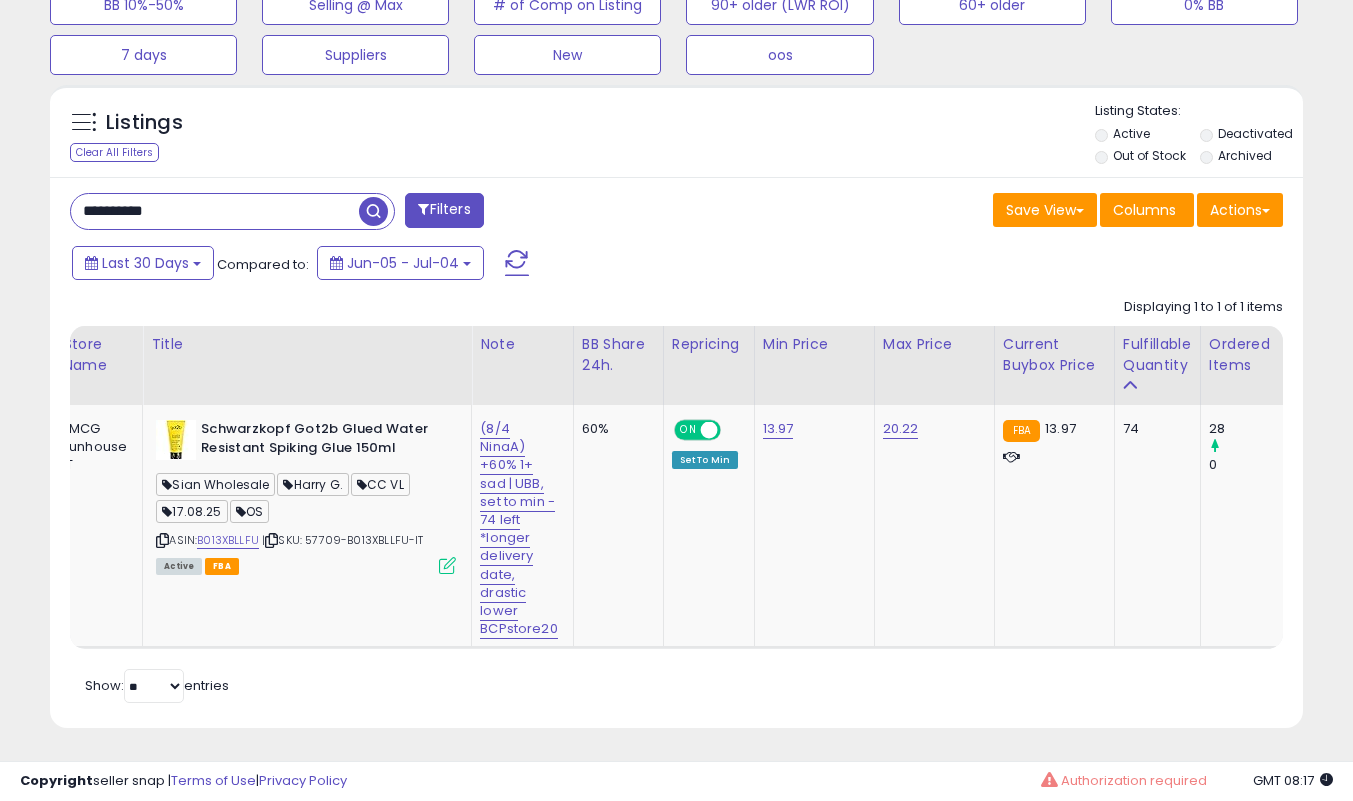 click on "**********" at bounding box center (215, 211) 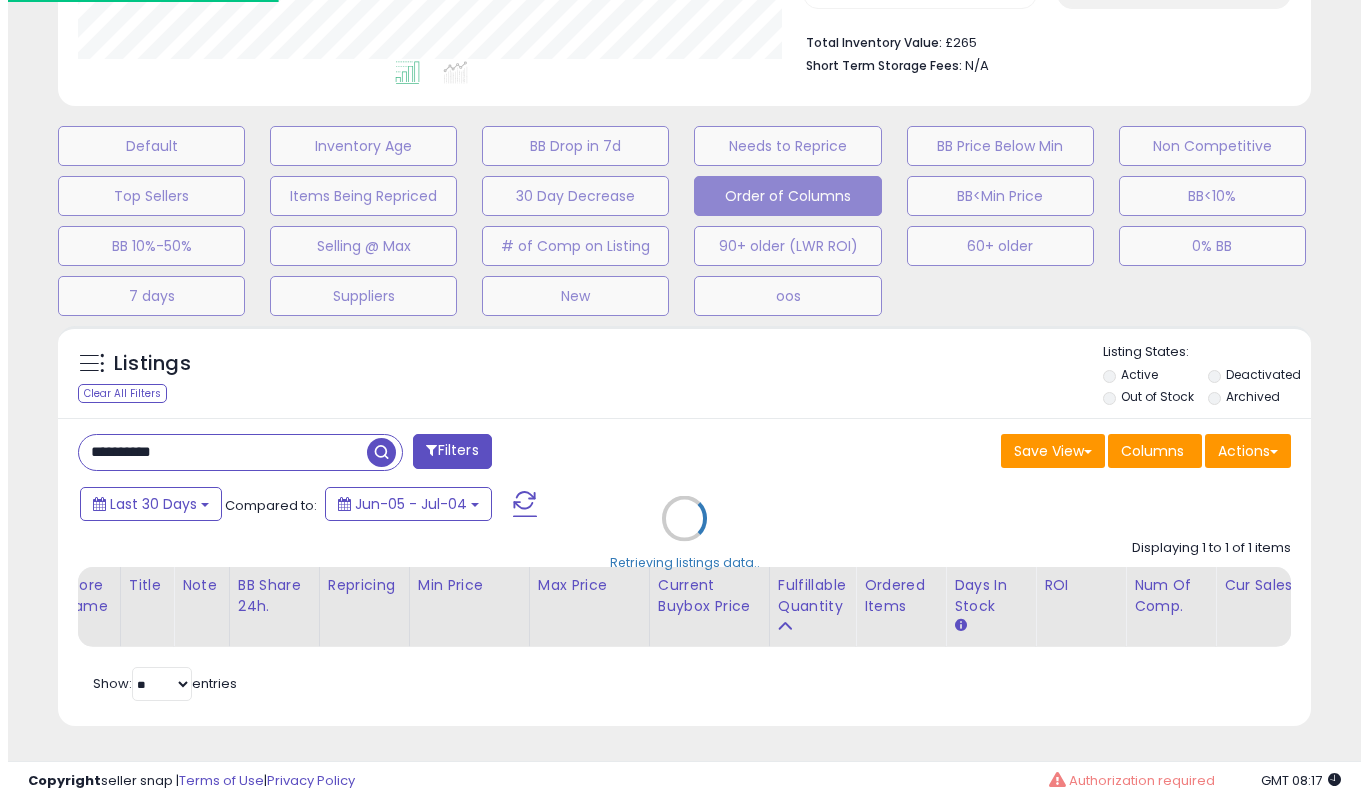 scroll, scrollTop: 519, scrollLeft: 0, axis: vertical 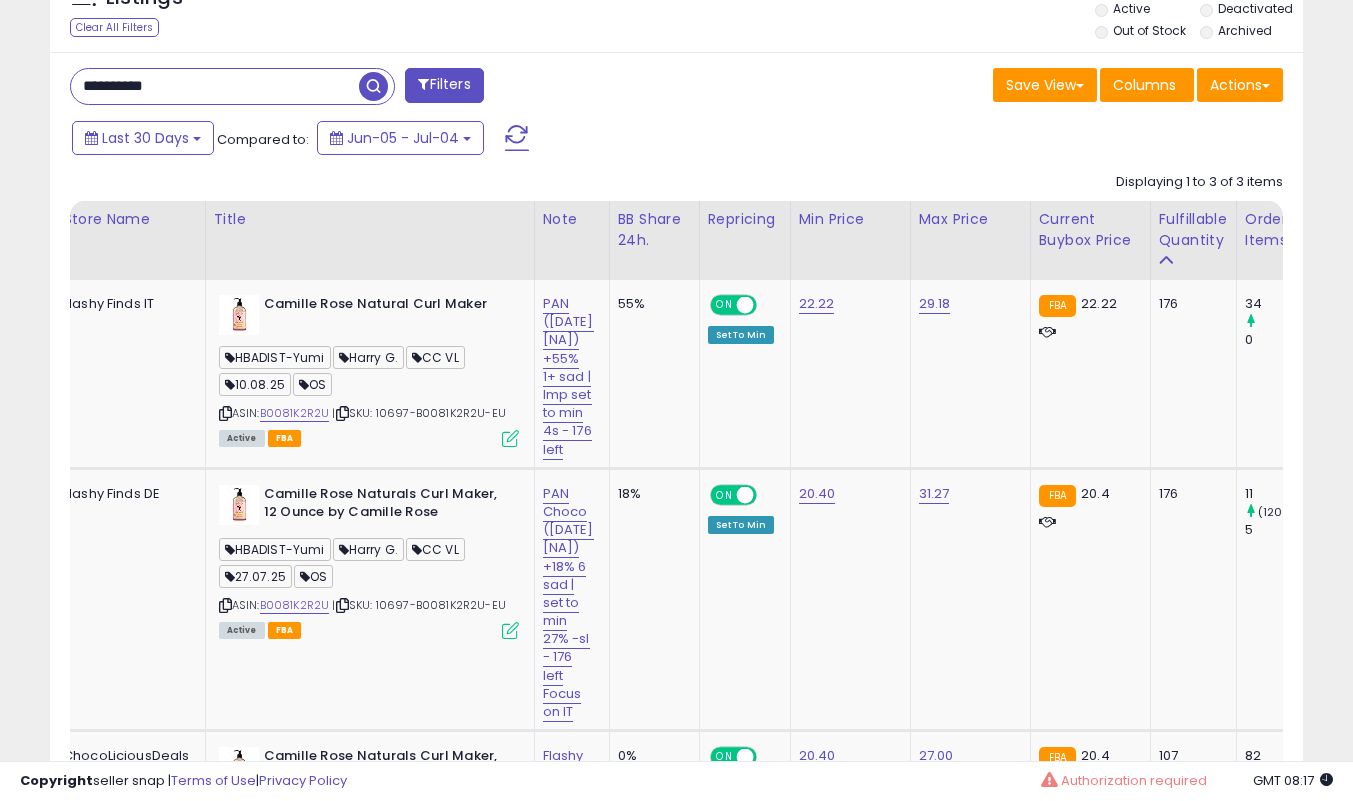 click on "**********" at bounding box center [215, 86] 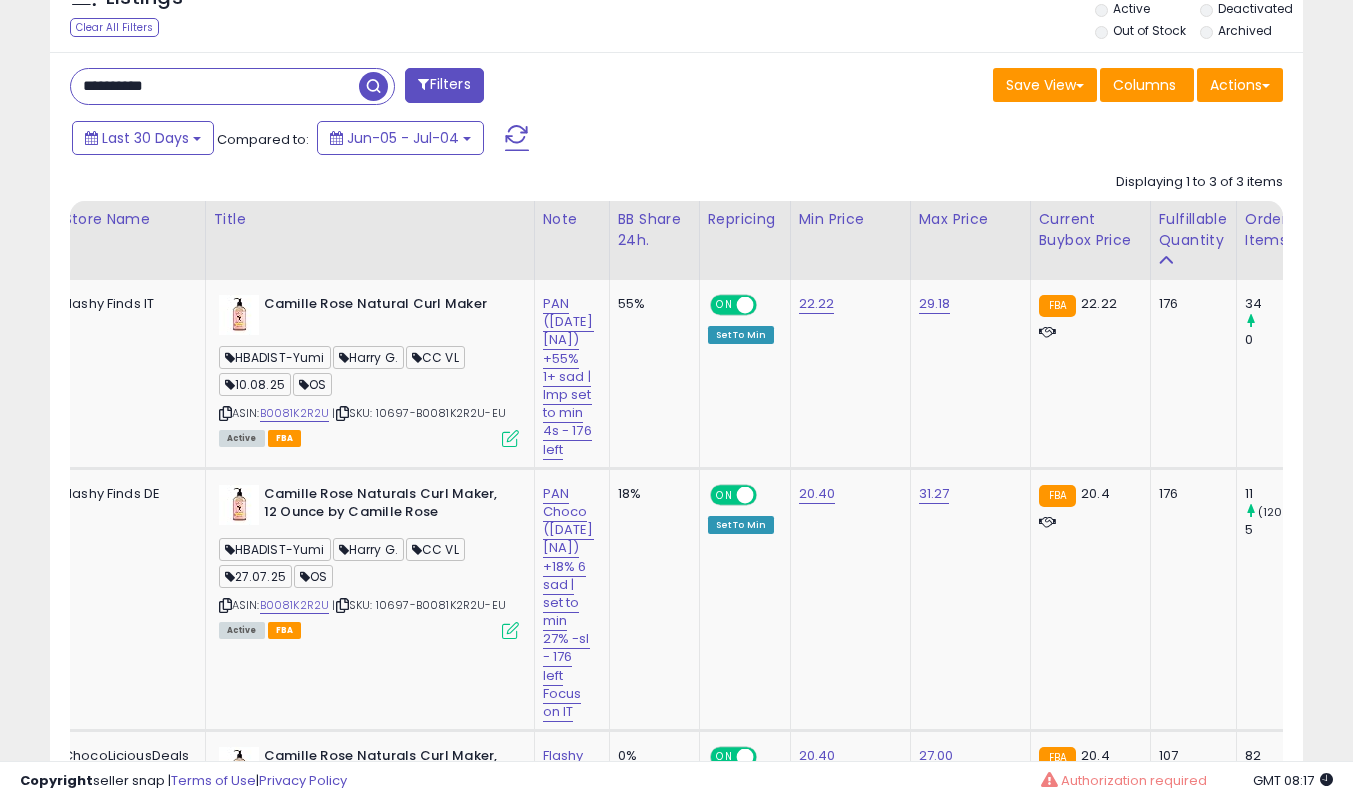 paste 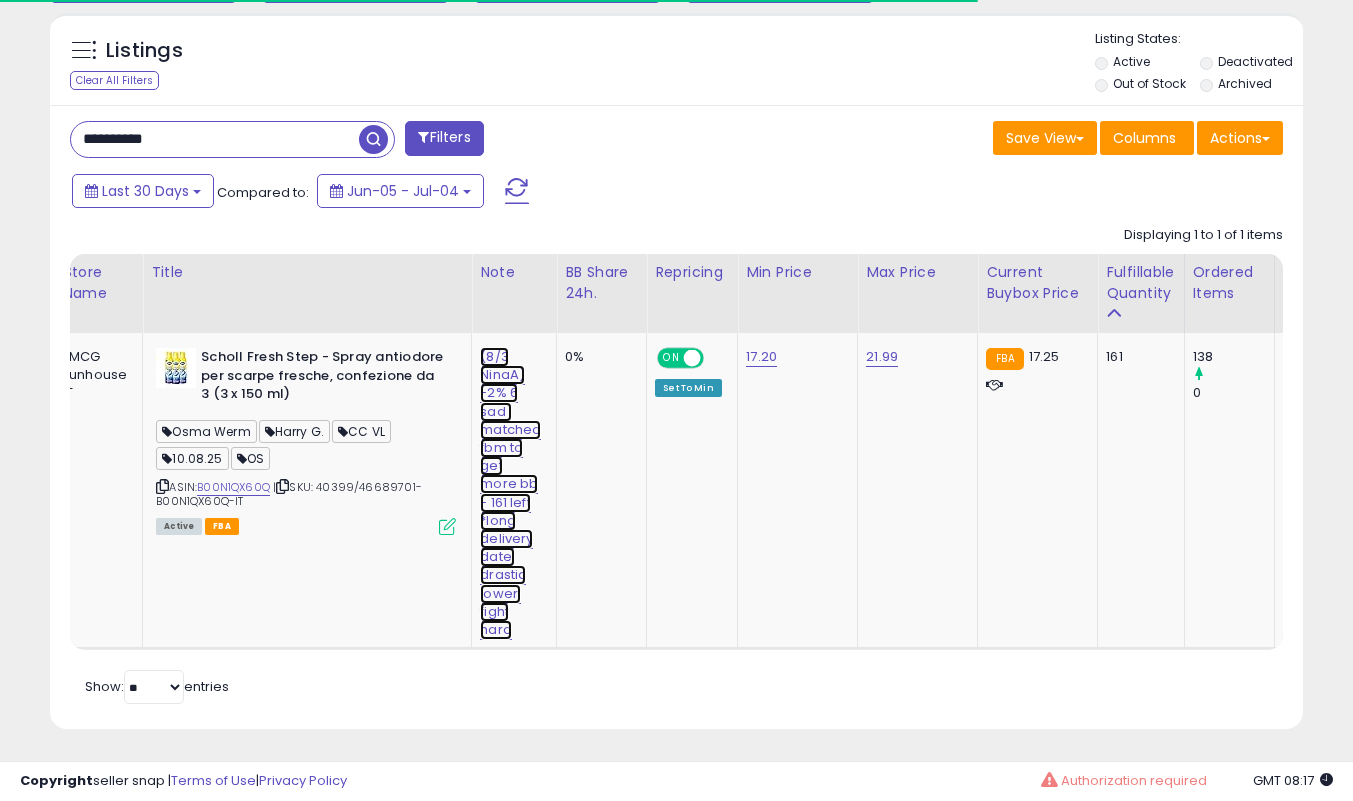 click on "(8/3 NinaA) -2% 6 sad | matched fbm to get more bb - 161 left *long delivery date, drastic lower, fight hard" at bounding box center [510, 493] 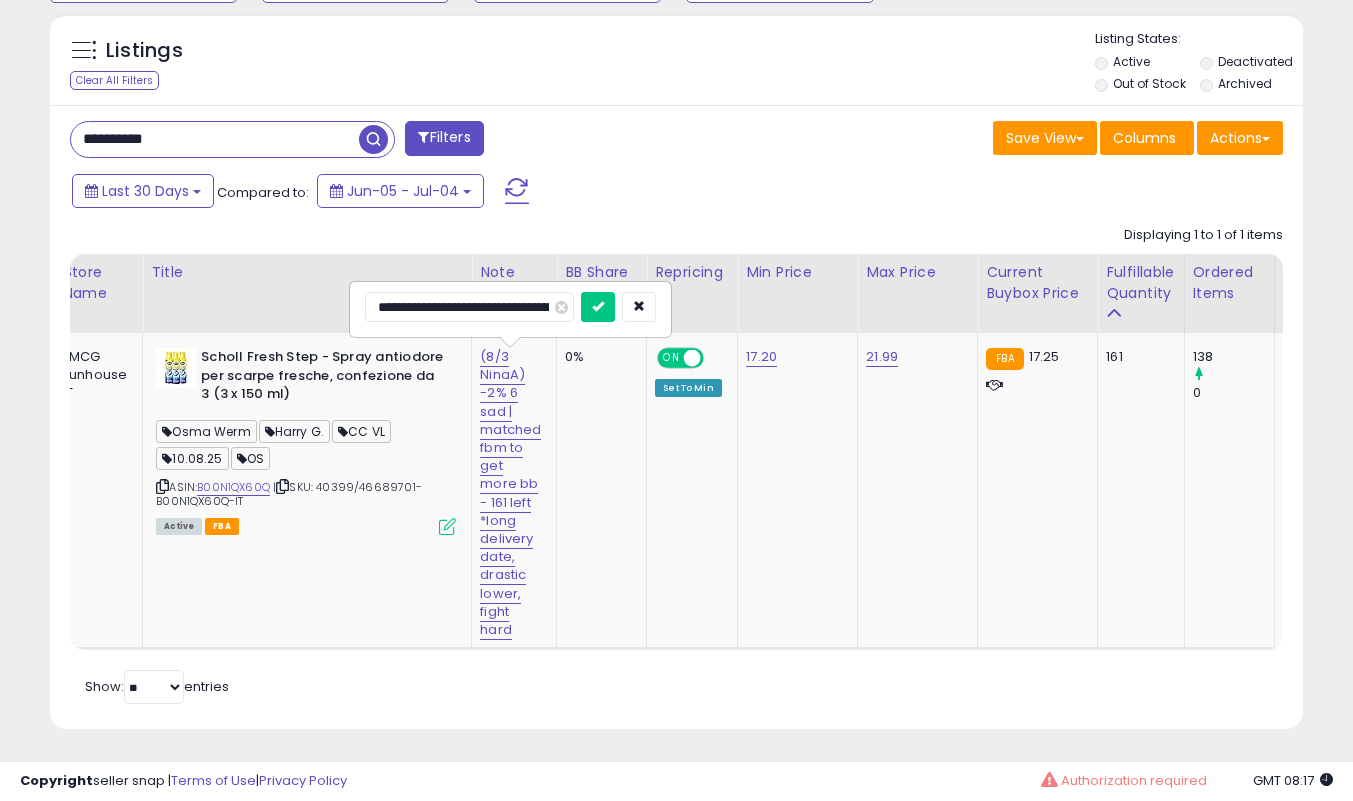type on "**********" 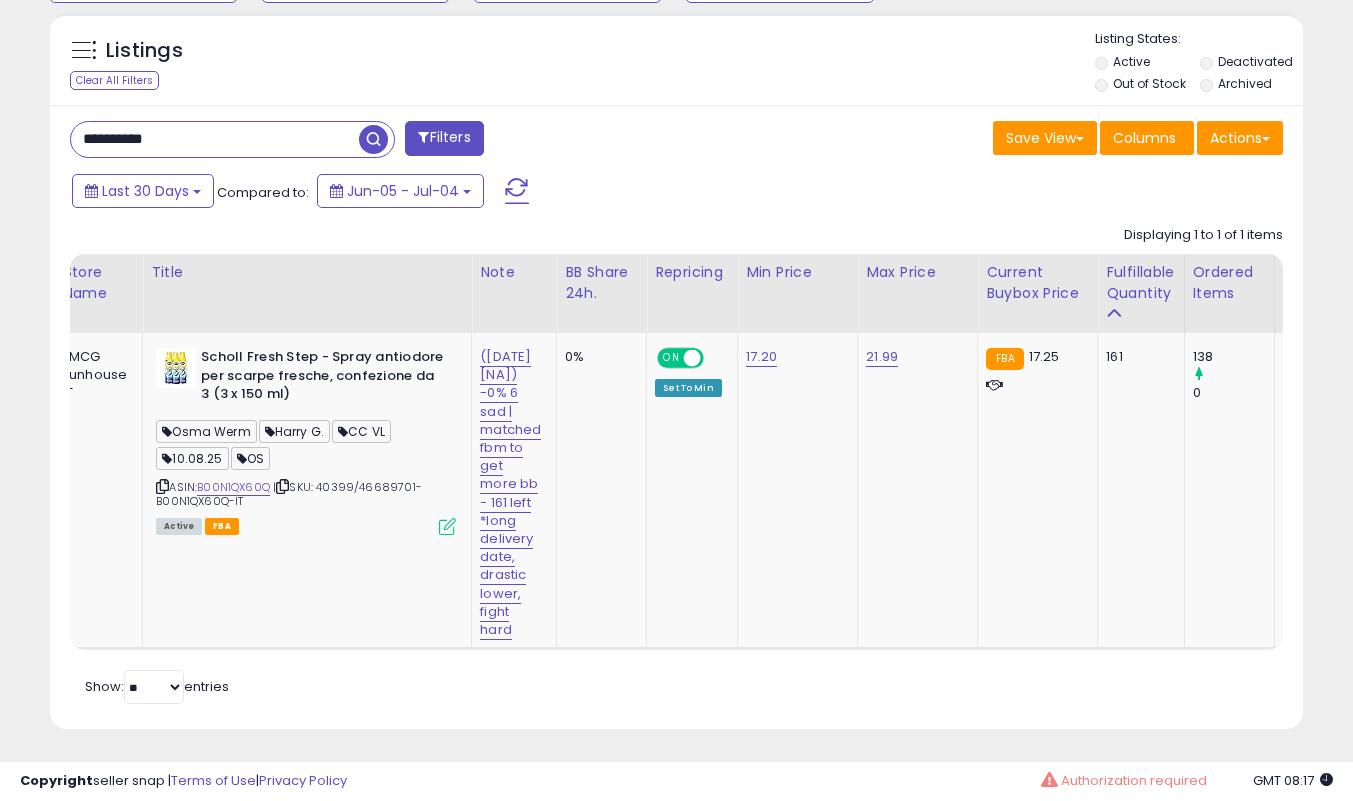 click at bounding box center [447, 526] 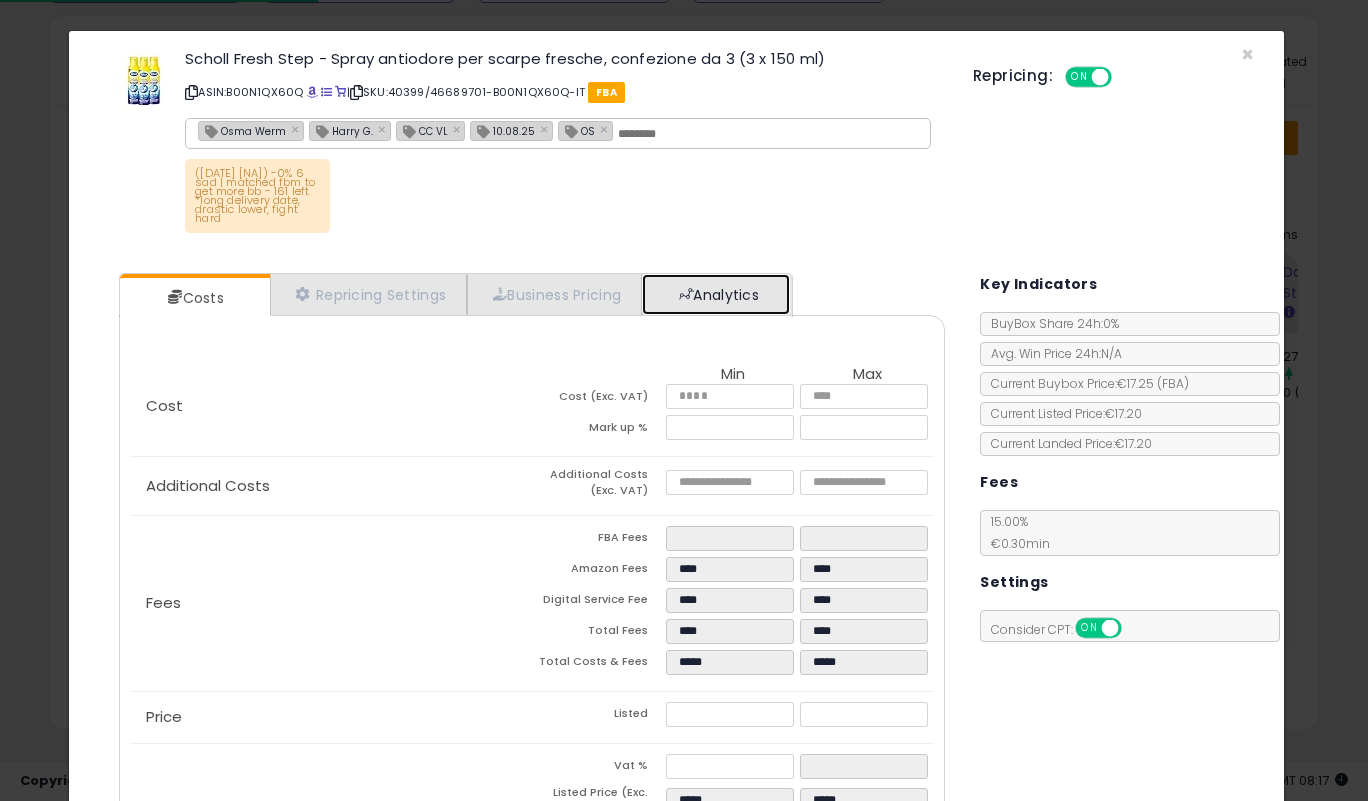 click on "Analytics" at bounding box center [716, 294] 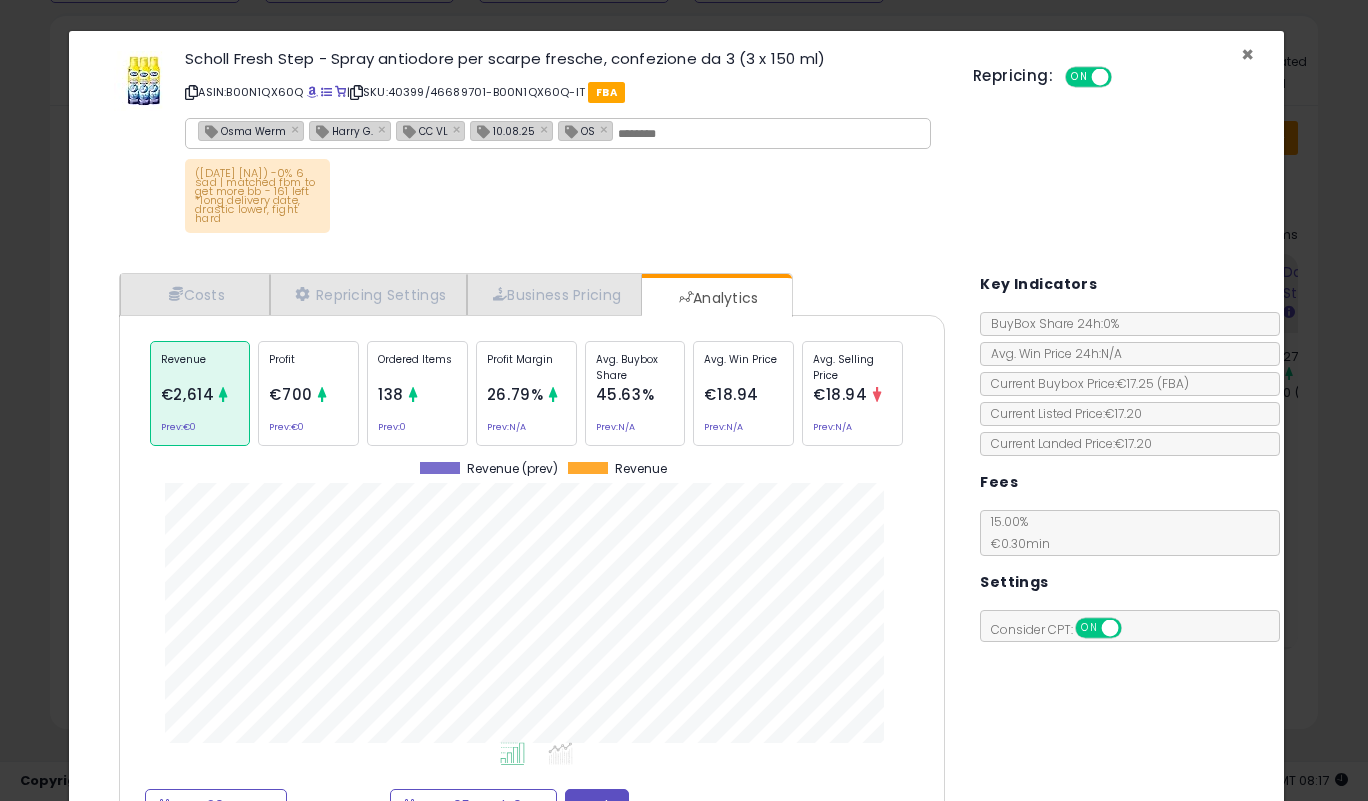 click on "×" at bounding box center (1247, 54) 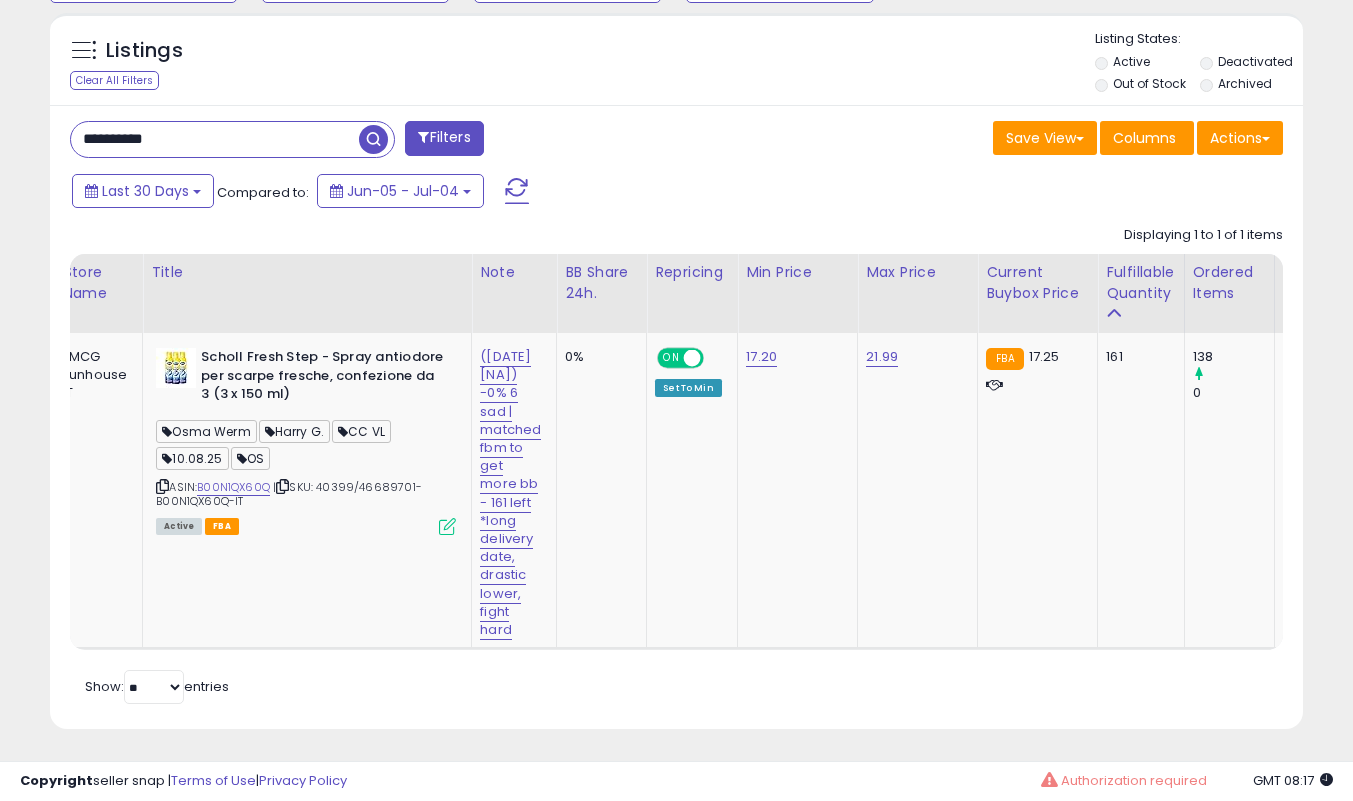 click at bounding box center (447, 526) 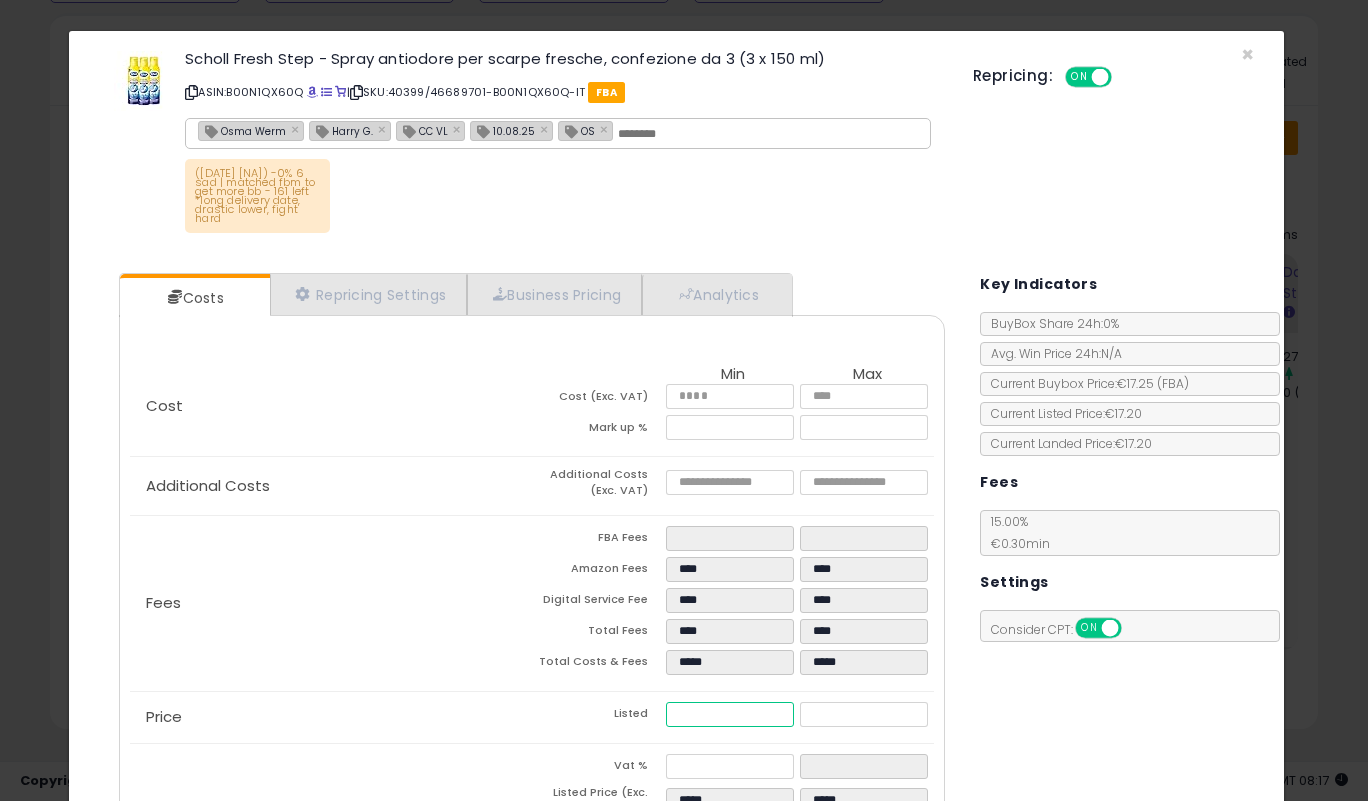click on "*****" at bounding box center [729, 714] 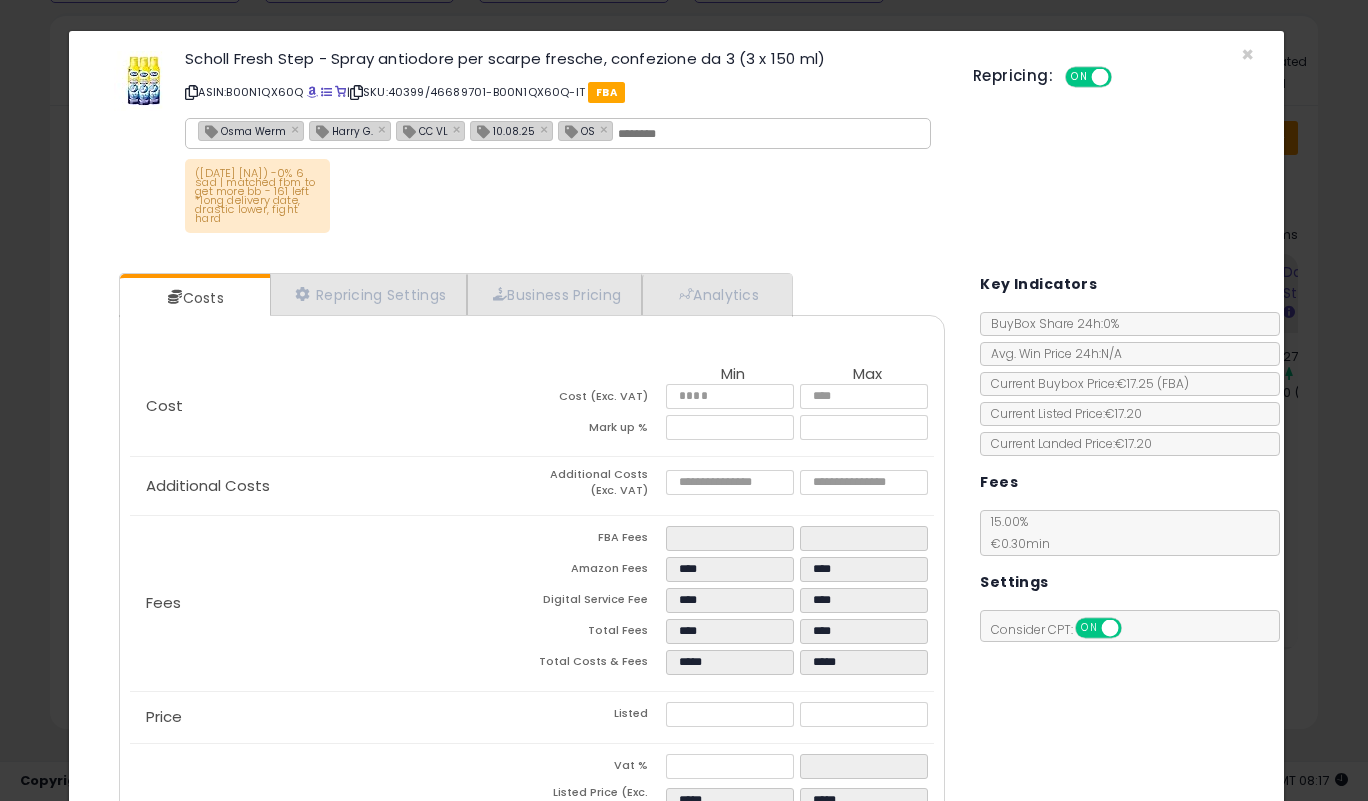 click on "Fees
FBA Fees
****
****
Amazon Fees
****
****
Digital Service Fee
****
****
Total Fees
****
****
Total Costs & Fees
*****
*****" 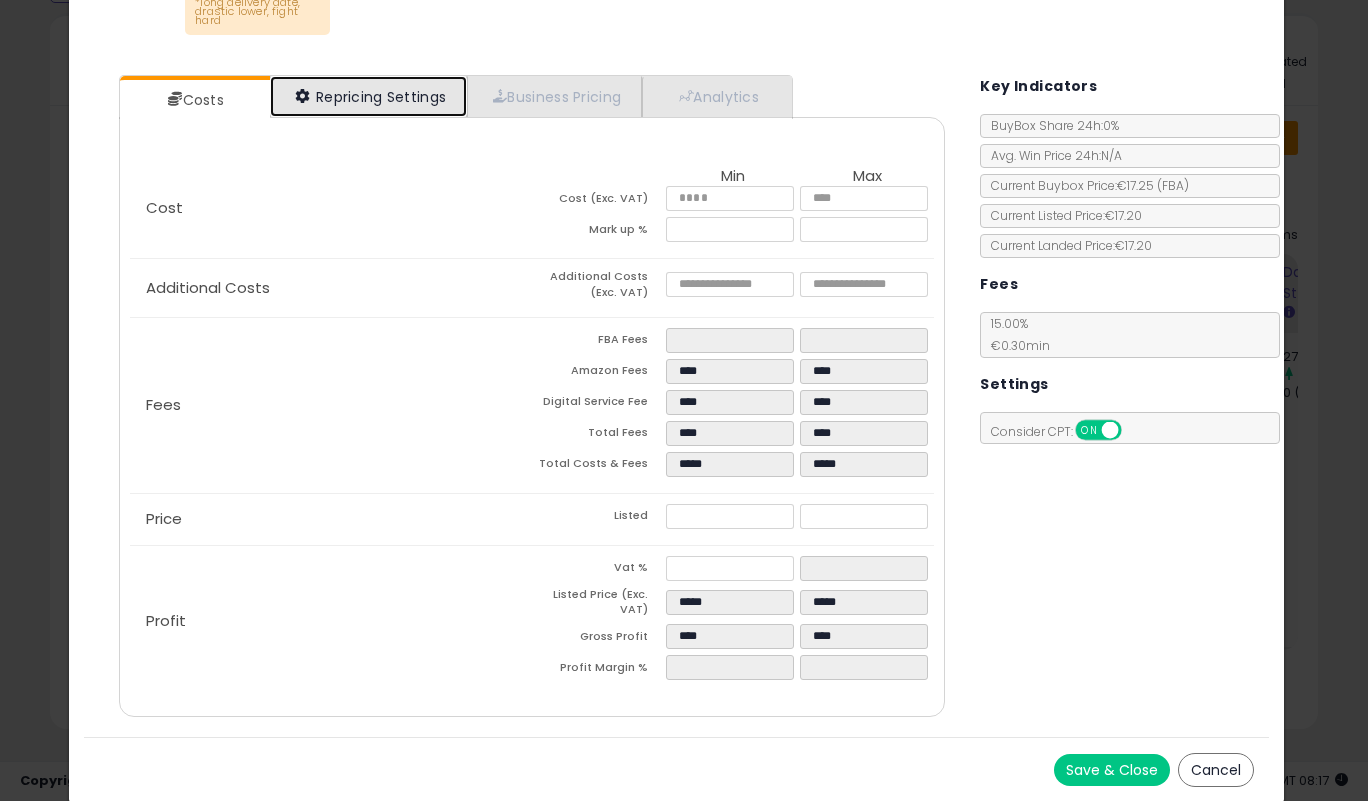 click on "Repricing Settings" at bounding box center (369, 96) 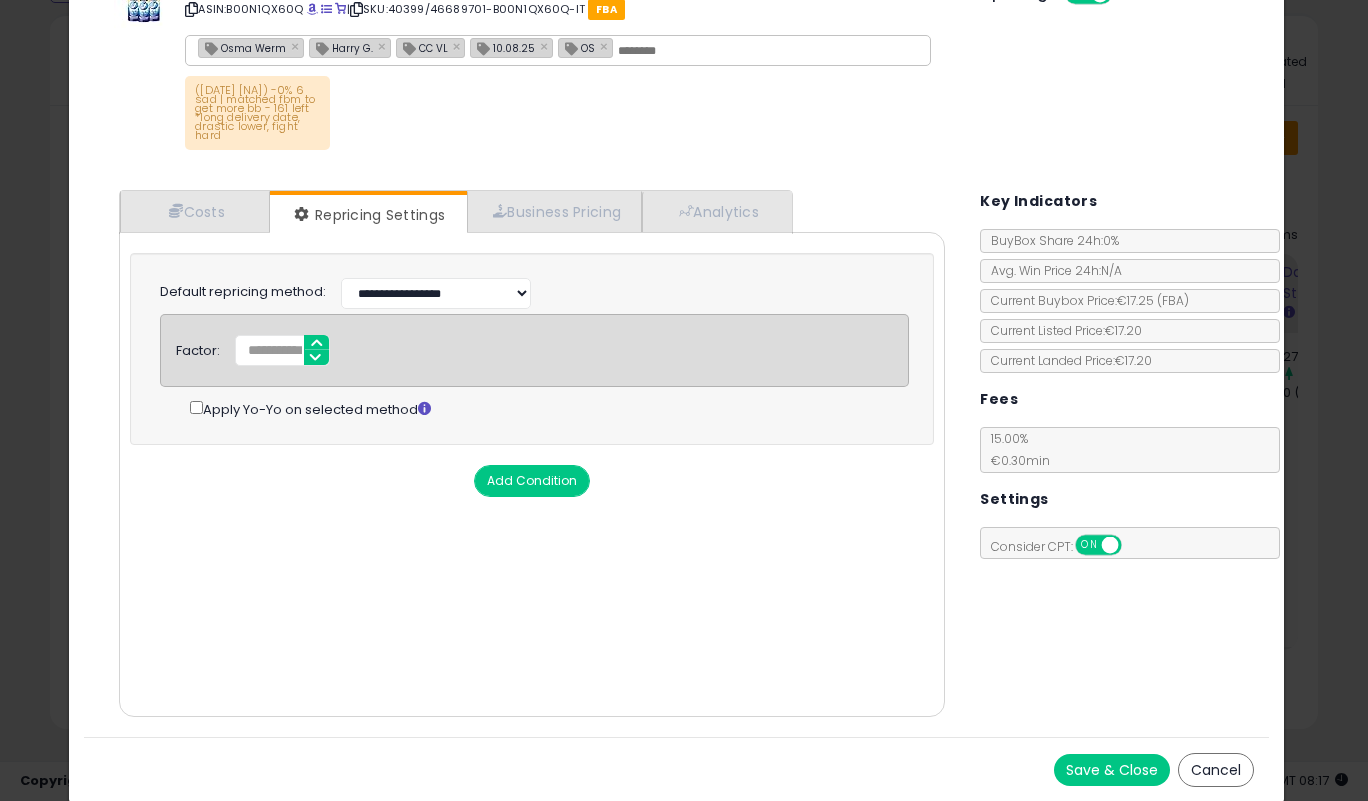 click on "Save & Close" at bounding box center (1112, 770) 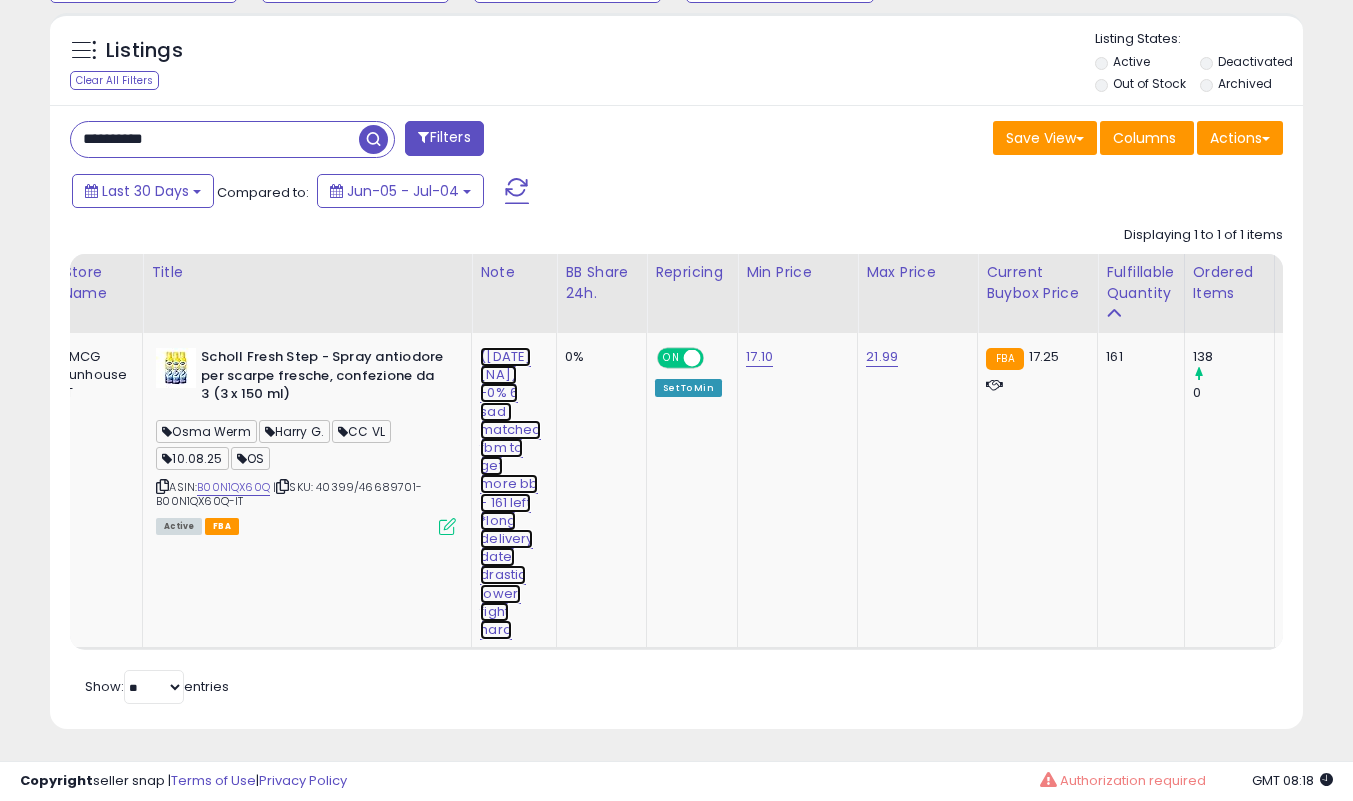 click on "([DATE] [NA]) -0% 6 sad | matched fbm to get more bb - 161 left *long delivery date, drastic lower, fight hard" at bounding box center (510, 493) 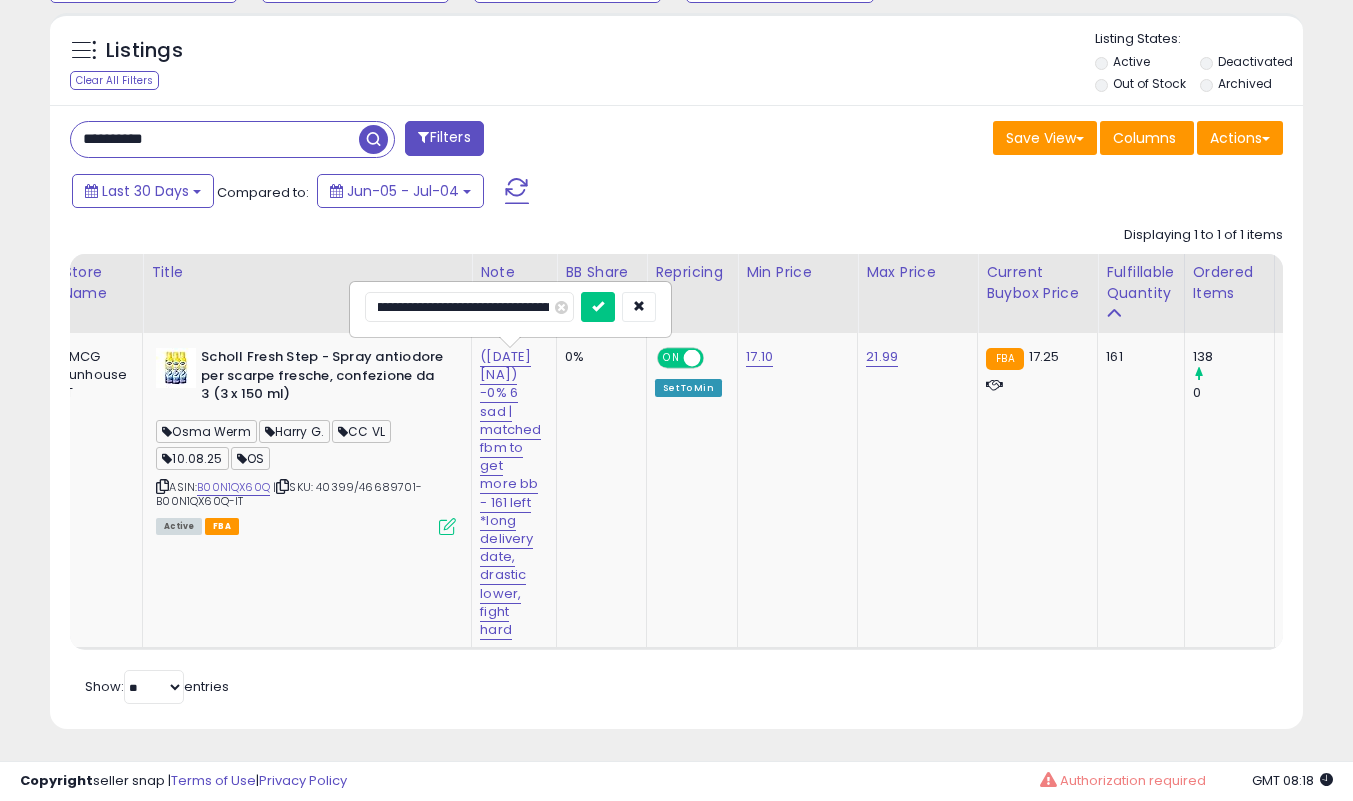 scroll, scrollTop: 0, scrollLeft: 142, axis: horizontal 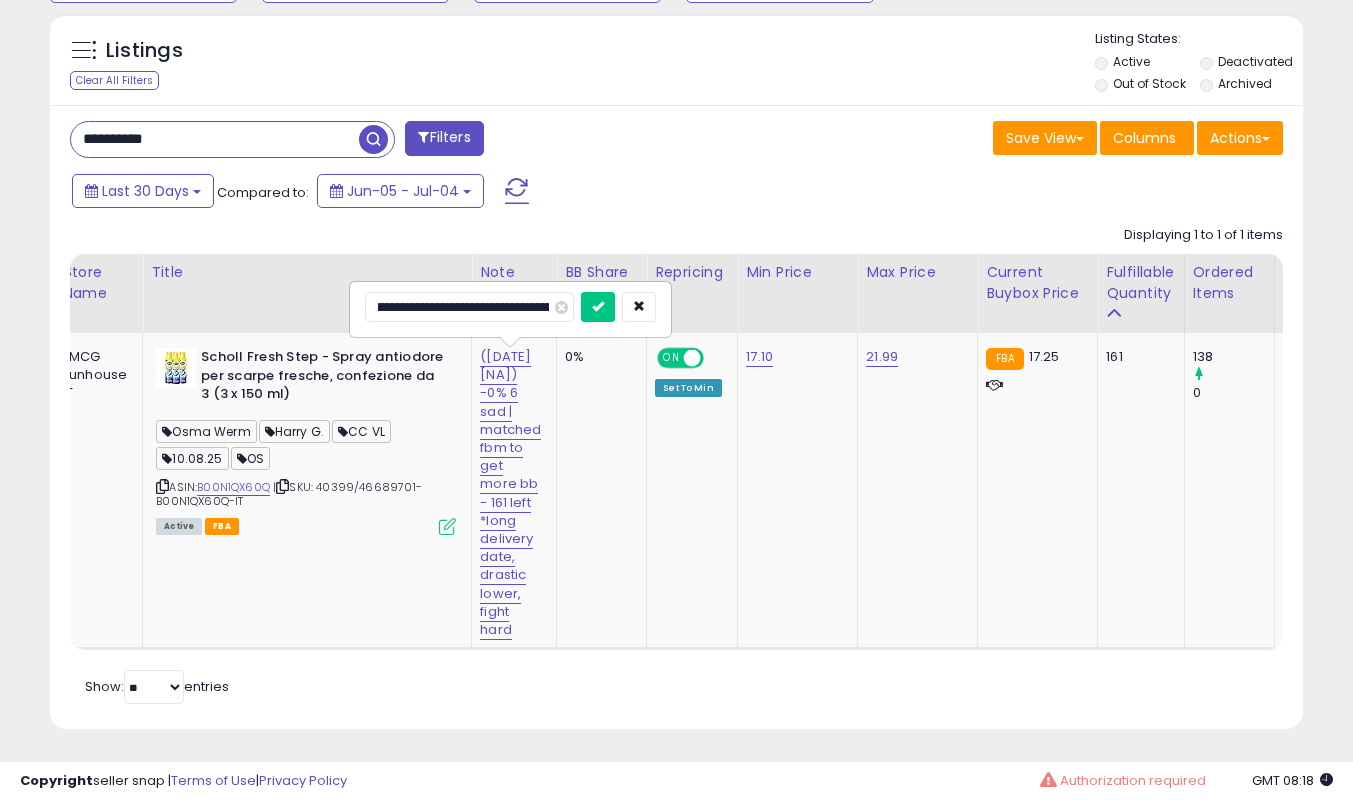click at bounding box center (598, 307) 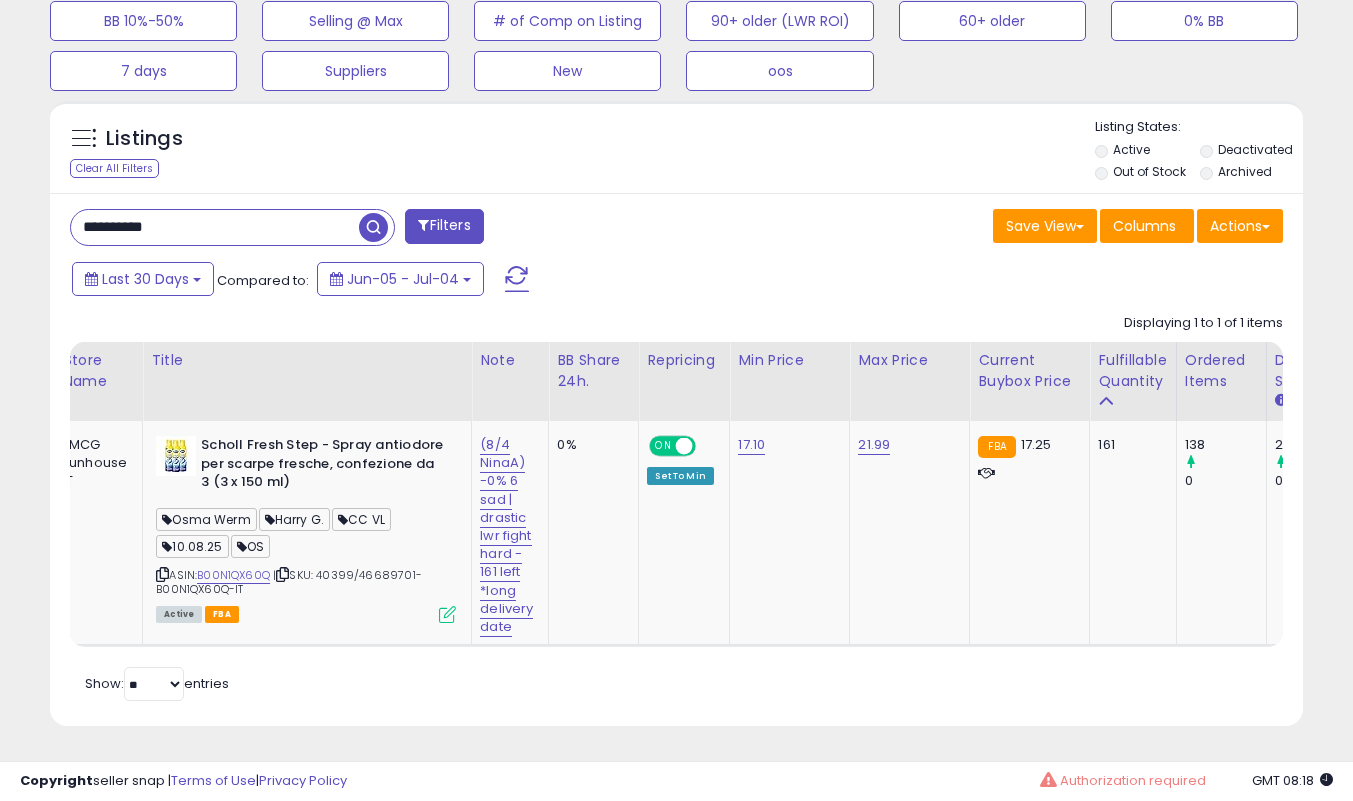 scroll, scrollTop: 763, scrollLeft: 0, axis: vertical 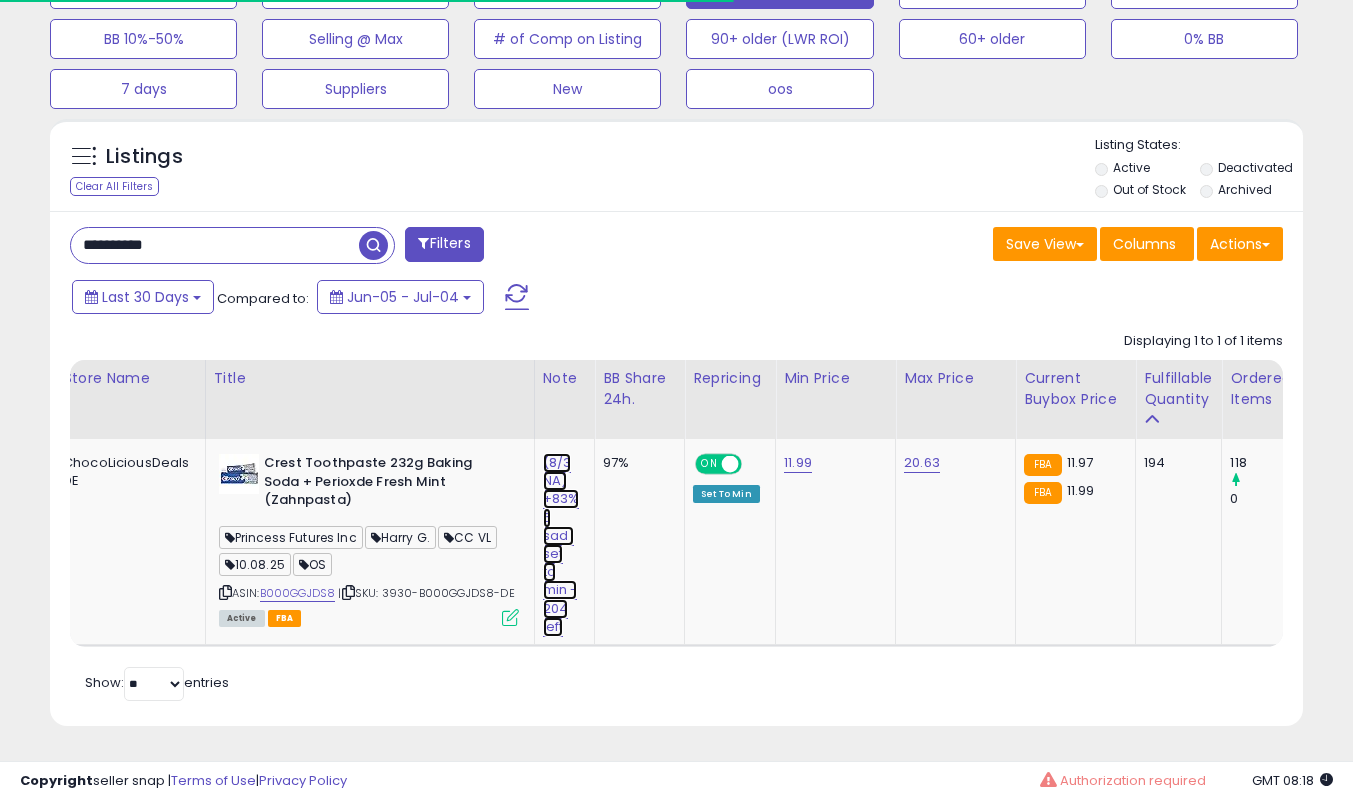click on "(8/3 NA) +83% 6 sad | set to min - 204 left" at bounding box center [561, 545] 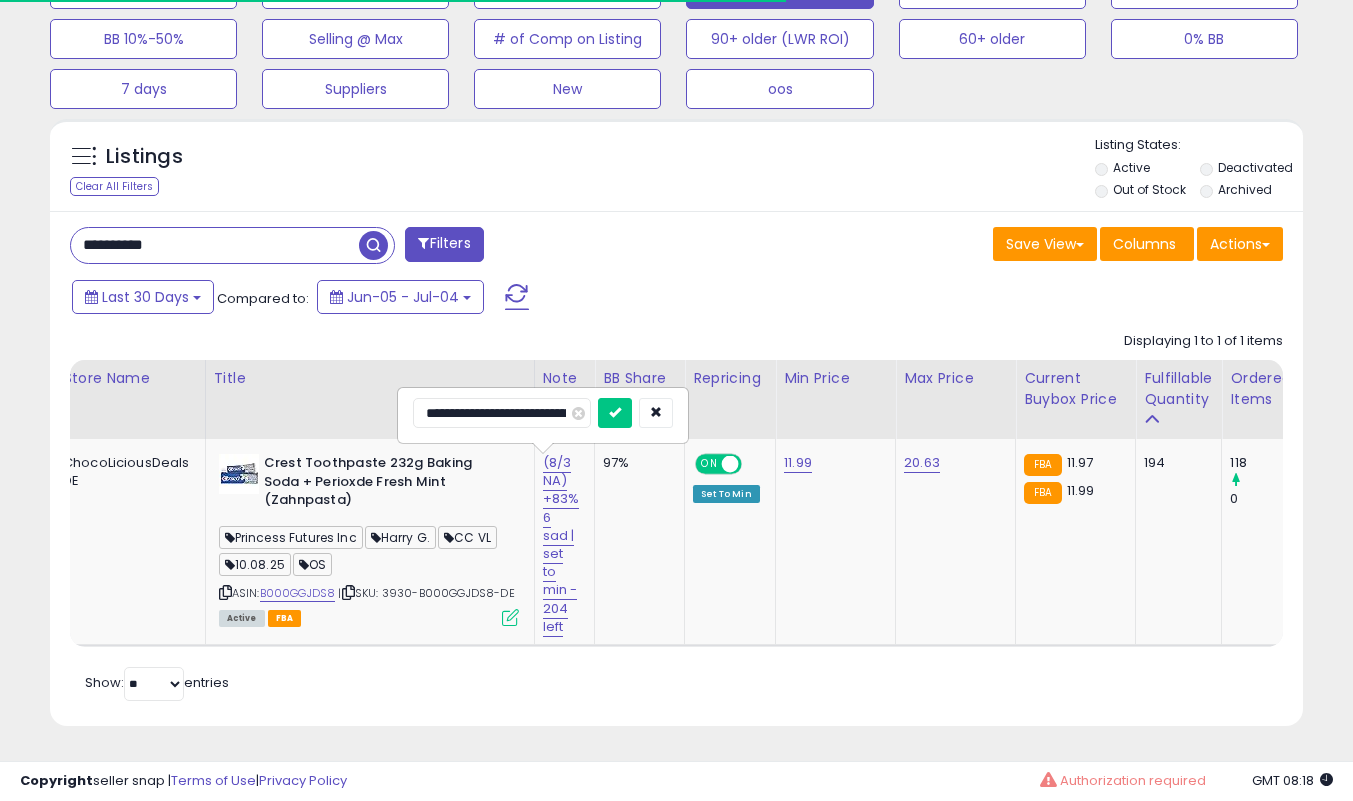 scroll, scrollTop: 999590, scrollLeft: 999275, axis: both 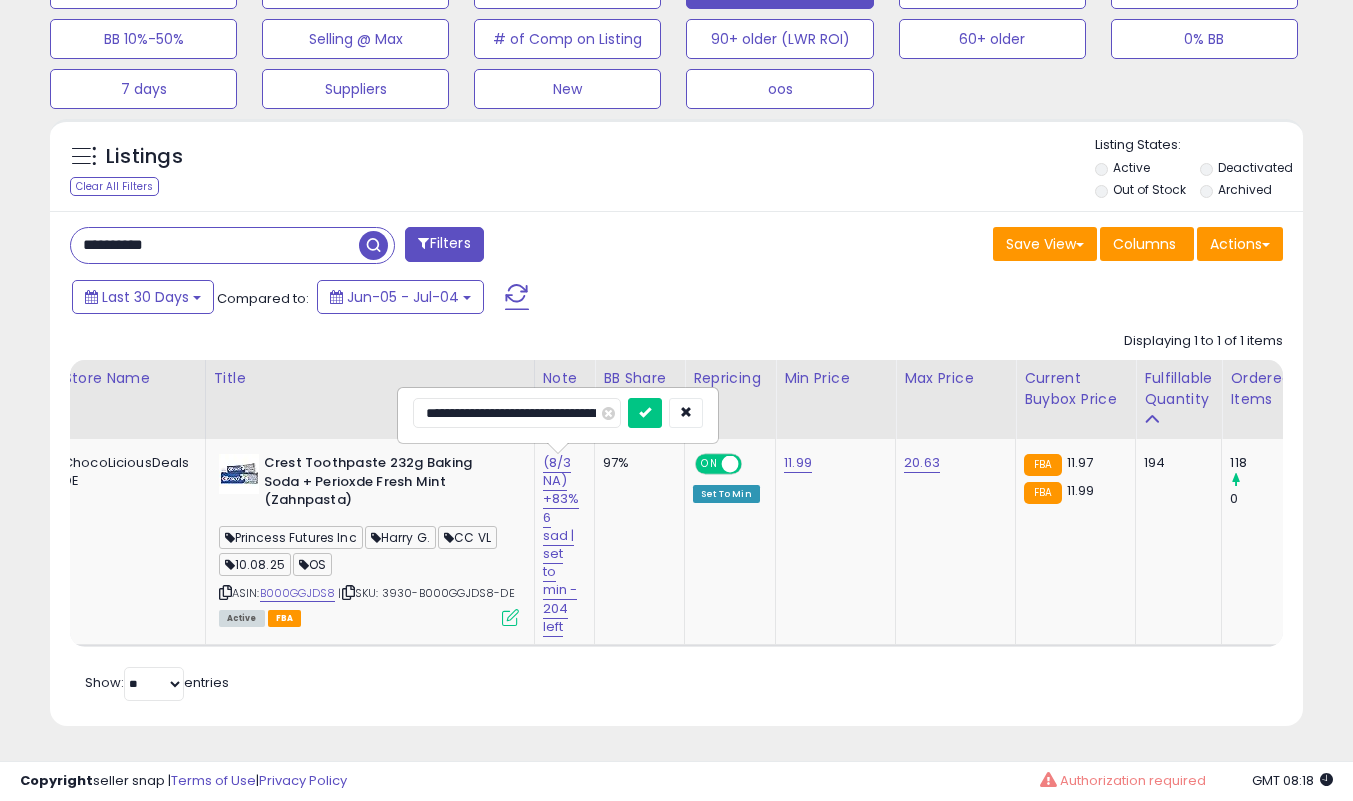 click at bounding box center (645, 413) 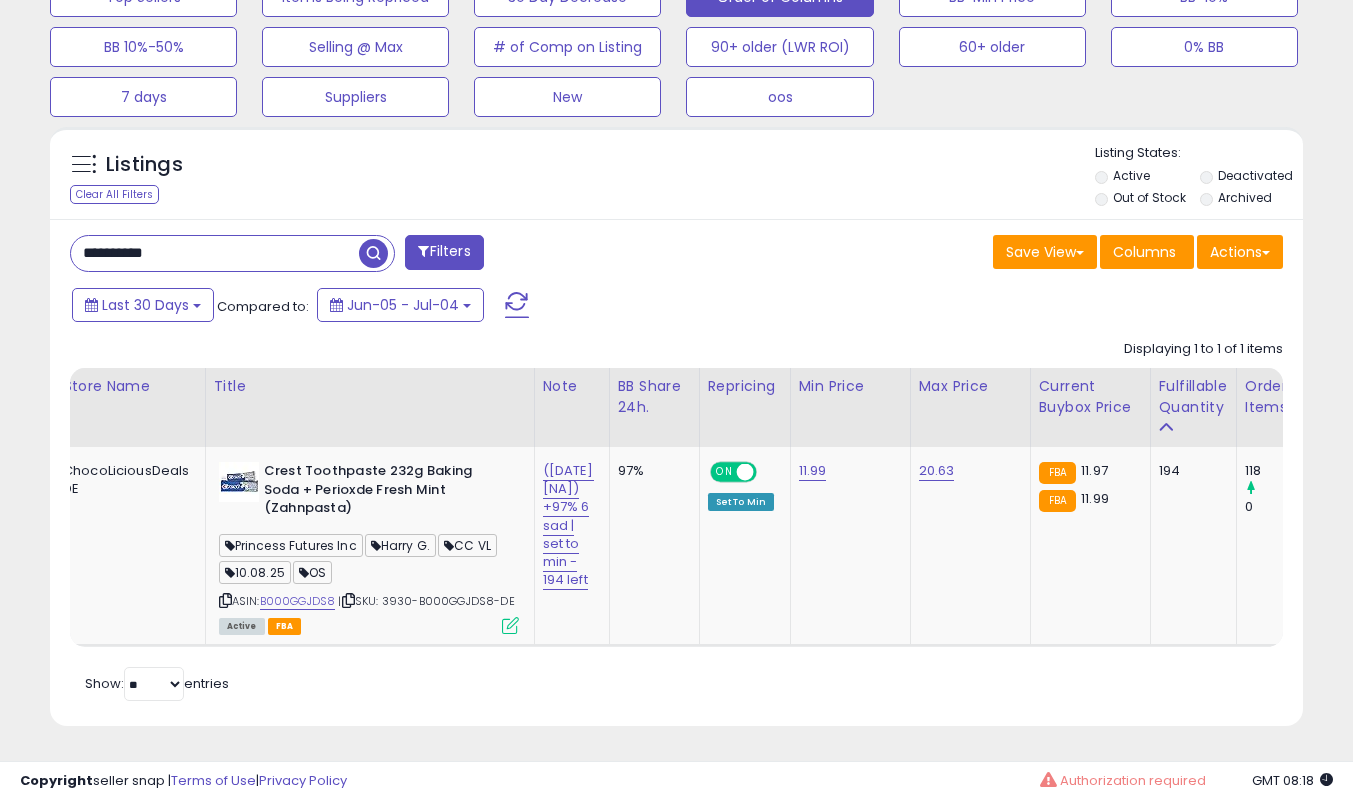 click on "**********" at bounding box center [215, 253] 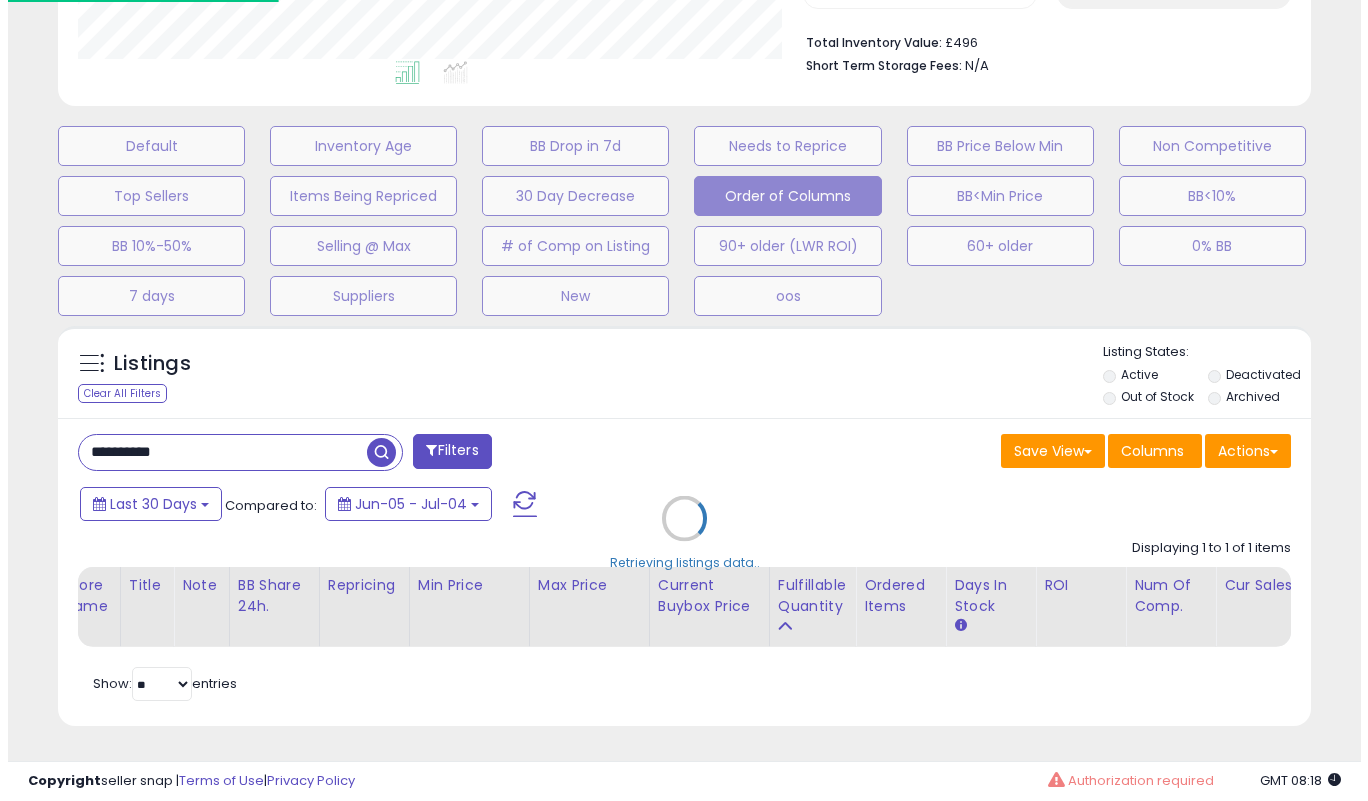 scroll, scrollTop: 519, scrollLeft: 0, axis: vertical 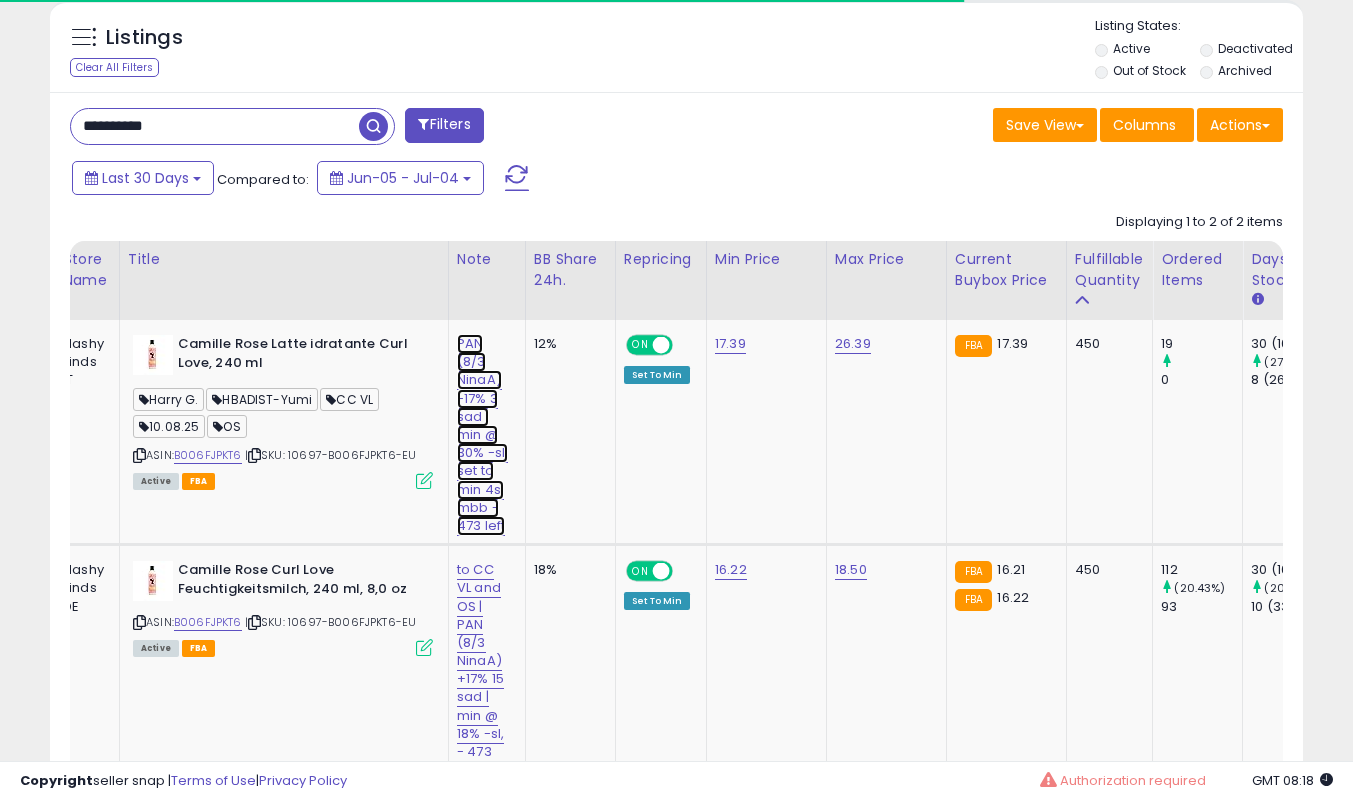 click on "PAN (8/3 NinaA) -17% 3 sad | min @ 30% -sl, set to min 4s, mbb - 473 left" at bounding box center [482, 435] 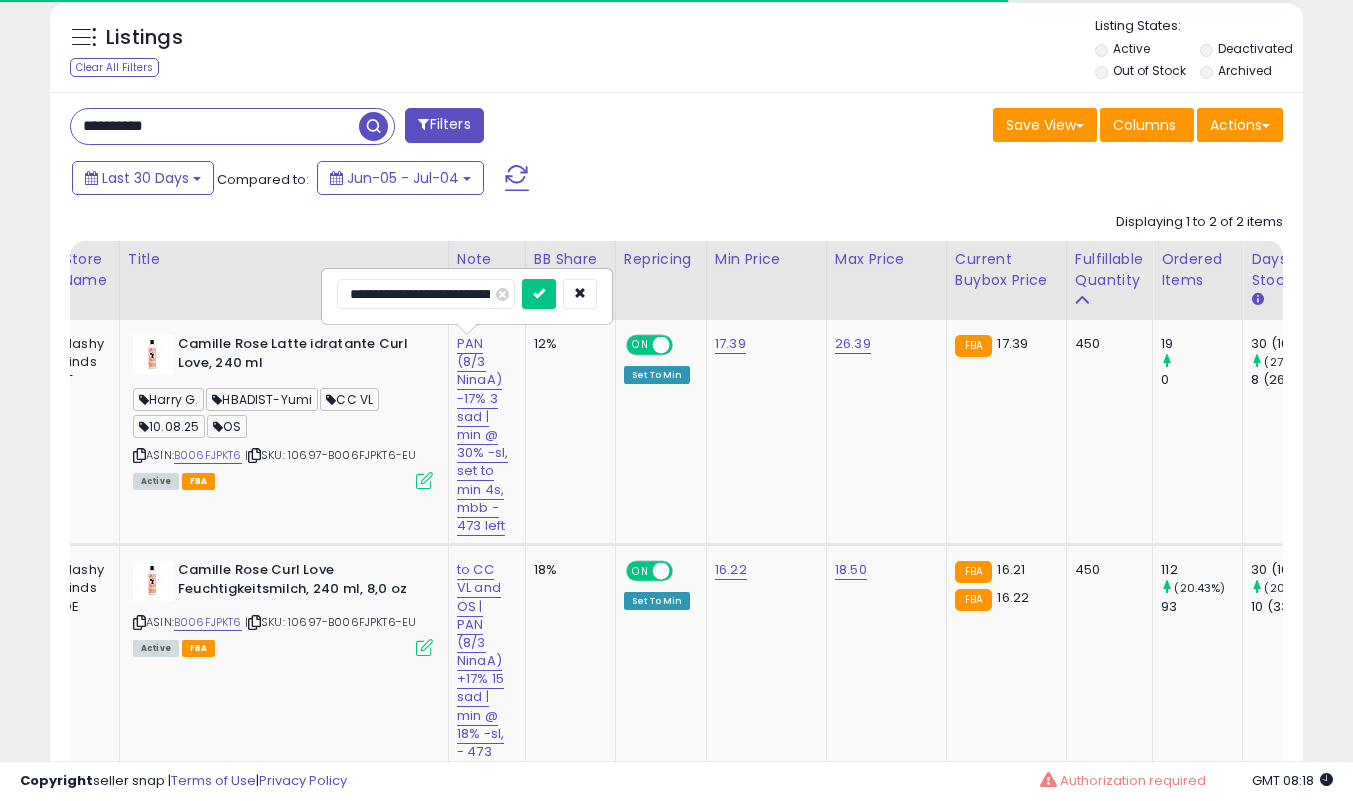 scroll, scrollTop: 830, scrollLeft: 0, axis: vertical 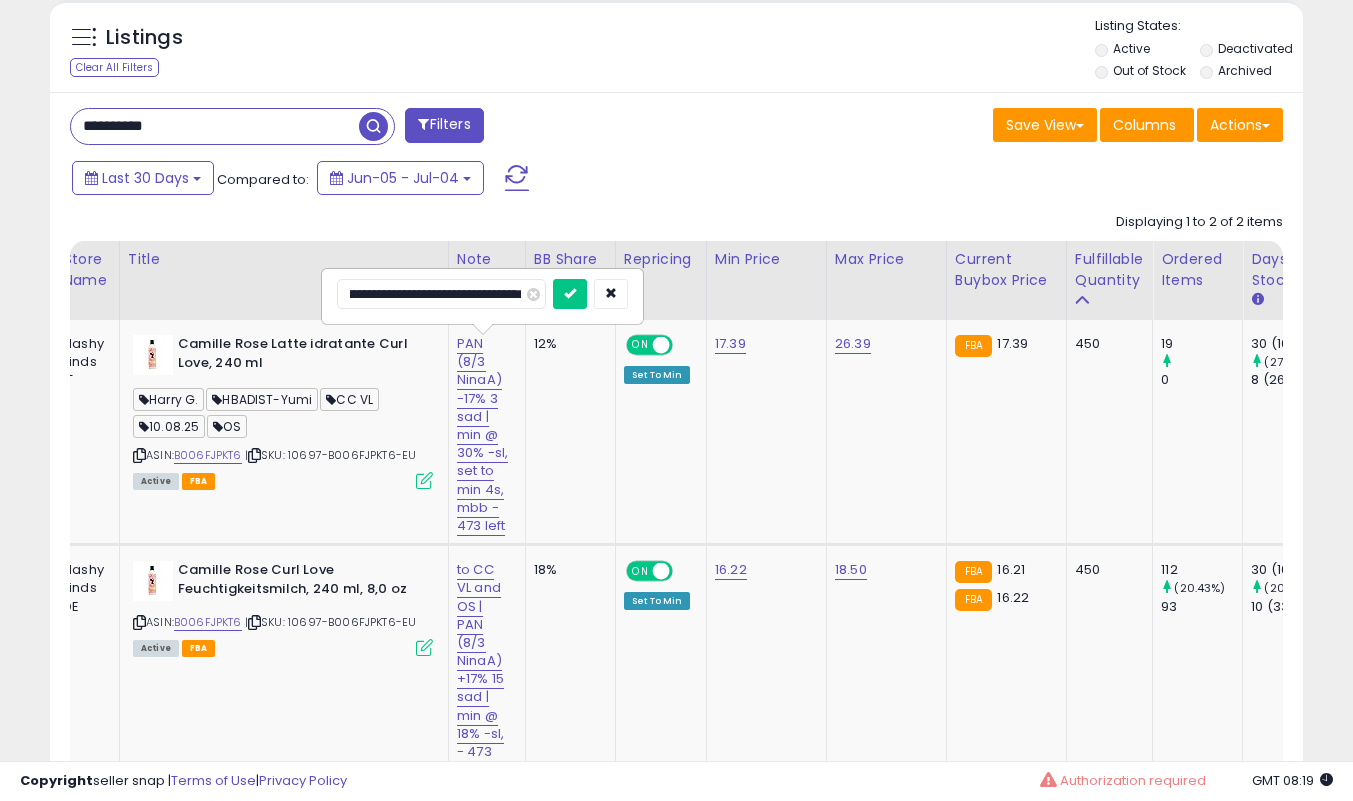 click at bounding box center [570, 294] 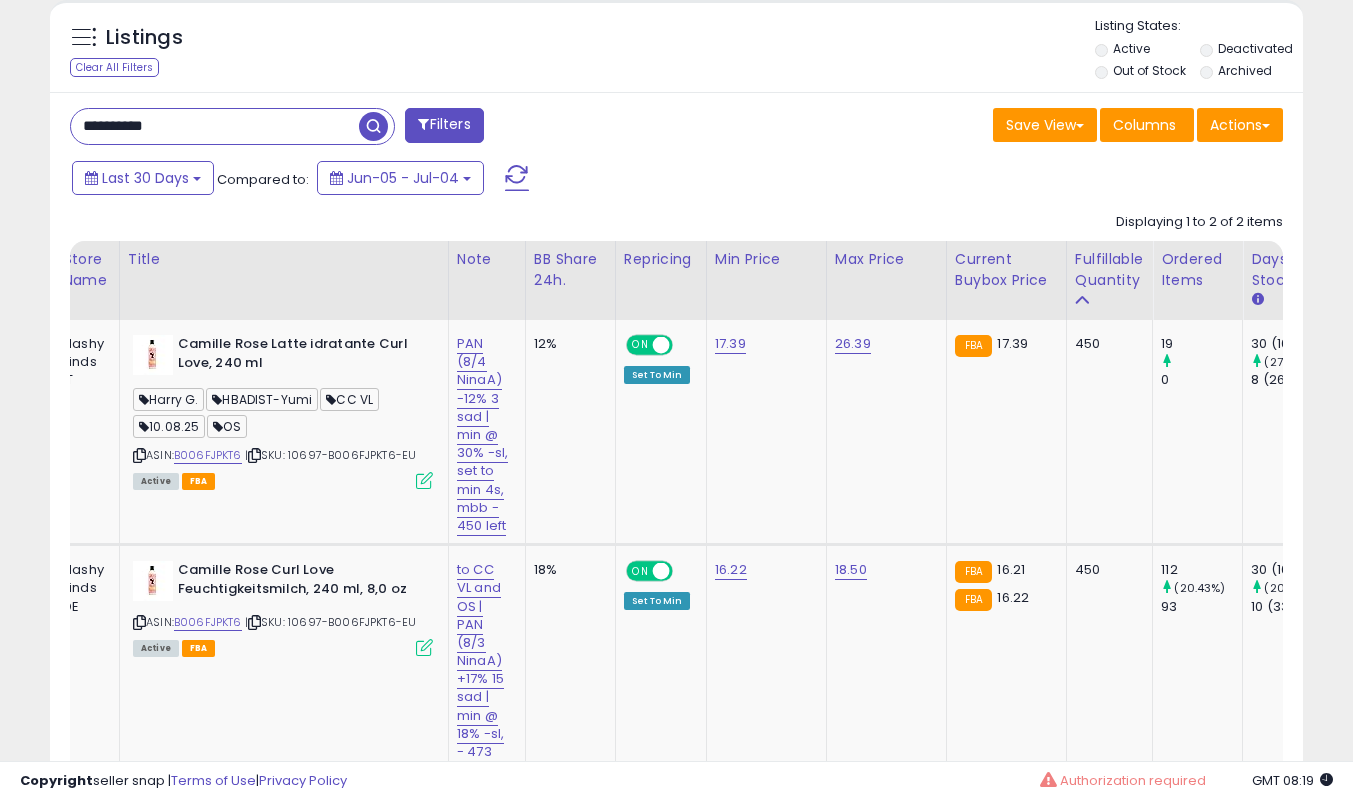 click at bounding box center (424, 480) 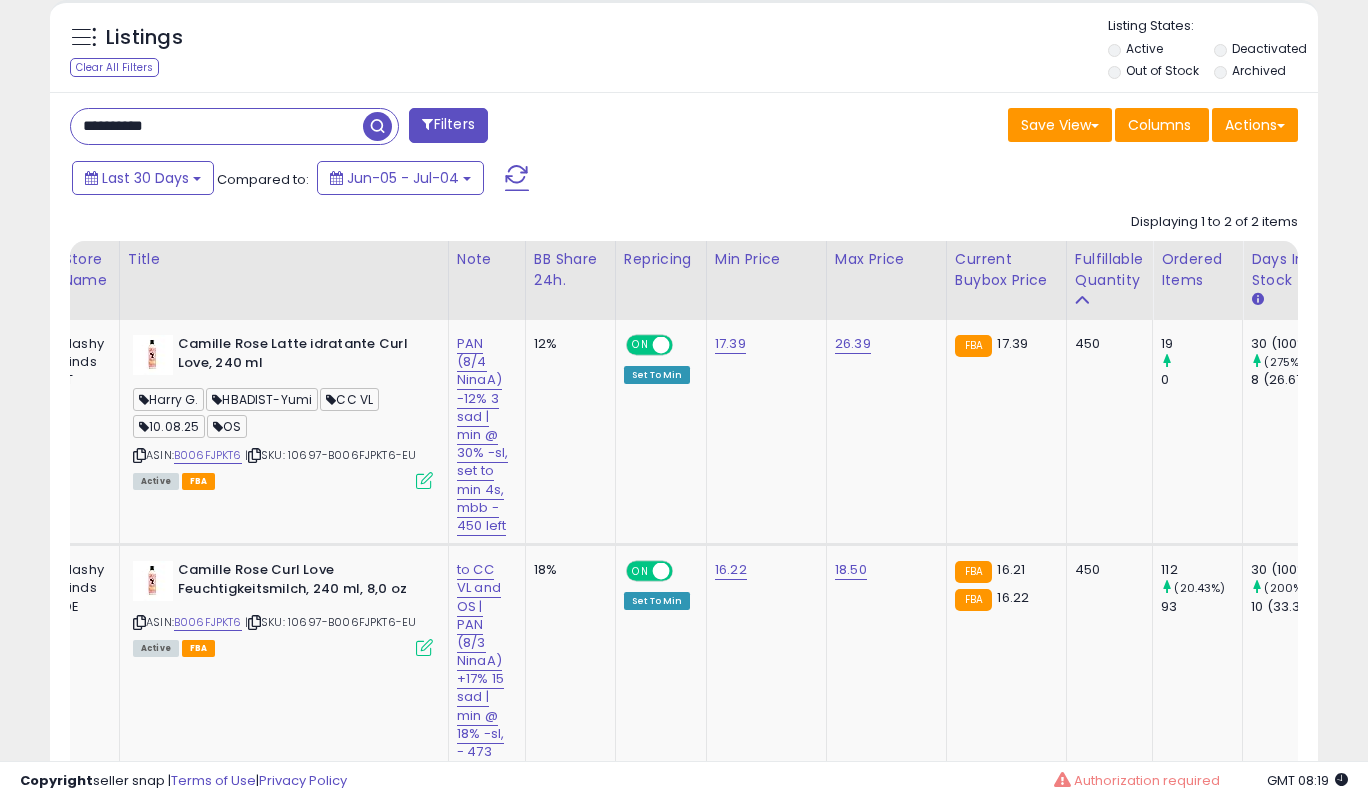 scroll, scrollTop: 999590, scrollLeft: 999266, axis: both 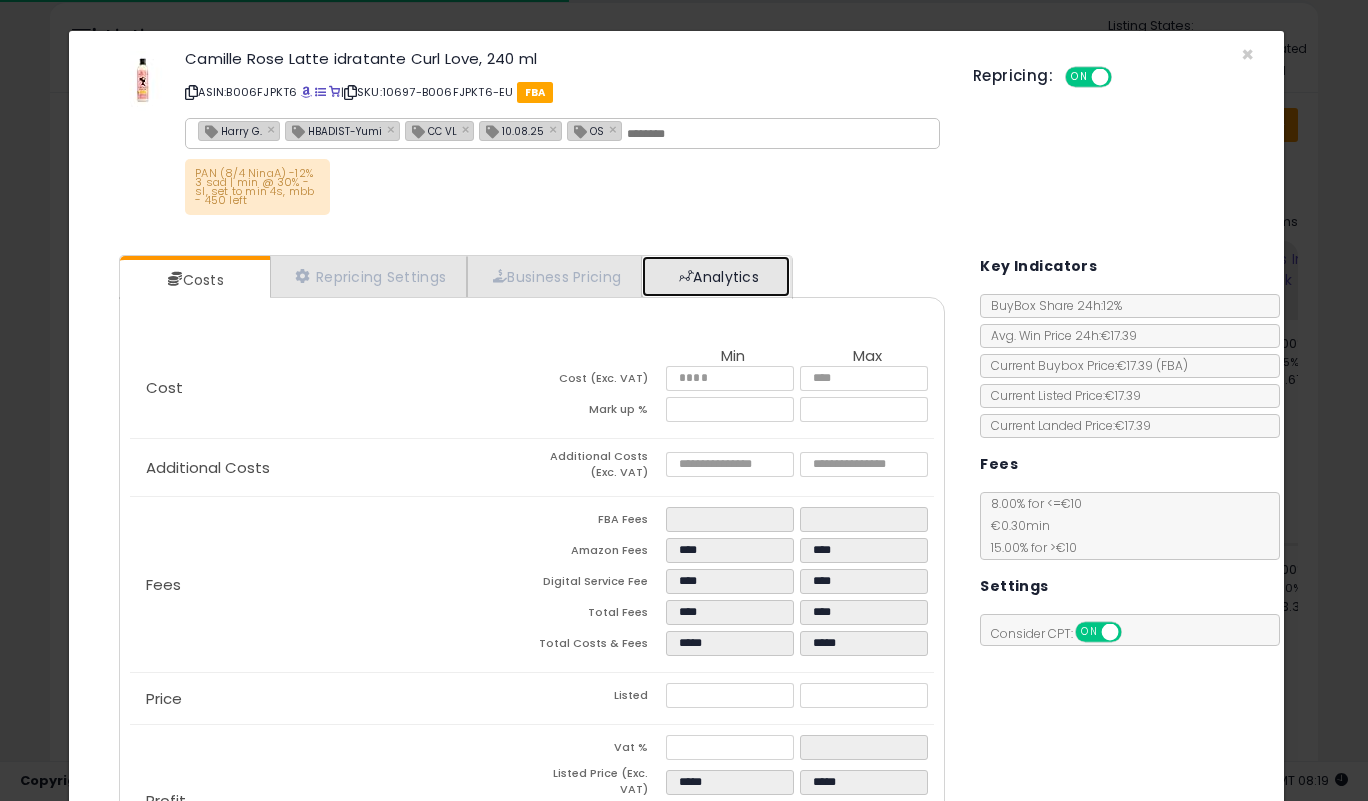 click at bounding box center [686, 276] 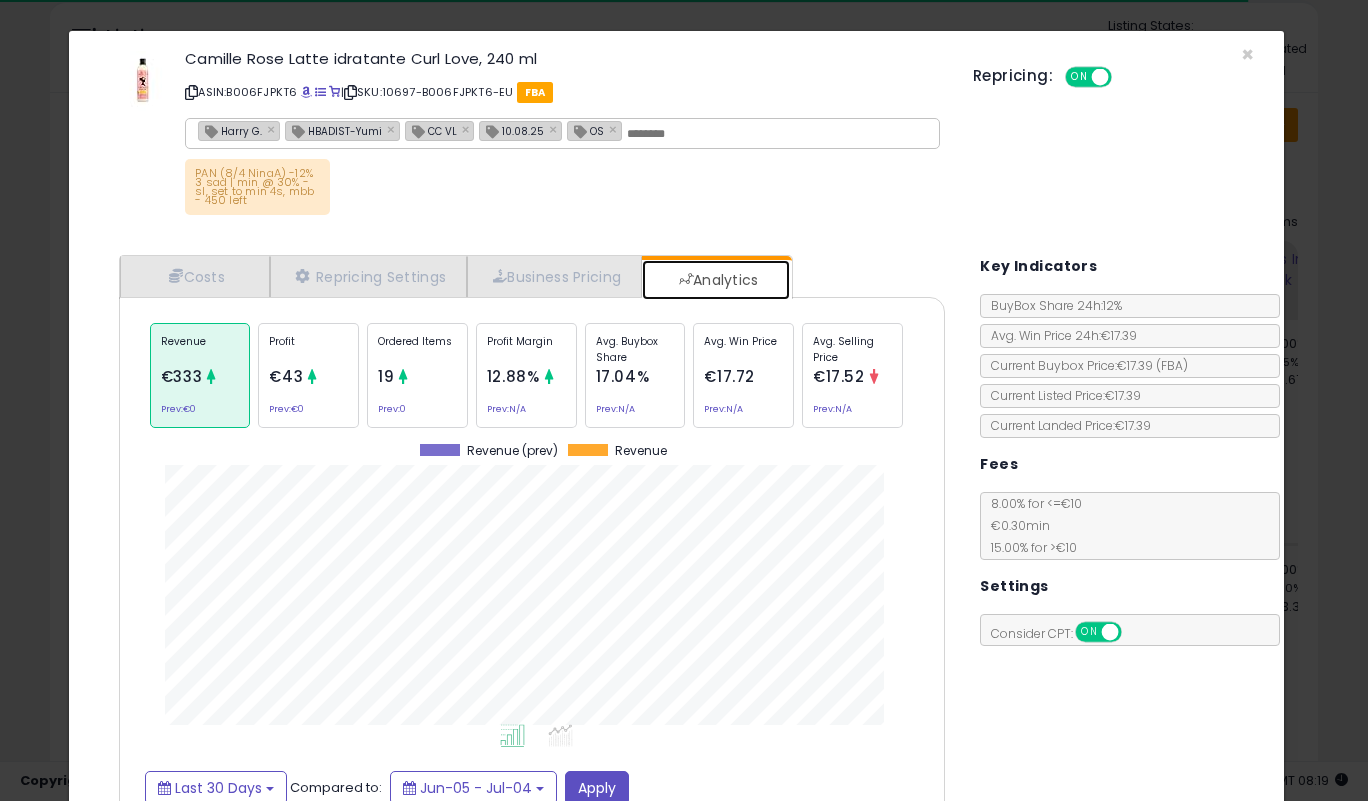 scroll, scrollTop: 999385, scrollLeft: 999143, axis: both 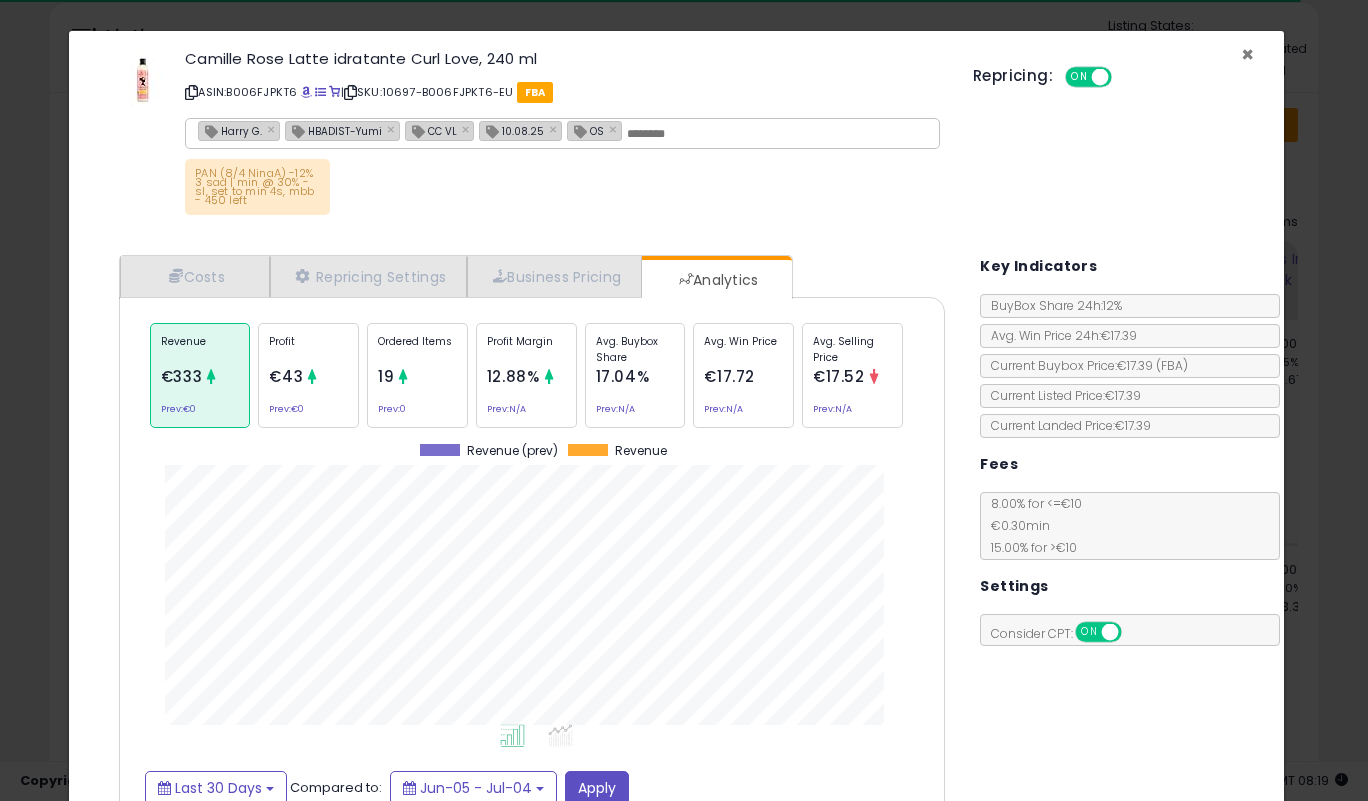 click on "×" at bounding box center (1247, 54) 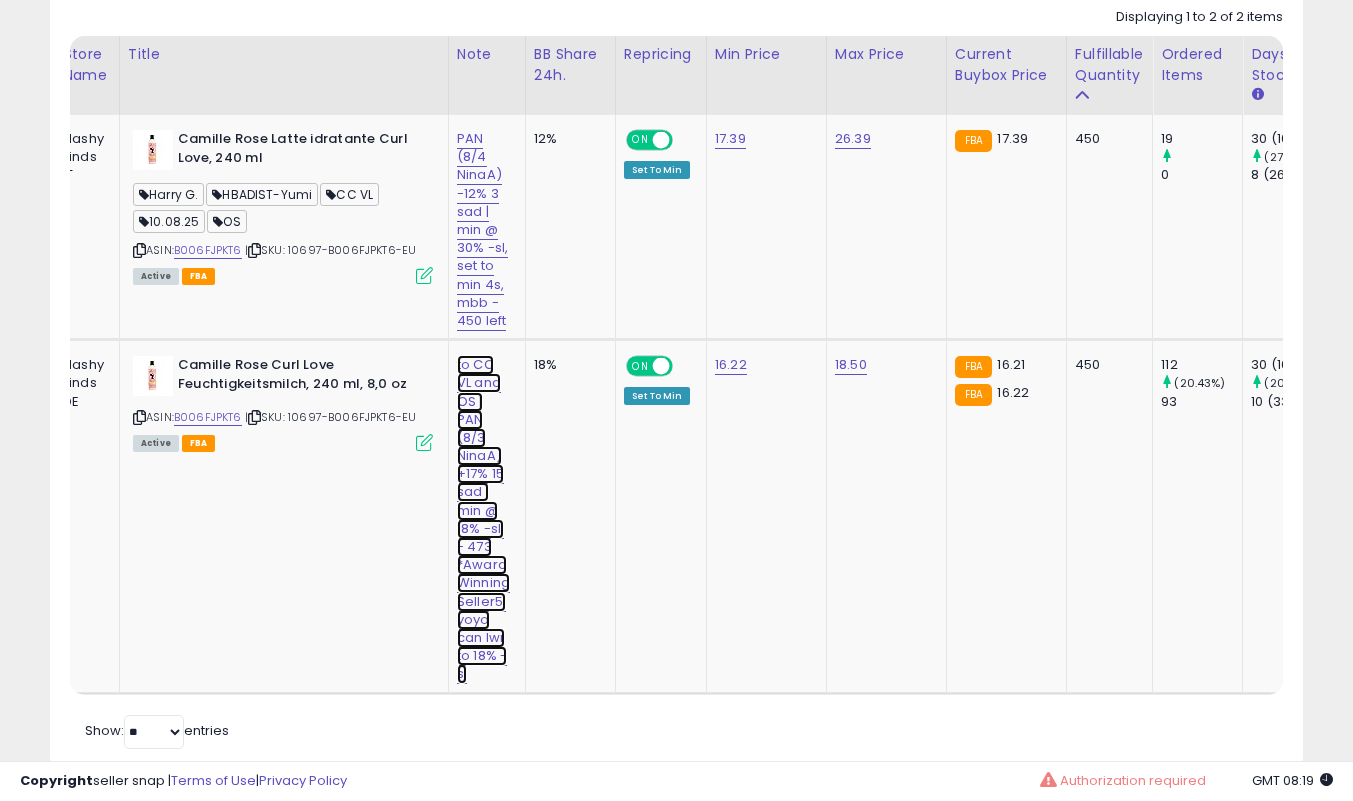 click on "to CC VL and OS | PAN (8/3 NinaA) +17% 15 sad | min @ 18% -sl, - 473 *Award Winning Seller5, yoyo can lwr to 18% -sl" at bounding box center (482, 230) 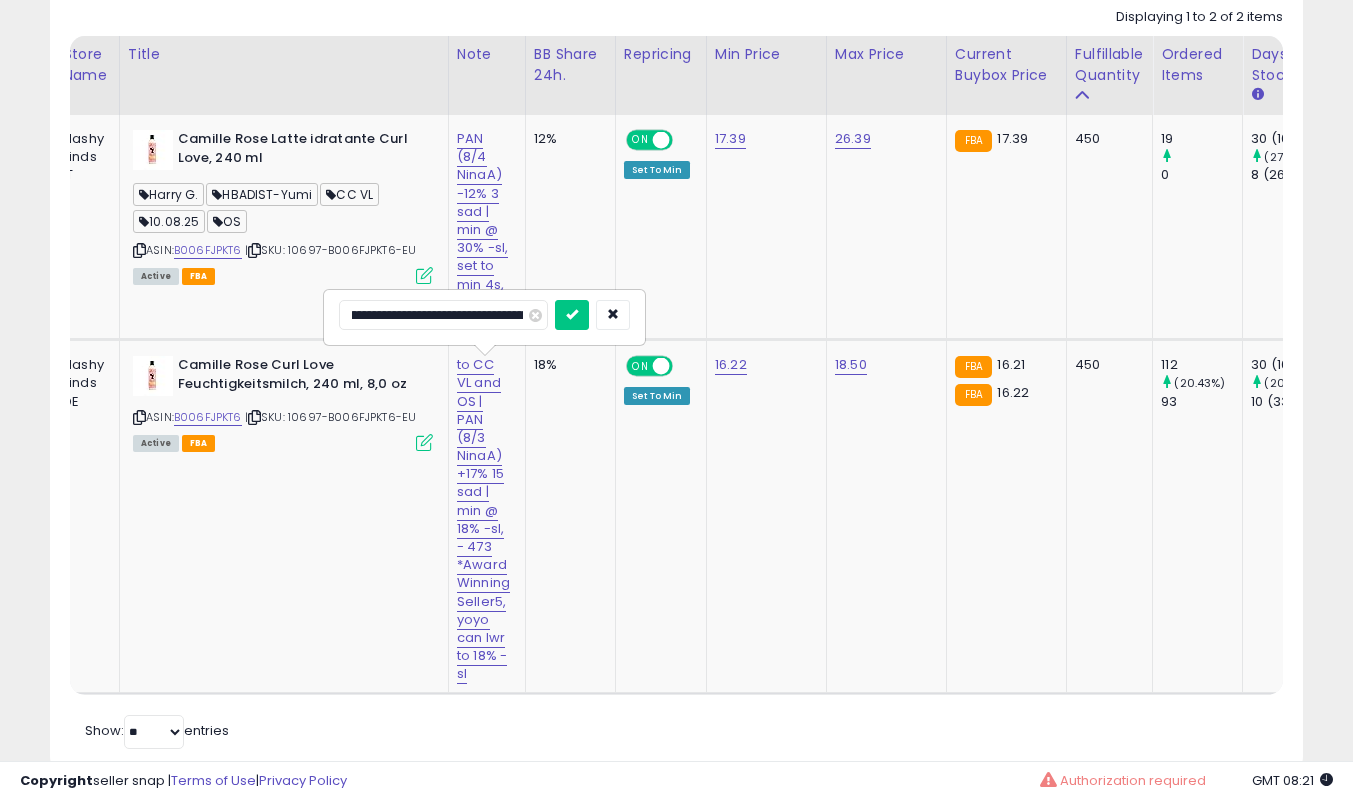 scroll, scrollTop: 0, scrollLeft: 157, axis: horizontal 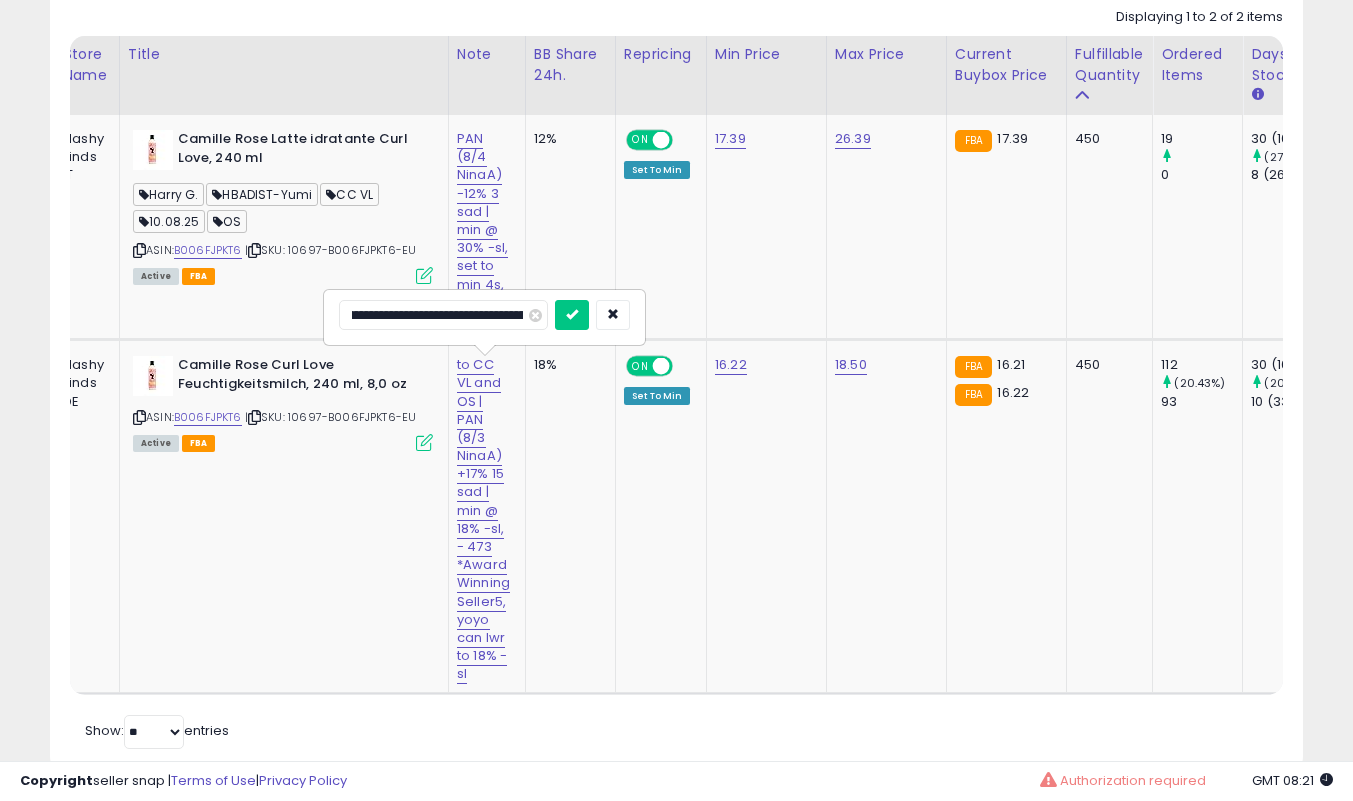 click at bounding box center [572, 315] 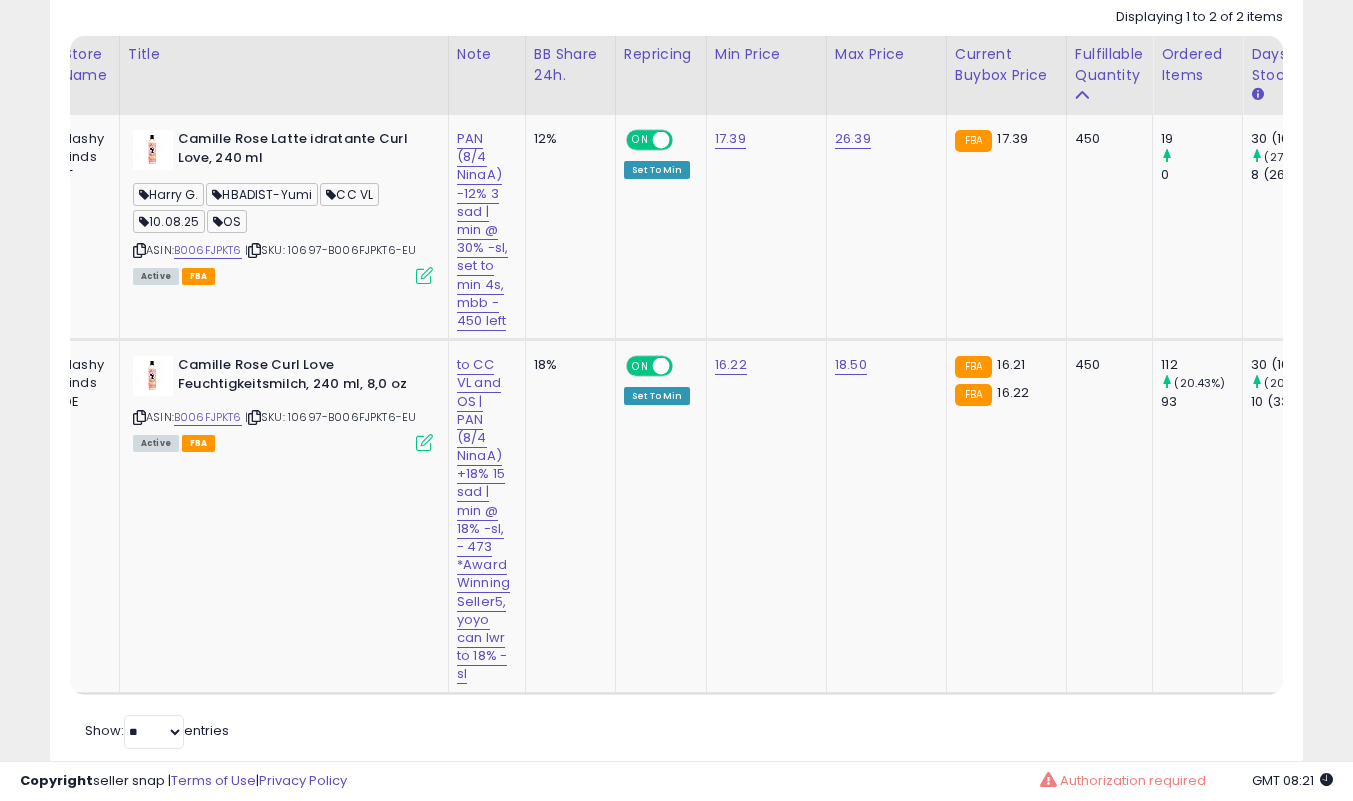 drag, startPoint x: 16, startPoint y: 459, endPoint x: 33, endPoint y: 443, distance: 23.345236 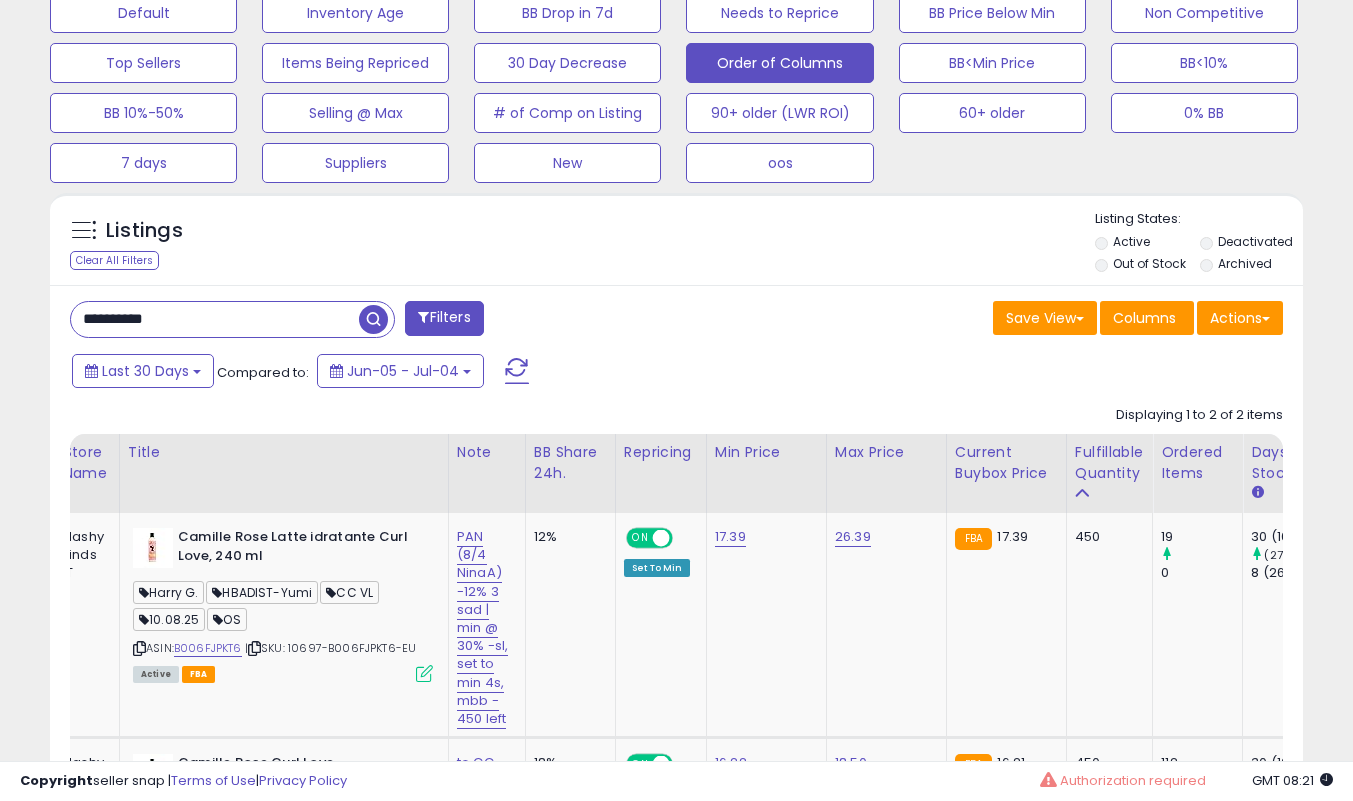 click on "**********" at bounding box center (215, 319) 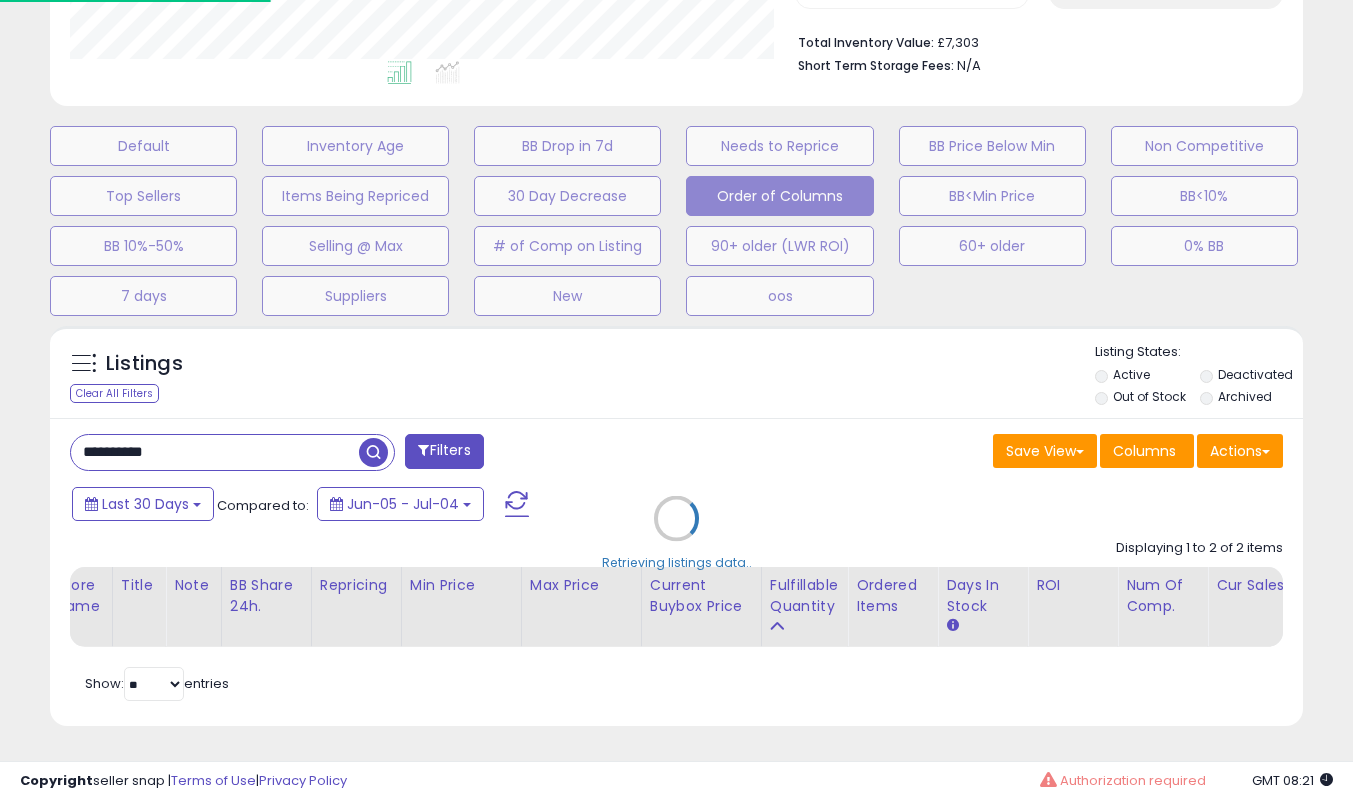 scroll, scrollTop: 999590, scrollLeft: 999266, axis: both 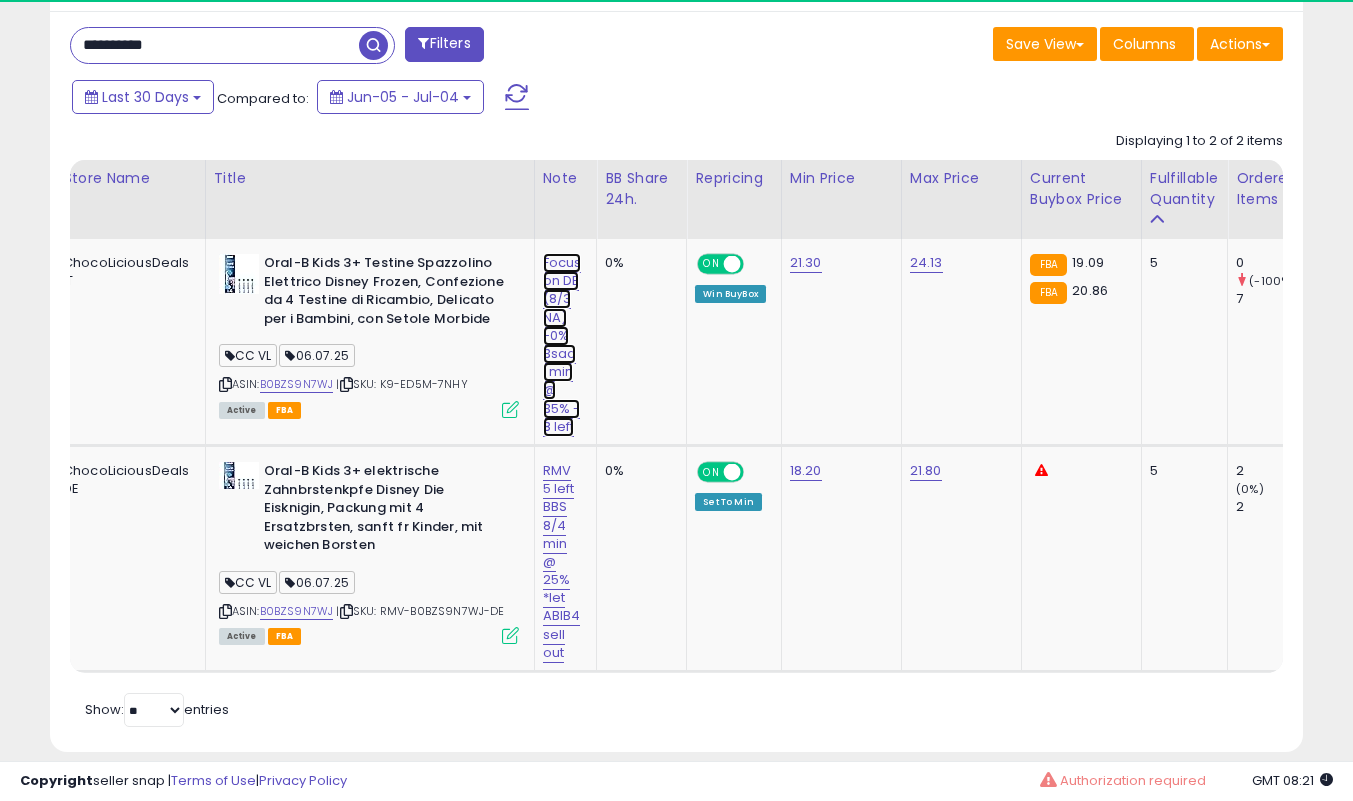 click on "Focus on  DE (8/3 NA) -0% 3sad | min @ 35% - 8 left" at bounding box center (562, 345) 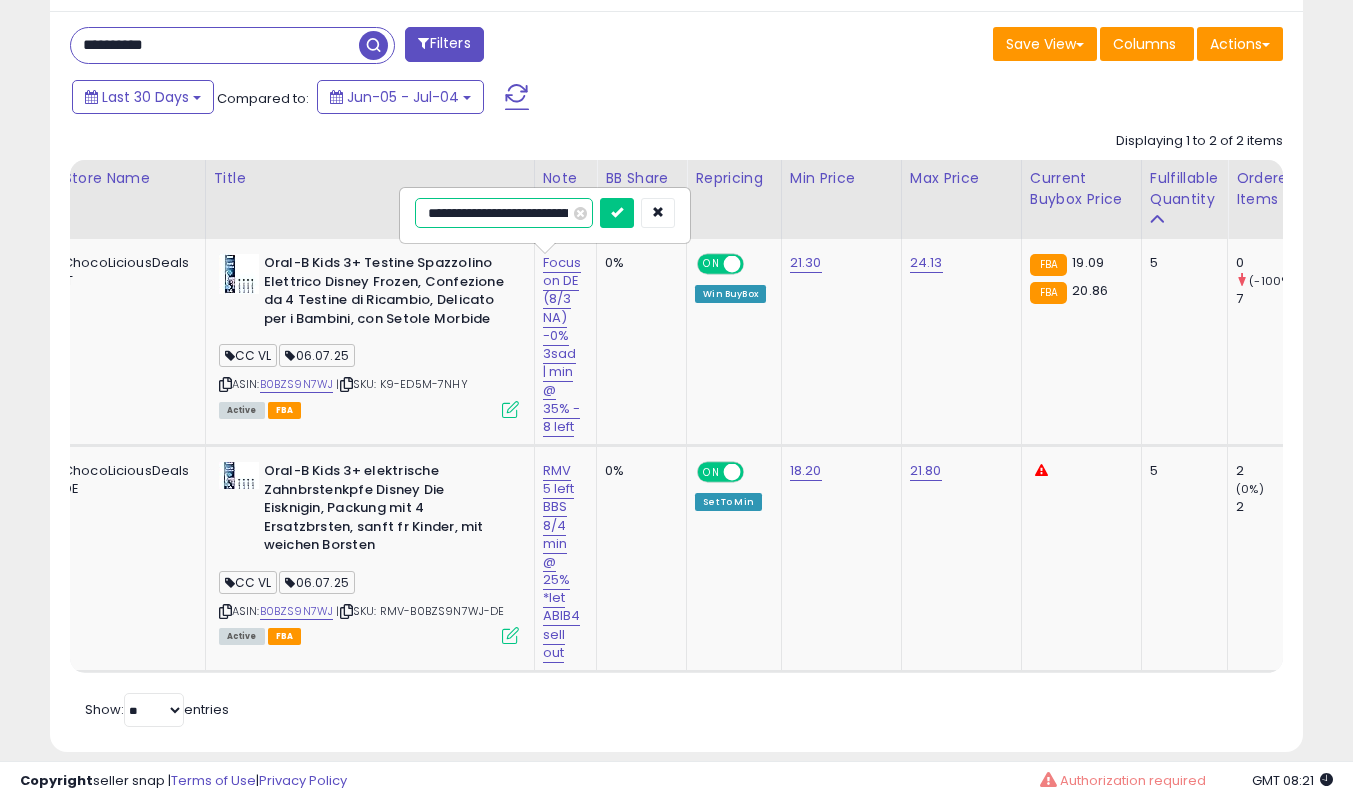 scroll, scrollTop: 918, scrollLeft: 0, axis: vertical 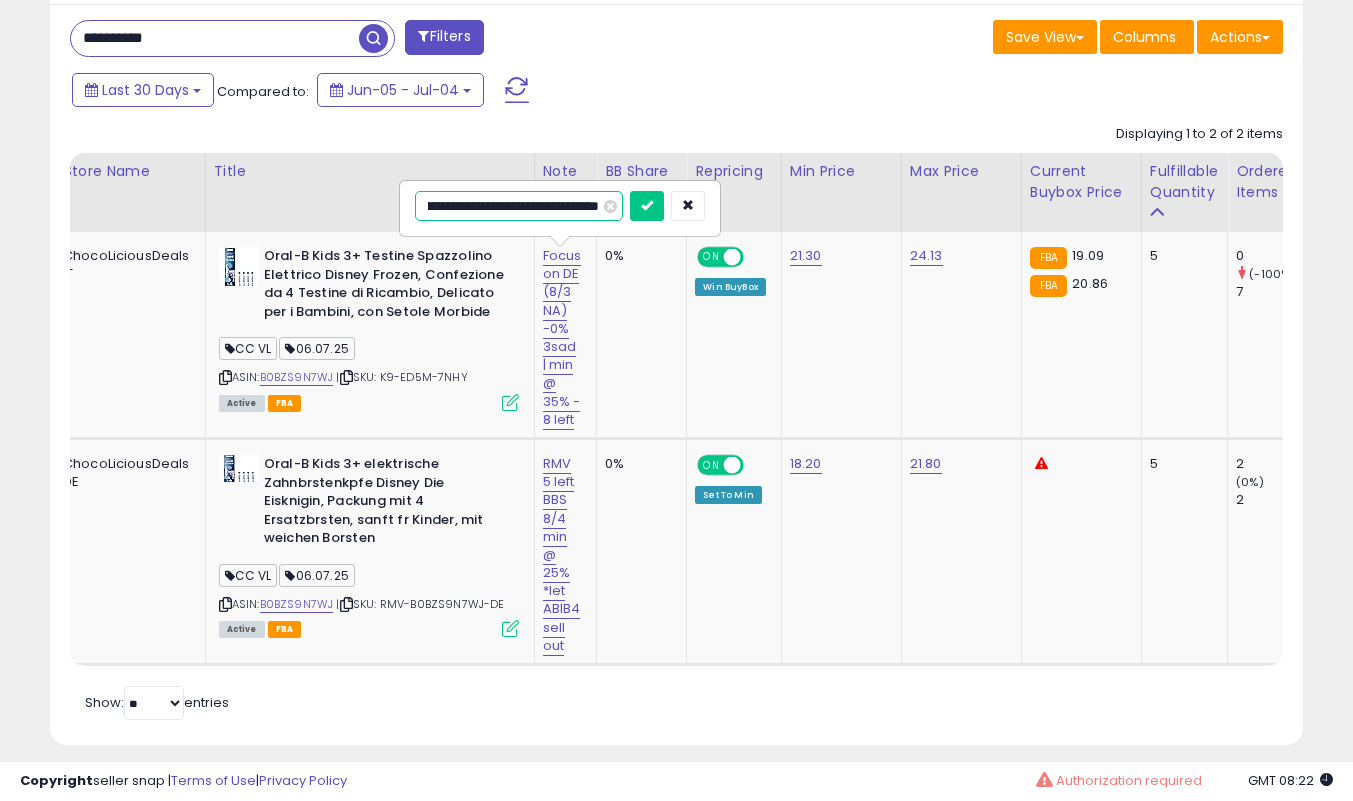 click at bounding box center [647, 206] 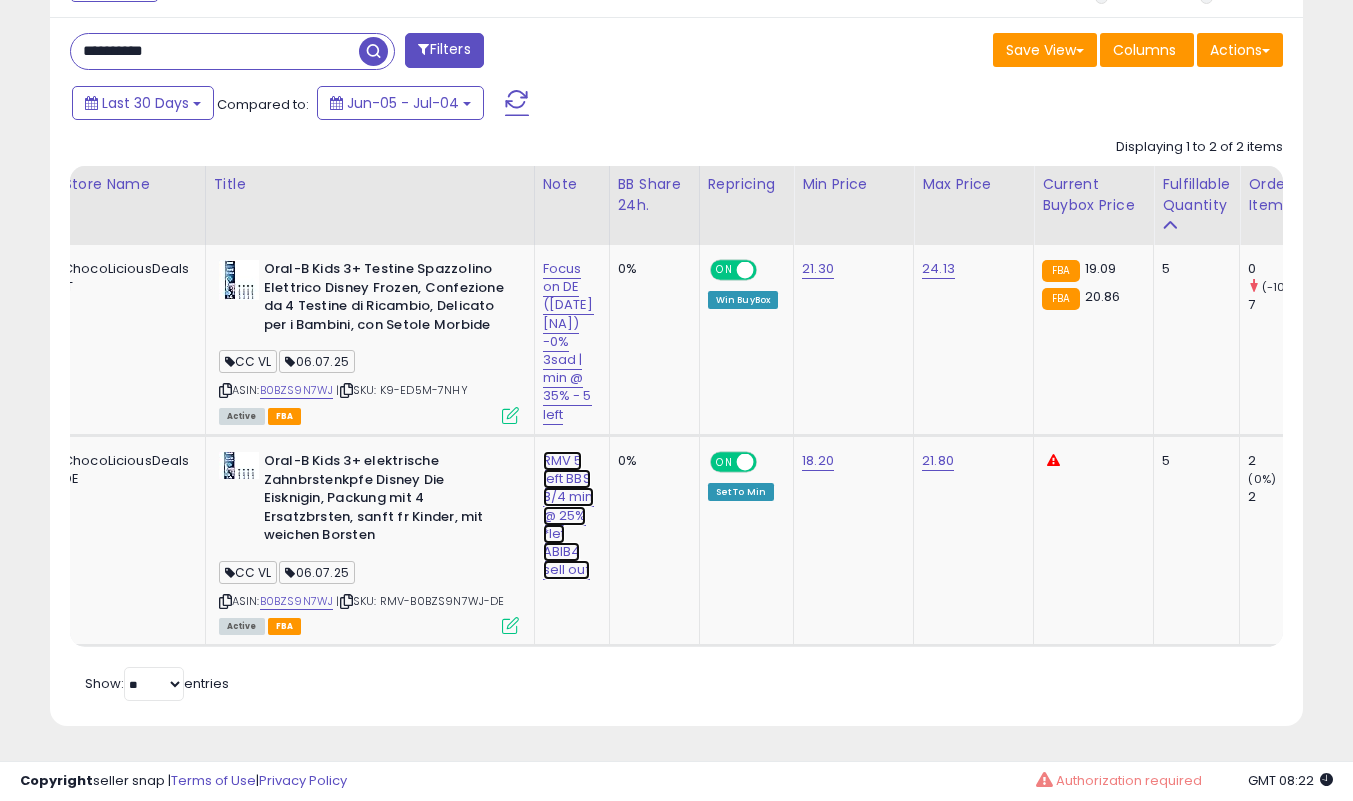 click on "RMV 5 left BBS 8/4 min @ 25% *let ABIB4 sell out" at bounding box center [568, 342] 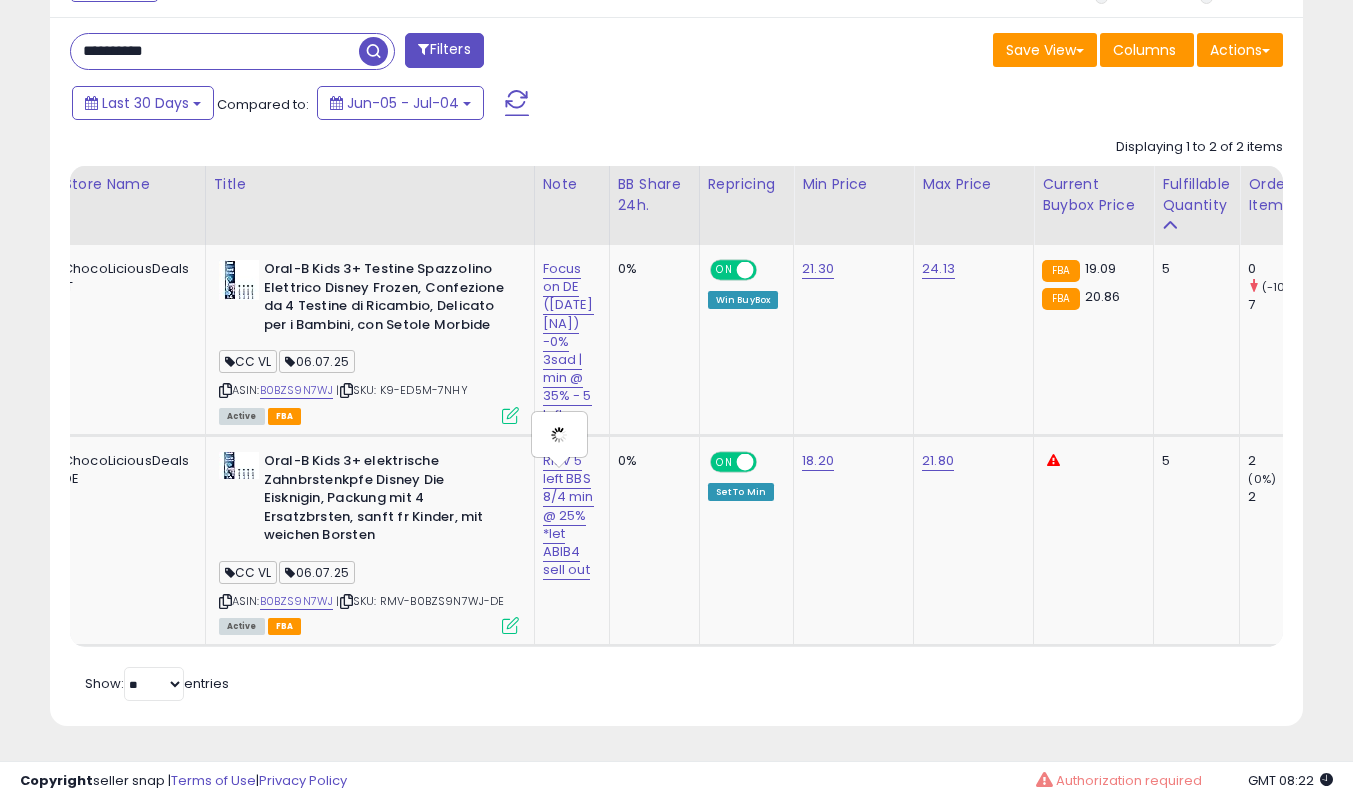scroll, scrollTop: 0, scrollLeft: 154, axis: horizontal 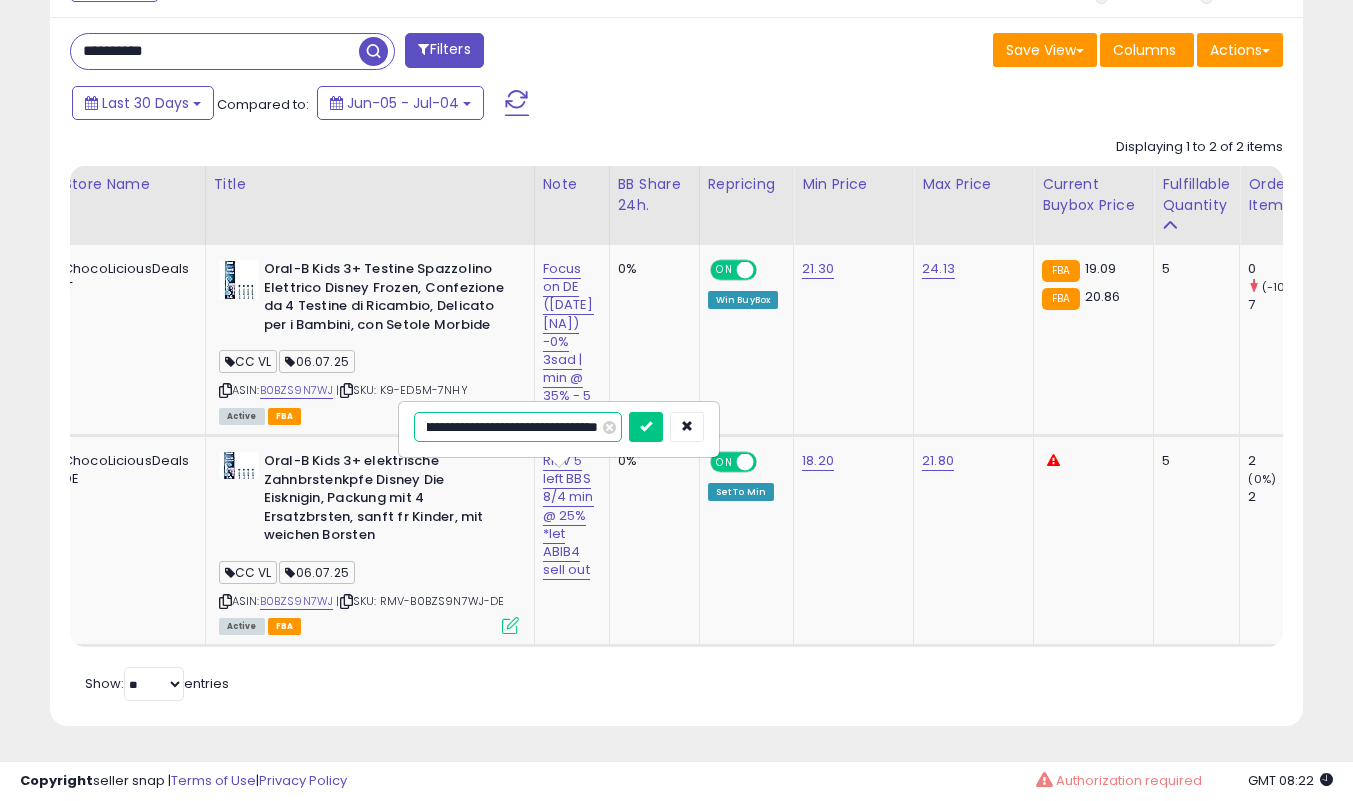click at bounding box center [646, 427] 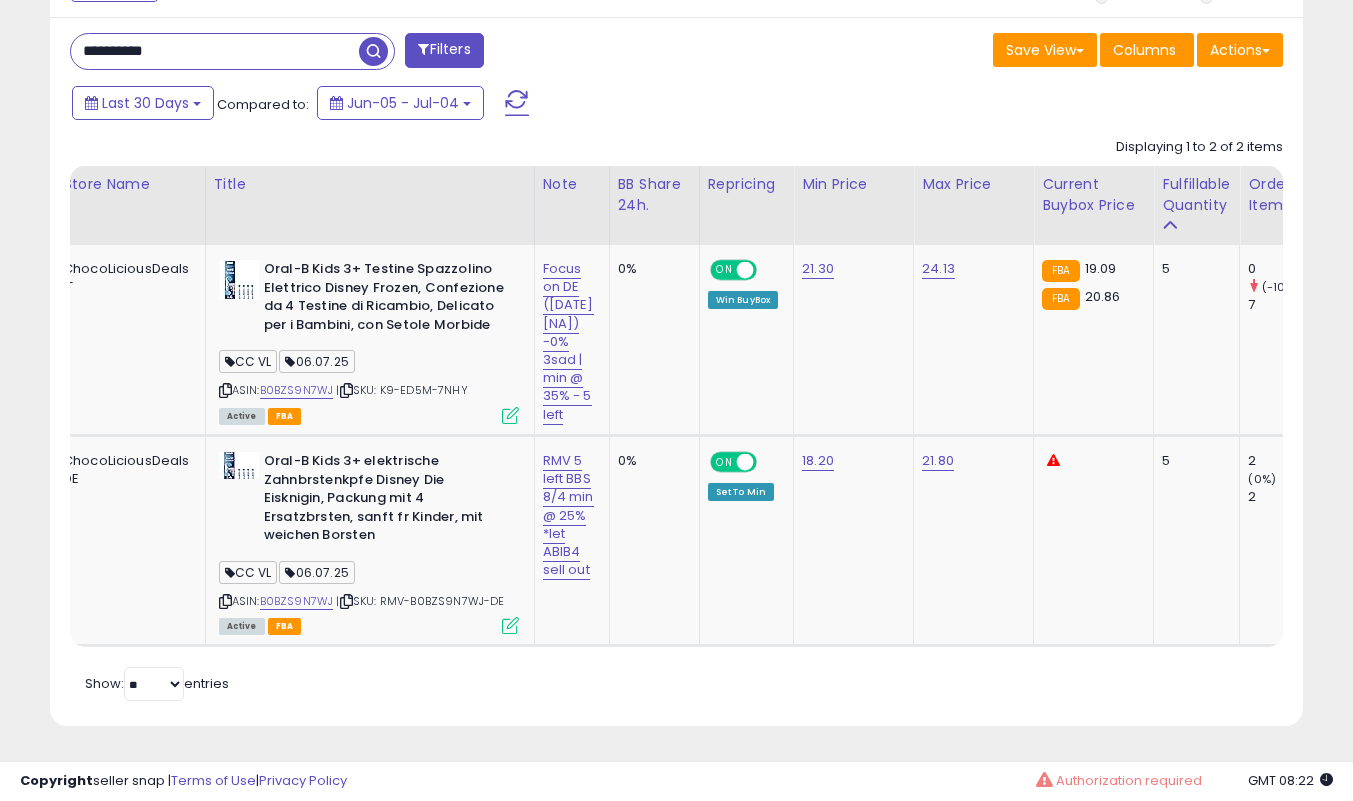 click on "**********" at bounding box center (676, 372) 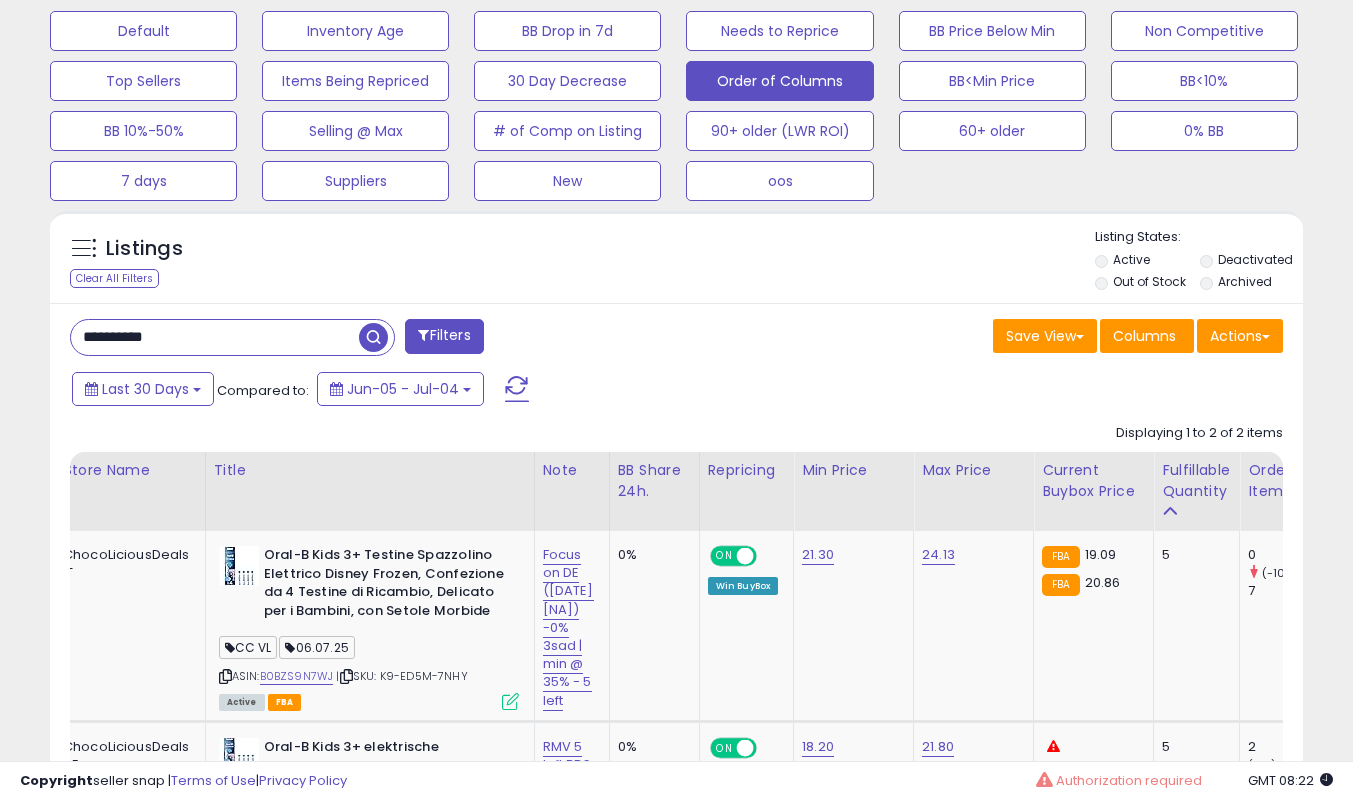 scroll, scrollTop: 618, scrollLeft: 0, axis: vertical 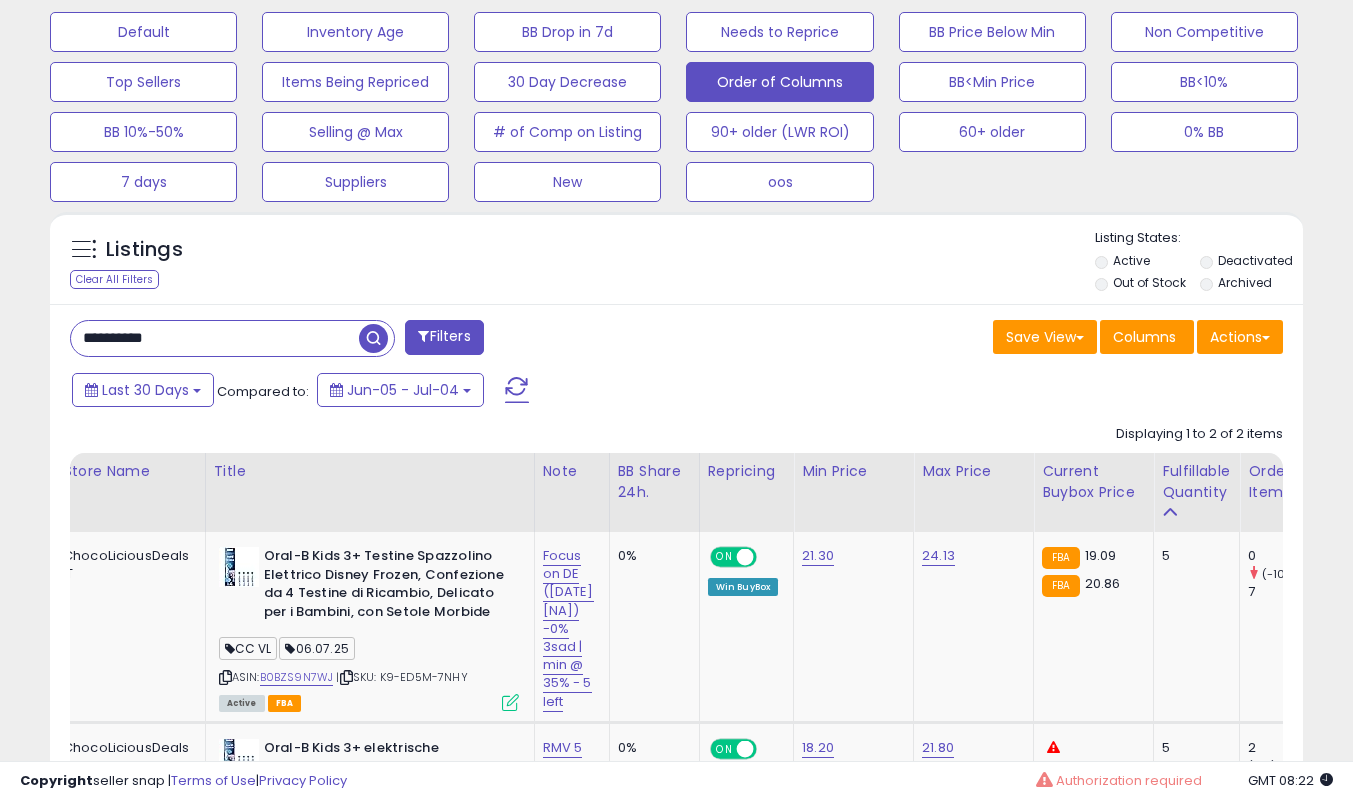 click on "**********" at bounding box center (215, 338) 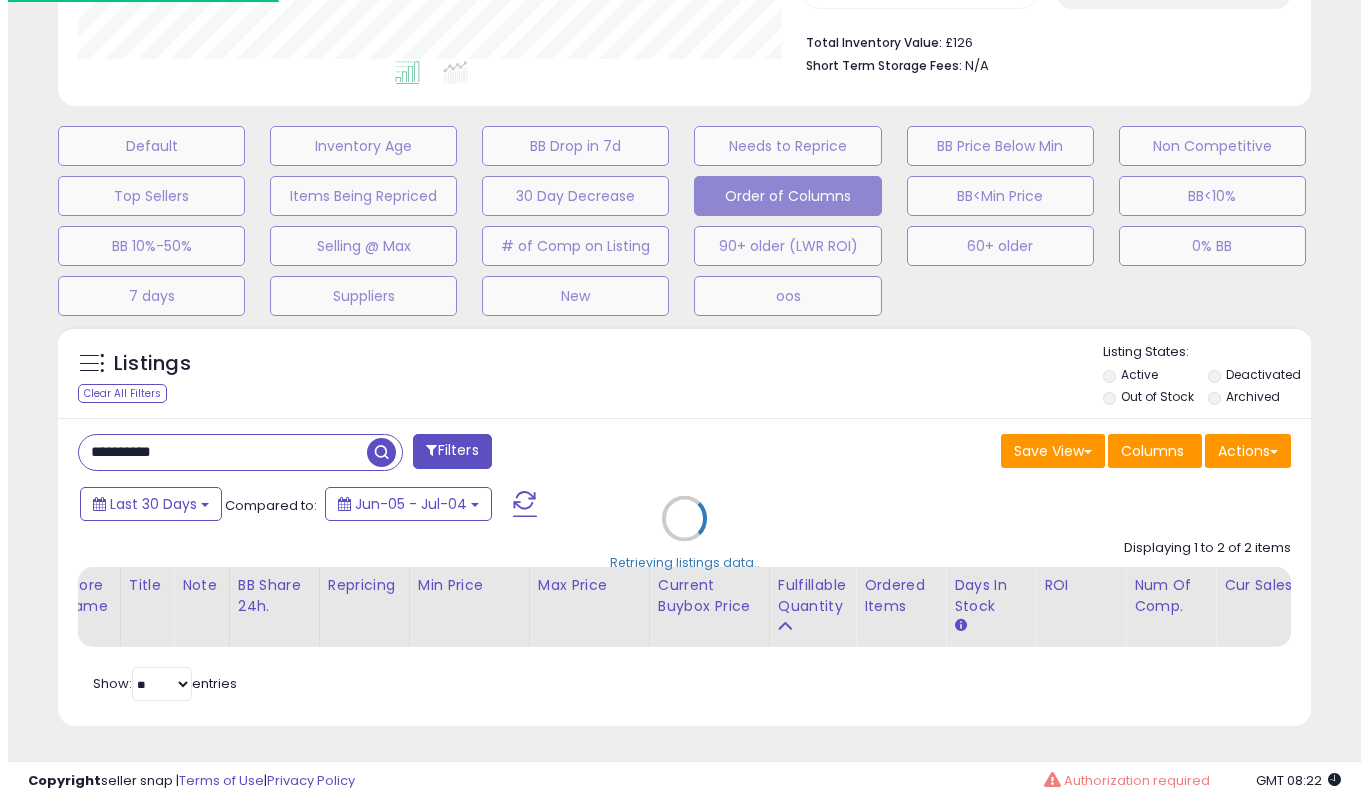 scroll, scrollTop: 519, scrollLeft: 0, axis: vertical 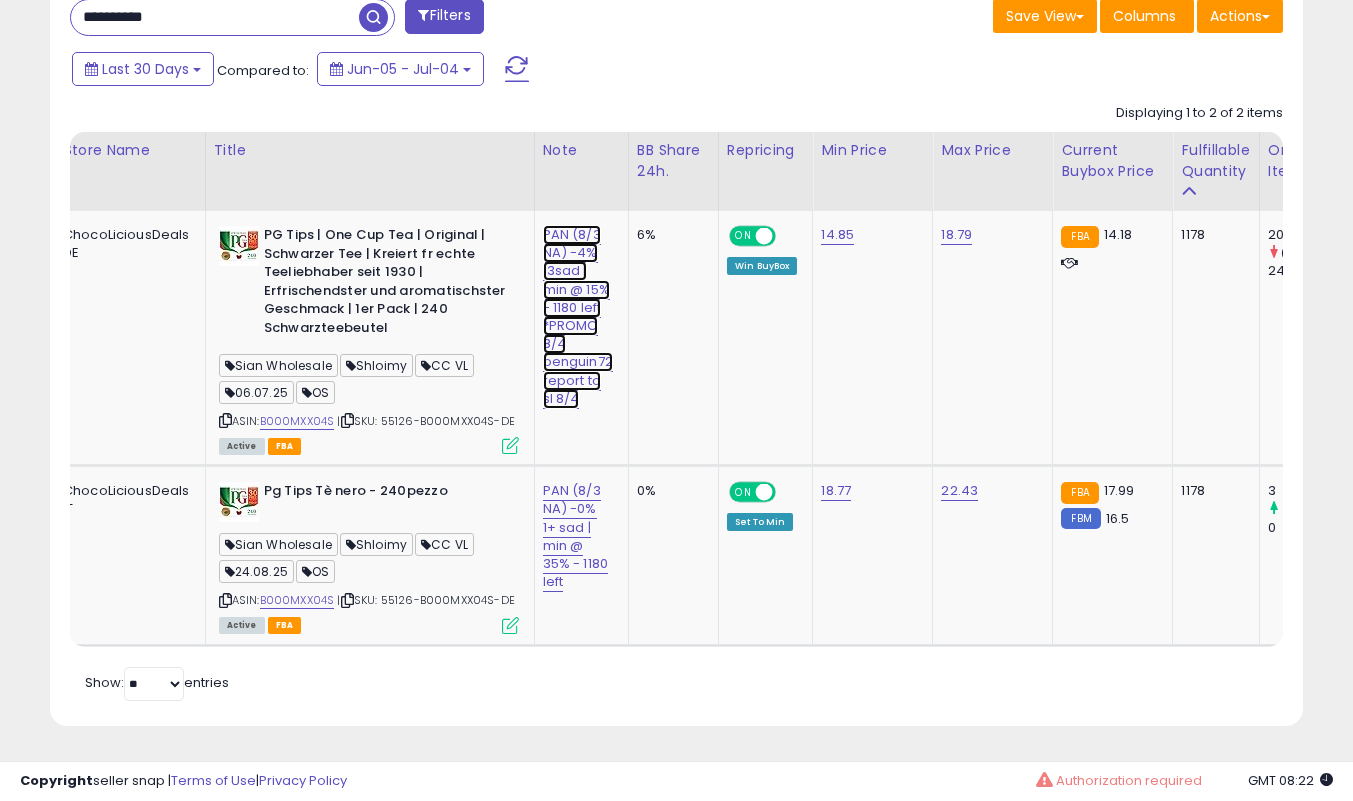click on "PAN (8/3 NA) -4% 13sad | min @ 15% - 1180 left *PROMO 8/4 penguin72 report to sl 8/4" at bounding box center (578, 317) 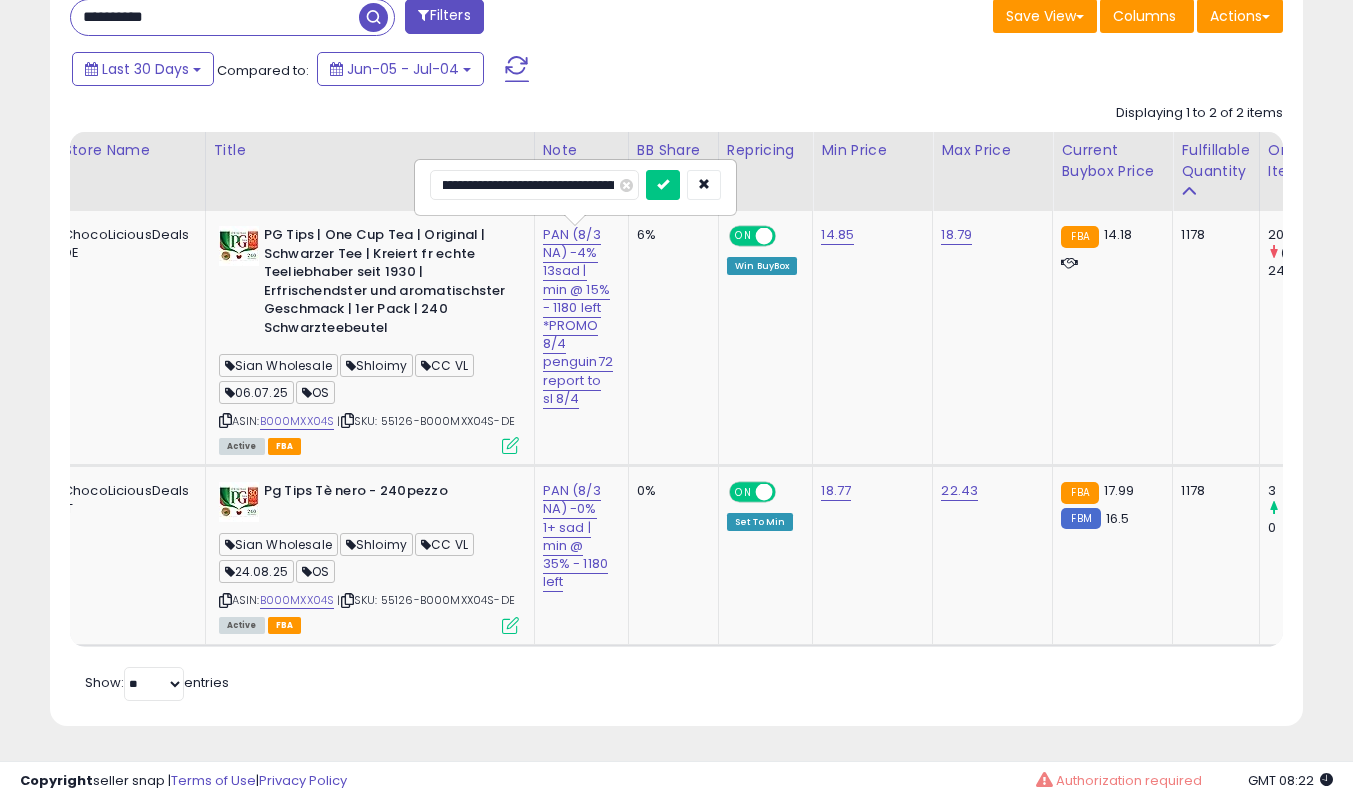 scroll, scrollTop: 0, scrollLeft: 168, axis: horizontal 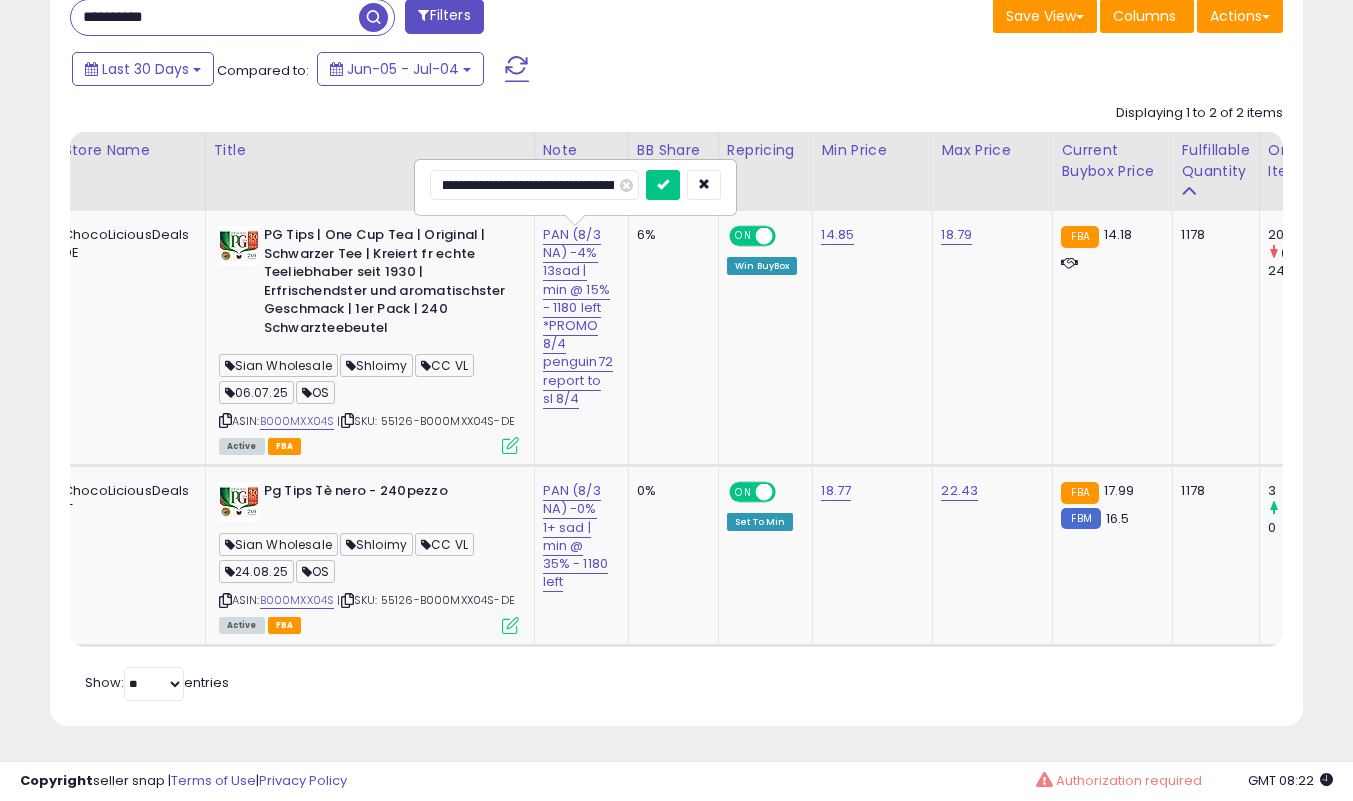 click at bounding box center [663, 185] 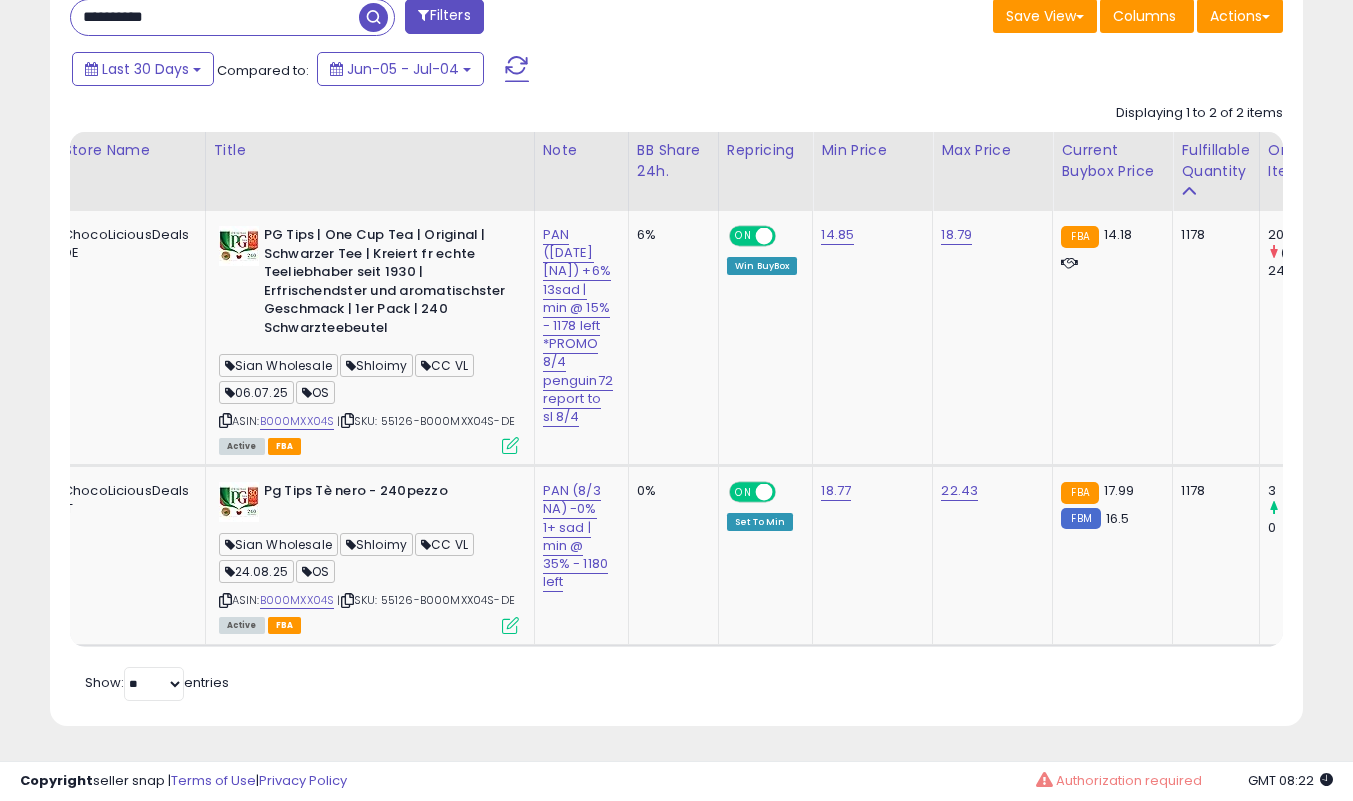 click at bounding box center [225, 420] 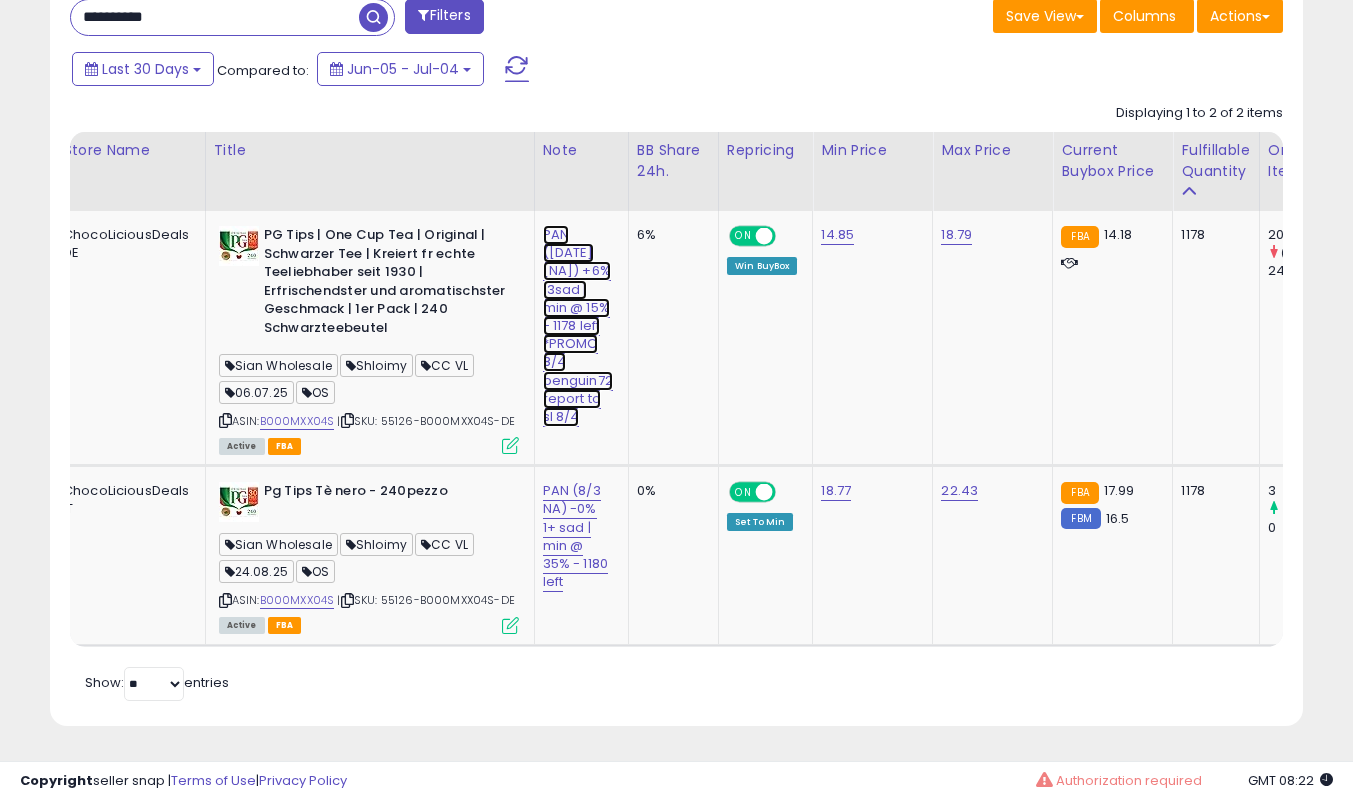 click on "PAN ([DATE] [NA]) +6% 13sad | min @ 15% - 1178 left *PROMO 8/4 penguin72 report to sl 8/4" at bounding box center (578, 326) 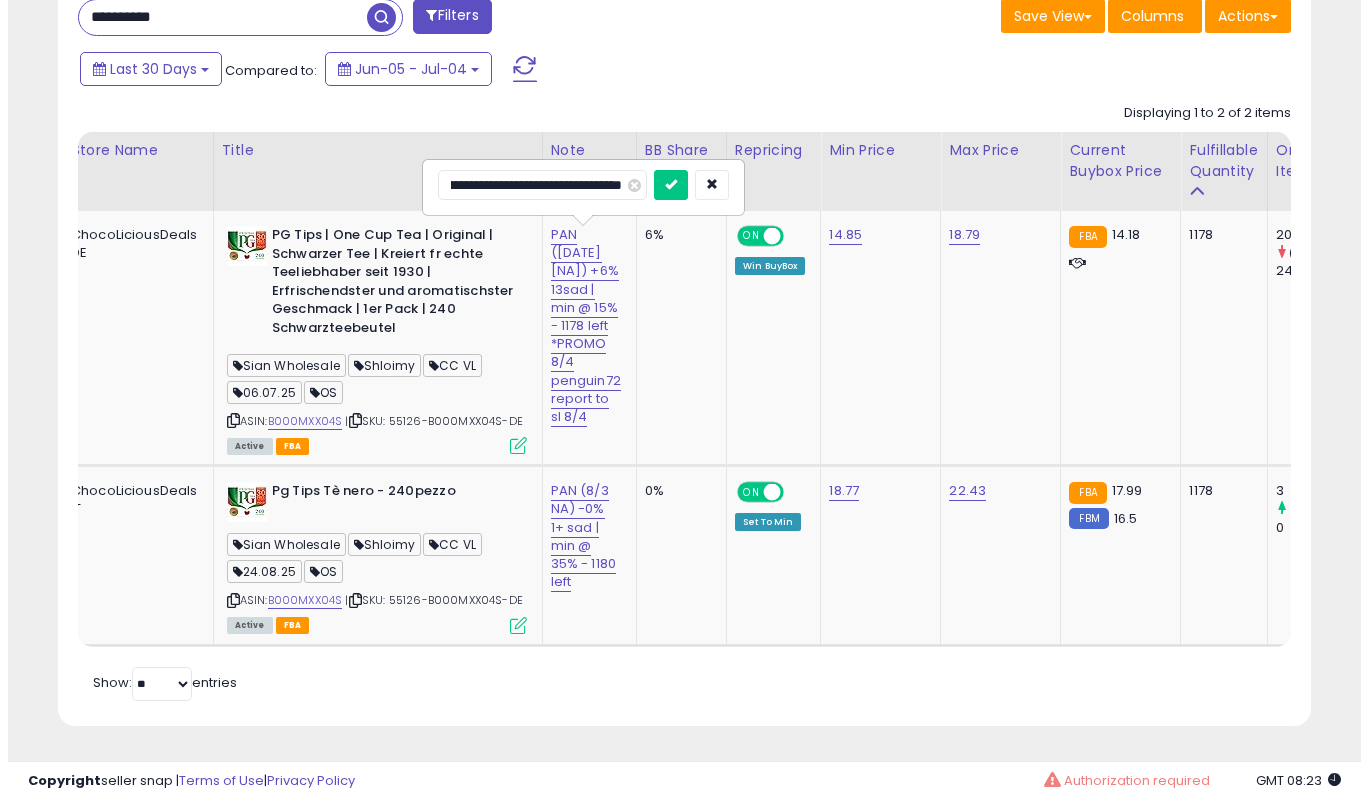 scroll, scrollTop: 0, scrollLeft: 406, axis: horizontal 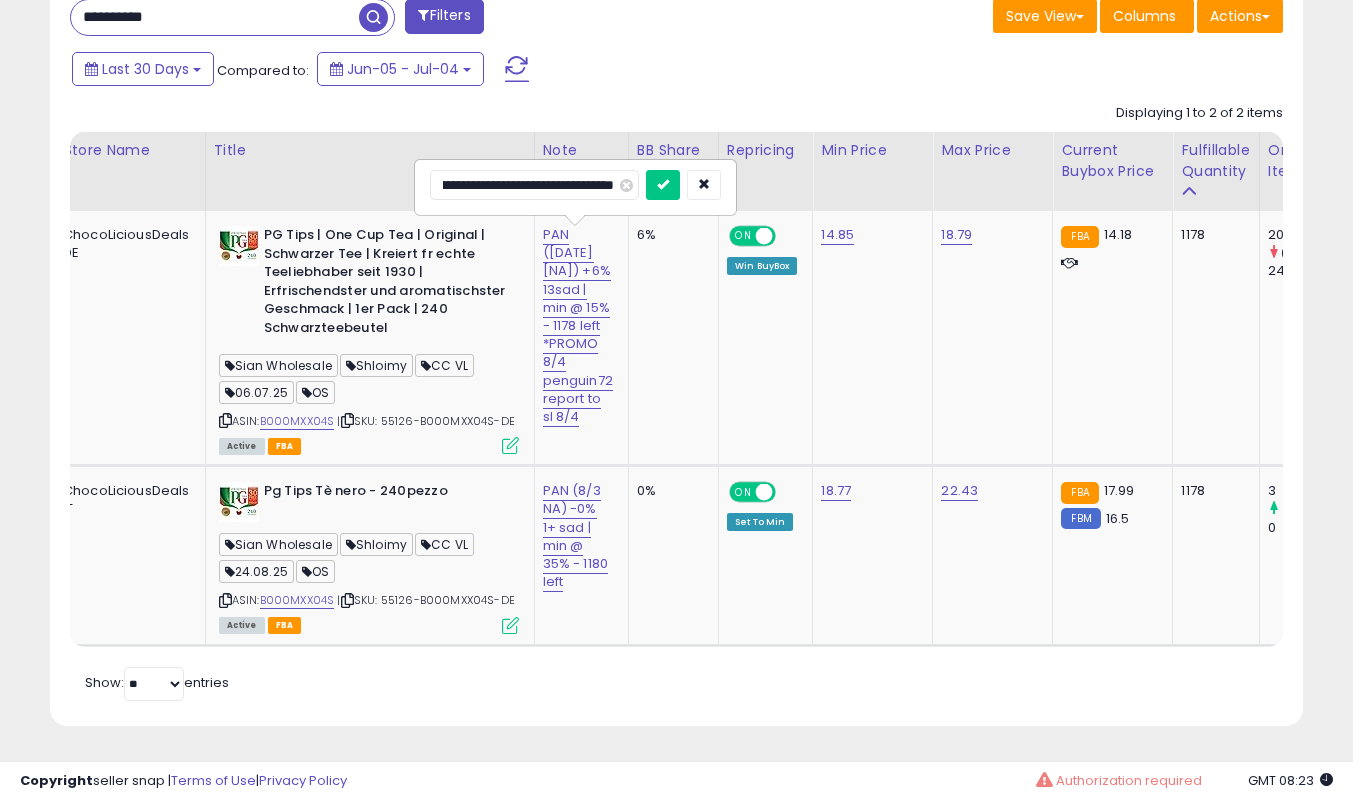 click at bounding box center [663, 185] 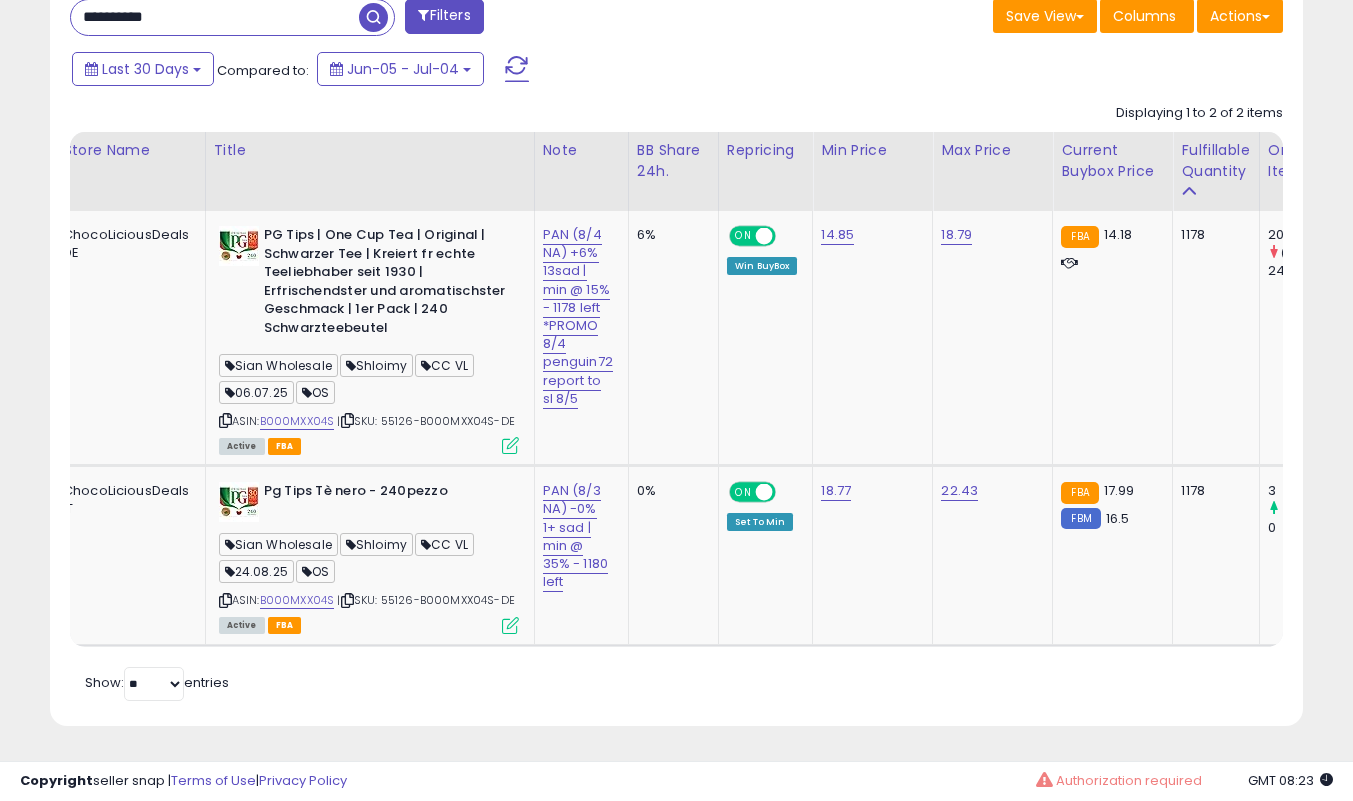 click at bounding box center (510, 445) 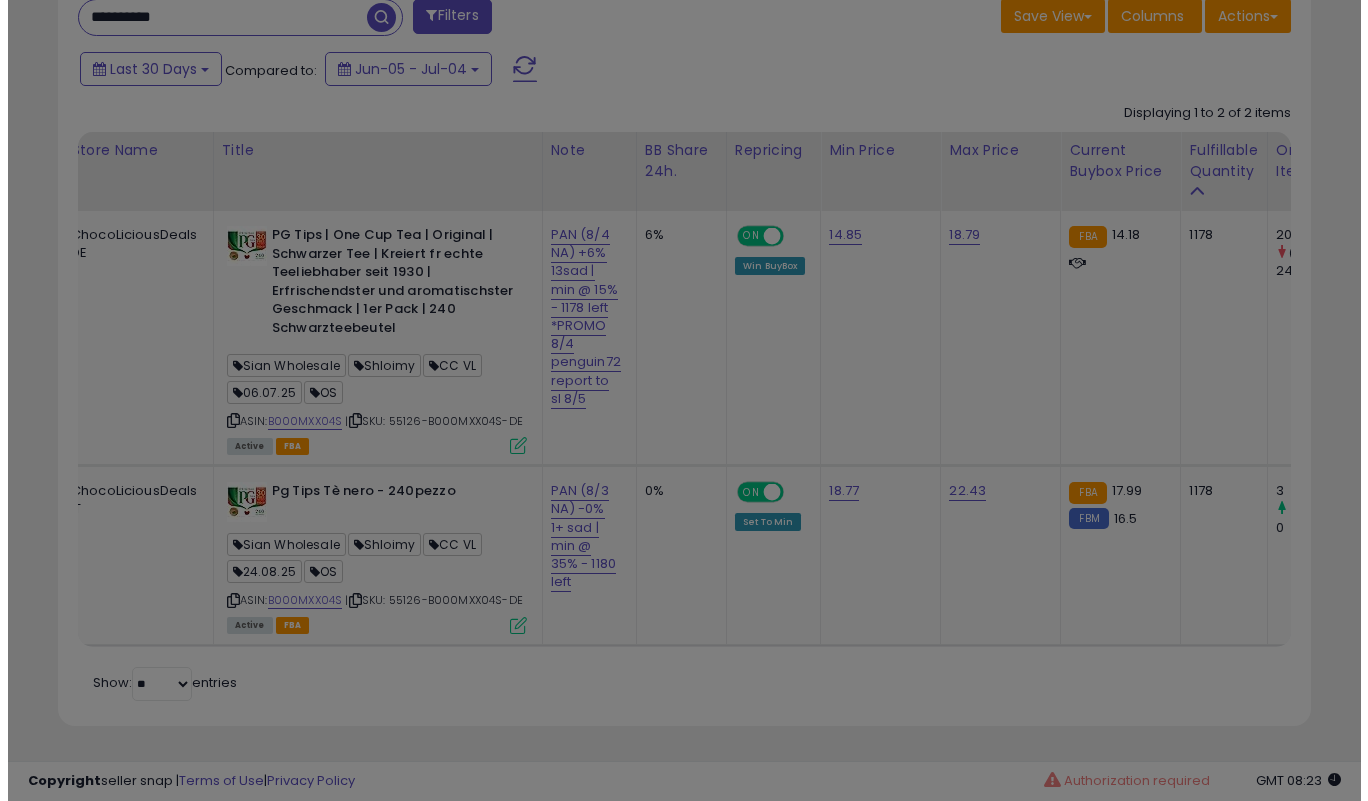 scroll, scrollTop: 999590, scrollLeft: 999266, axis: both 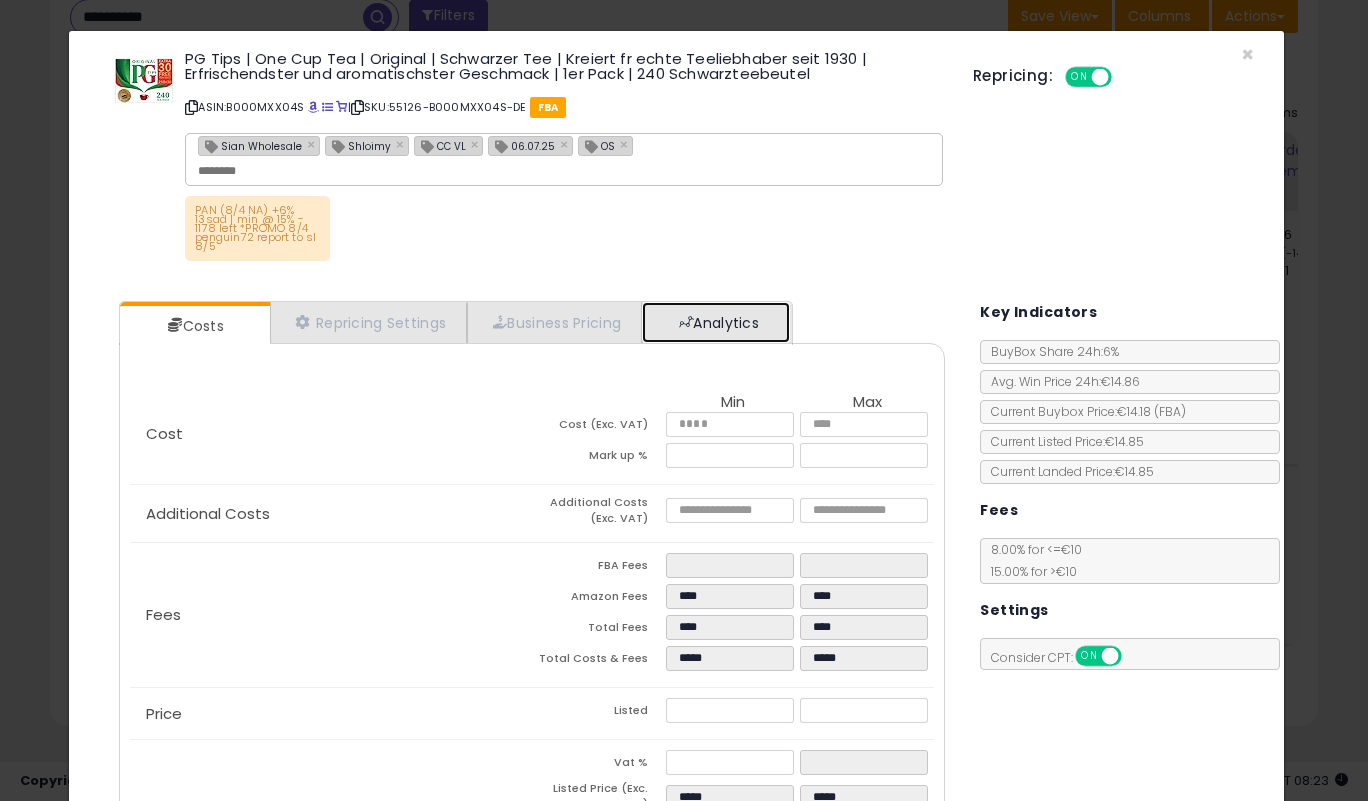 click on "Analytics" at bounding box center (716, 322) 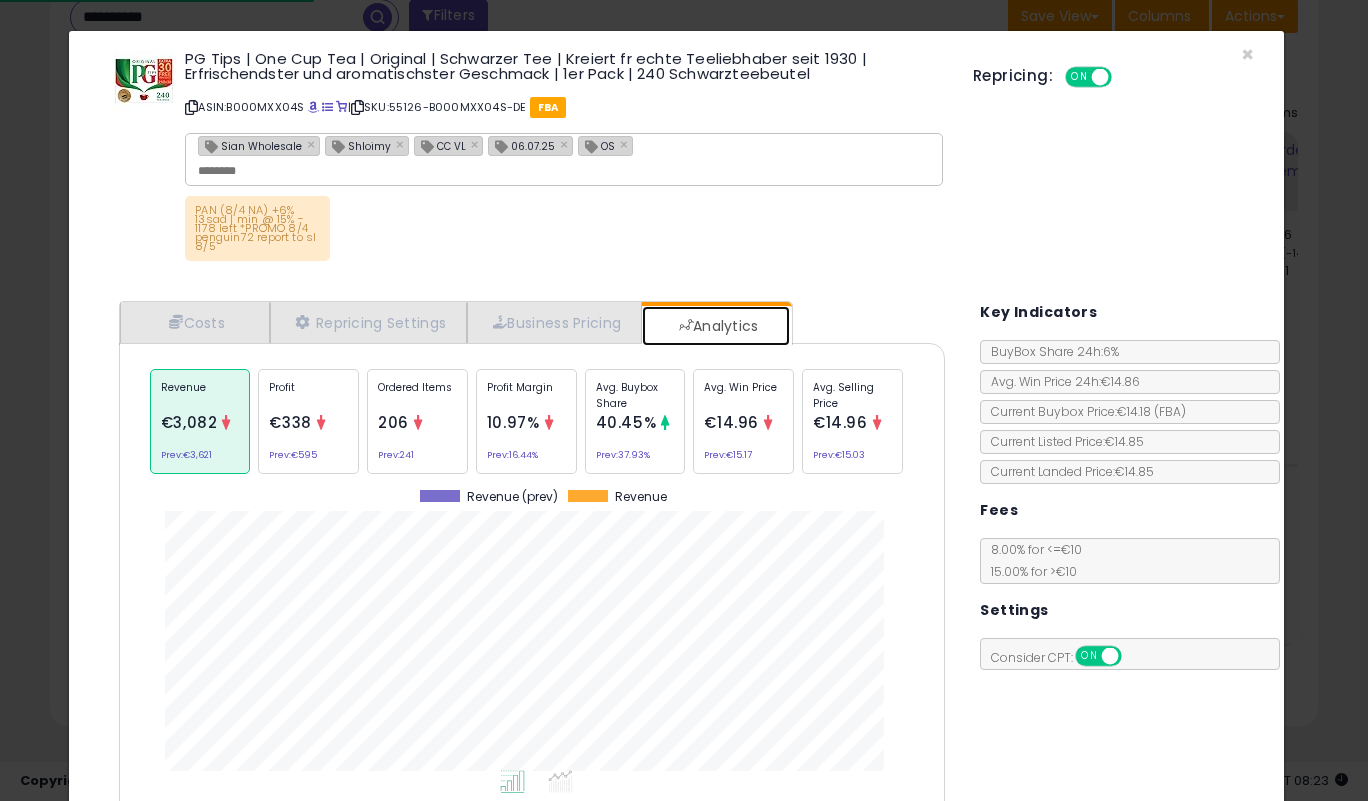 scroll, scrollTop: 999385, scrollLeft: 999143, axis: both 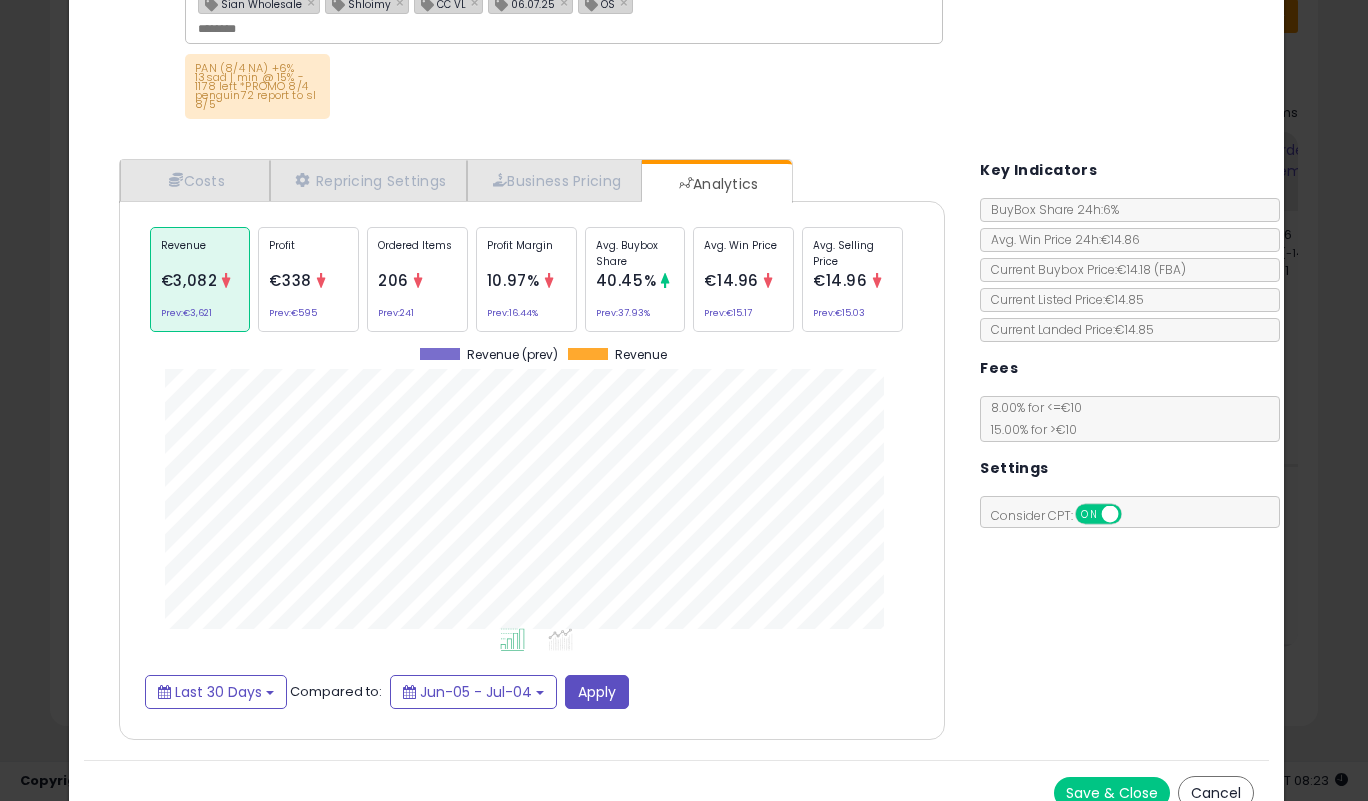 click on "Save & Close" at bounding box center [1112, 793] 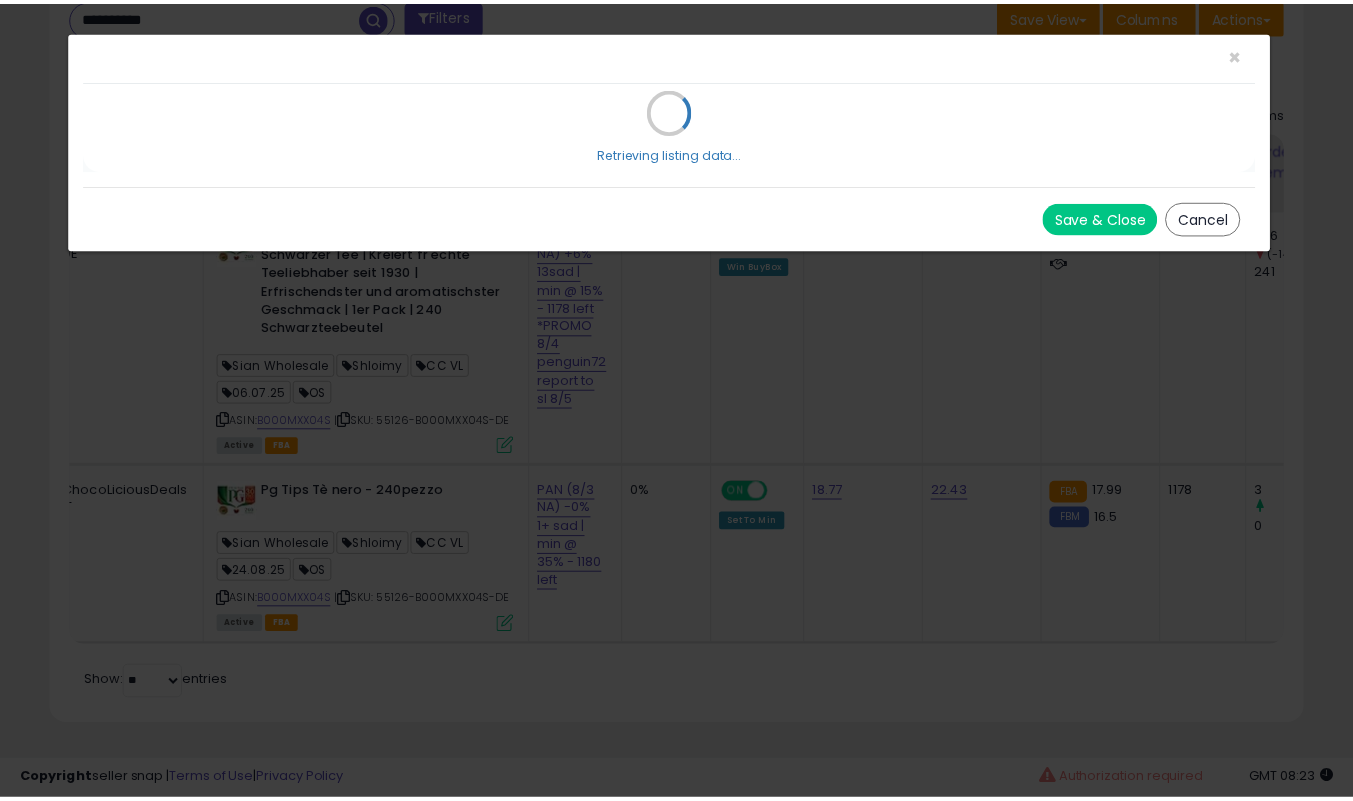 scroll, scrollTop: 0, scrollLeft: 0, axis: both 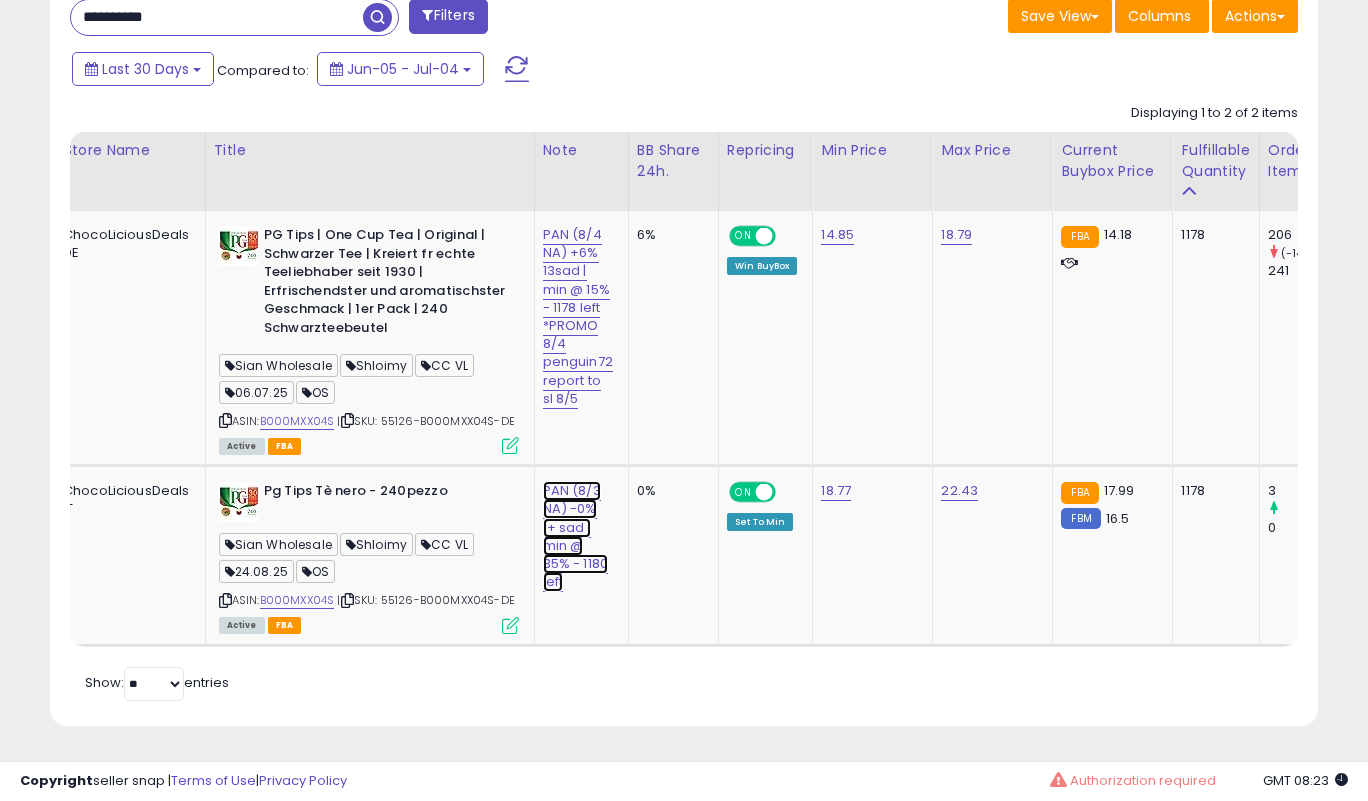 click on "PAN (8/3 NA) -0% 1+ sad | min @ 35% - 1180 left" at bounding box center [578, 317] 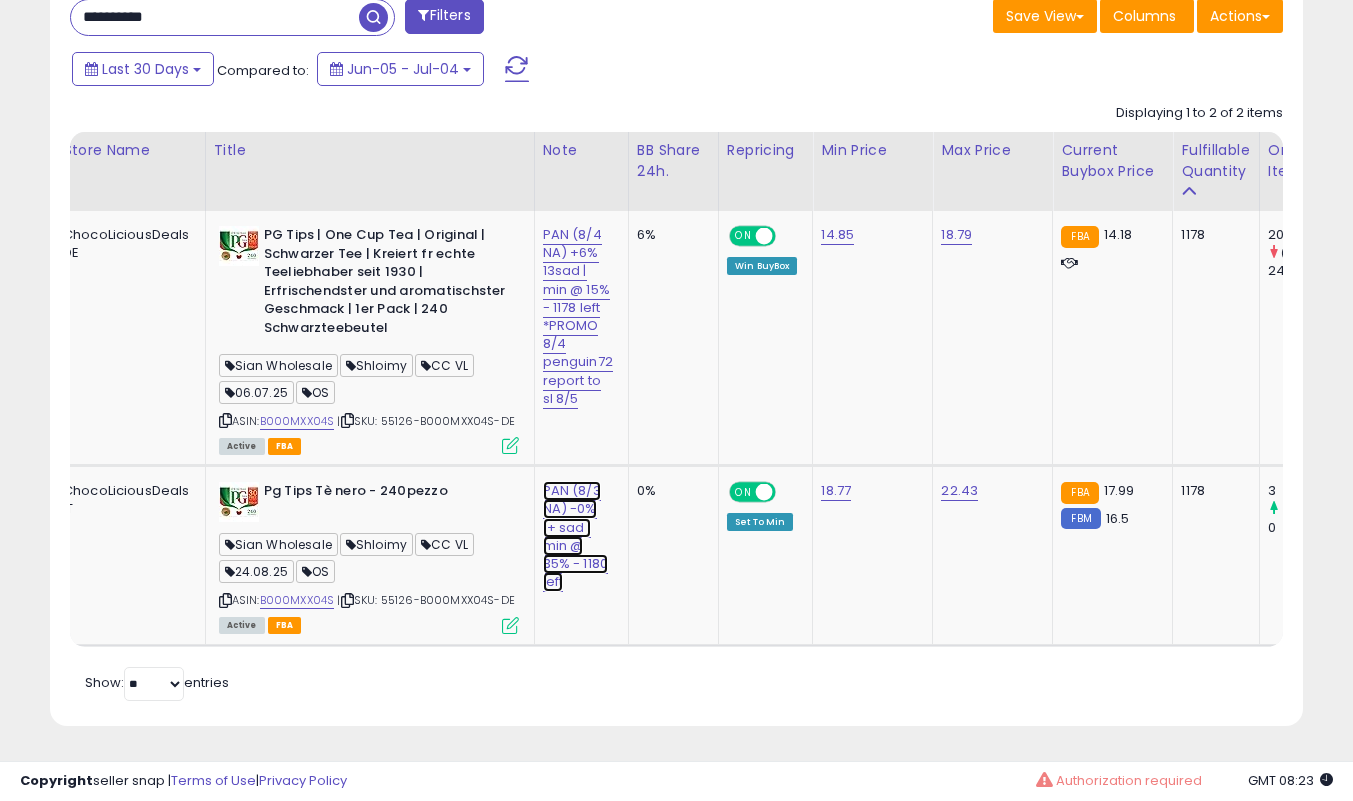 scroll, scrollTop: 410, scrollLeft: 725, axis: both 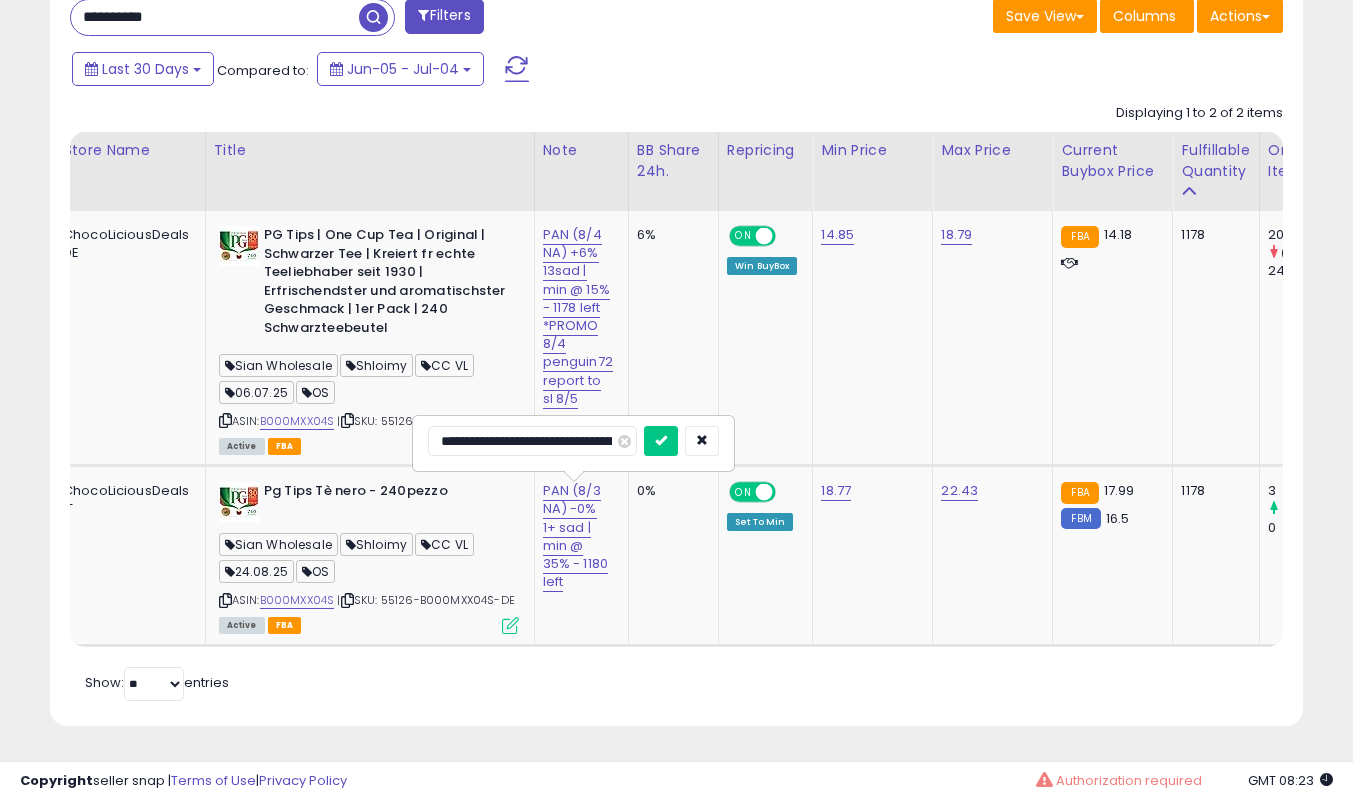 click at bounding box center (661, 441) 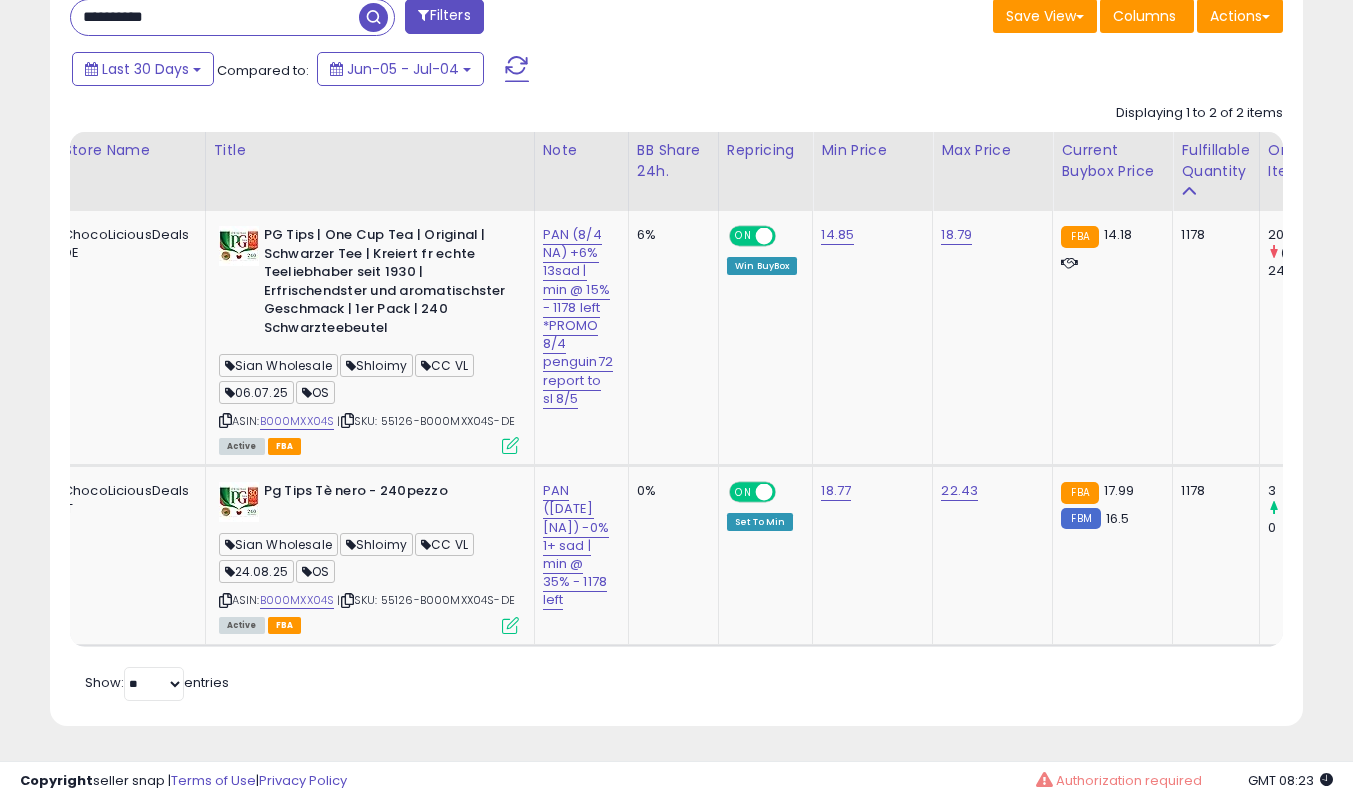drag, startPoint x: 501, startPoint y: 734, endPoint x: 406, endPoint y: 615, distance: 152.2695 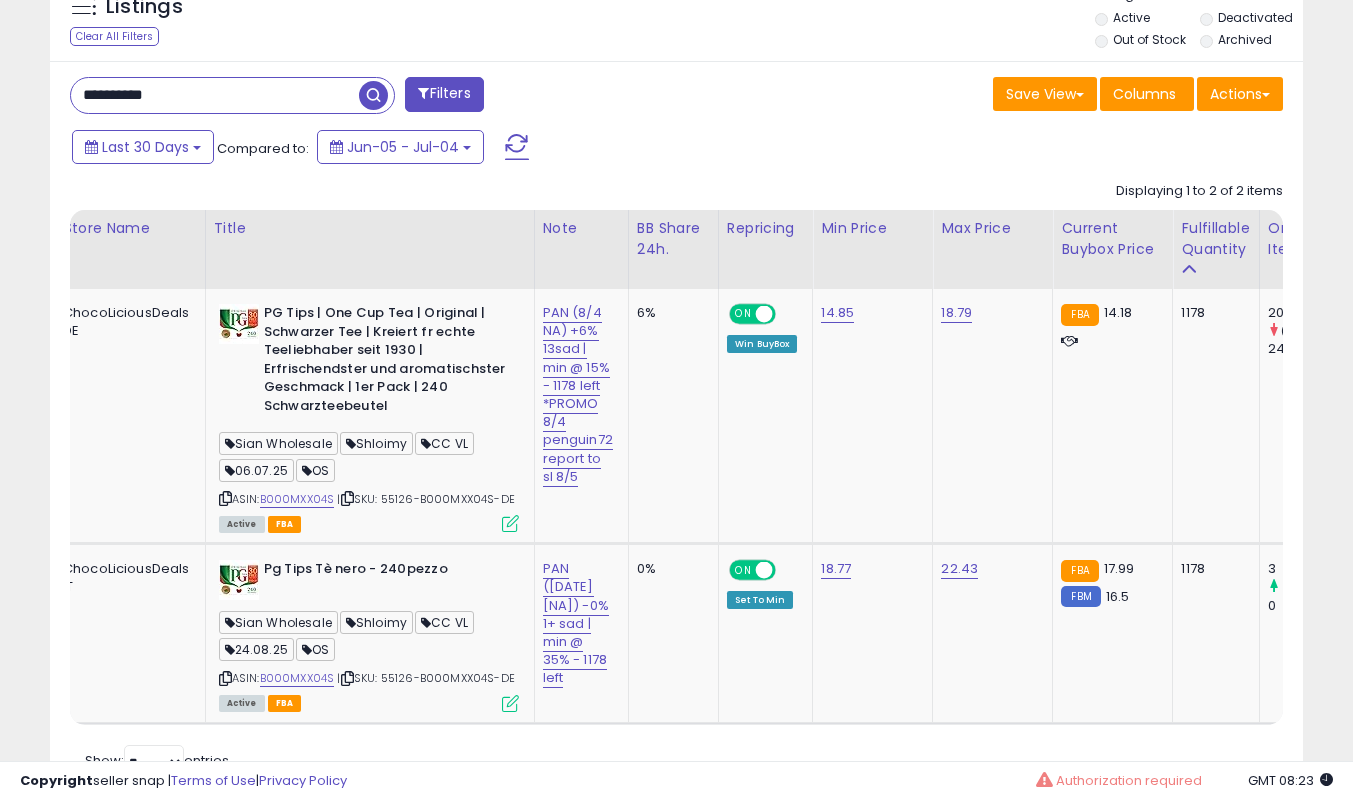 click on "**********" at bounding box center [215, 95] 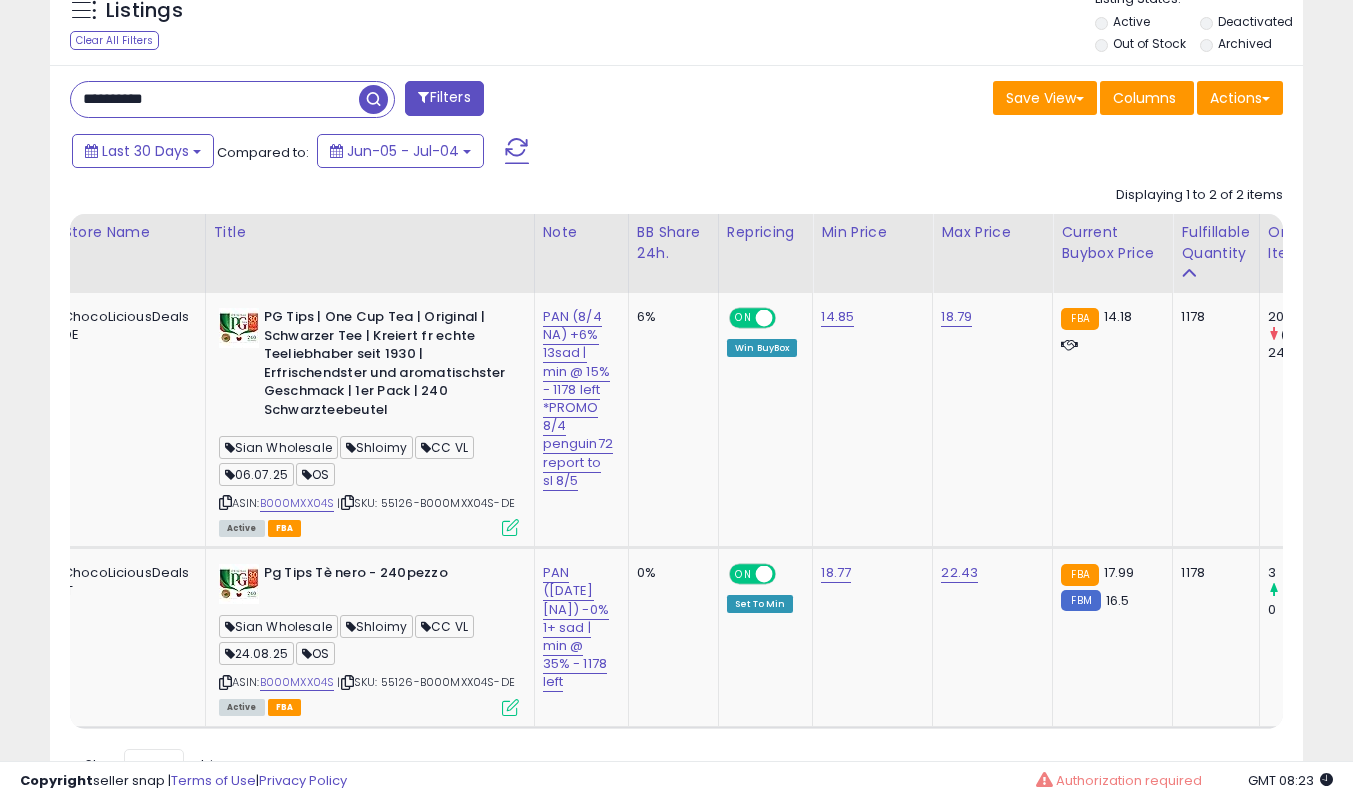 scroll, scrollTop: 857, scrollLeft: 0, axis: vertical 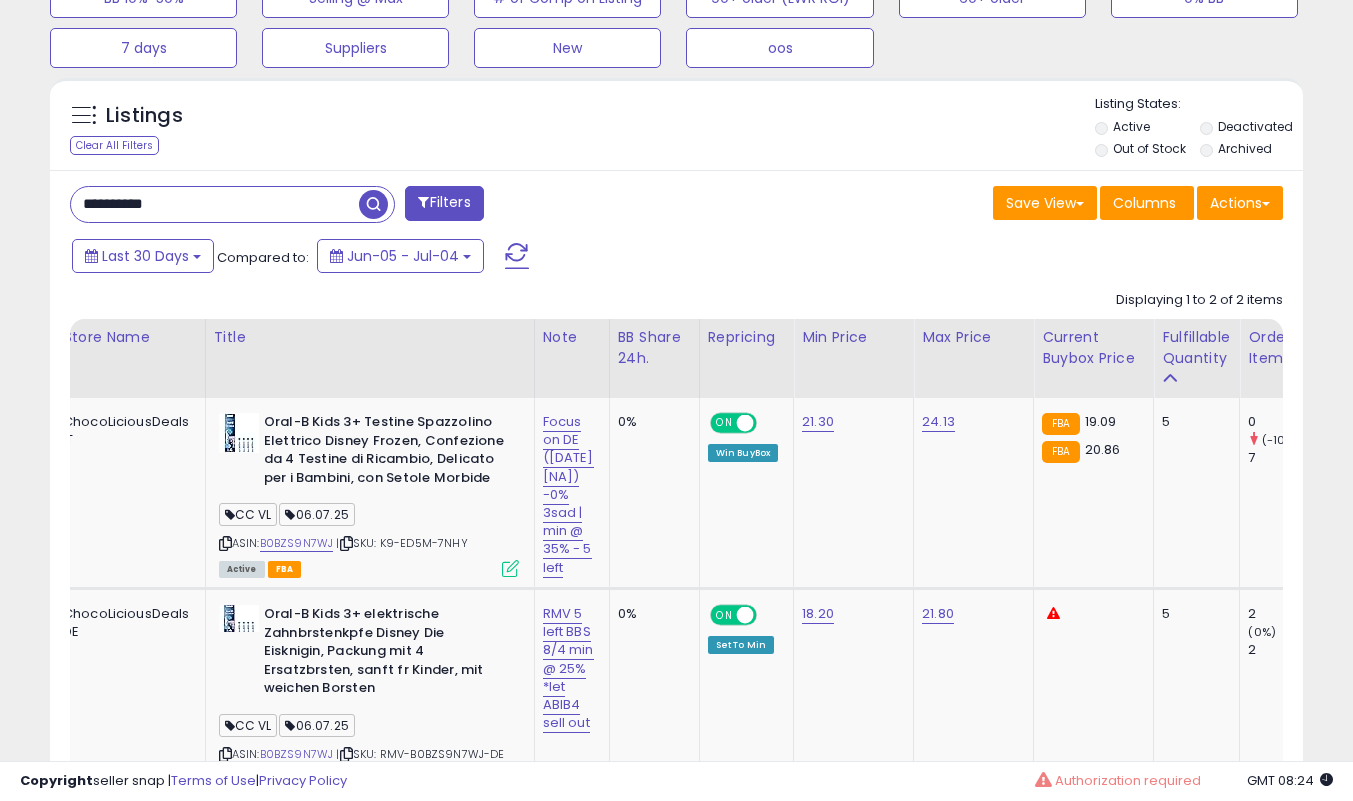 click on "**********" at bounding box center (215, 204) 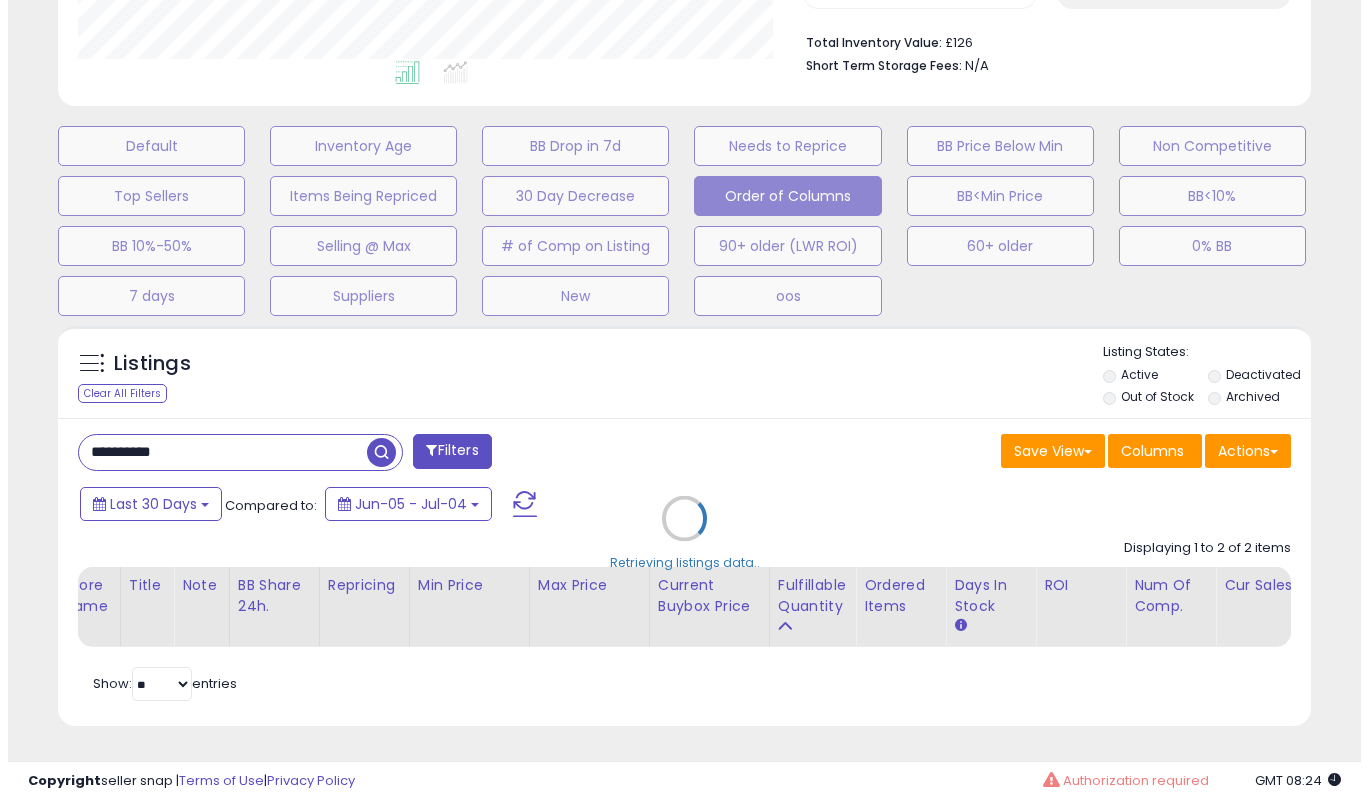 scroll, scrollTop: 519, scrollLeft: 0, axis: vertical 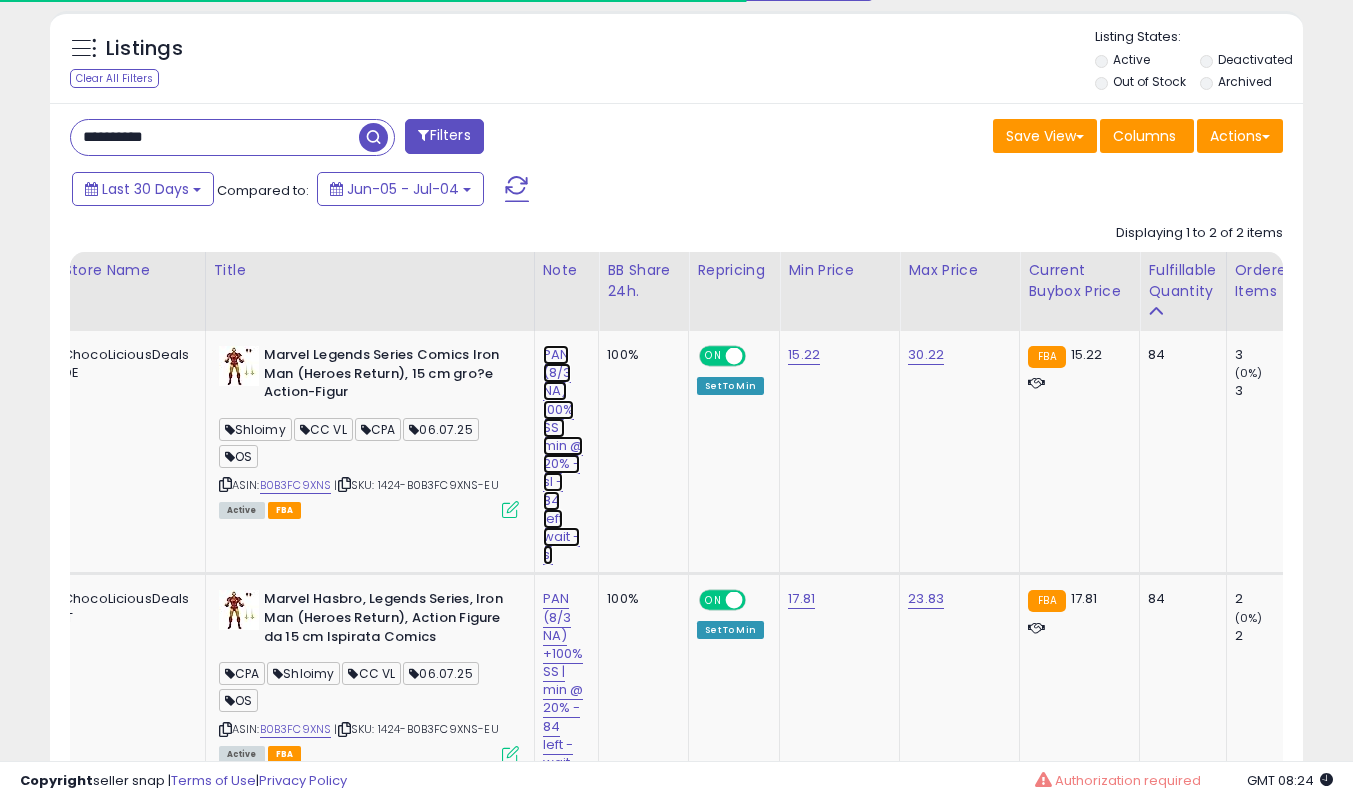 click on "PAN (8/3 NA) 100% SS | min @ 20% -sl - 84 left wait -sl" at bounding box center [563, 455] 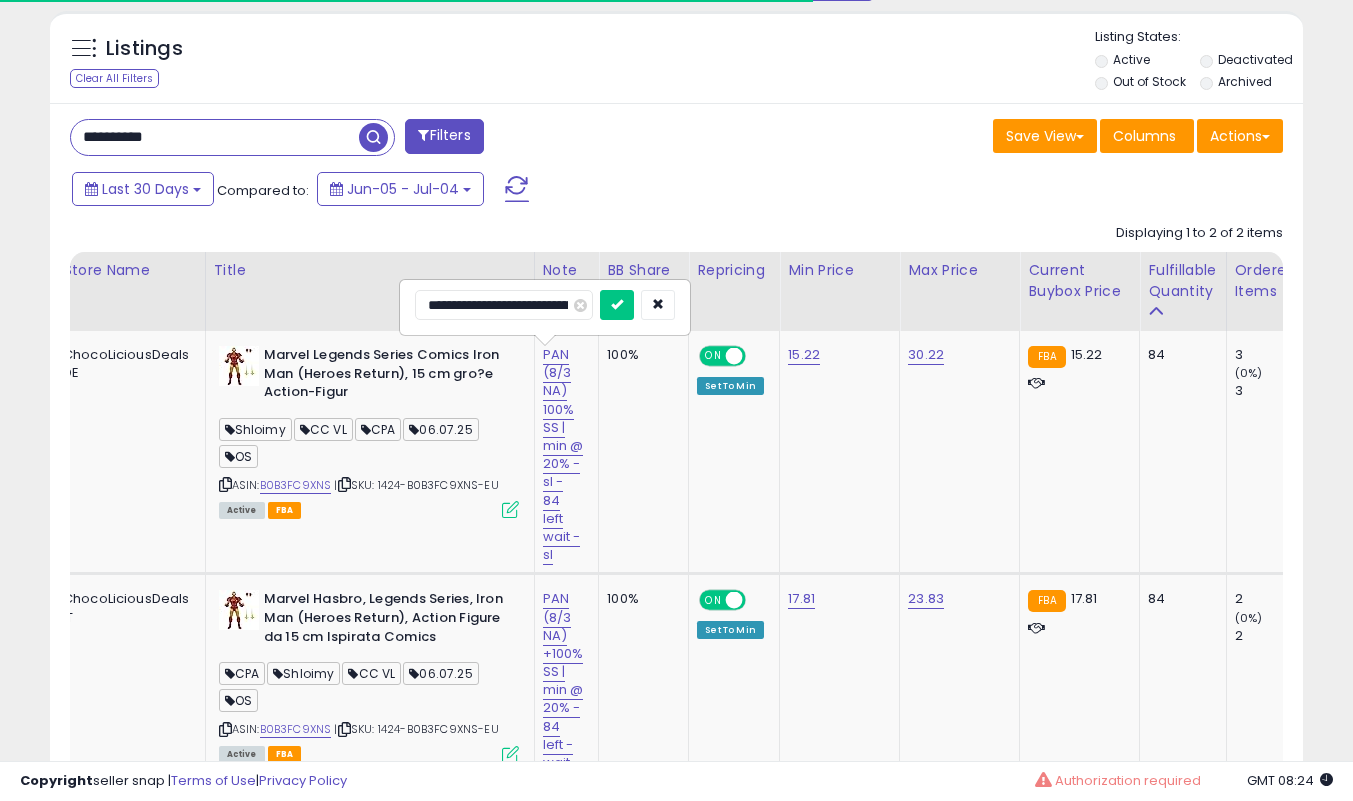 scroll, scrollTop: 820, scrollLeft: 0, axis: vertical 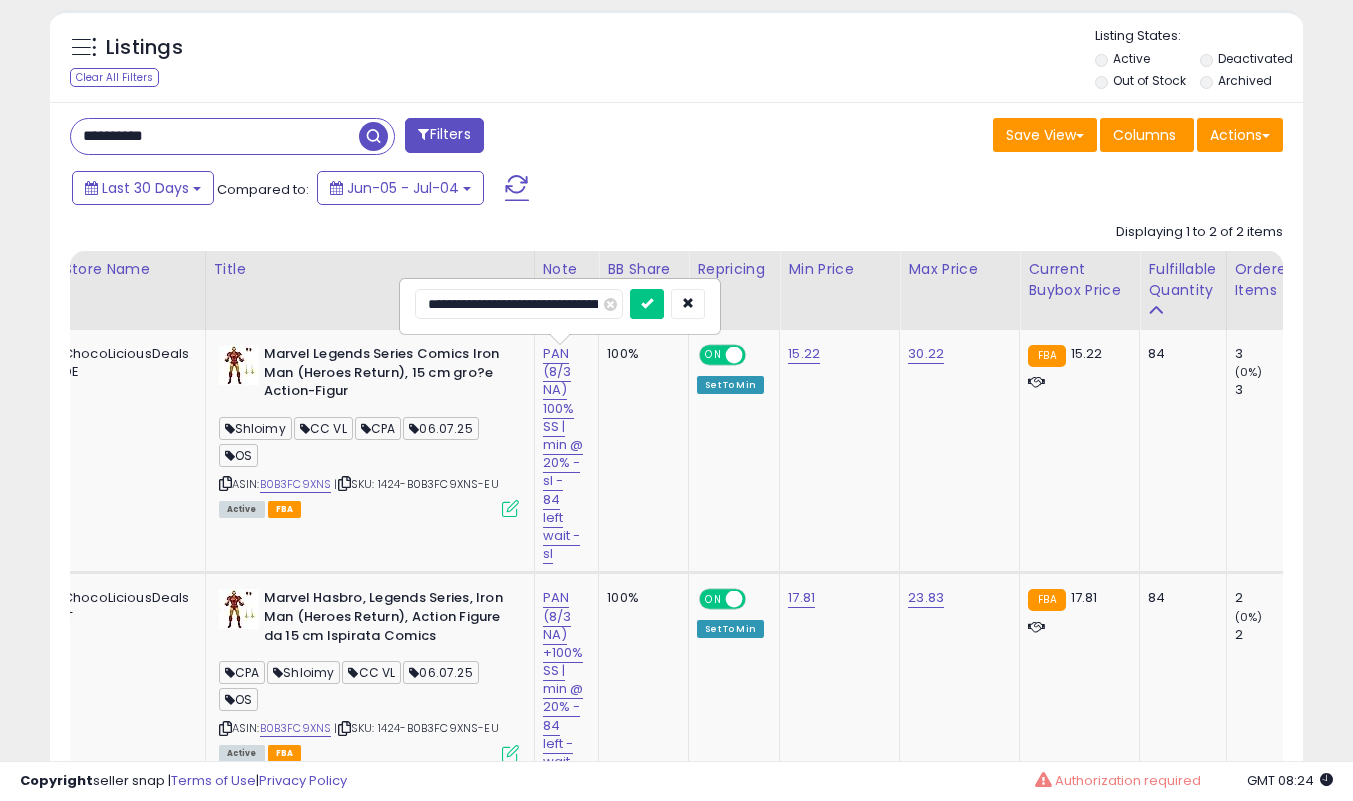 click at bounding box center [647, 304] 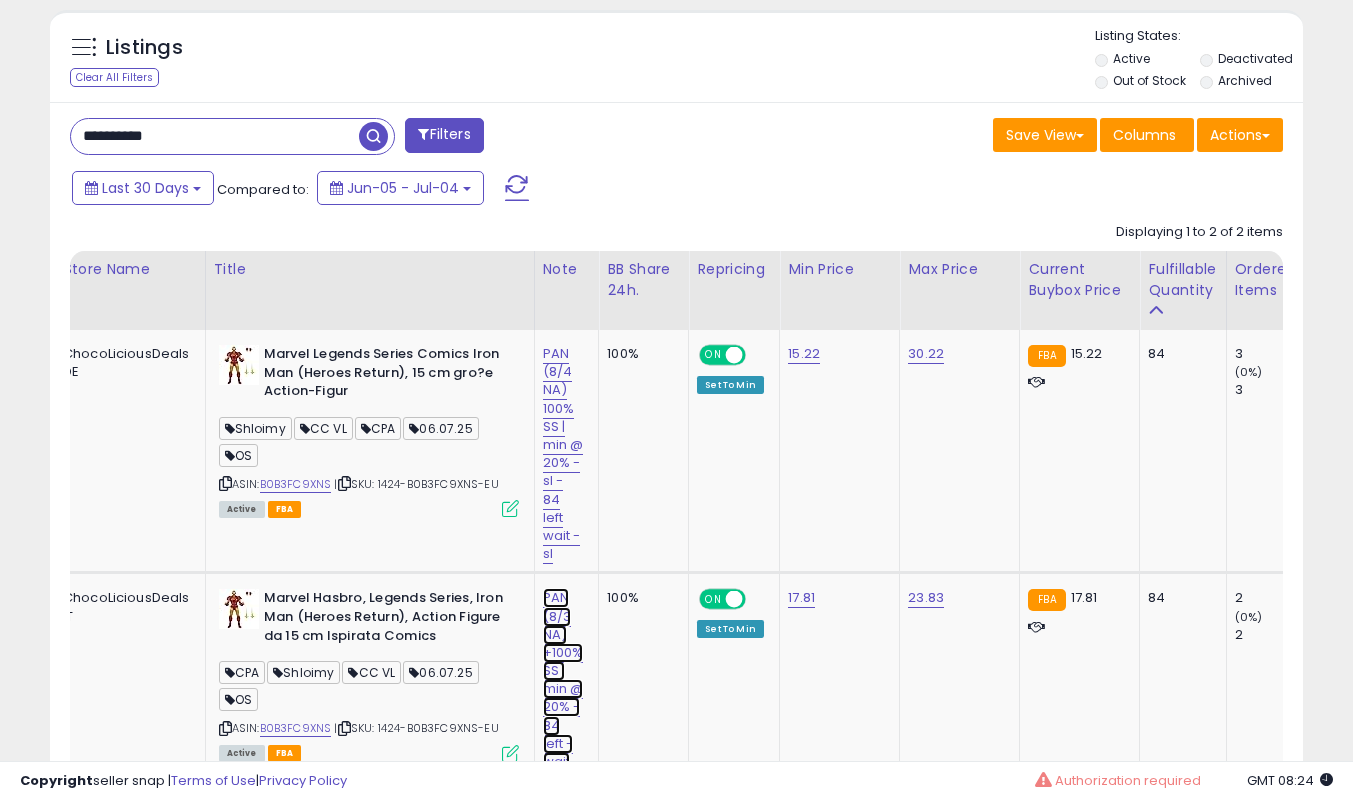 click on "PAN (8/3 NA) +100% SS | min @ 20% - 84 left -wait sl" at bounding box center [563, 454] 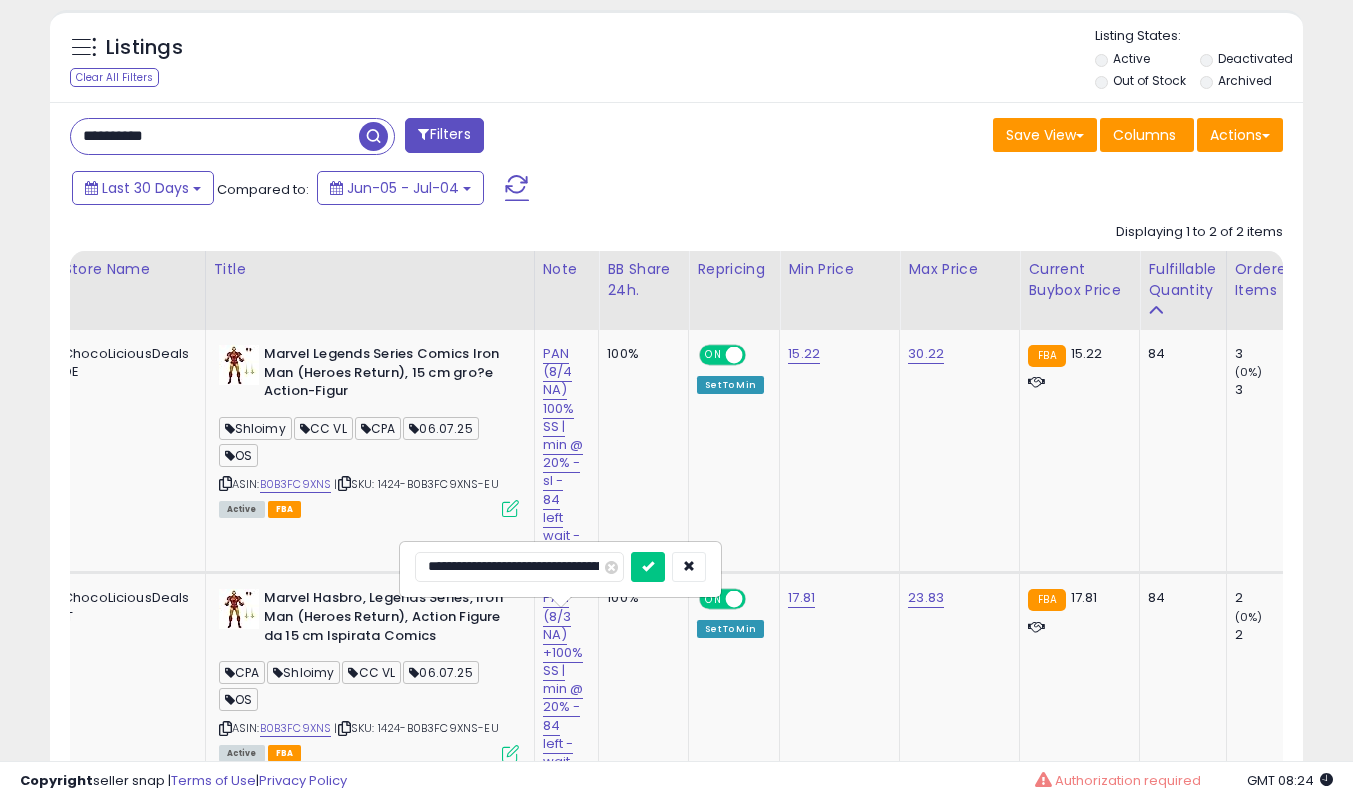 click at bounding box center (648, 567) 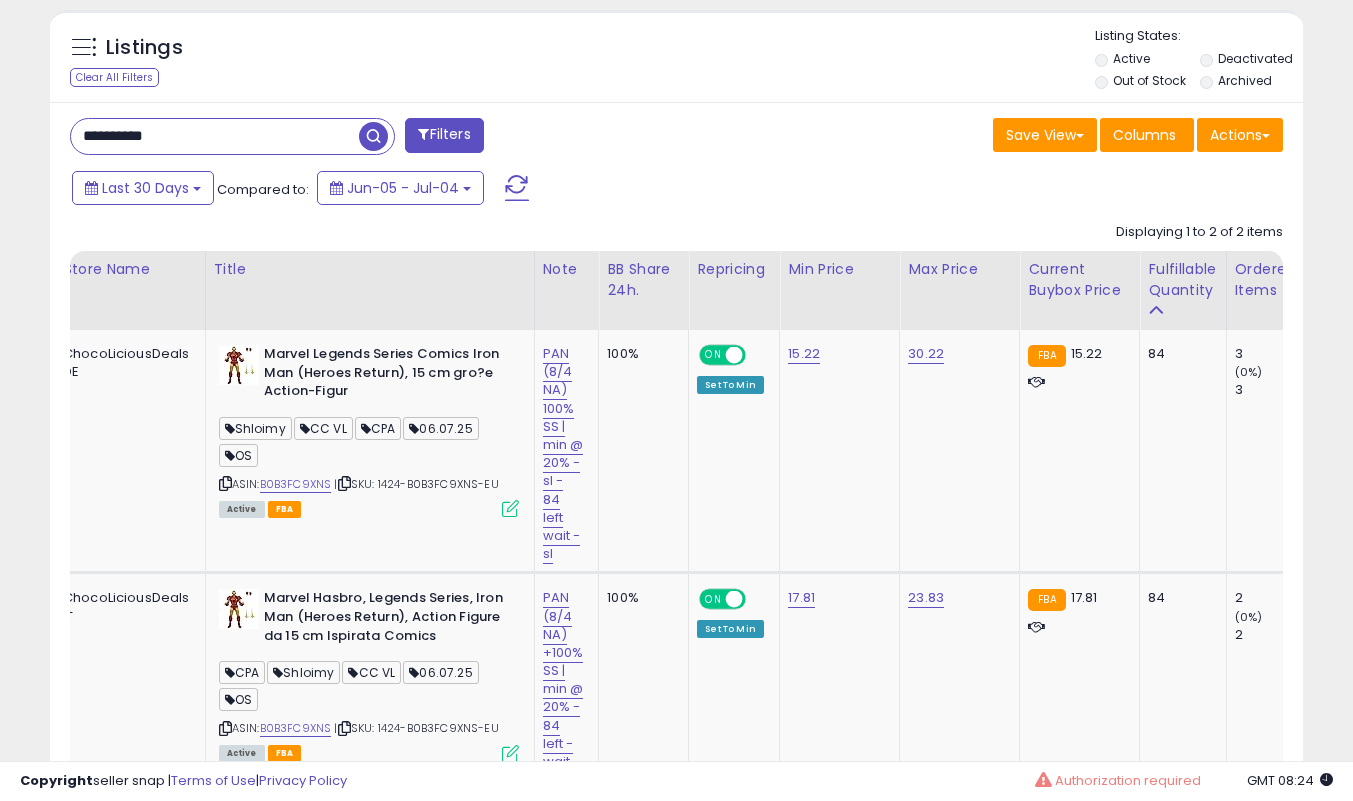 click on "**********" at bounding box center (215, 136) 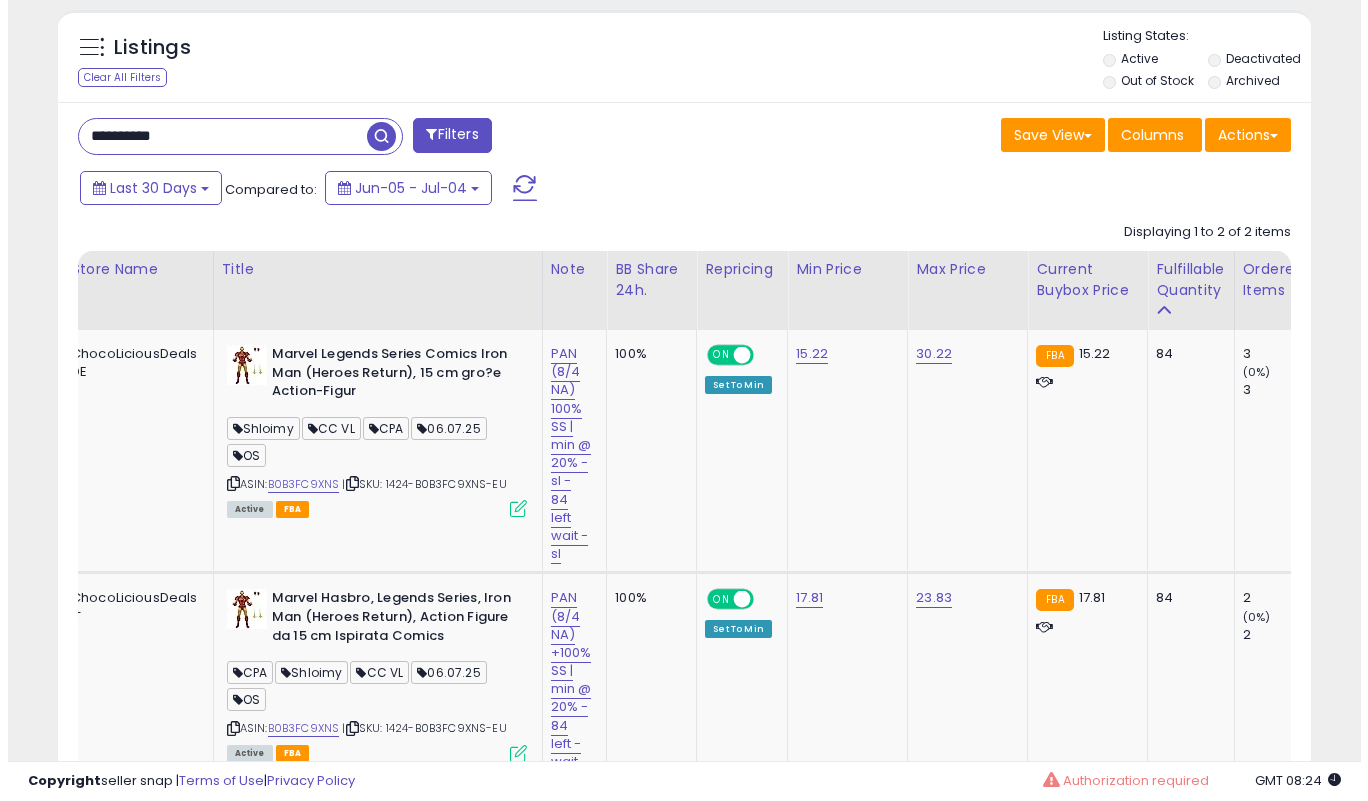 scroll, scrollTop: 519, scrollLeft: 0, axis: vertical 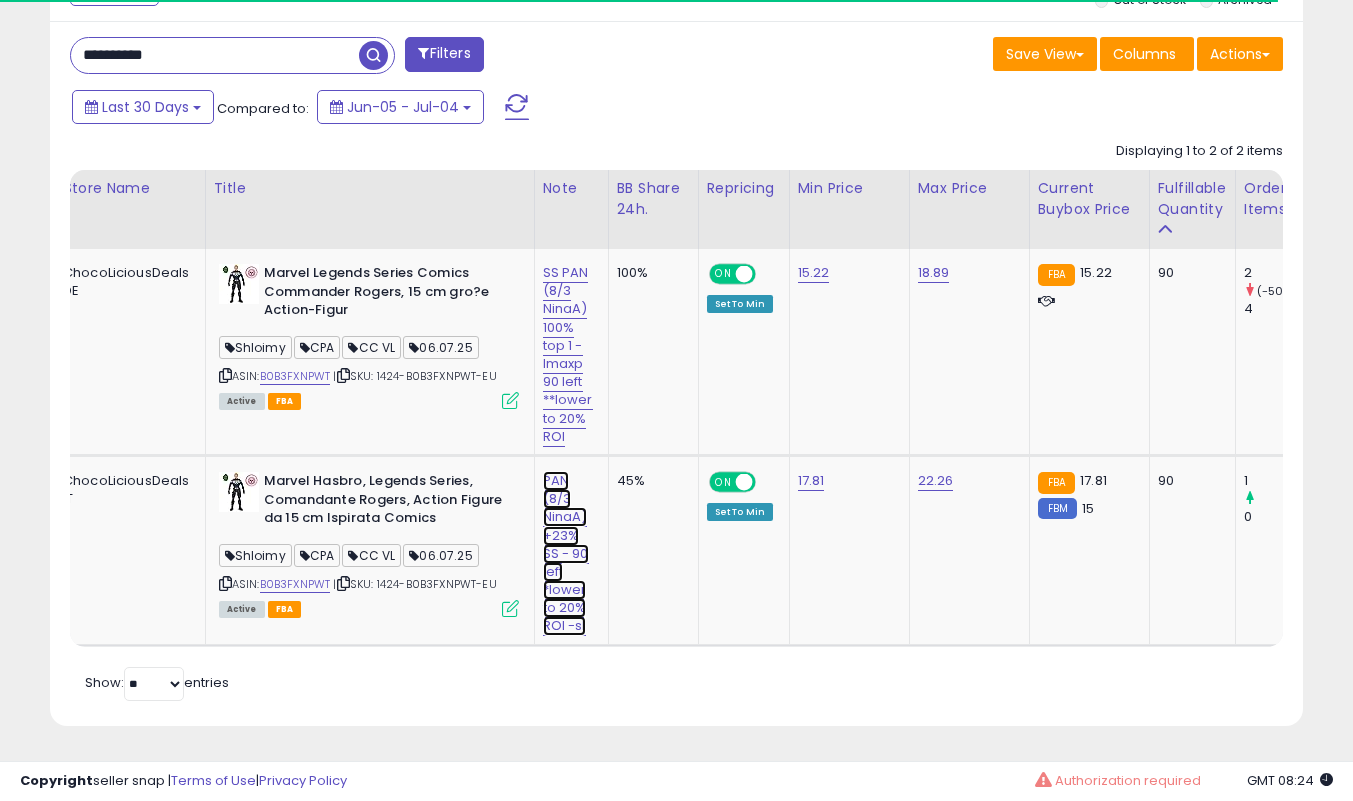 click on "PAN (8/3 NinaA) +23% SS - 90 left *lower to 20% ROI -sl" at bounding box center (568, 355) 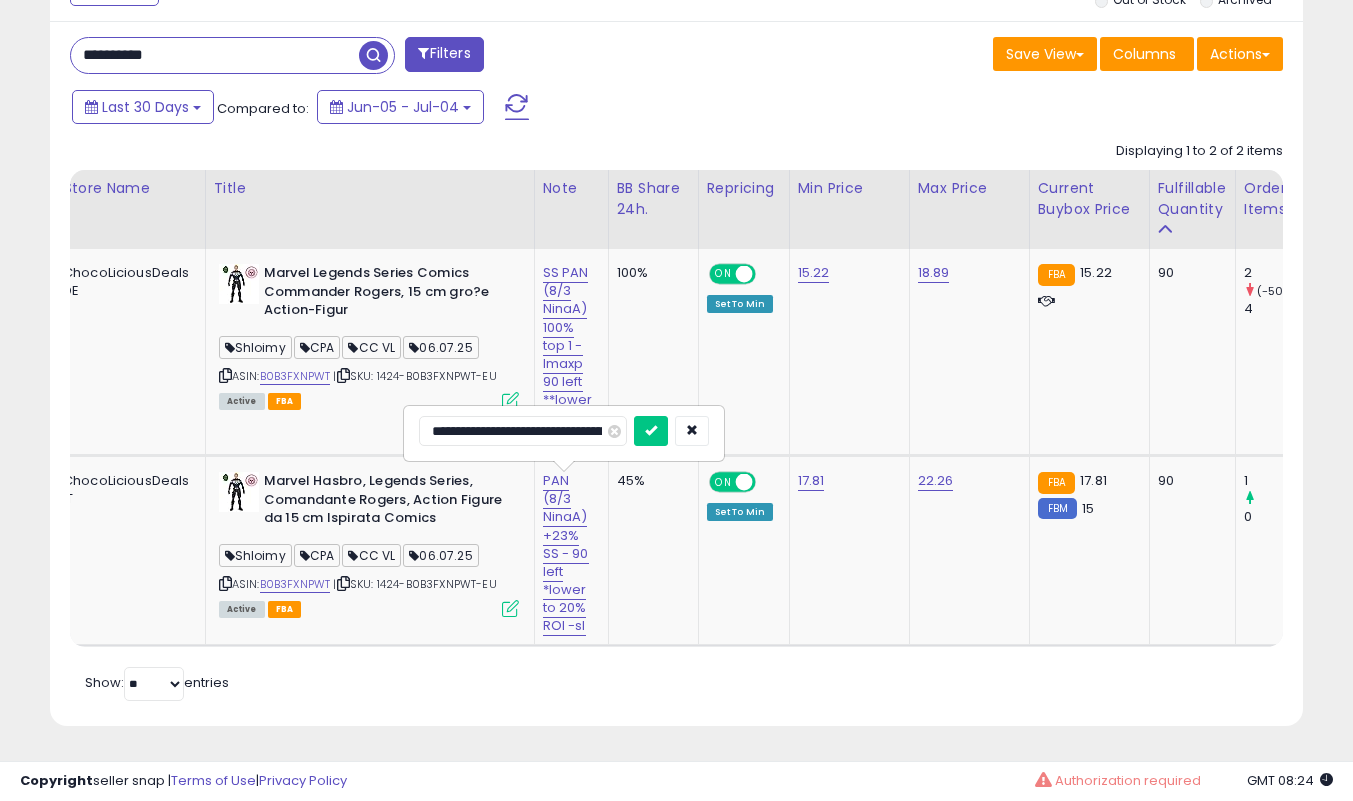 click at bounding box center (651, 431) 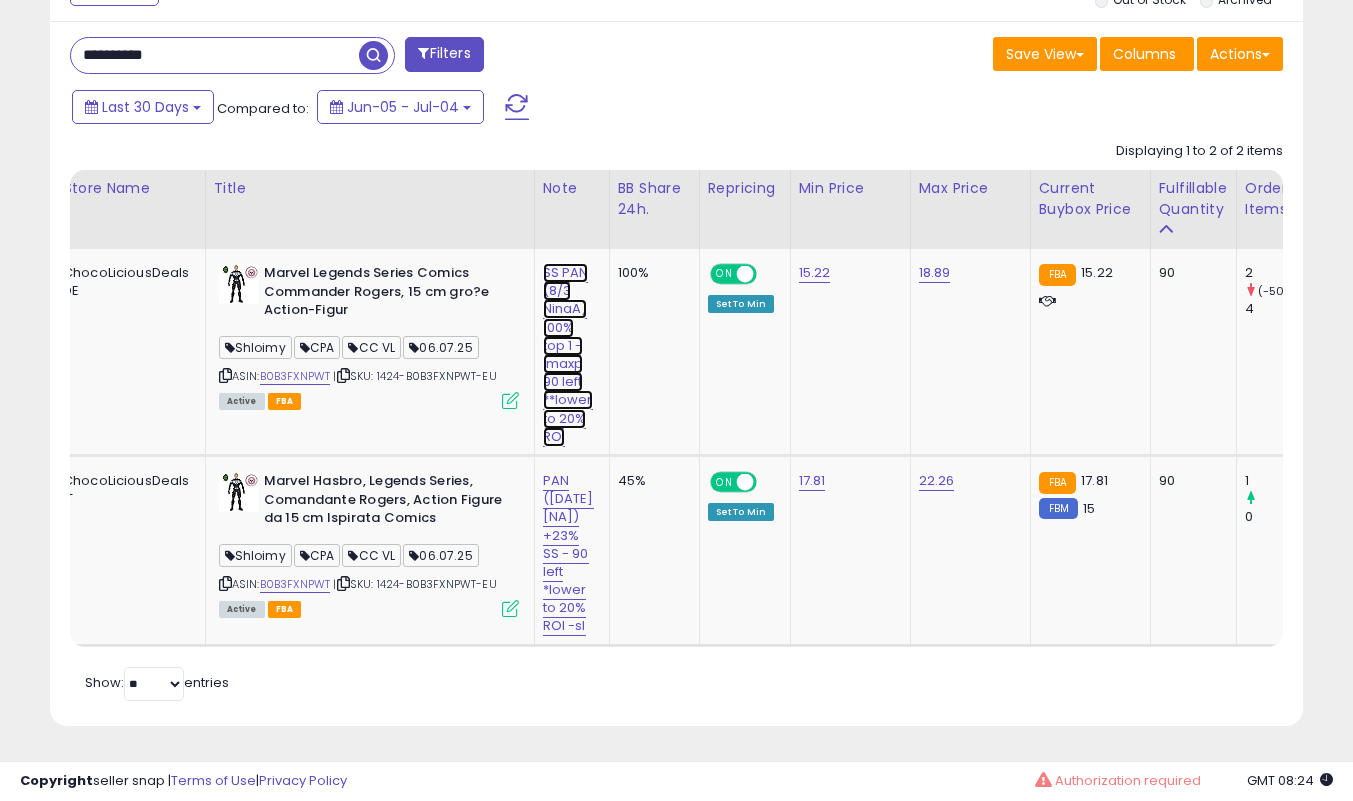 click on "SS PAN (8/3 NinaA) 100% top 1 - lmaxp 90 left **lower to 20% ROI" at bounding box center [568, 355] 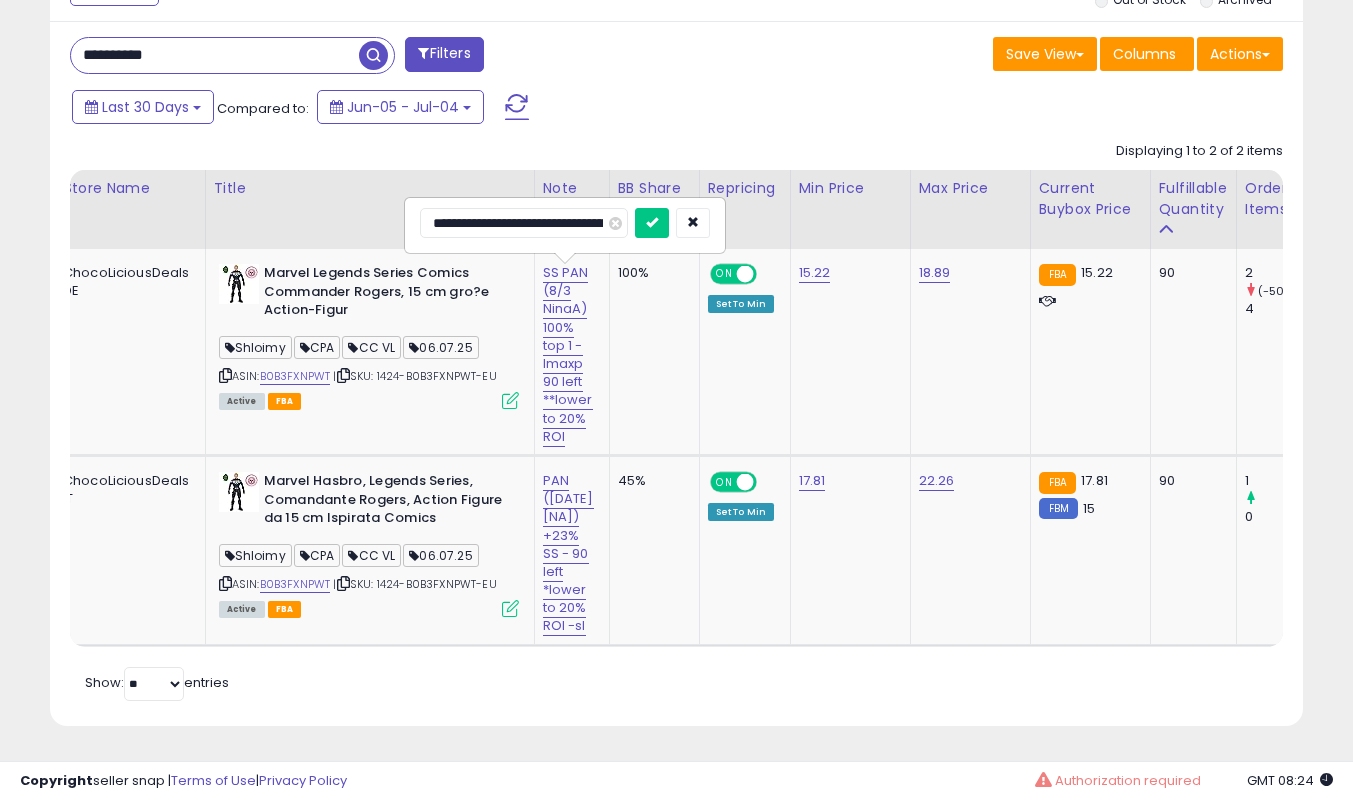 click at bounding box center (652, 223) 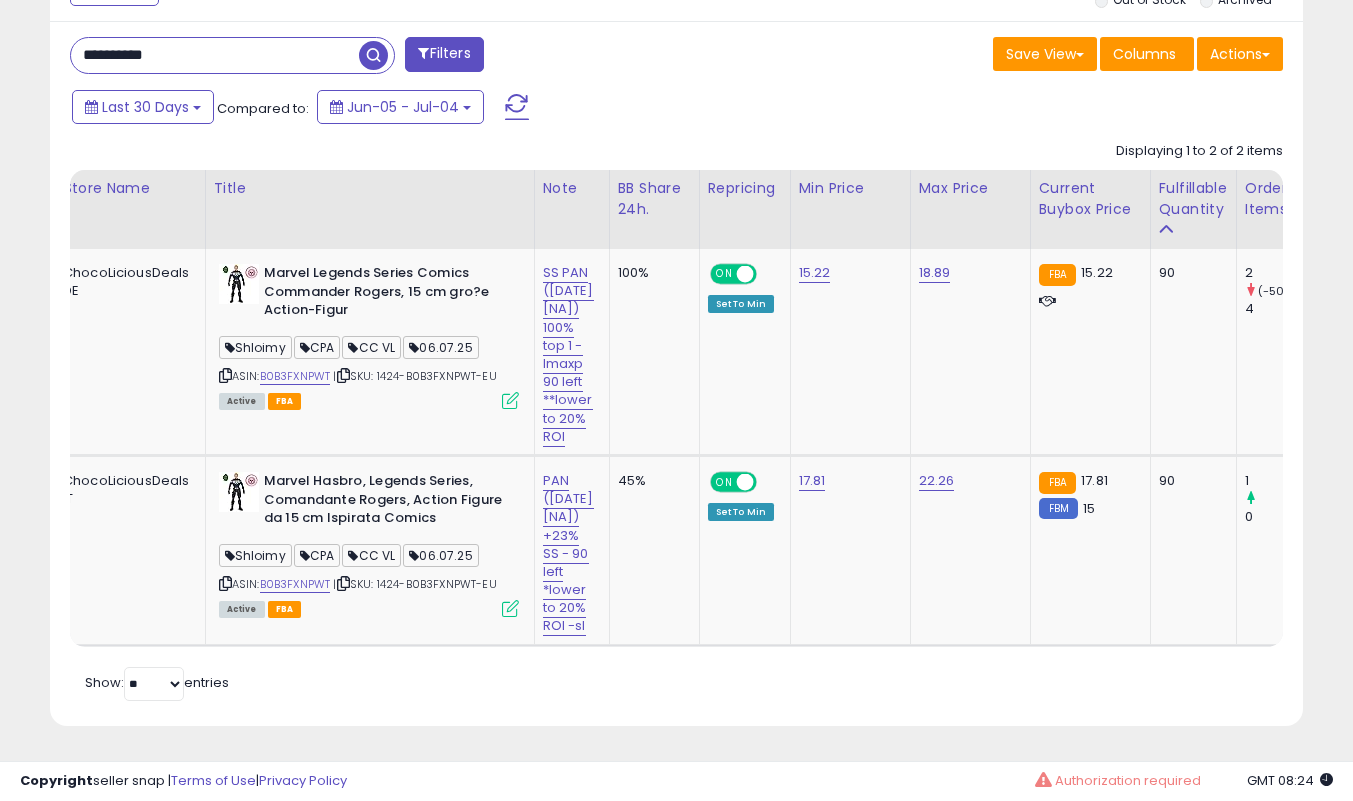 click on "**********" at bounding box center (215, 55) 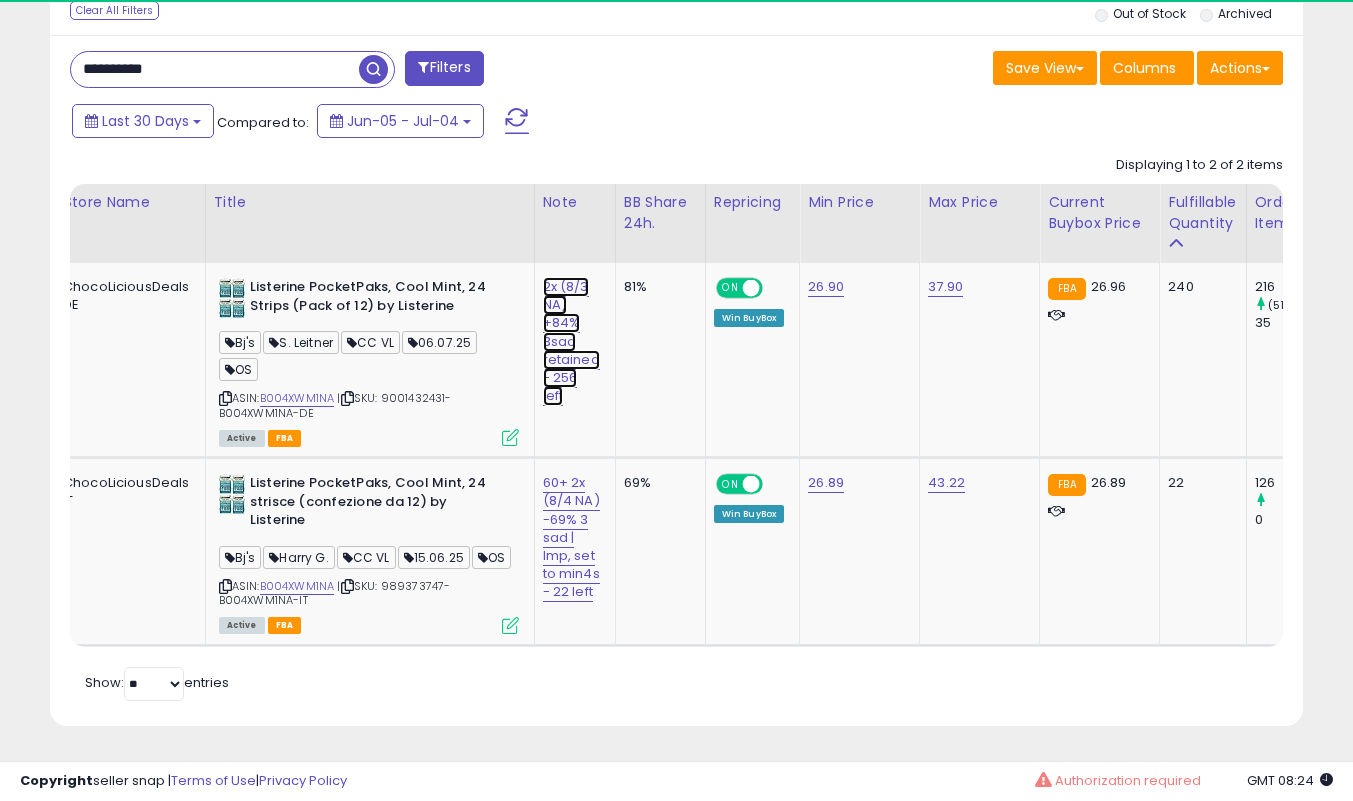 click on "2x (8/3 NA) +84% 3sad retained - 256 left" at bounding box center [571, 341] 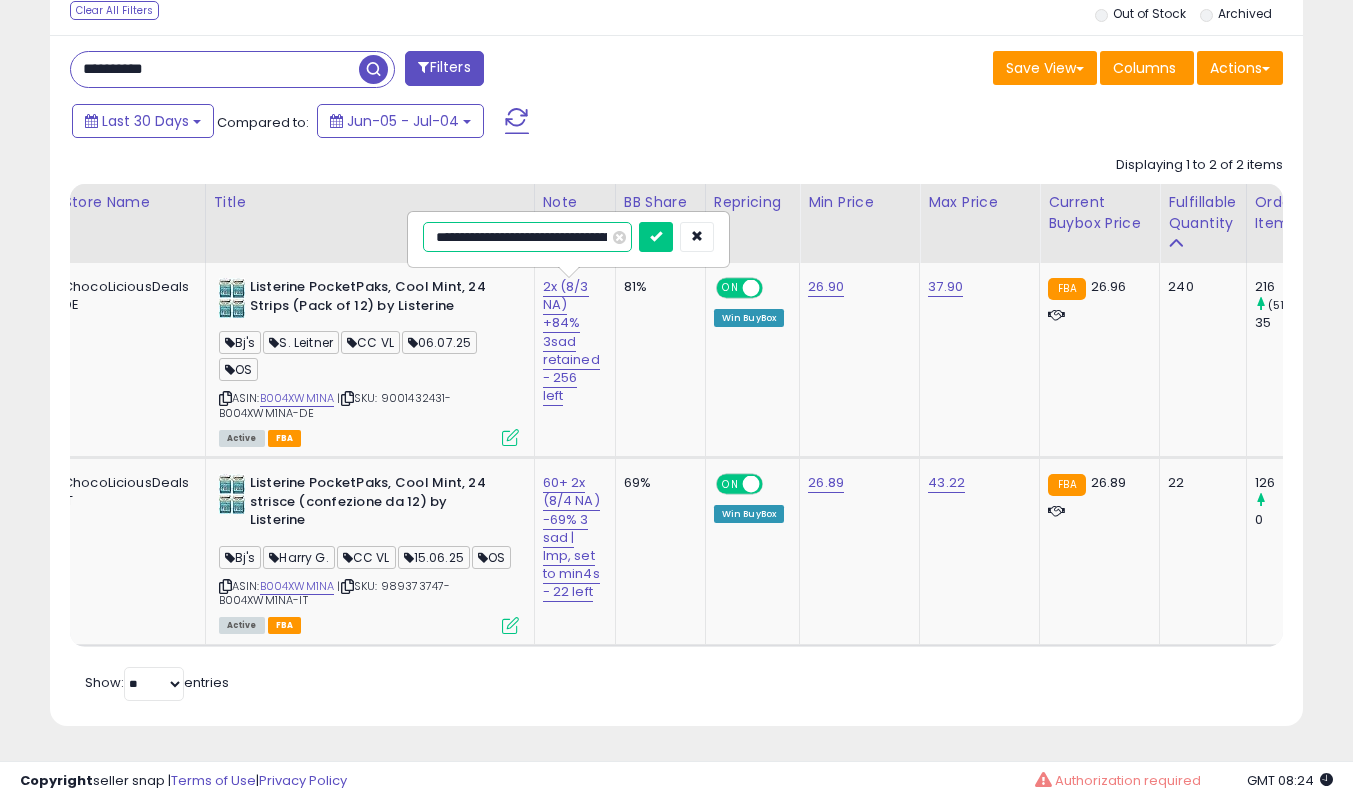 click at bounding box center [656, 237] 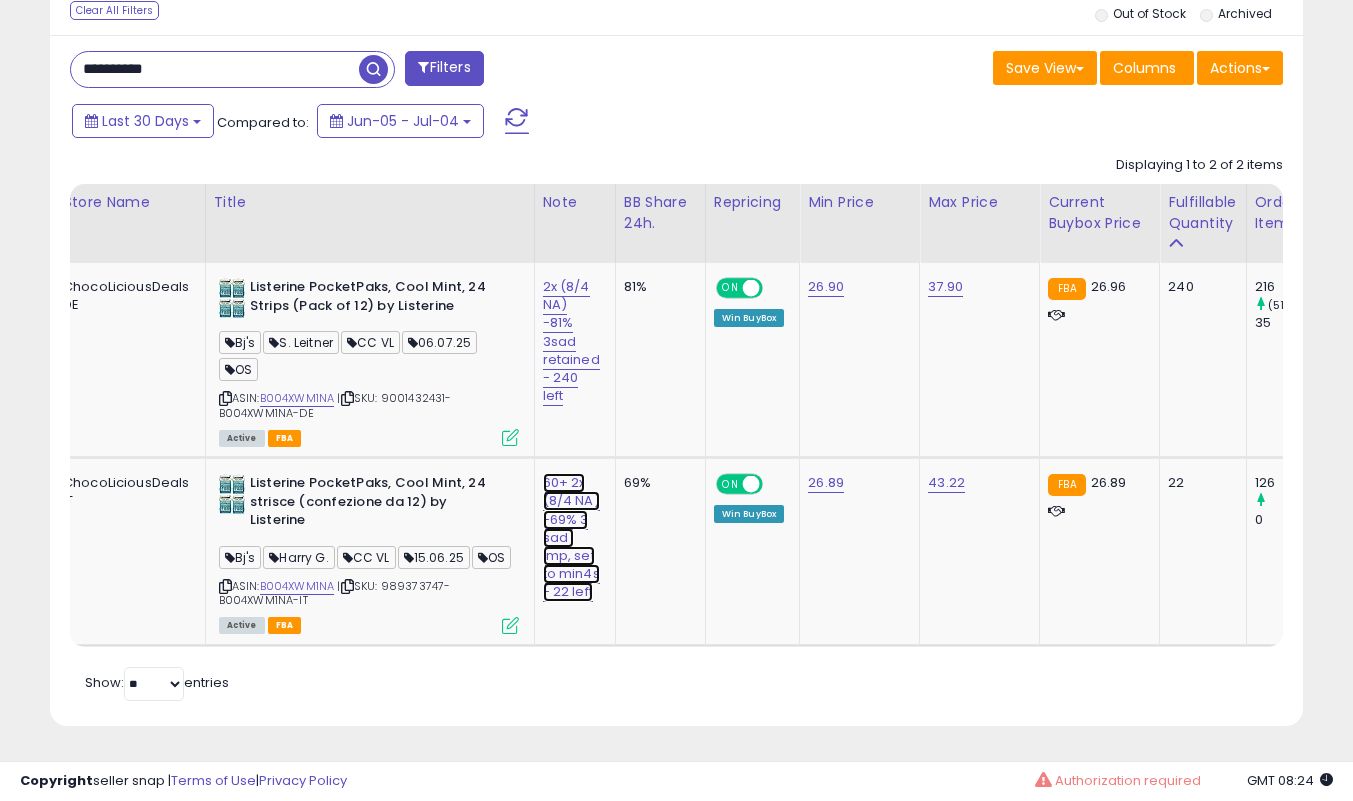 click on "60+ 2x (8/4 NA) -69% 3 sad | lmp, set to min4s - 22 left" at bounding box center (571, 341) 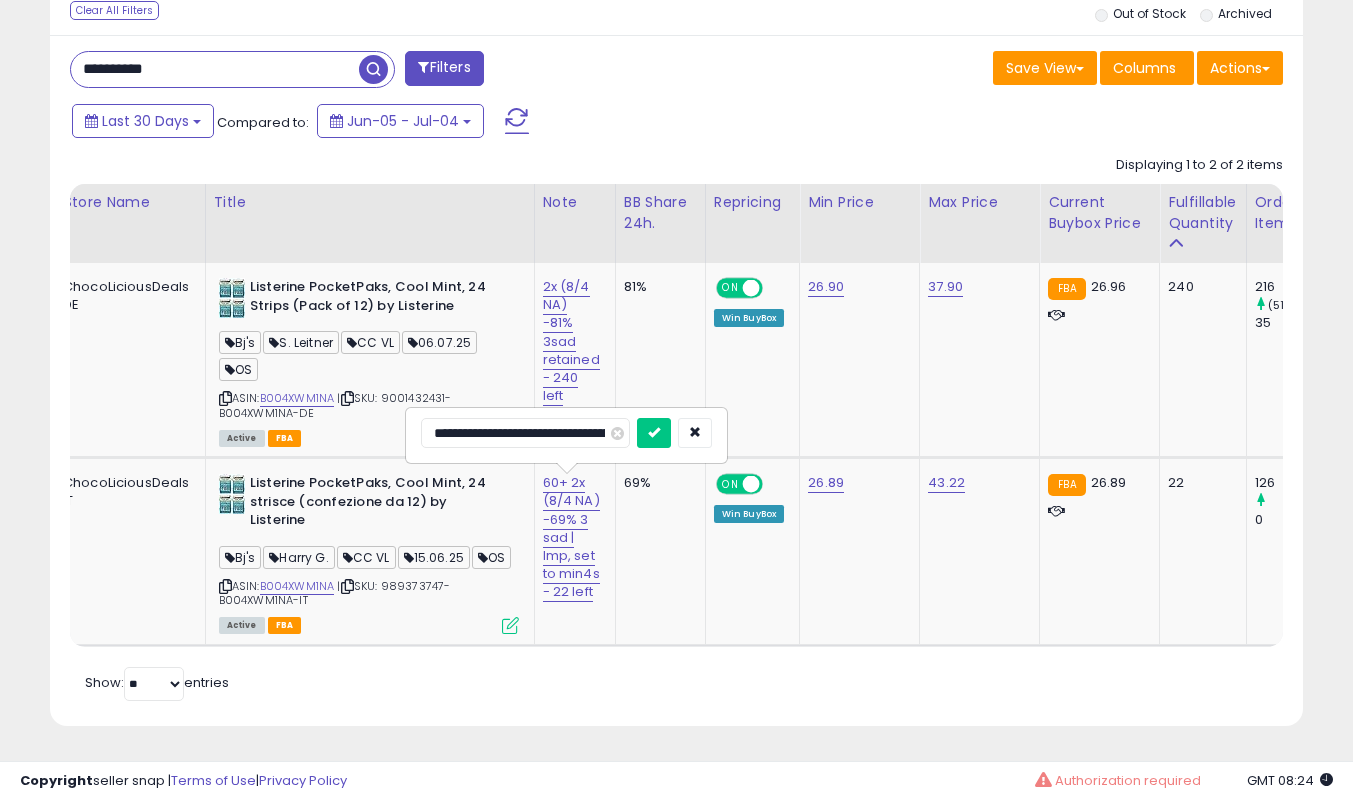 click at bounding box center (654, 433) 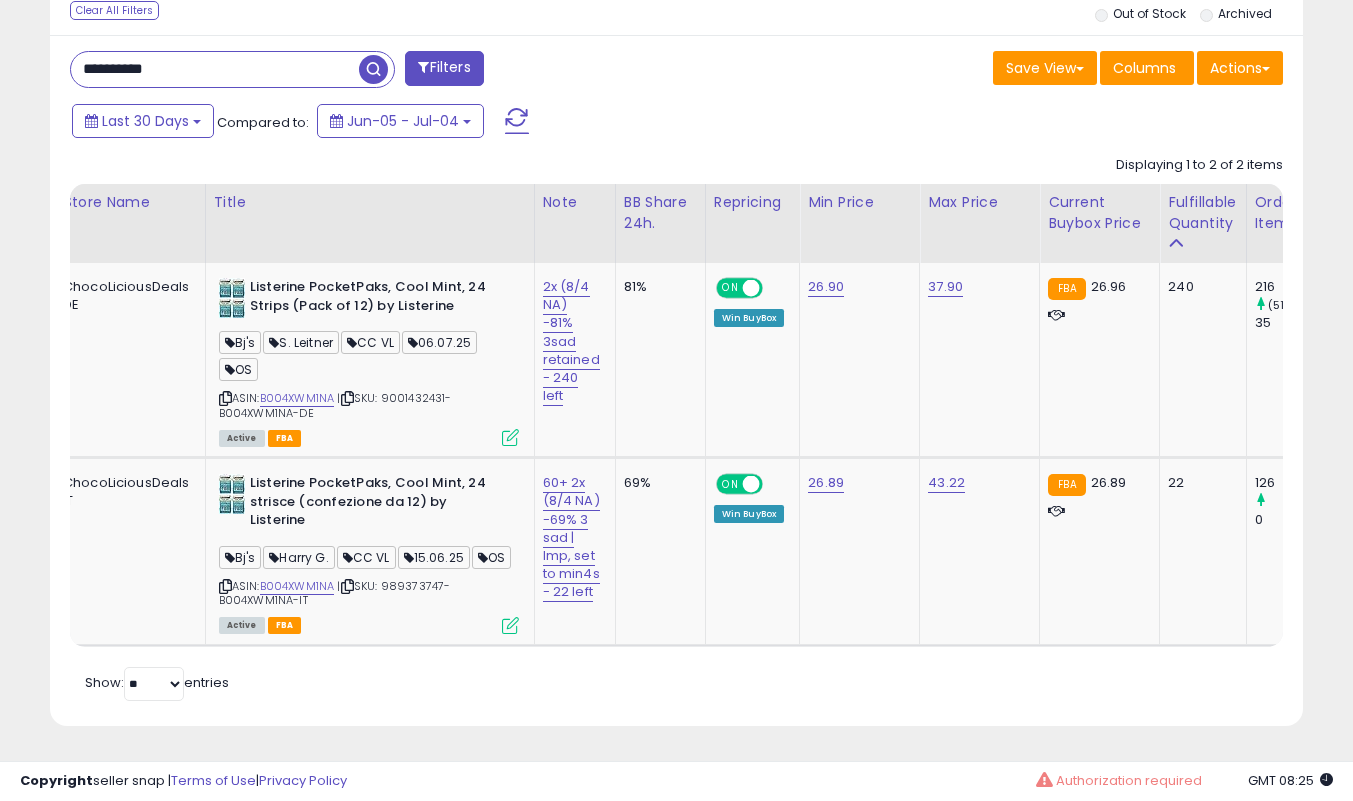 click on "**********" at bounding box center (215, 69) 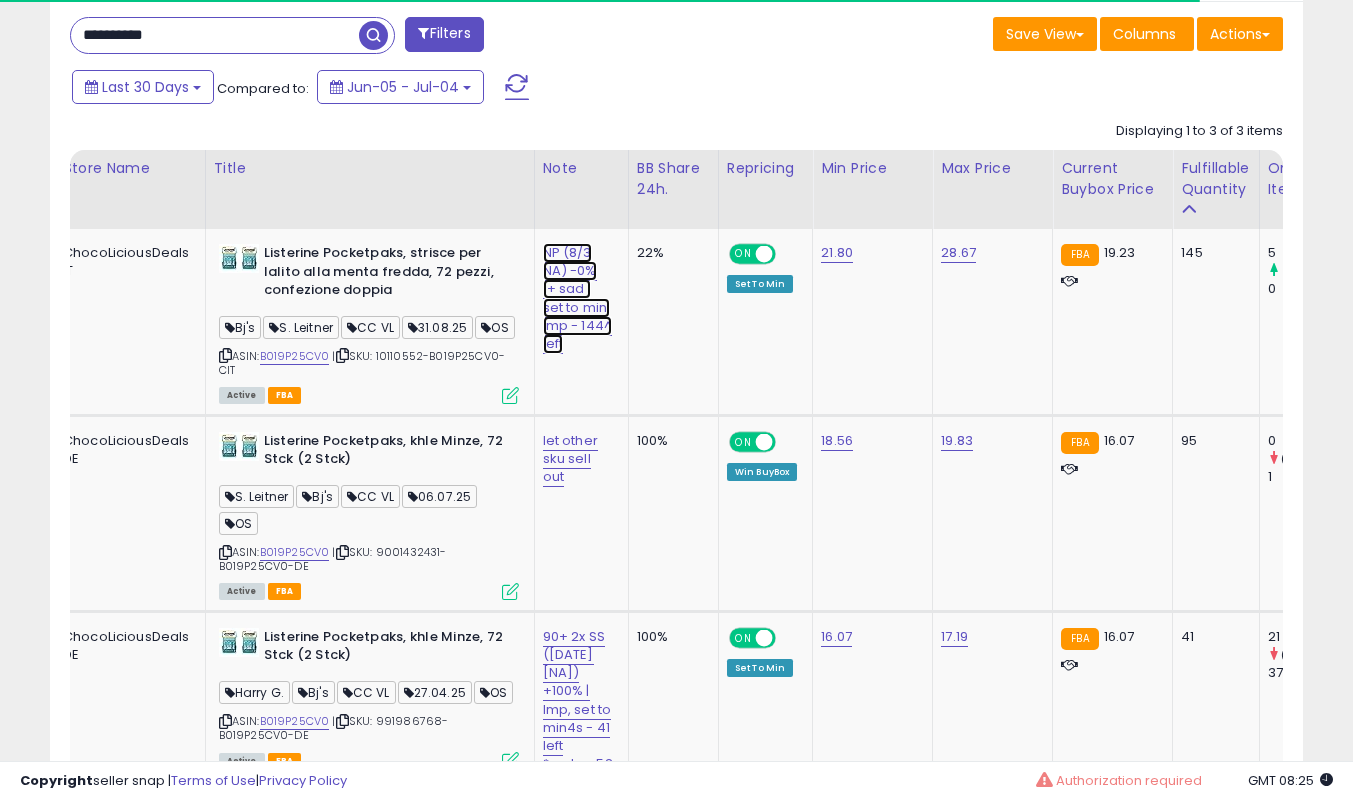 click on "NP (8/3 NA) -0% 1+ sad | set to min, lmp - 144^ left" at bounding box center [578, 298] 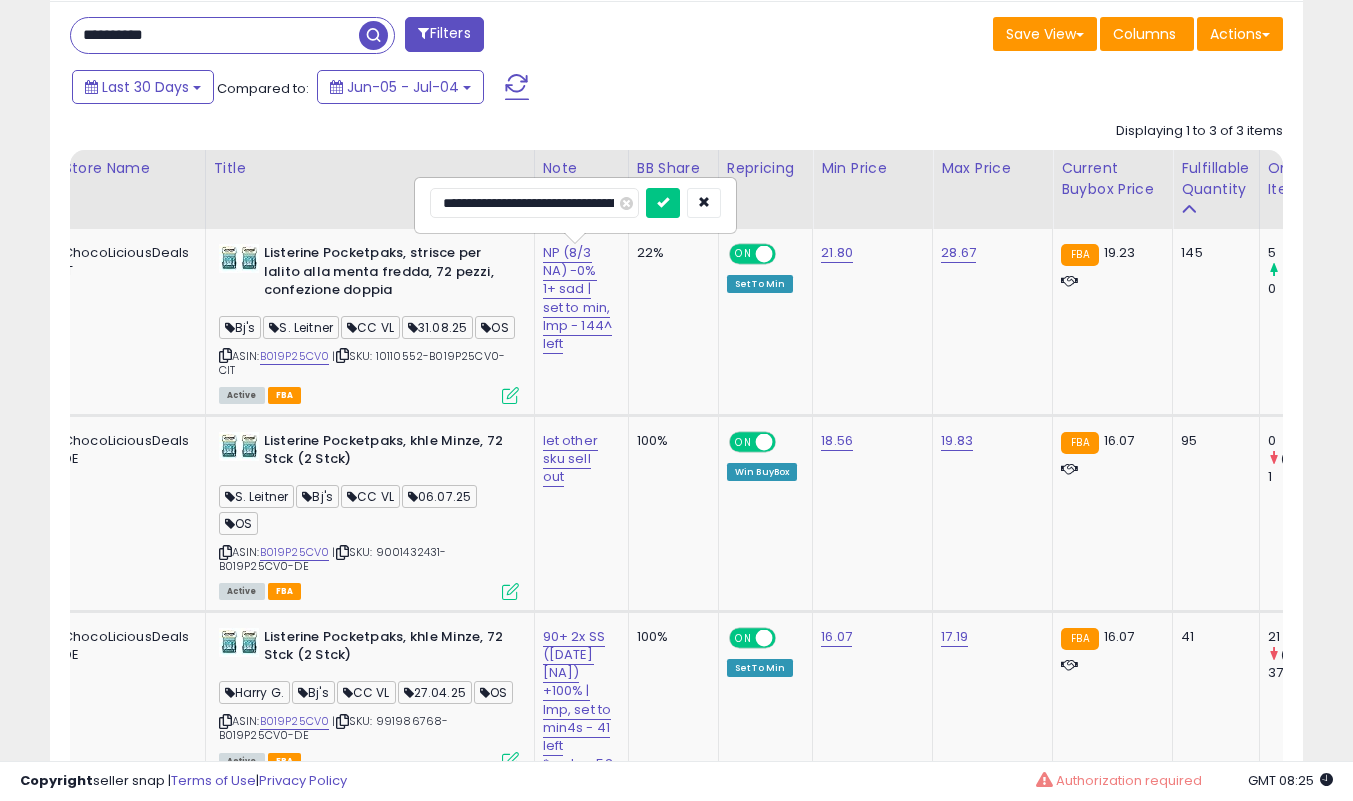 click at bounding box center (663, 203) 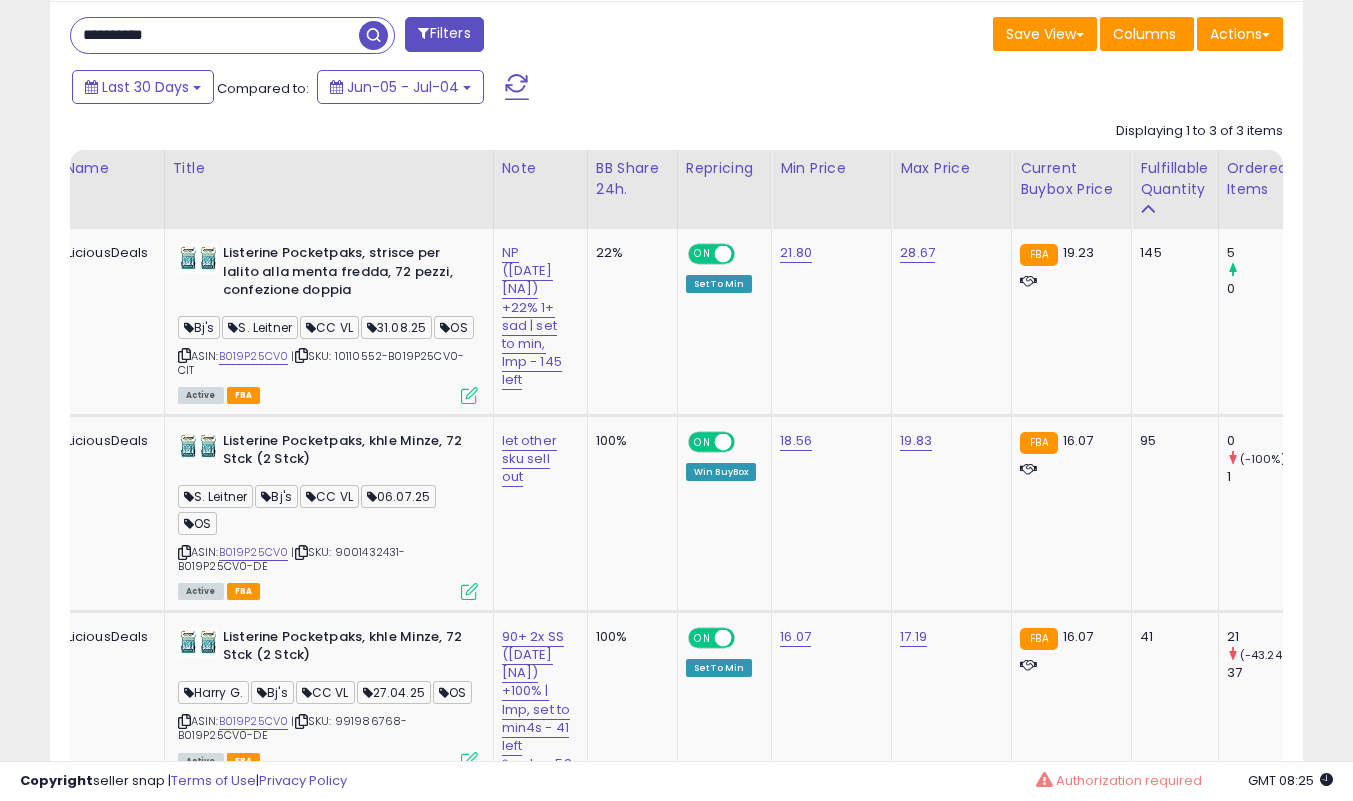 click at bounding box center [469, 395] 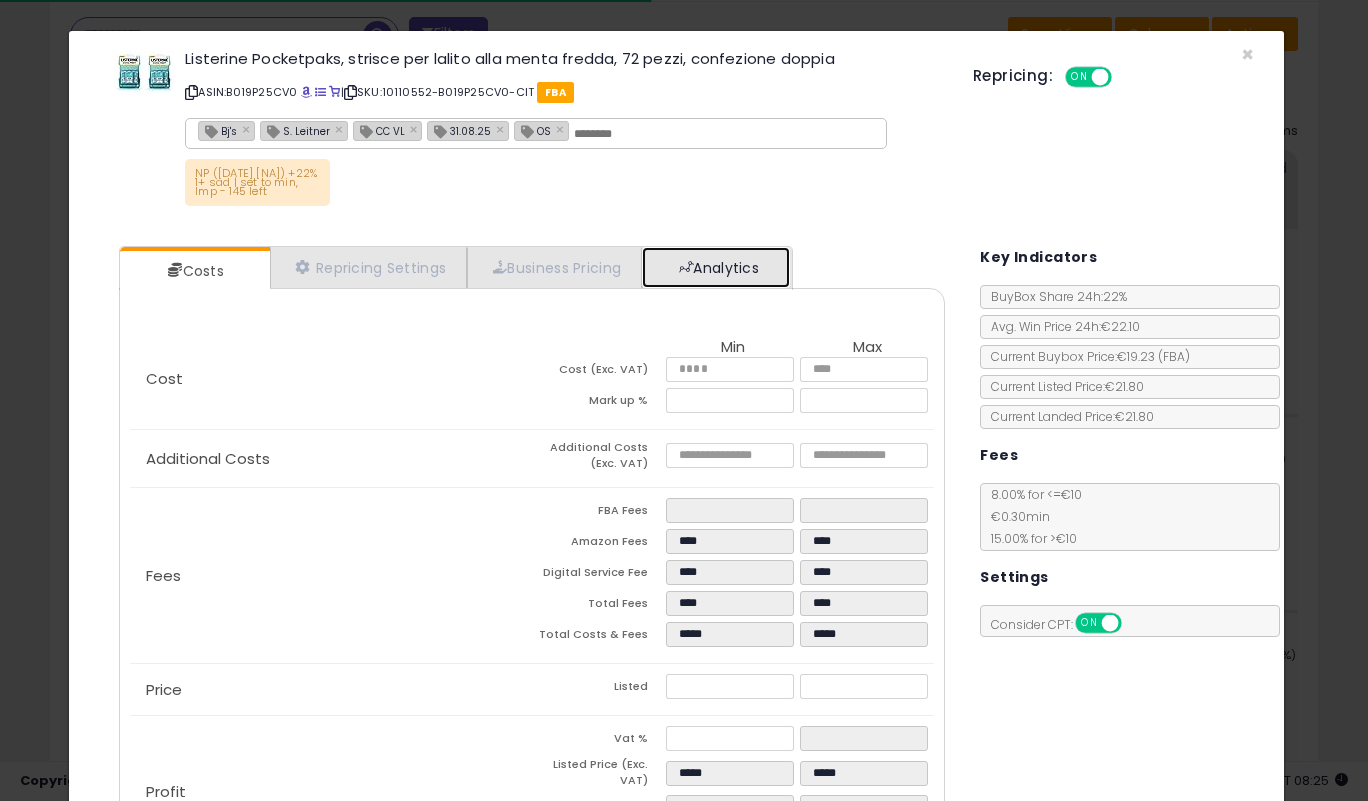 click on "Analytics" at bounding box center [716, 267] 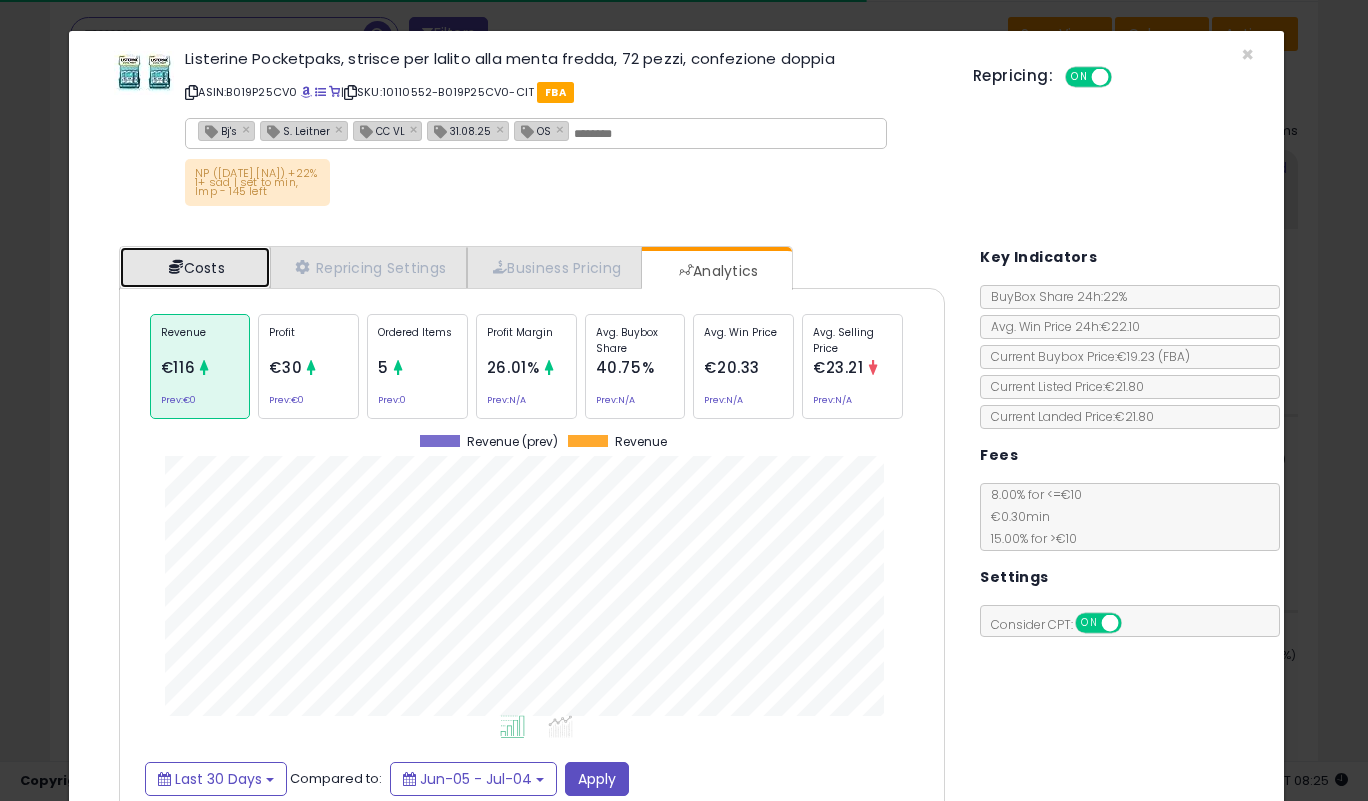 click on "Costs" at bounding box center (195, 267) 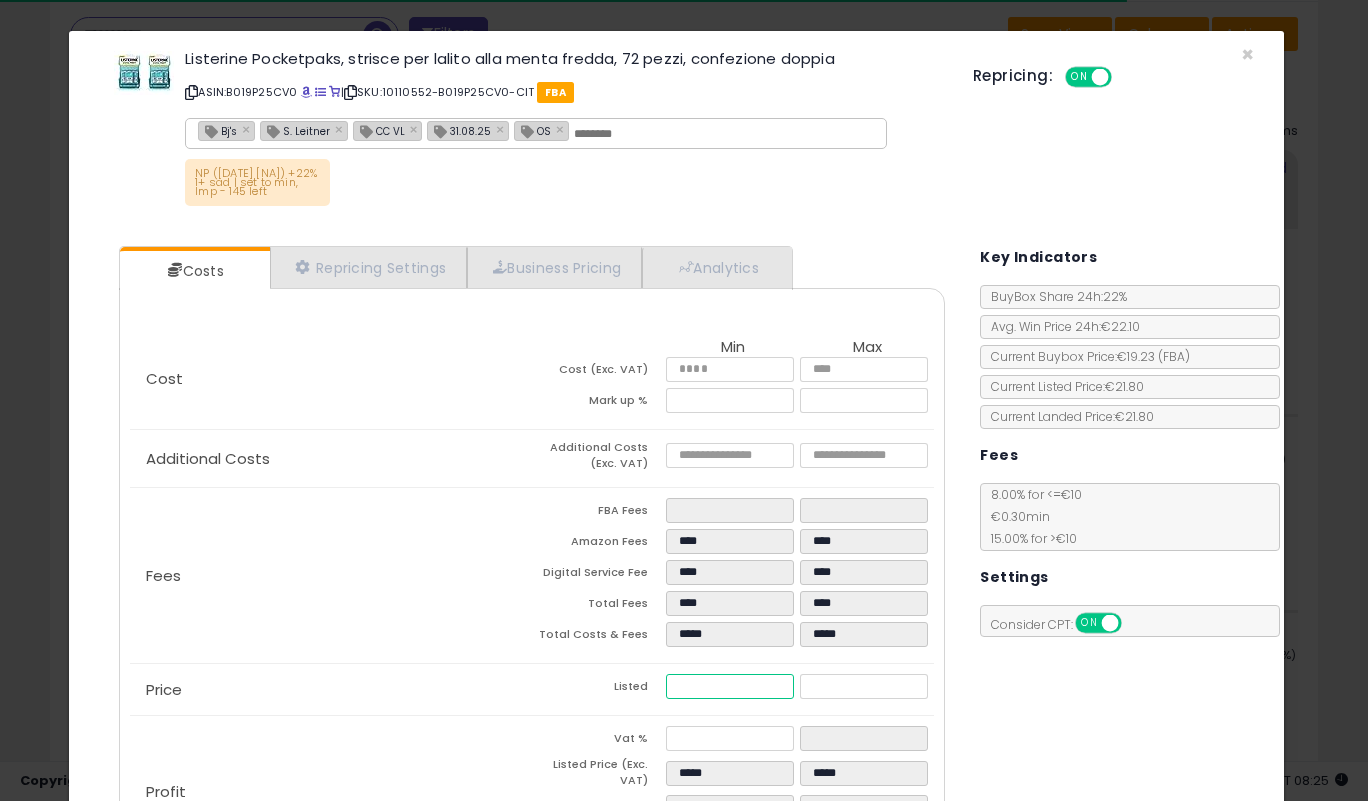 drag, startPoint x: 715, startPoint y: 683, endPoint x: 262, endPoint y: 702, distance: 453.3983 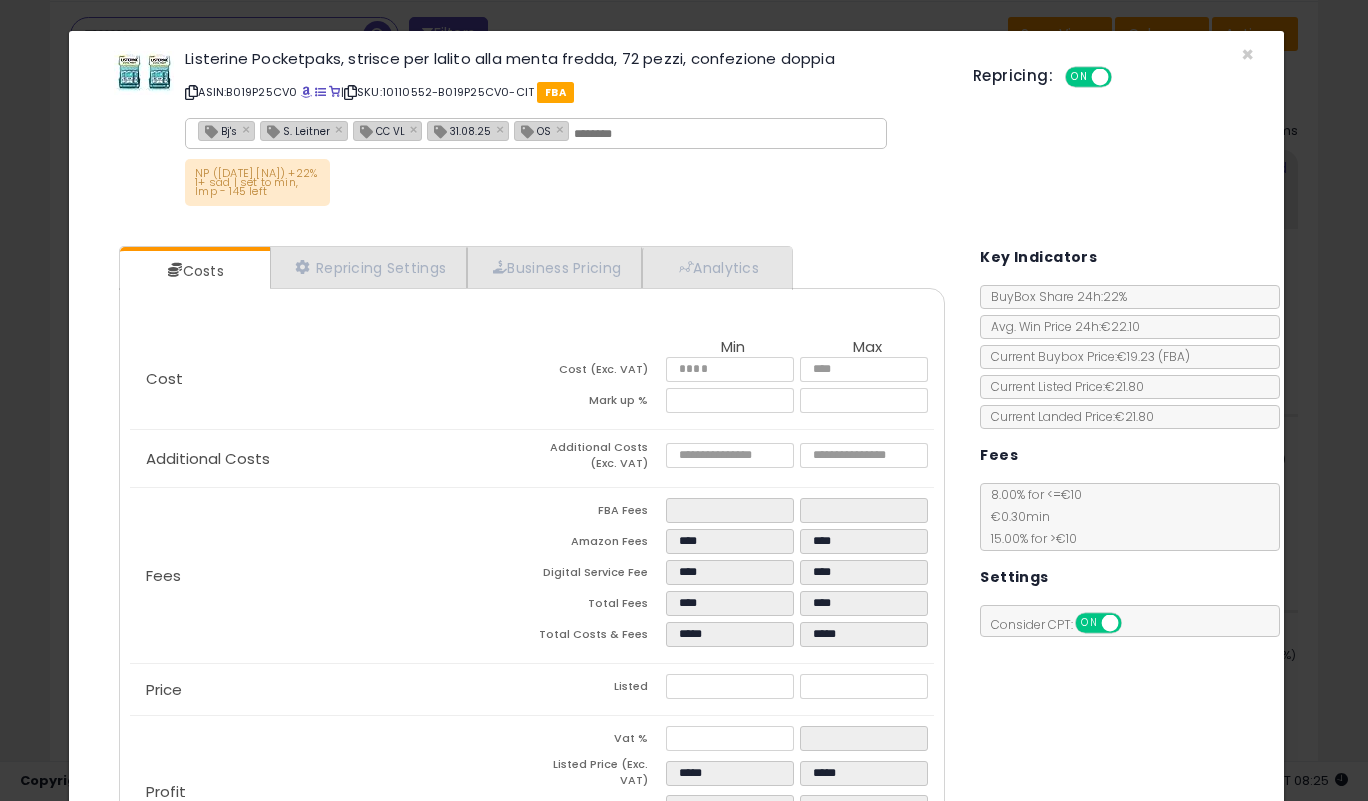 click on "Fees" at bounding box center [331, 576] 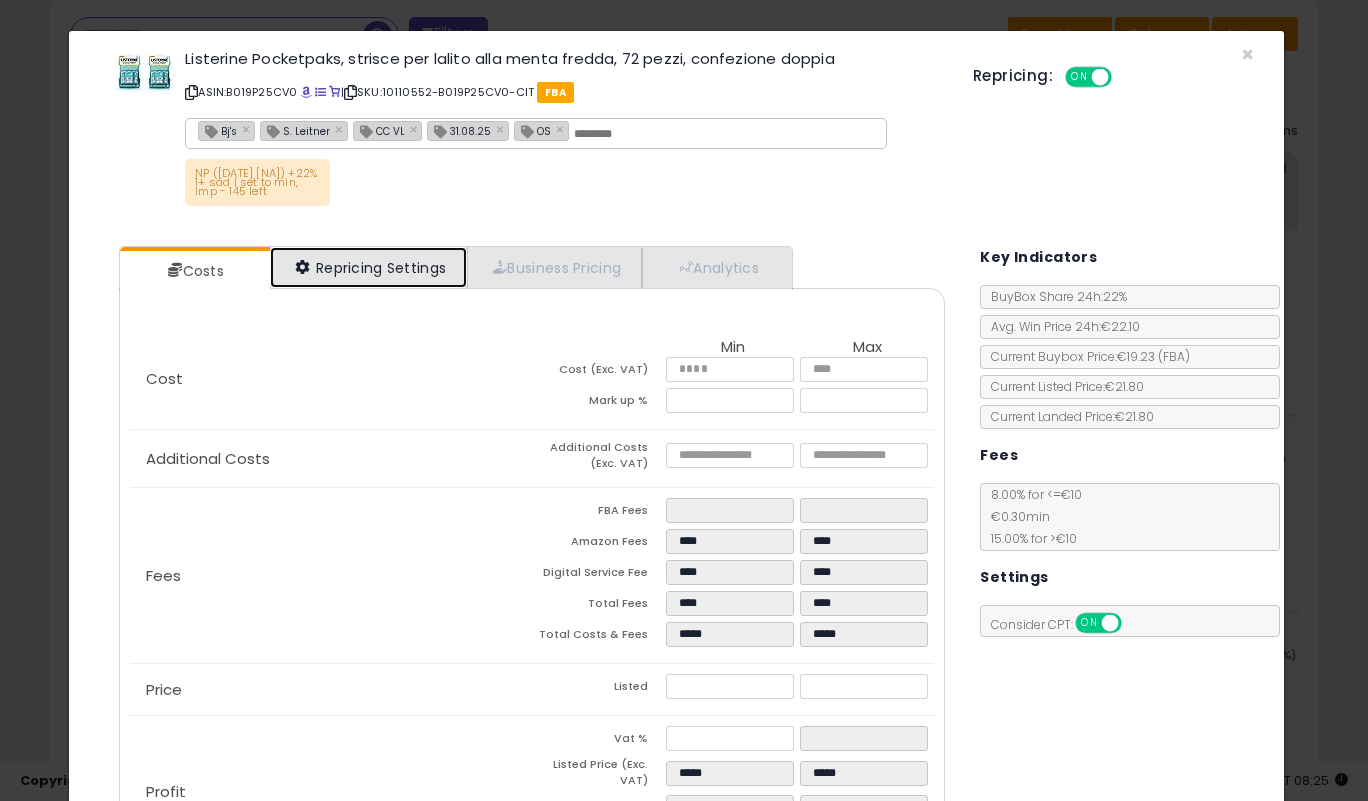 click on "Repricing Settings" at bounding box center [369, 267] 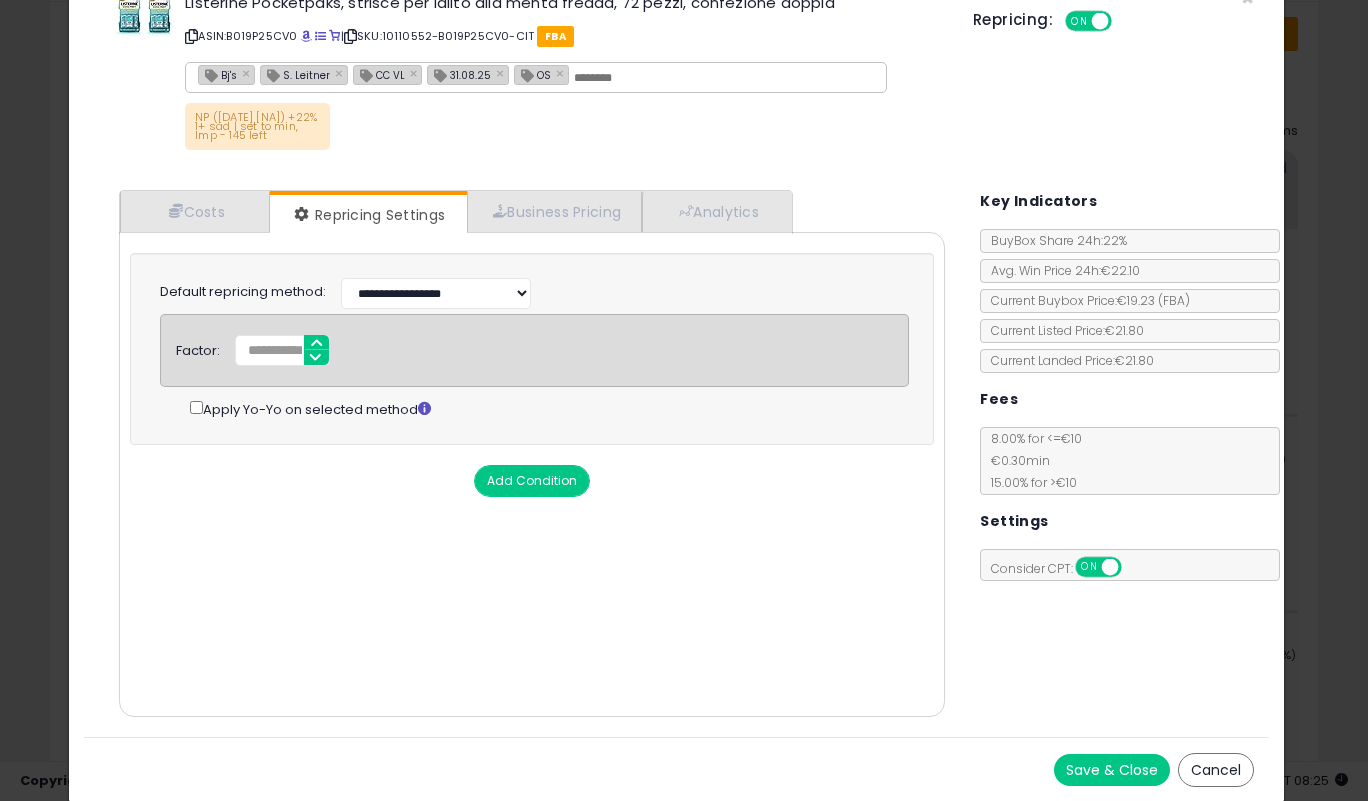 click on "Save & Close" at bounding box center [1112, 770] 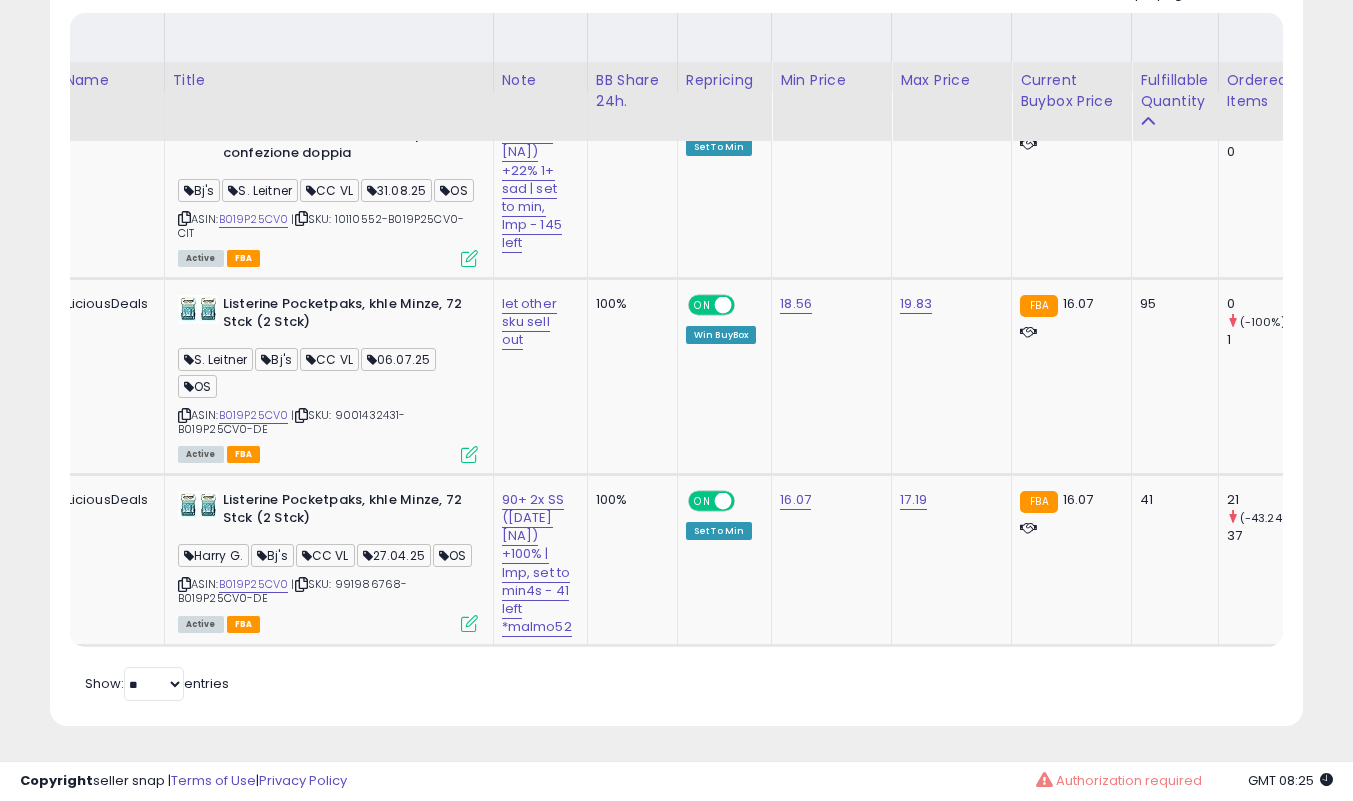 drag, startPoint x: 0, startPoint y: 393, endPoint x: 89, endPoint y: 345, distance: 101.118744 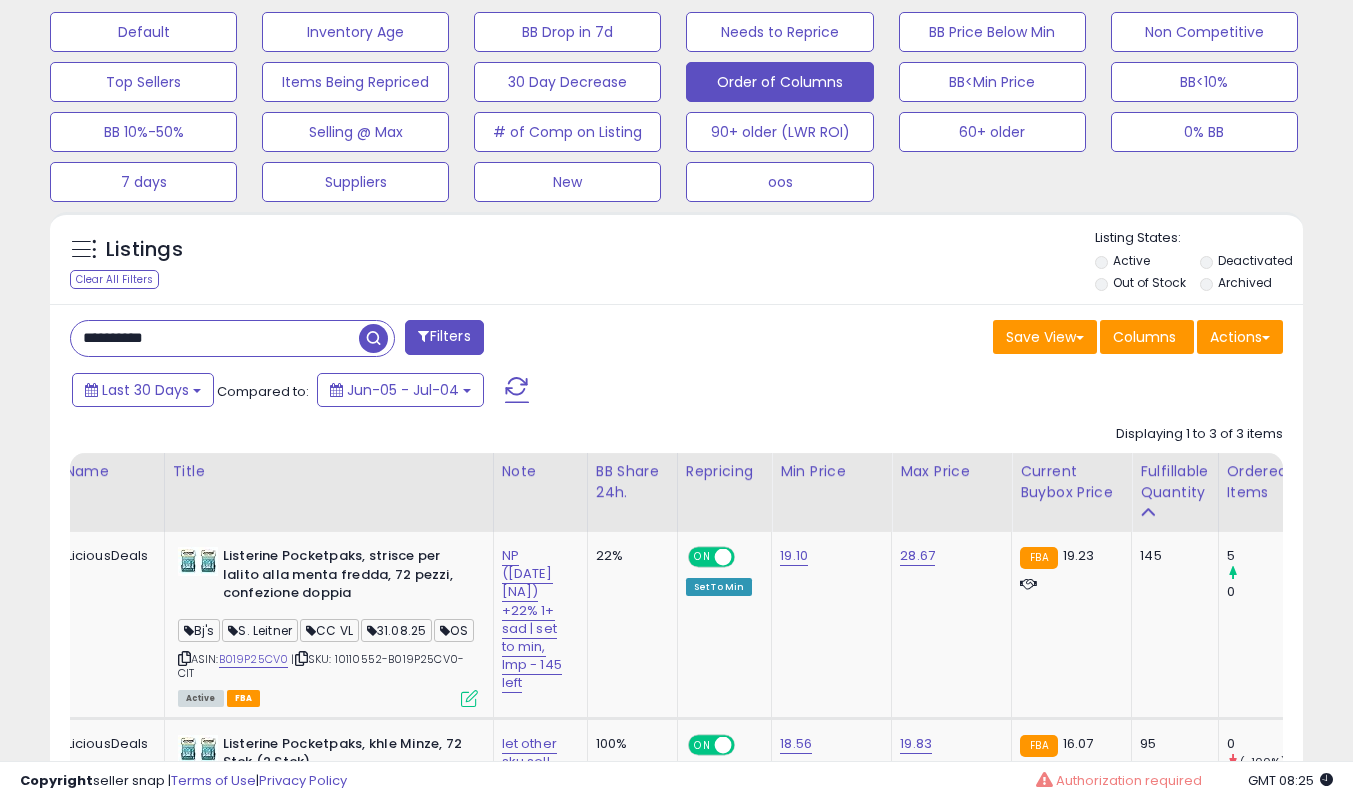 click on "**********" at bounding box center (215, 338) 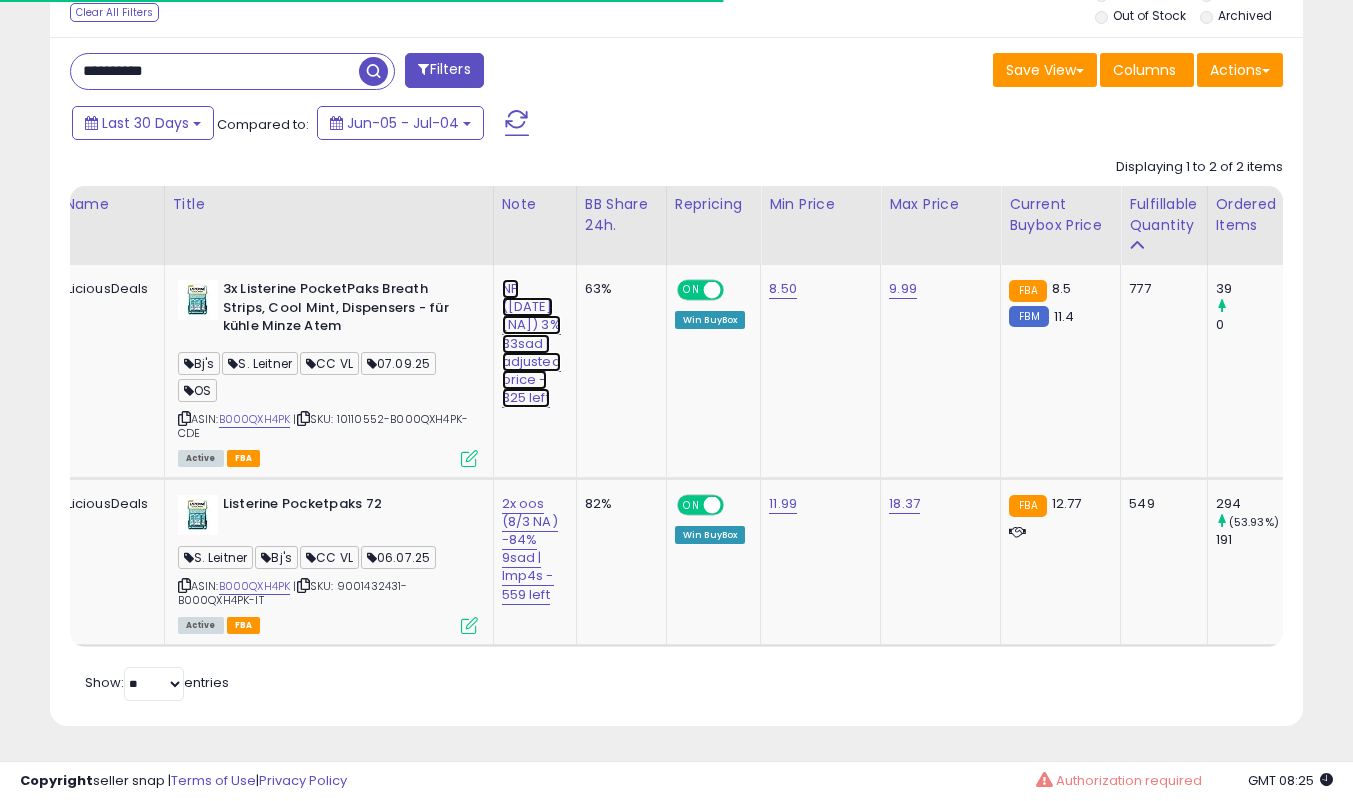 click on "NP ([DATE] [NA]) 3% 33sad | adjusted price - 325 left" at bounding box center [531, 343] 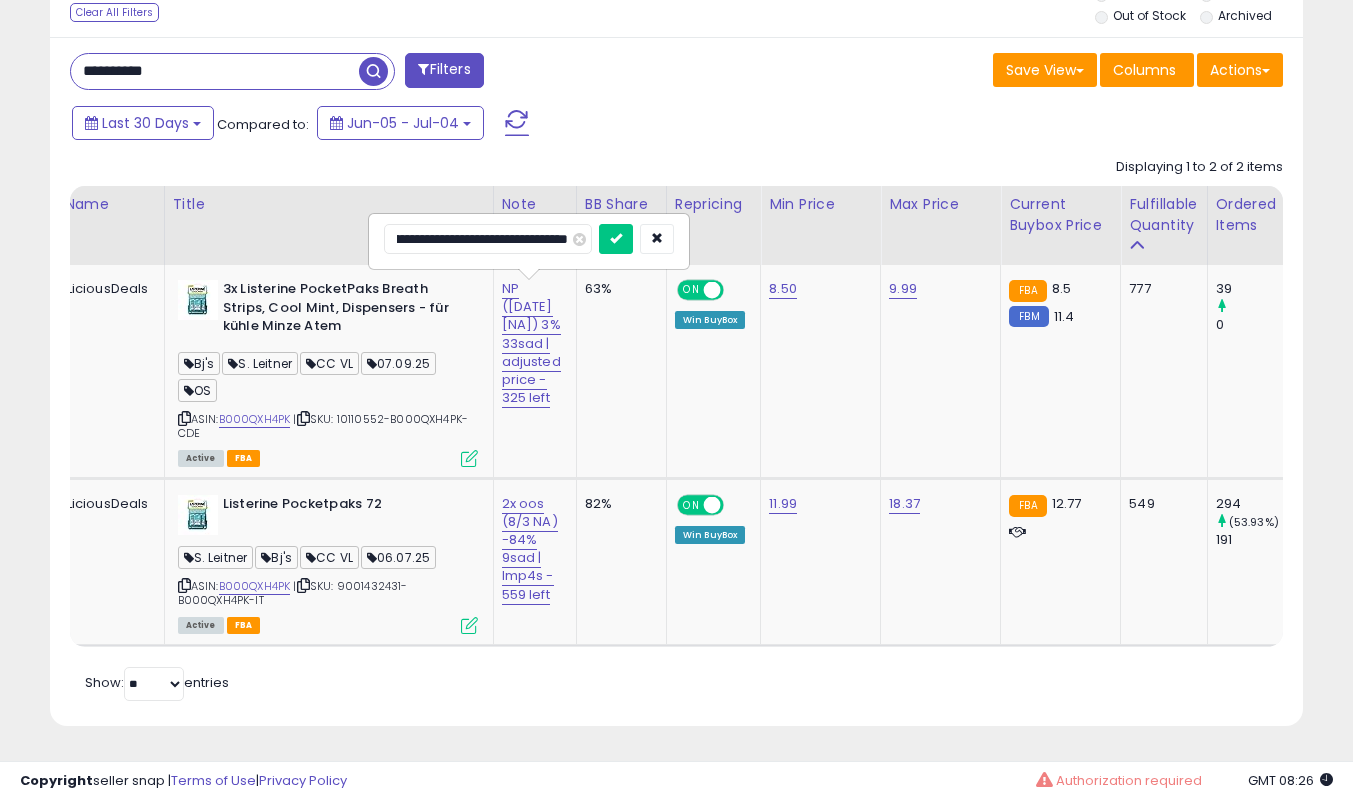 click at bounding box center [616, 239] 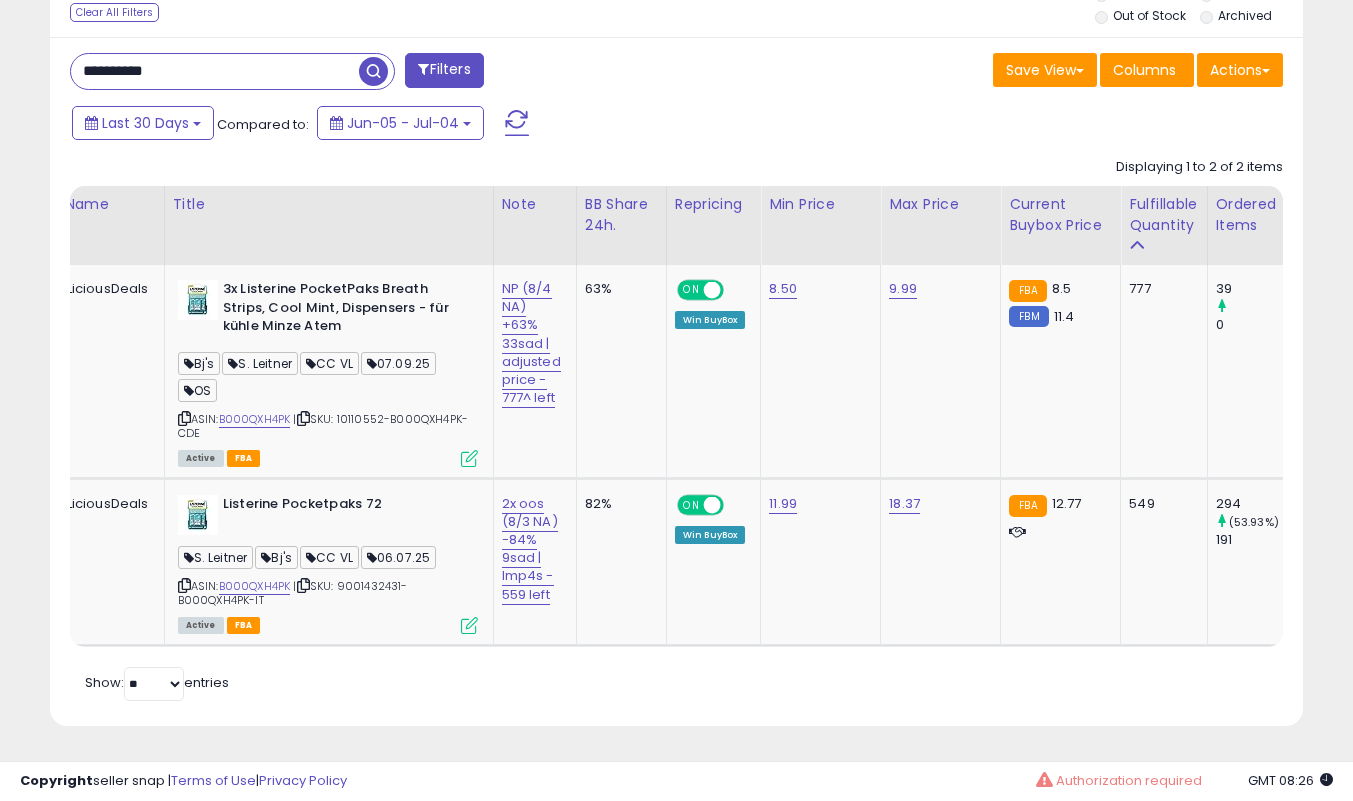 click at bounding box center [469, 458] 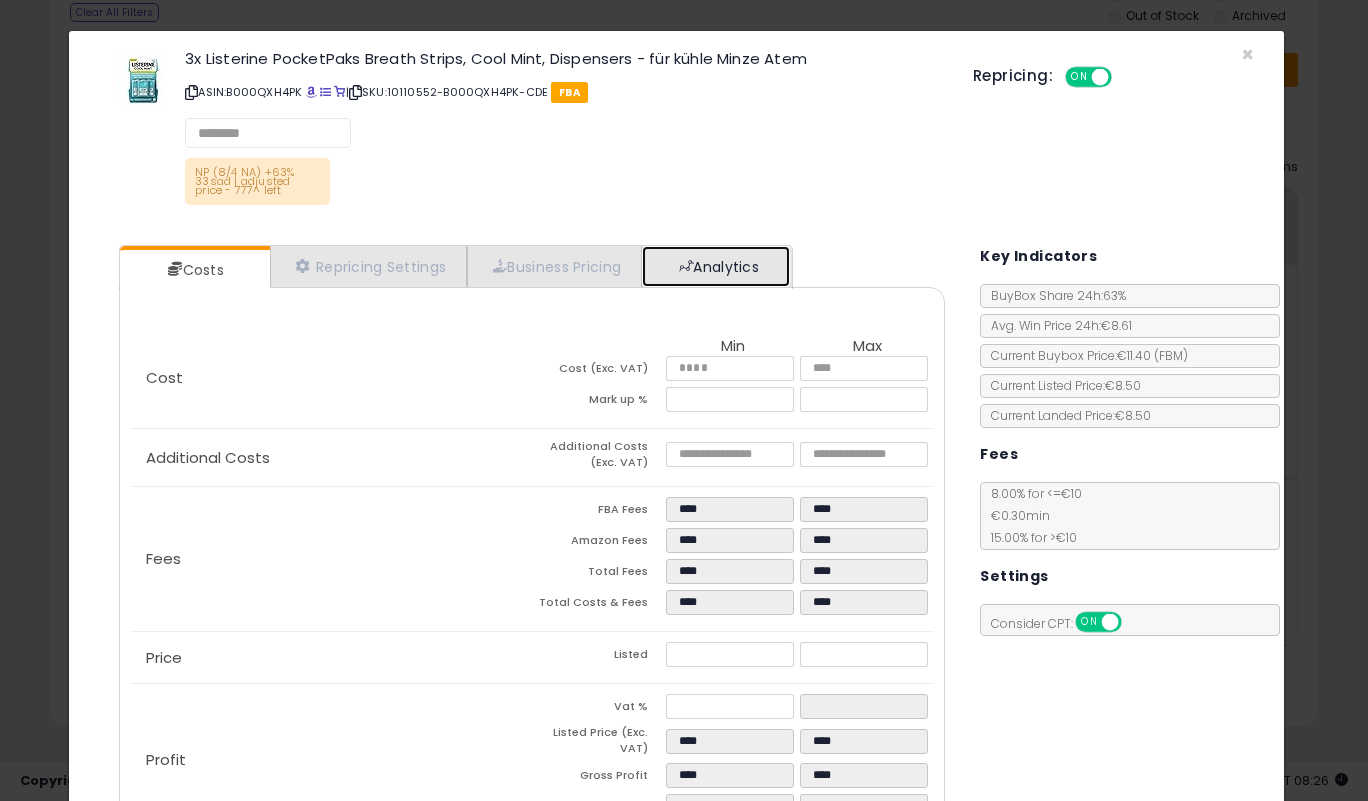 click on "Analytics" at bounding box center [716, 266] 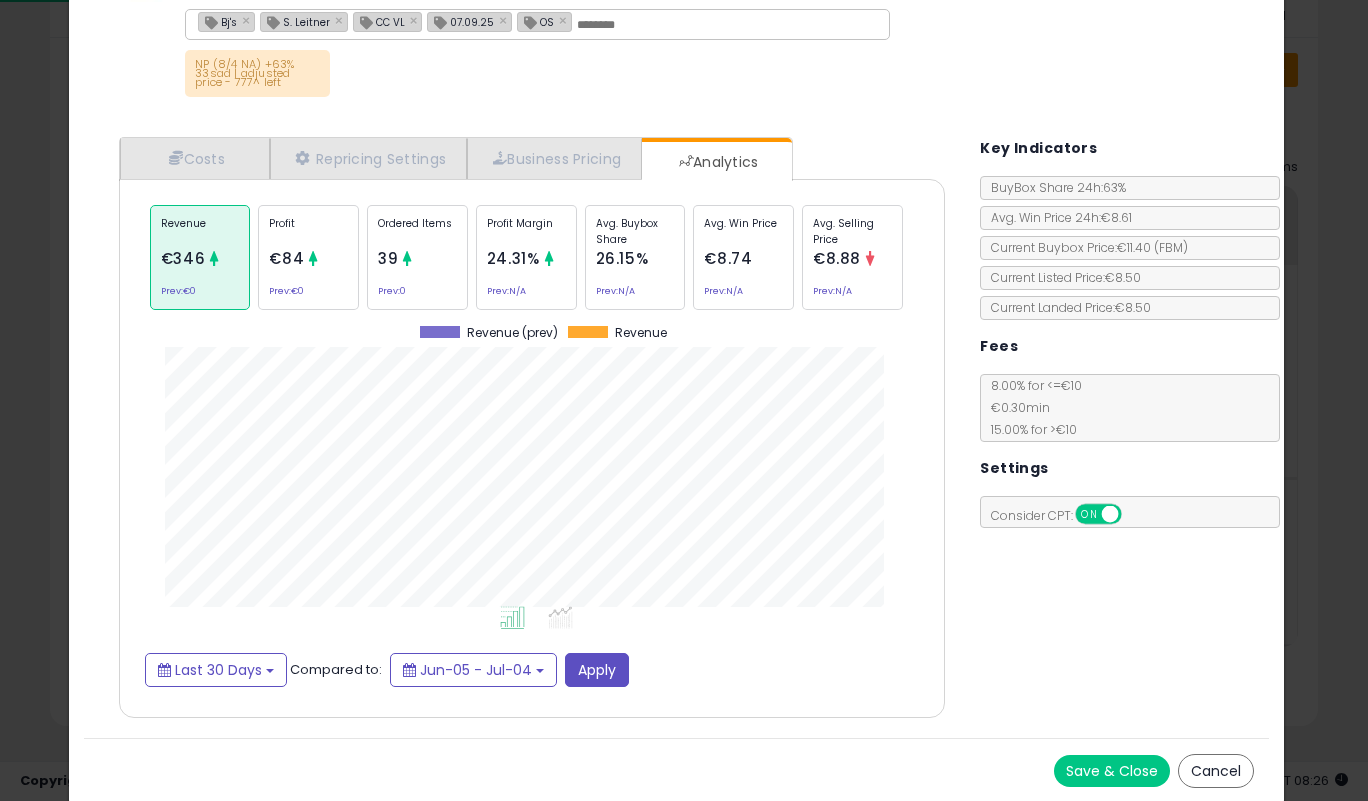 click on "Save & Close" at bounding box center (1112, 771) 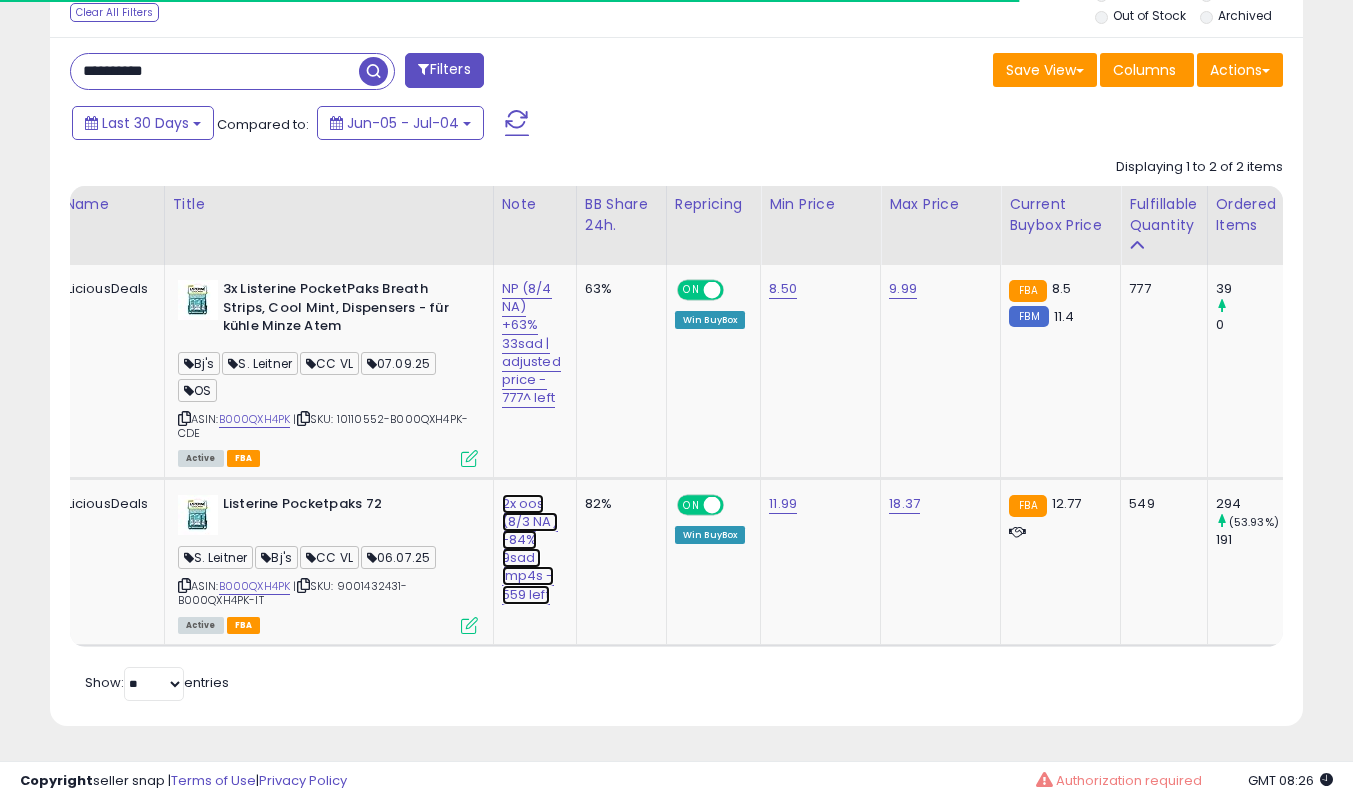 click on "2x oos (8/3 NA) -84% 9sad | lmp4s - 559 left" at bounding box center [531, 343] 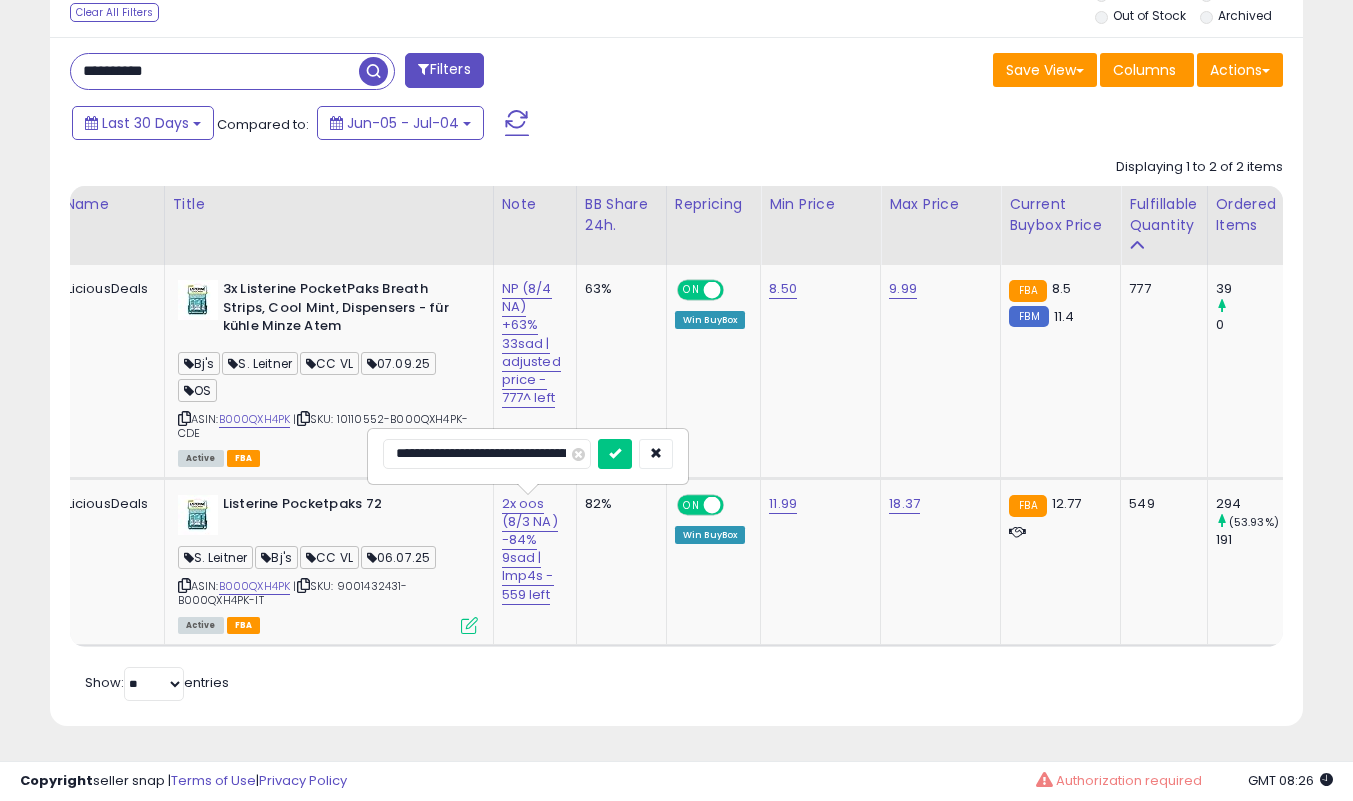 click at bounding box center [615, 454] 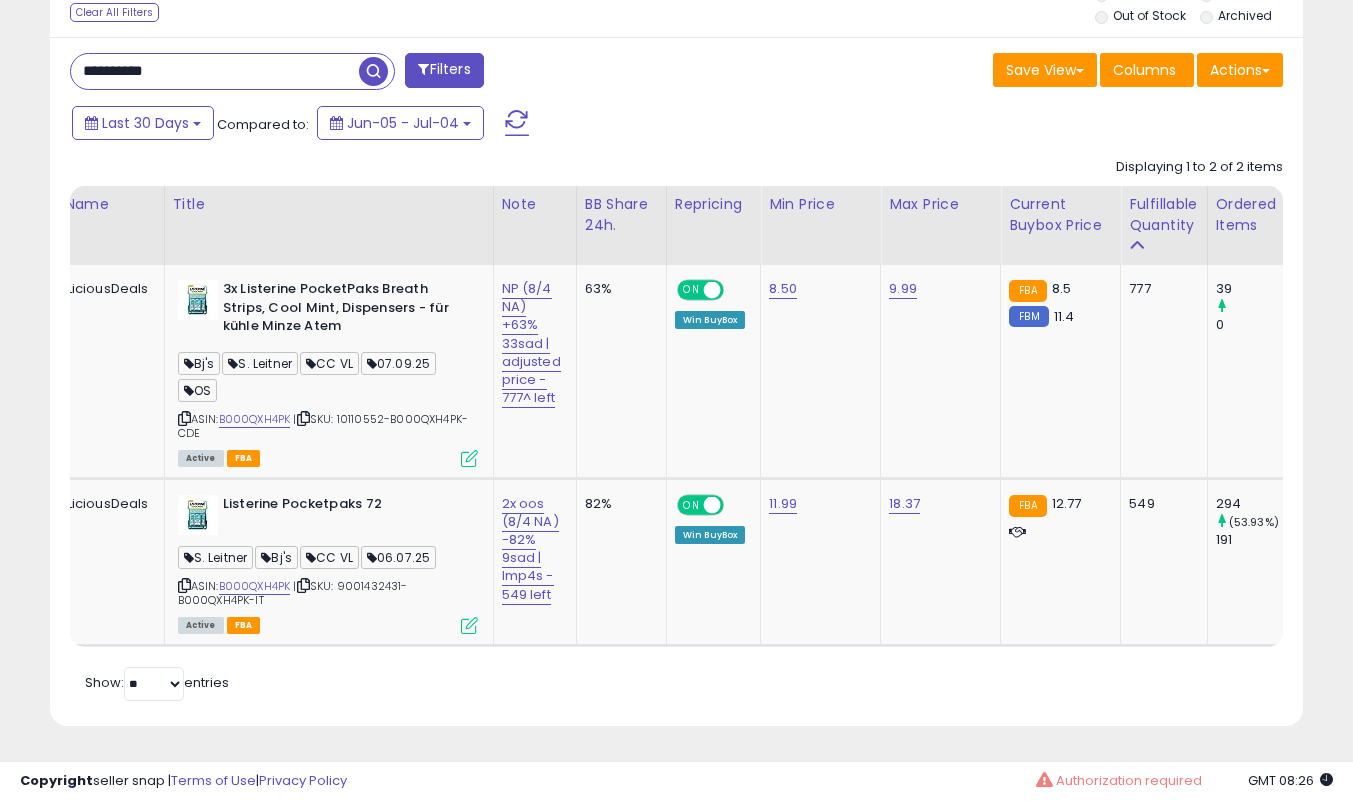click on "**********" at bounding box center [215, 71] 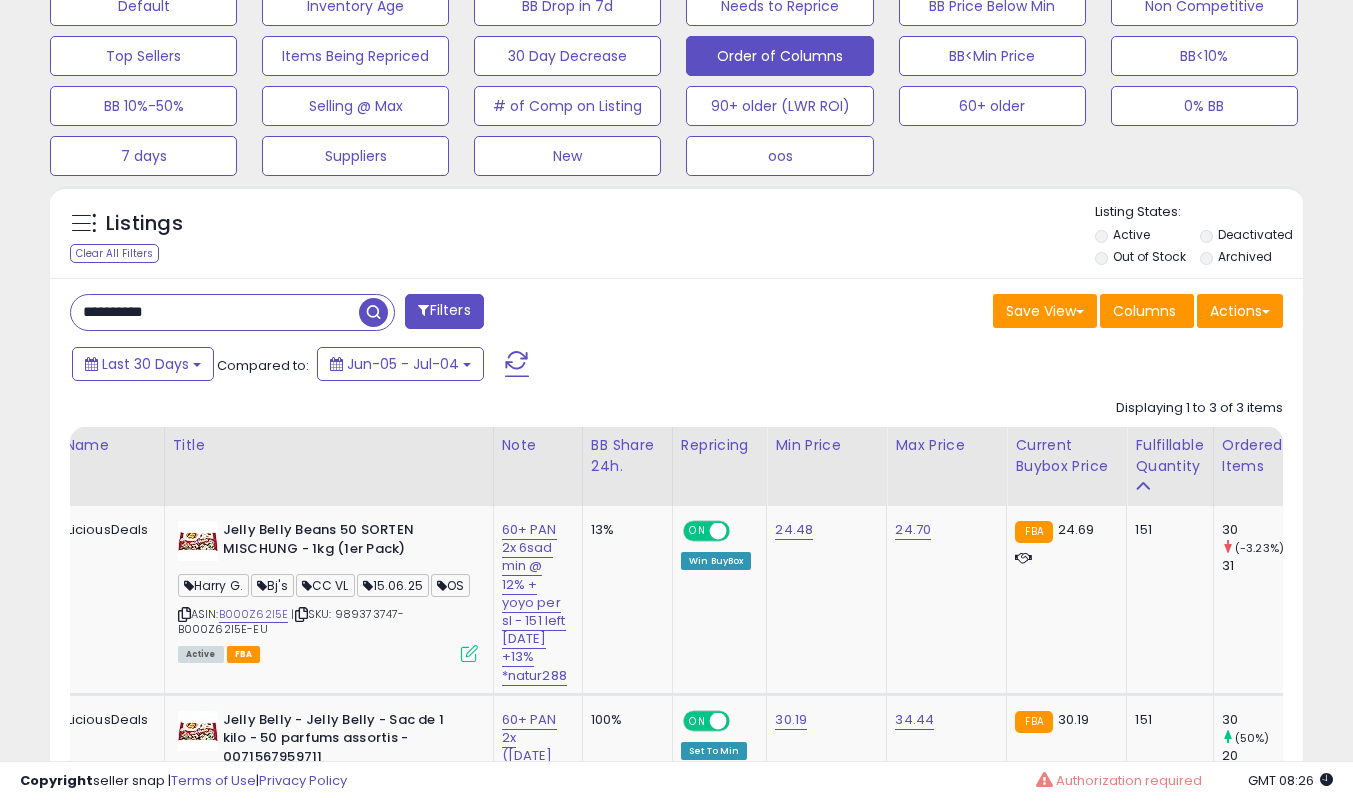 click on "**********" at bounding box center [215, 312] 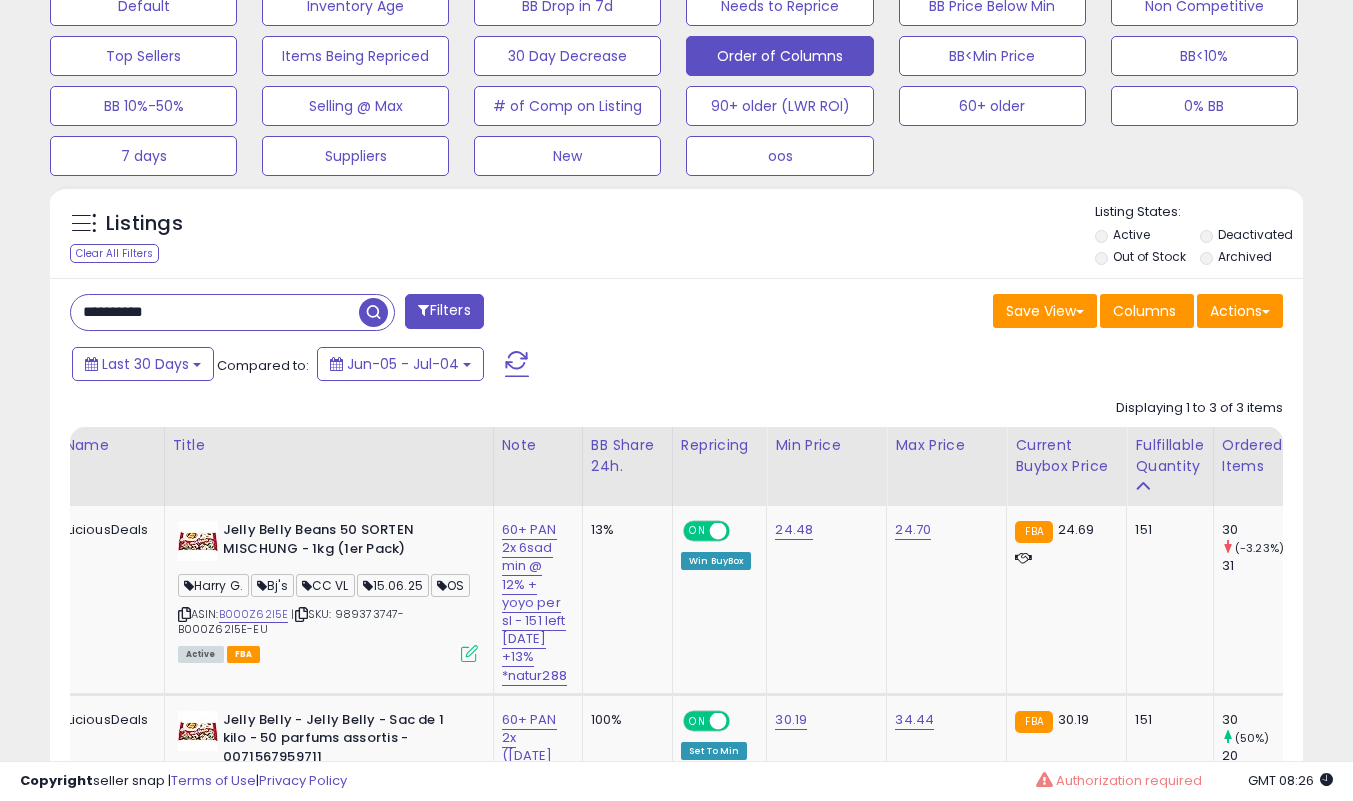 click on "**********" at bounding box center (215, 312) 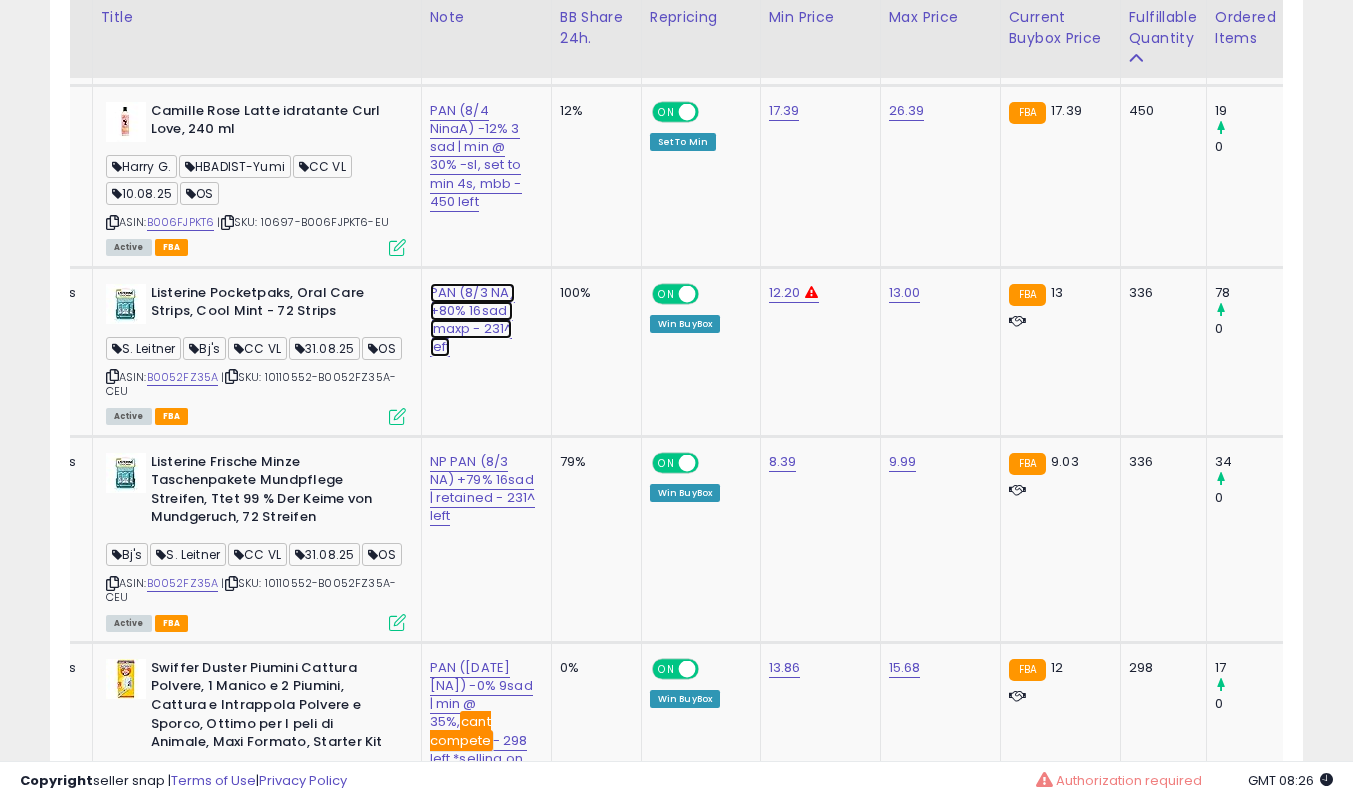 click on "PAN (8/3 NA) +80% 16sad | lmaxp - 231^ left" at bounding box center (481, -1779) 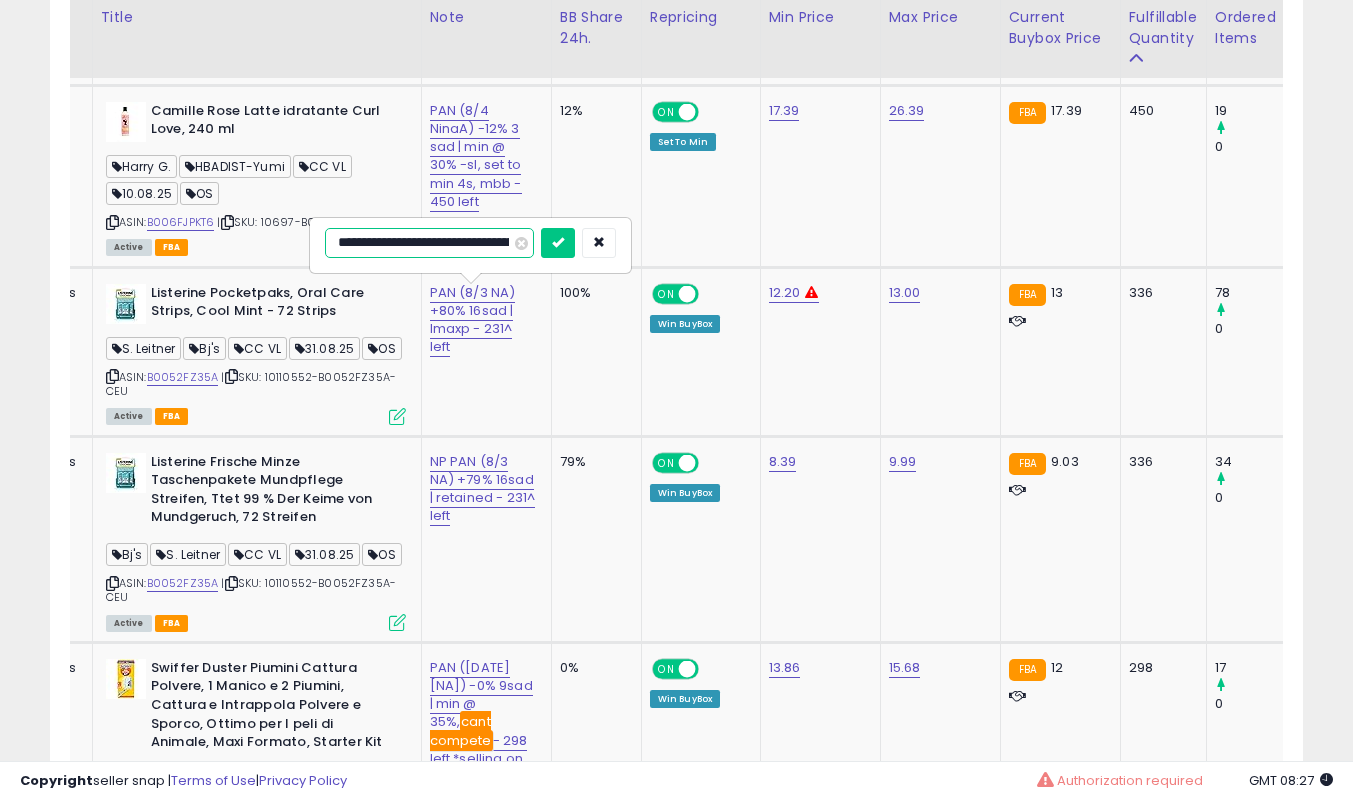click at bounding box center [558, 243] 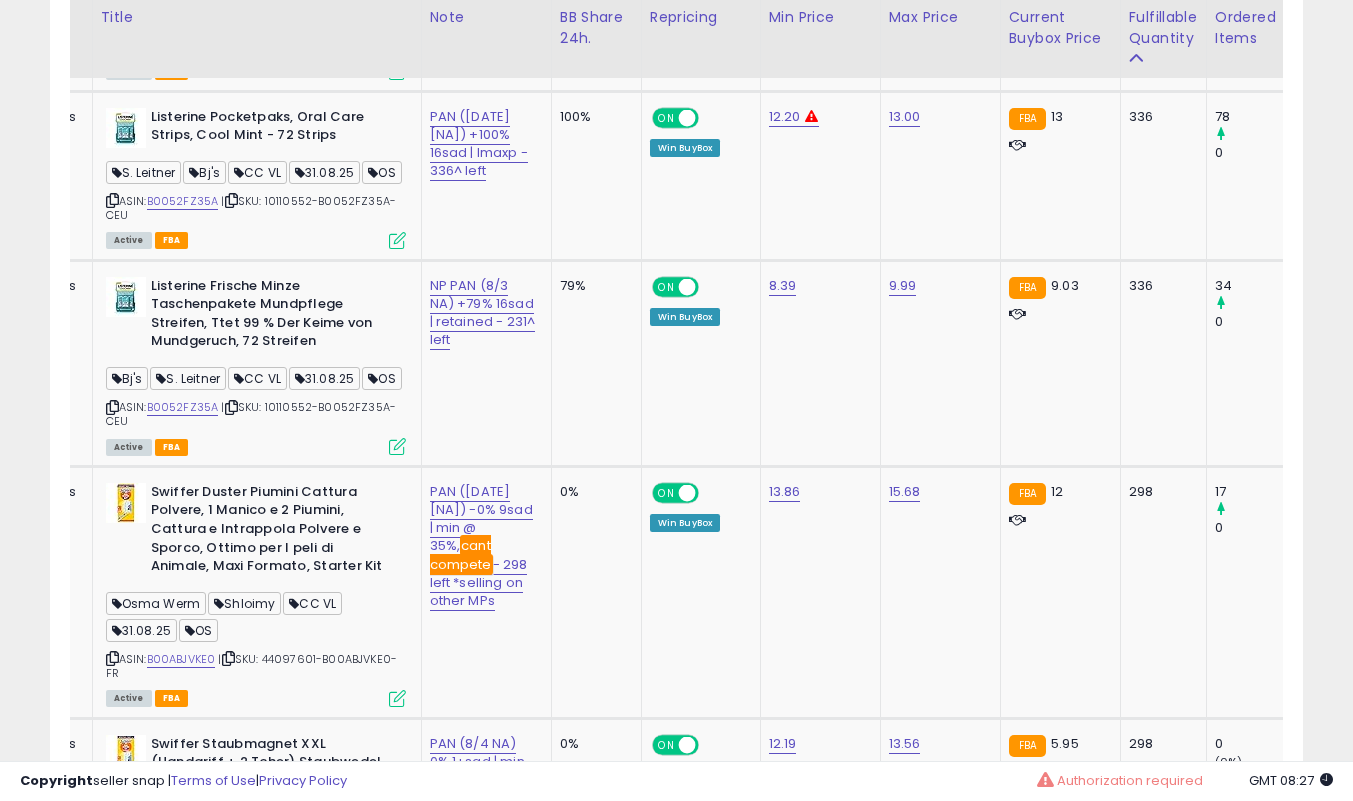 click at bounding box center [397, 240] 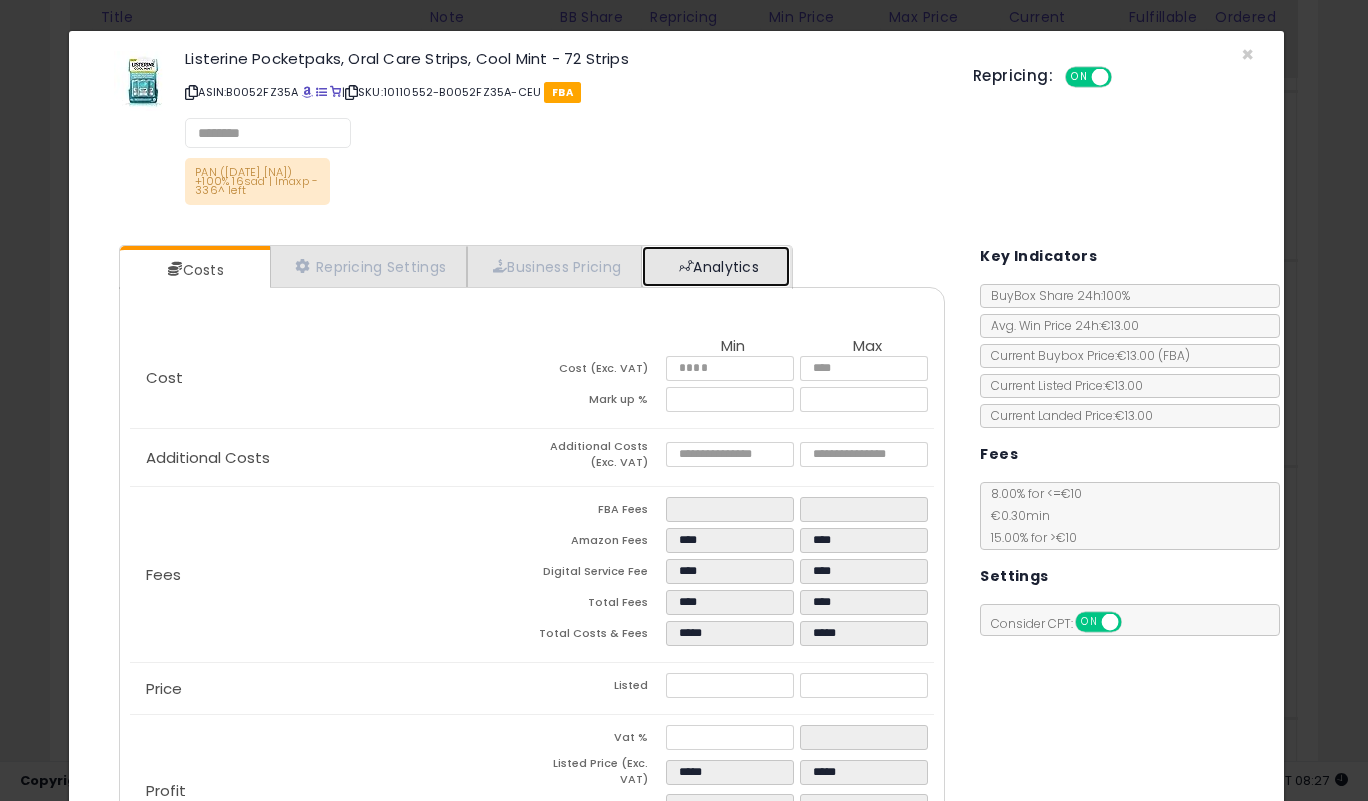 click at bounding box center (686, 266) 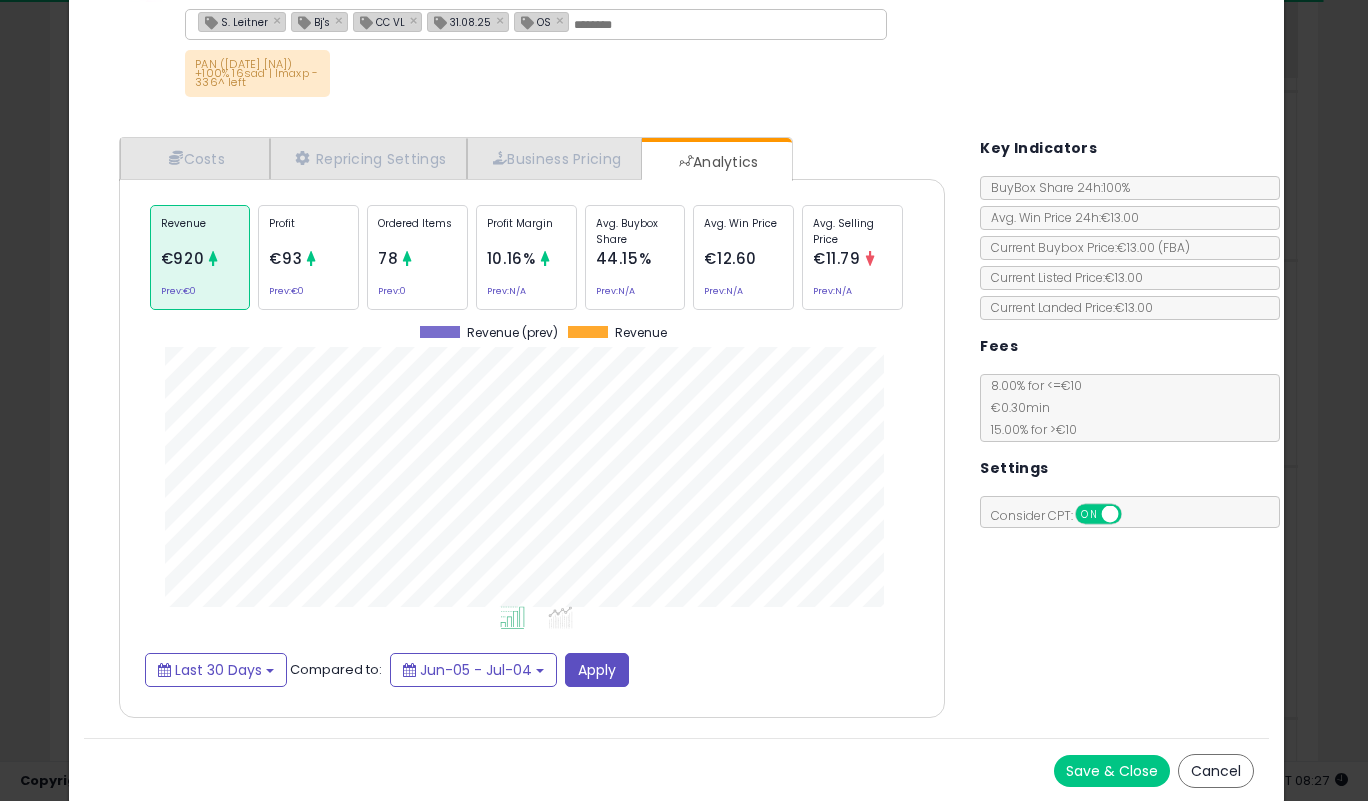 click on "Save & Close" at bounding box center (1112, 771) 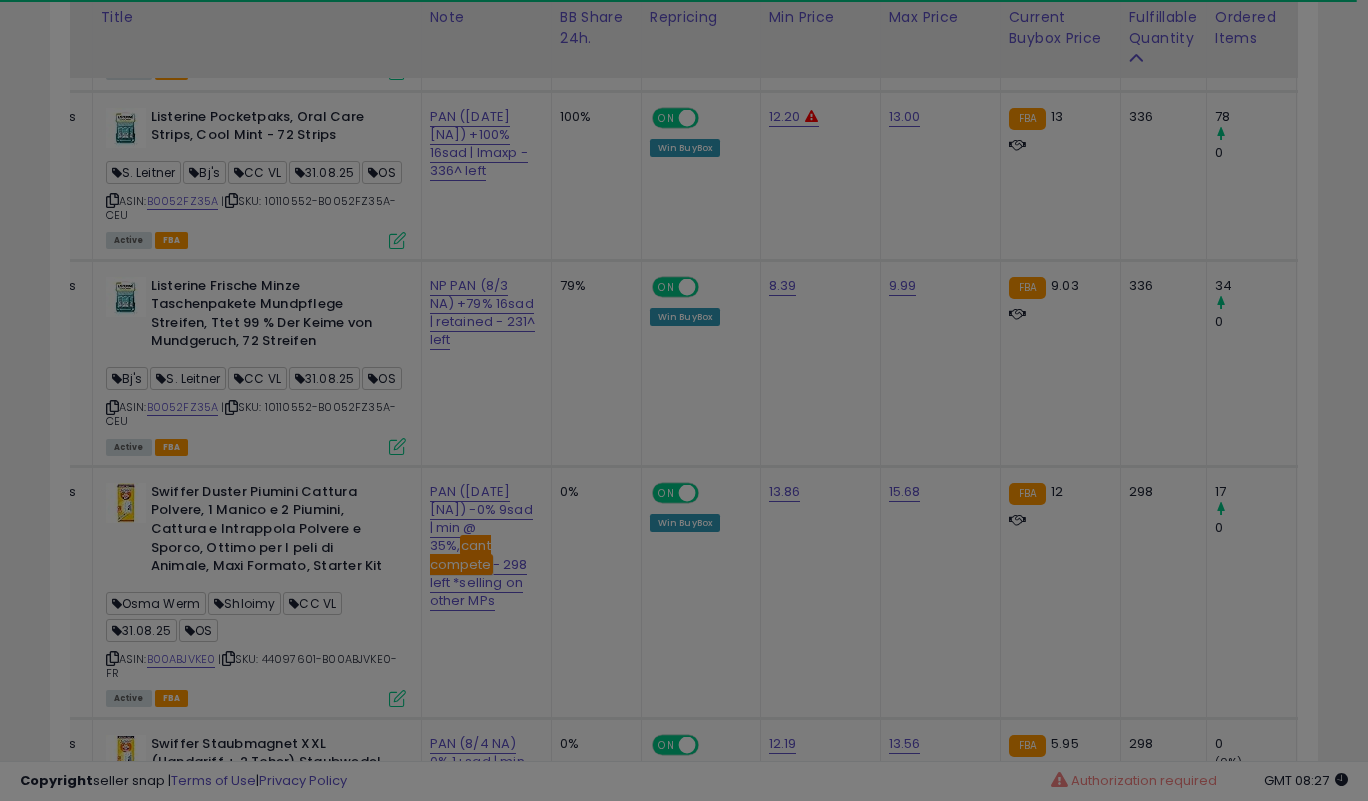 click at bounding box center [684, 400] 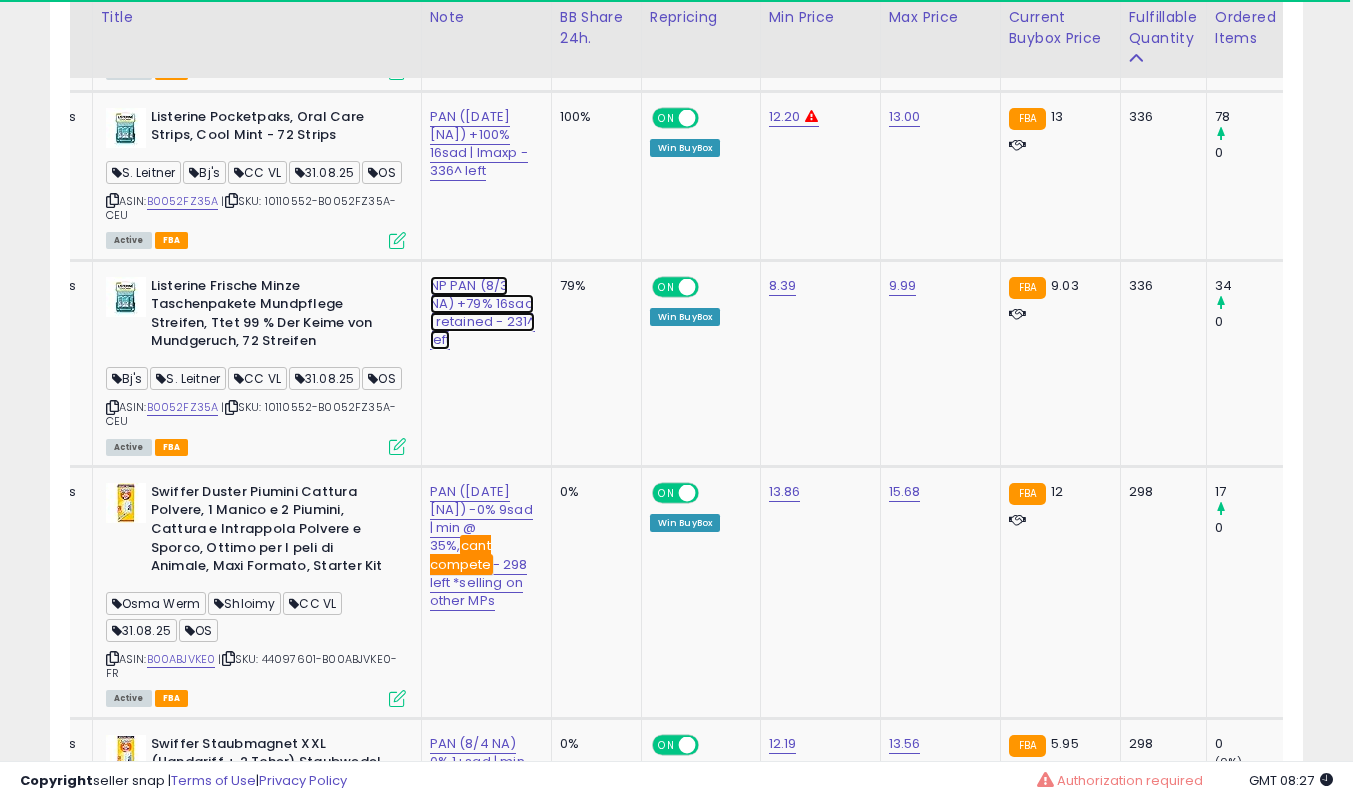 click on "NP PAN (8/3 NA) +79% 16sad | retained - 231^ left" at bounding box center [481, -1955] 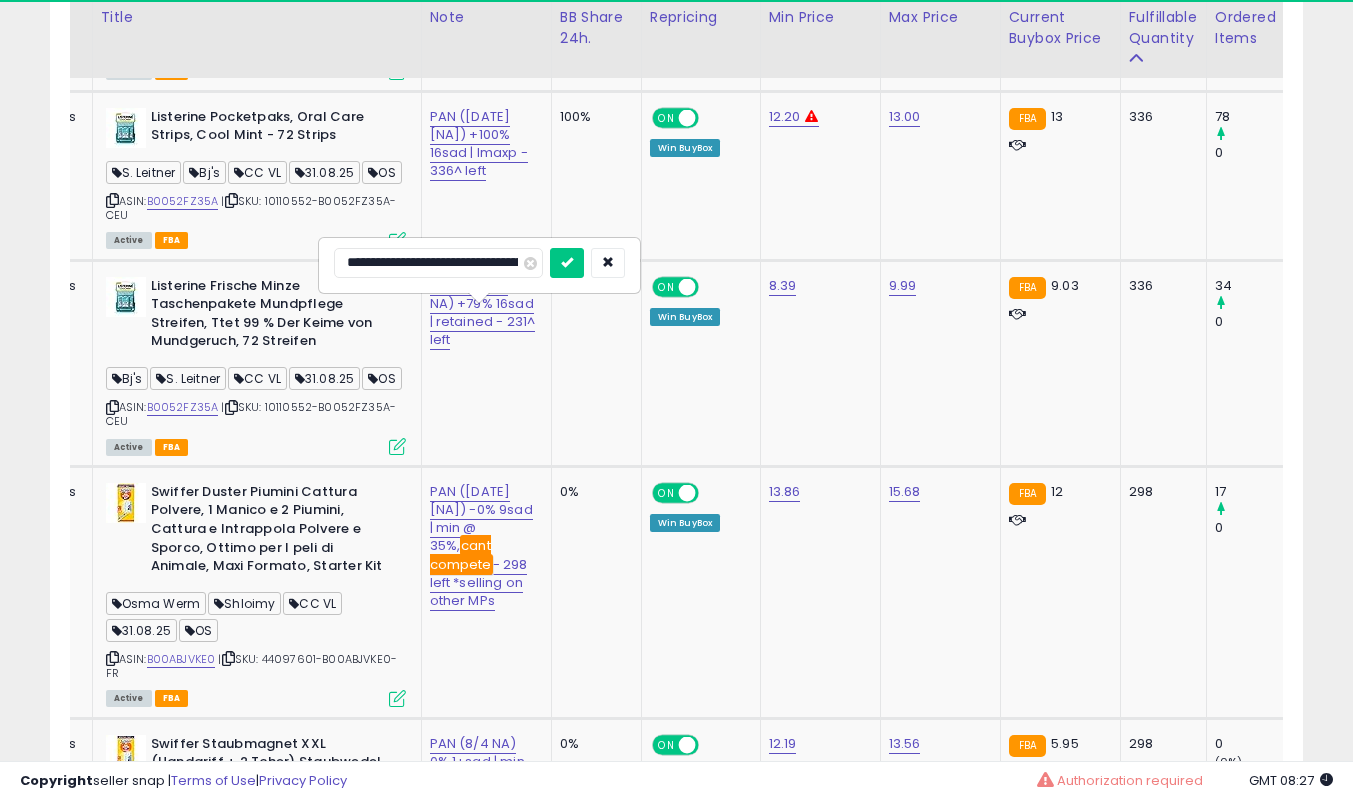 click at bounding box center (567, 263) 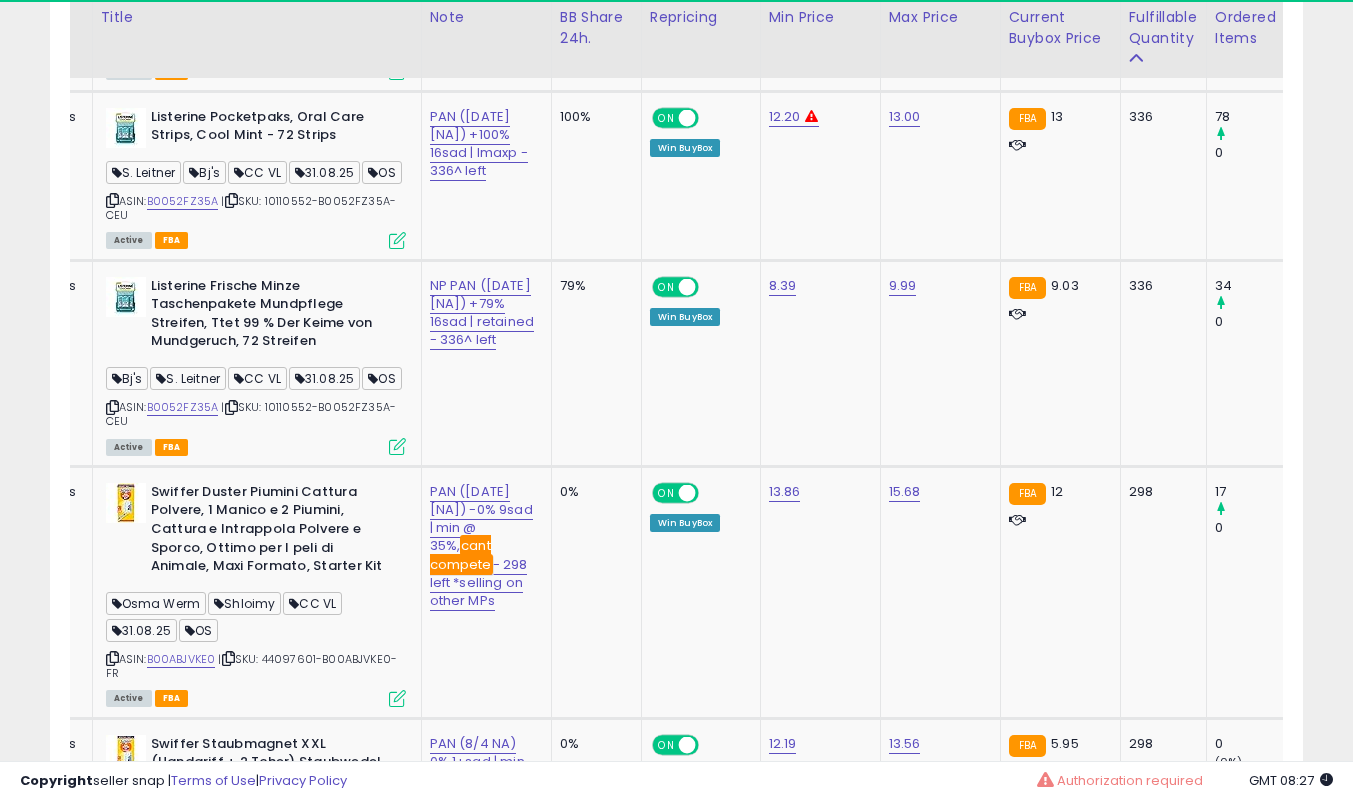 click at bounding box center (397, 446) 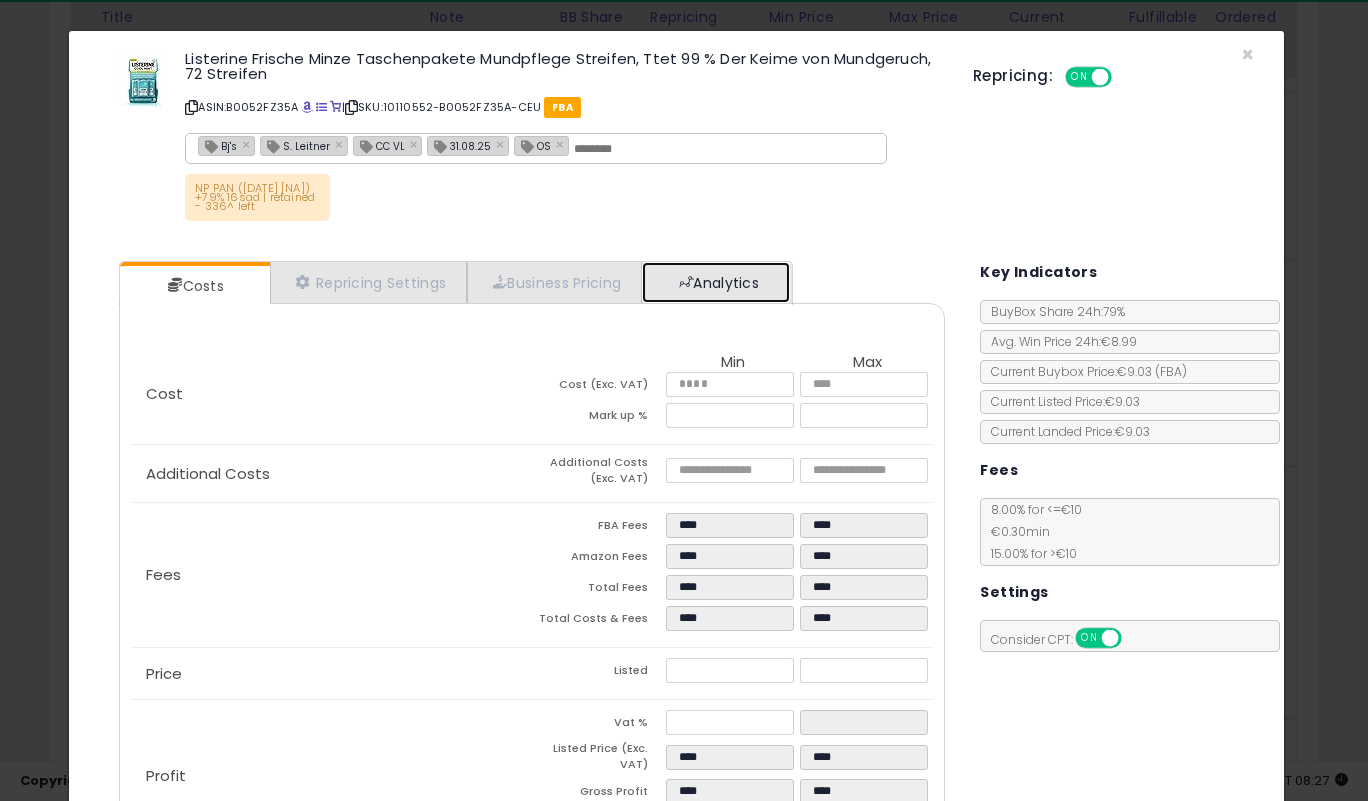 click on "Analytics" at bounding box center (716, 282) 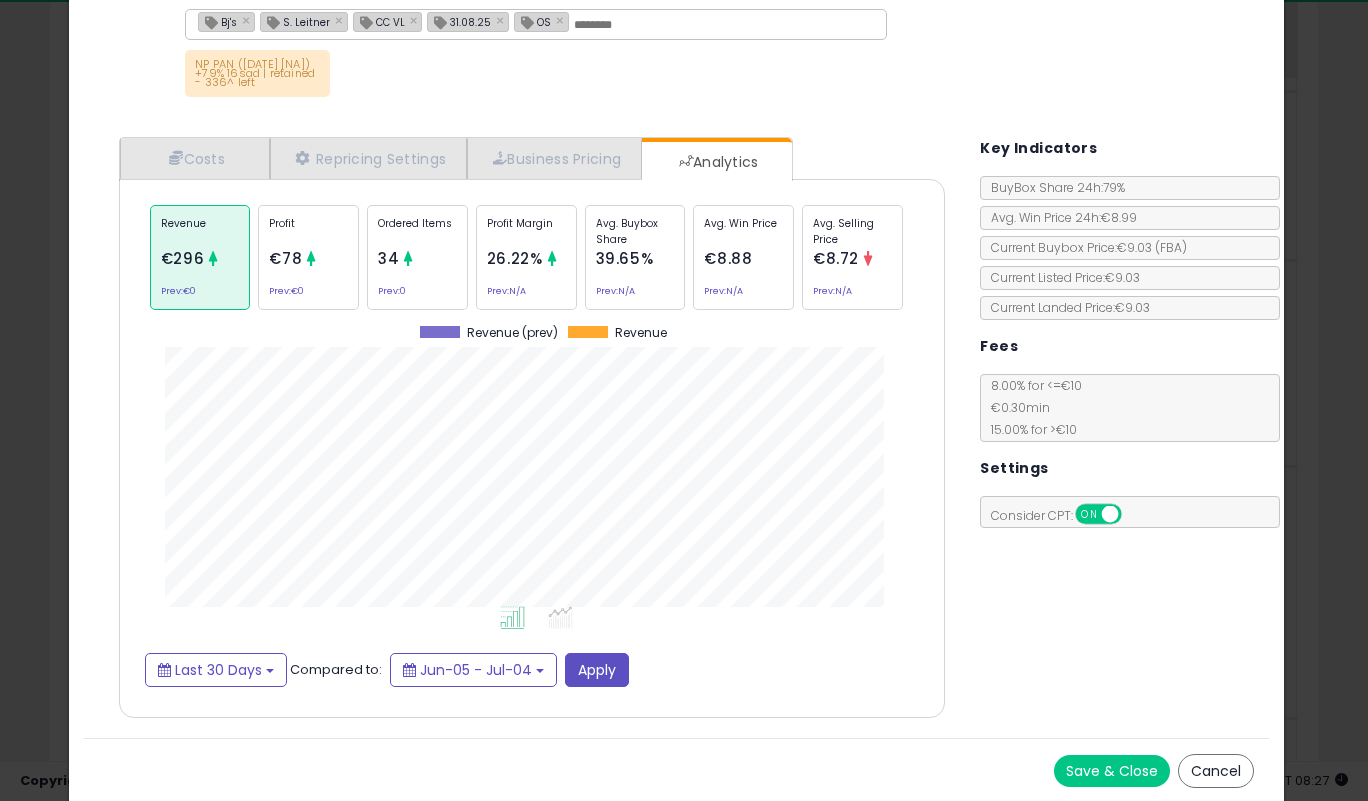 click on "Save & Close" at bounding box center [1112, 771] 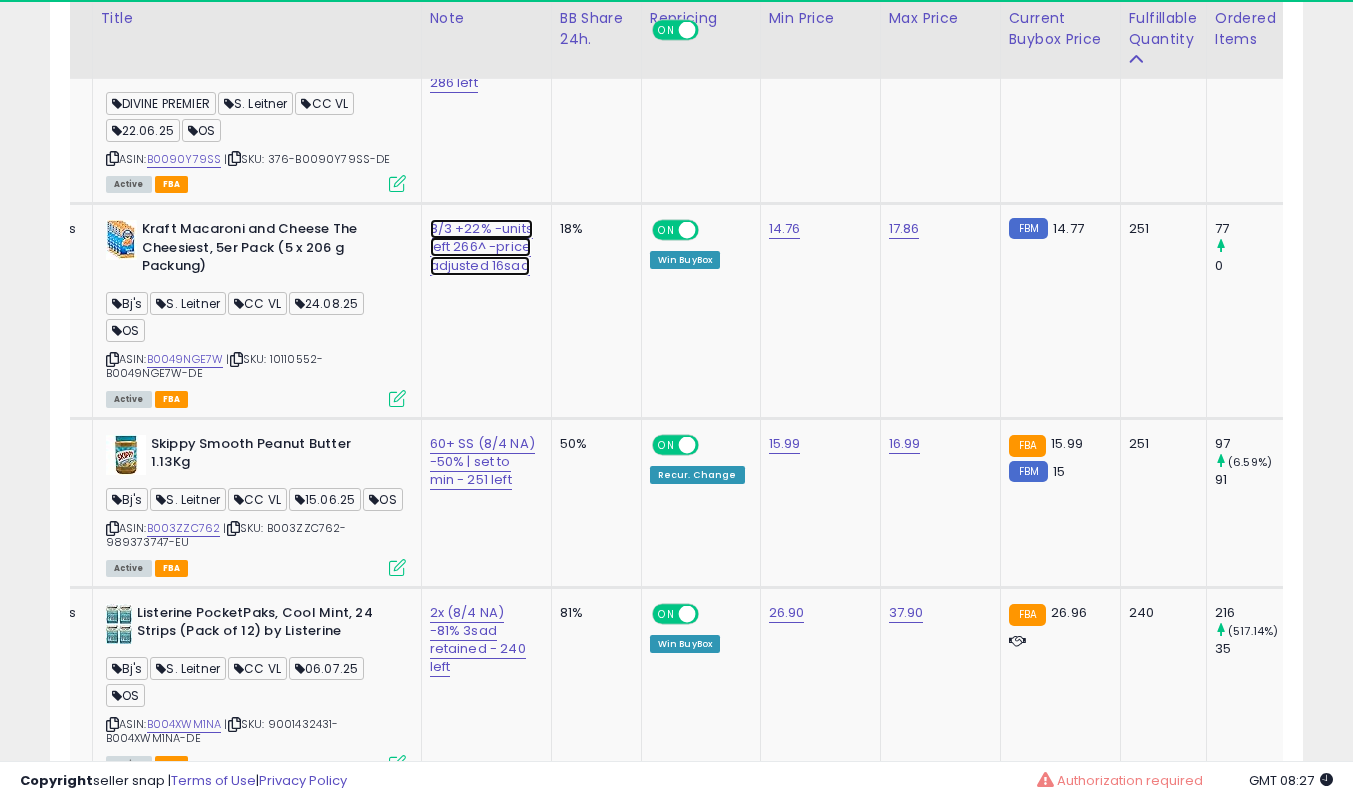 click on "8/3 +22%  -units left 266^ -price adjusted 16sad" at bounding box center (481, -2903) 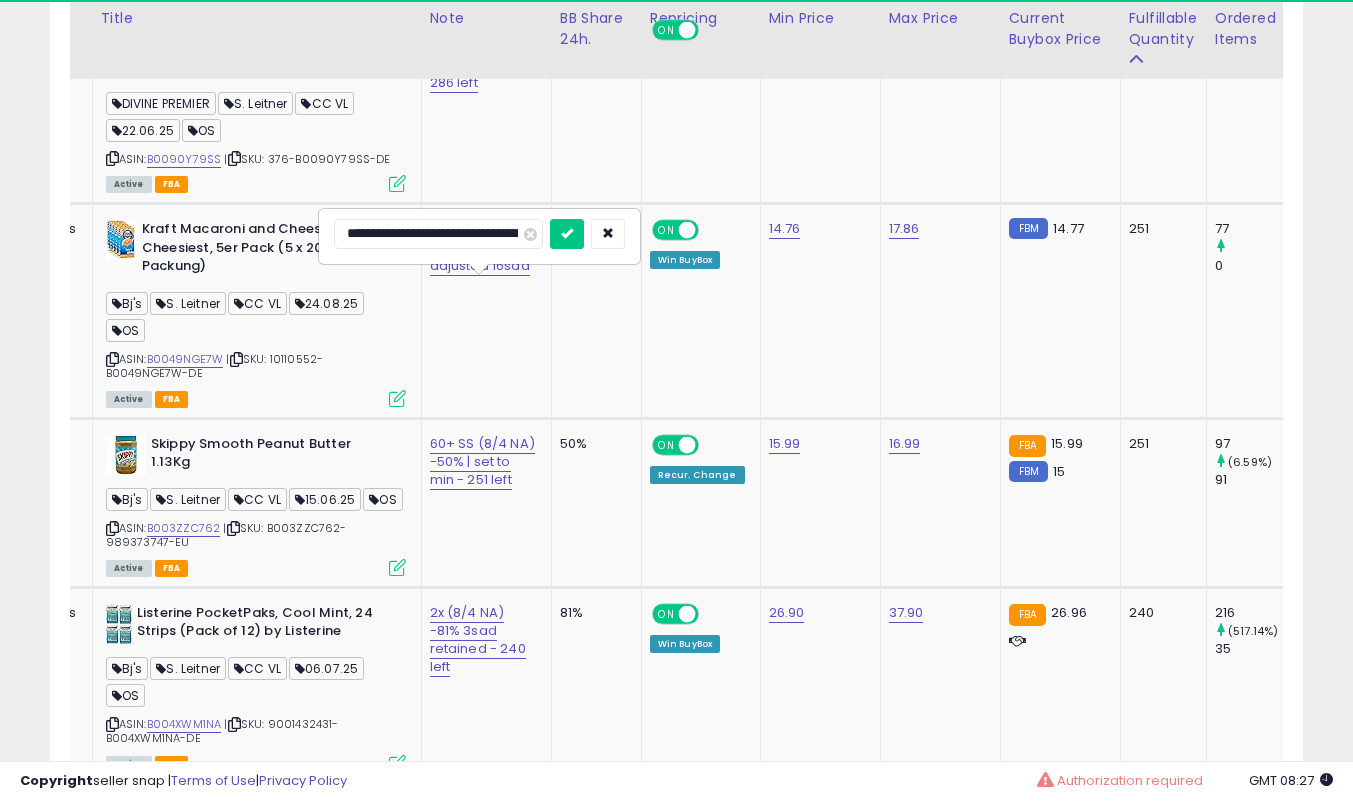 click at bounding box center [567, 234] 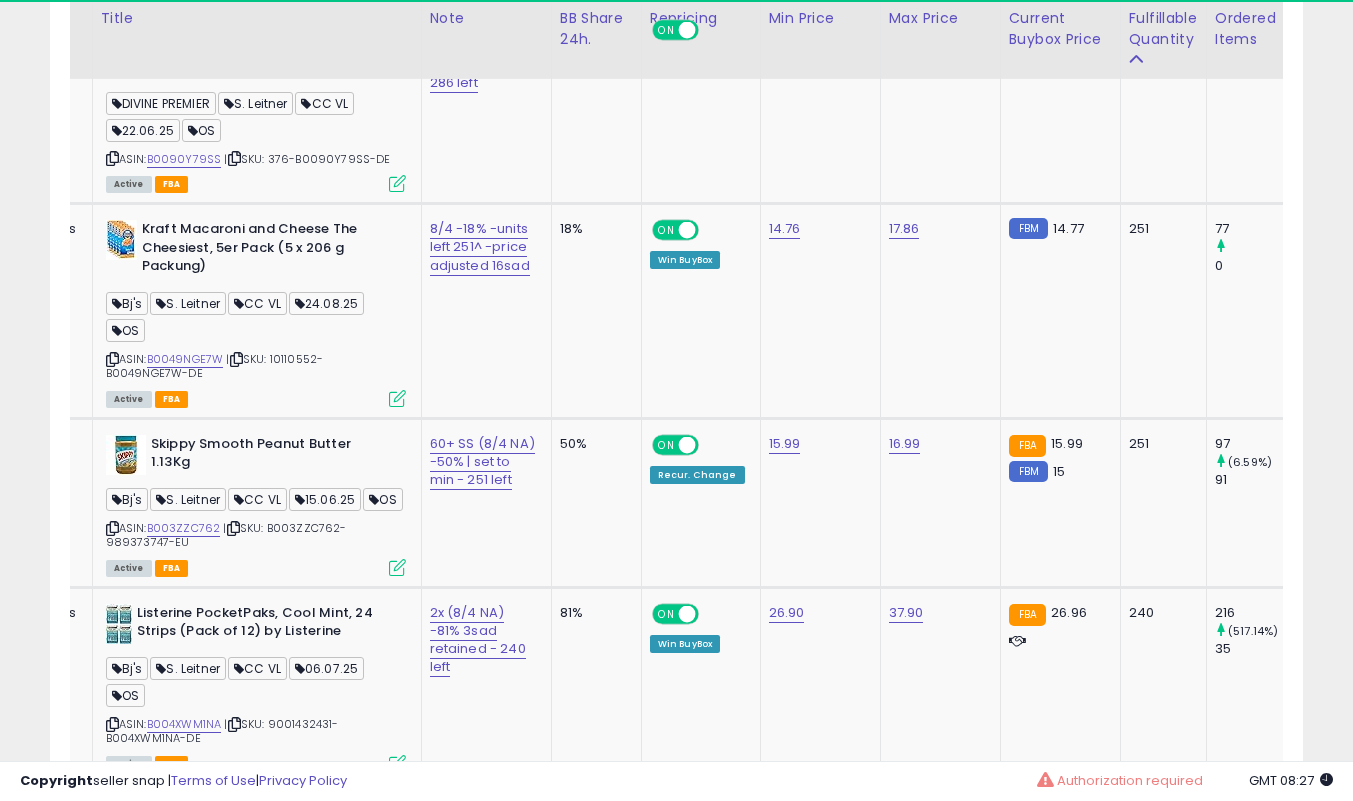 click at bounding box center [397, 398] 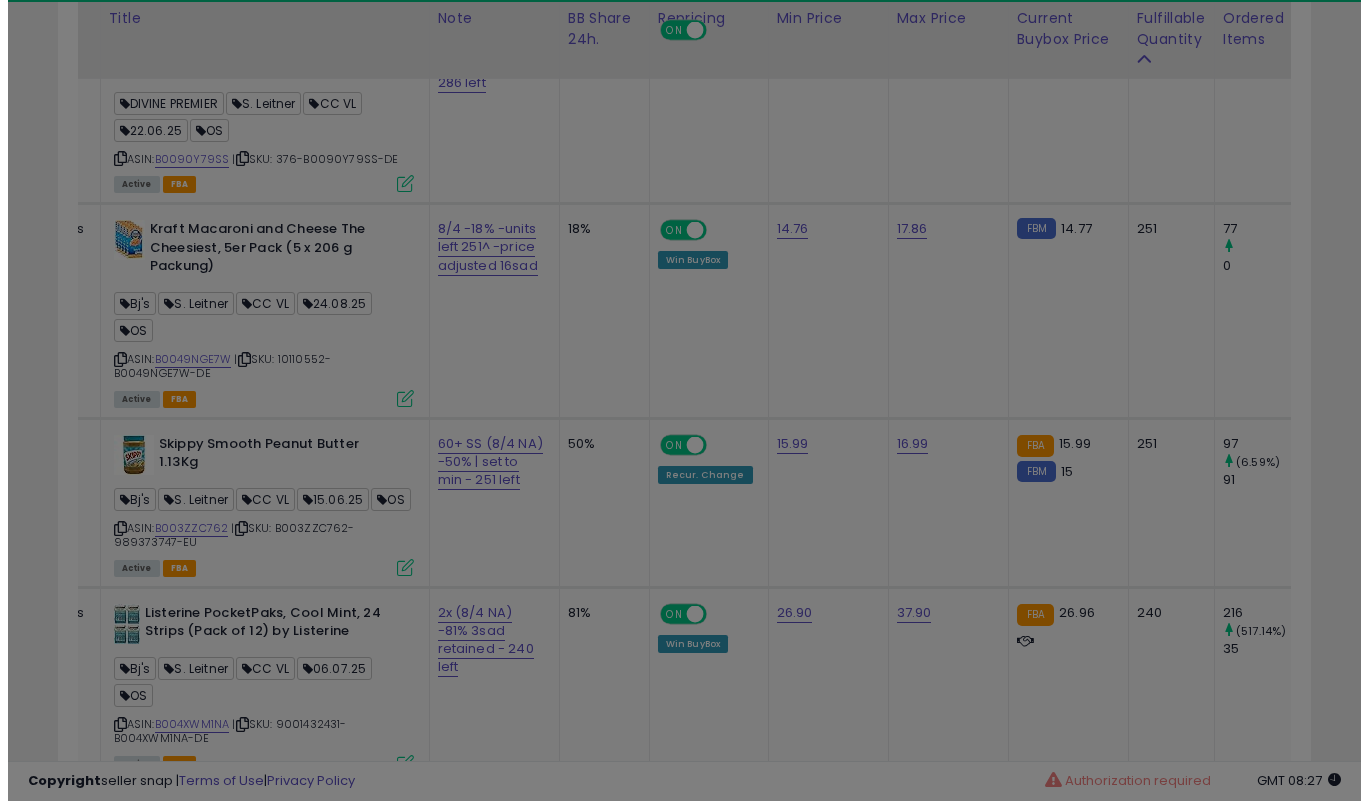 scroll, scrollTop: 999590, scrollLeft: 999266, axis: both 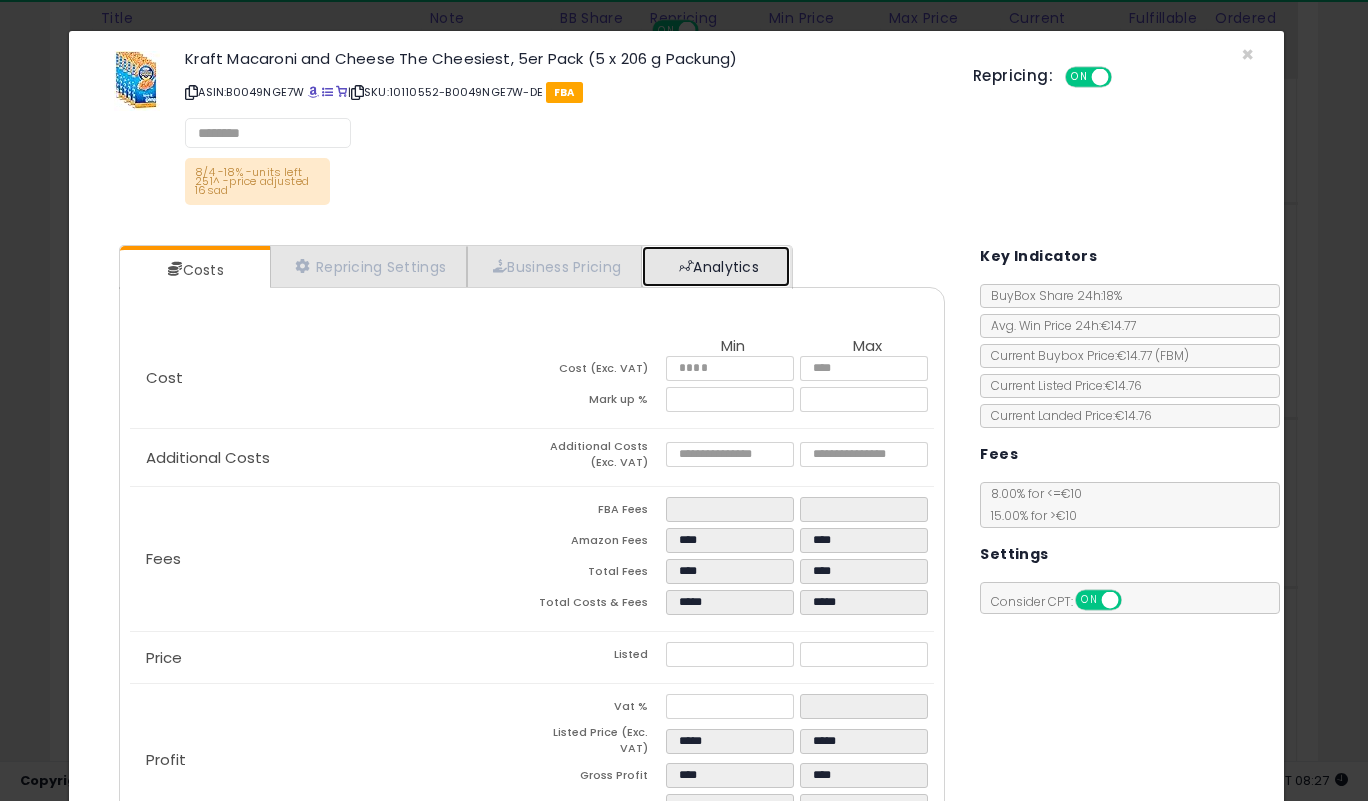 click on "Analytics" at bounding box center [716, 266] 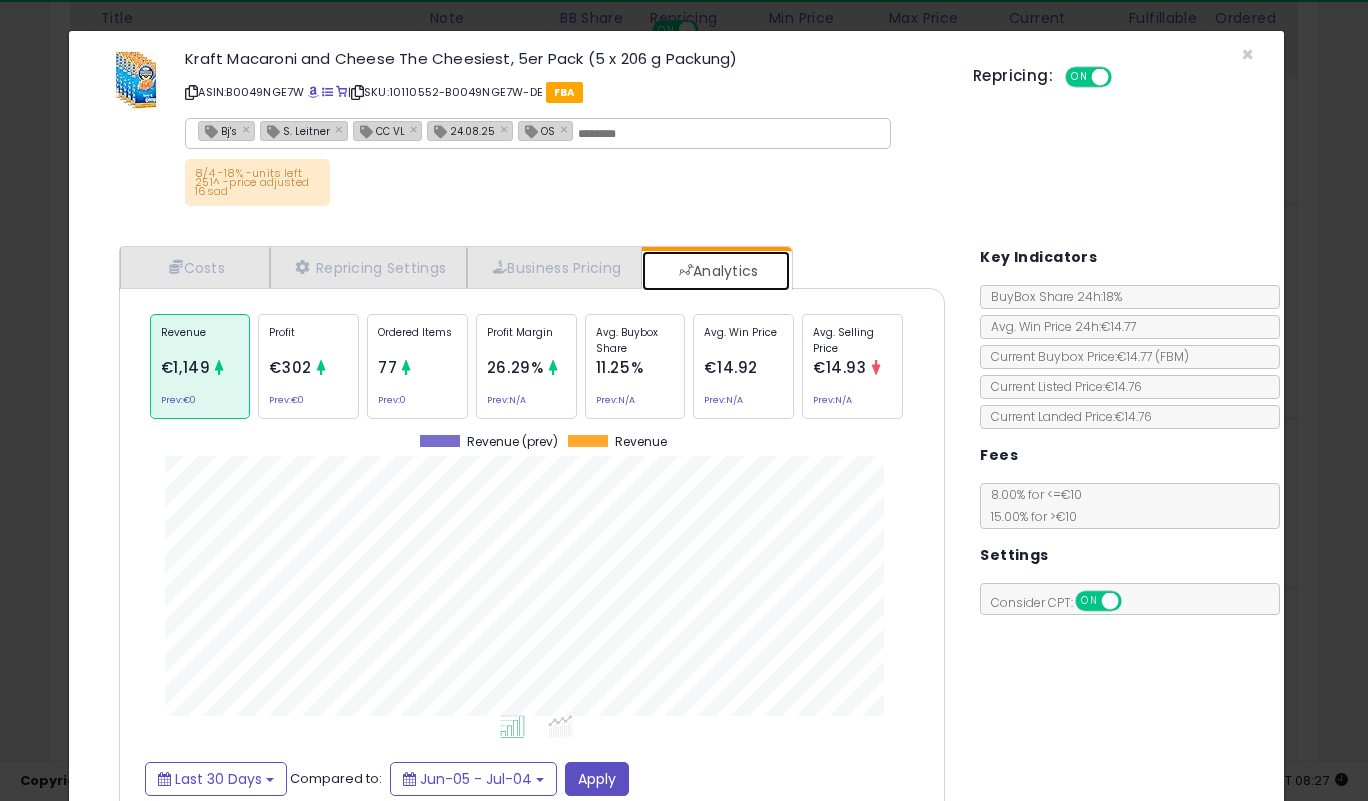 scroll, scrollTop: 999385, scrollLeft: 999143, axis: both 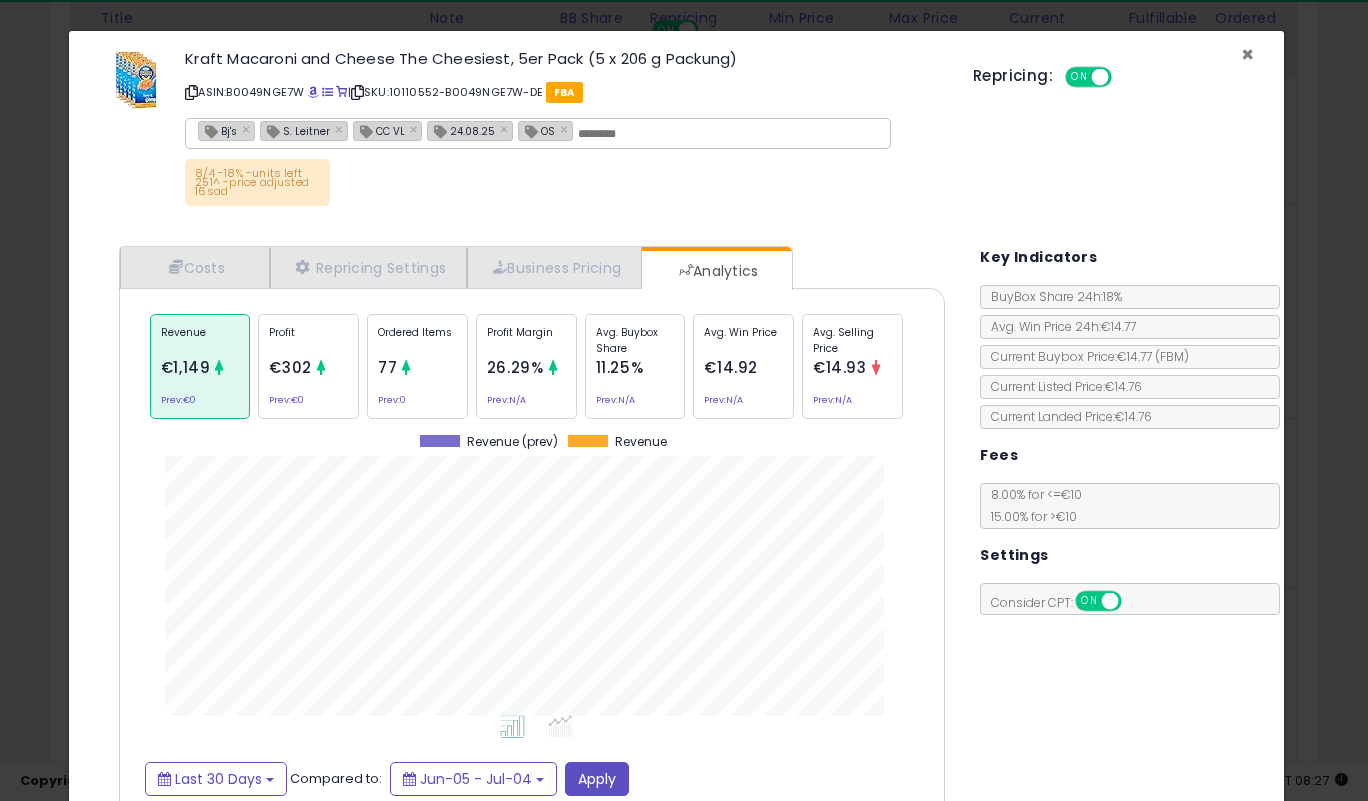 click on "×" at bounding box center [1247, 54] 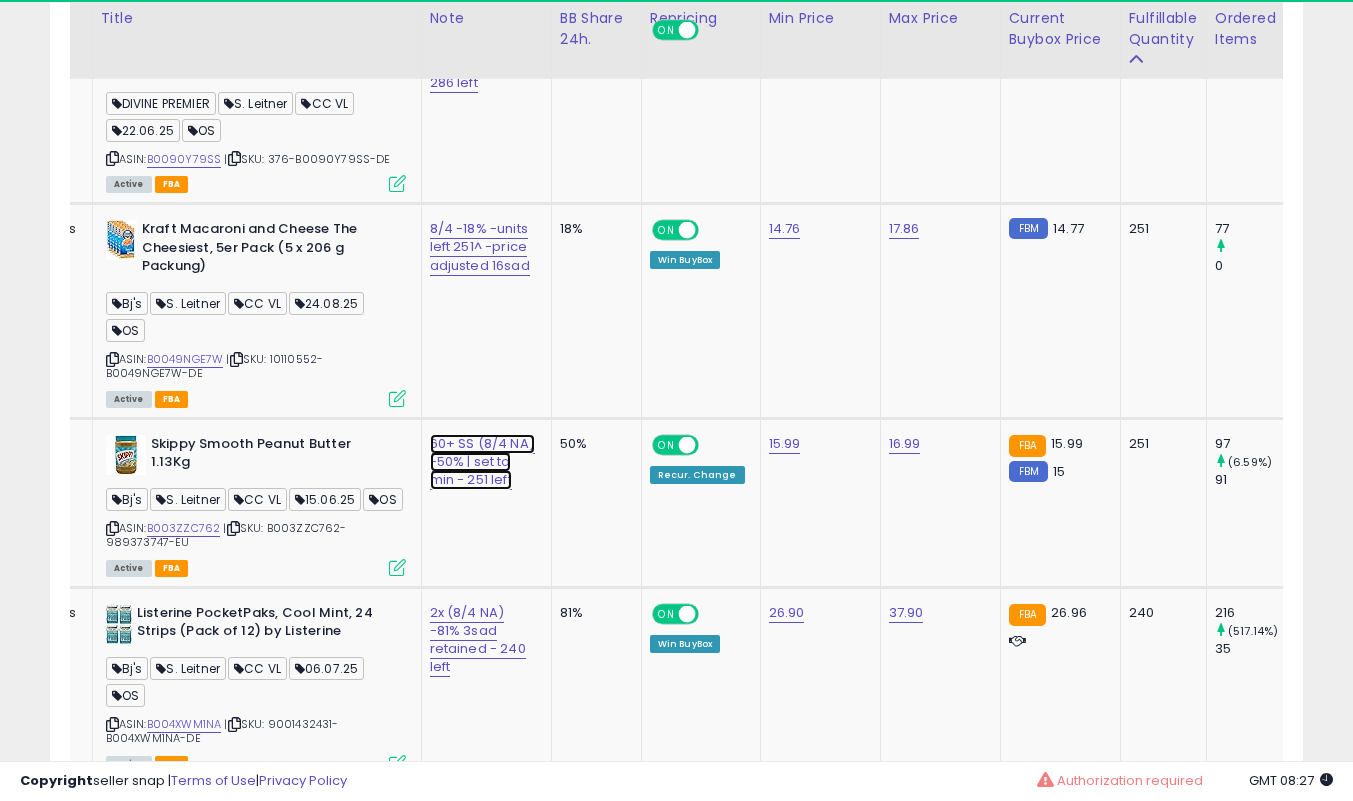 click on "60+ SS (8/4 NA) -50% | set to min - 251 left" at bounding box center [481, -2903] 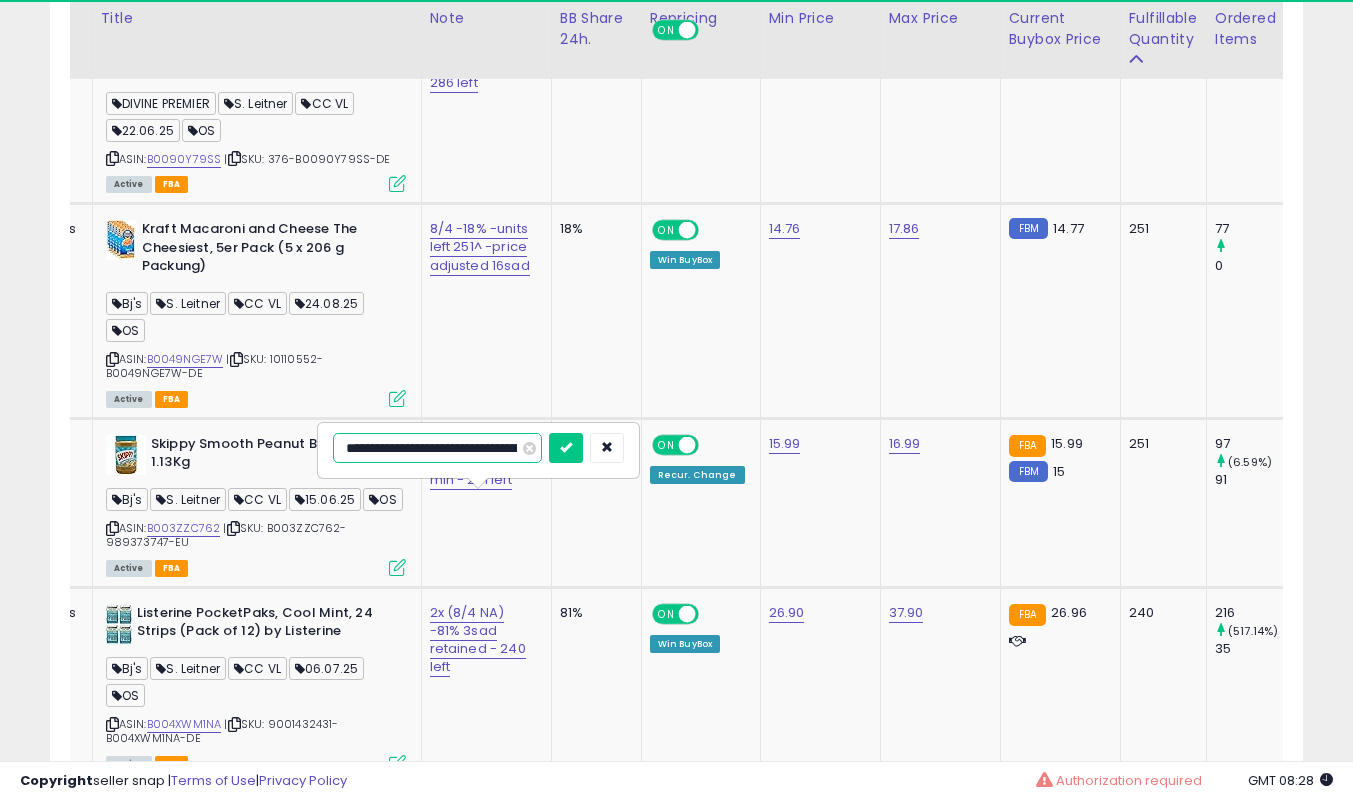 click at bounding box center [566, 448] 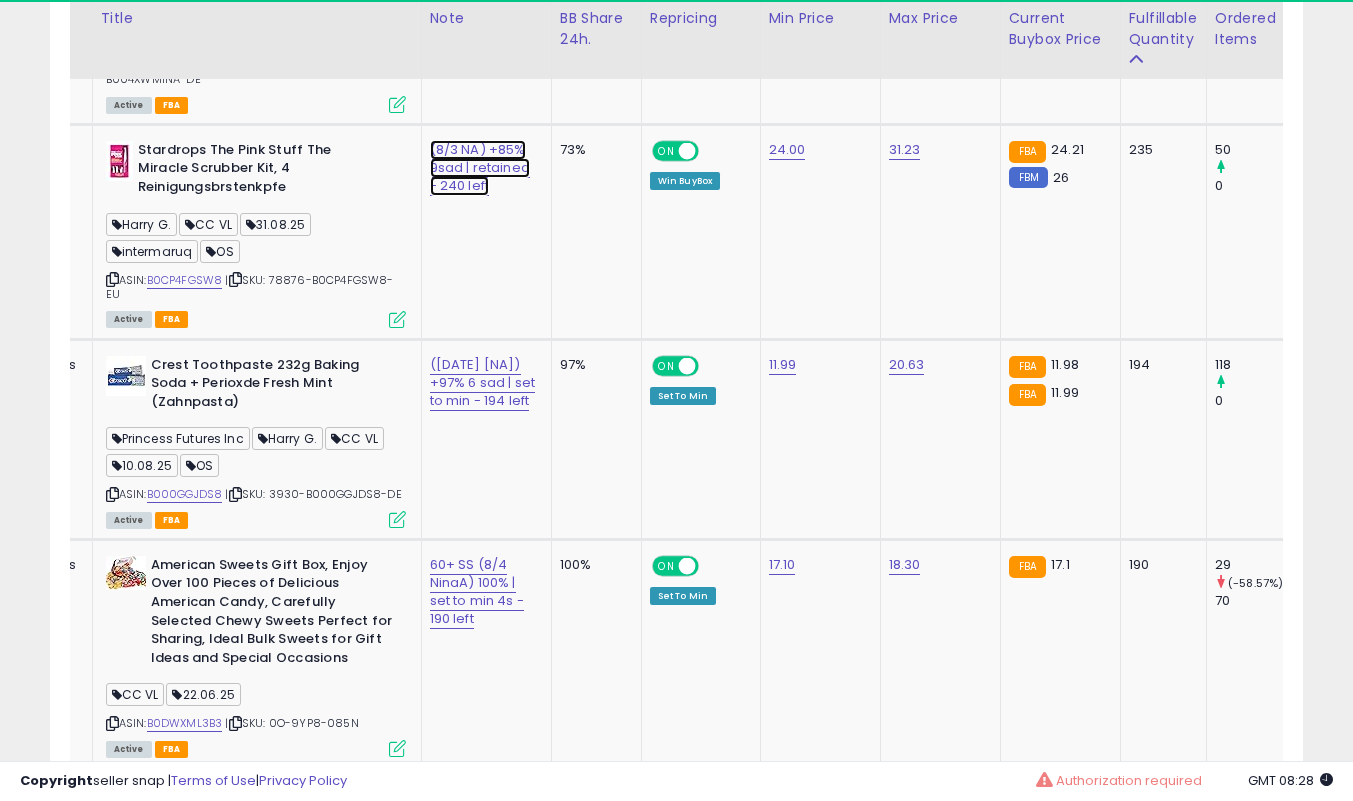 click on "(8/3 NA) +85% 9sad | retained - 240 left" at bounding box center [481, -3562] 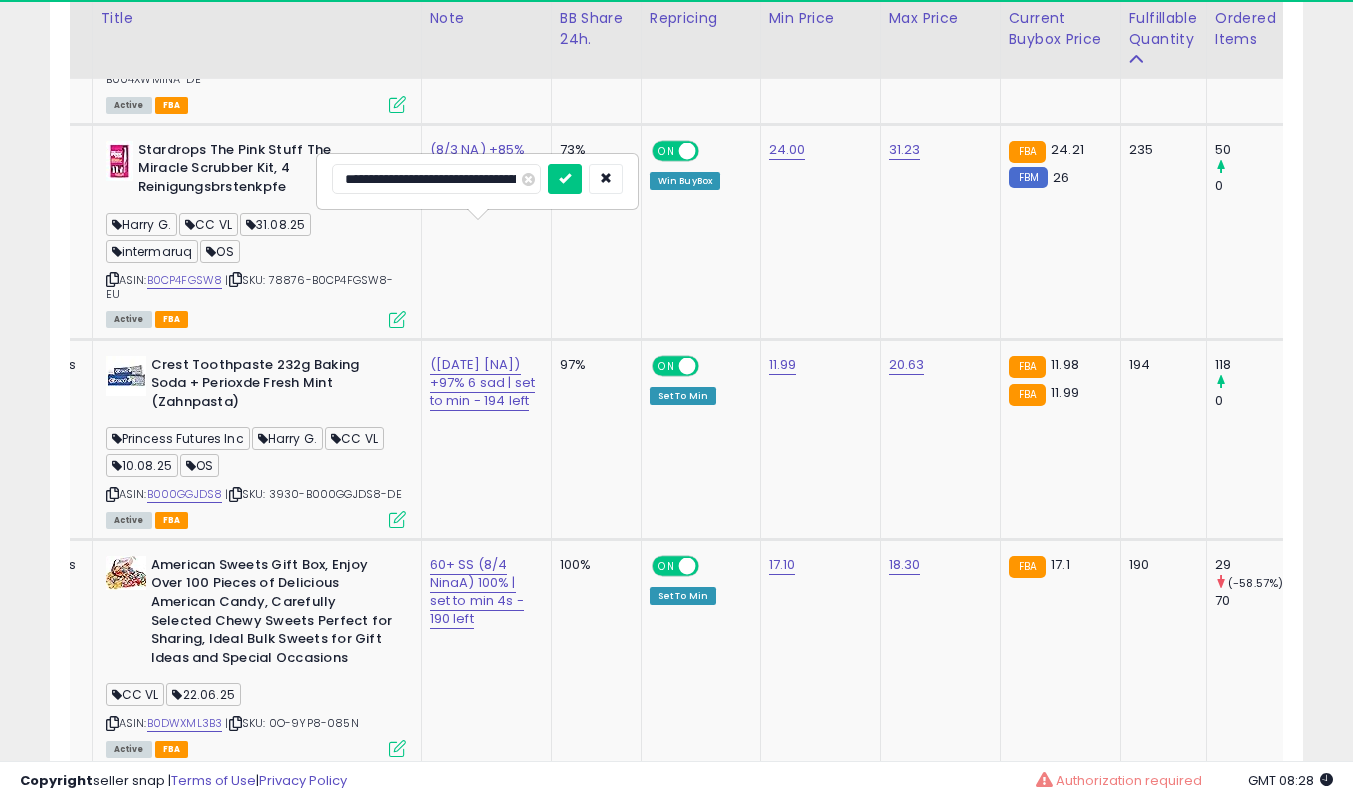 click at bounding box center [565, 179] 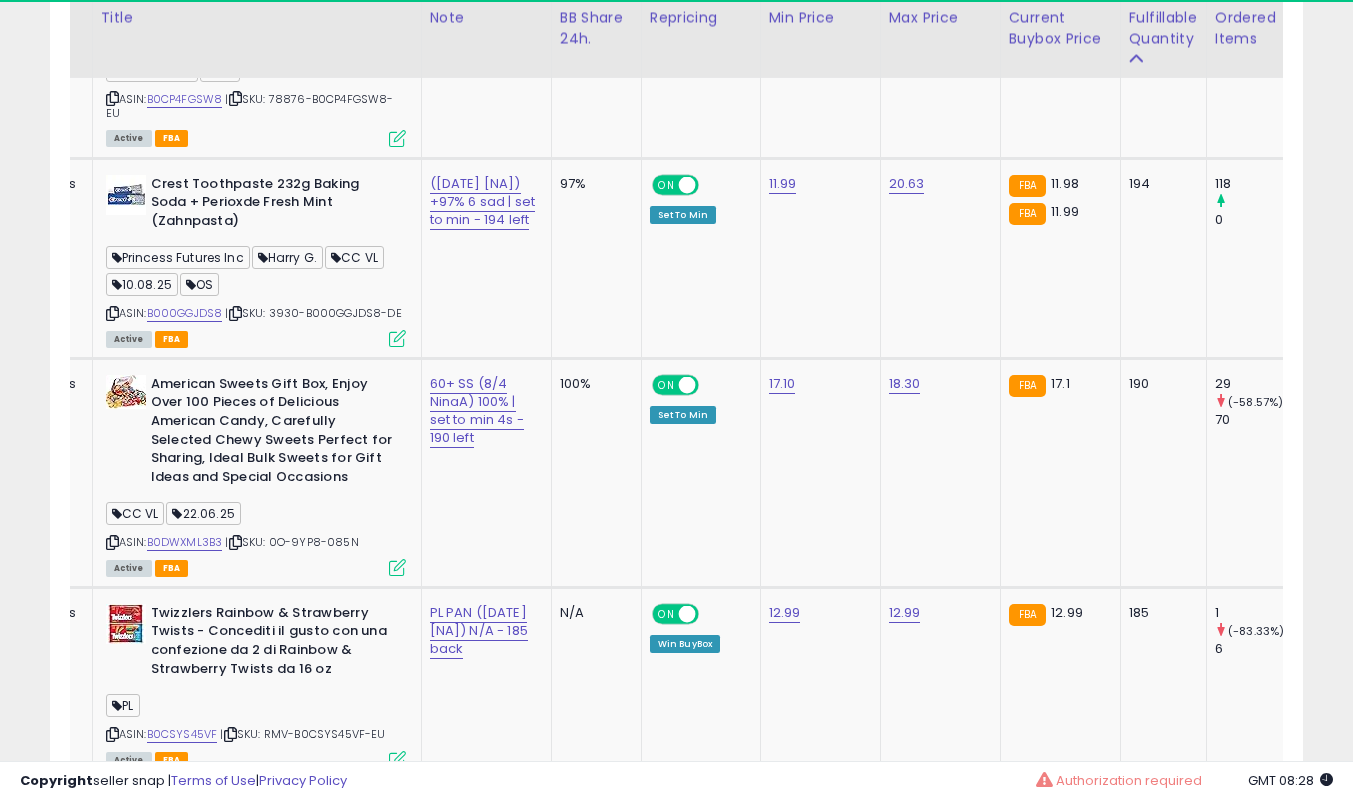 scroll, scrollTop: 4982, scrollLeft: 0, axis: vertical 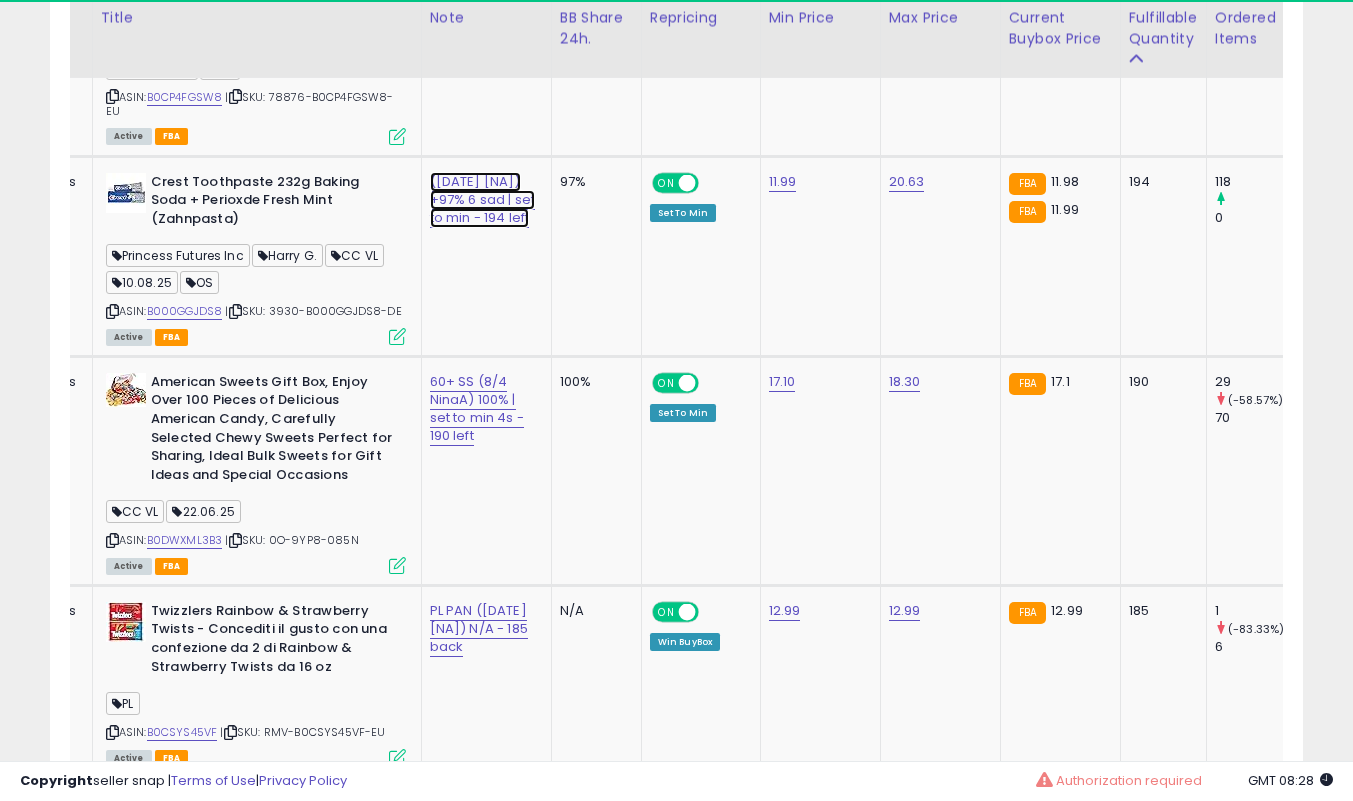 click on "([DATE] [NA]) +97% 6 sad | set to min - 194 left" at bounding box center (481, -3745) 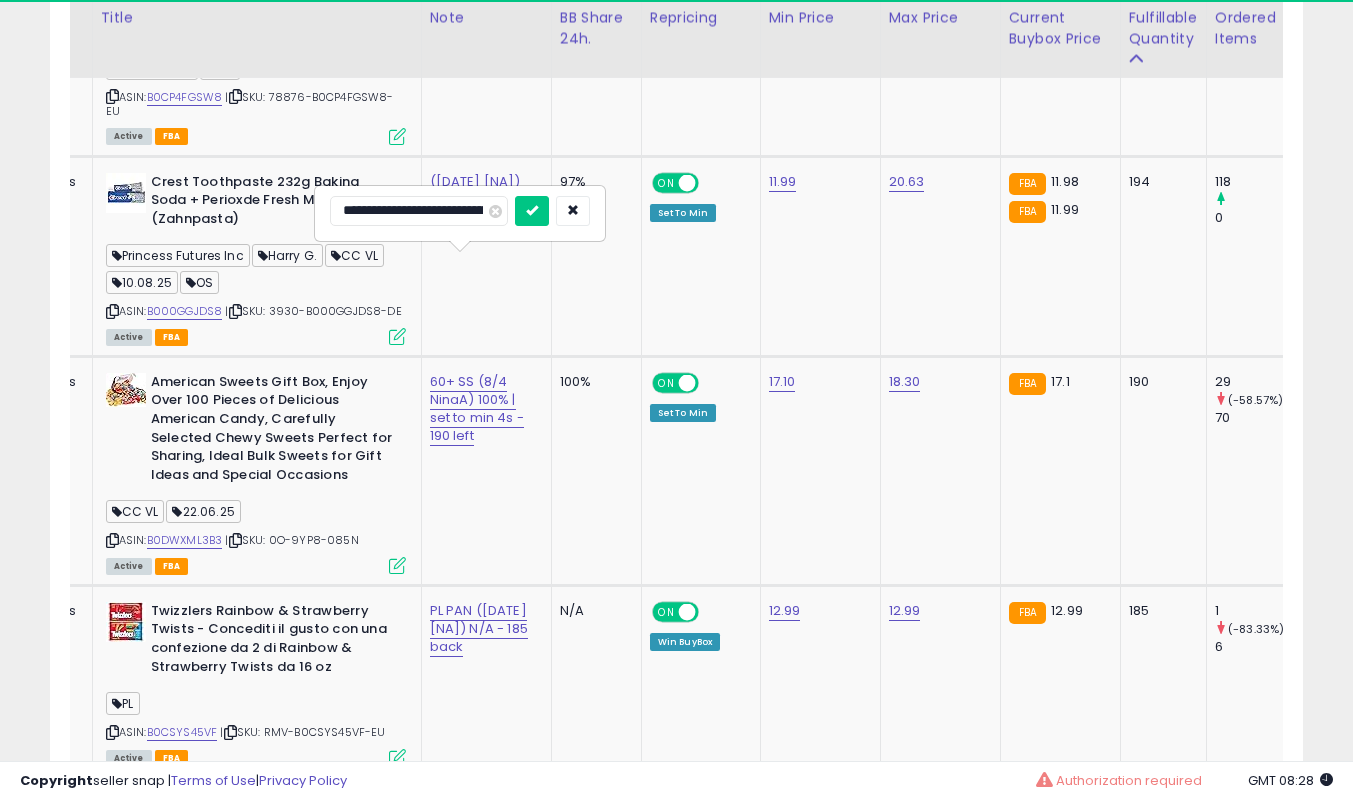 scroll, scrollTop: 0, scrollLeft: 101, axis: horizontal 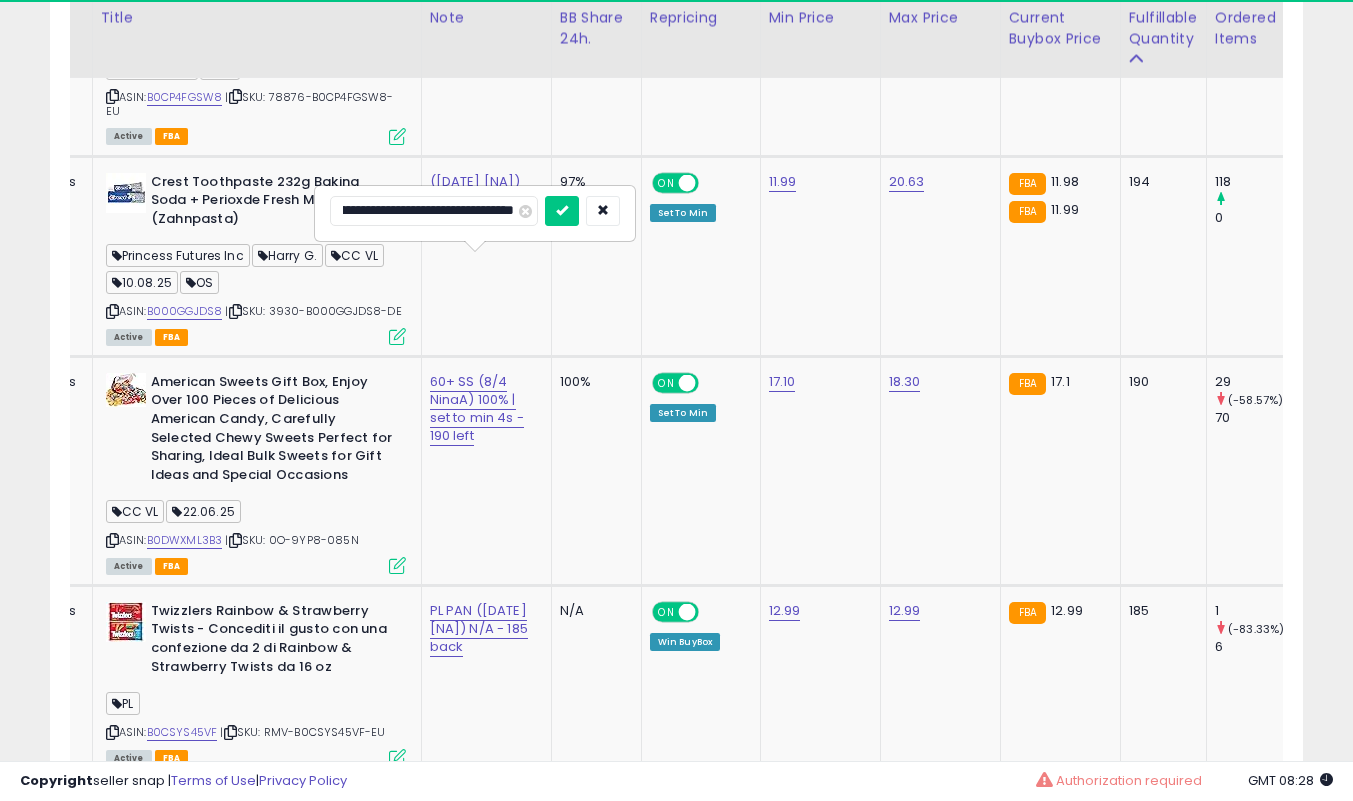click at bounding box center [562, 211] 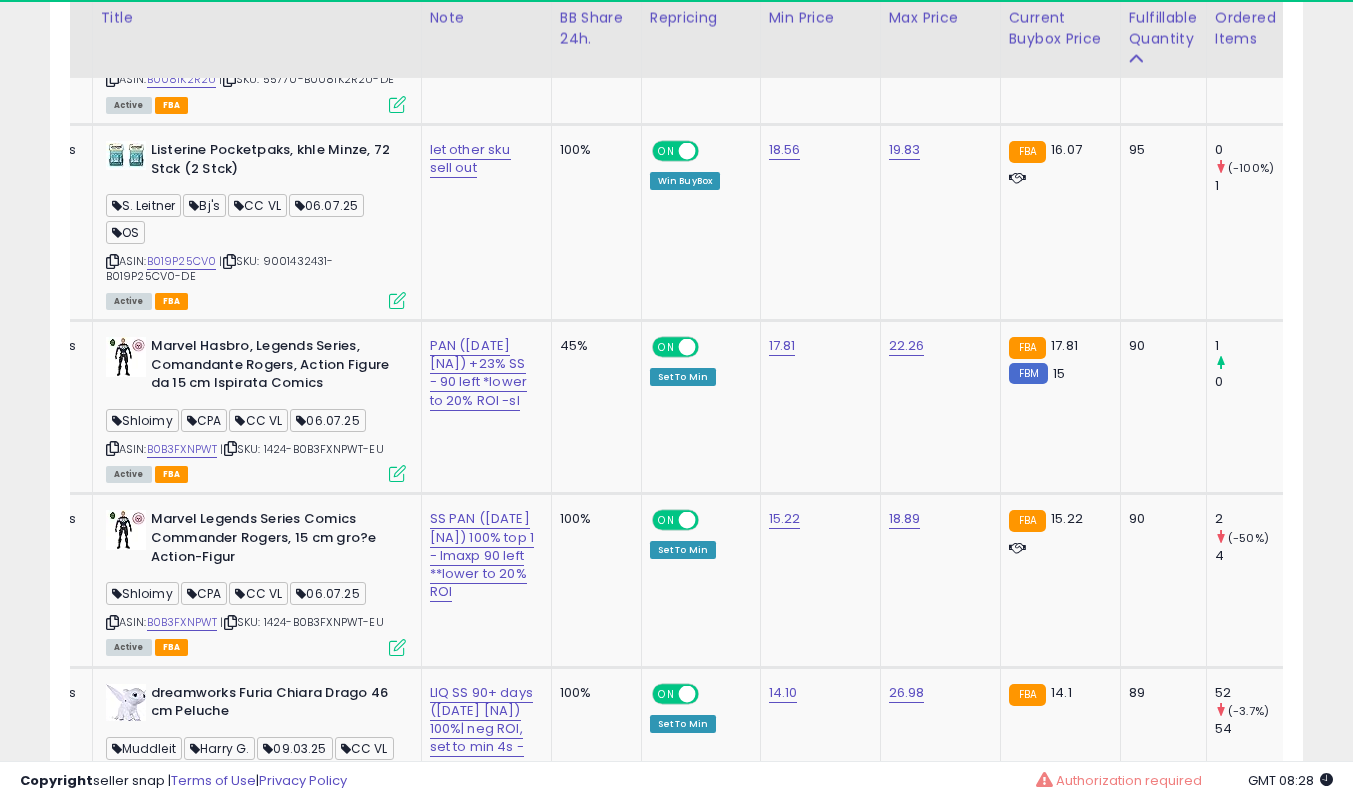 scroll, scrollTop: 7326, scrollLeft: 0, axis: vertical 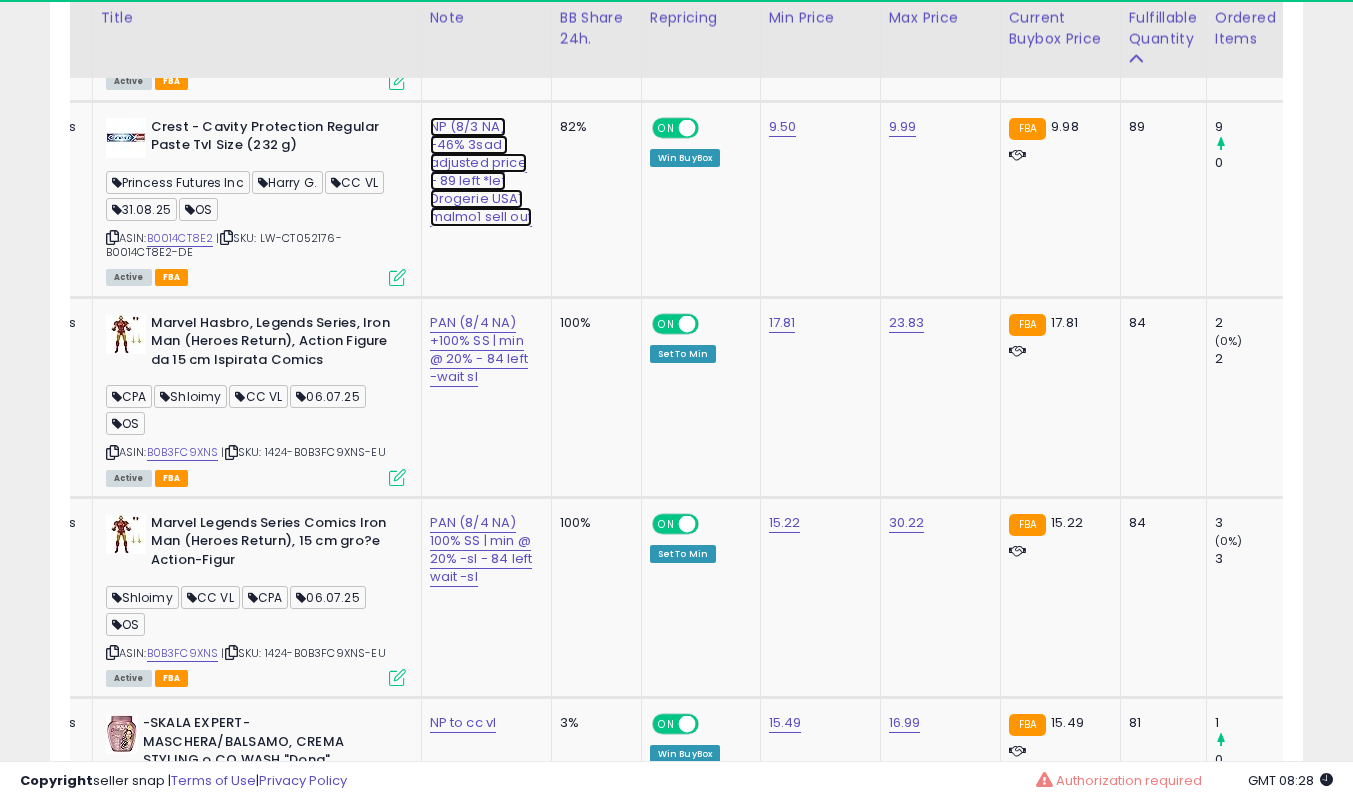 click on "NP (8/3 NA) -46% 3sad | adjusted price - 89 left *let Drogerie USA1 malmo1 sell out" at bounding box center (481, -6840) 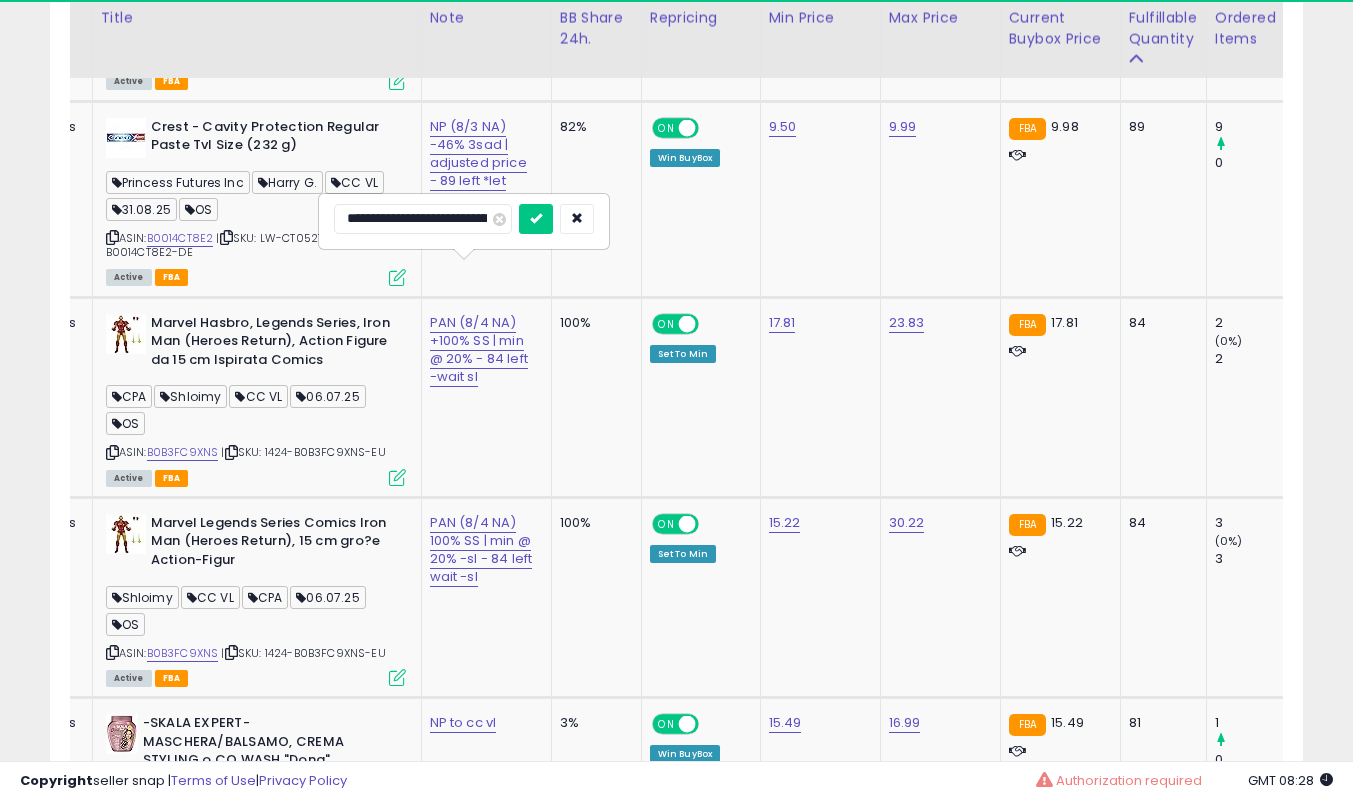scroll, scrollTop: 8080, scrollLeft: 0, axis: vertical 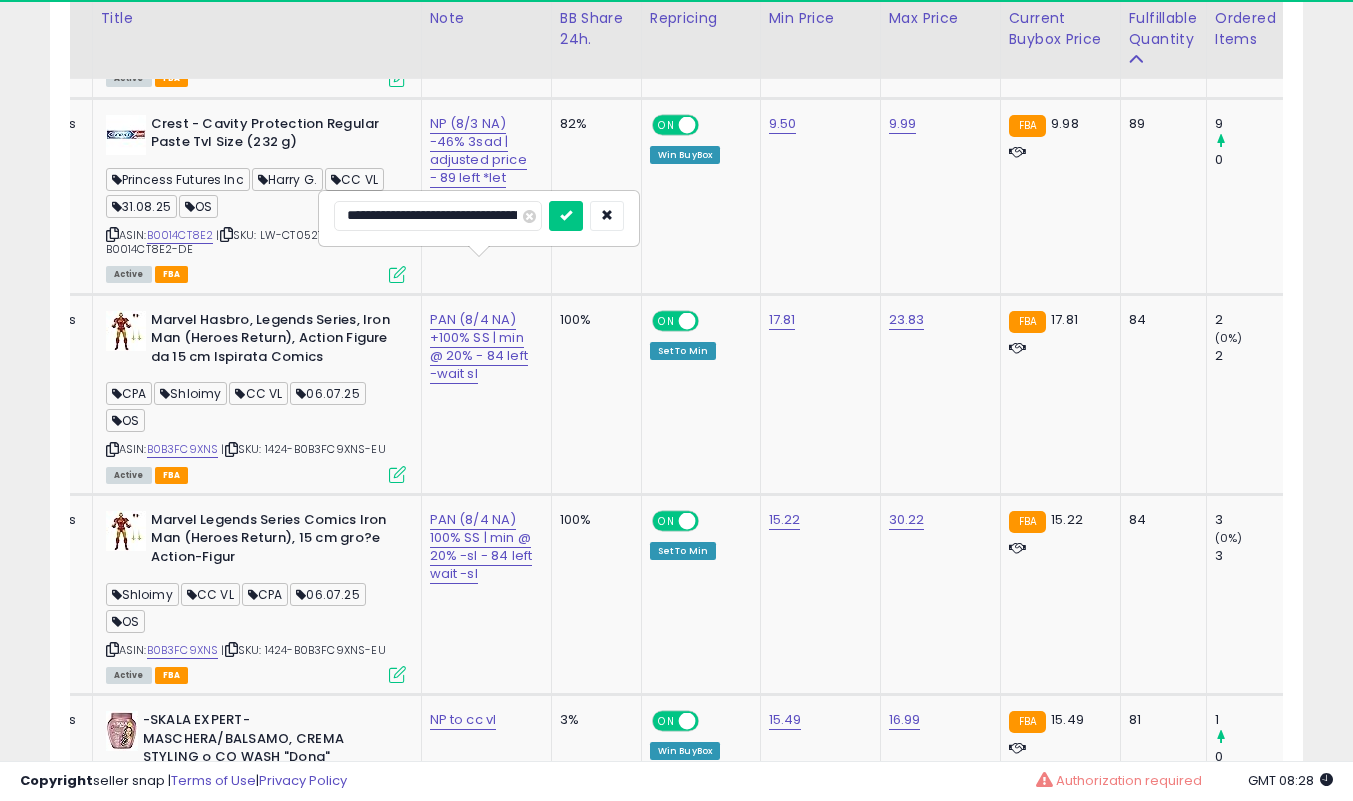 click at bounding box center [566, 216] 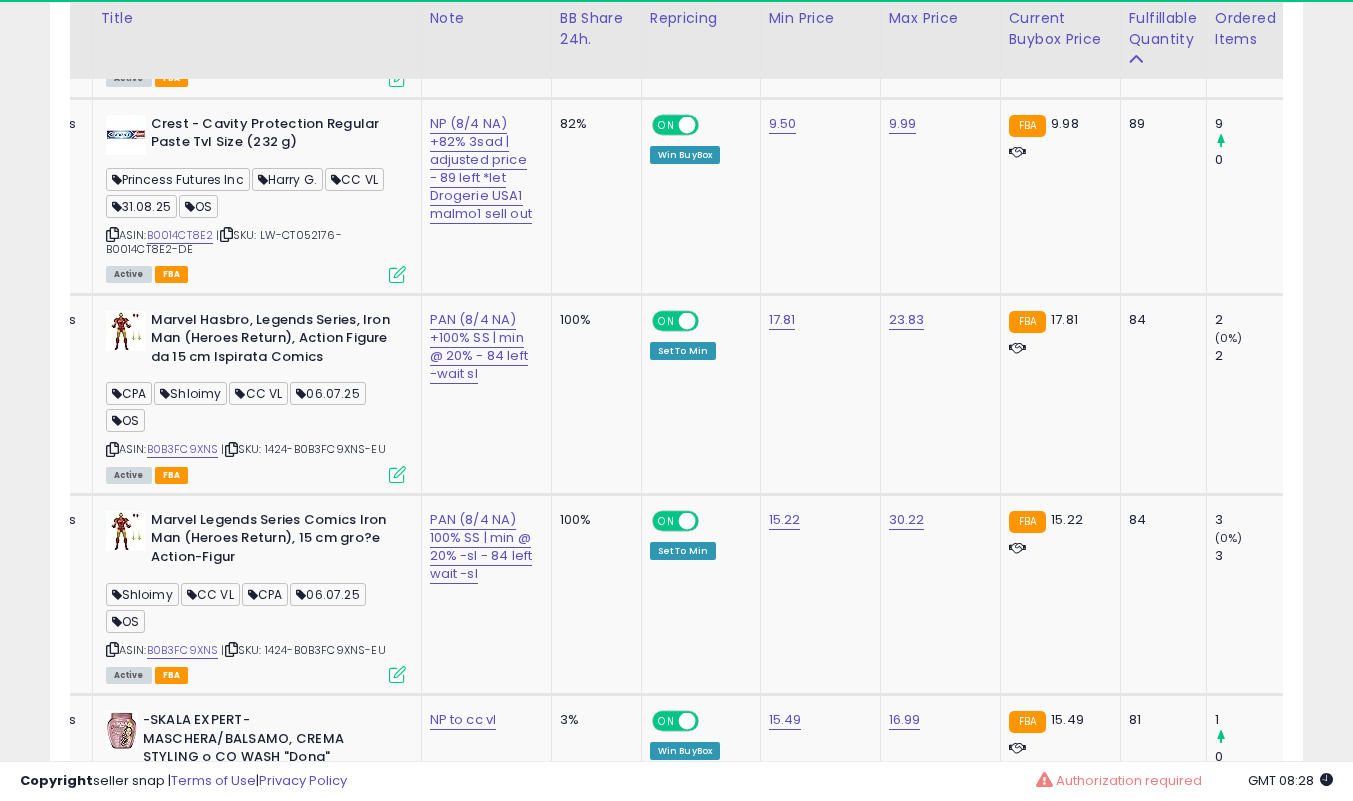 click at bounding box center (397, 274) 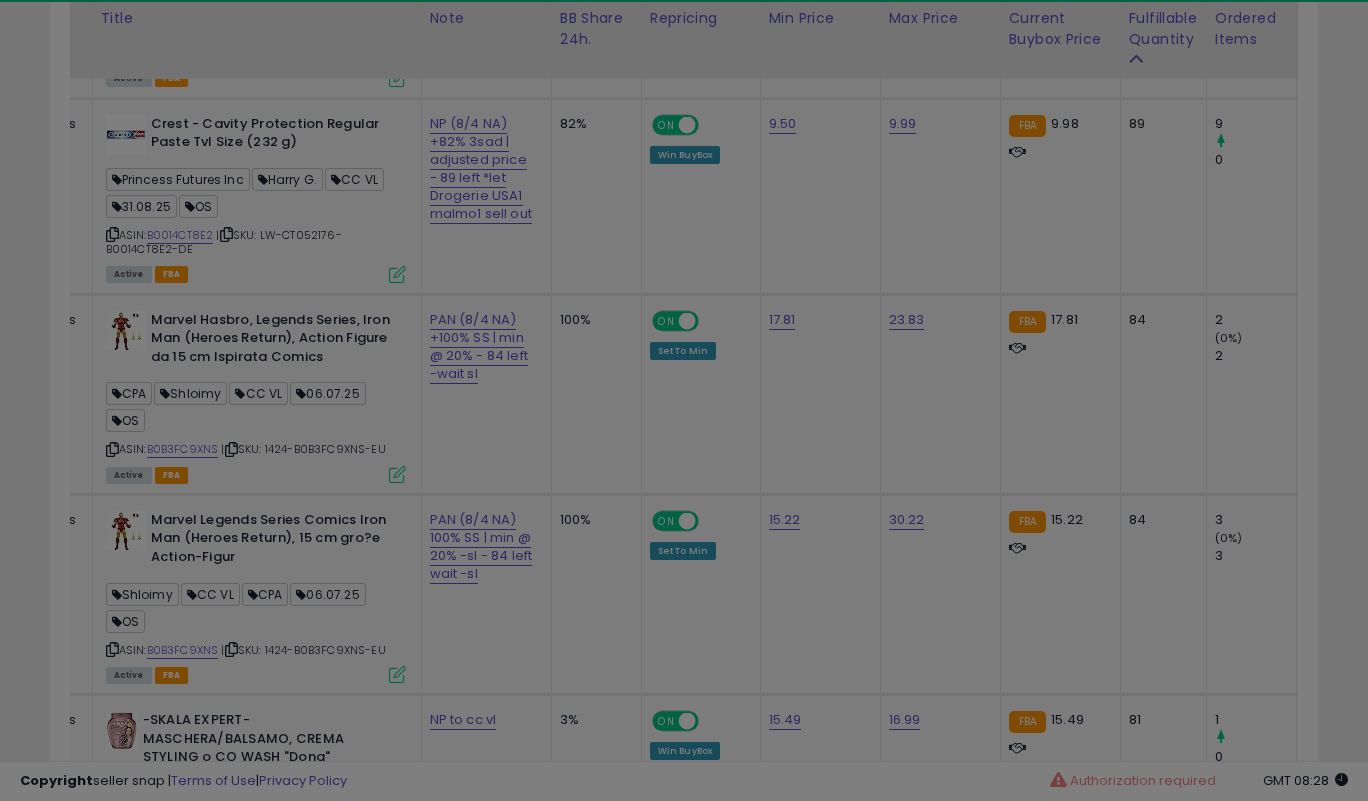 scroll, scrollTop: 999590, scrollLeft: 999266, axis: both 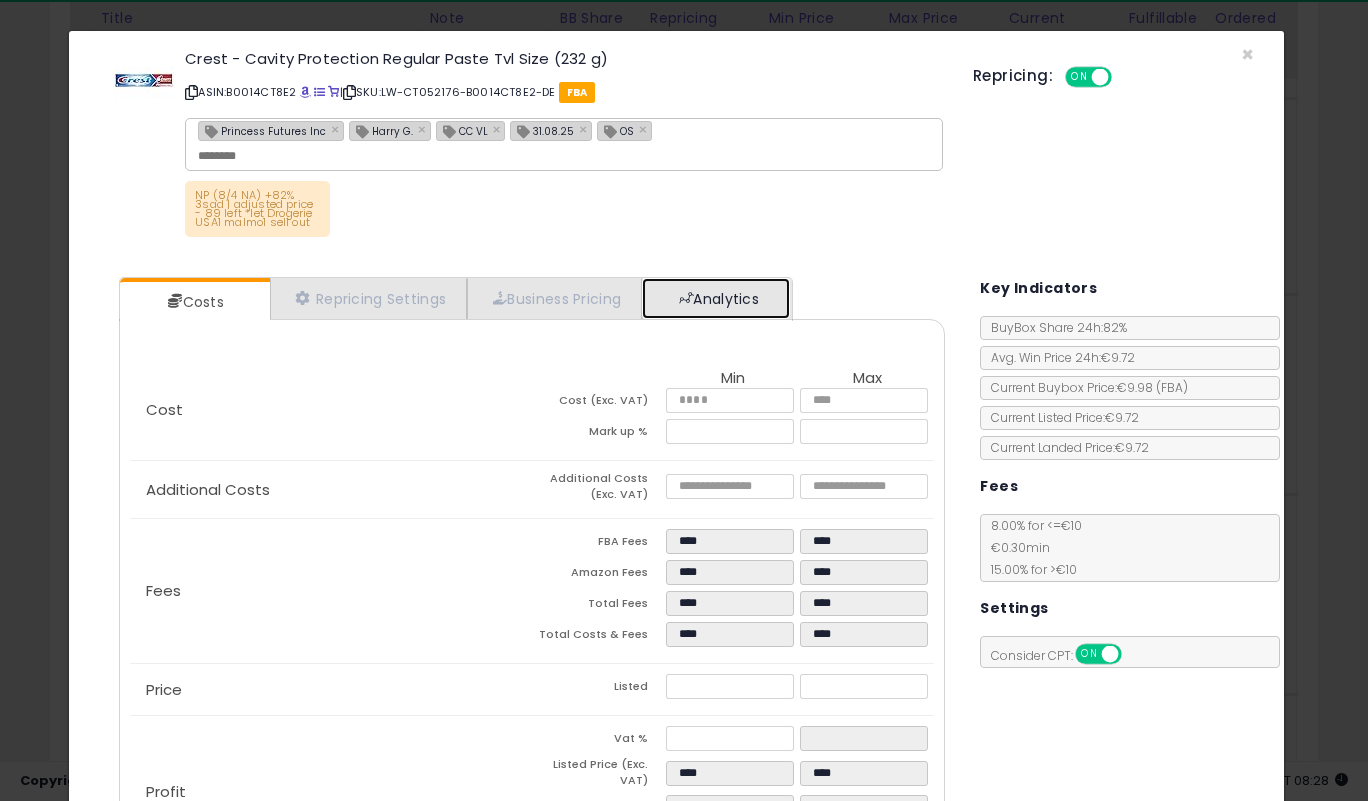 click on "Analytics" at bounding box center [716, 298] 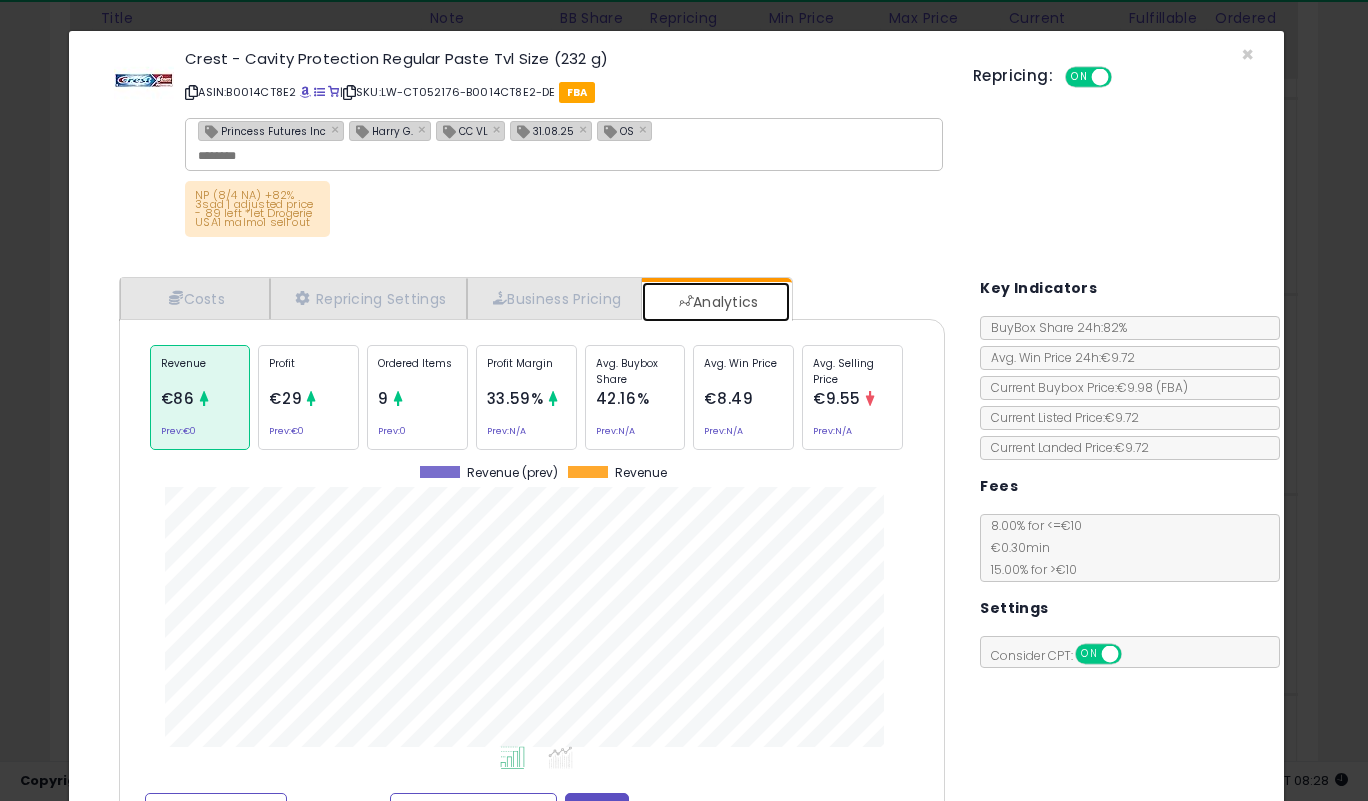 scroll, scrollTop: 999385, scrollLeft: 999143, axis: both 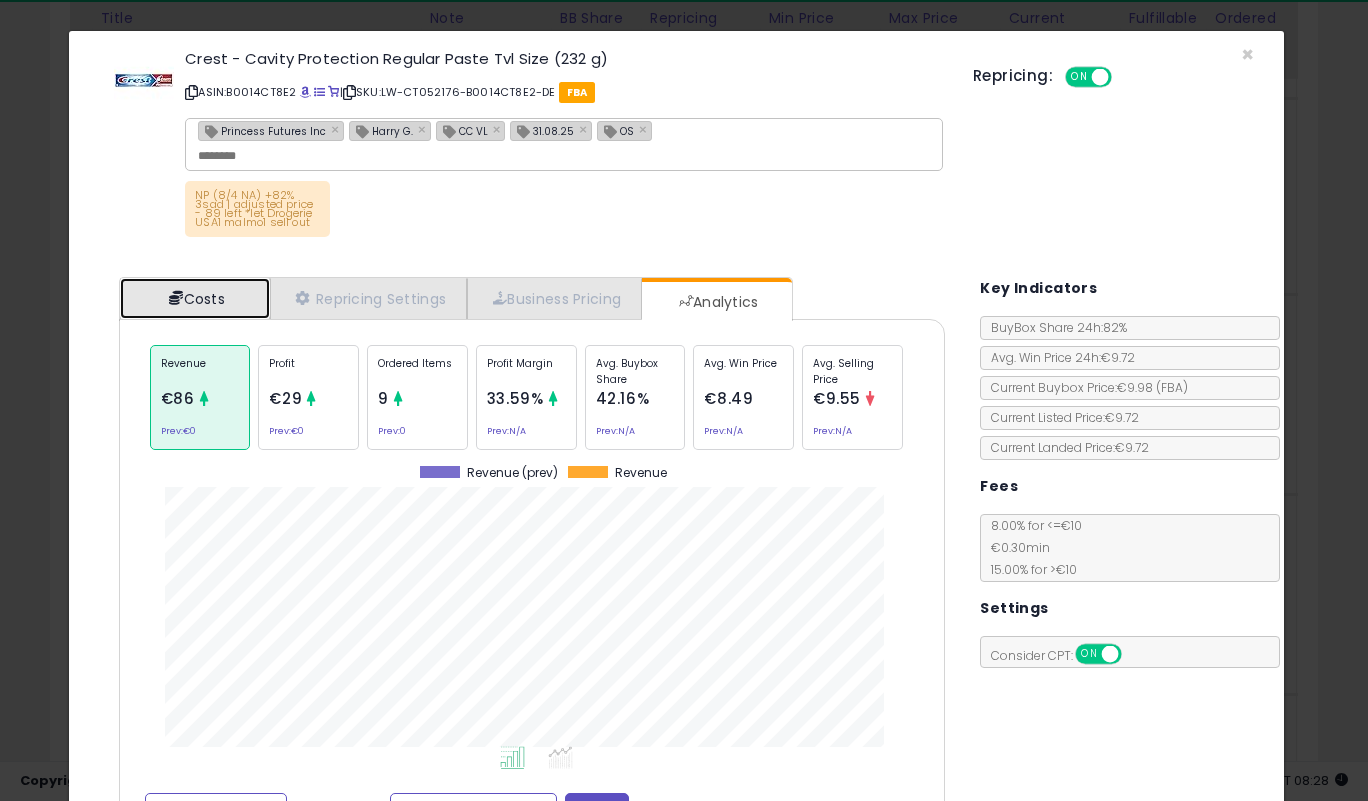 click on "Costs" at bounding box center (195, 298) 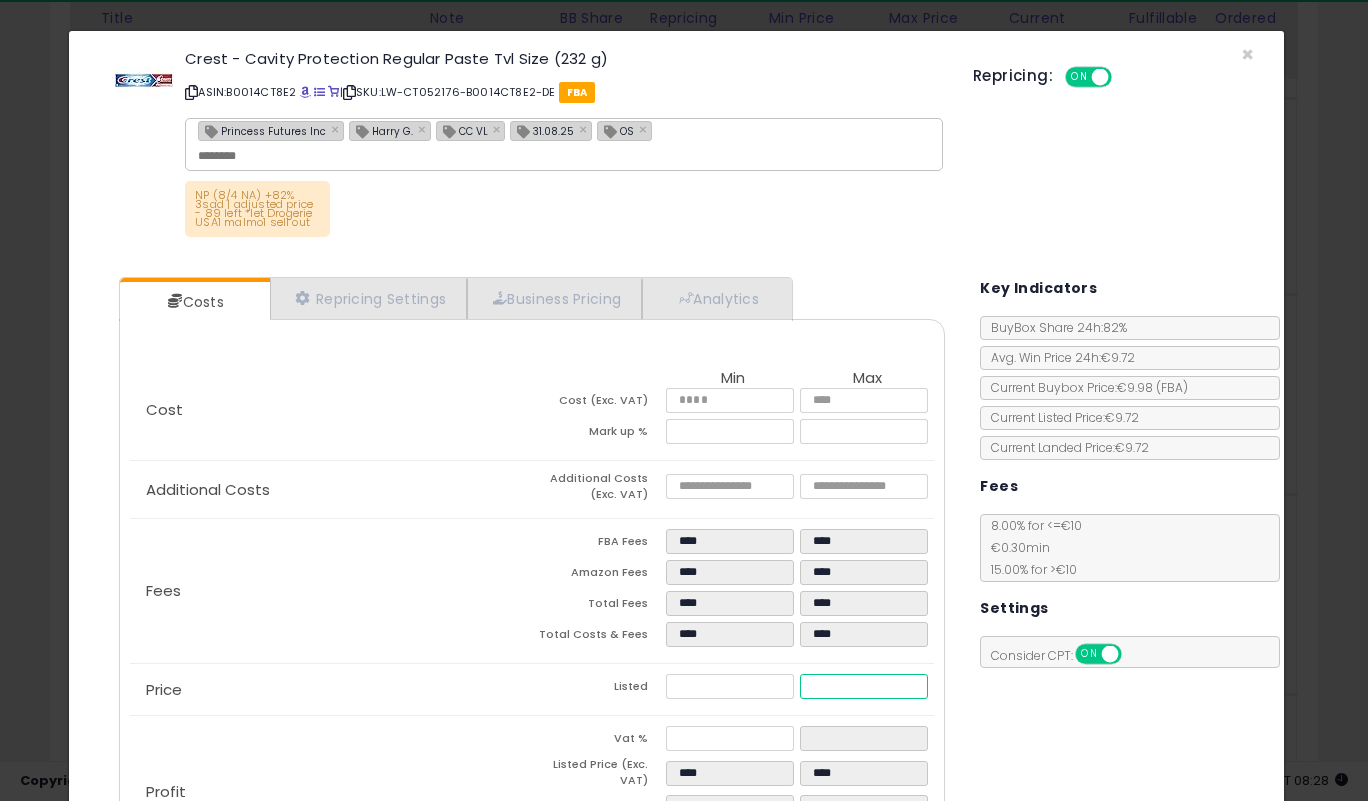 click on "****" at bounding box center (863, 686) 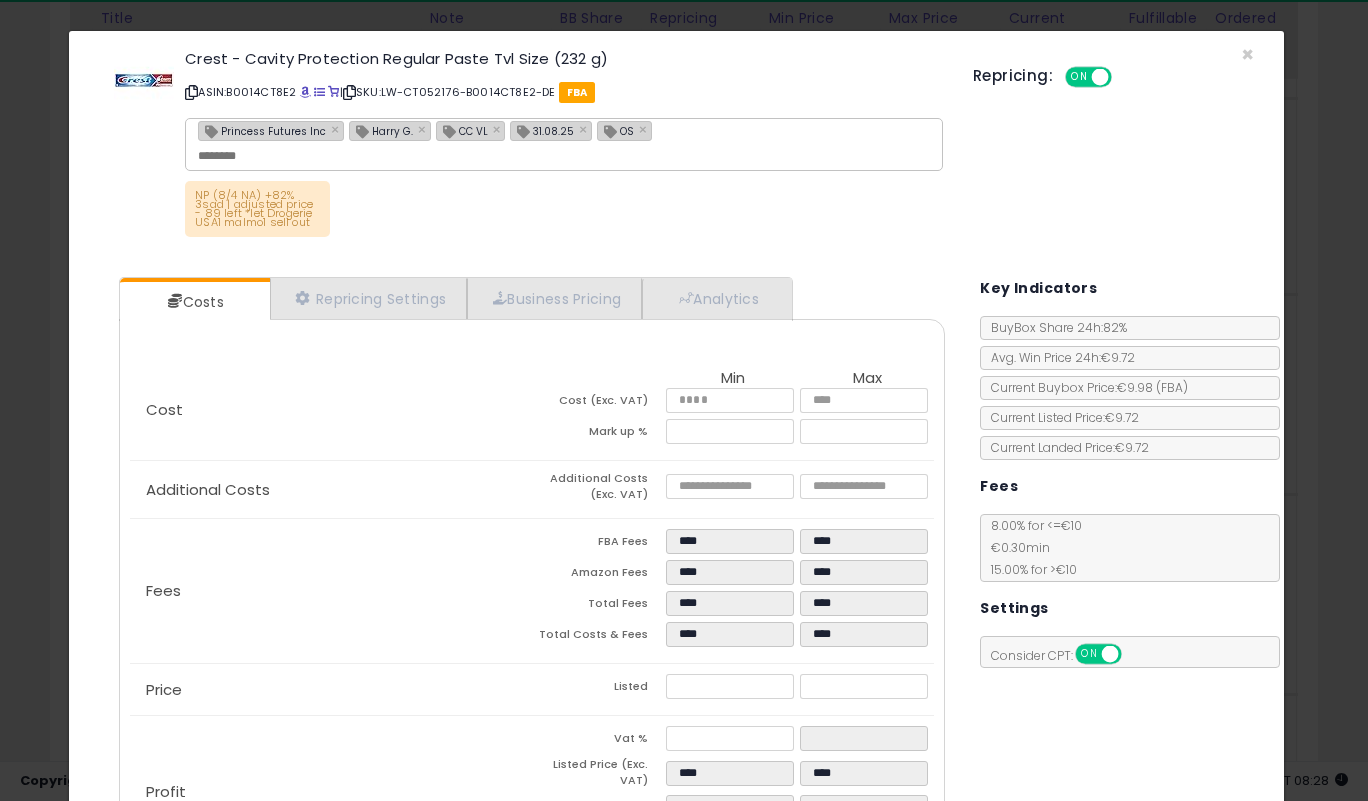 click on "Costs
Repricing Settings
Business Pricing
Analytics
Cost" at bounding box center [677, 585] 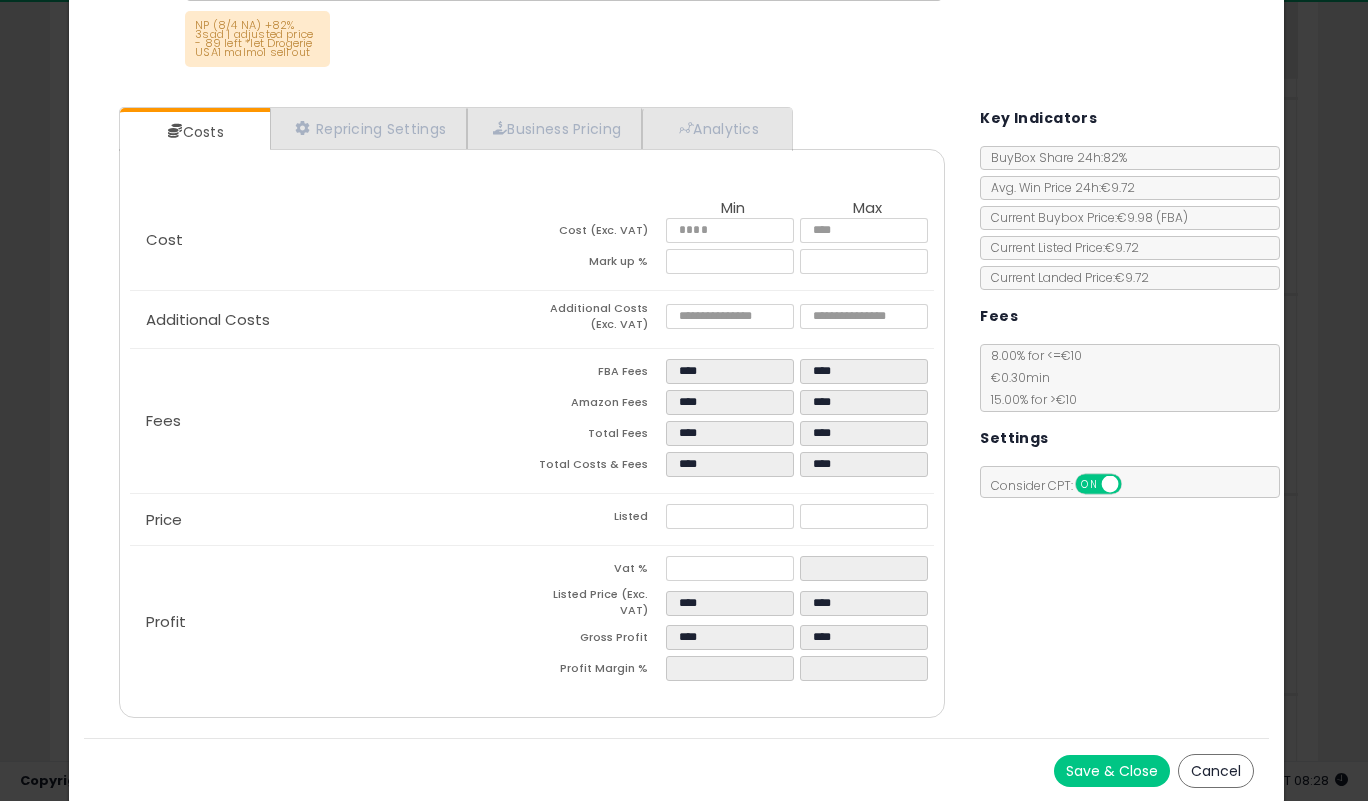click on "Save & Close" at bounding box center [1112, 771] 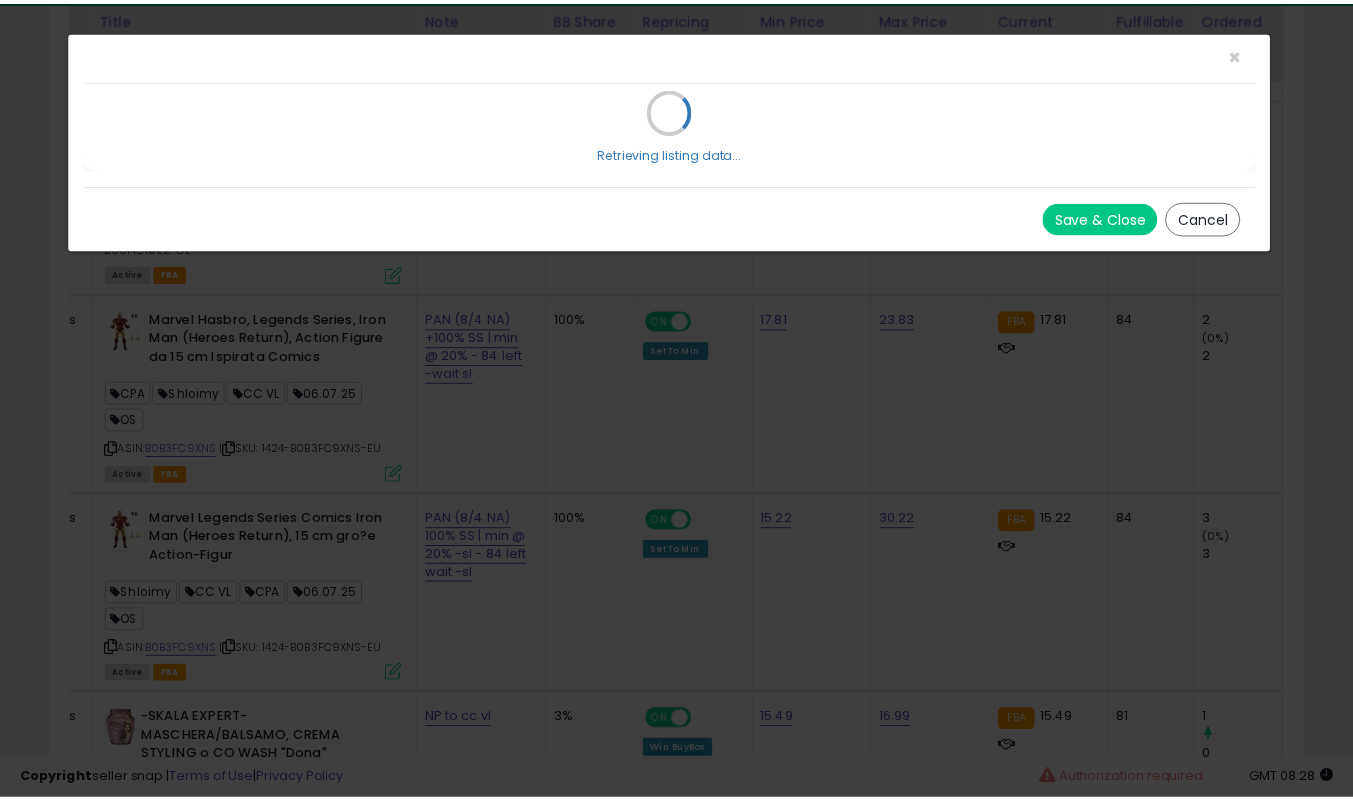 scroll, scrollTop: 0, scrollLeft: 0, axis: both 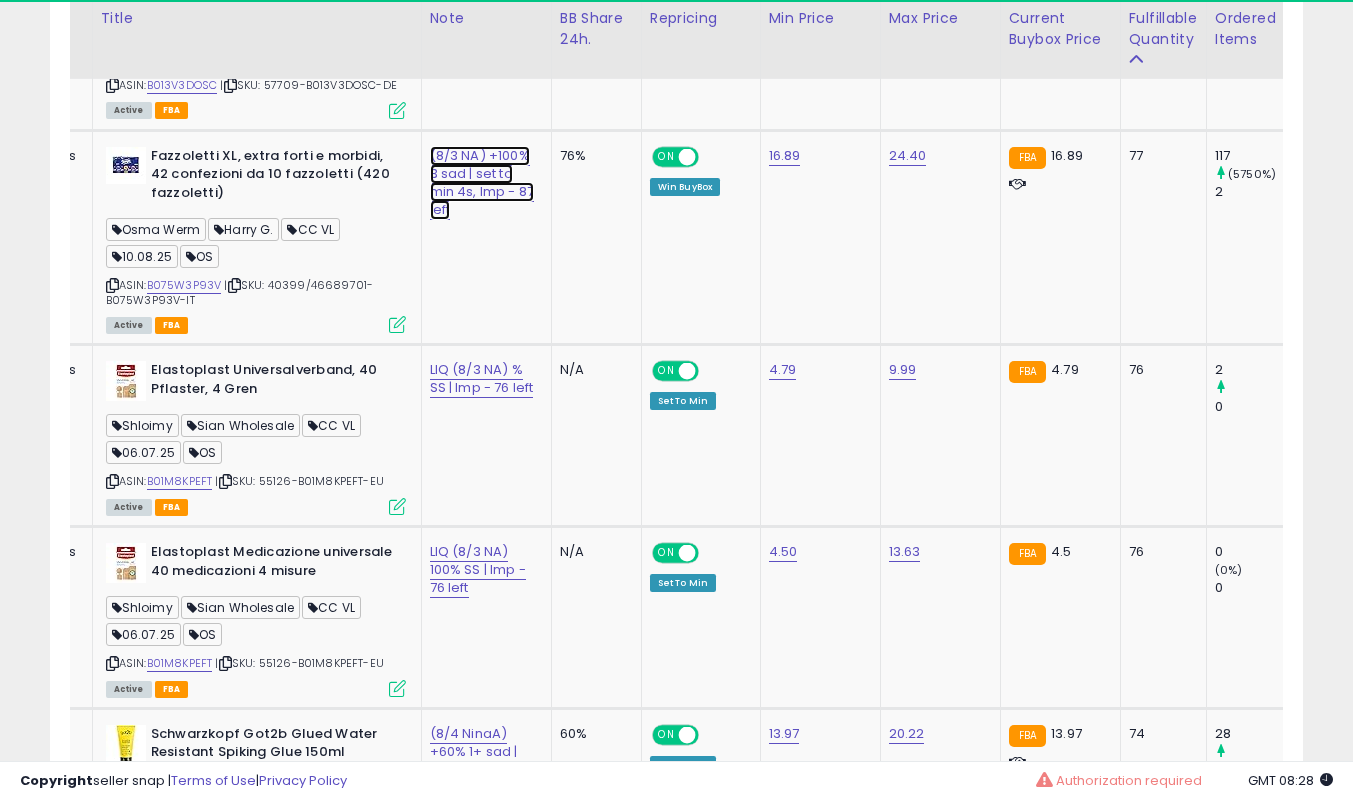 click on "(8/3 NA) +100% 3 sad | set to min 4s, lmp - 87 left" at bounding box center [481, -8002] 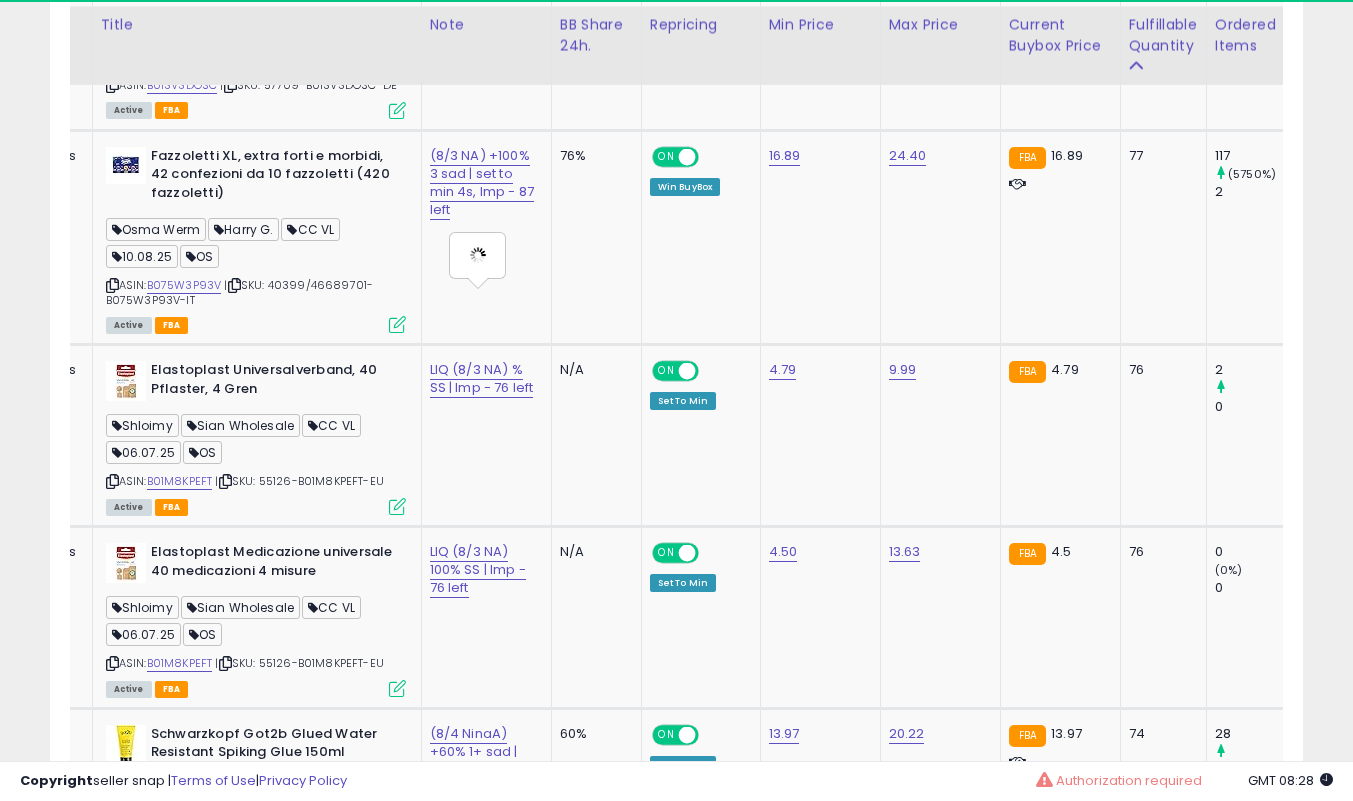 scroll, scrollTop: 9246, scrollLeft: 0, axis: vertical 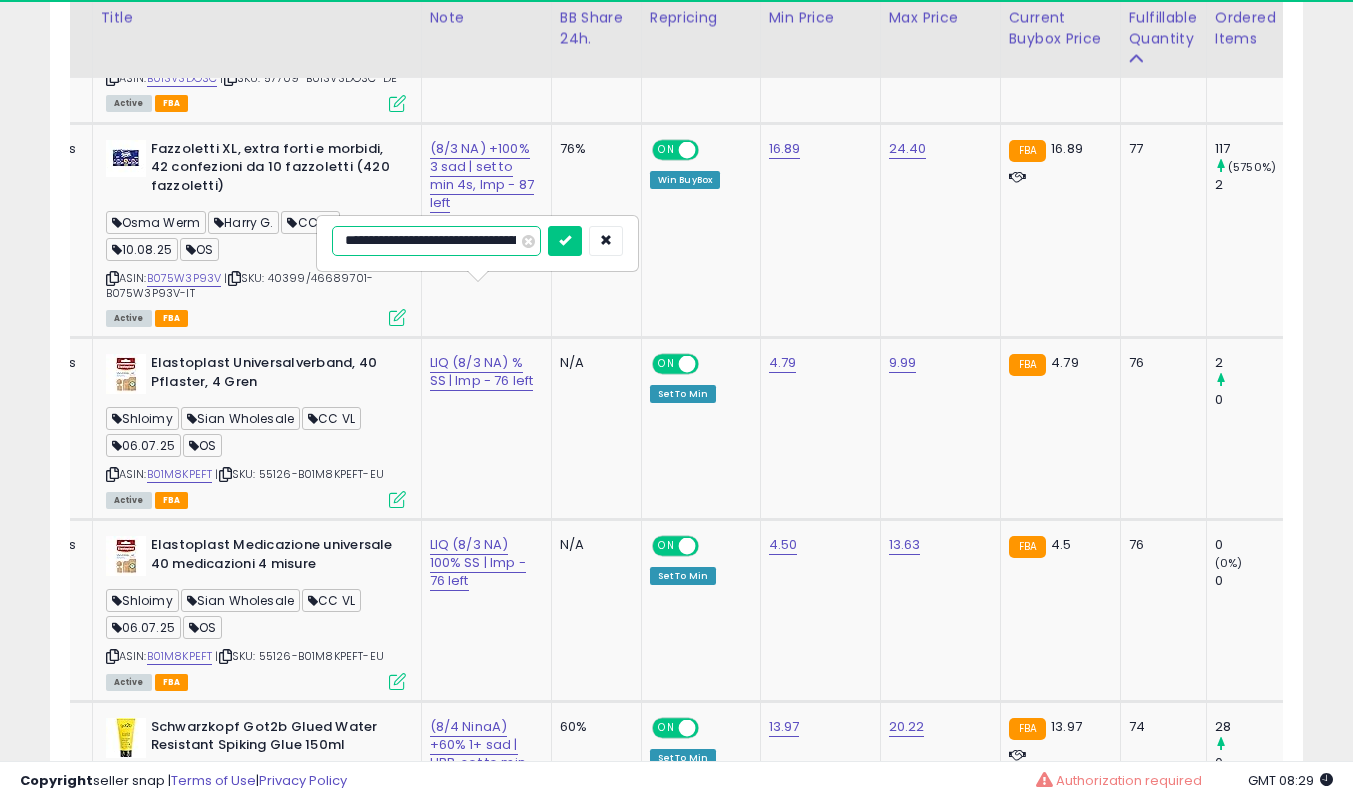 click at bounding box center (565, 241) 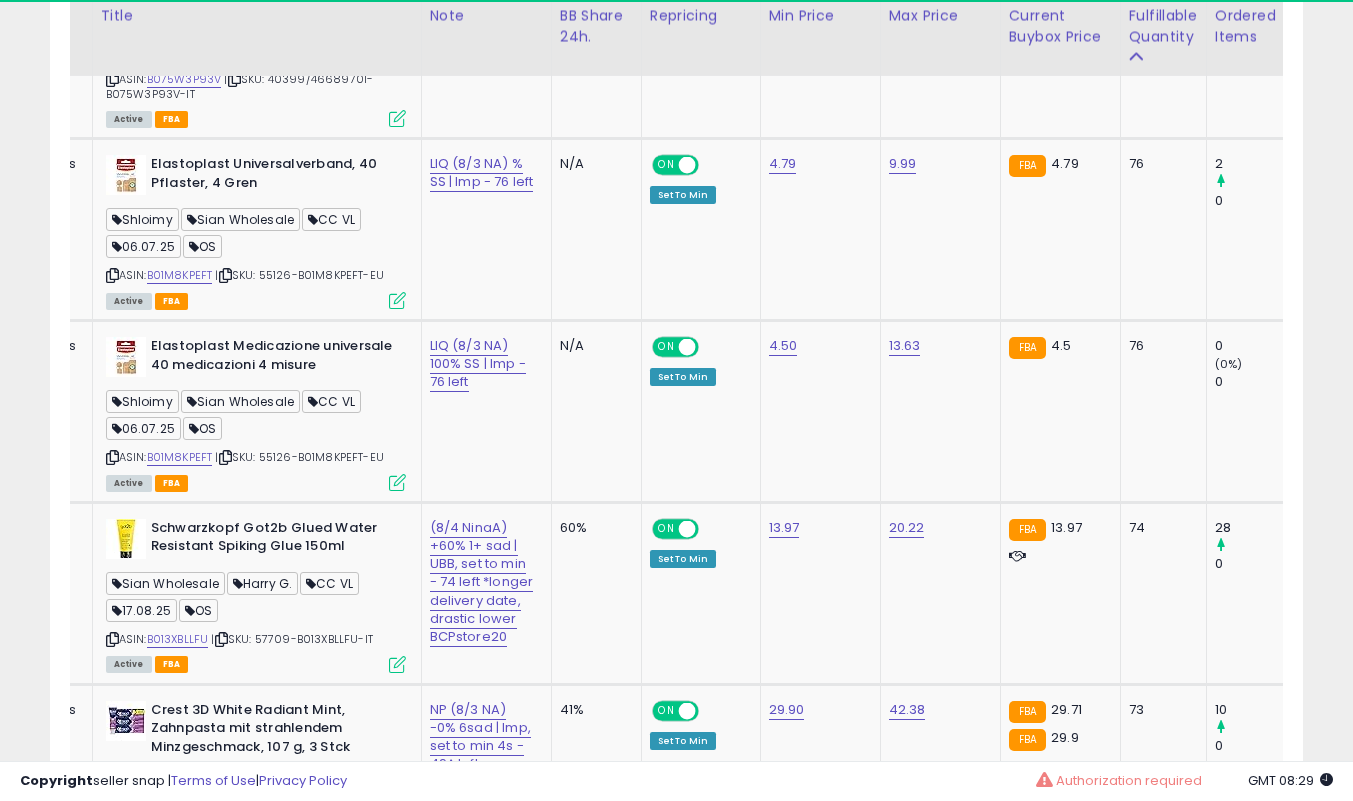 scroll, scrollTop: 9446, scrollLeft: 0, axis: vertical 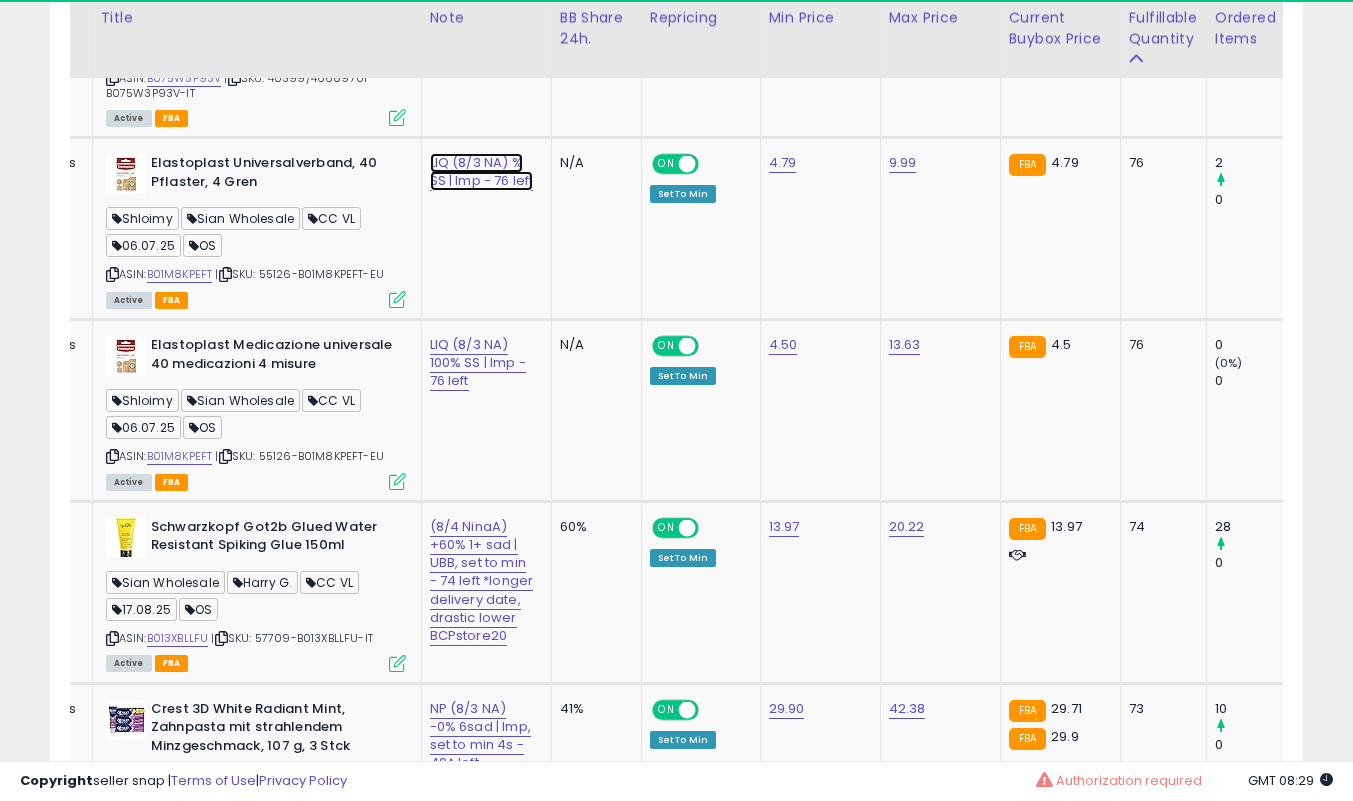 click on "LIQ (8/3 NA) % SS | lmp - 76 left" at bounding box center (481, -8209) 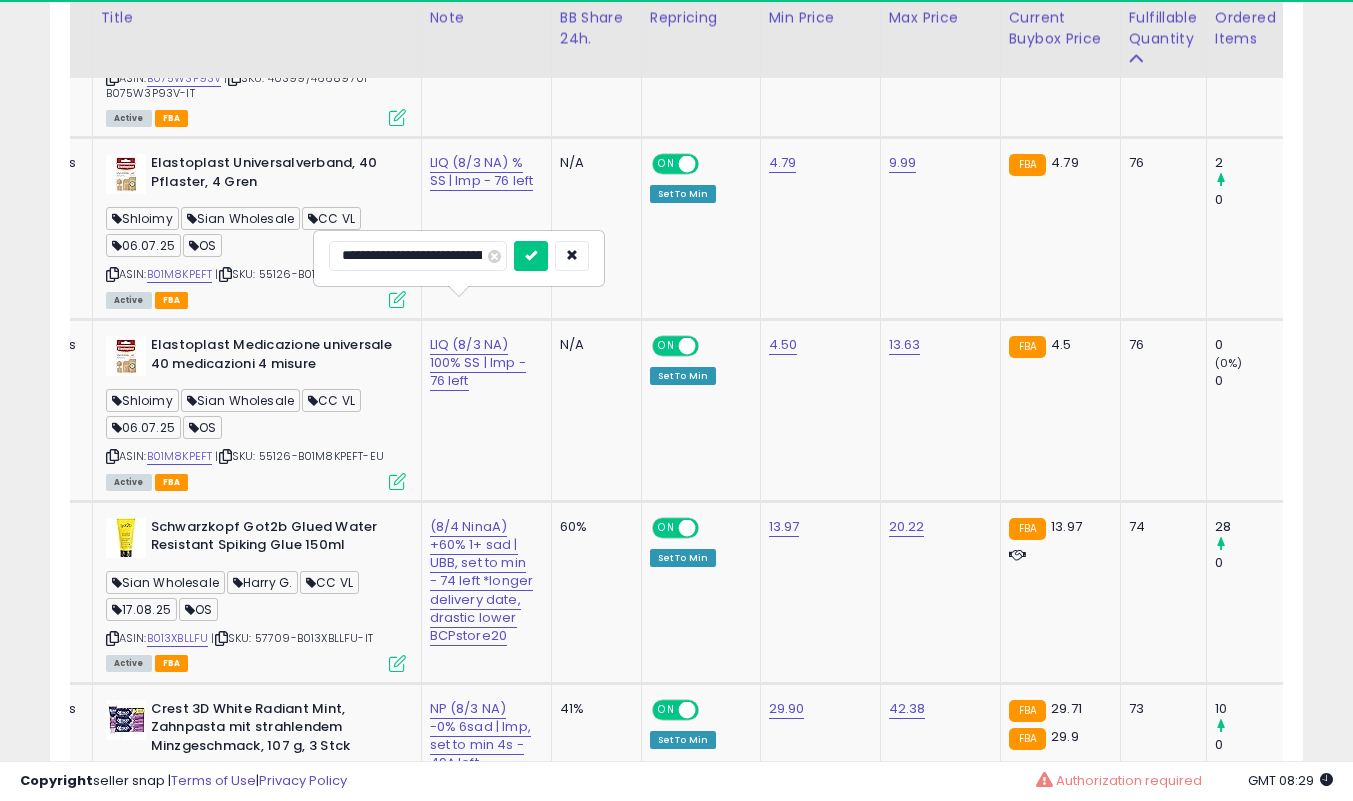 scroll, scrollTop: 0, scrollLeft: 0, axis: both 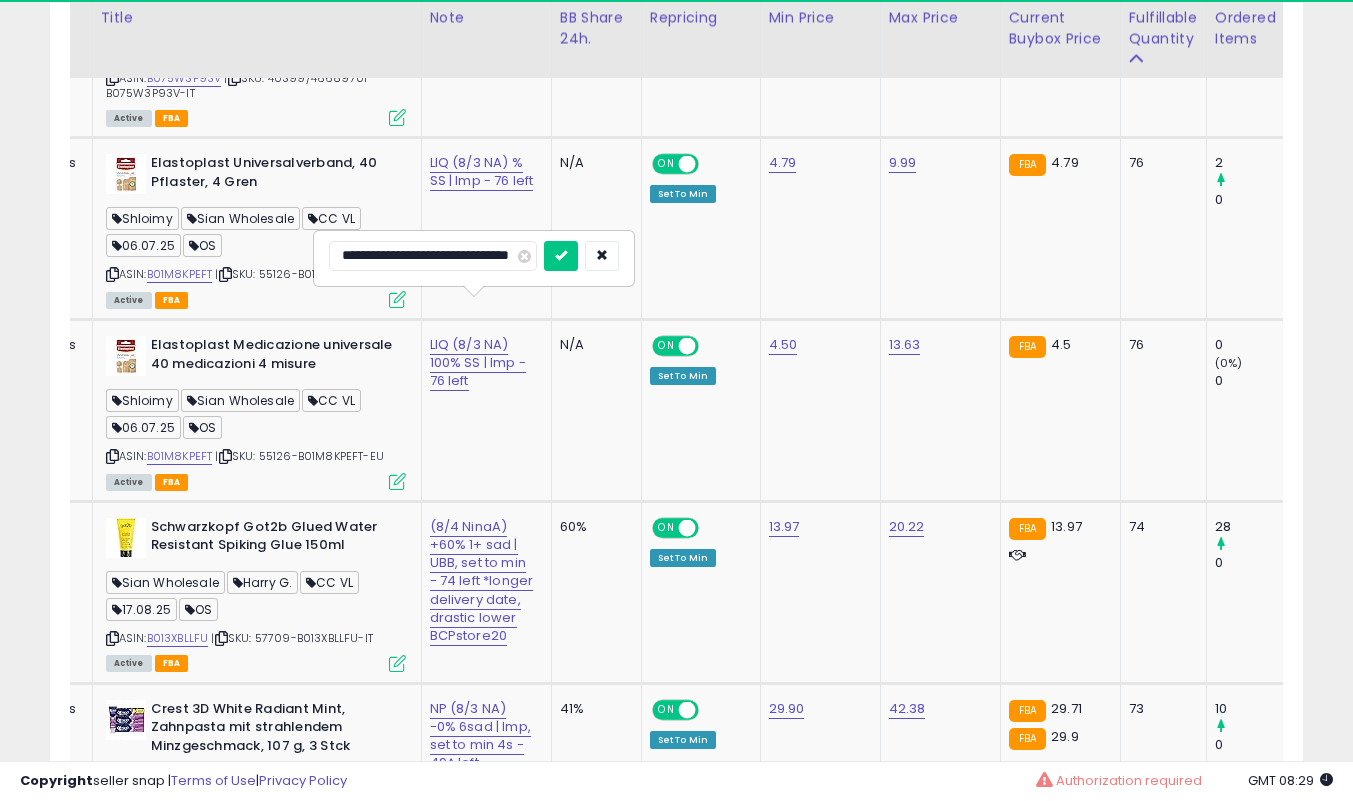 click at bounding box center [561, 256] 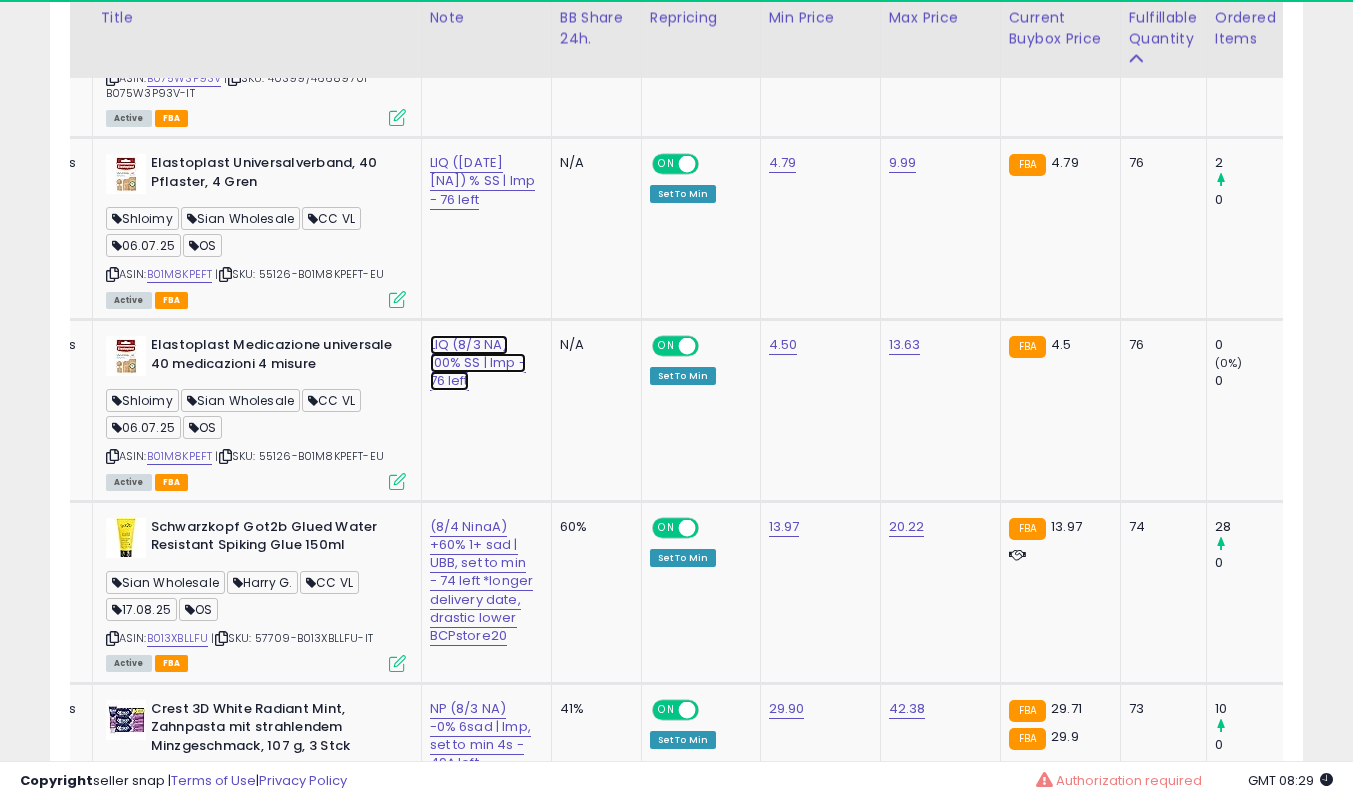 click on "LIQ (8/3 NA) 100% SS | lmp - 76 left" at bounding box center (481, -8209) 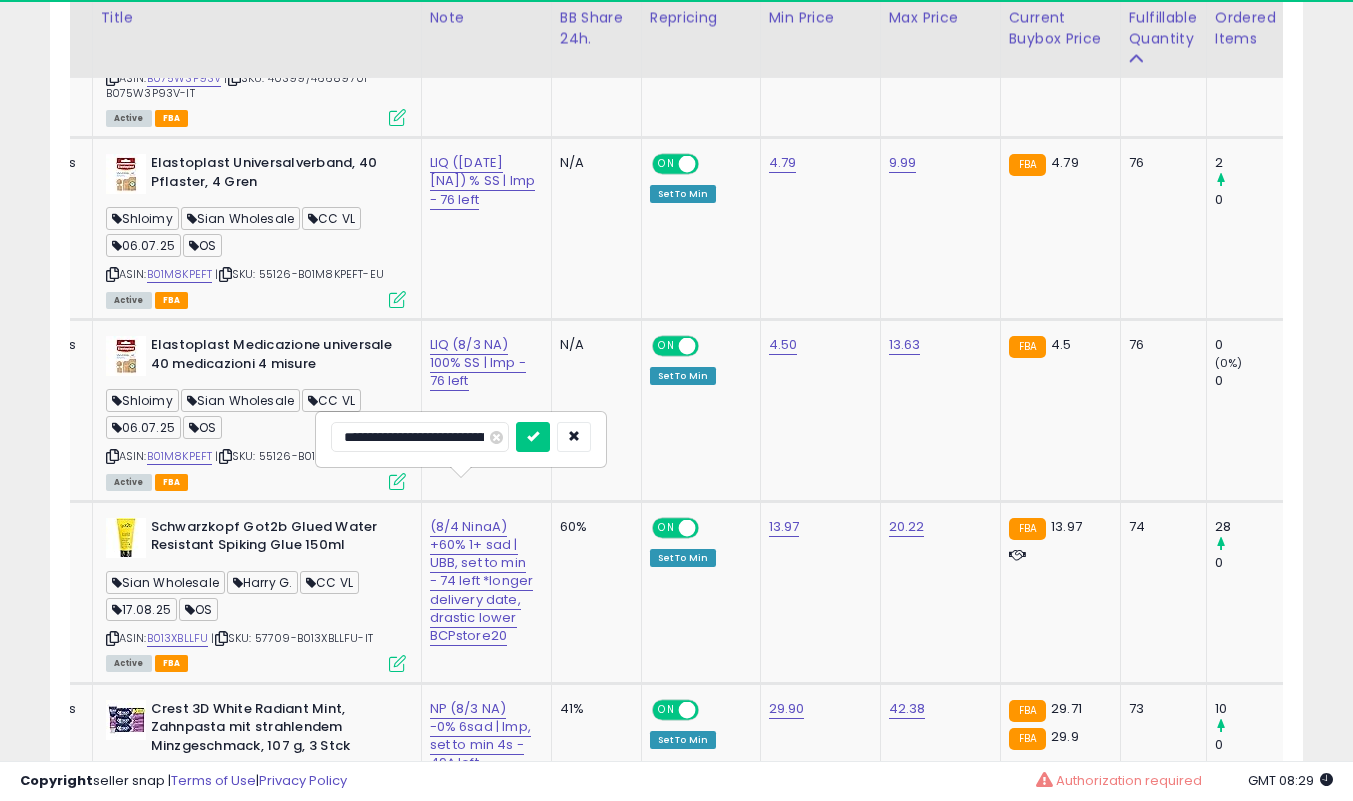 scroll, scrollTop: 0, scrollLeft: 0, axis: both 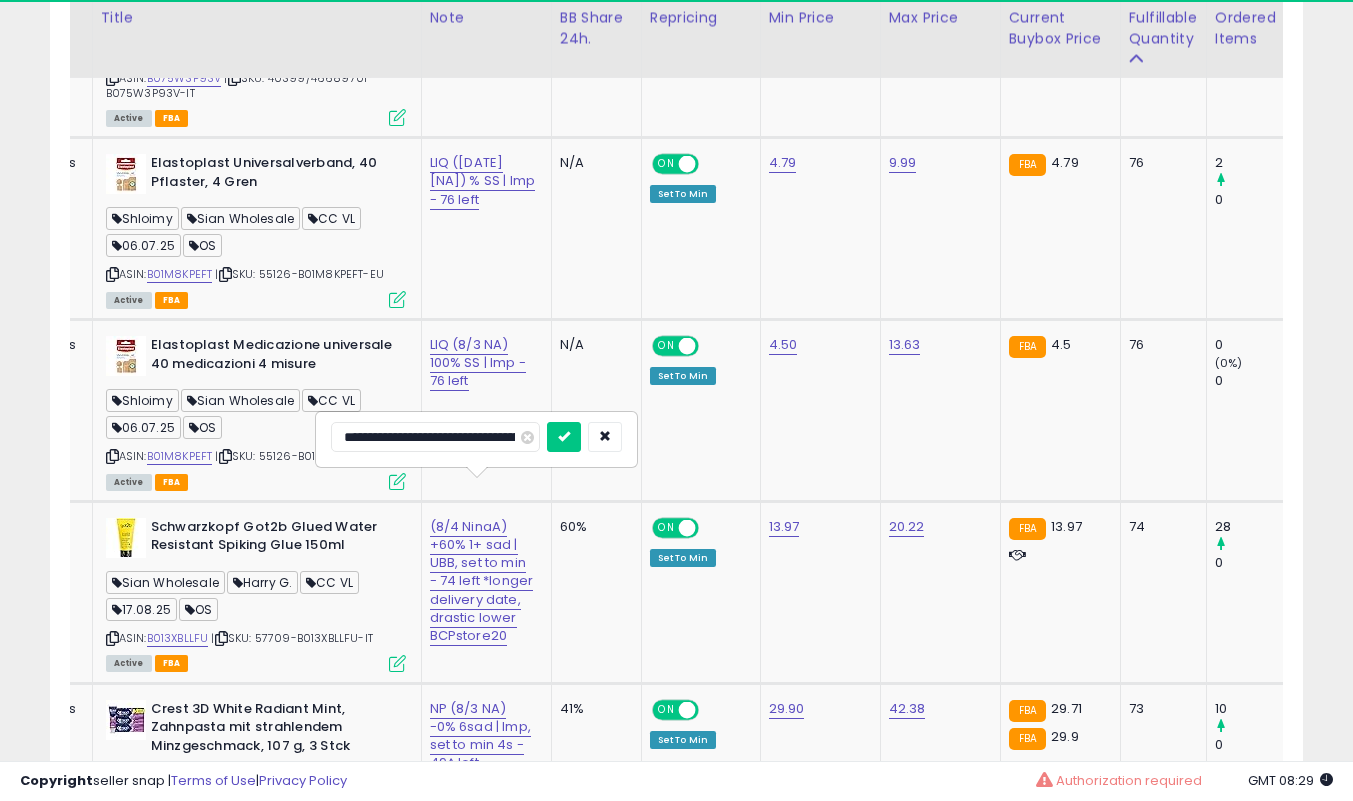 click at bounding box center [564, 437] 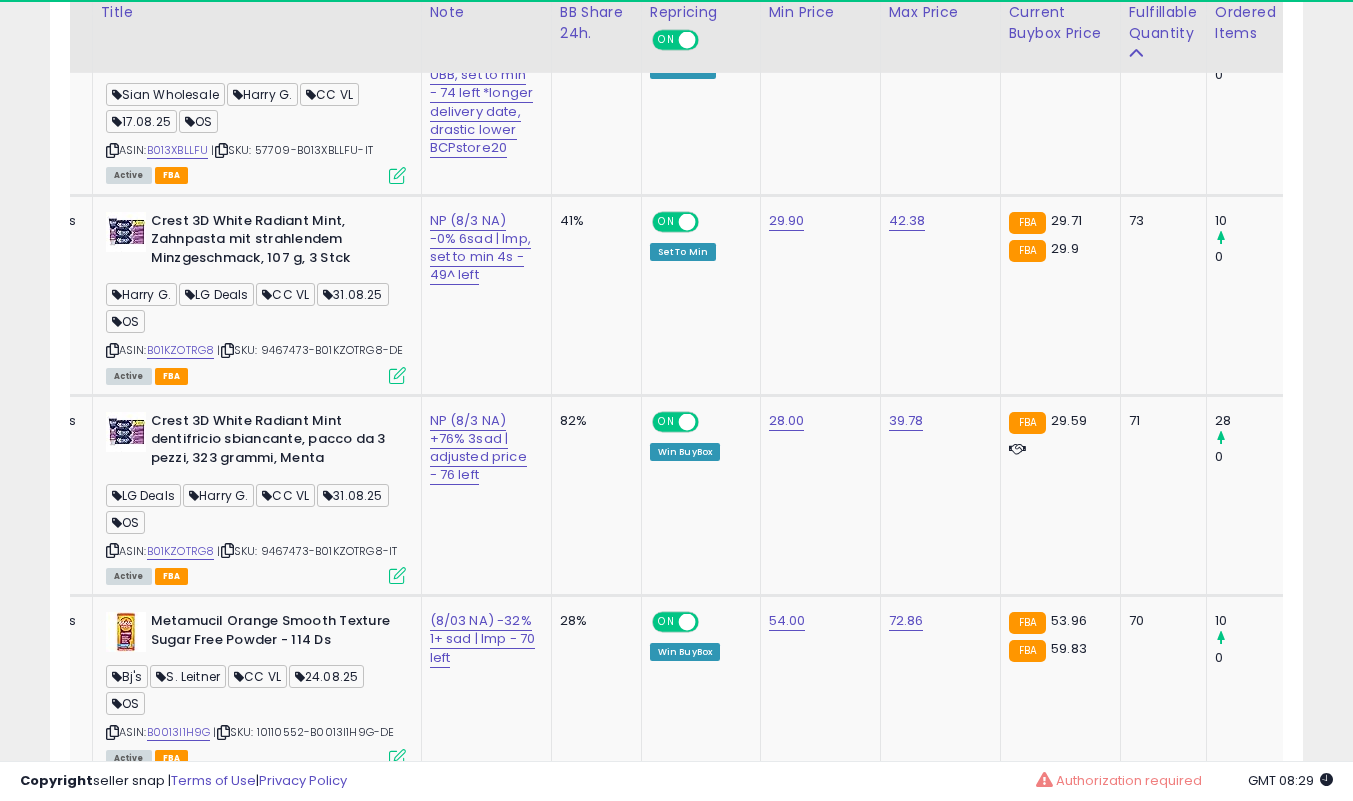 scroll, scrollTop: 9938, scrollLeft: 0, axis: vertical 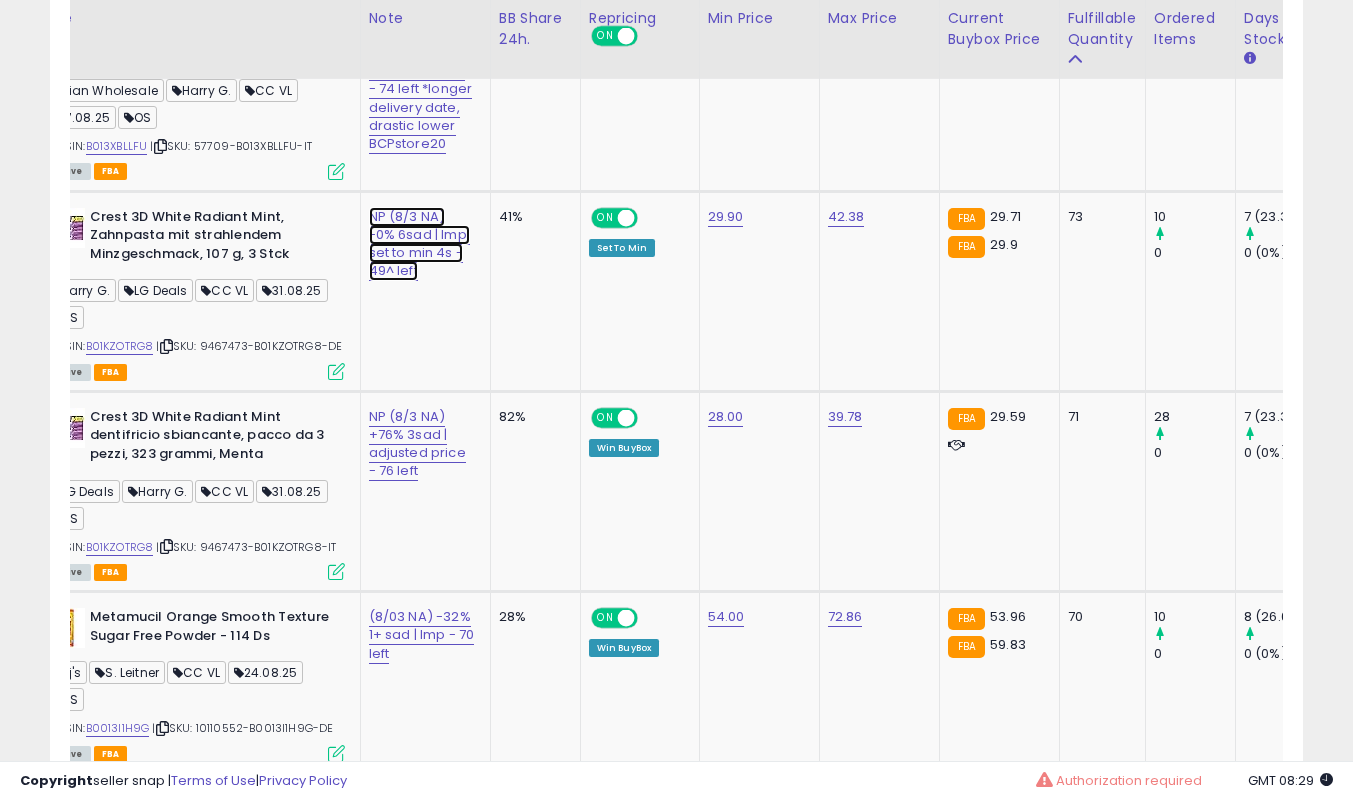 click on "NP (8/3 NA) -0% 6sad | lmp, set to min 4s - 49^ left" at bounding box center (420, -8701) 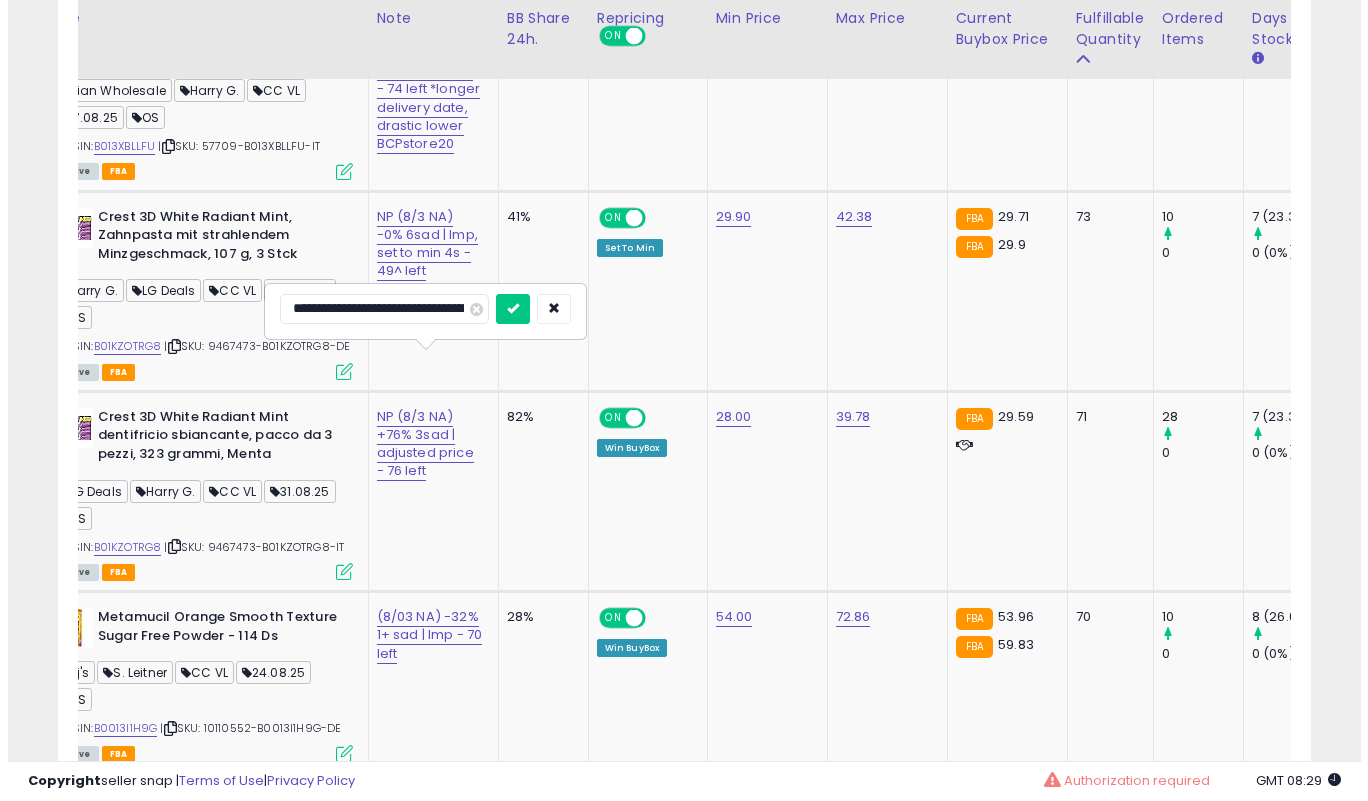 scroll, scrollTop: 0, scrollLeft: 96, axis: horizontal 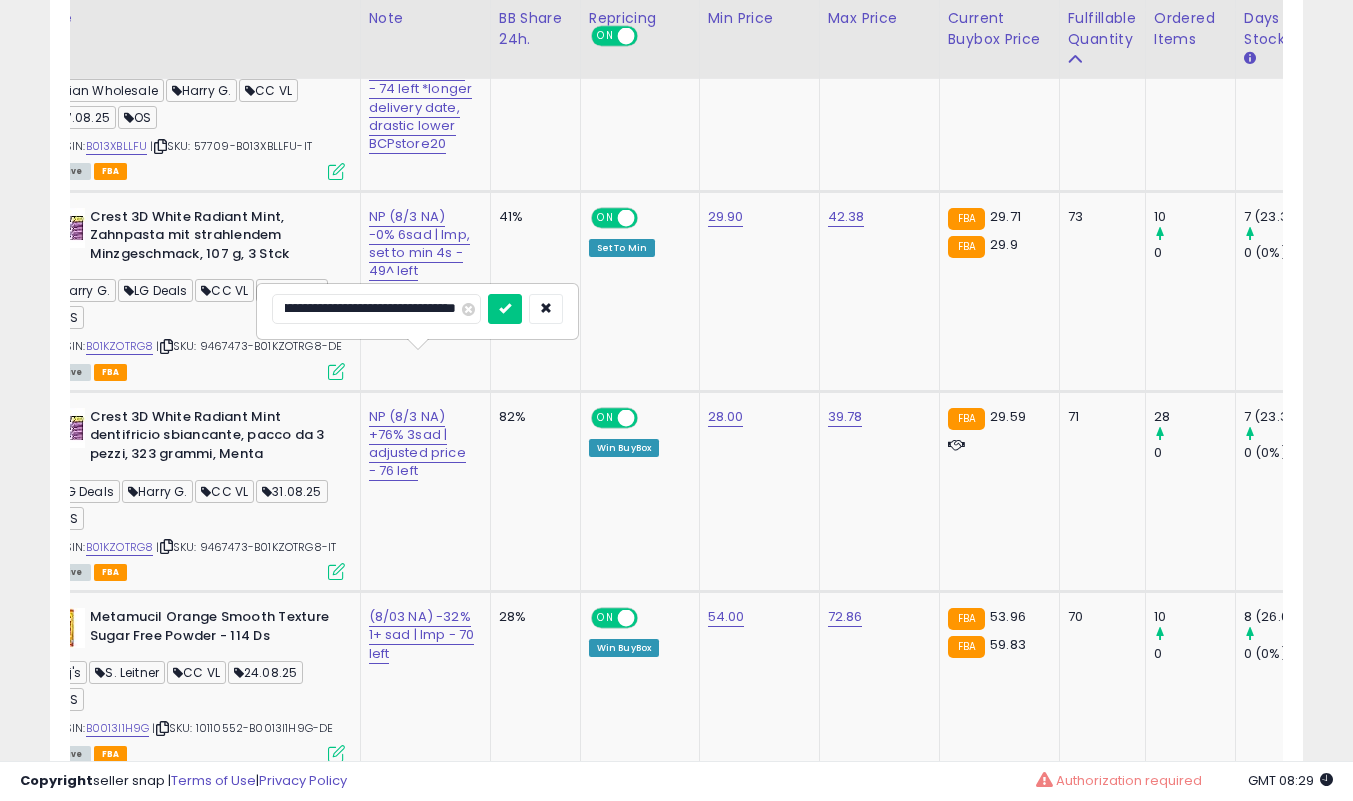 click at bounding box center (505, 309) 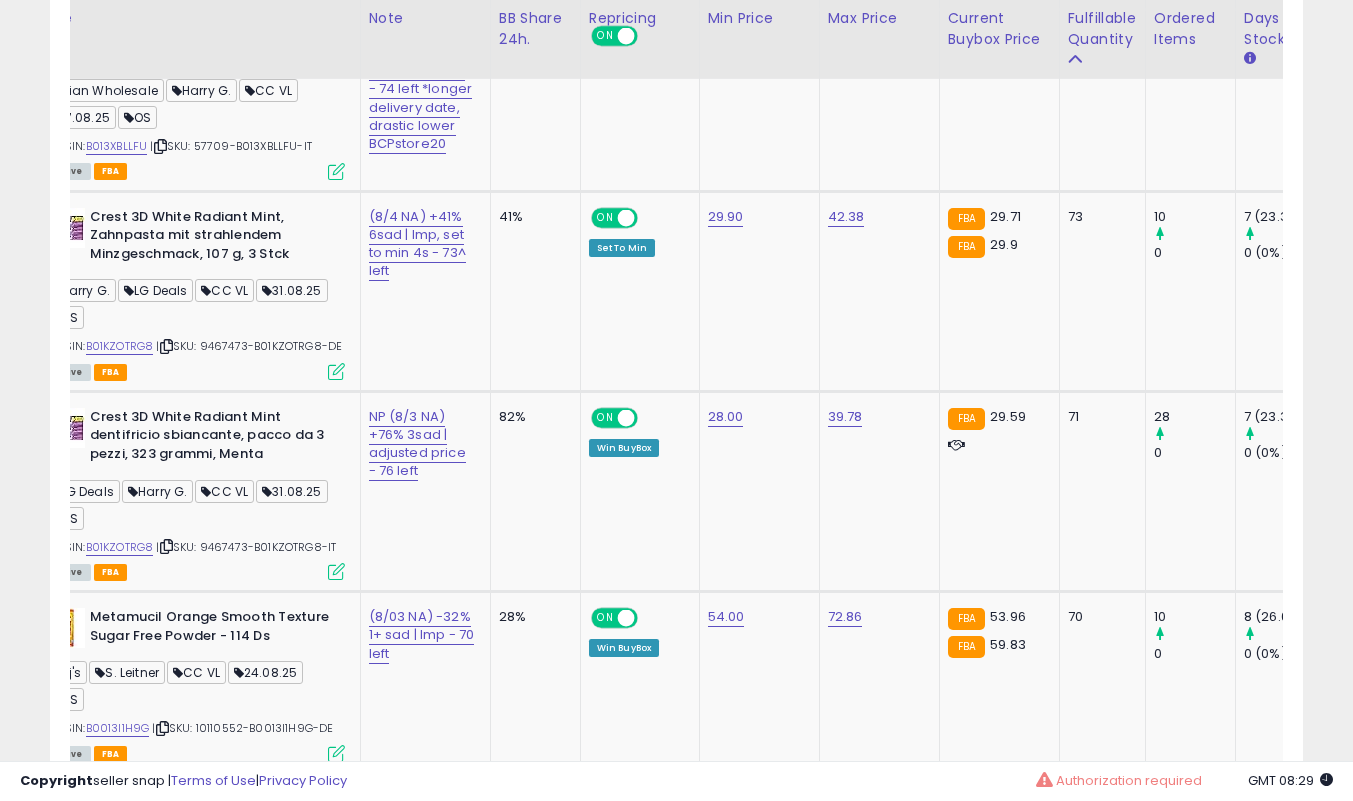 click at bounding box center (336, 371) 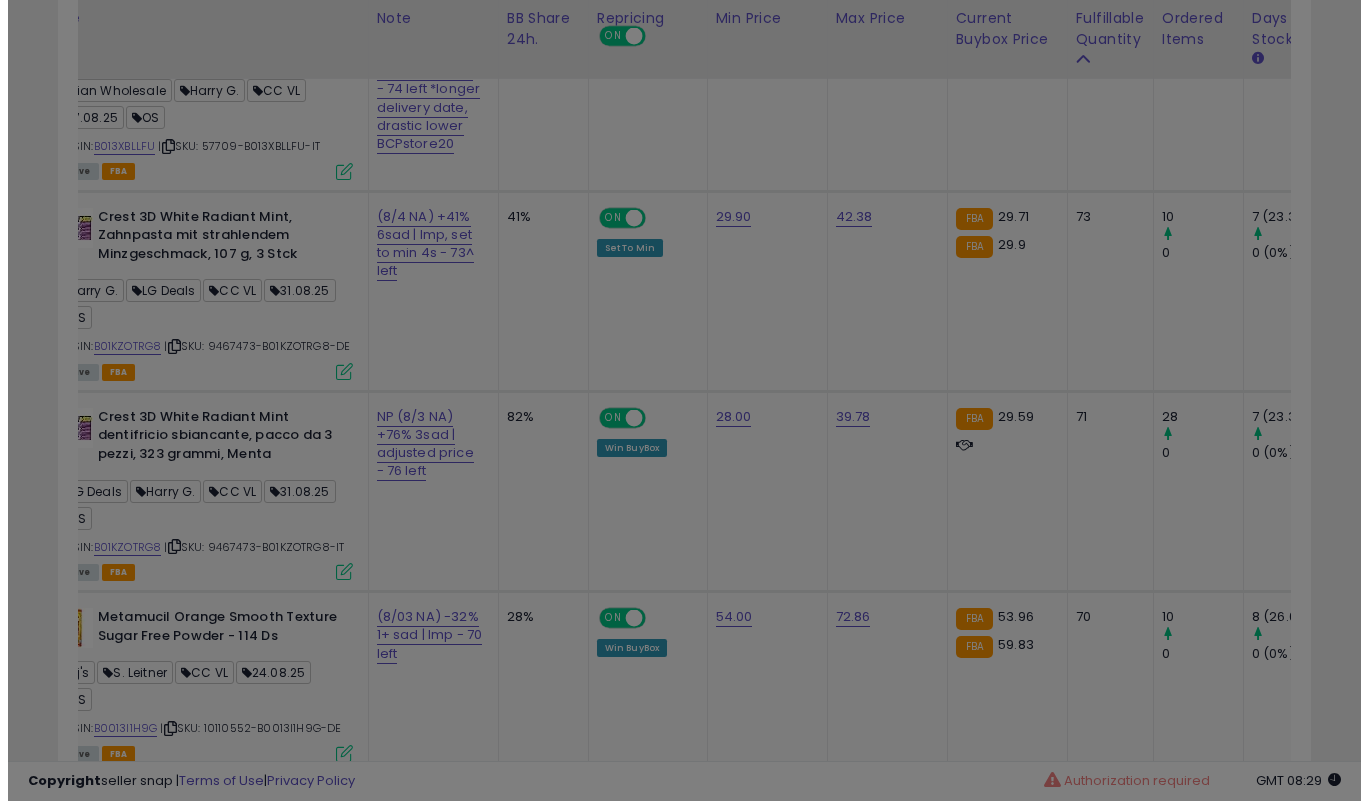 scroll, scrollTop: 999590, scrollLeft: 999266, axis: both 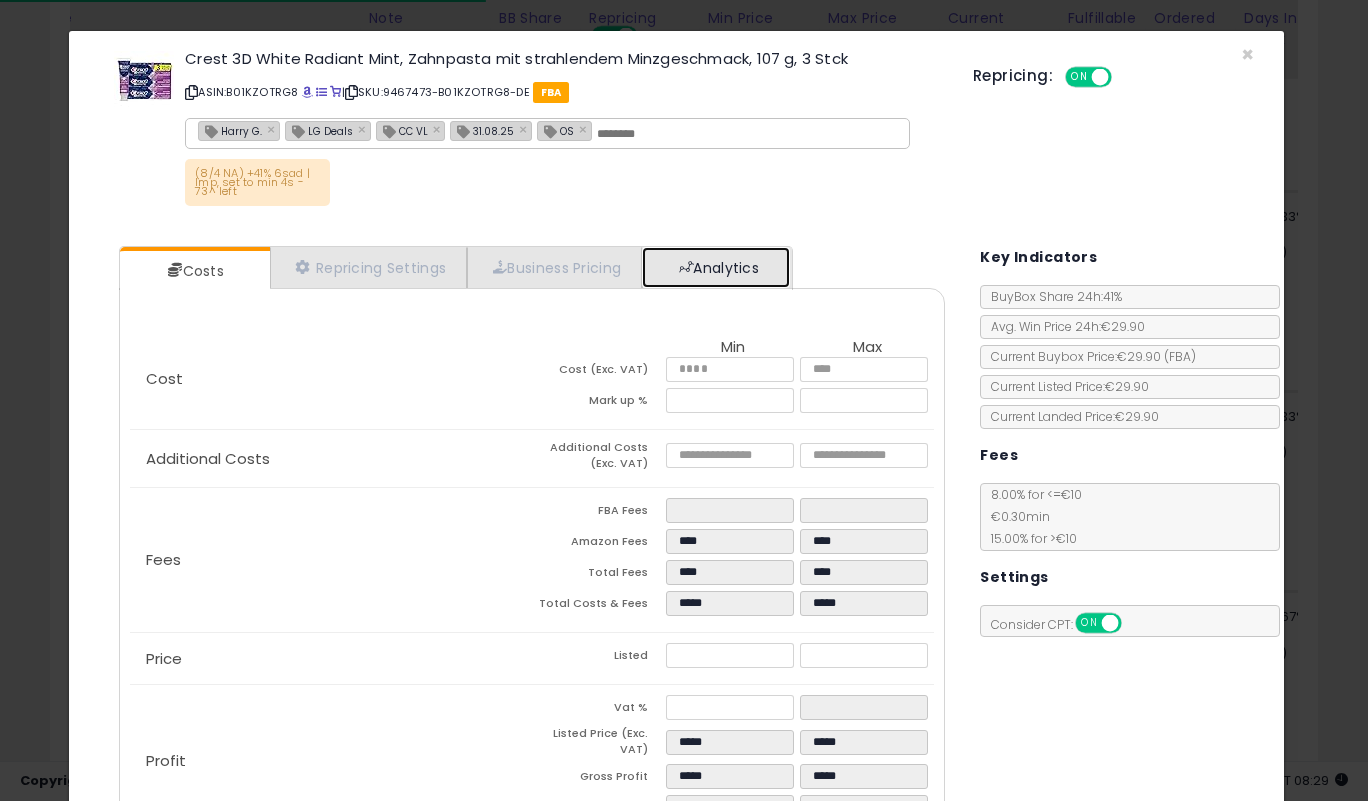 click on "Analytics" at bounding box center [716, 267] 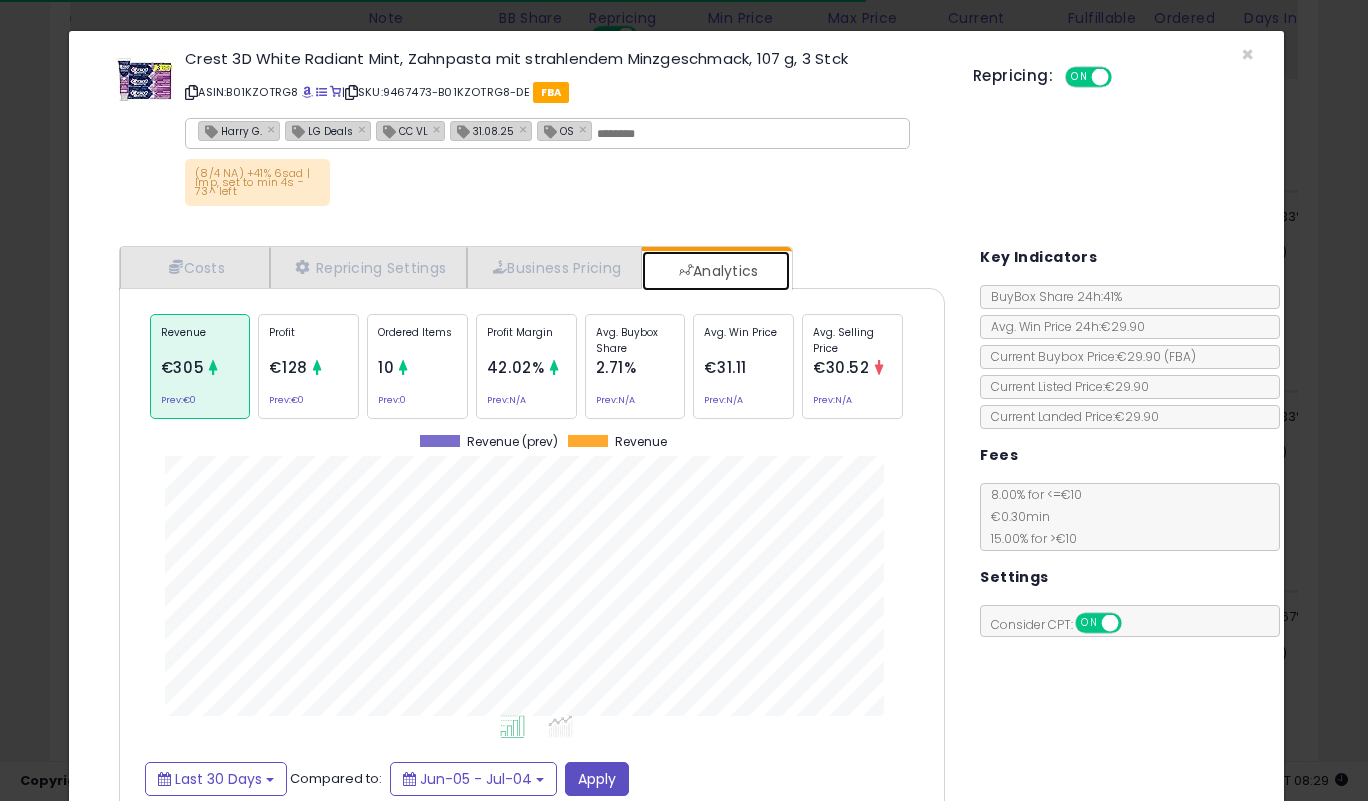 scroll, scrollTop: 999385, scrollLeft: 999143, axis: both 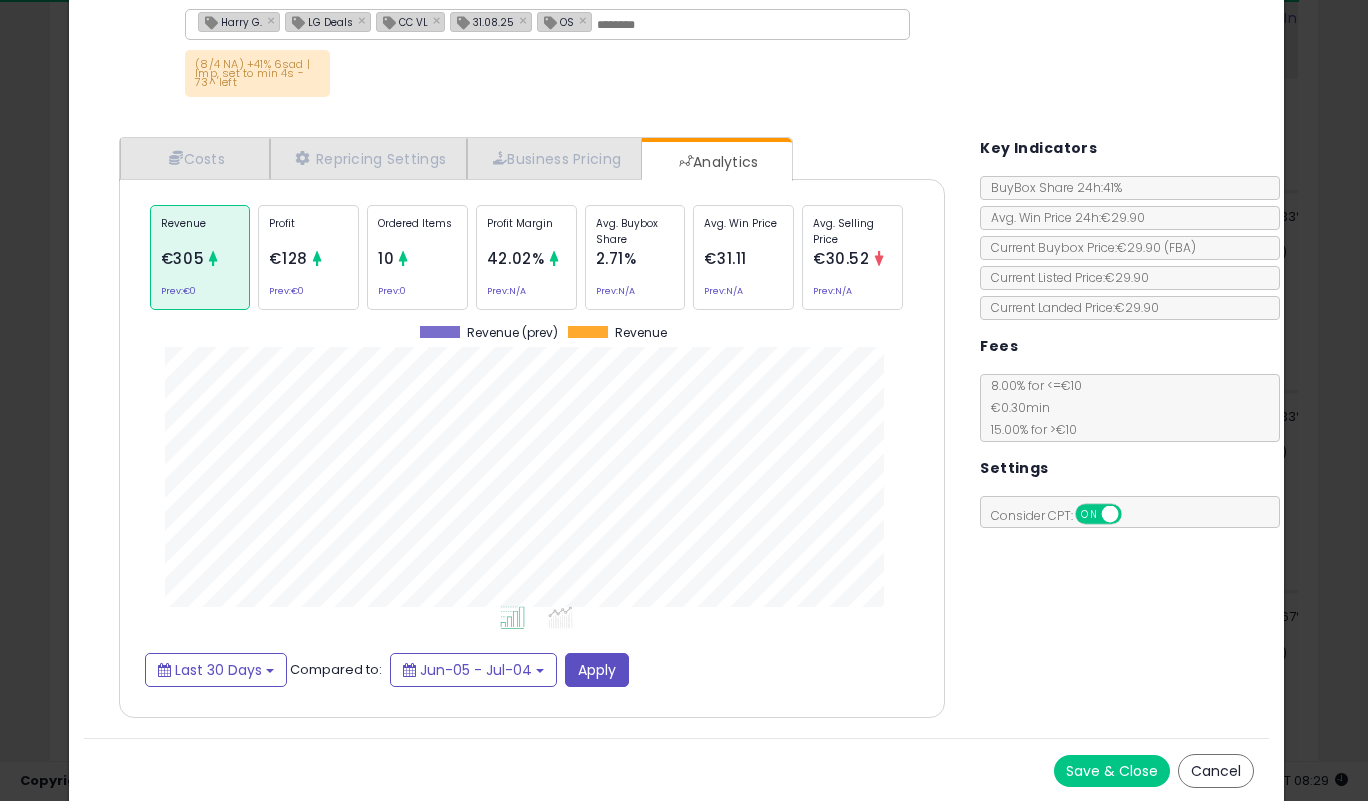 click on "Save & Close" at bounding box center [1112, 771] 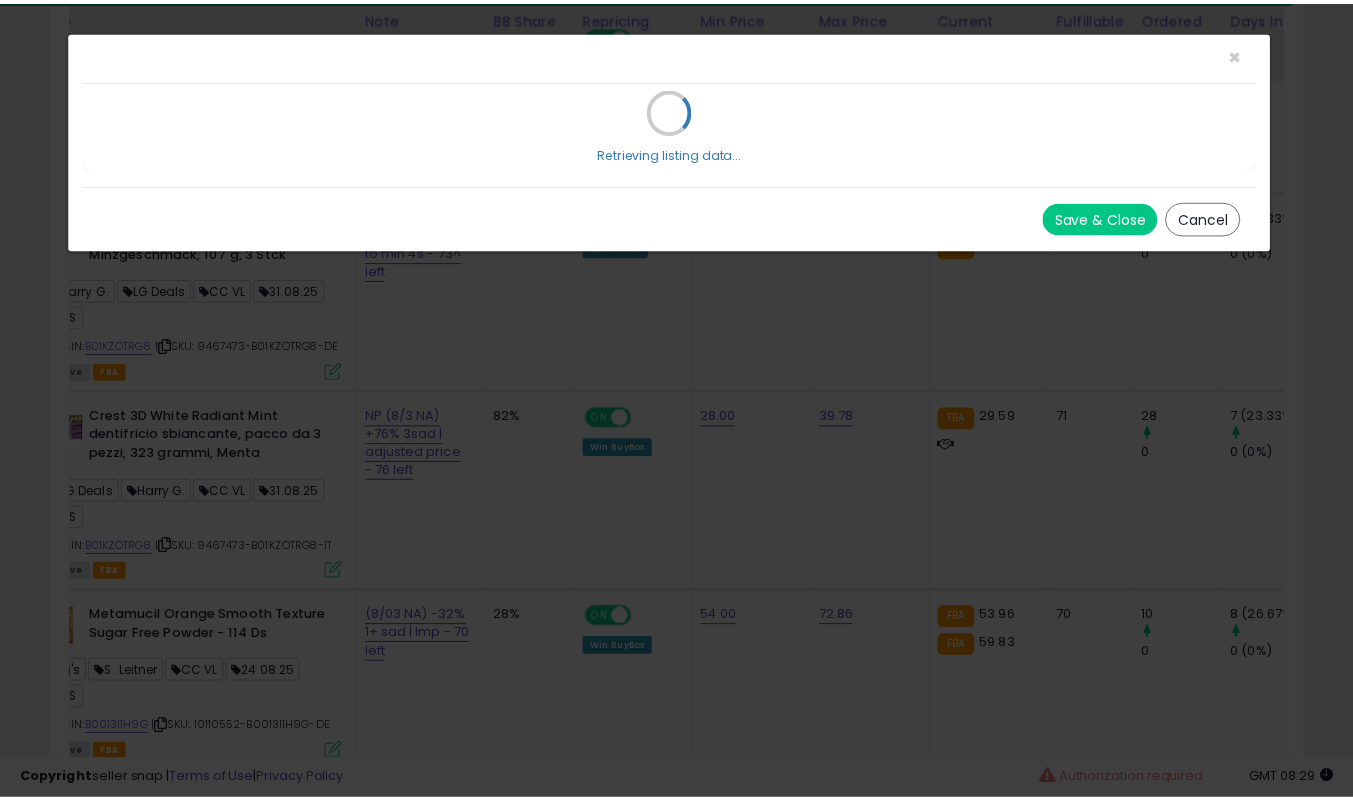 scroll, scrollTop: 0, scrollLeft: 0, axis: both 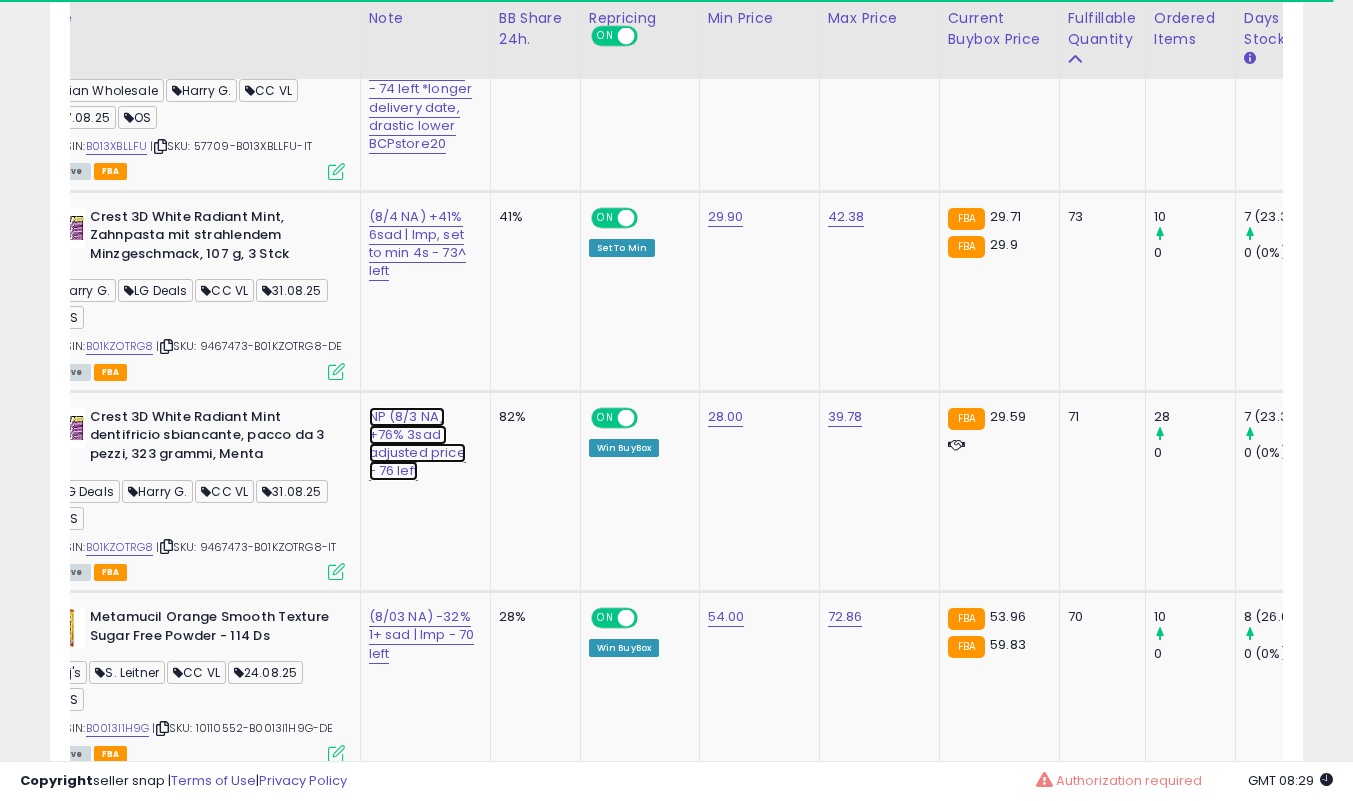 click on "NP (8/3 NA) +76% 3sad | adjusted price - 76 left" at bounding box center [420, -8701] 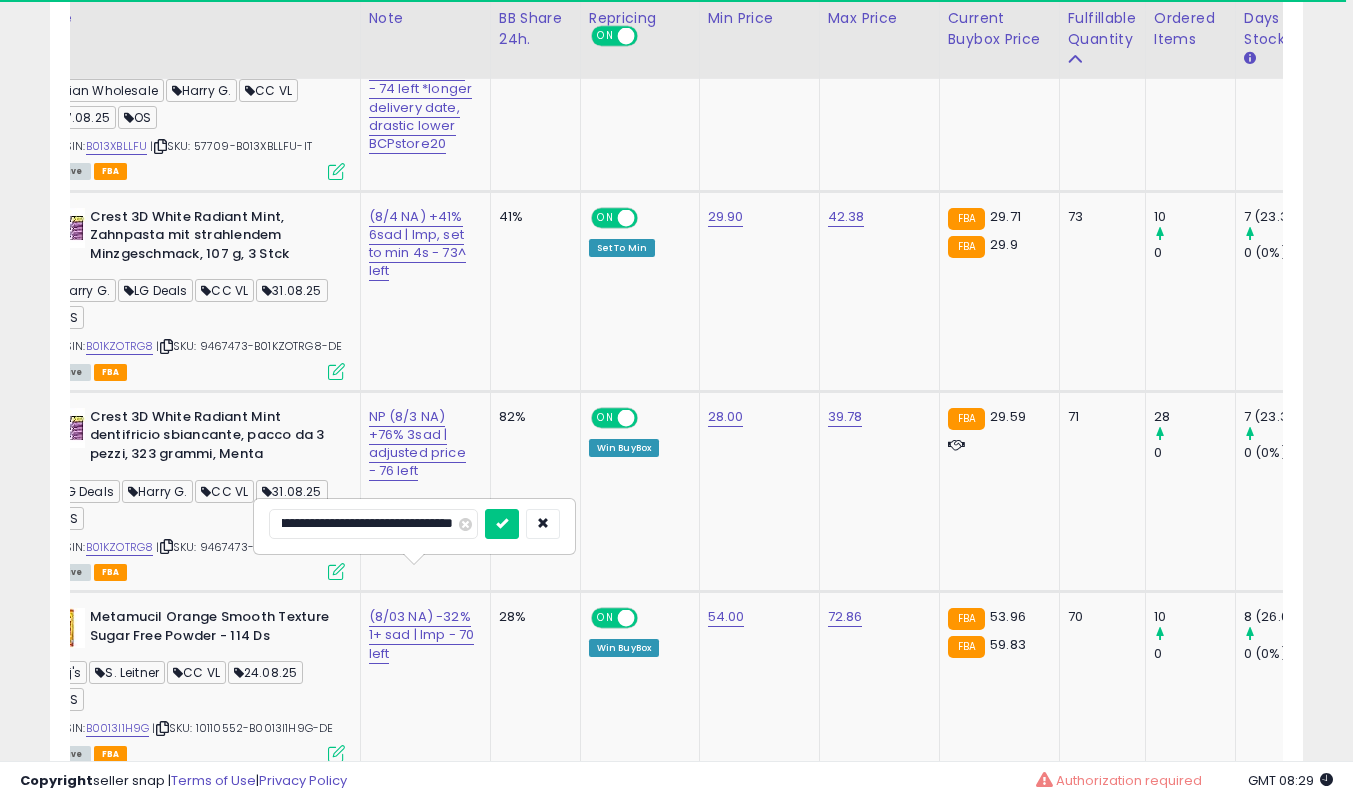 scroll, scrollTop: 0, scrollLeft: 132, axis: horizontal 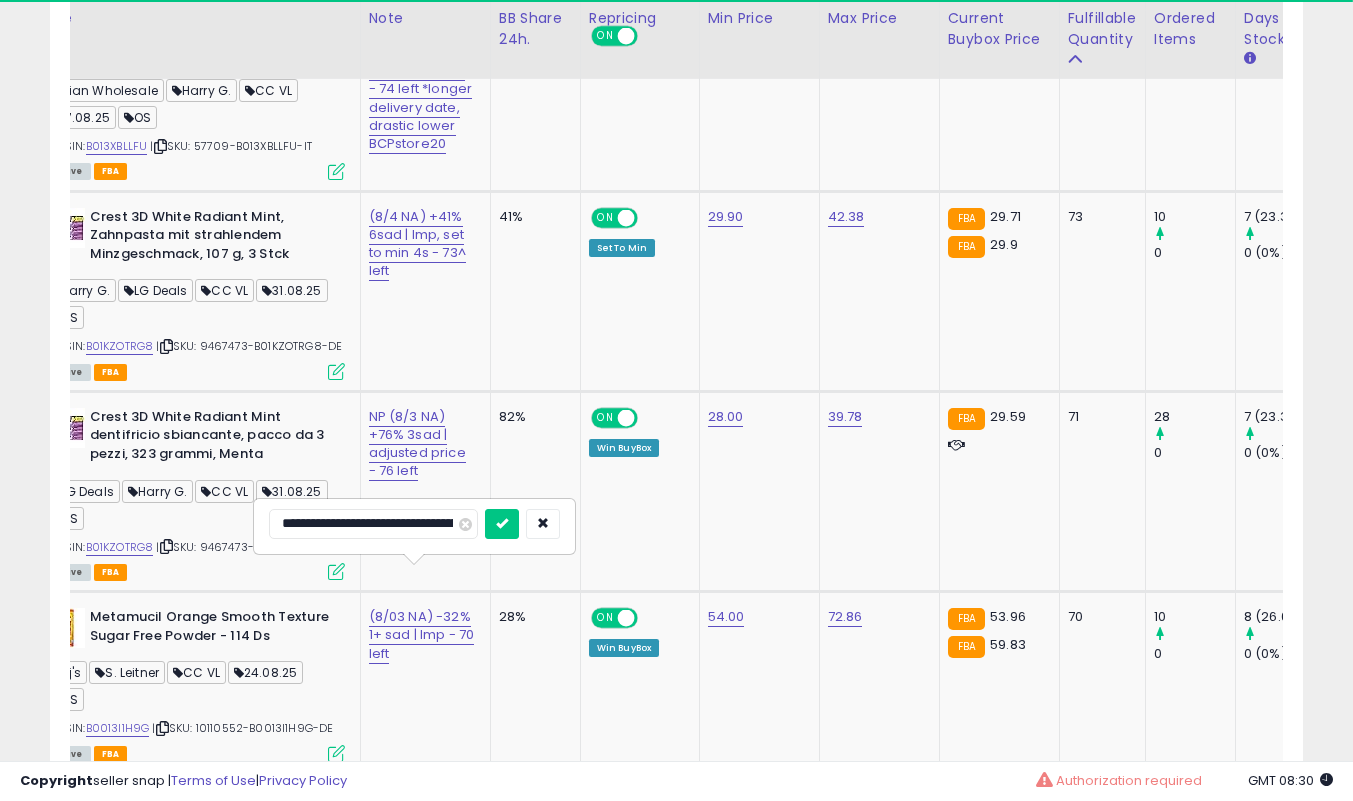 click at bounding box center [502, 524] 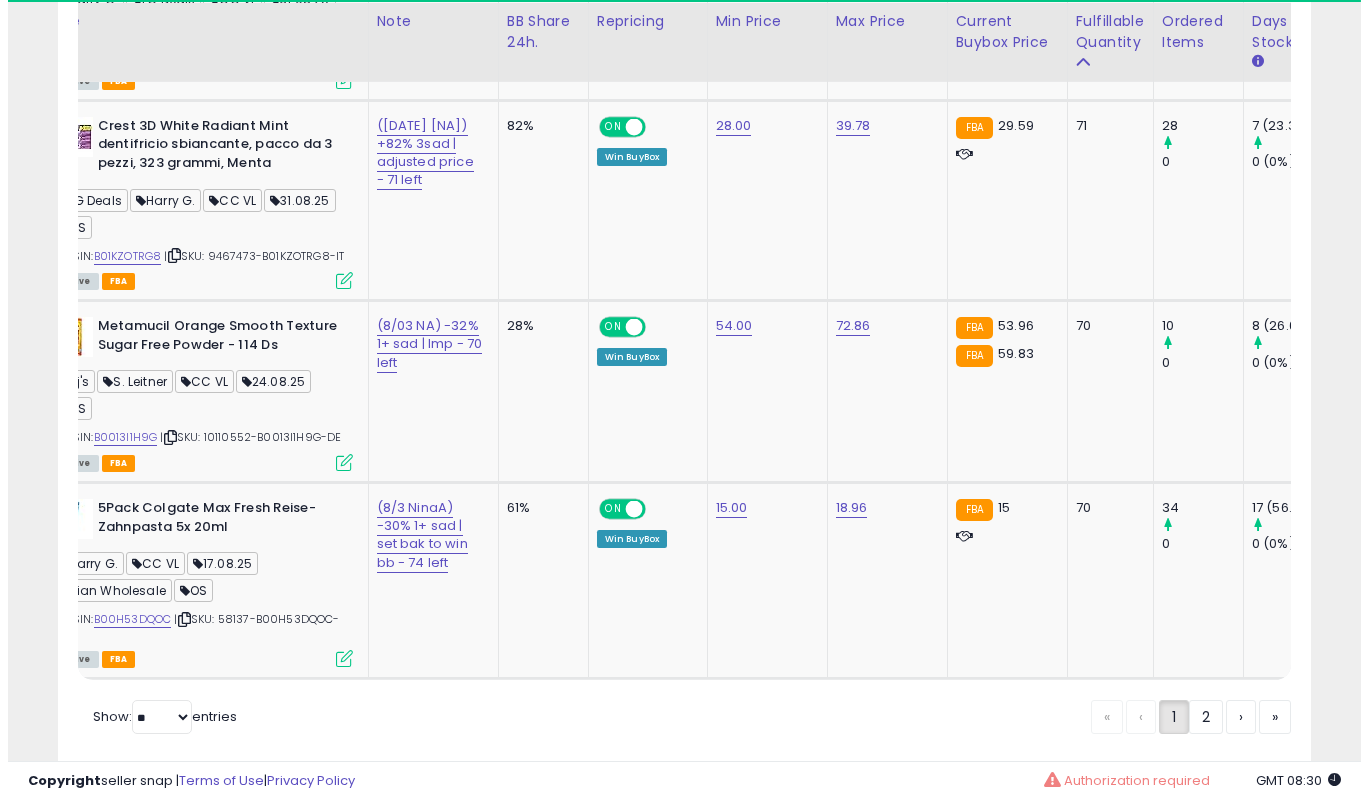 scroll, scrollTop: 10235, scrollLeft: 0, axis: vertical 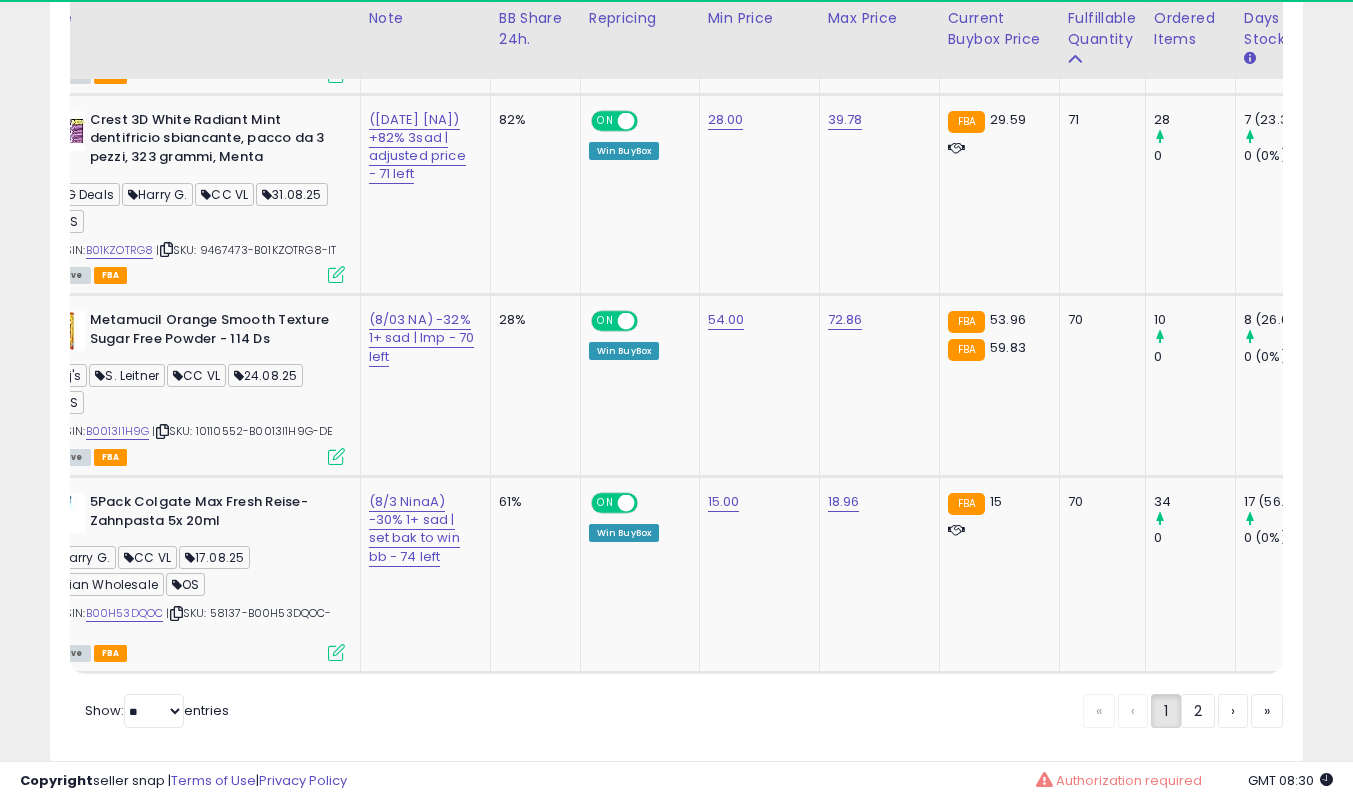 click on "ASIN:  B01KZOTRG8    |   SKU: 9467473-B01KZOTRG8-IT Active FBA" at bounding box center (195, 196) 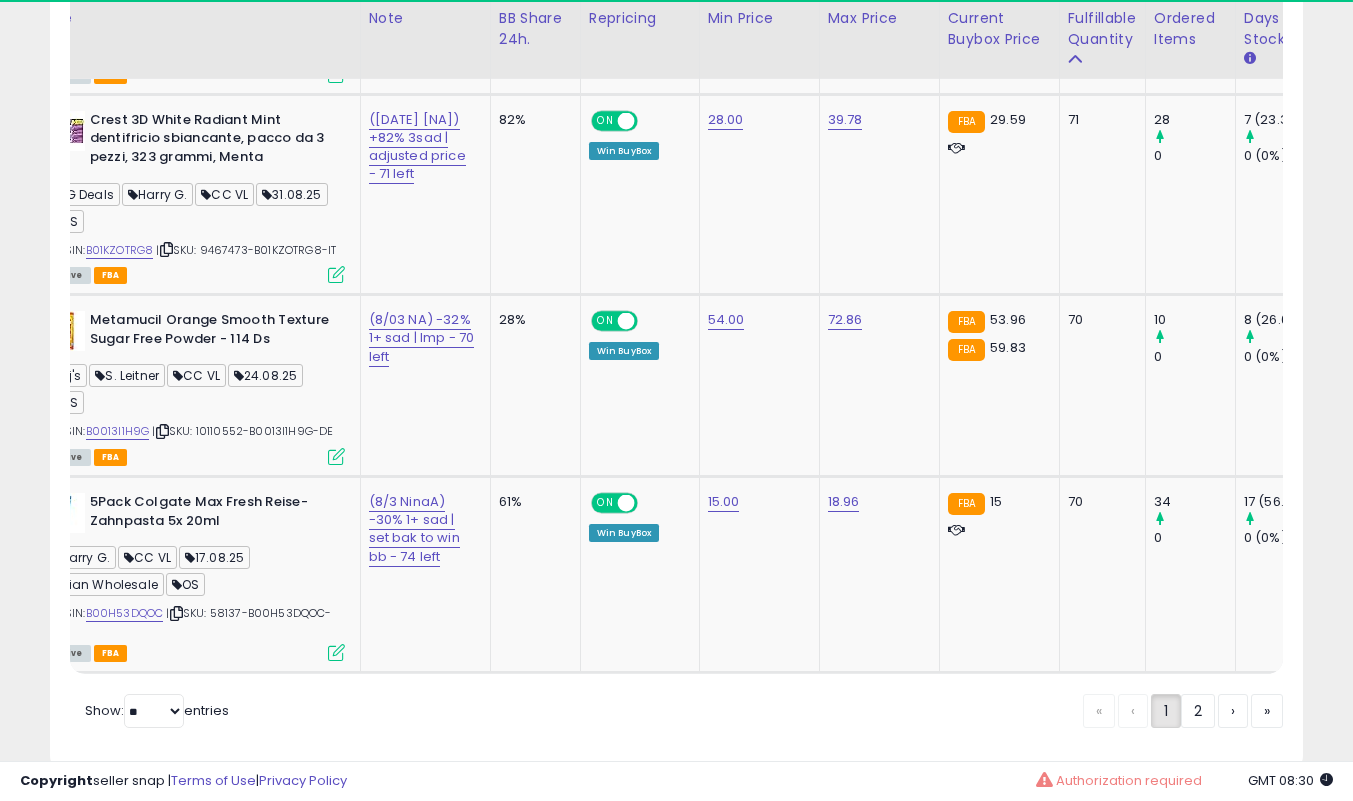 click at bounding box center [336, 274] 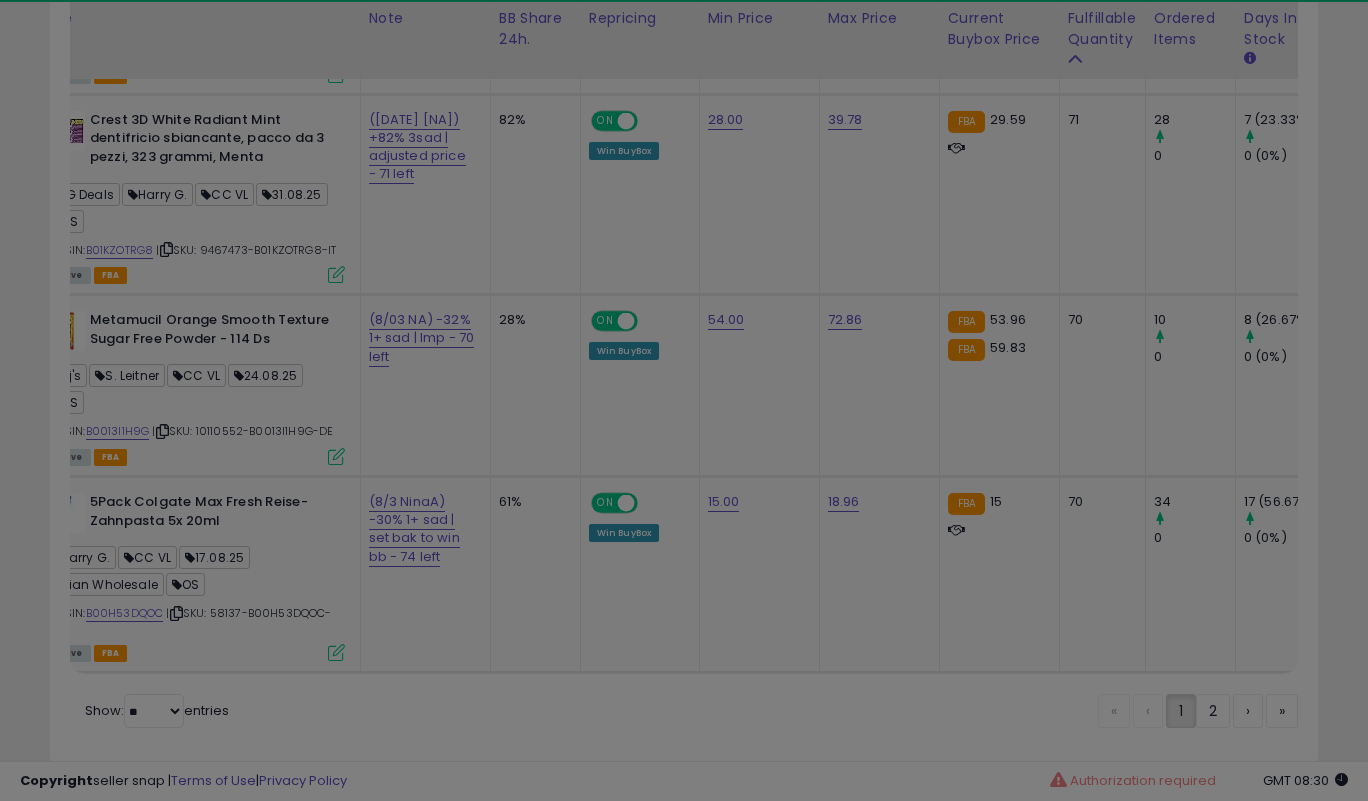scroll, scrollTop: 999590, scrollLeft: 999266, axis: both 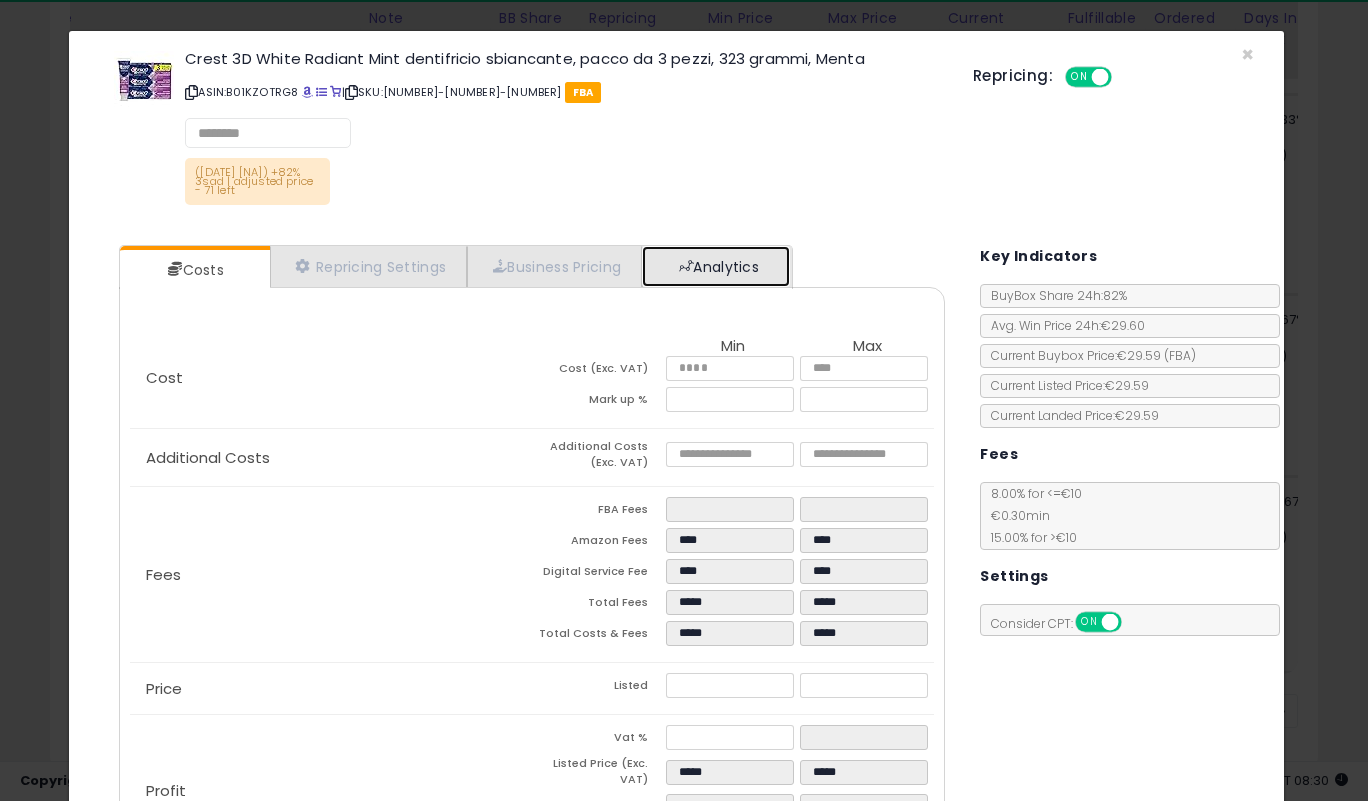 click on "Analytics" at bounding box center (716, 266) 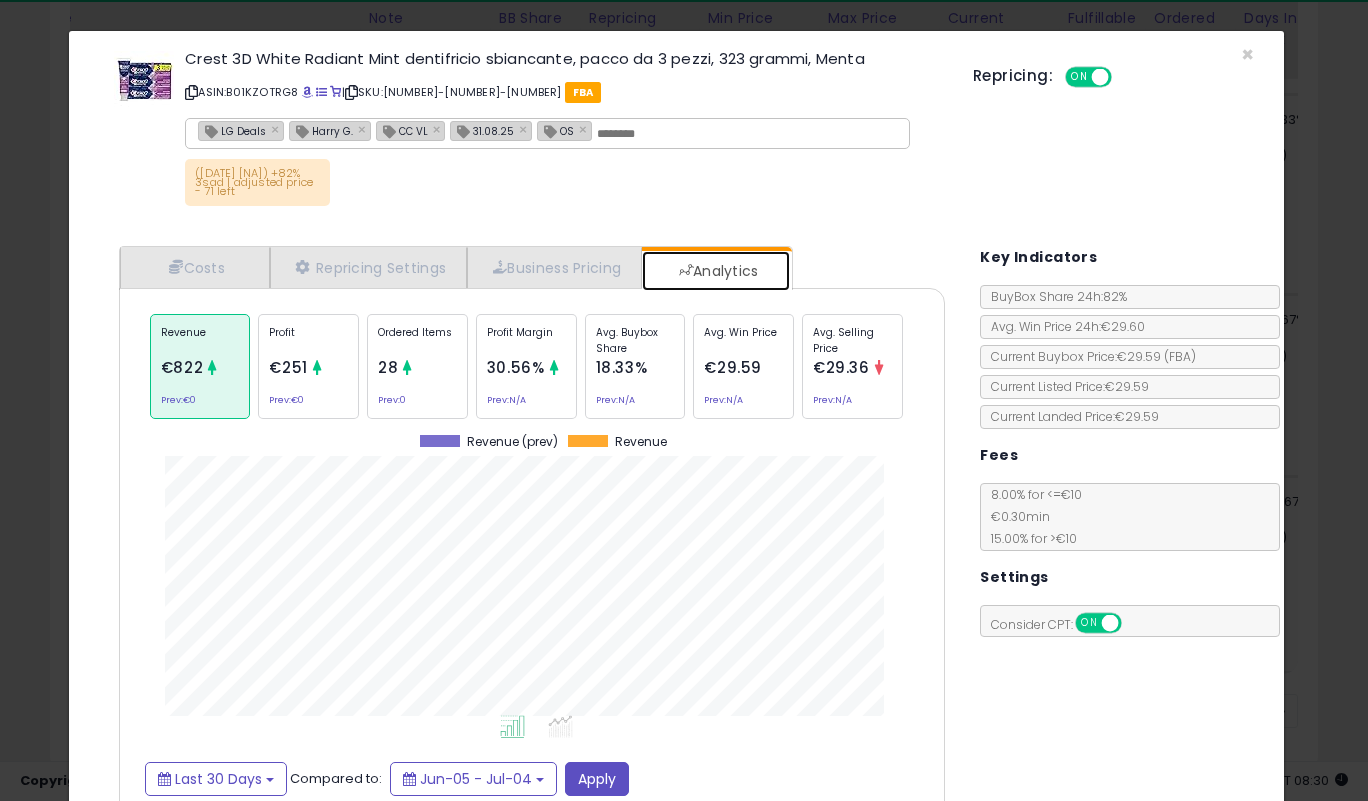 scroll, scrollTop: 999385, scrollLeft: 999143, axis: both 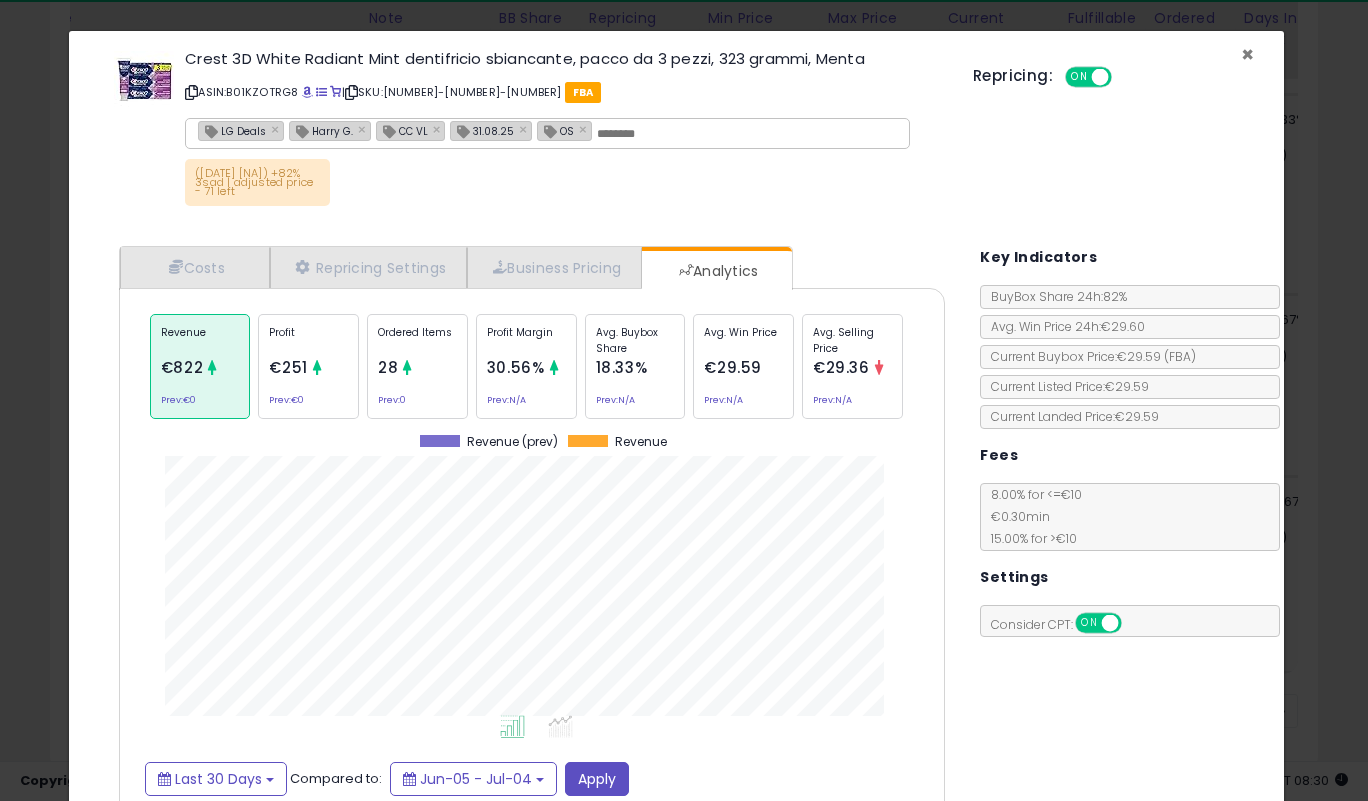 click on "×" at bounding box center (1247, 54) 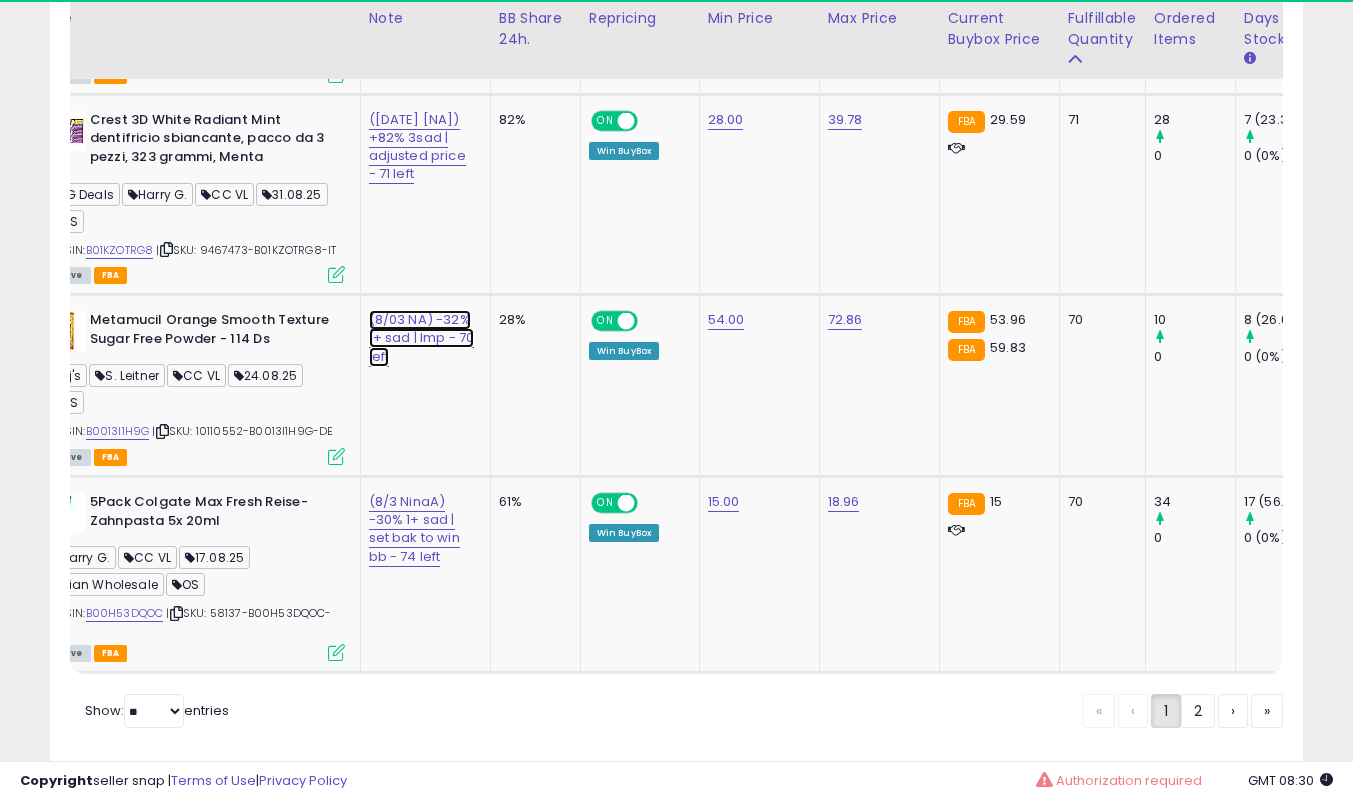 click on "(8/03 NA) -32% 1+ sad | lmp - 70 left" at bounding box center (420, -8998) 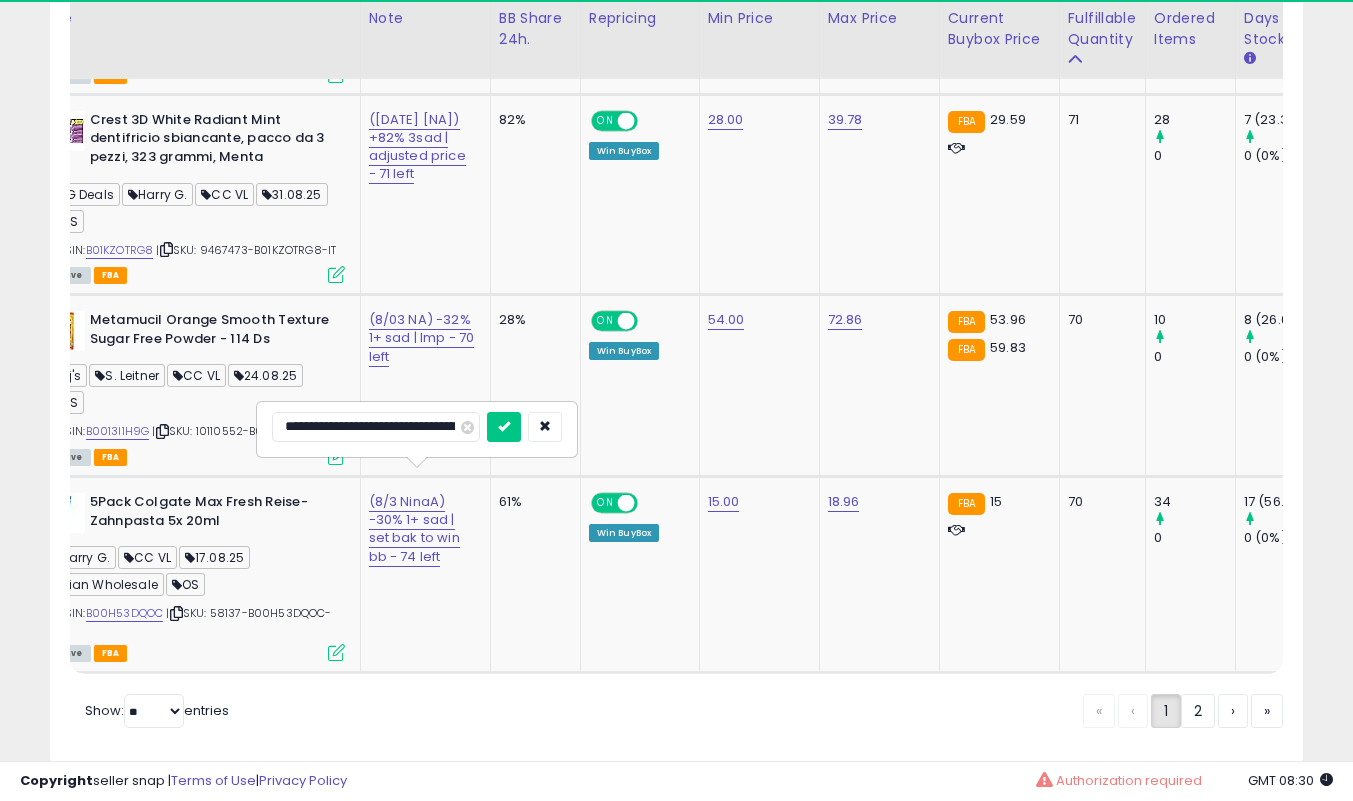 click at bounding box center (504, 427) 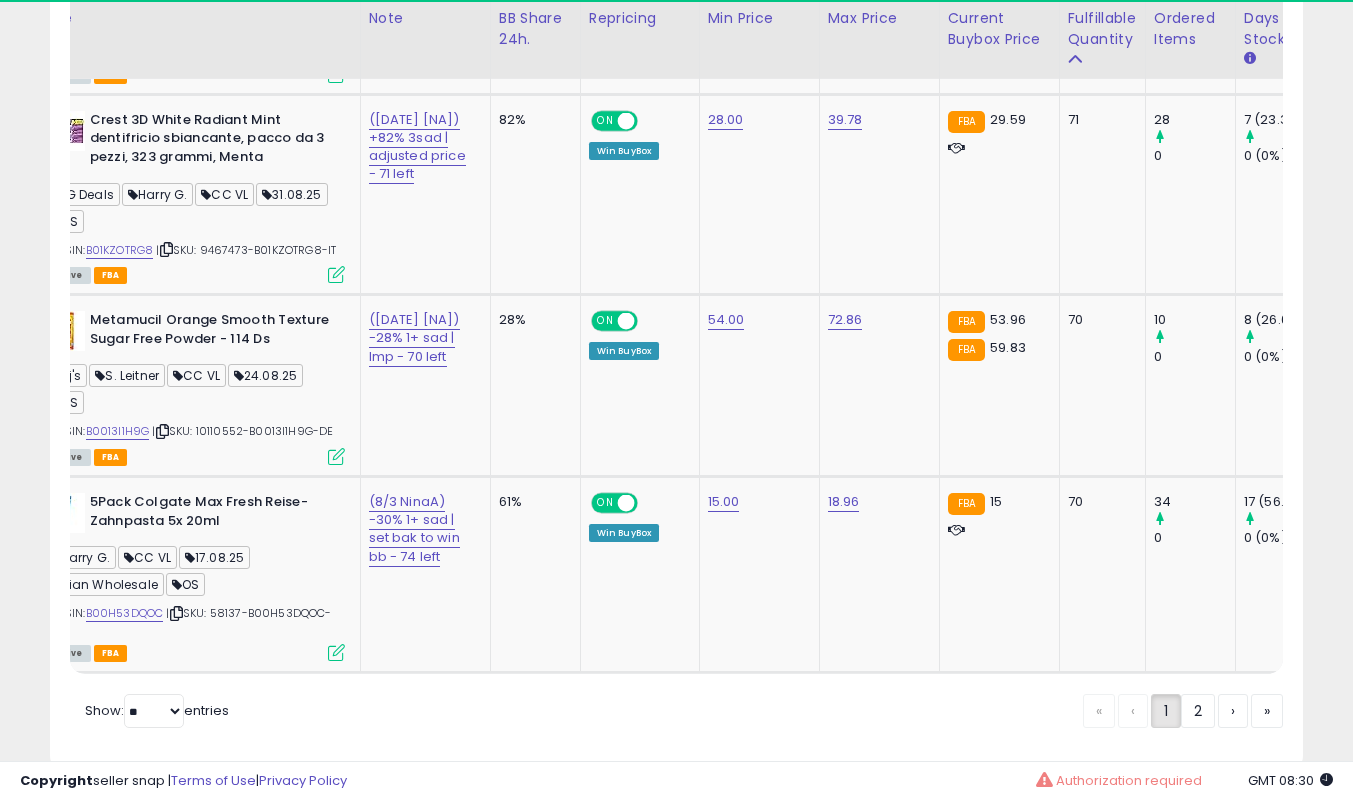 click at bounding box center (336, 456) 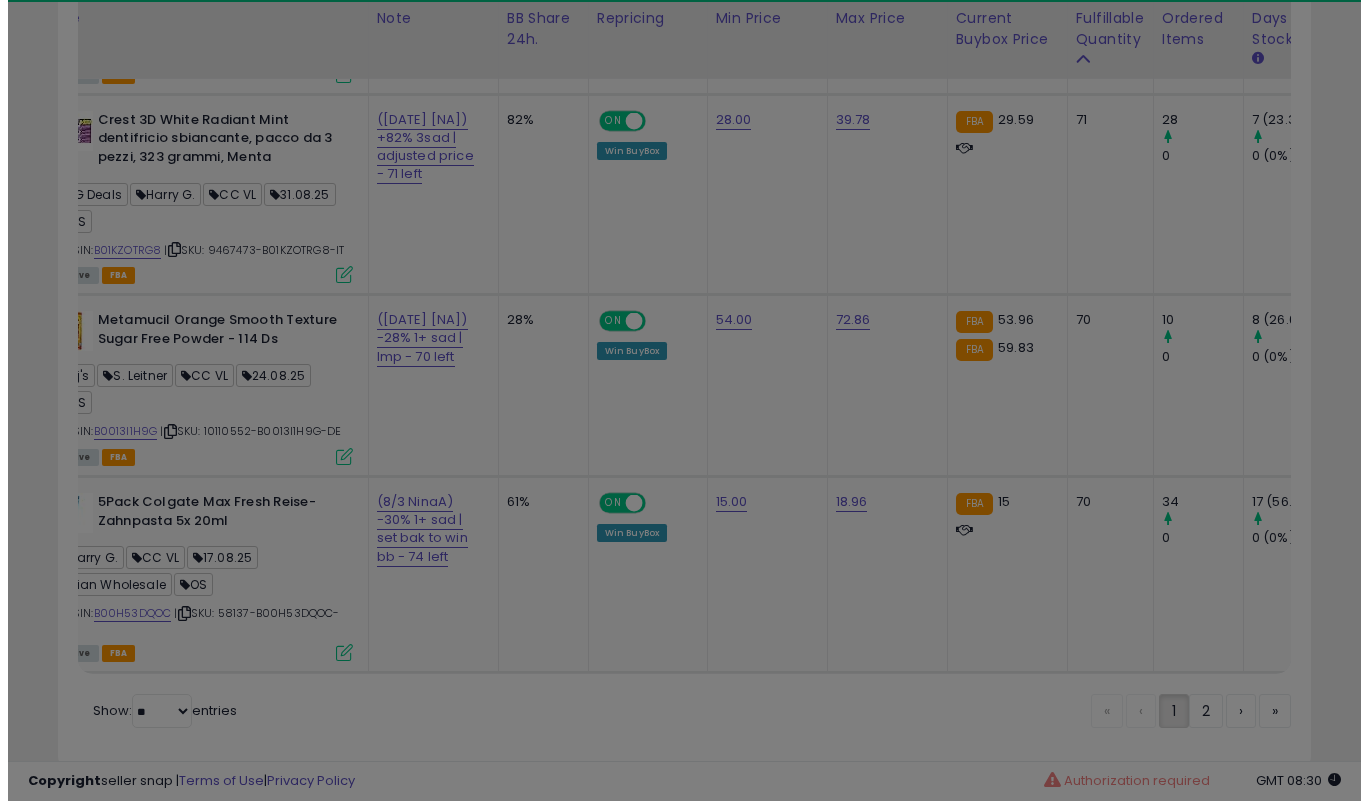 scroll, scrollTop: 999590, scrollLeft: 999266, axis: both 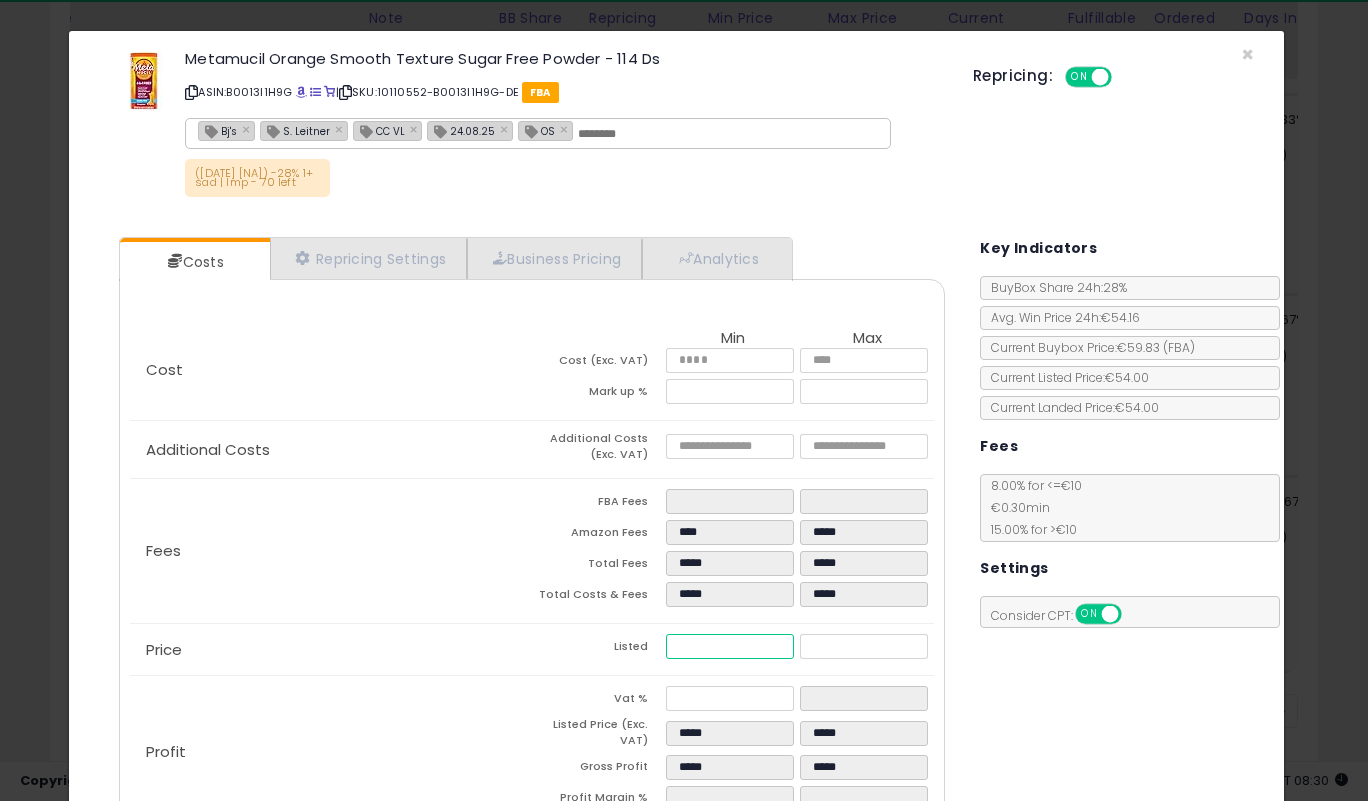 drag, startPoint x: 725, startPoint y: 644, endPoint x: 580, endPoint y: 646, distance: 145.0138 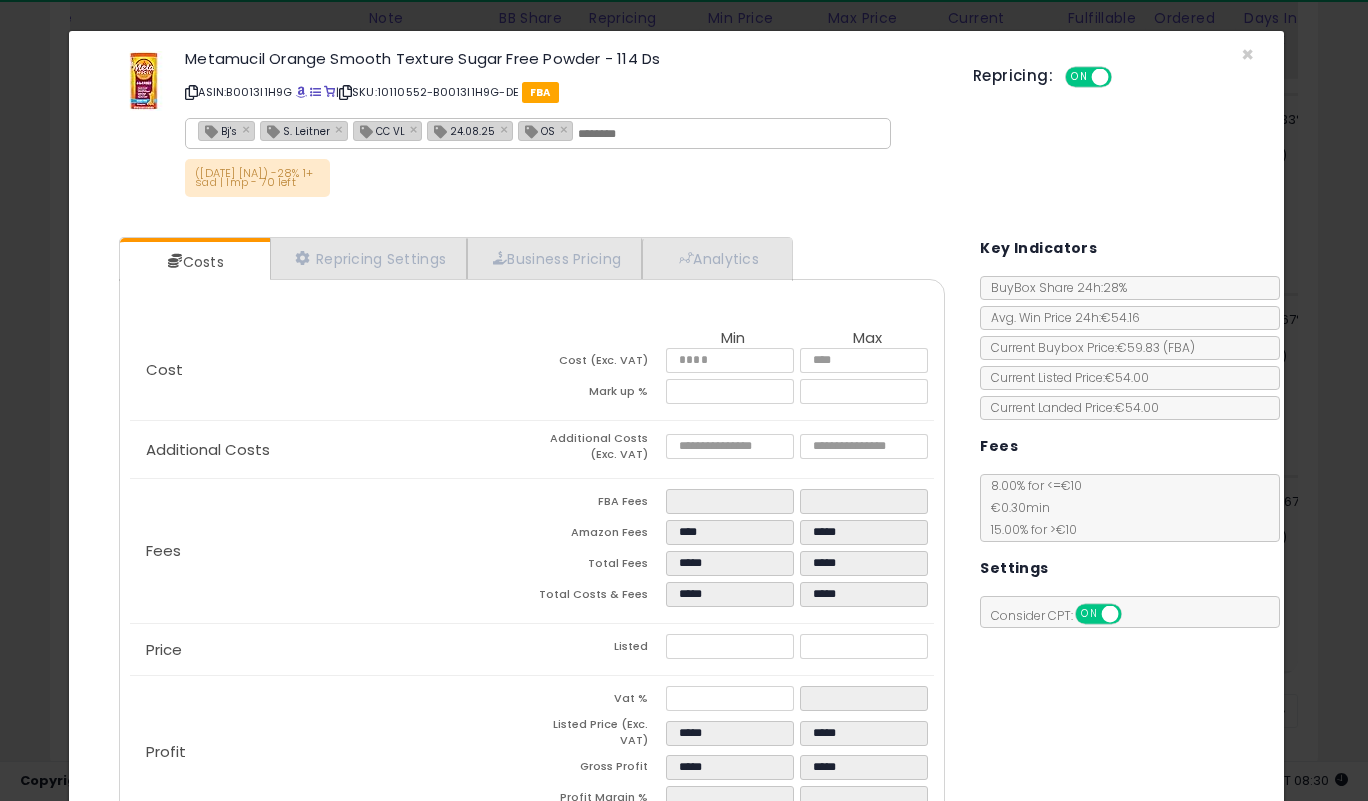 click on "Fees
FBA Fees
****
****
Amazon Fees
****
*****
Total Fees
*****
*****
Total Costs & Fees
*****
*****" 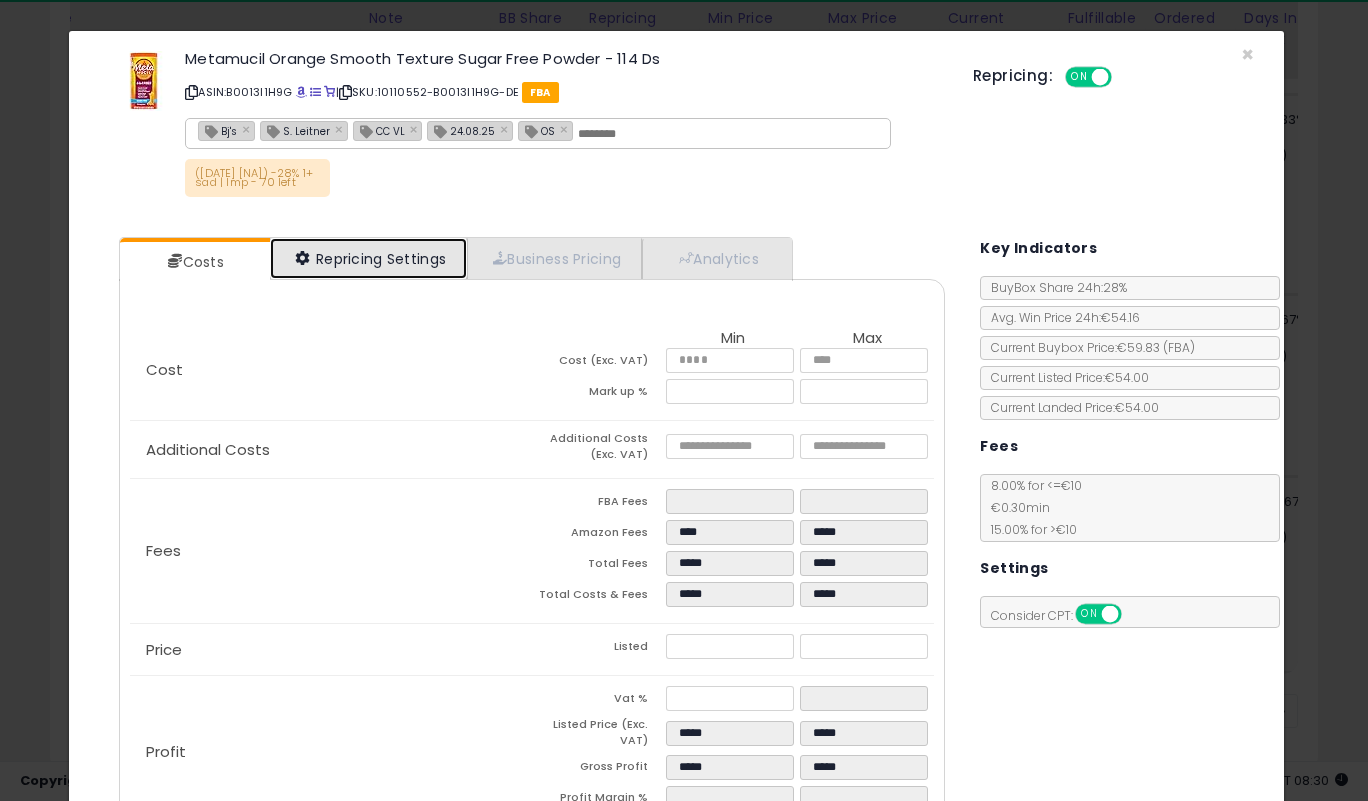 click on "Repricing Settings" at bounding box center [369, 258] 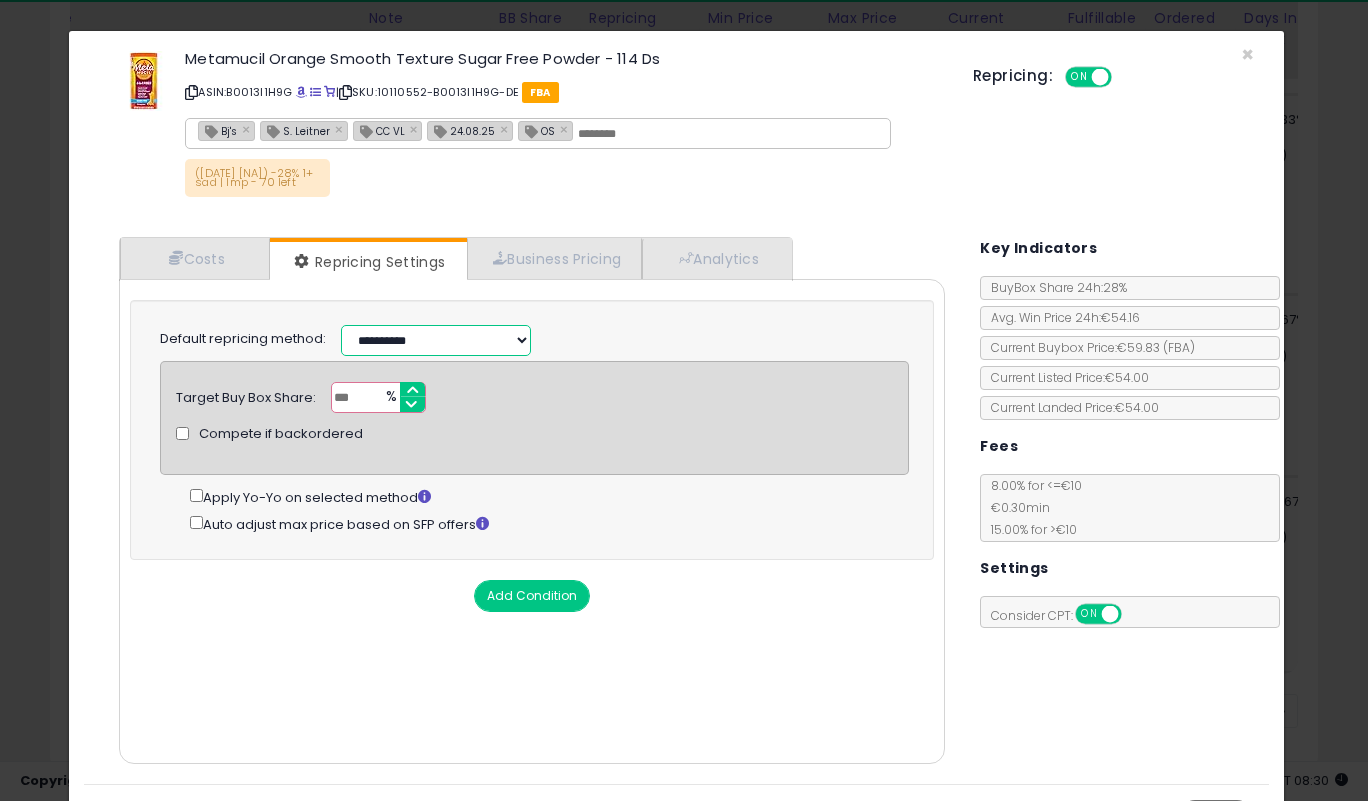 click on "**********" at bounding box center (436, 340) 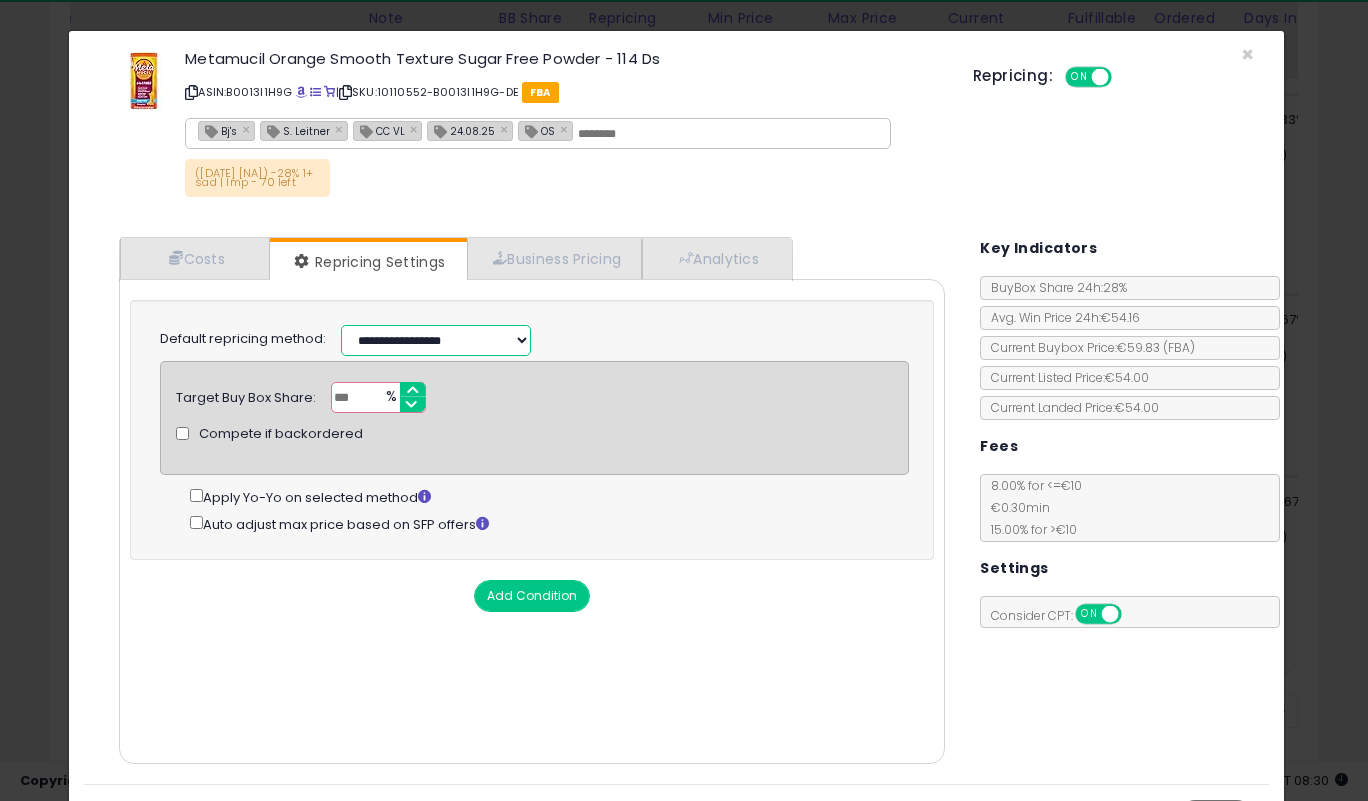 click on "**********" at bounding box center [436, 340] 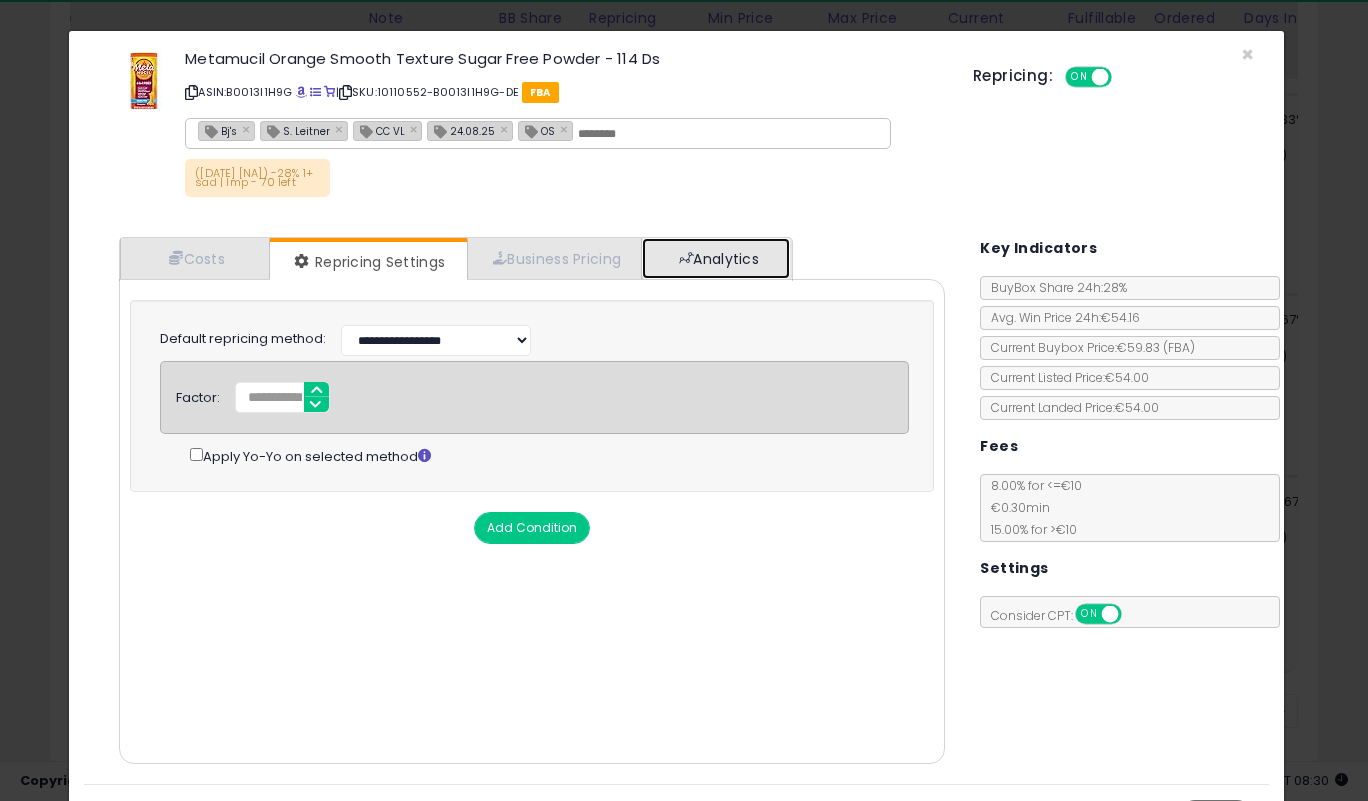 click on "Analytics" at bounding box center (716, 258) 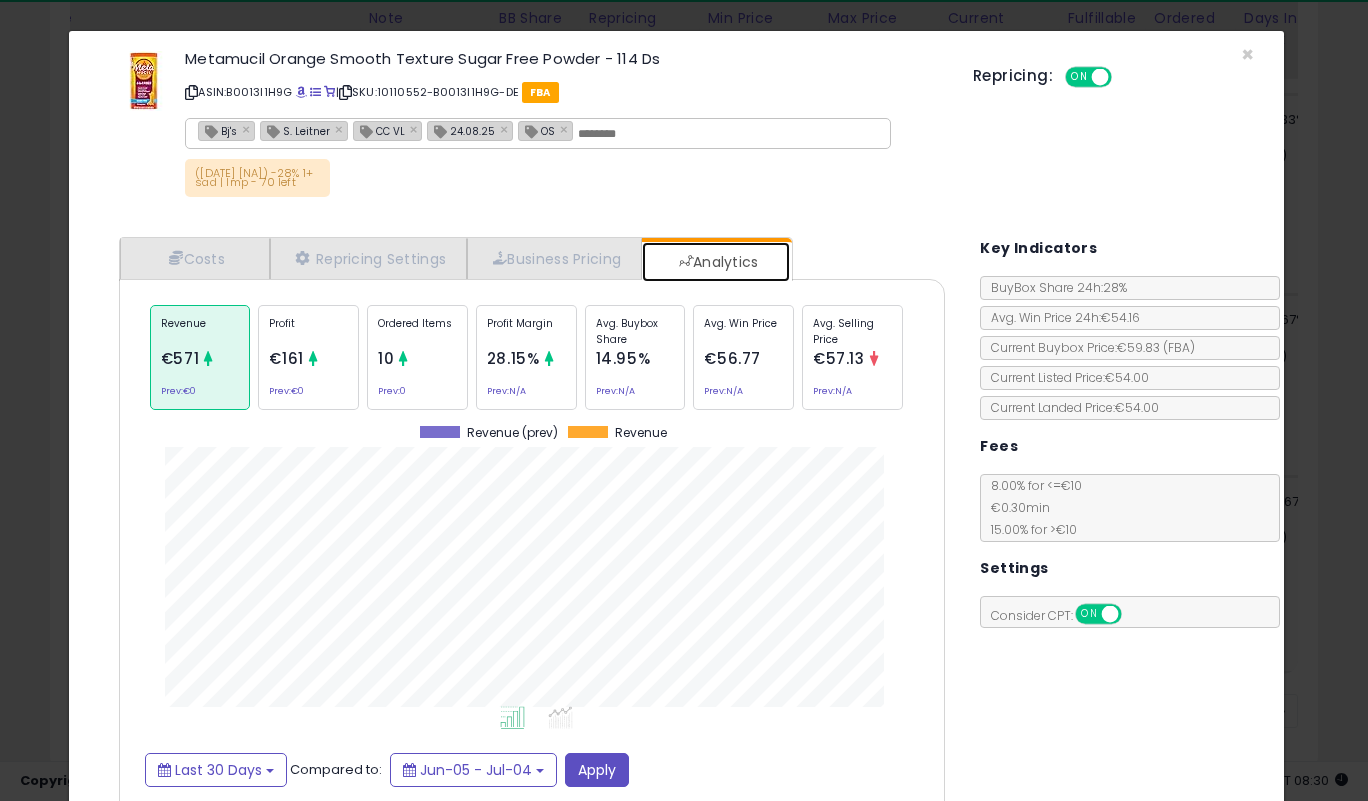 scroll, scrollTop: 999385, scrollLeft: 999143, axis: both 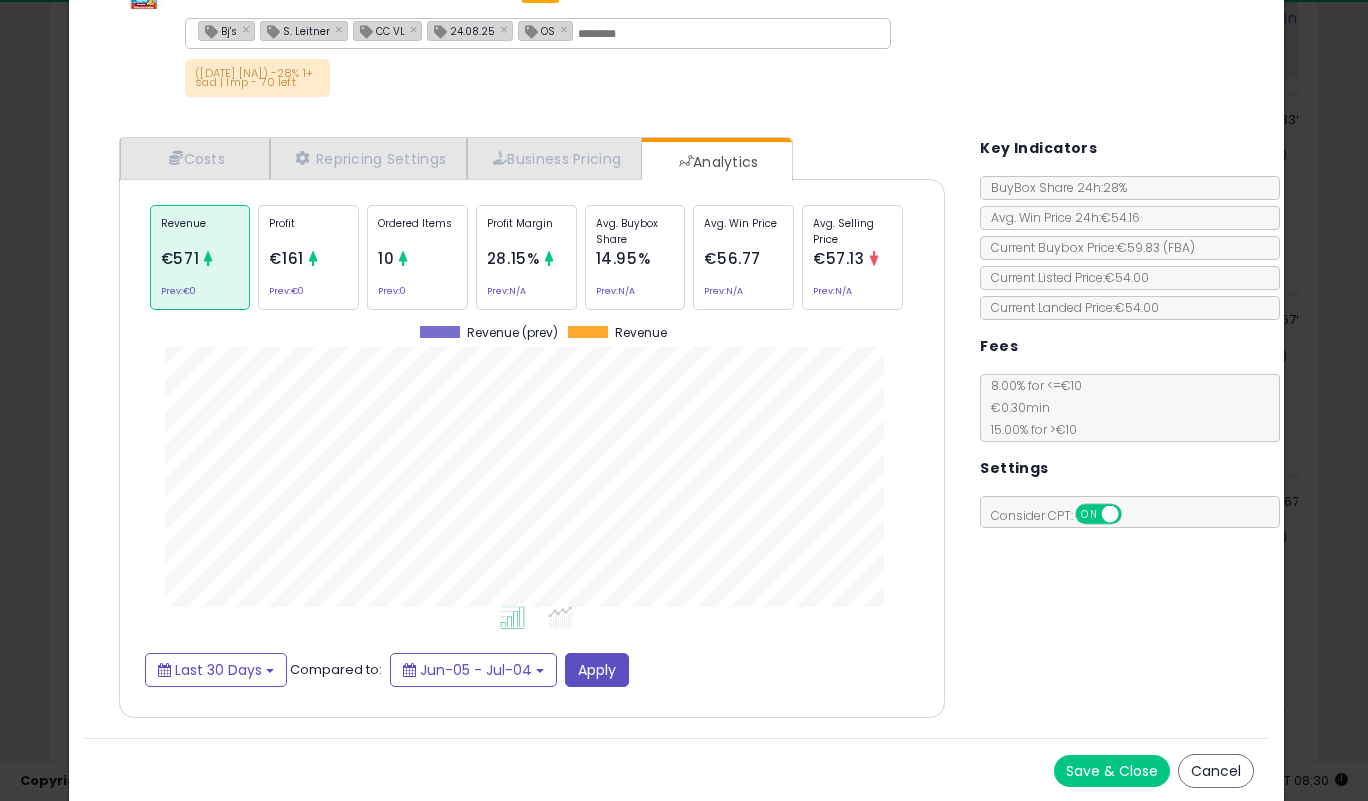 click on "Save & Close" at bounding box center (1112, 771) 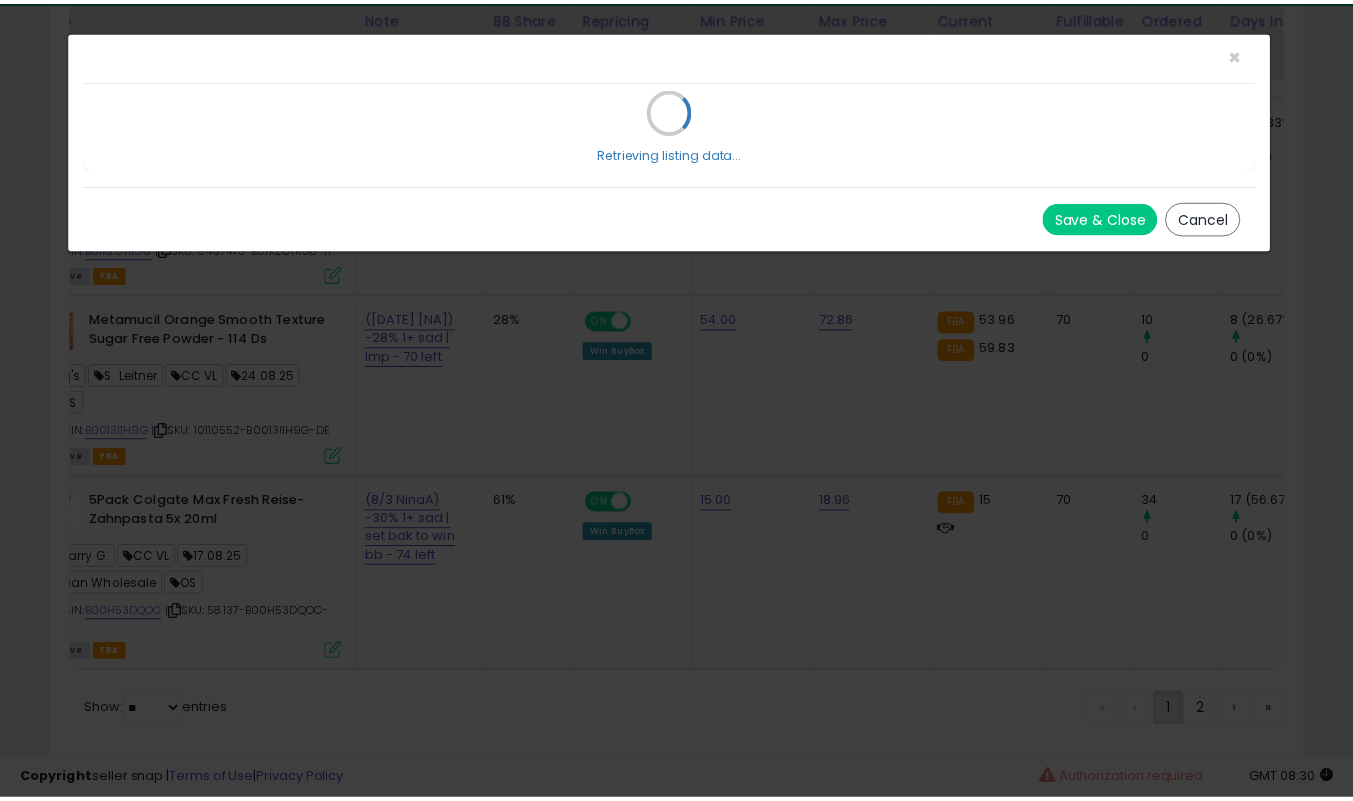 scroll, scrollTop: 0, scrollLeft: 0, axis: both 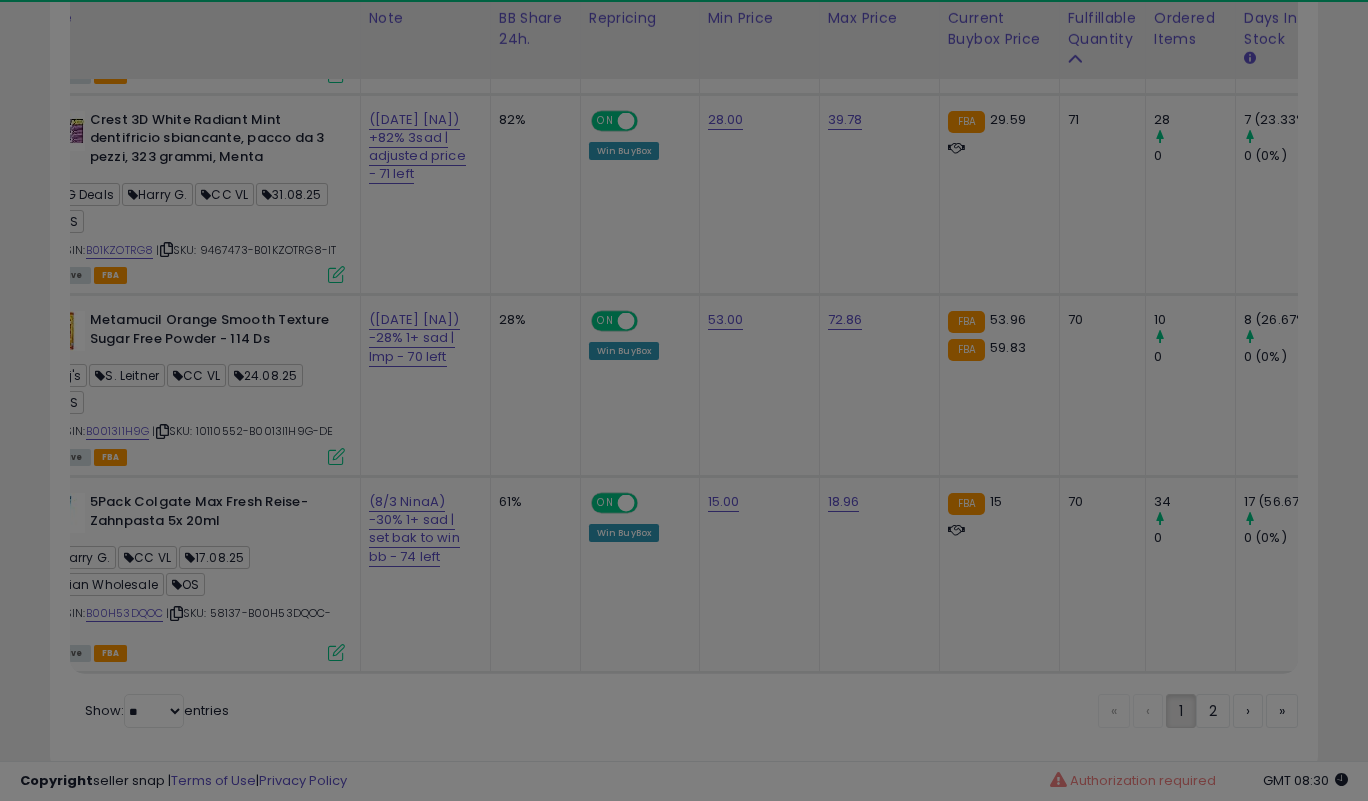 click at bounding box center [684, 400] 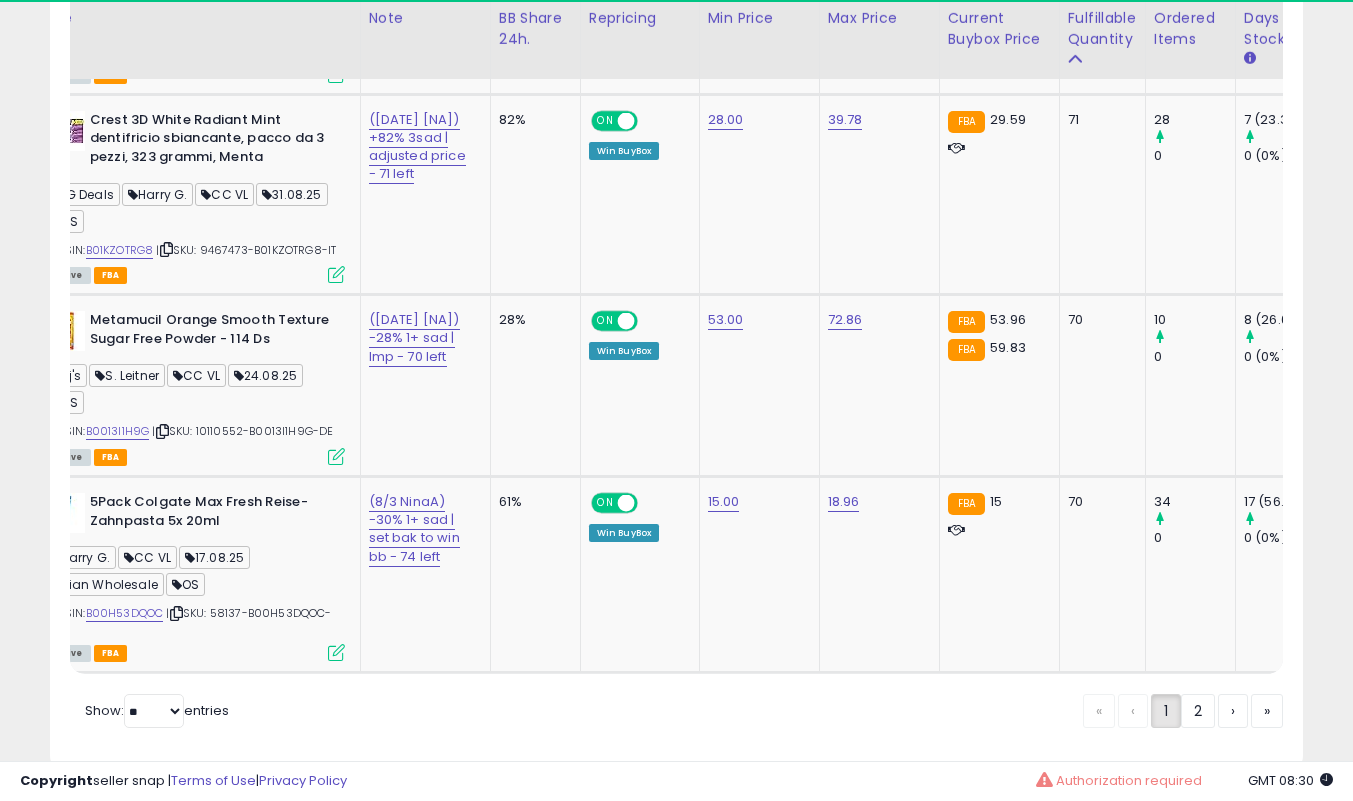 scroll, scrollTop: 410, scrollLeft: 725, axis: both 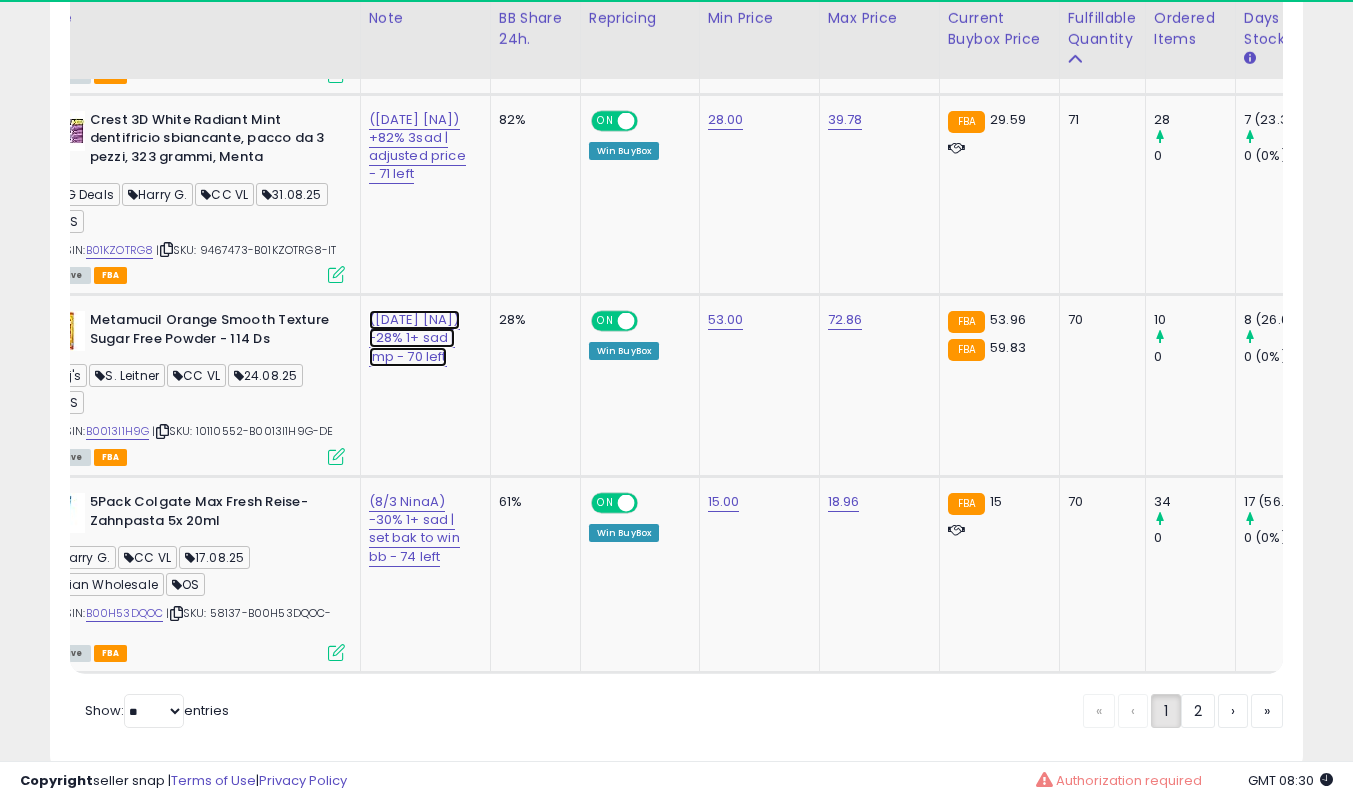 click on "([DATE] [NA]) -28% 1+ sad | lmp - 70 left" at bounding box center [420, -8998] 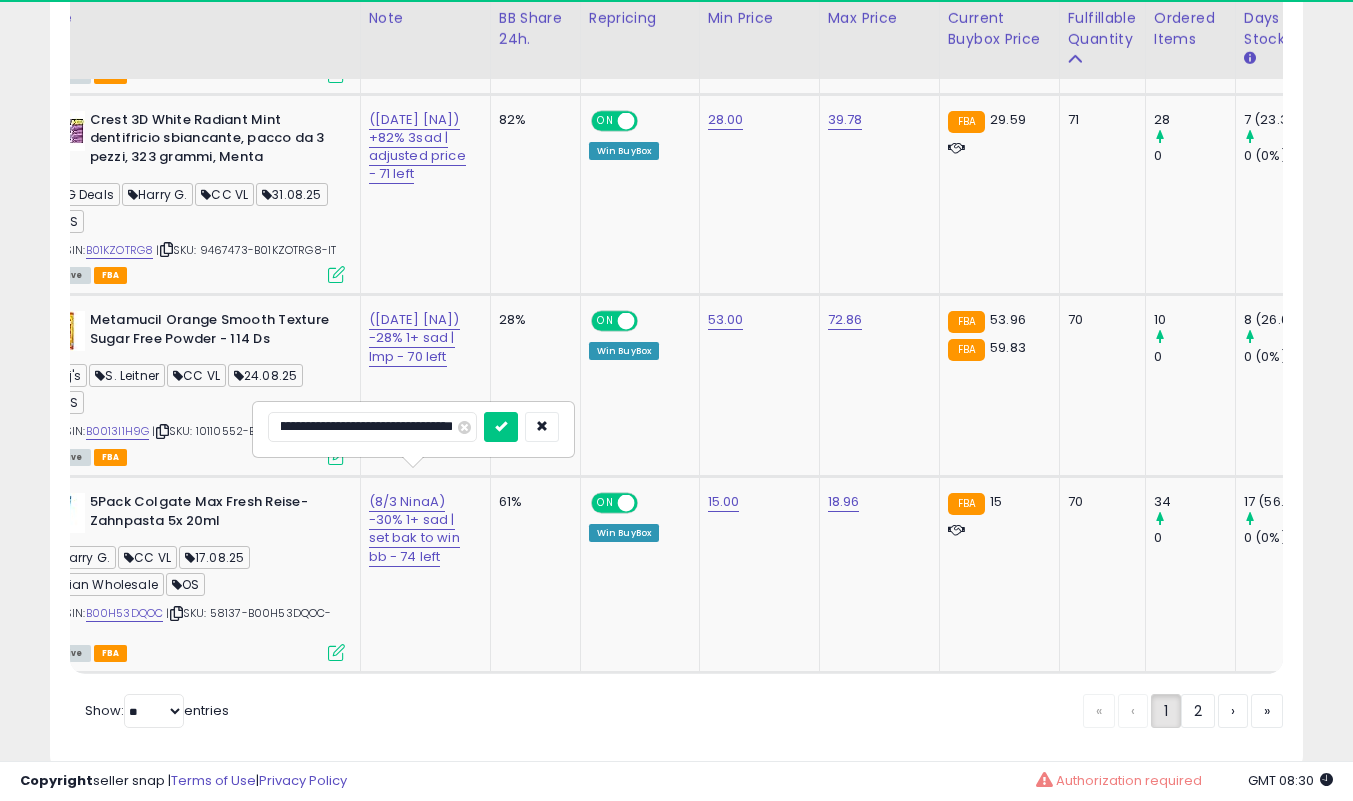 scroll, scrollTop: 0, scrollLeft: 77, axis: horizontal 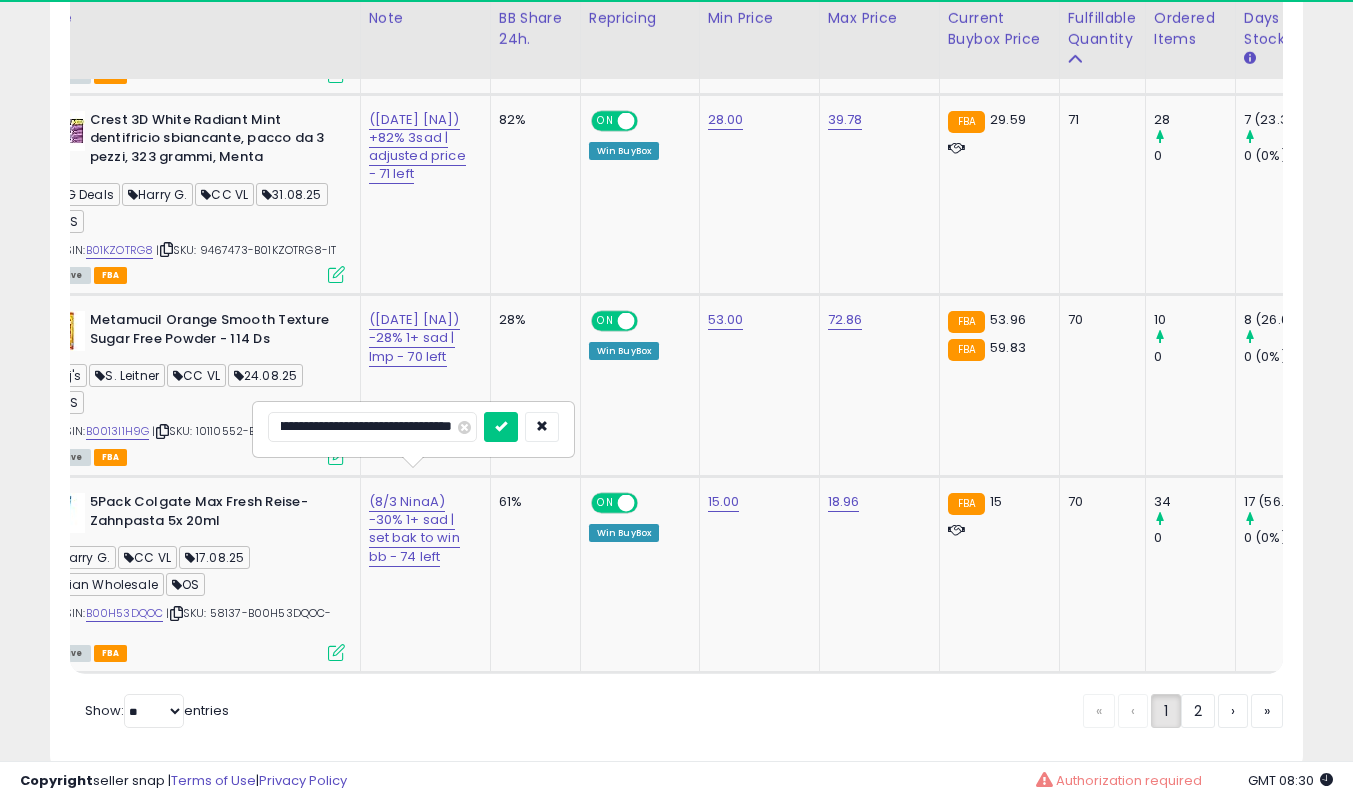 click at bounding box center (501, 427) 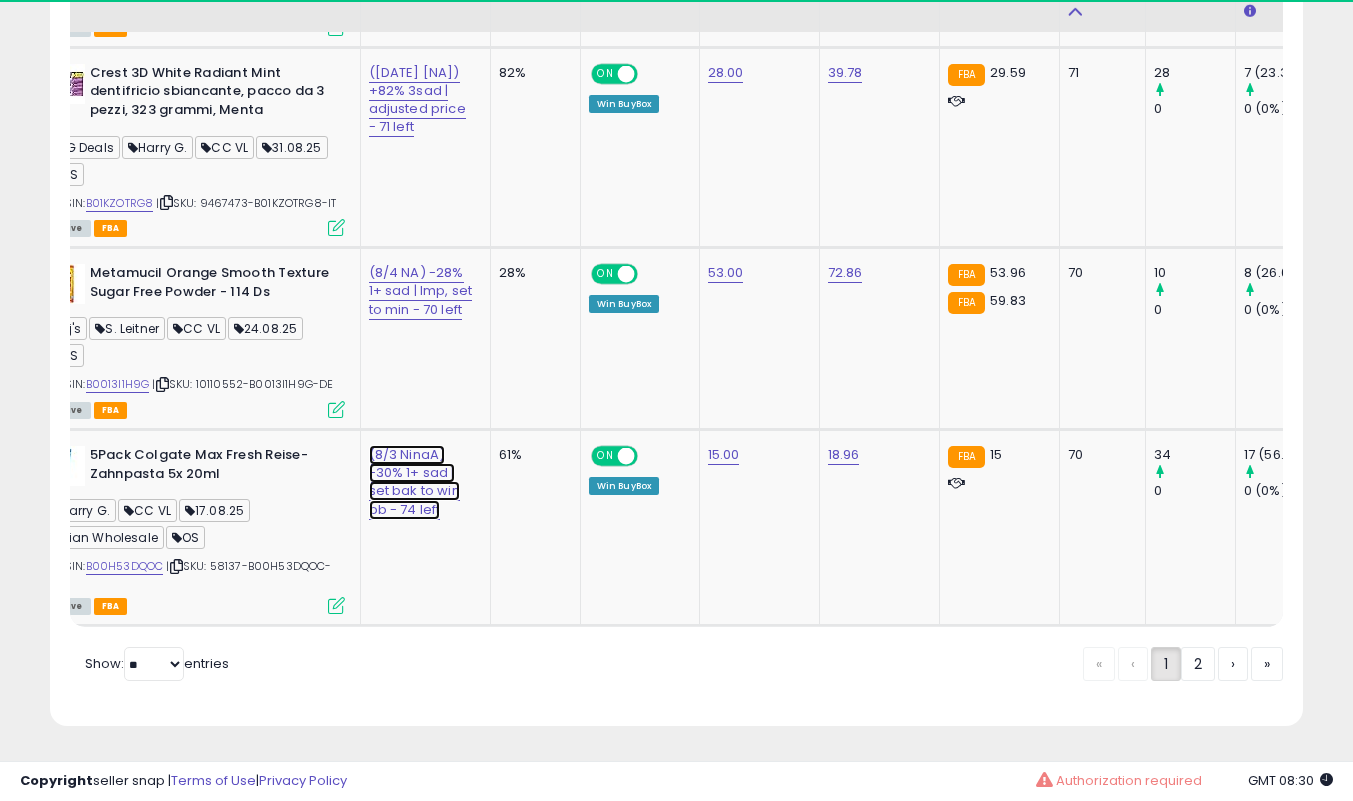 click on "(8/3 NinaA) -30% 1+ sad | set bak to win bb - 74 left" at bounding box center [420, -9045] 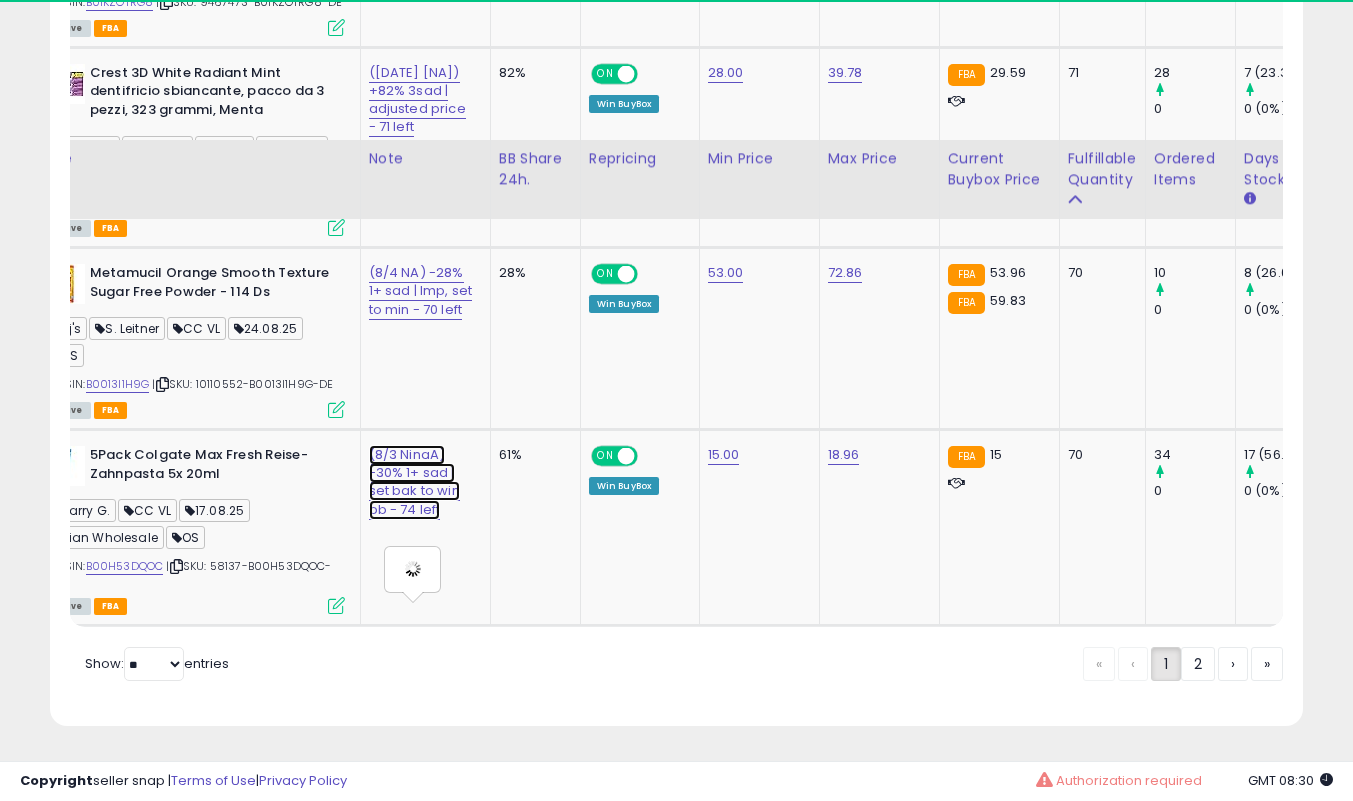scroll, scrollTop: 10423, scrollLeft: 0, axis: vertical 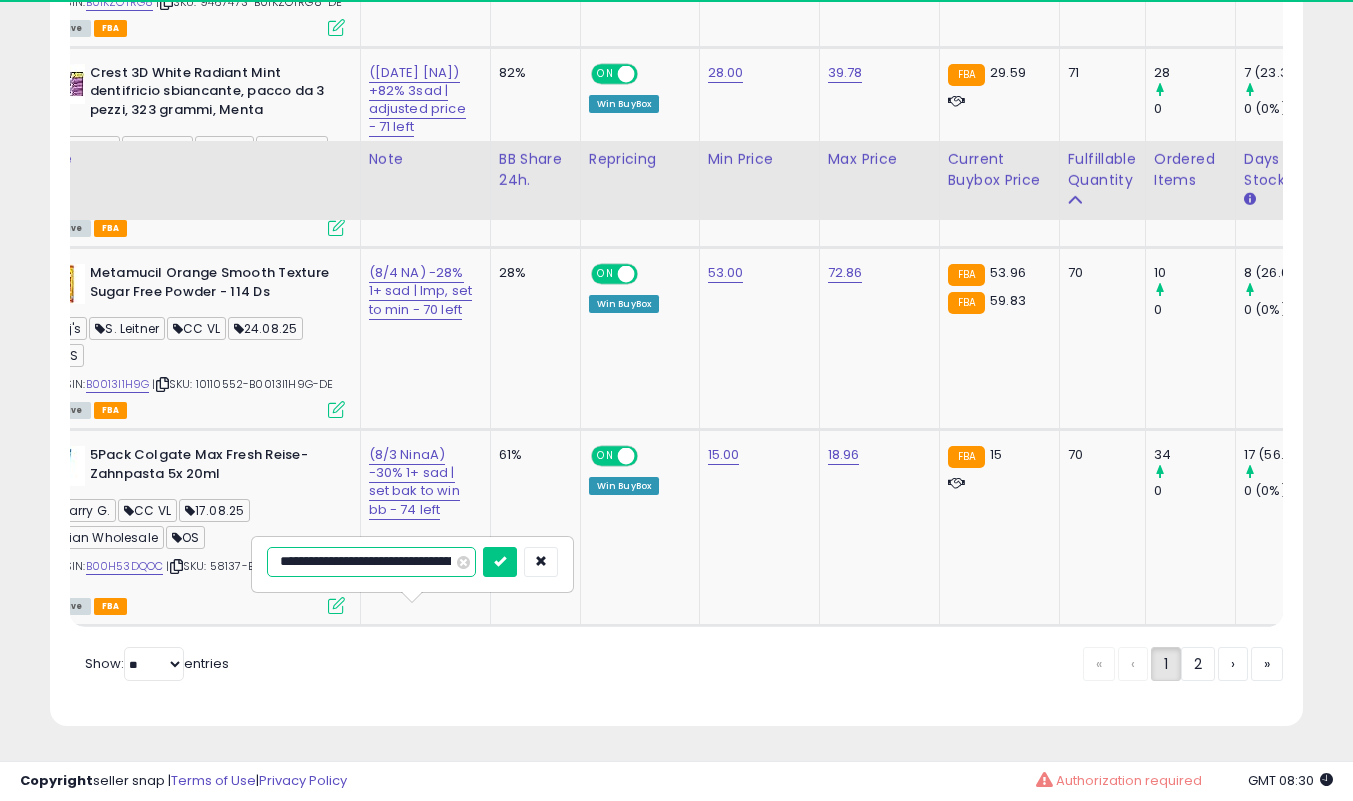click at bounding box center (500, 562) 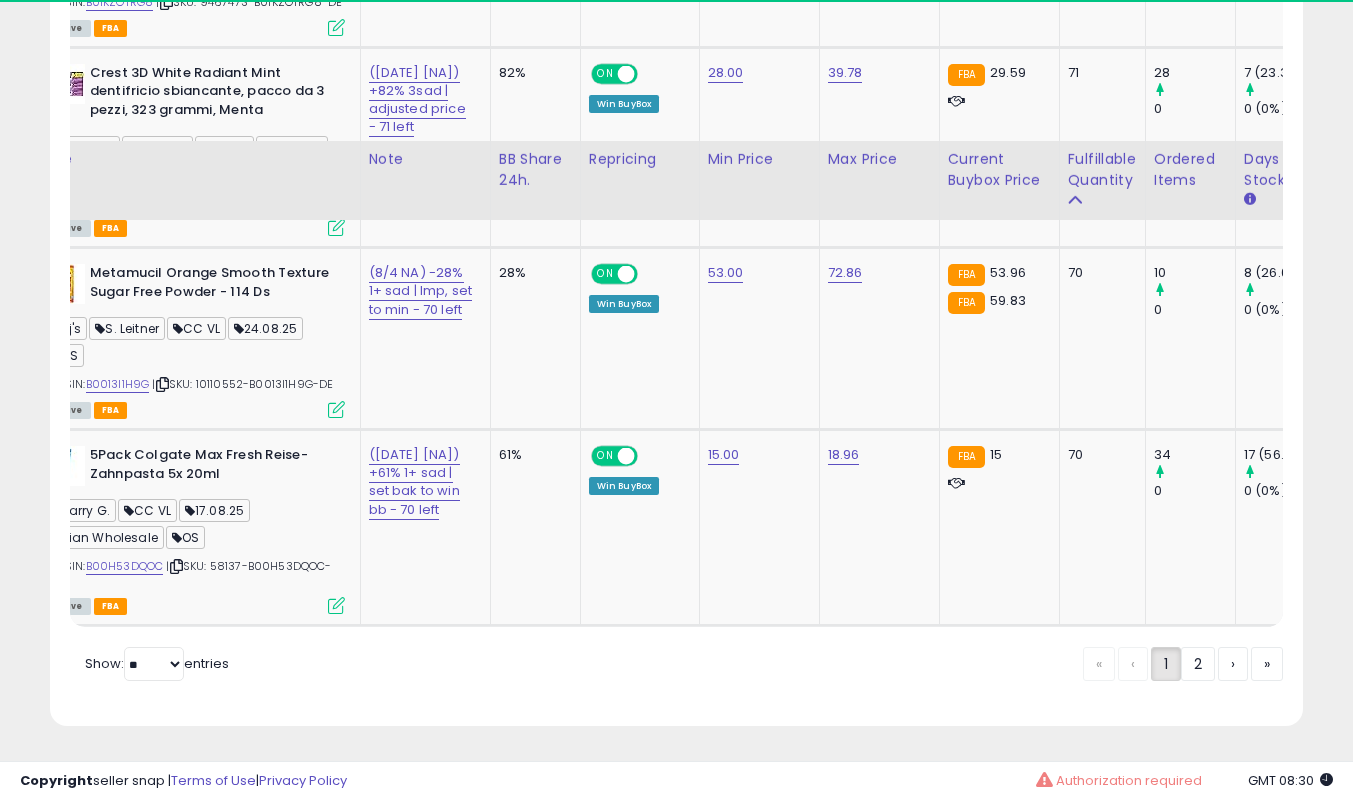 click on "2" 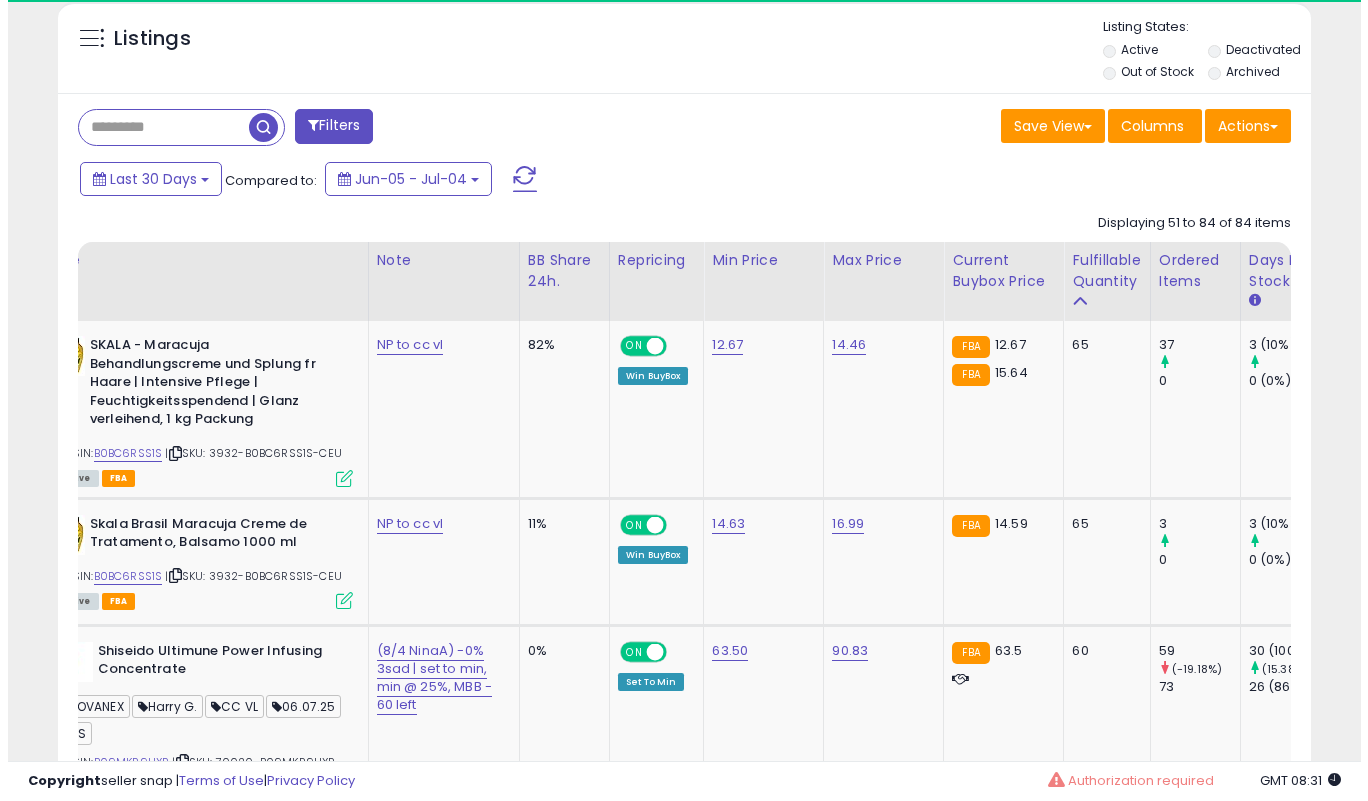 scroll, scrollTop: 830, scrollLeft: 0, axis: vertical 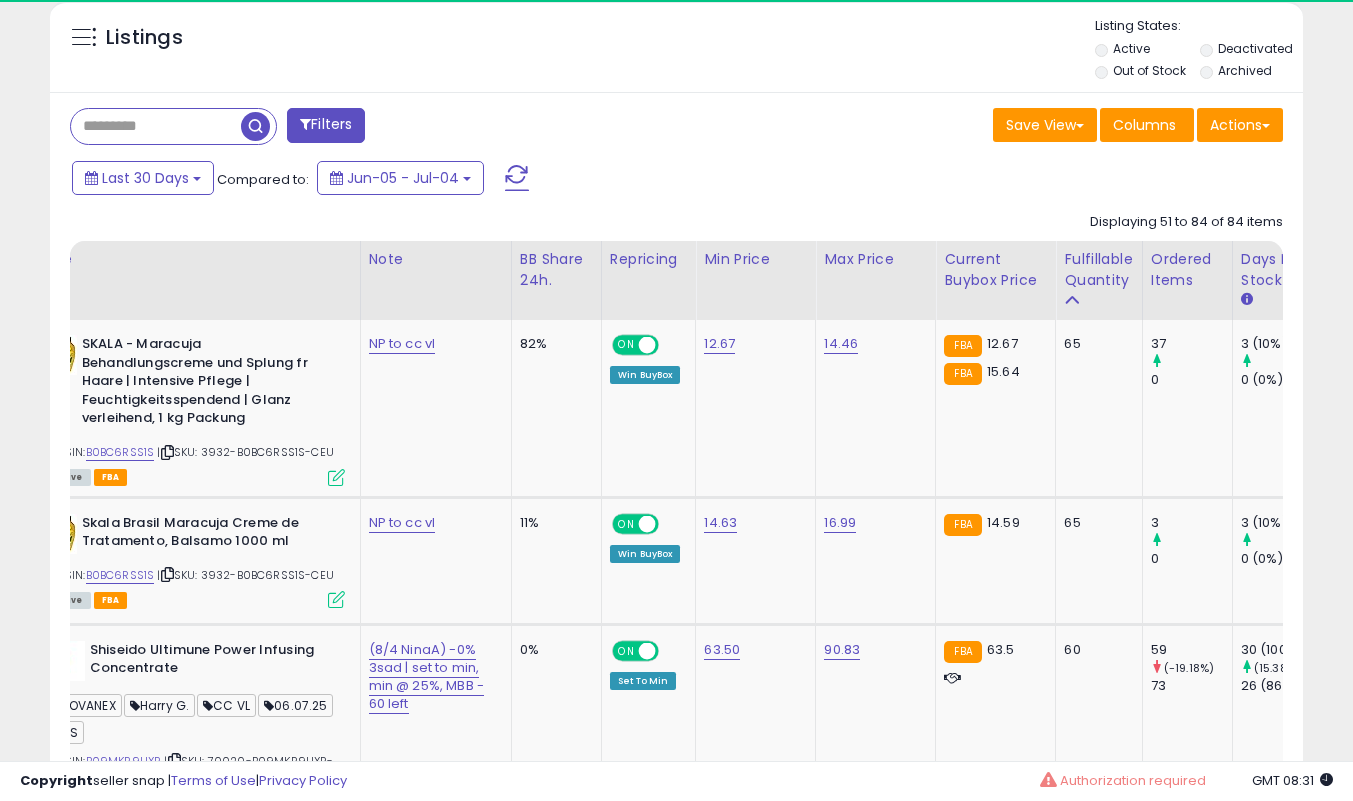 click at bounding box center (336, 477) 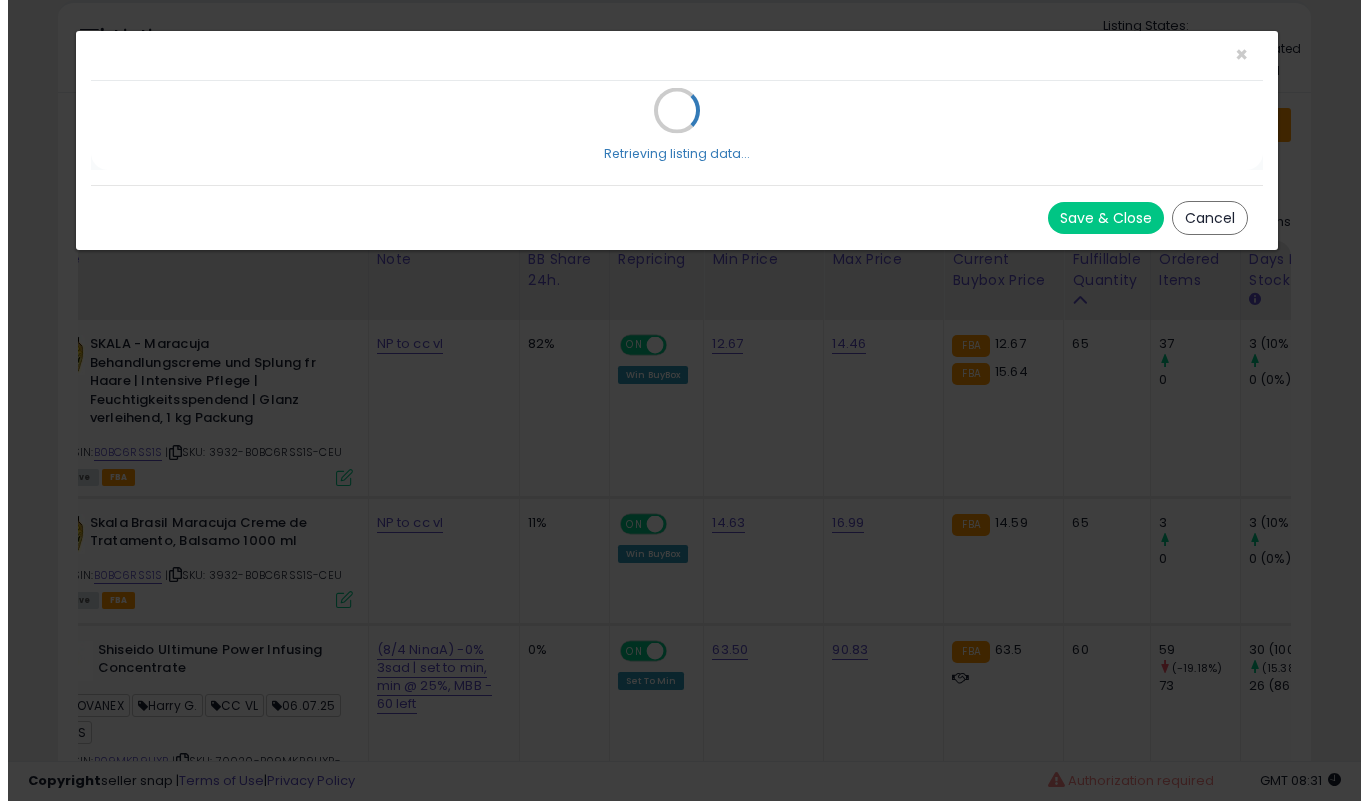scroll, scrollTop: 999590, scrollLeft: 999266, axis: both 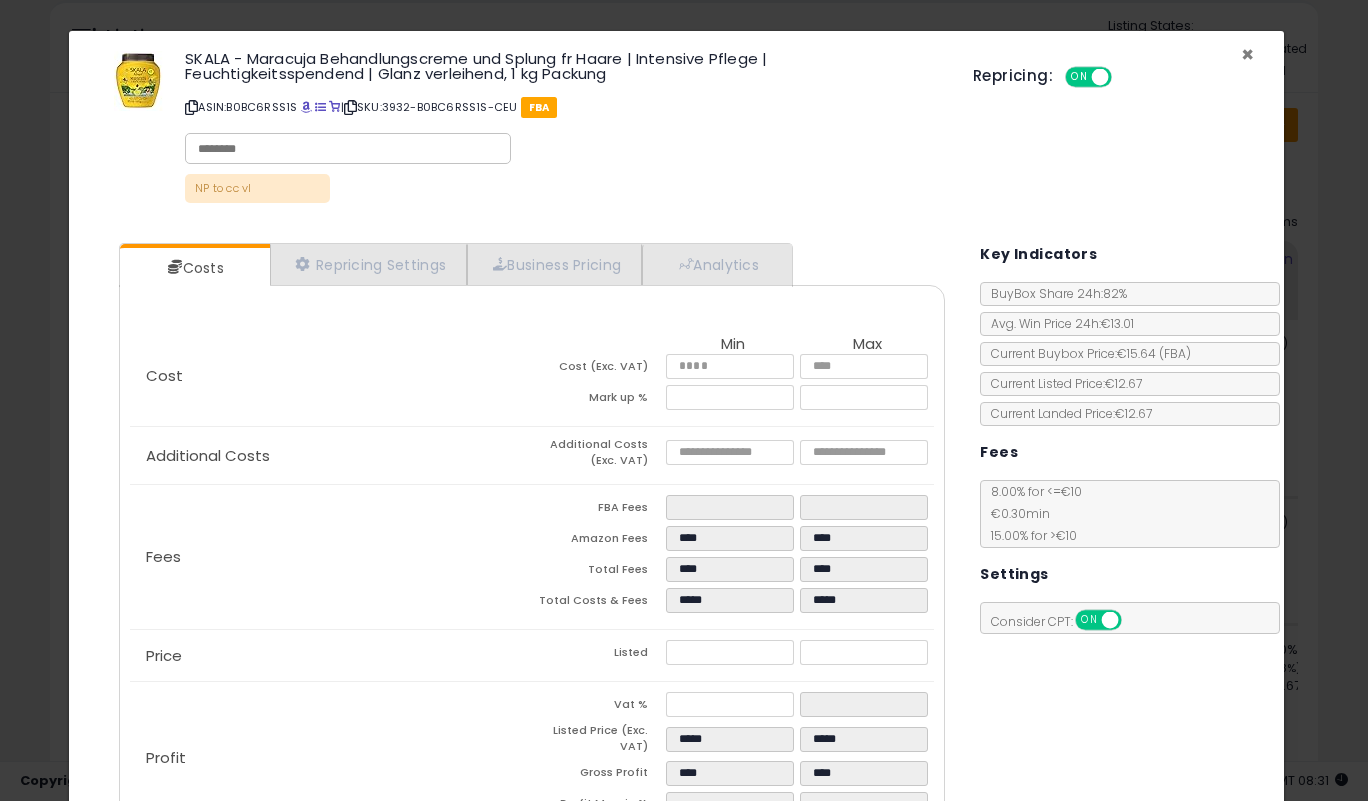 click on "×" at bounding box center (1247, 54) 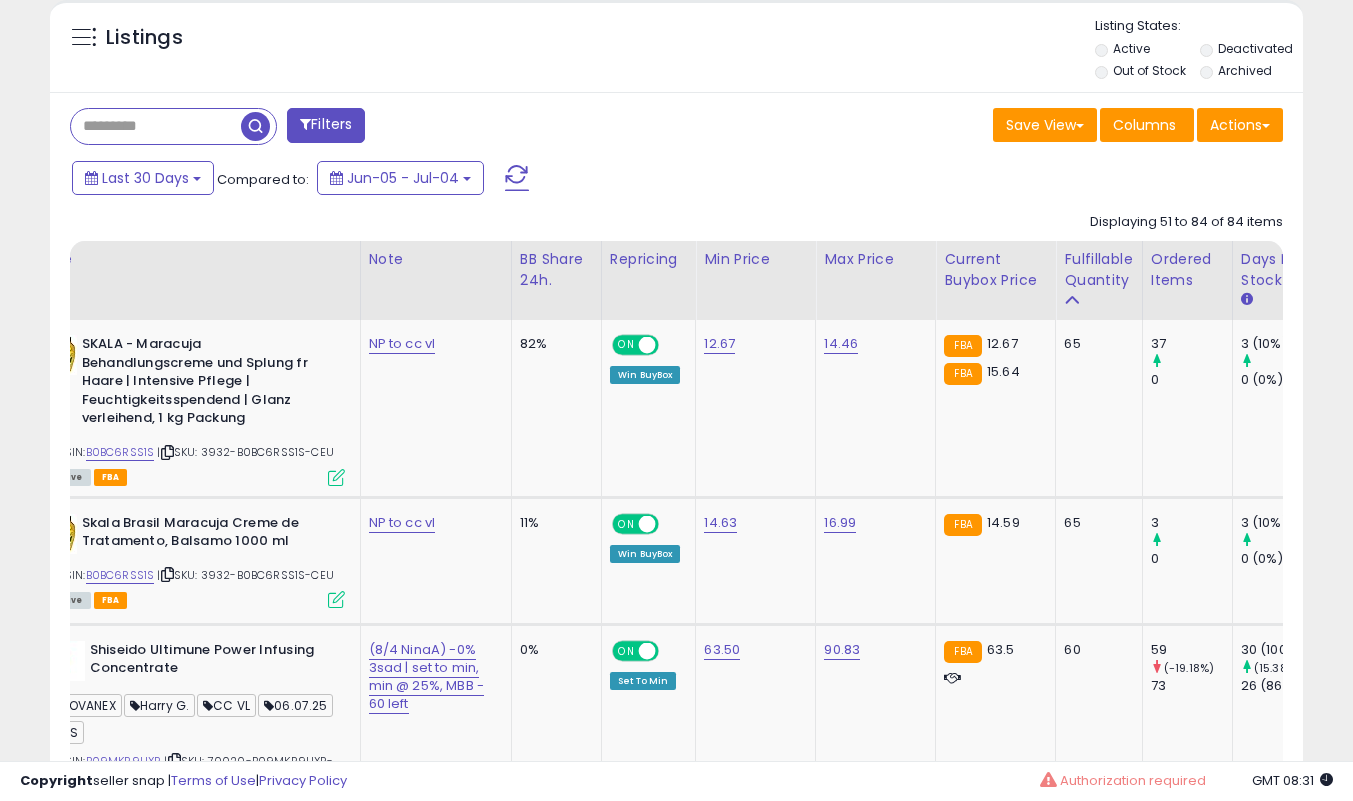 scroll, scrollTop: 410, scrollLeft: 725, axis: both 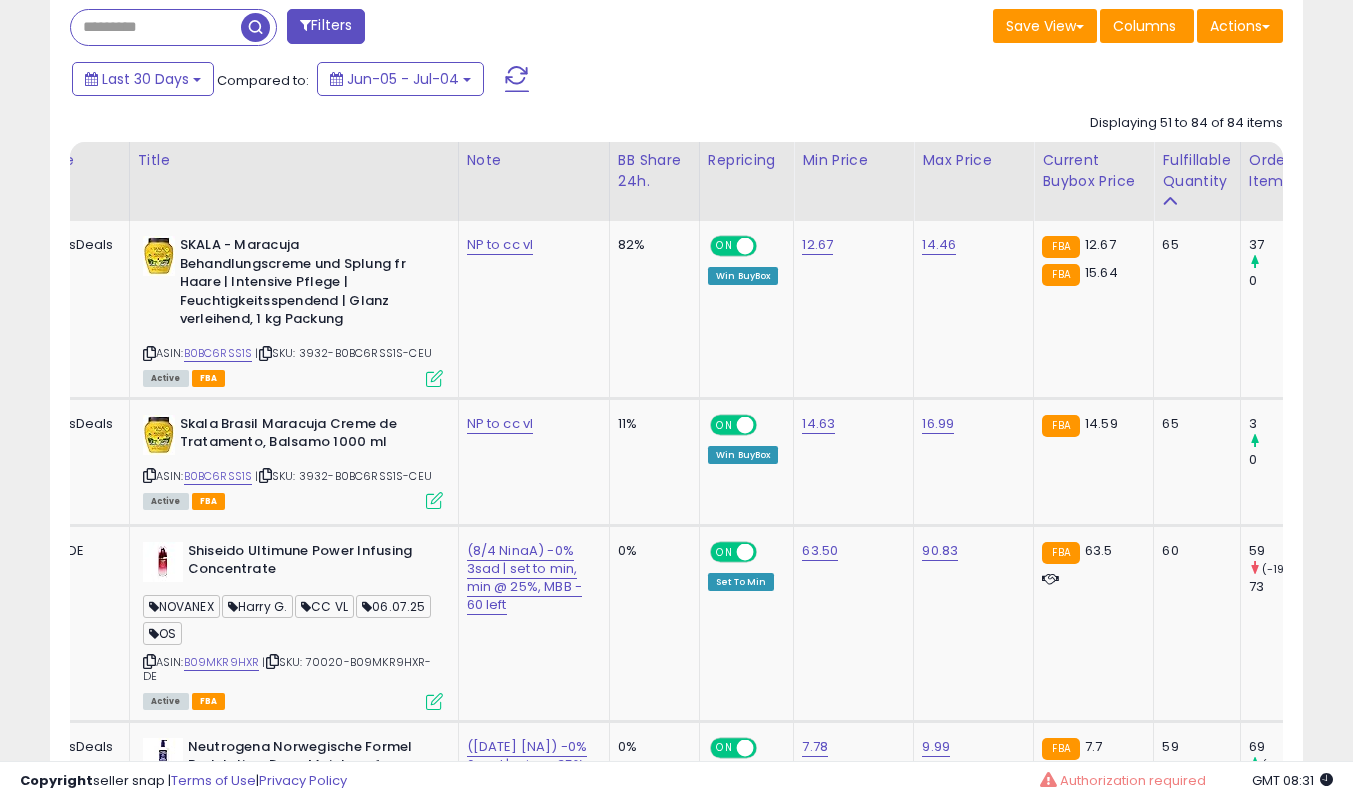 click at bounding box center (434, 500) 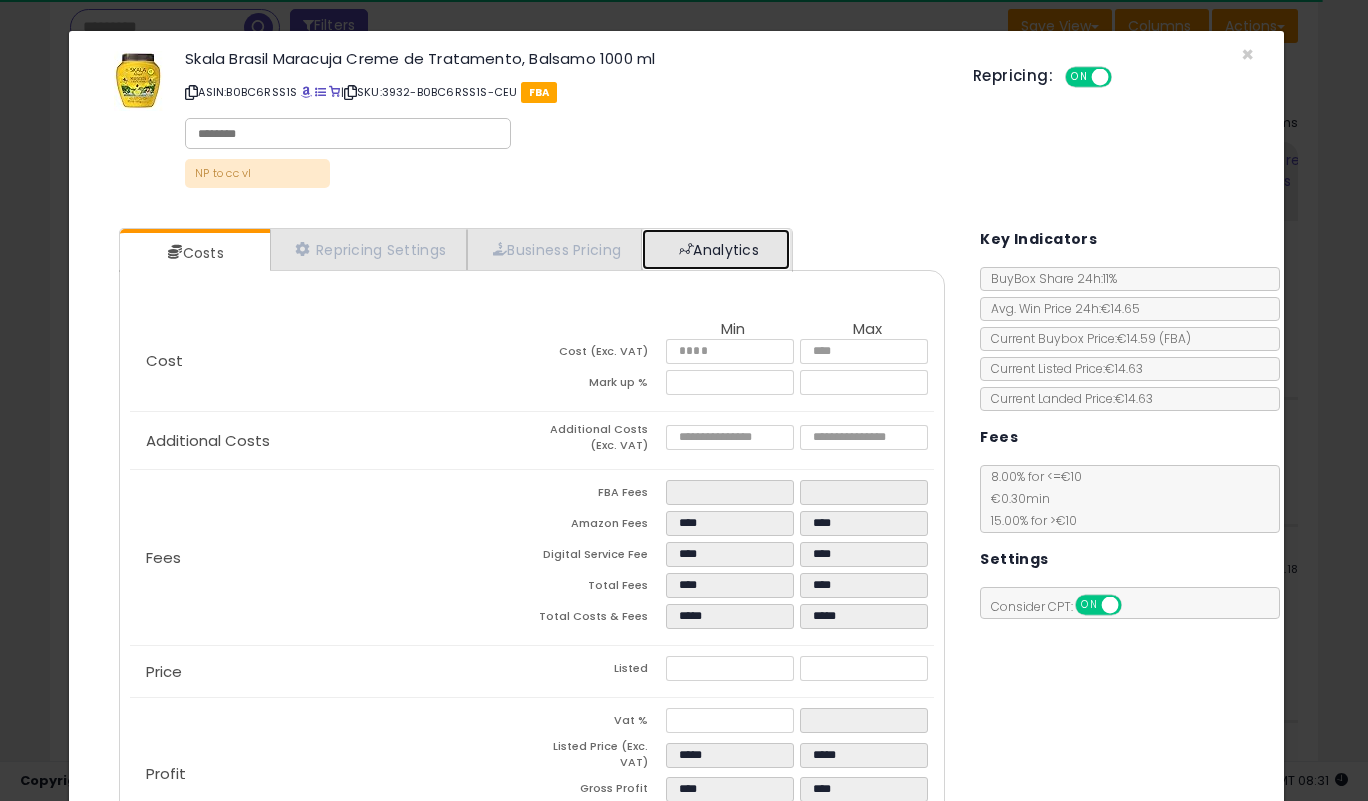 click on "Analytics" at bounding box center (716, 249) 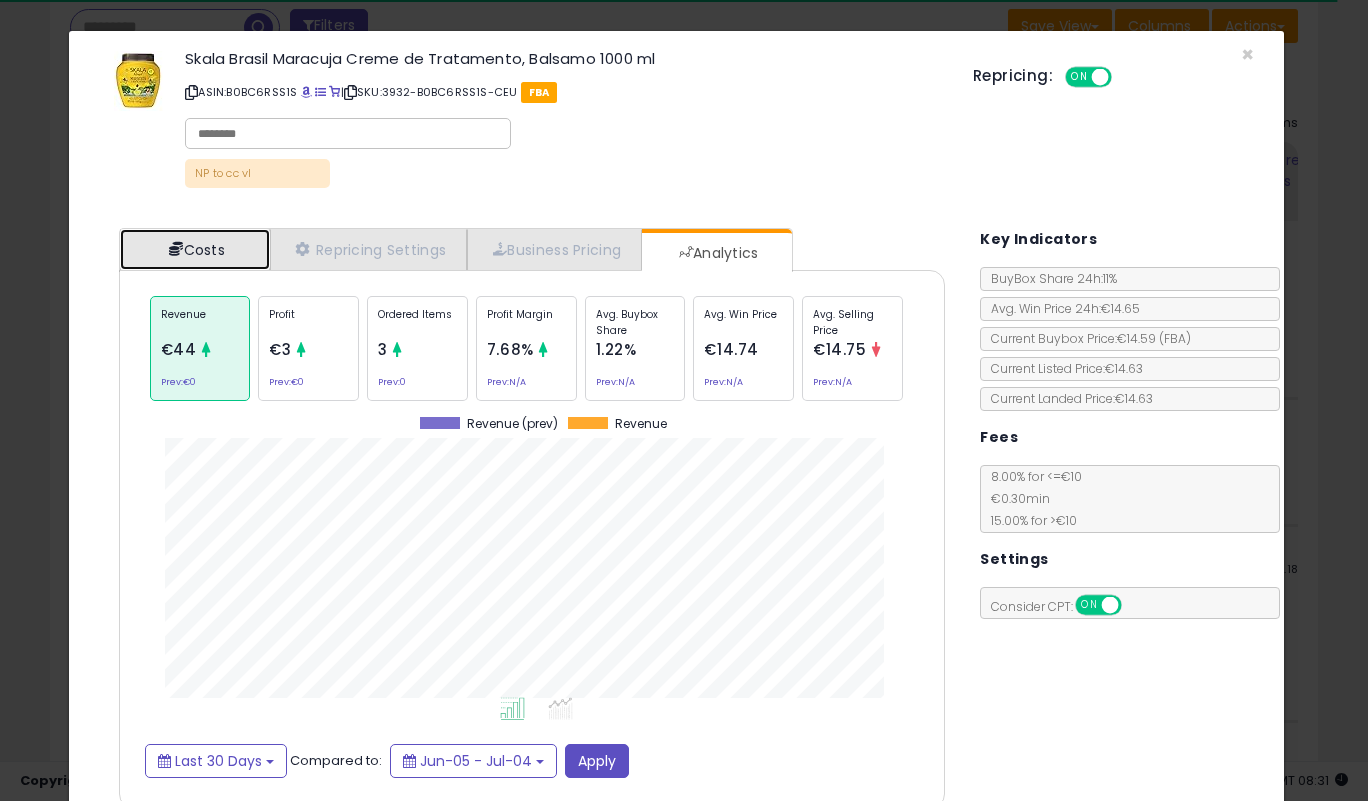 click on "Costs" at bounding box center [195, 249] 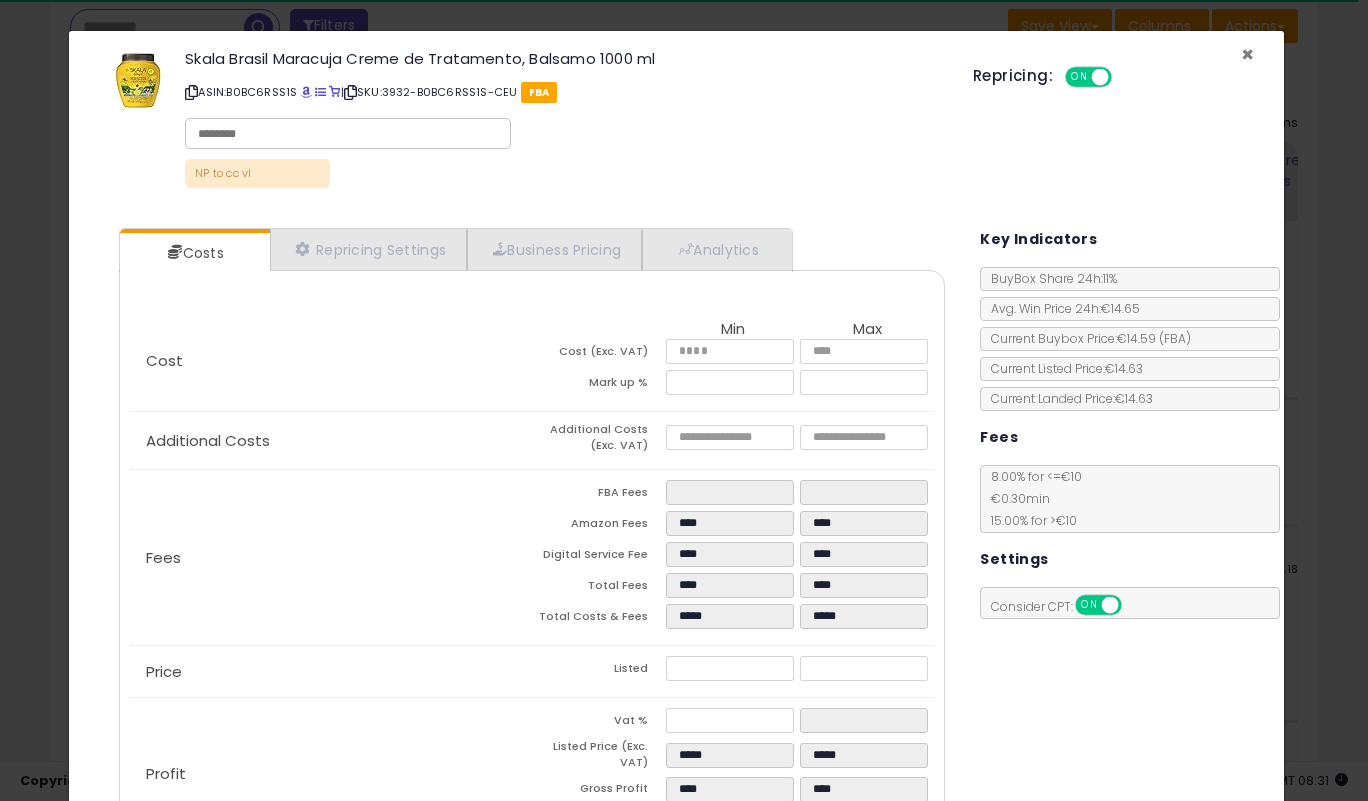 click on "×" at bounding box center (1247, 54) 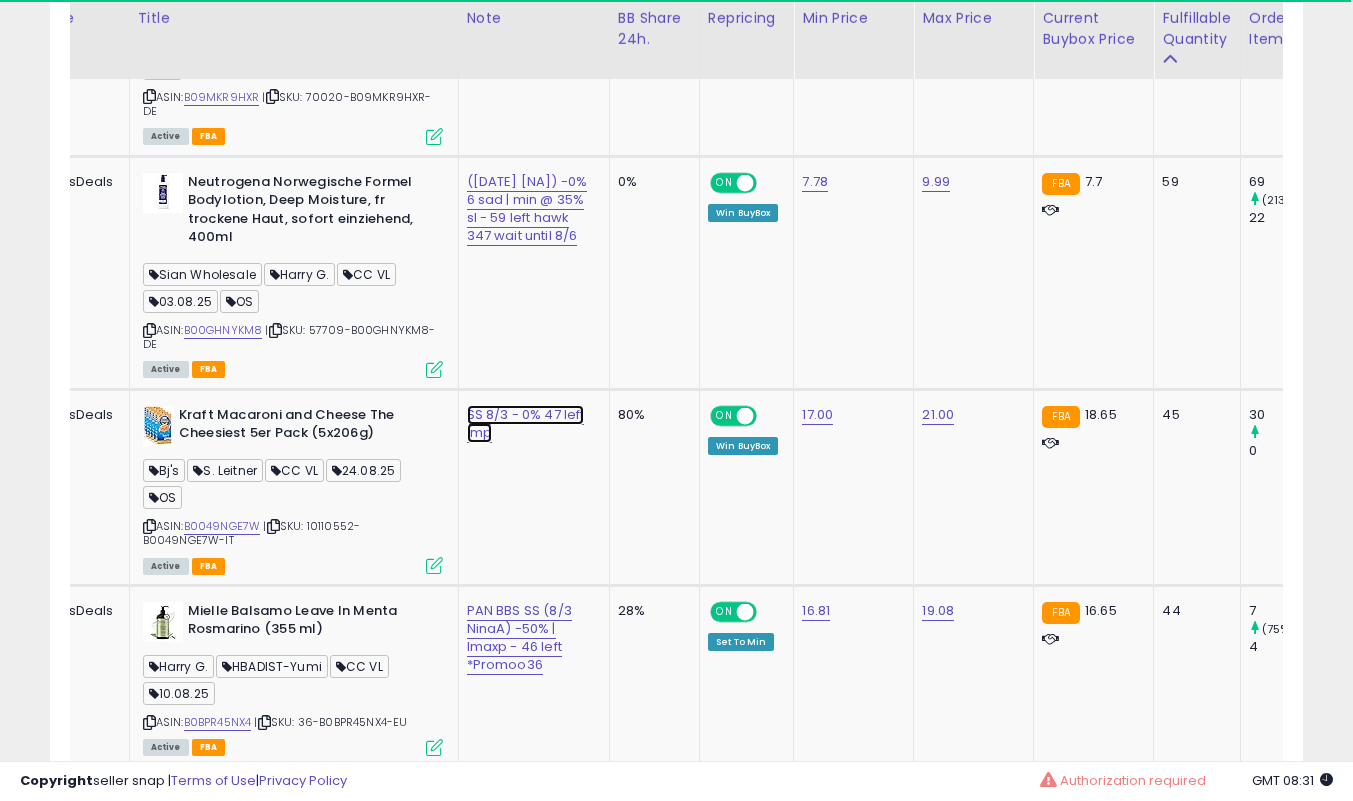 click on "SS 8/3 - 0%  47 left lmp" at bounding box center [500, -320] 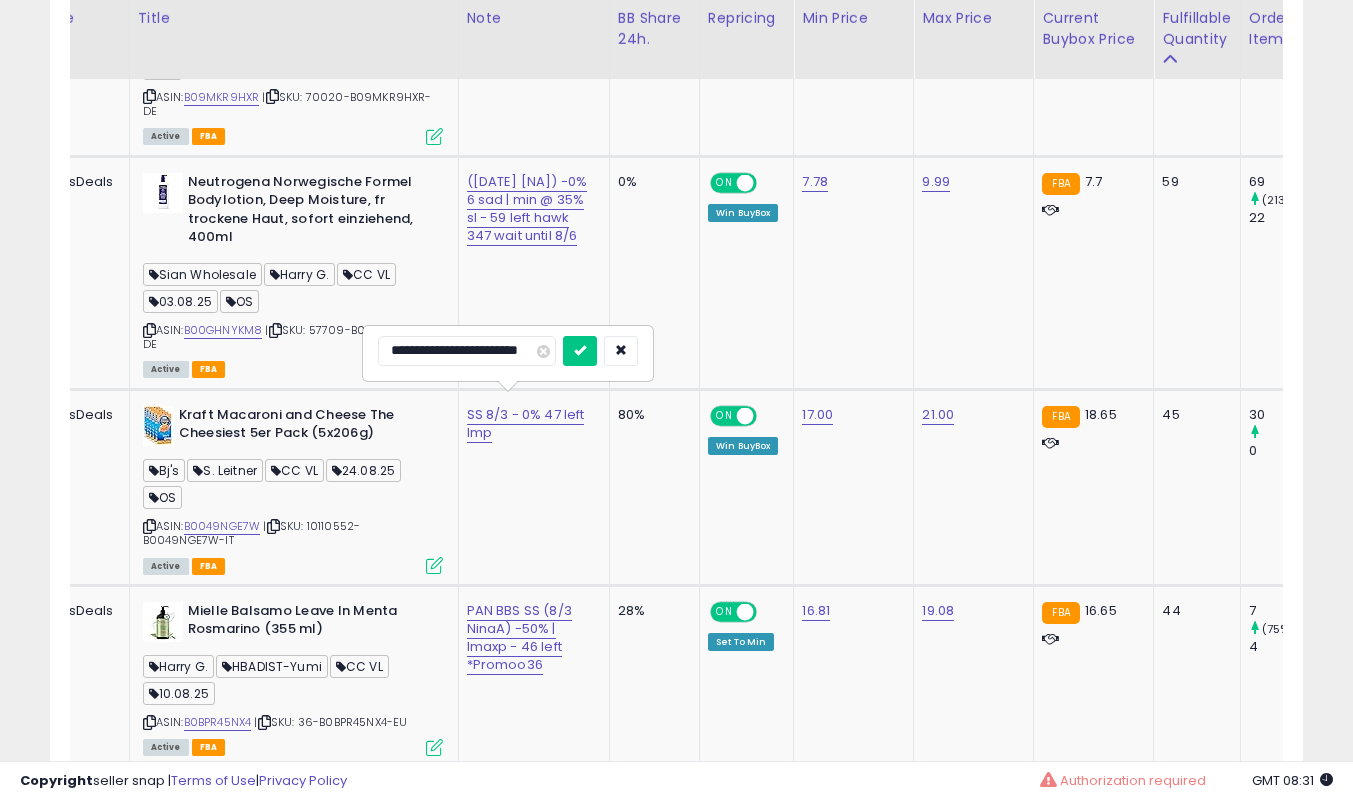 click at bounding box center [580, 351] 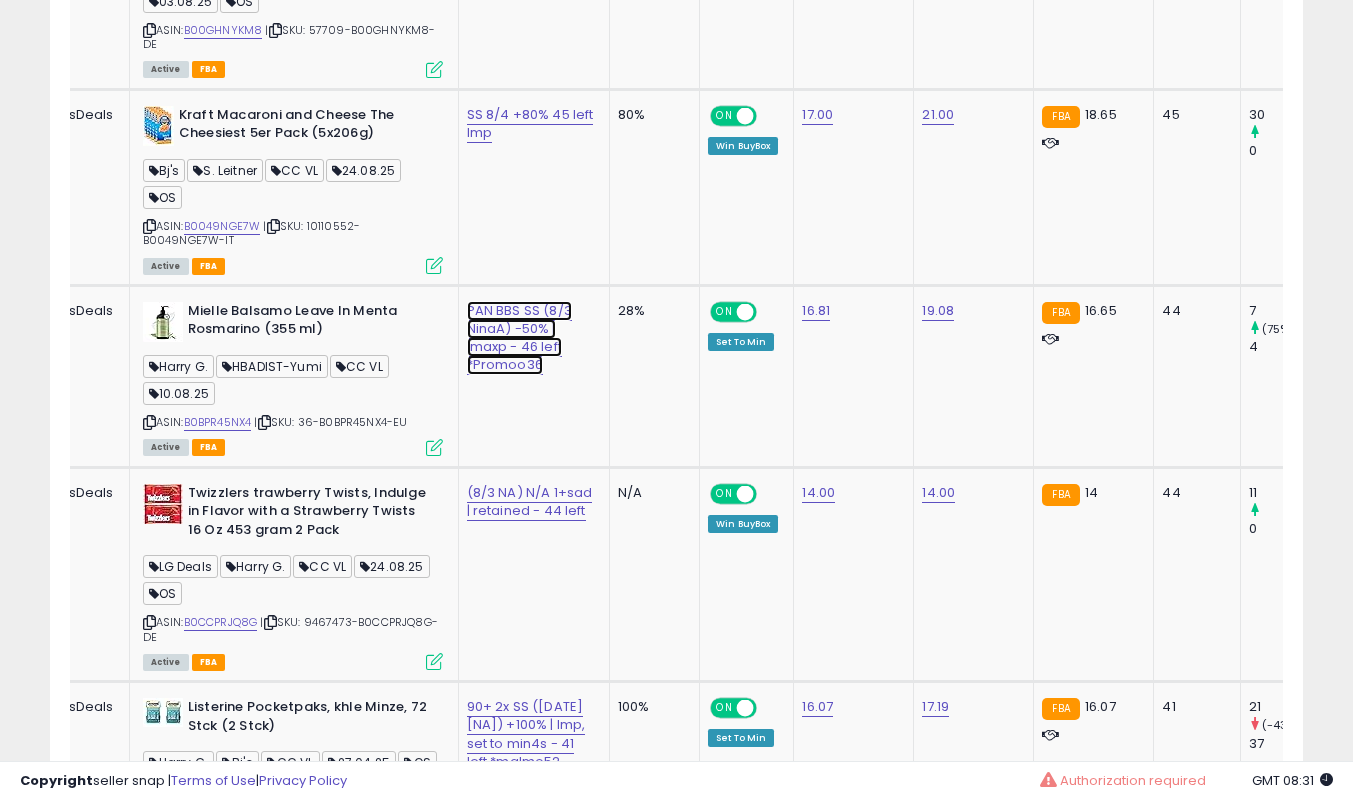 click on "PAN BBS SS (8/3 NinaA) -50% | lmaxp - 46 left *Promoo36" at bounding box center [500, -620] 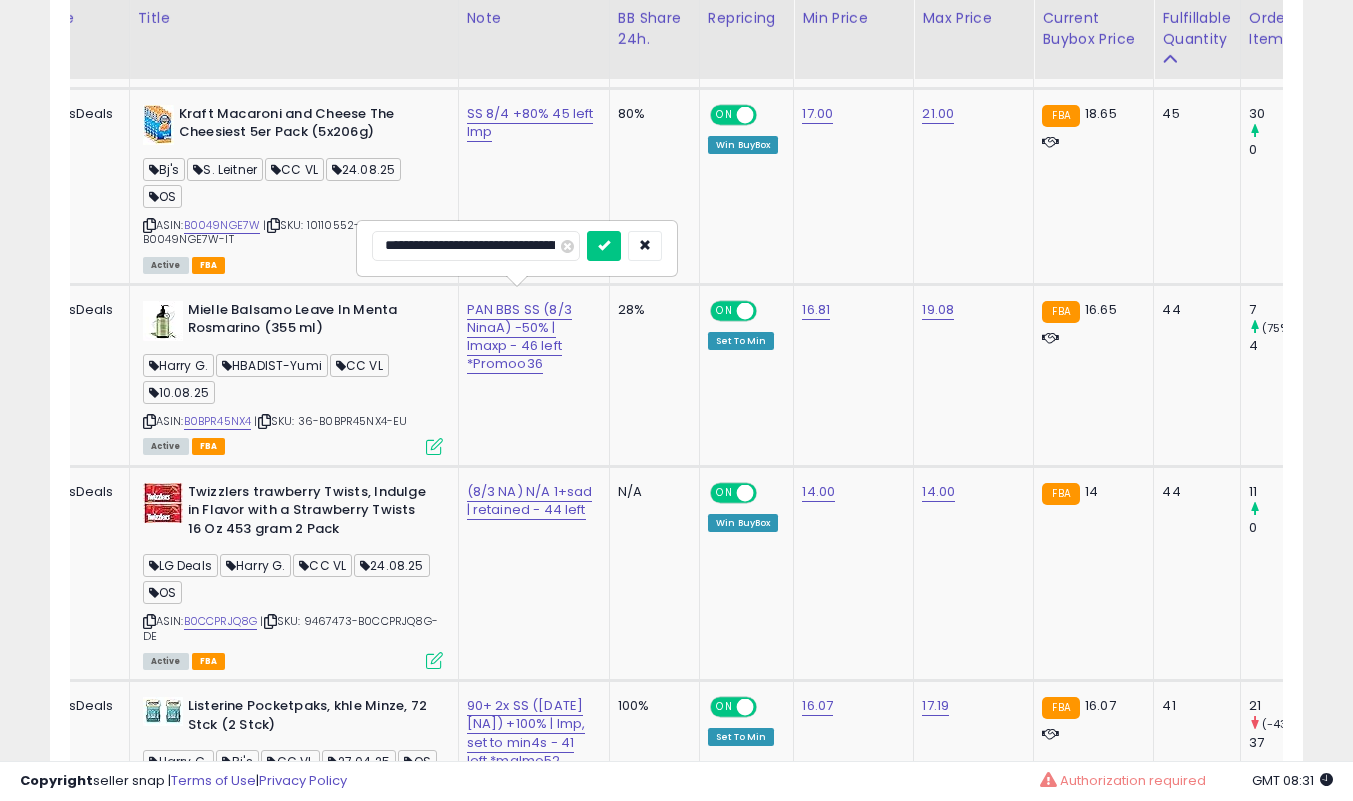 click at bounding box center [604, 246] 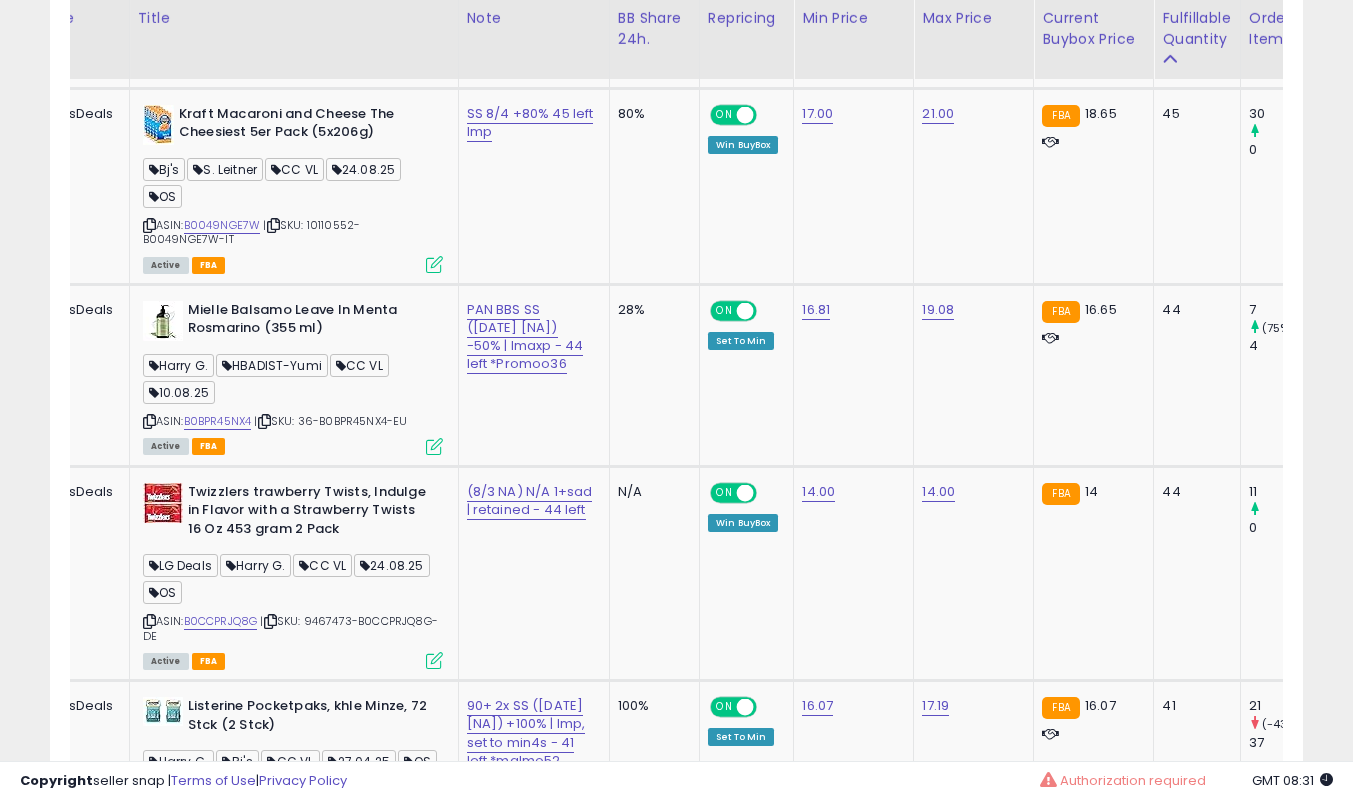click on "PAN BBS SS ([DATE] [NA]) -50% | lmaxp - 44 left *Promoo36" 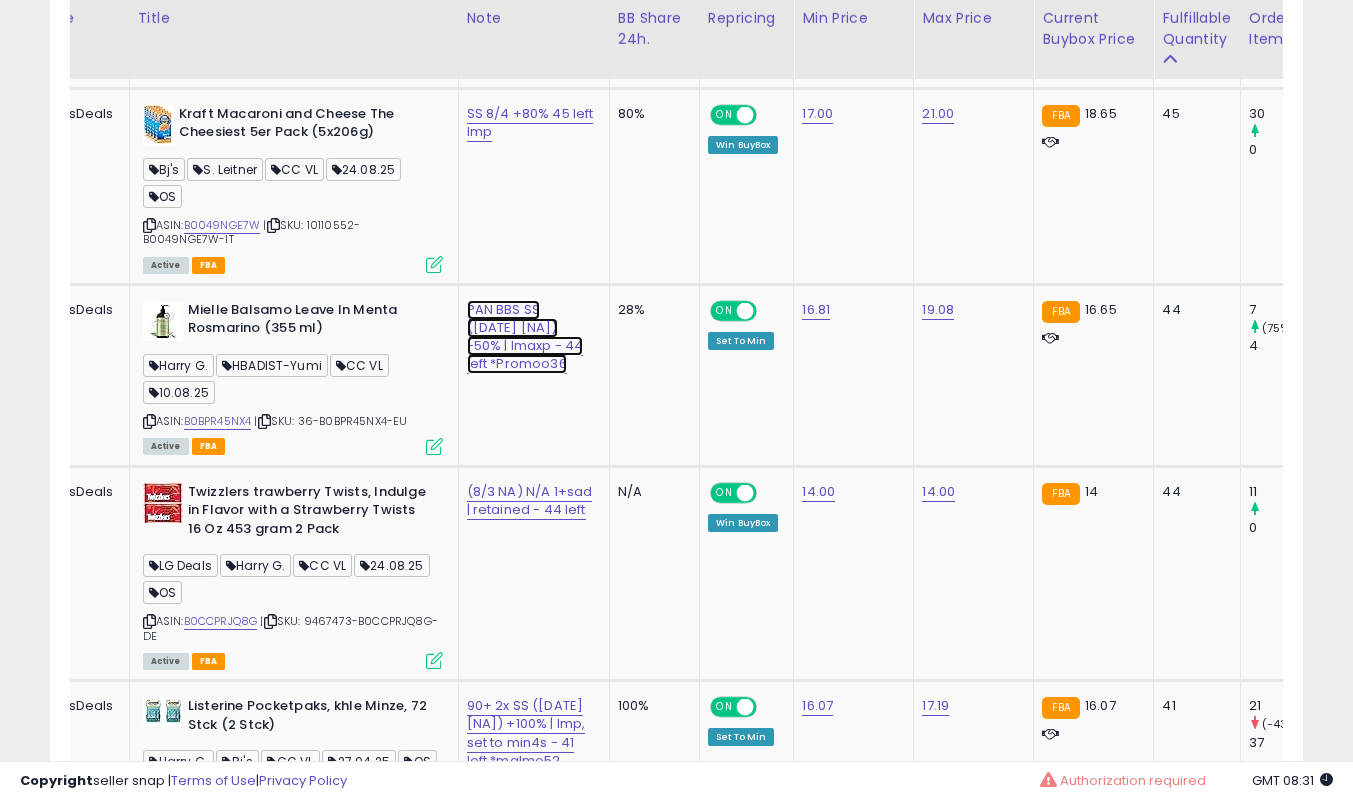 click on "PAN BBS SS ([DATE] [NA]) -50% | lmaxp - 44 left *Promoo36" at bounding box center (500, -621) 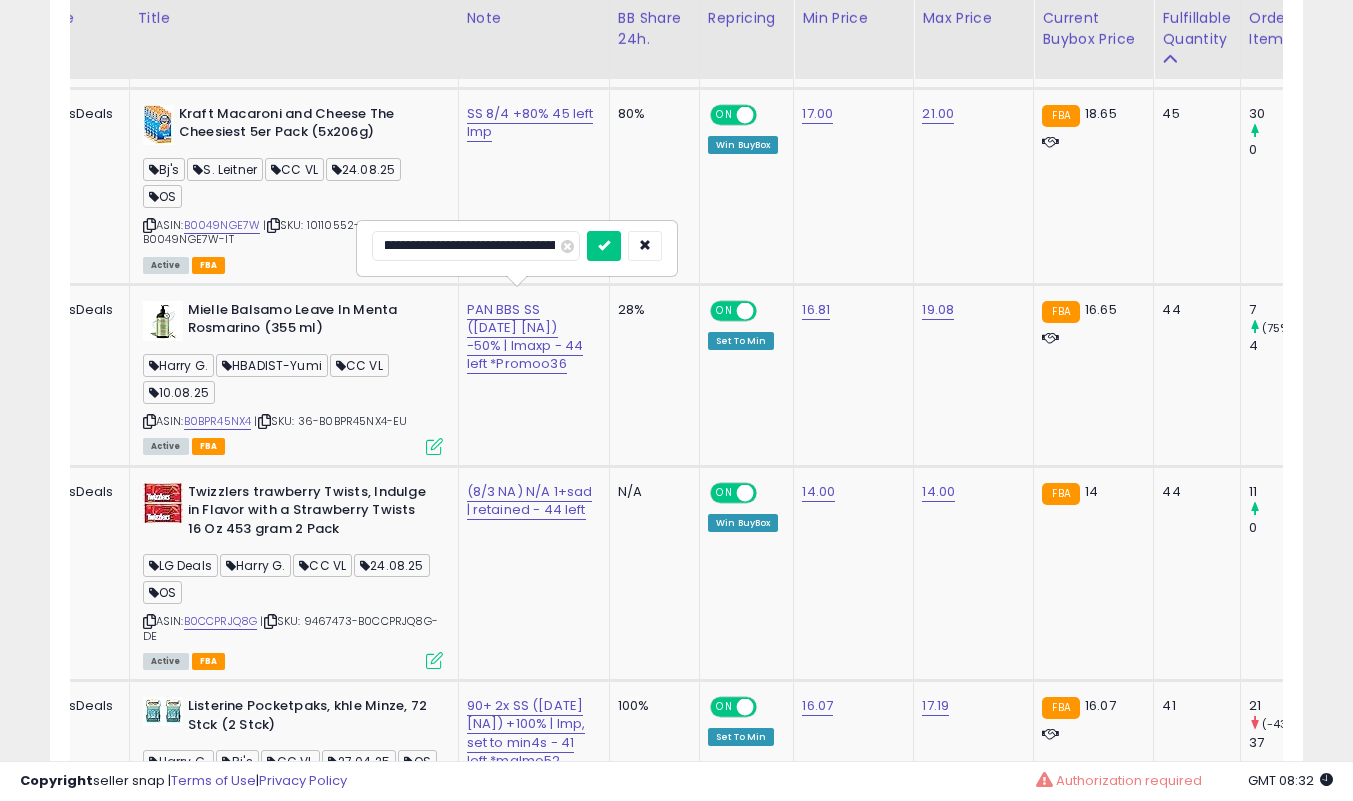 click at bounding box center [604, 246] 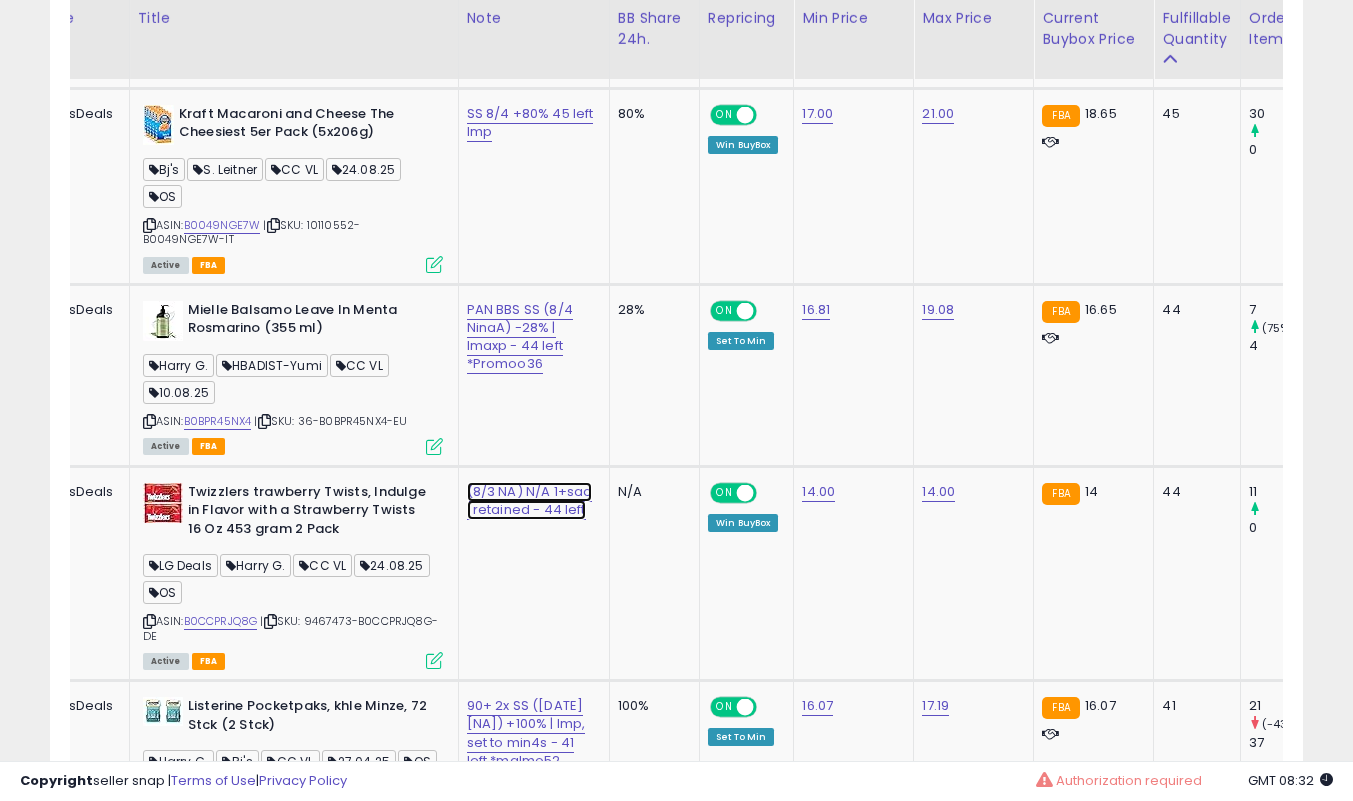 click on "(8/3 NA) N/A 1+sad | retained - 44 left" at bounding box center [500, -621] 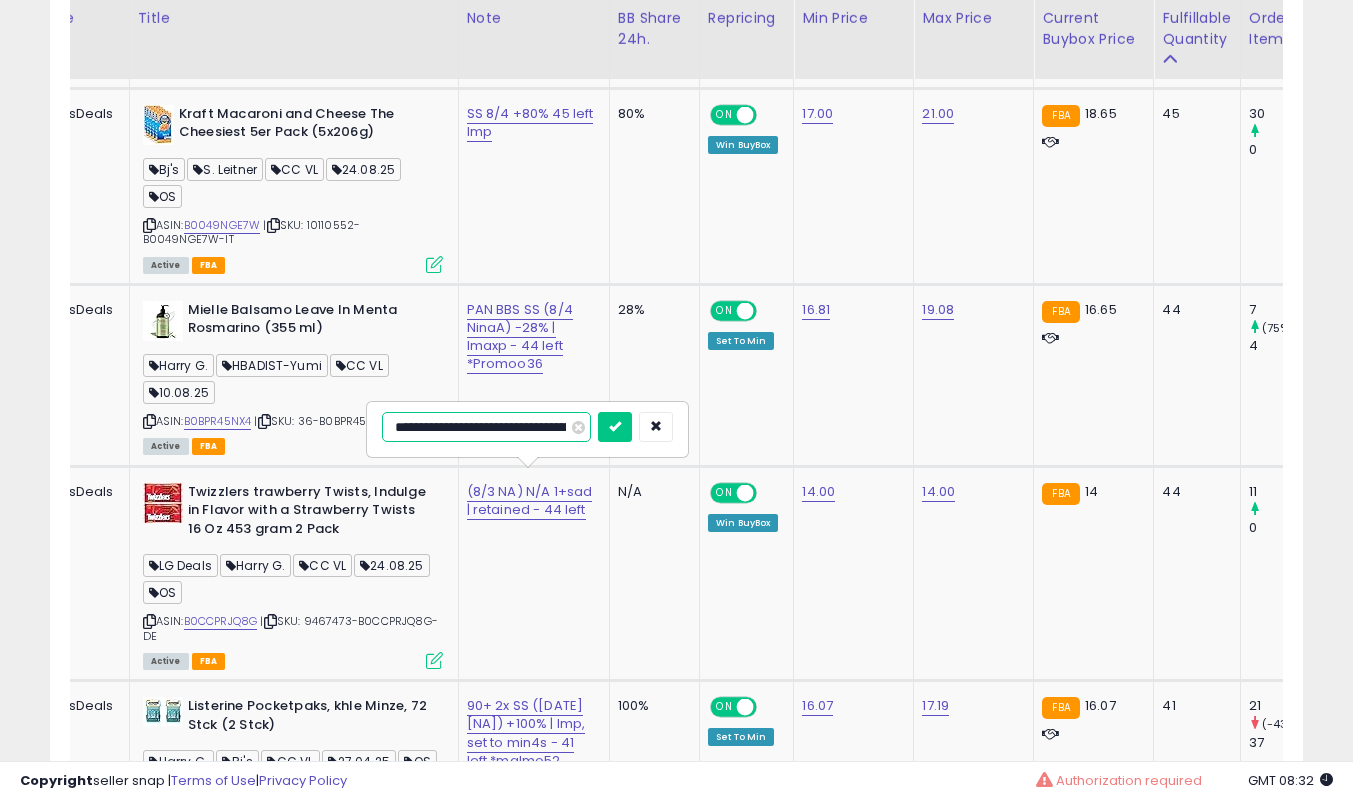 click at bounding box center (615, 427) 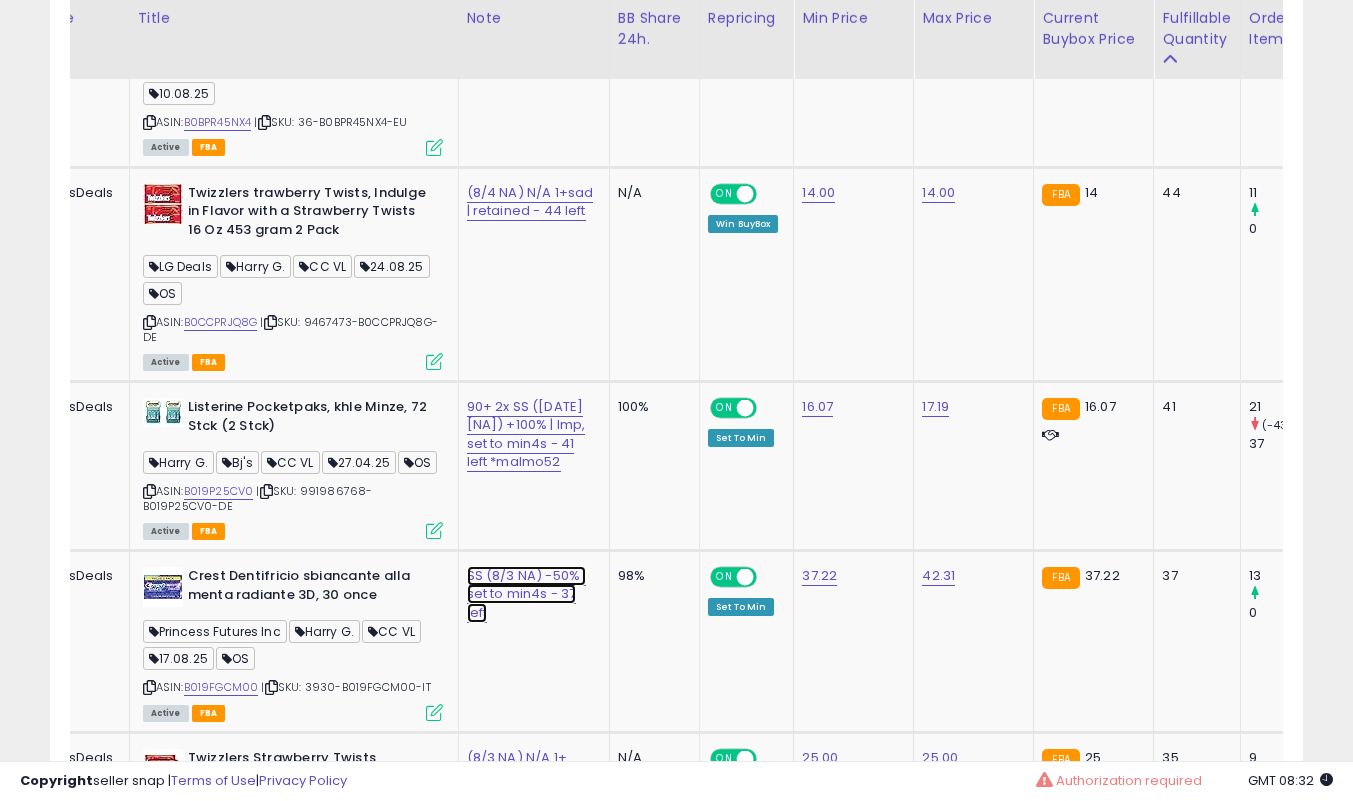 click on "SS (8/3 NA) -50% | set to min4s - 37 left" at bounding box center (500, -920) 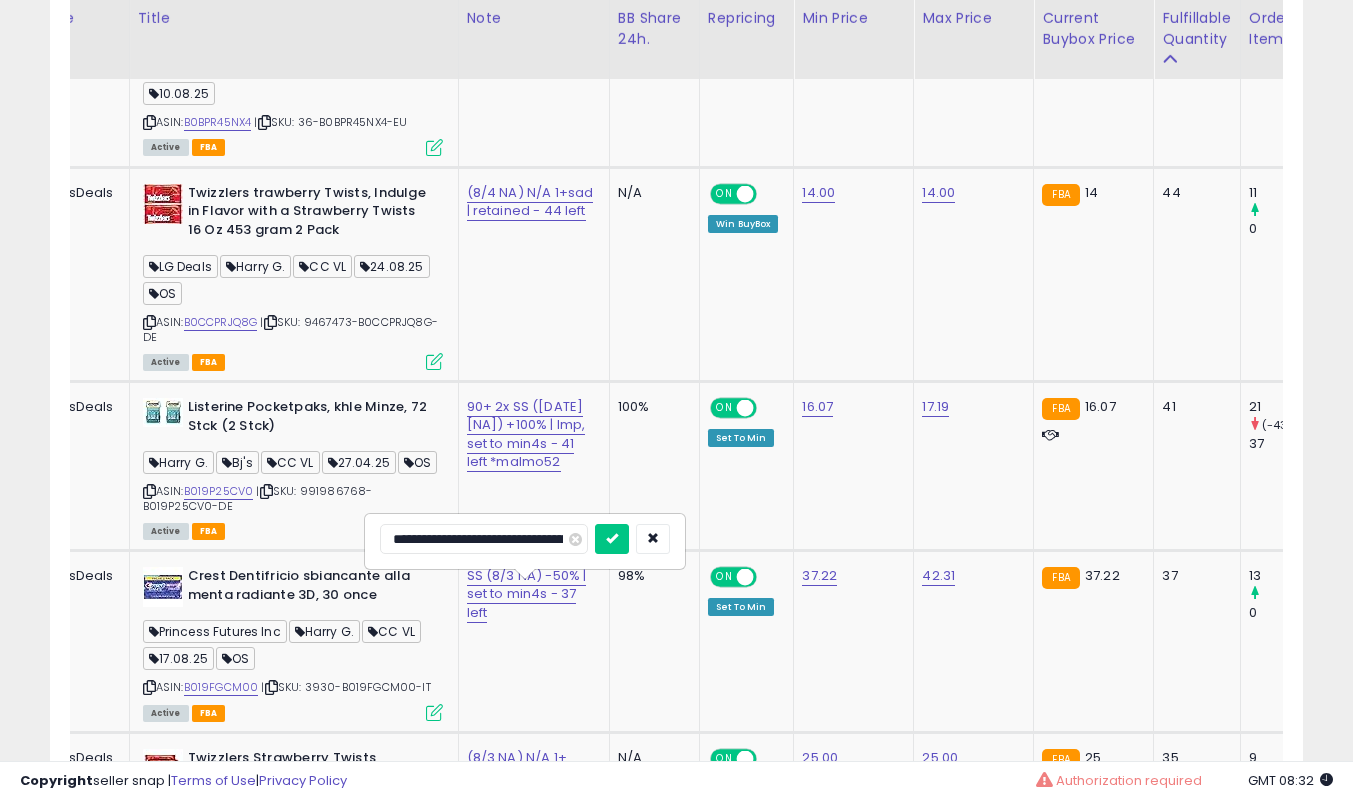click at bounding box center [612, 539] 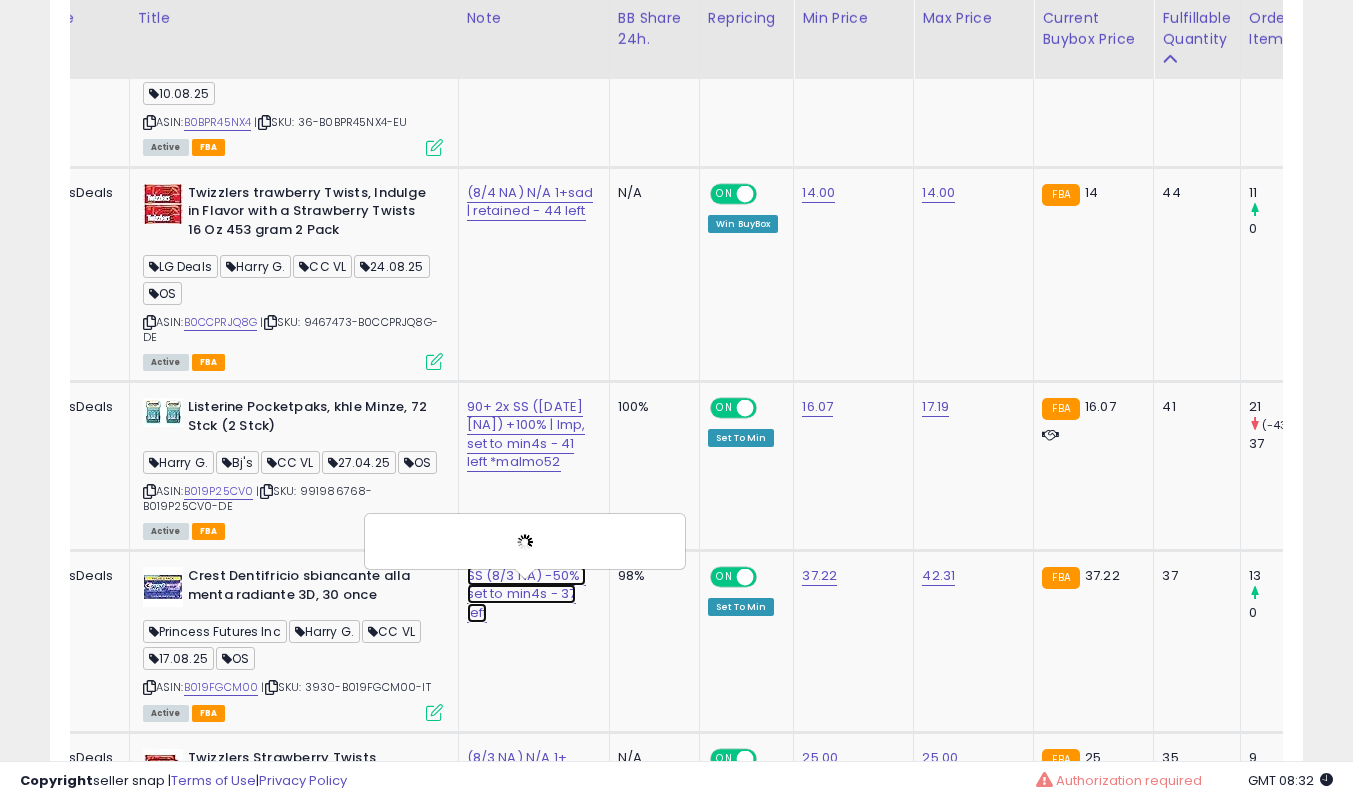 click on "SS (8/3 NA) -50% | set to min4s - 37 left" at bounding box center (527, 594) 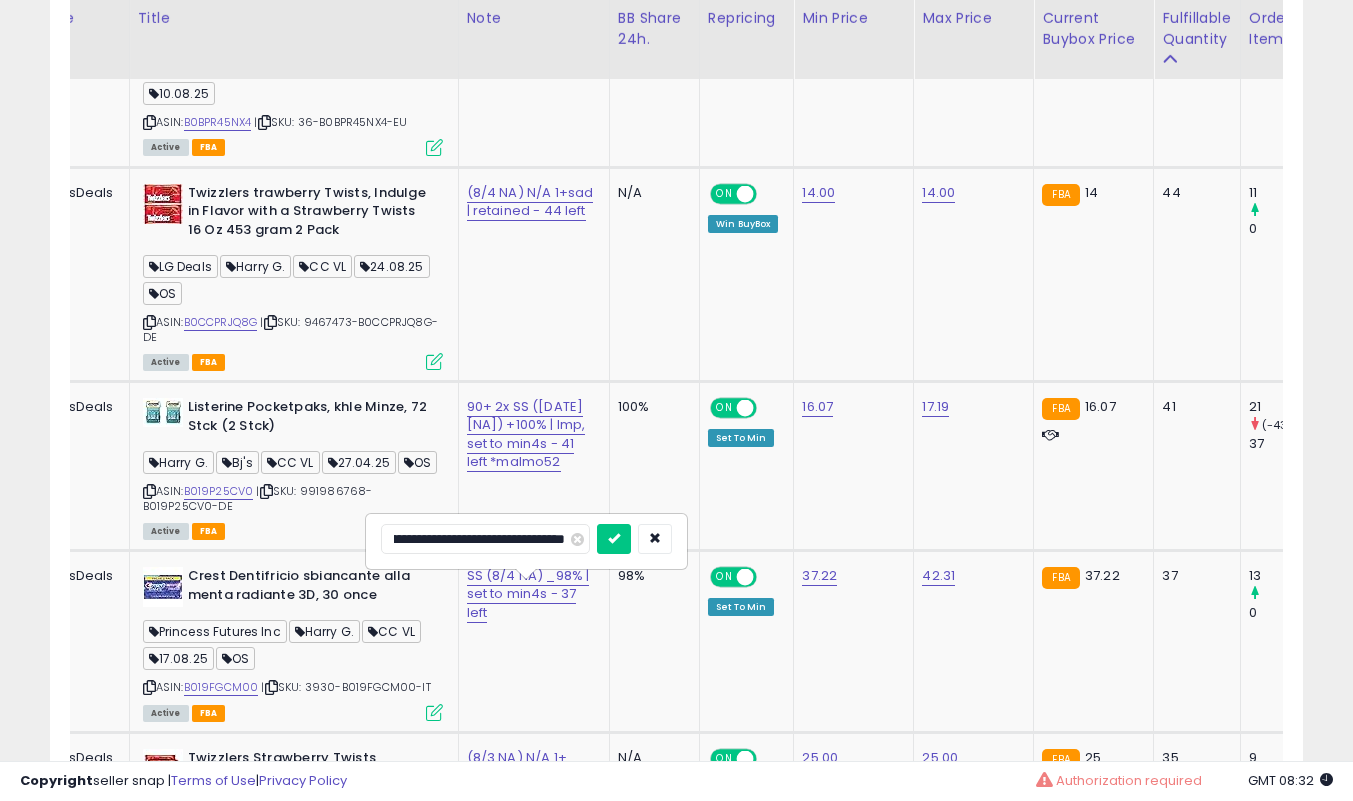 scroll, scrollTop: 0, scrollLeft: 0, axis: both 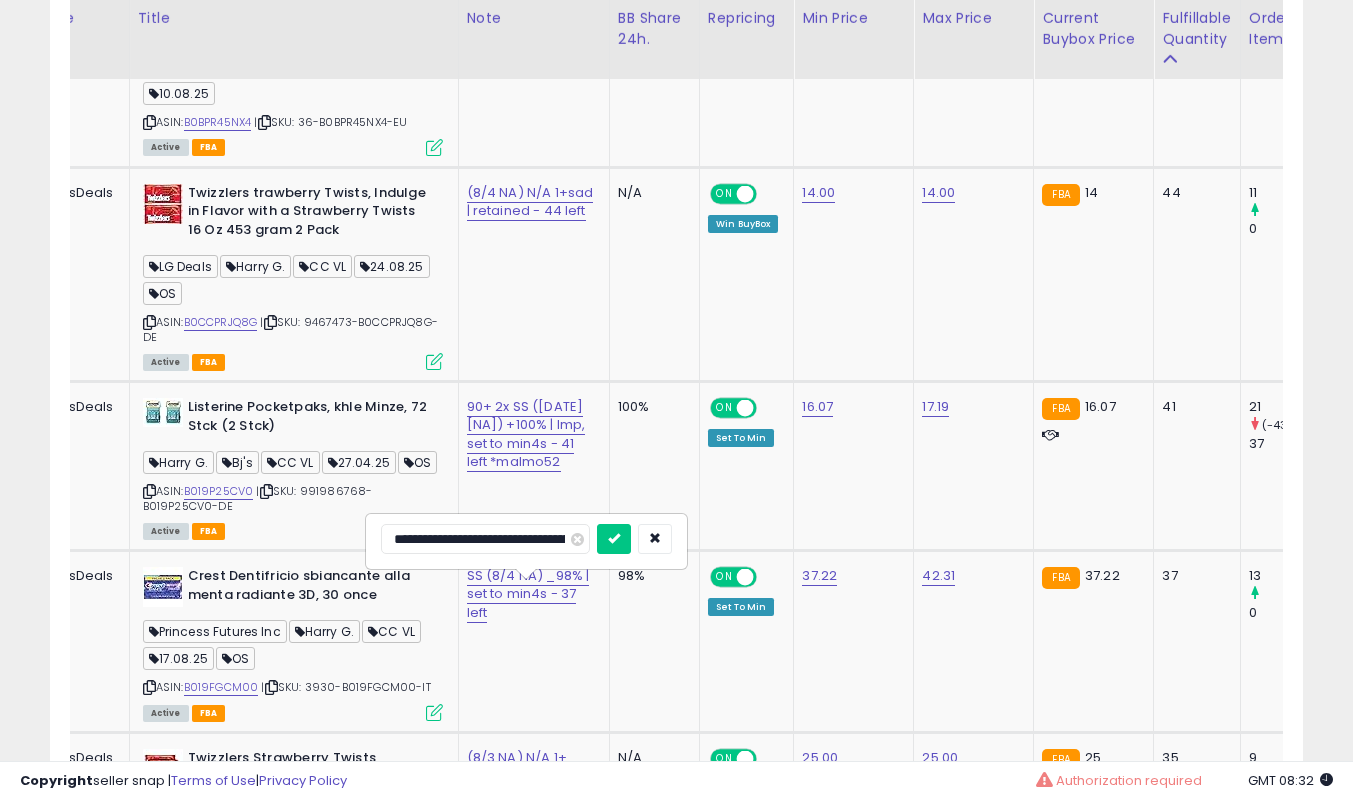 click at bounding box center (614, 539) 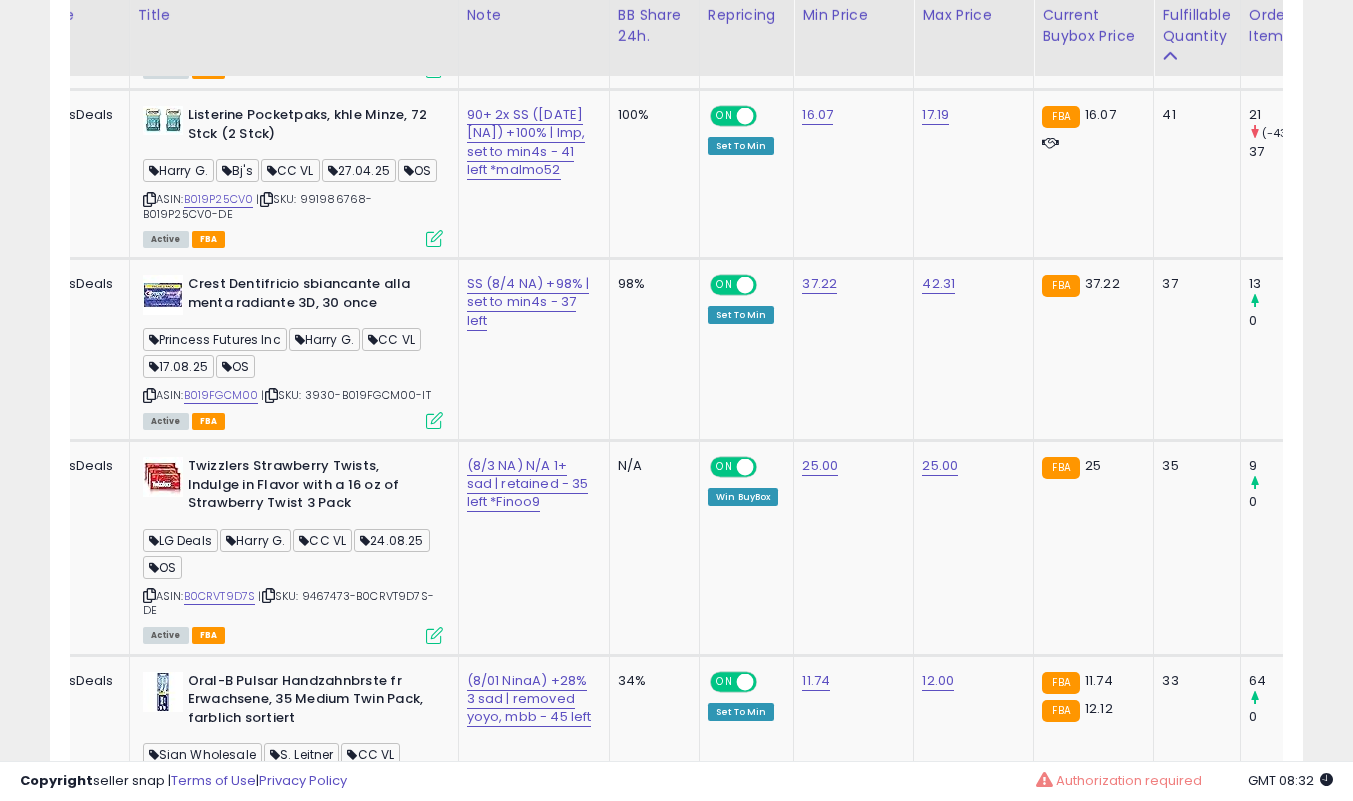scroll, scrollTop: 2388, scrollLeft: 0, axis: vertical 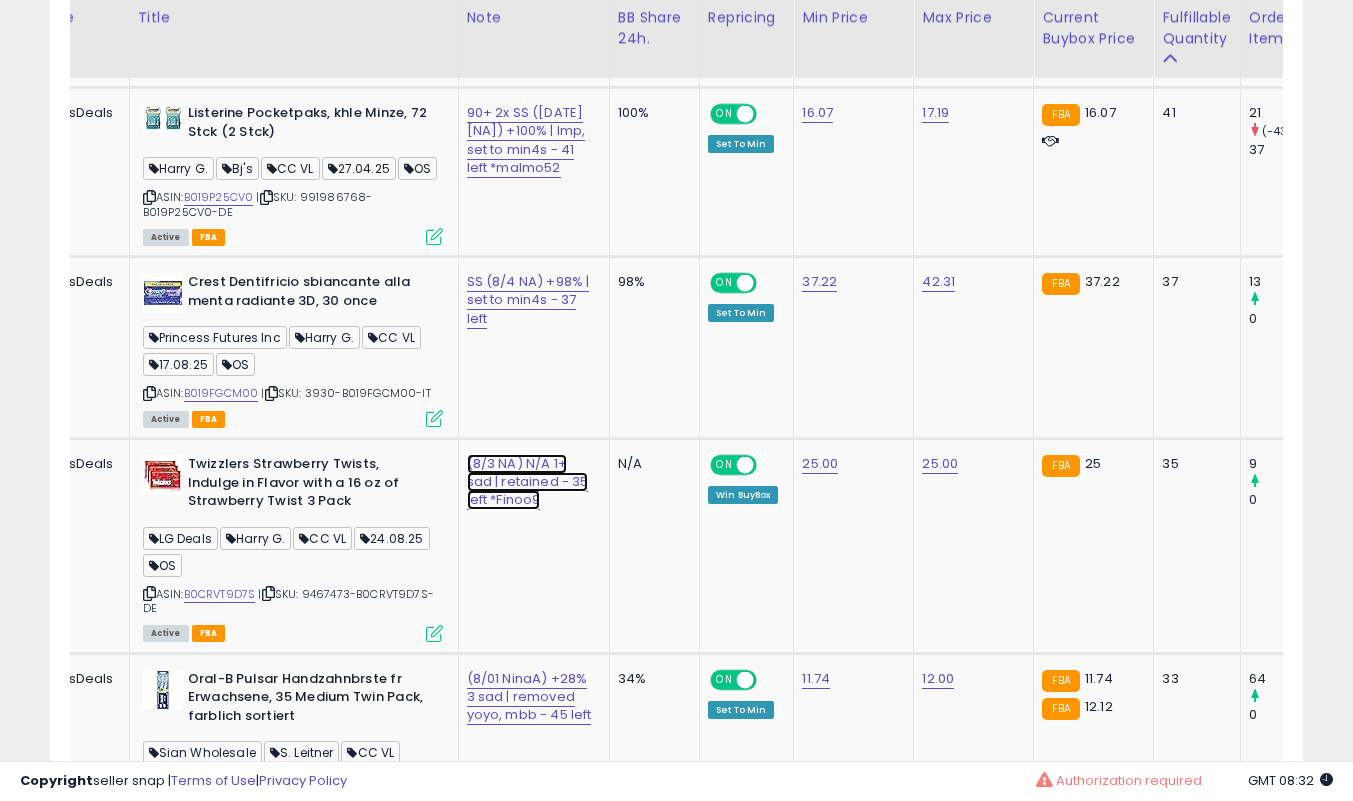 click on "(8/3 NA) N/A 1+ sad | retained - 35 left *Finoo9" at bounding box center (500, -1214) 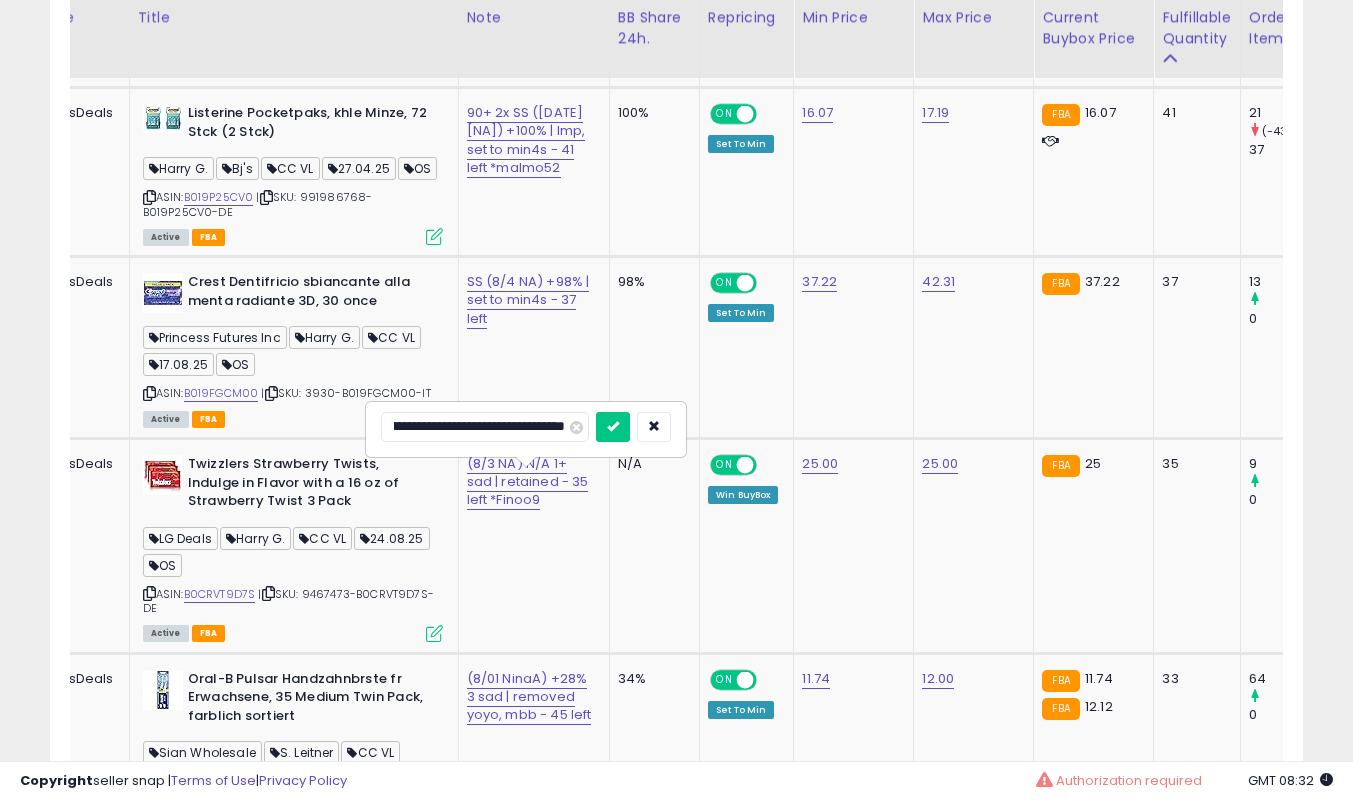 scroll, scrollTop: 0, scrollLeft: 0, axis: both 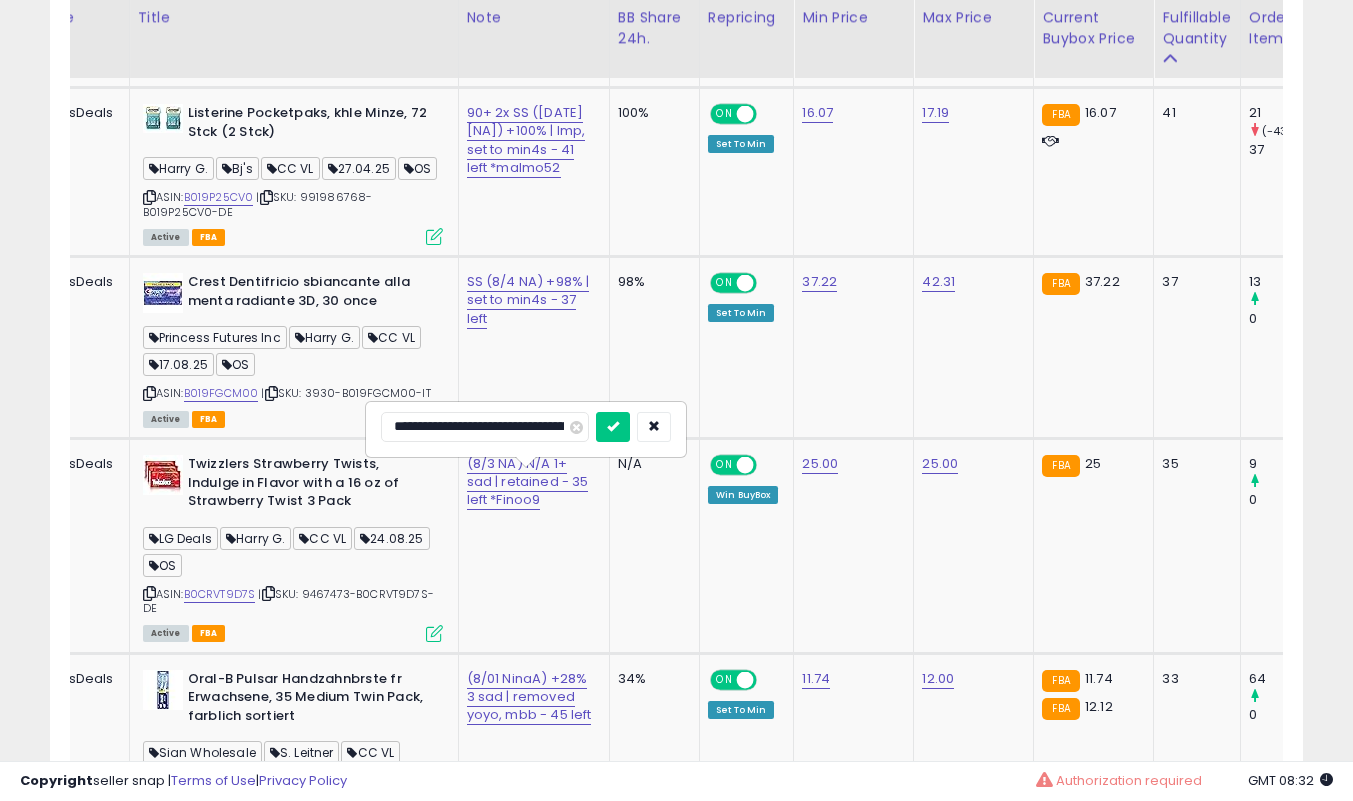 click at bounding box center (613, 427) 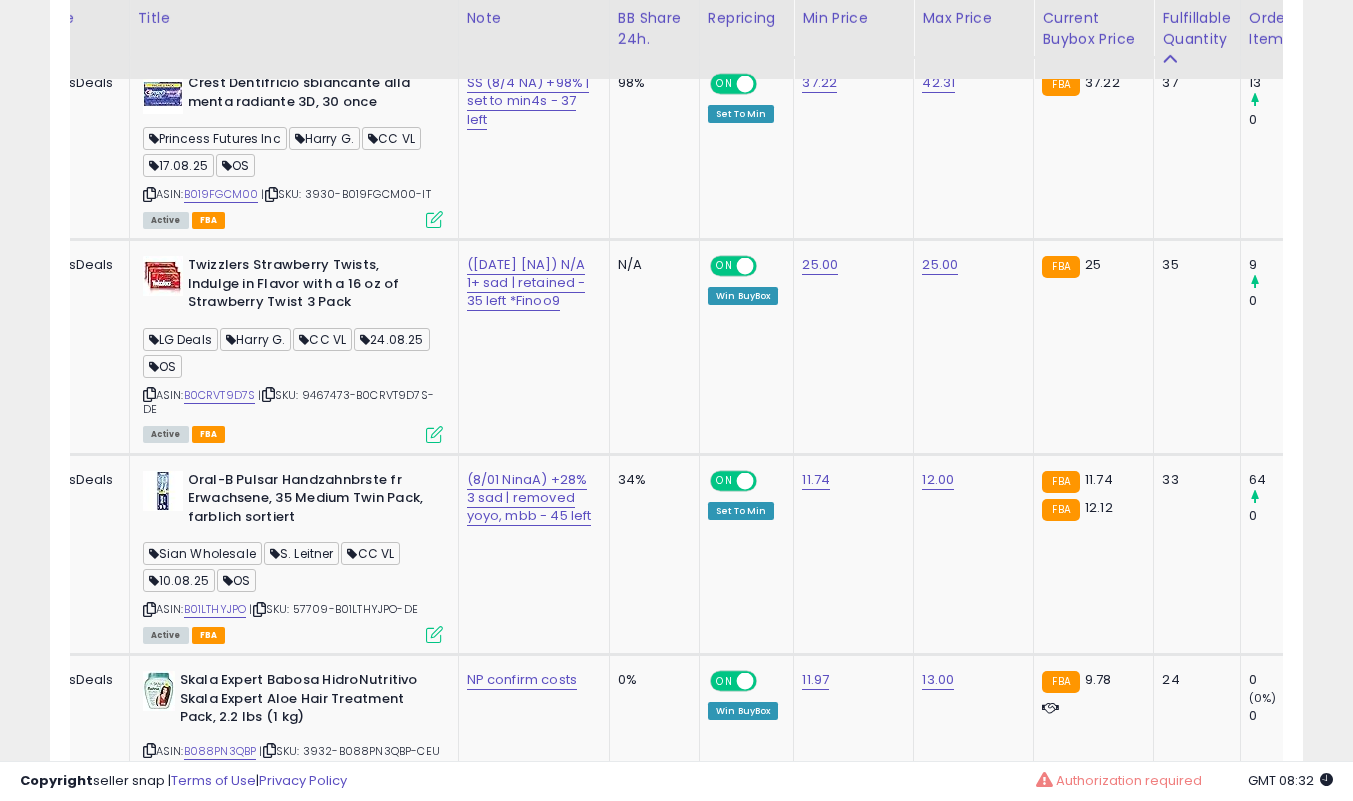 scroll, scrollTop: 2588, scrollLeft: 0, axis: vertical 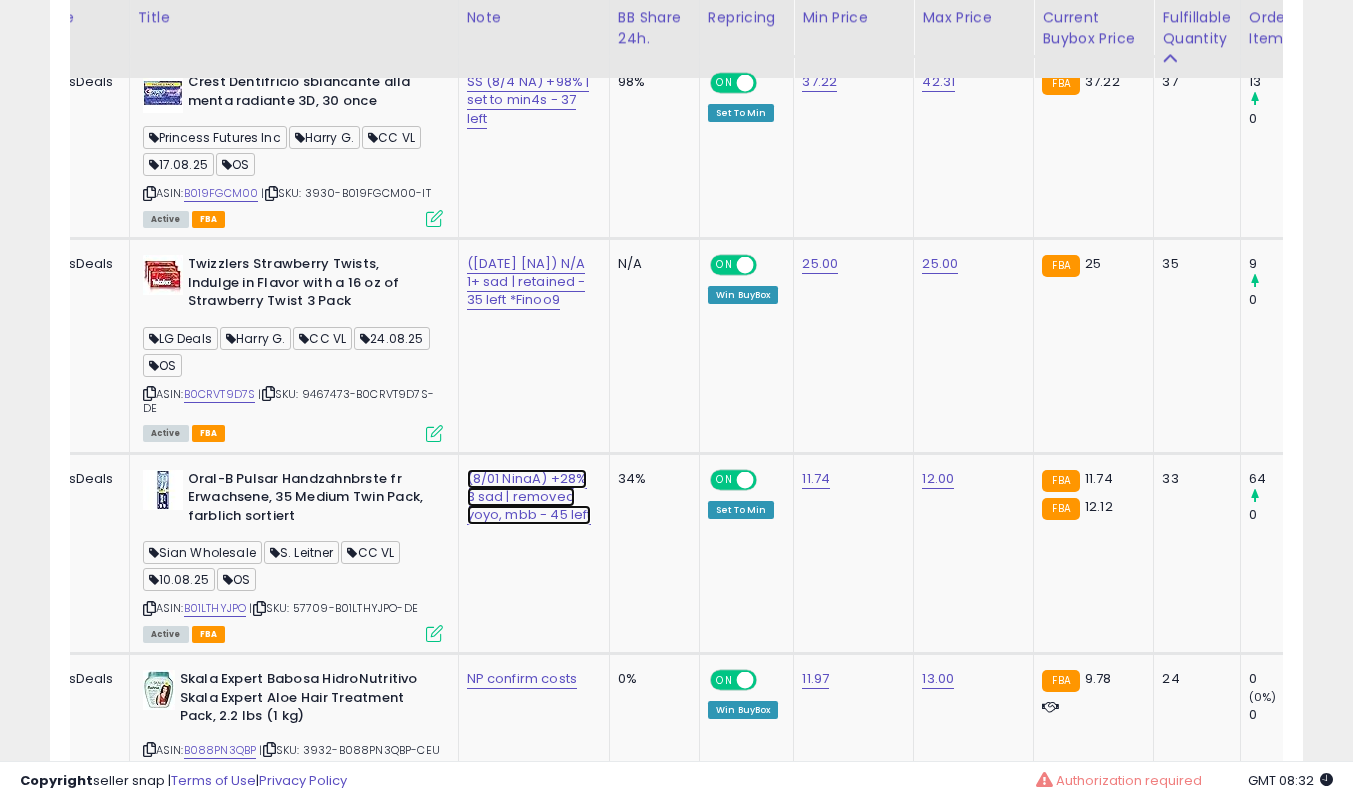 click on "(8/01 NinaA) +28%  3 sad | removed yoyo, mbb - 45 left" at bounding box center (500, -1414) 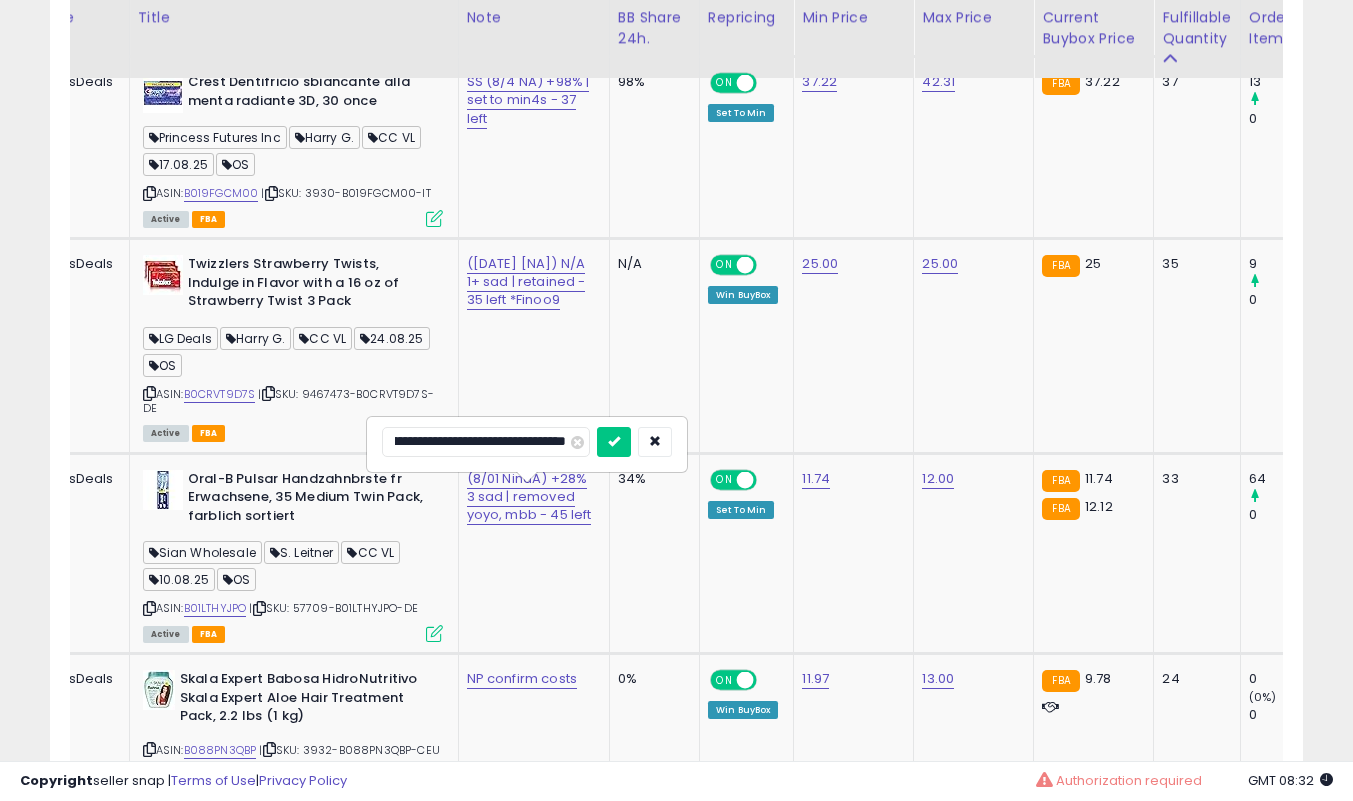 scroll, scrollTop: 0, scrollLeft: 0, axis: both 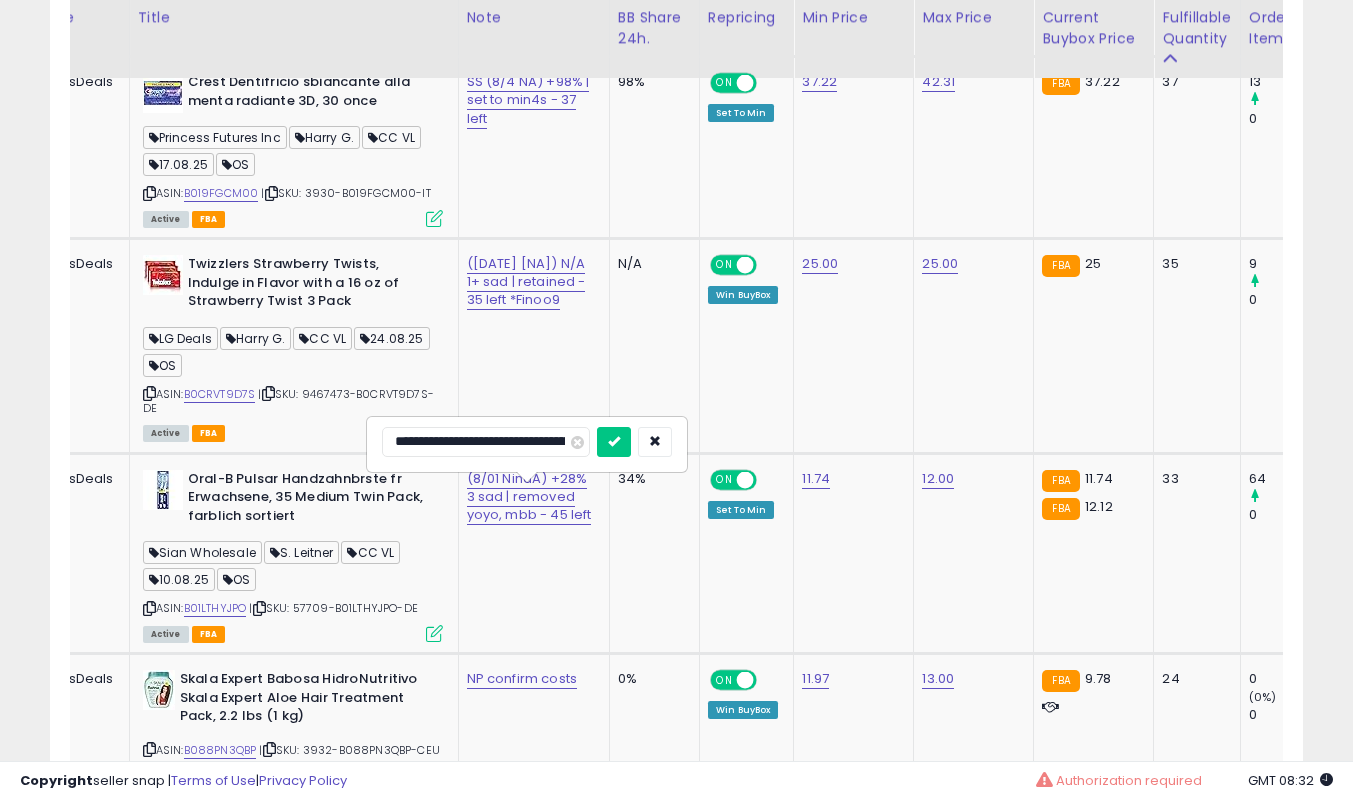 click at bounding box center (614, 442) 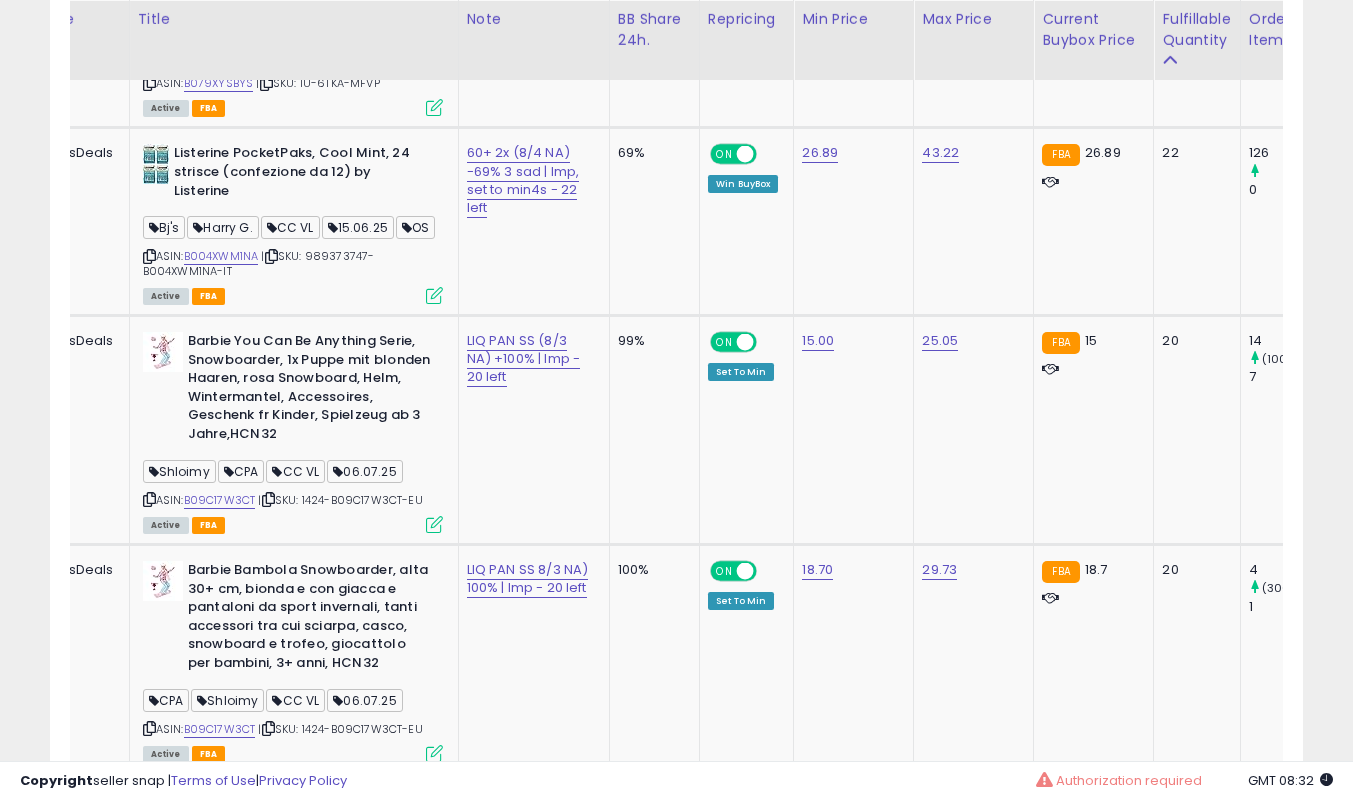 scroll, scrollTop: 3710, scrollLeft: 0, axis: vertical 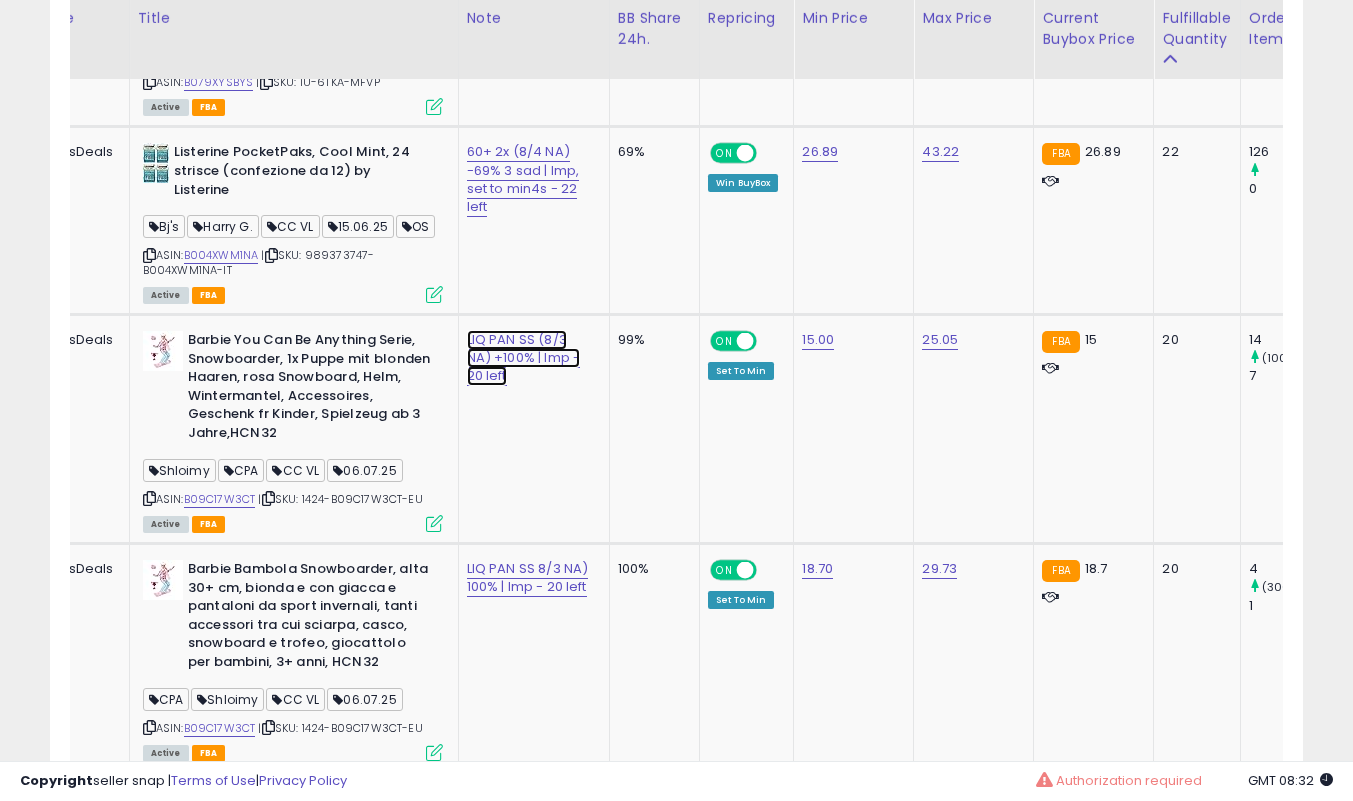 click on "LIQ PAN SS (8/3 NA) +100% | lmp - 20 left" at bounding box center (500, -2536) 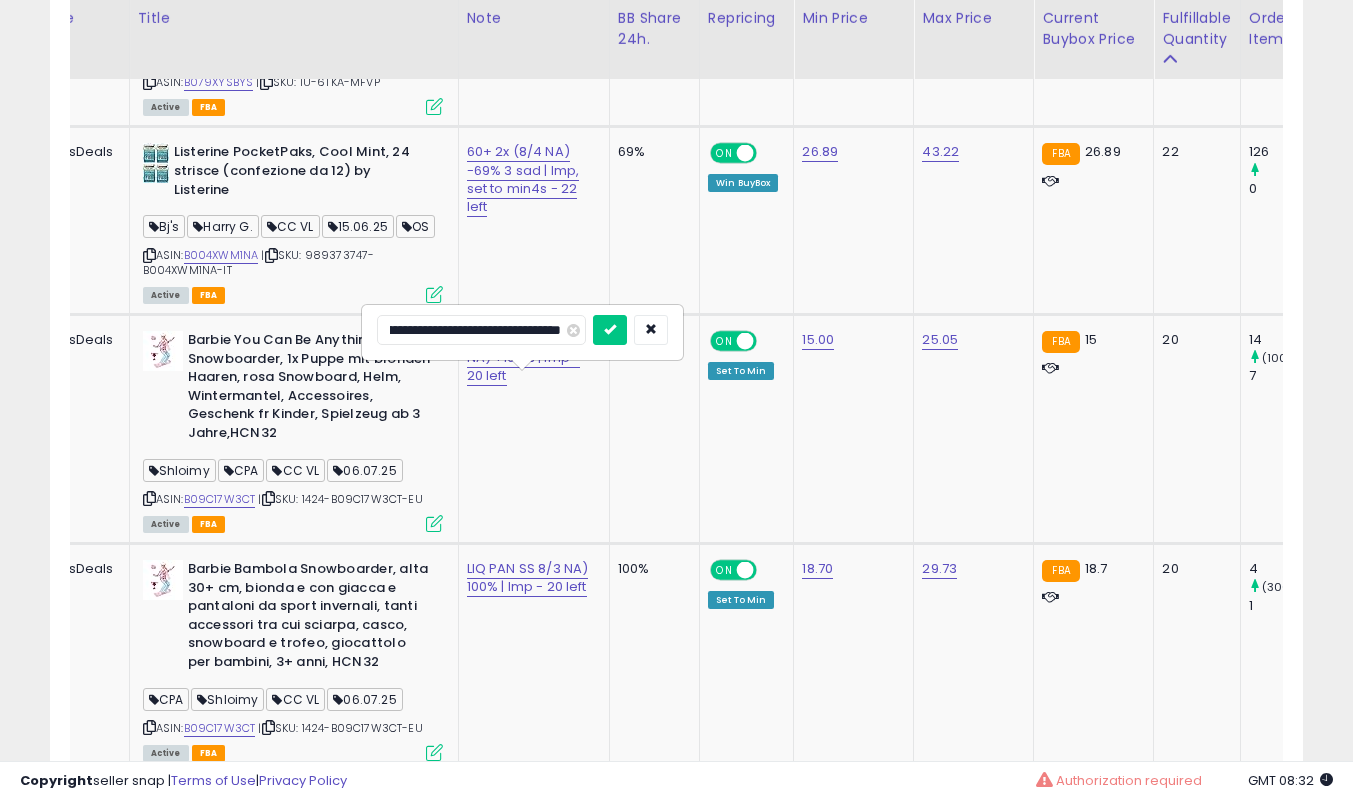 scroll, scrollTop: 0, scrollLeft: 0, axis: both 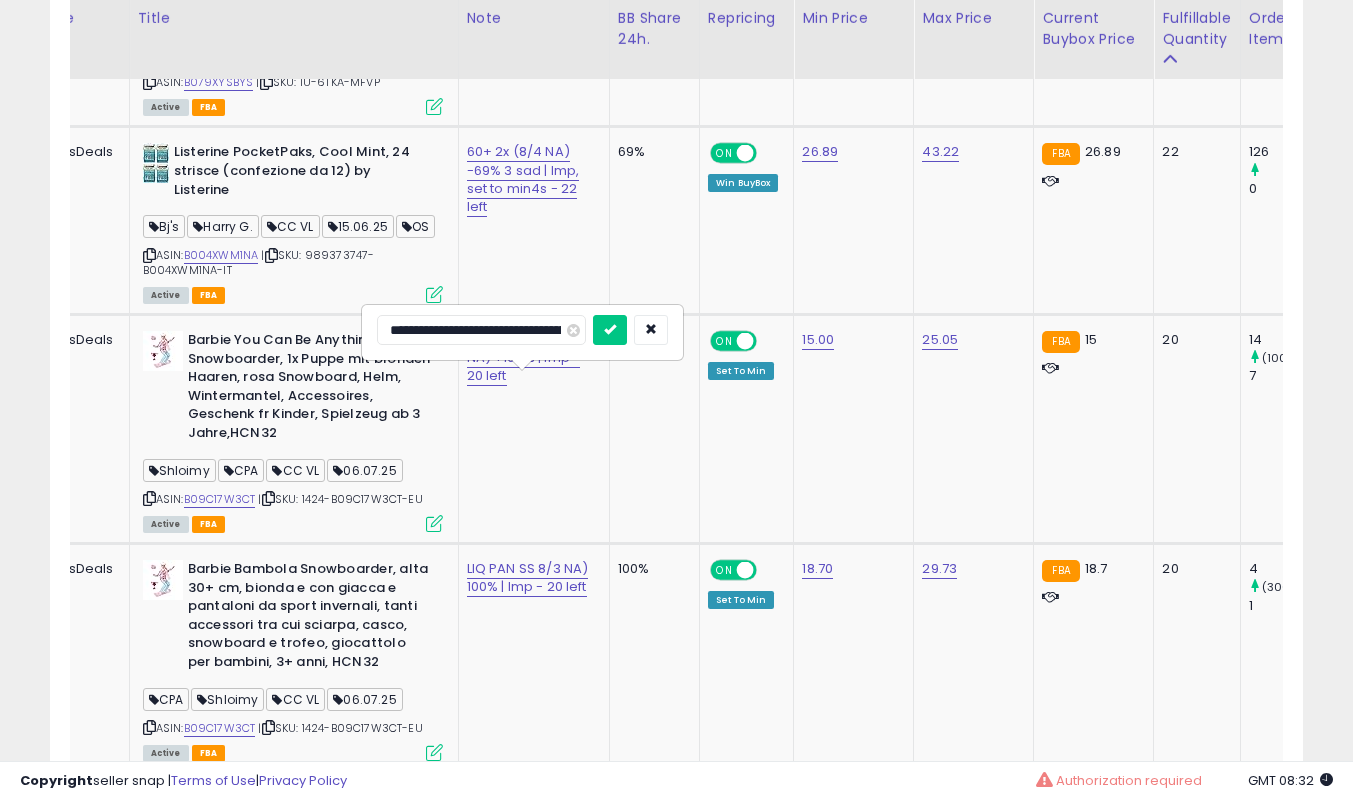 click at bounding box center [610, 330] 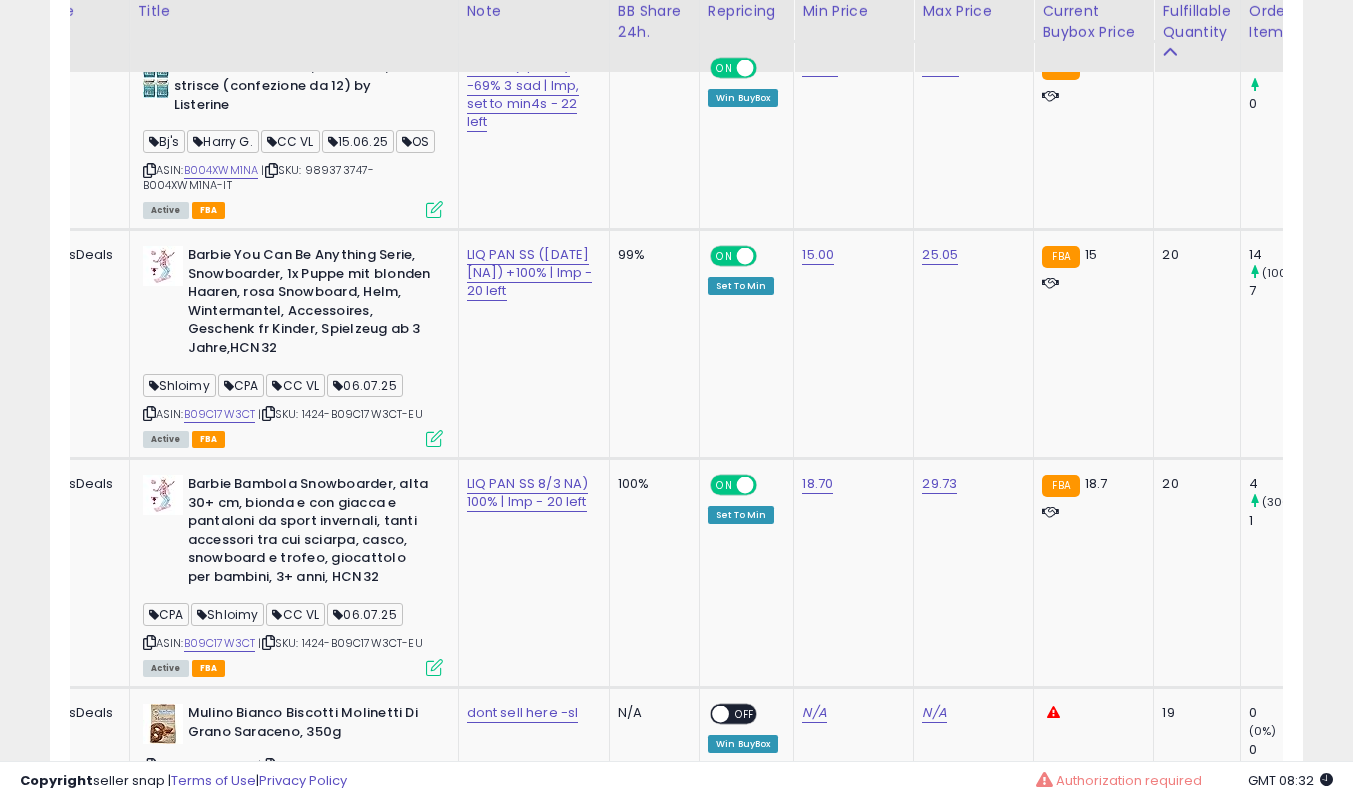 scroll, scrollTop: 3808, scrollLeft: 0, axis: vertical 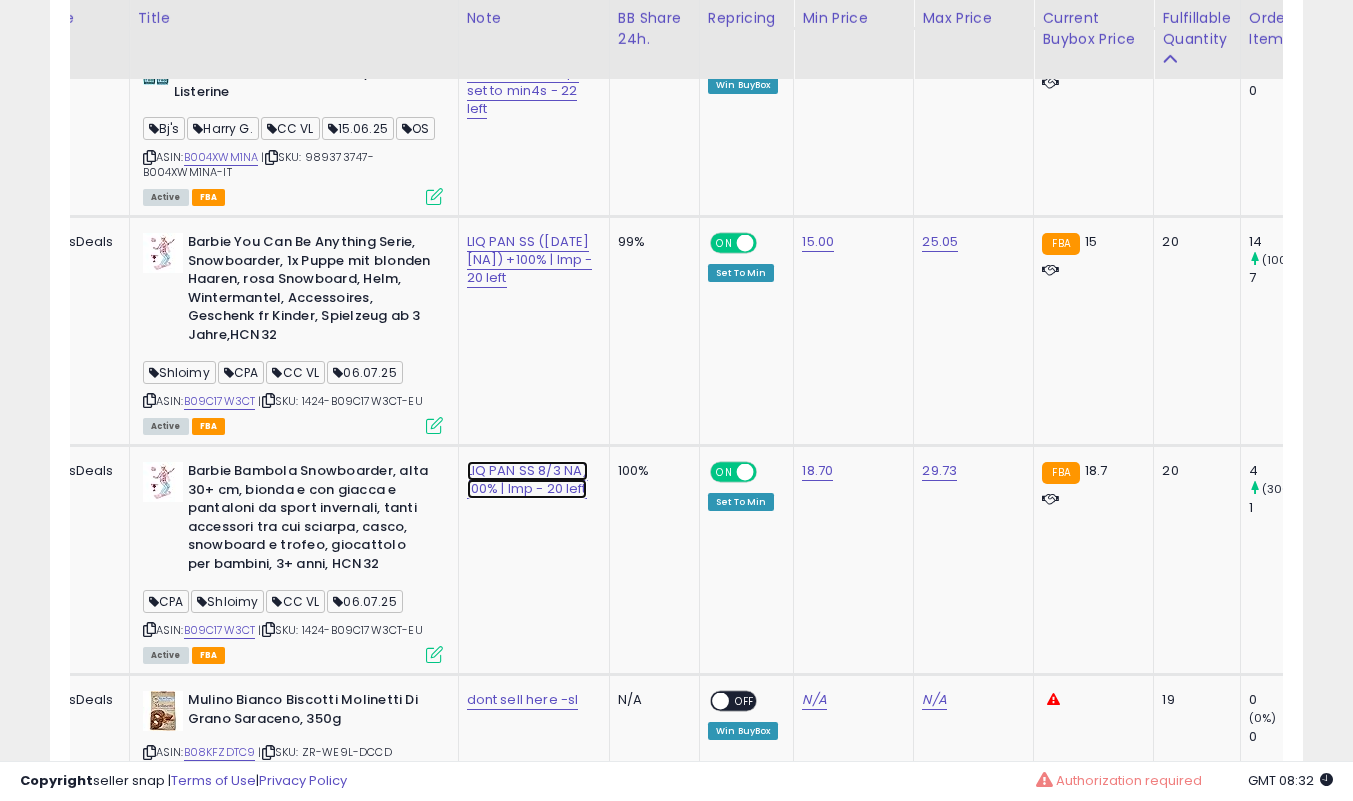 click on "LIQ PAN SS 8/3 NA) 100% | lmp - 20 left" at bounding box center [500, -2634] 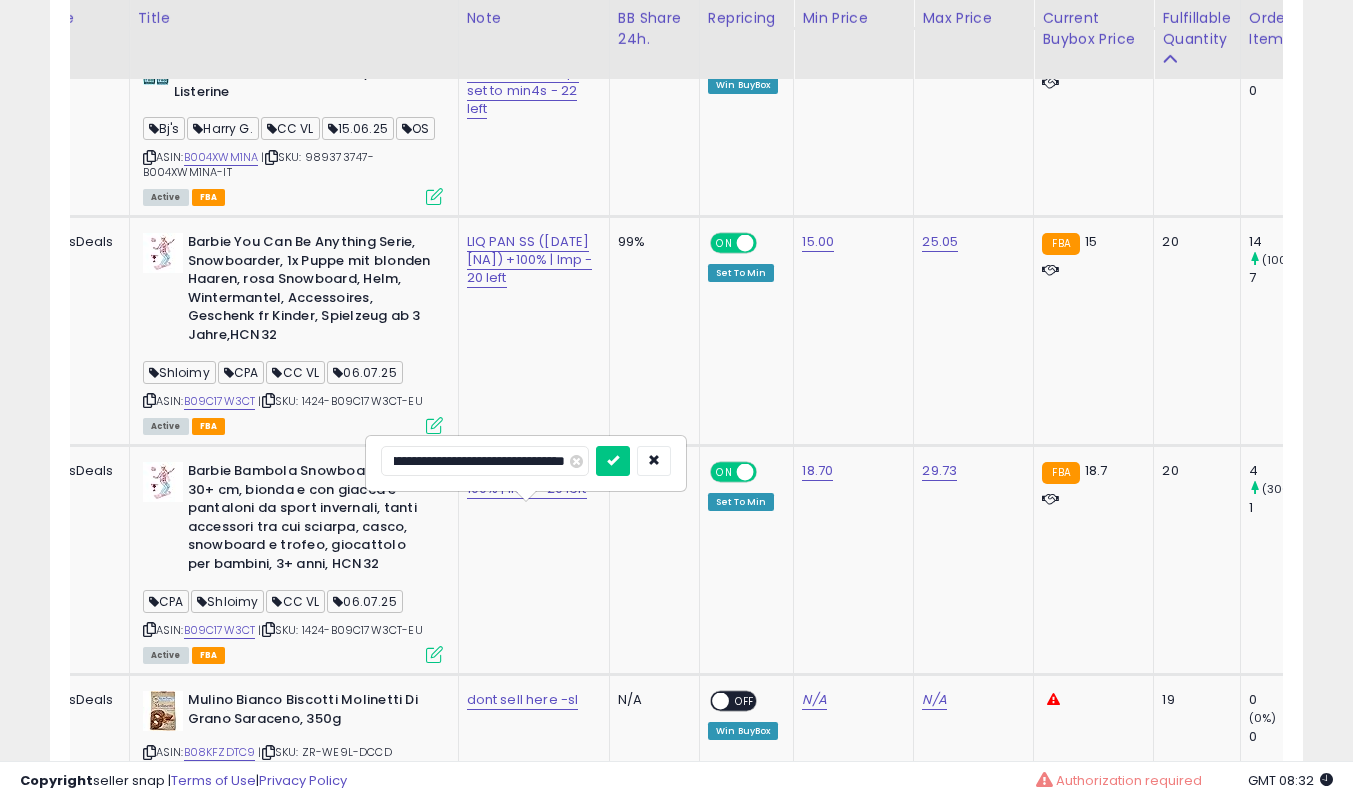 scroll, scrollTop: 0, scrollLeft: 0, axis: both 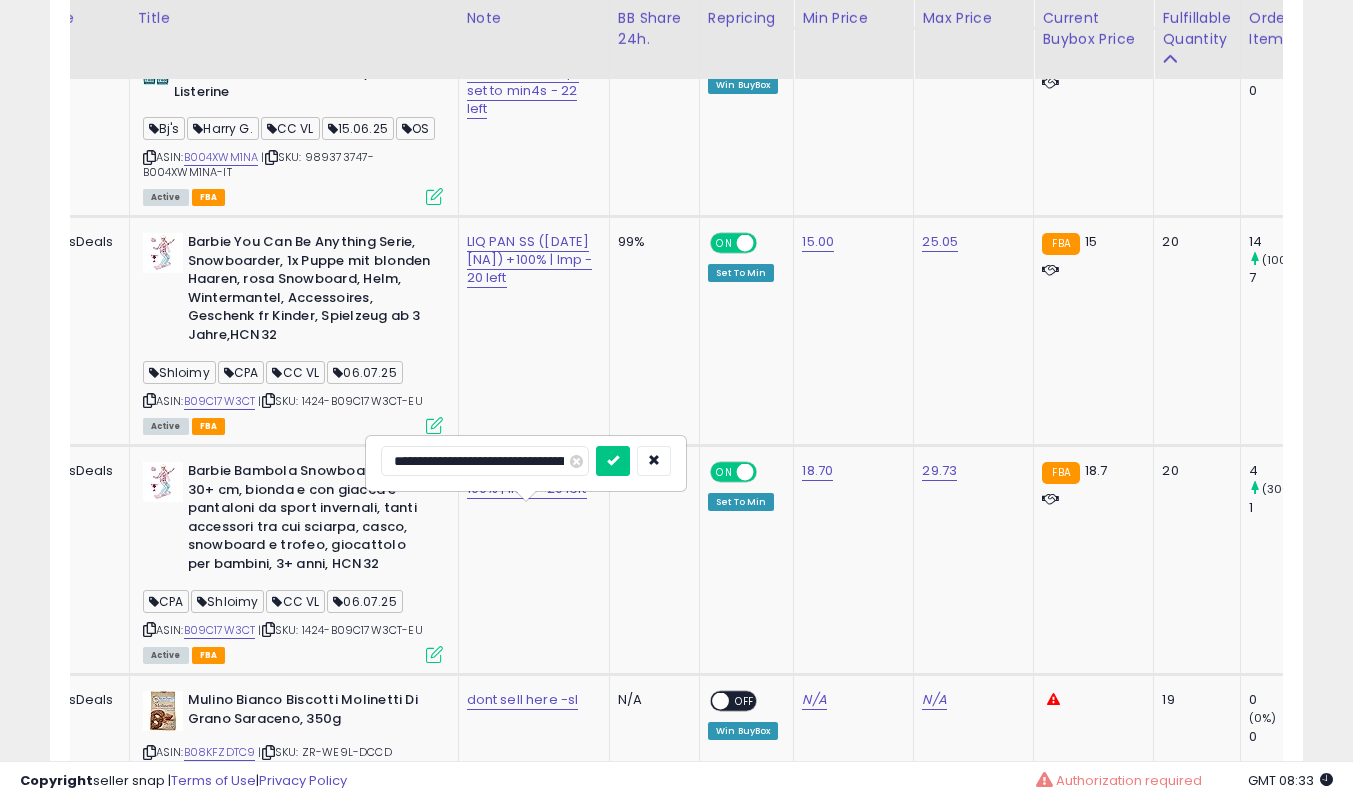 click at bounding box center [613, 461] 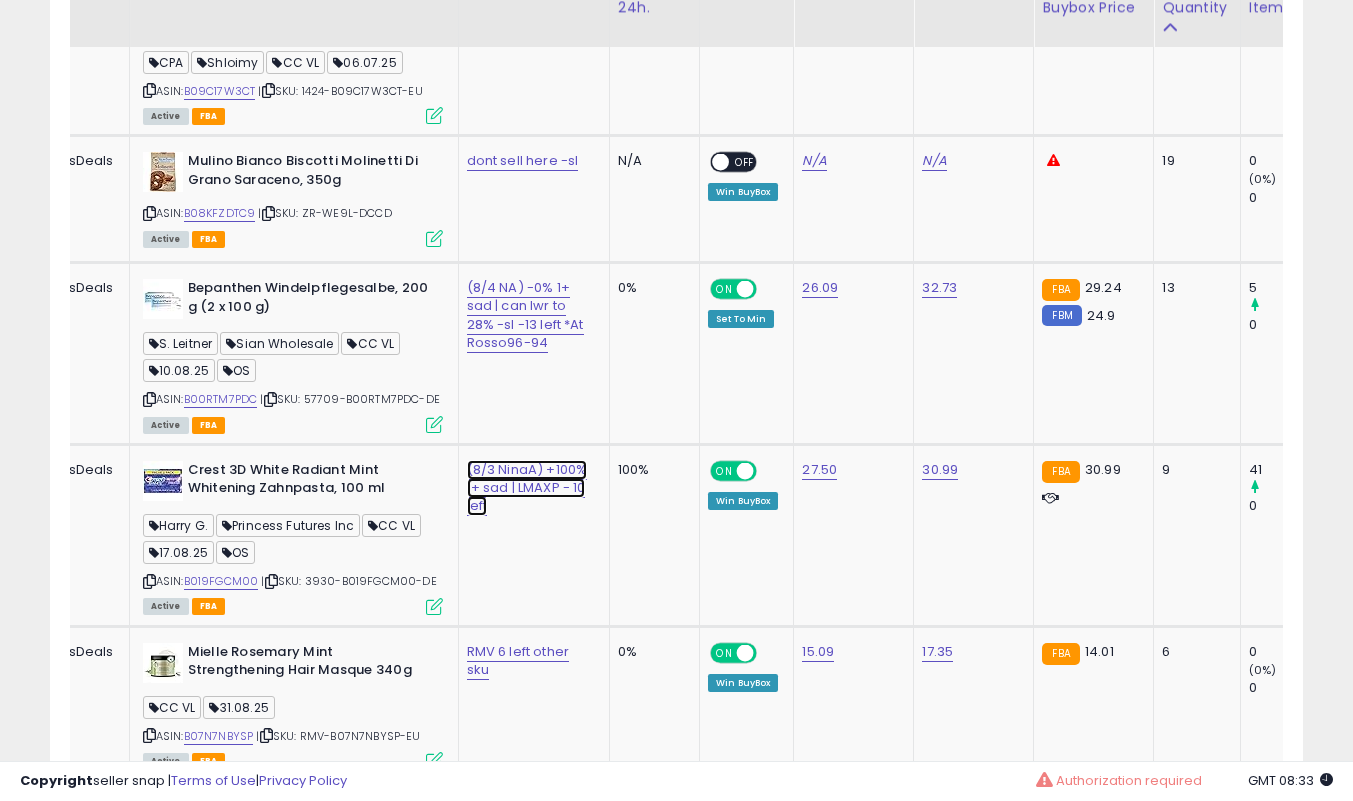 click on "(8/3 NinaA) +100% 1+ sad | LMAXP - 10 left" at bounding box center [500, -3173] 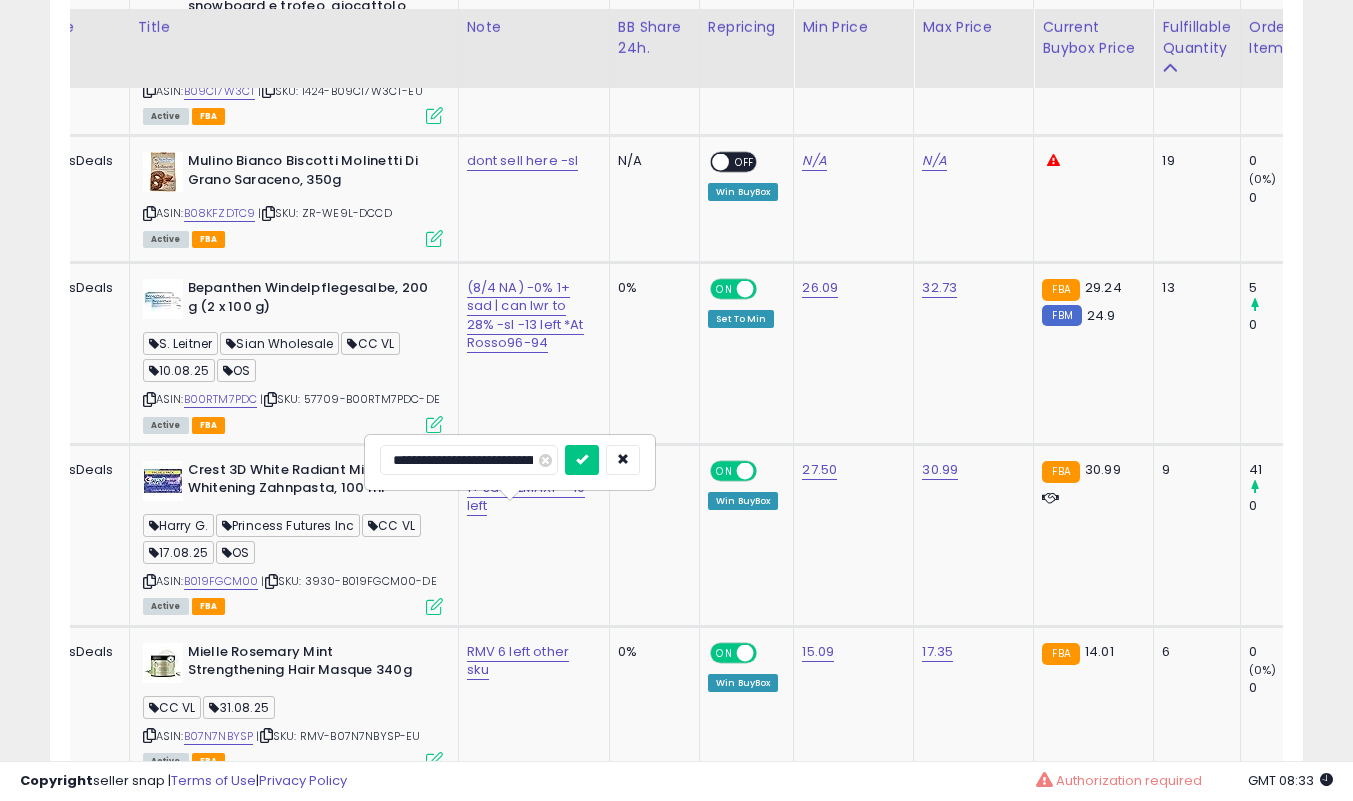 scroll, scrollTop: 4374, scrollLeft: 0, axis: vertical 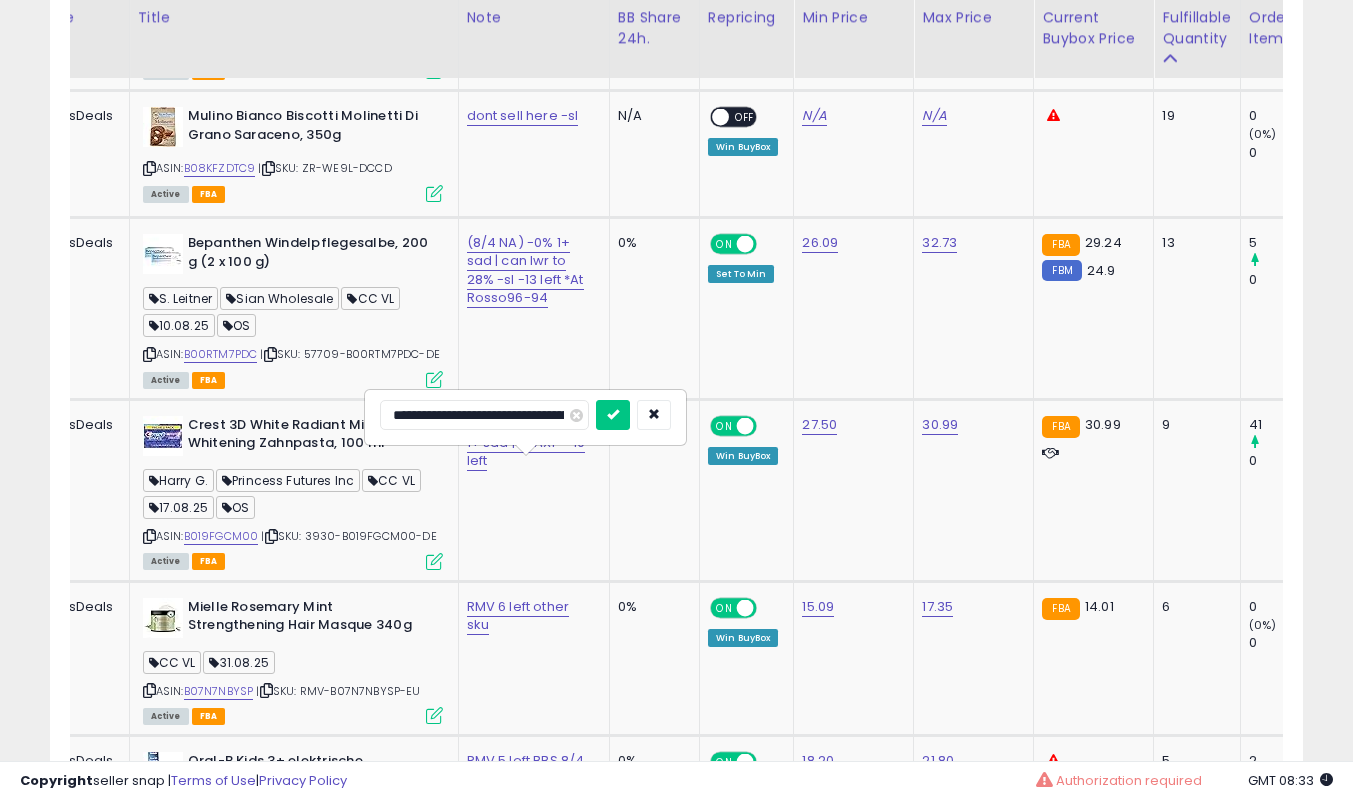 click at bounding box center [613, 415] 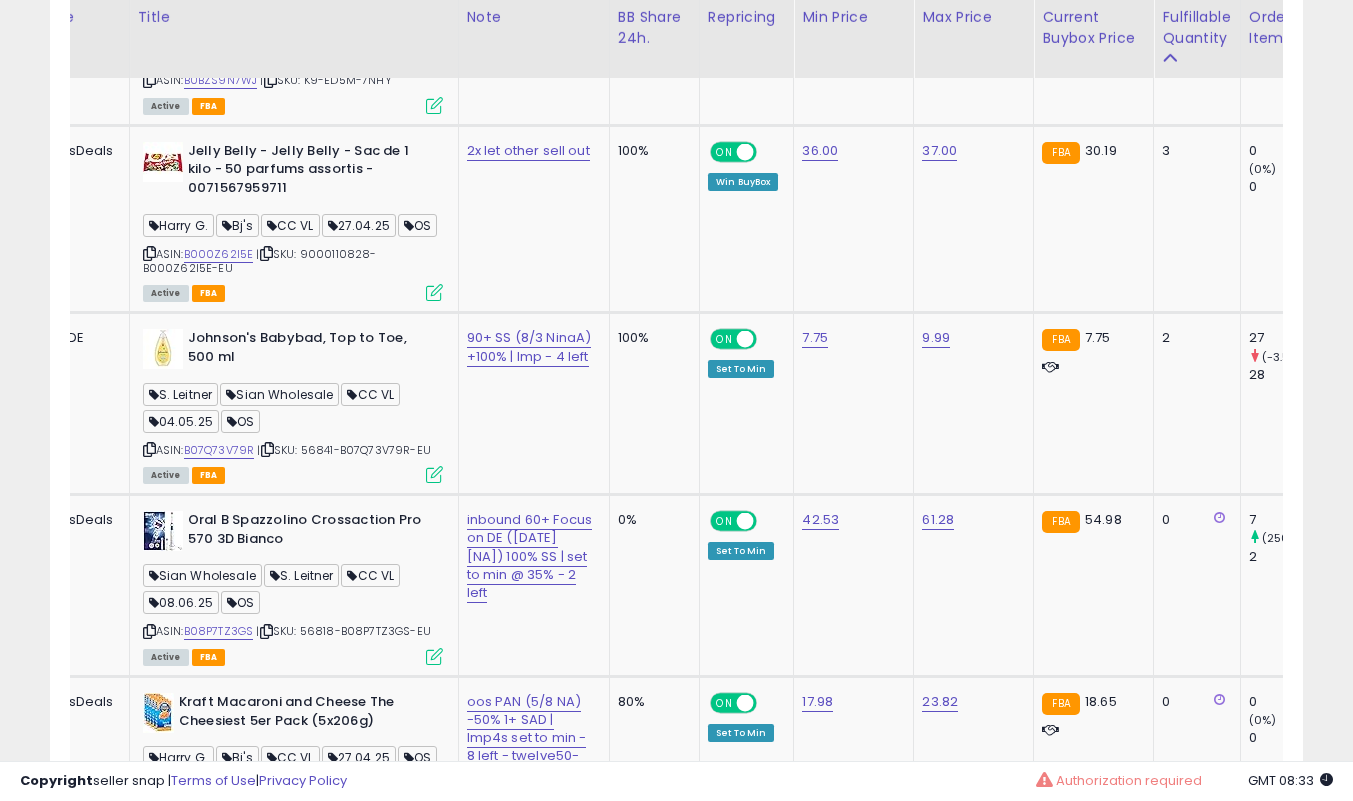 scroll, scrollTop: 5405, scrollLeft: 0, axis: vertical 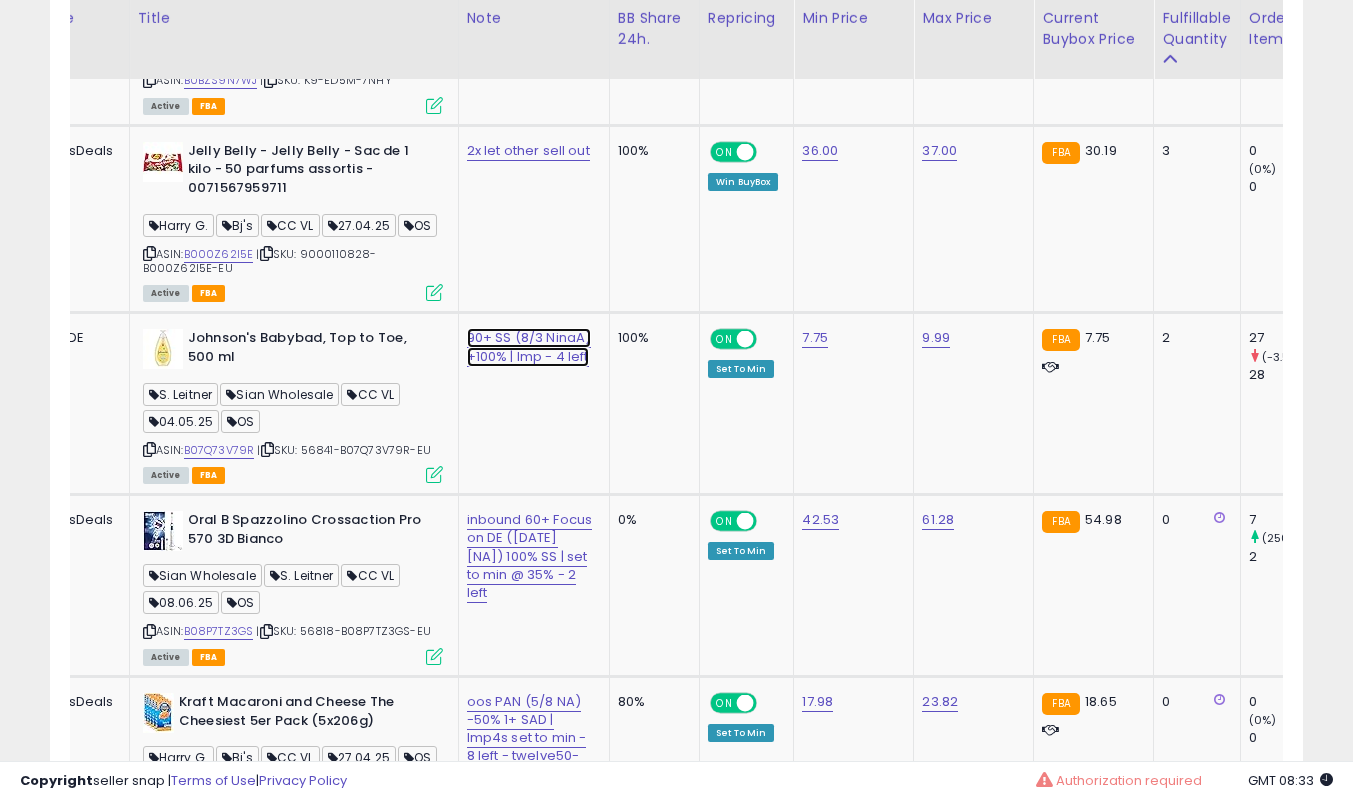 click on "90+ SS (8/3 NinaA) +100% | lmp - 4 left" at bounding box center [500, -4231] 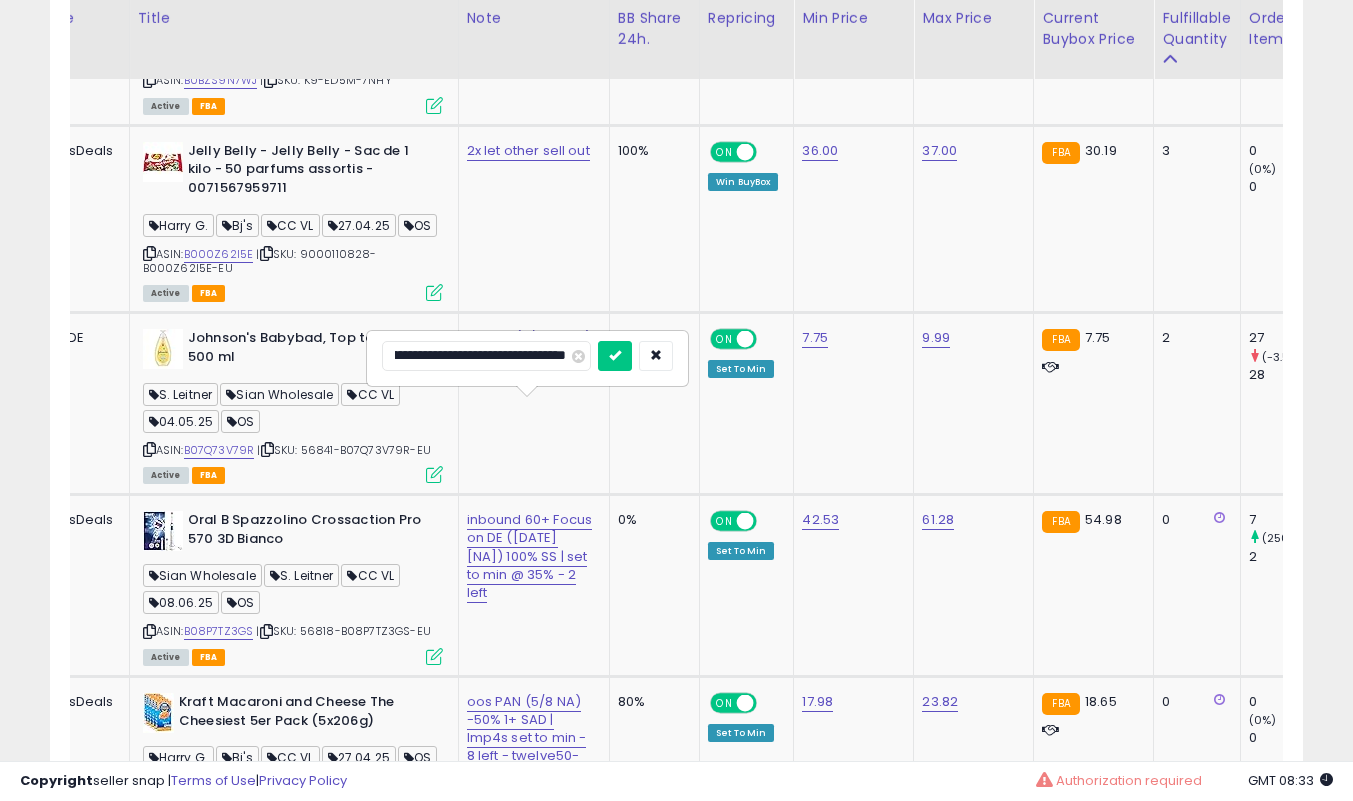 scroll, scrollTop: 0, scrollLeft: 0, axis: both 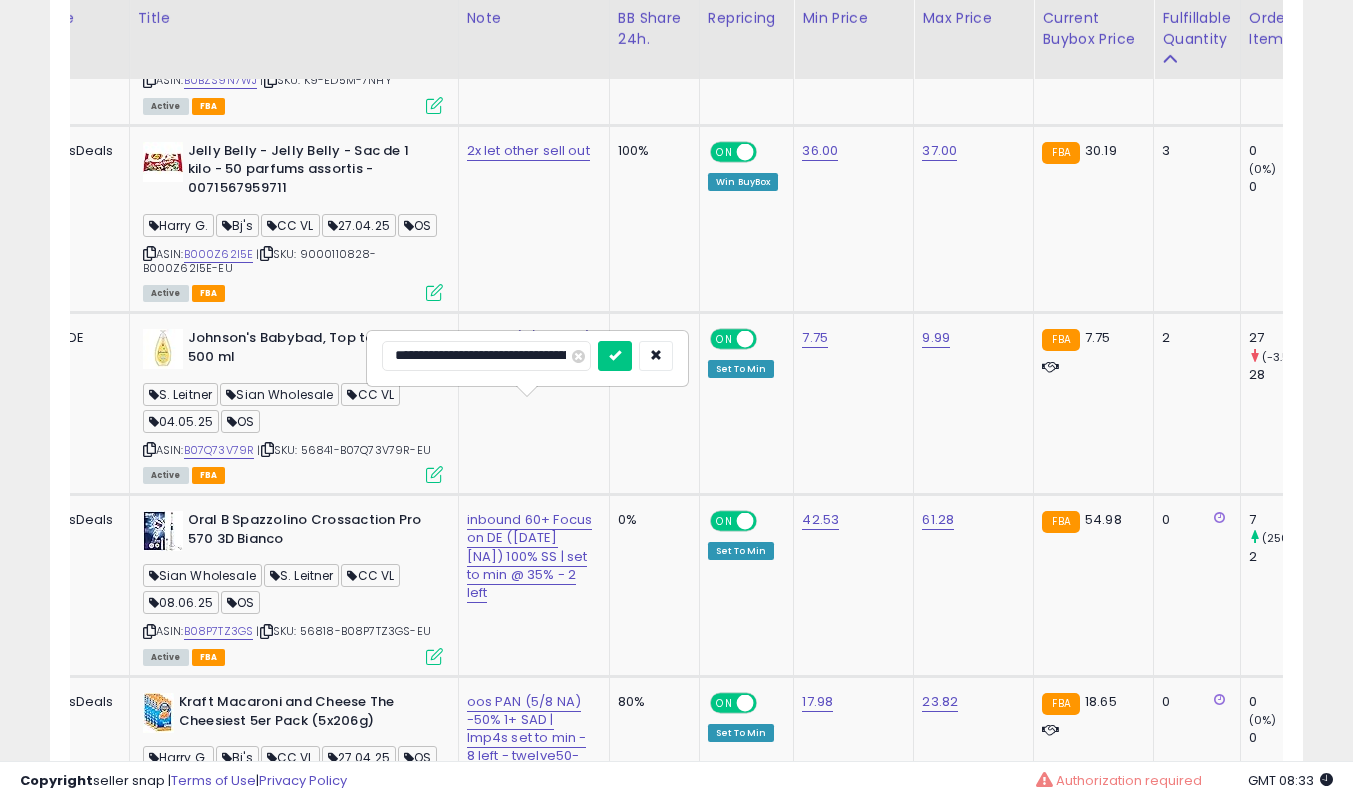 click at bounding box center (615, 356) 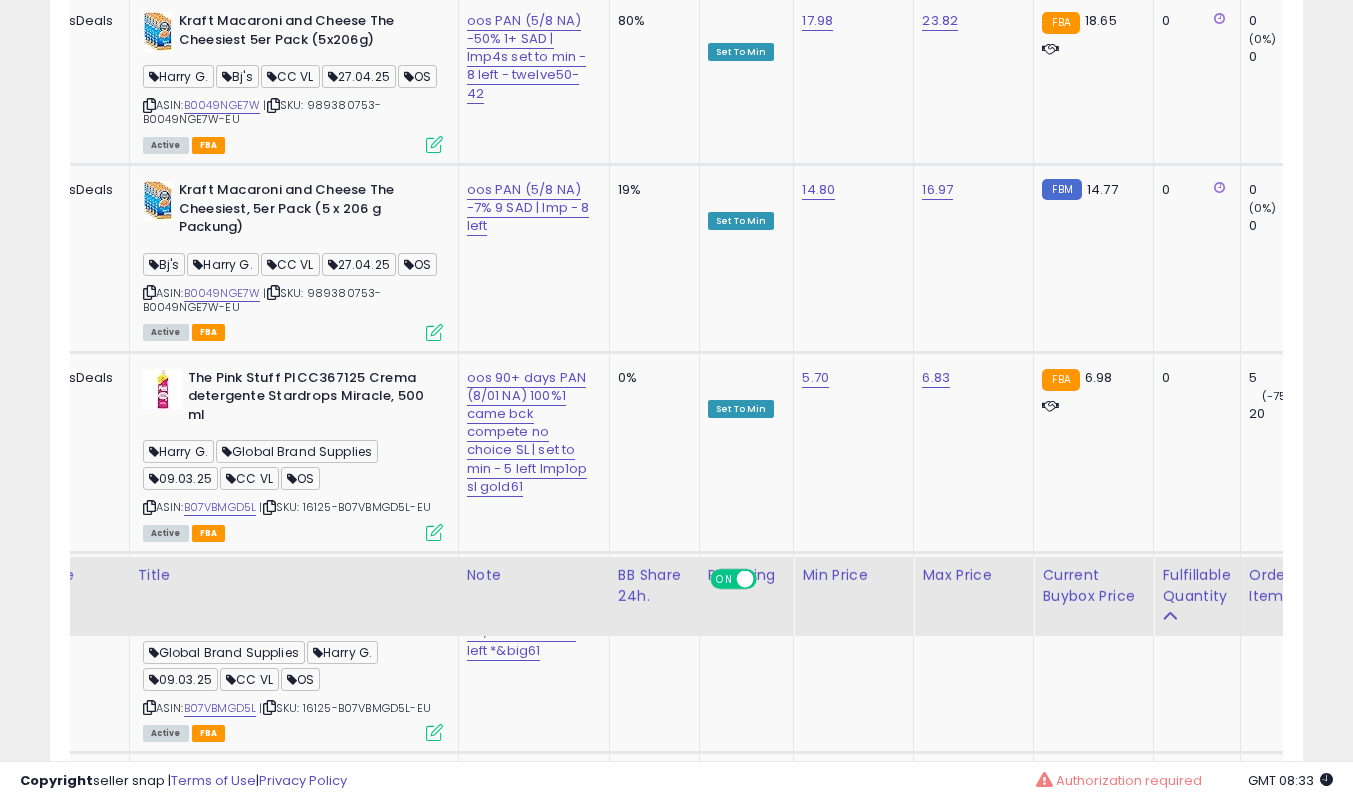 scroll, scrollTop: 6064, scrollLeft: 0, axis: vertical 